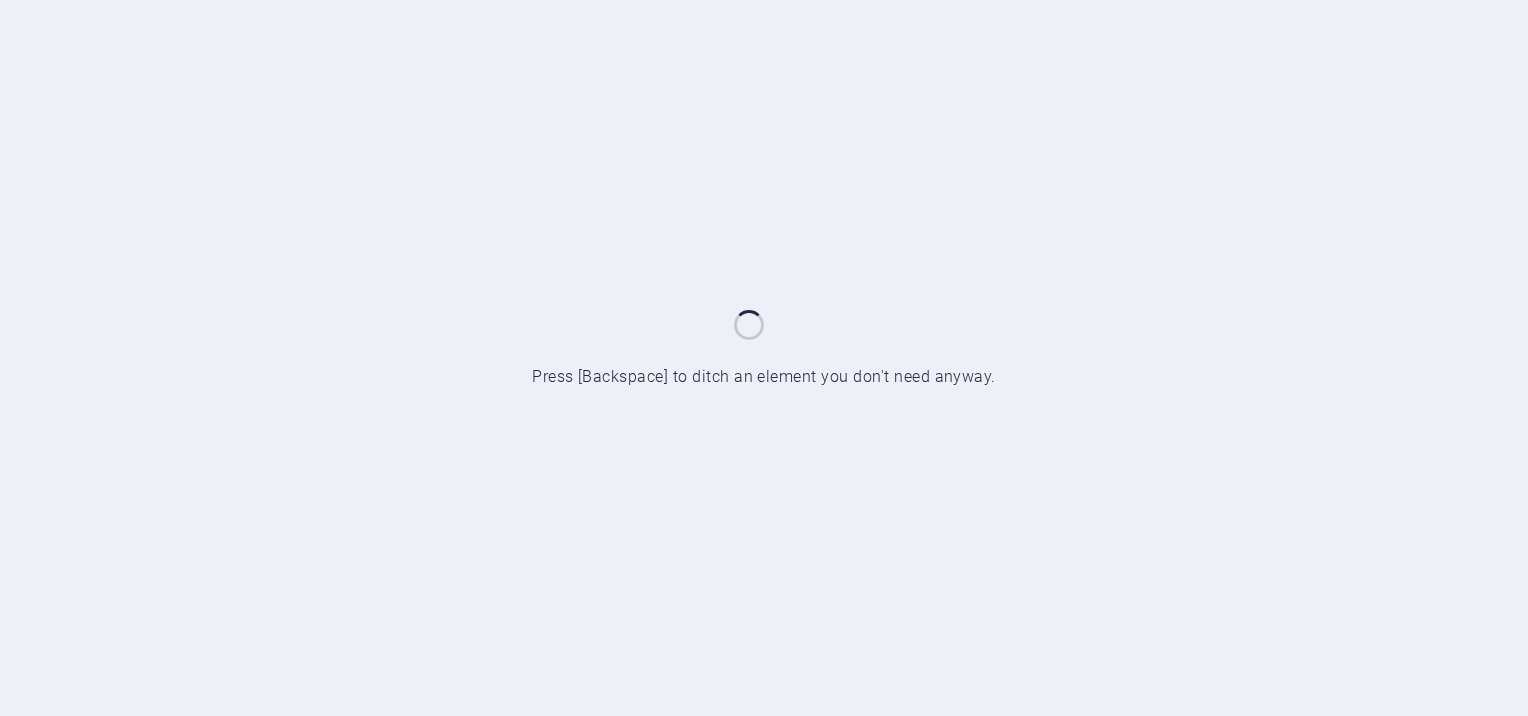 scroll, scrollTop: 0, scrollLeft: 0, axis: both 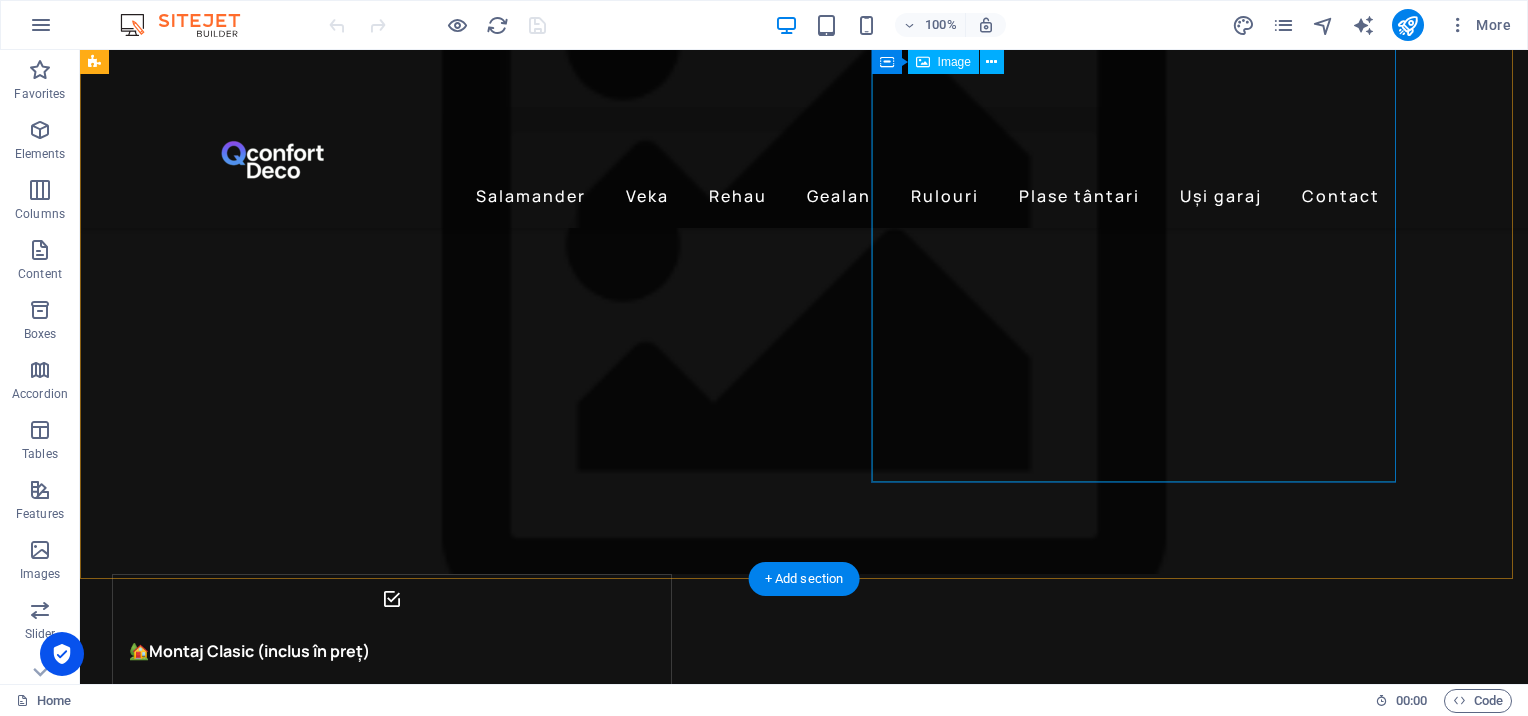 click at bounding box center [696, 3342] 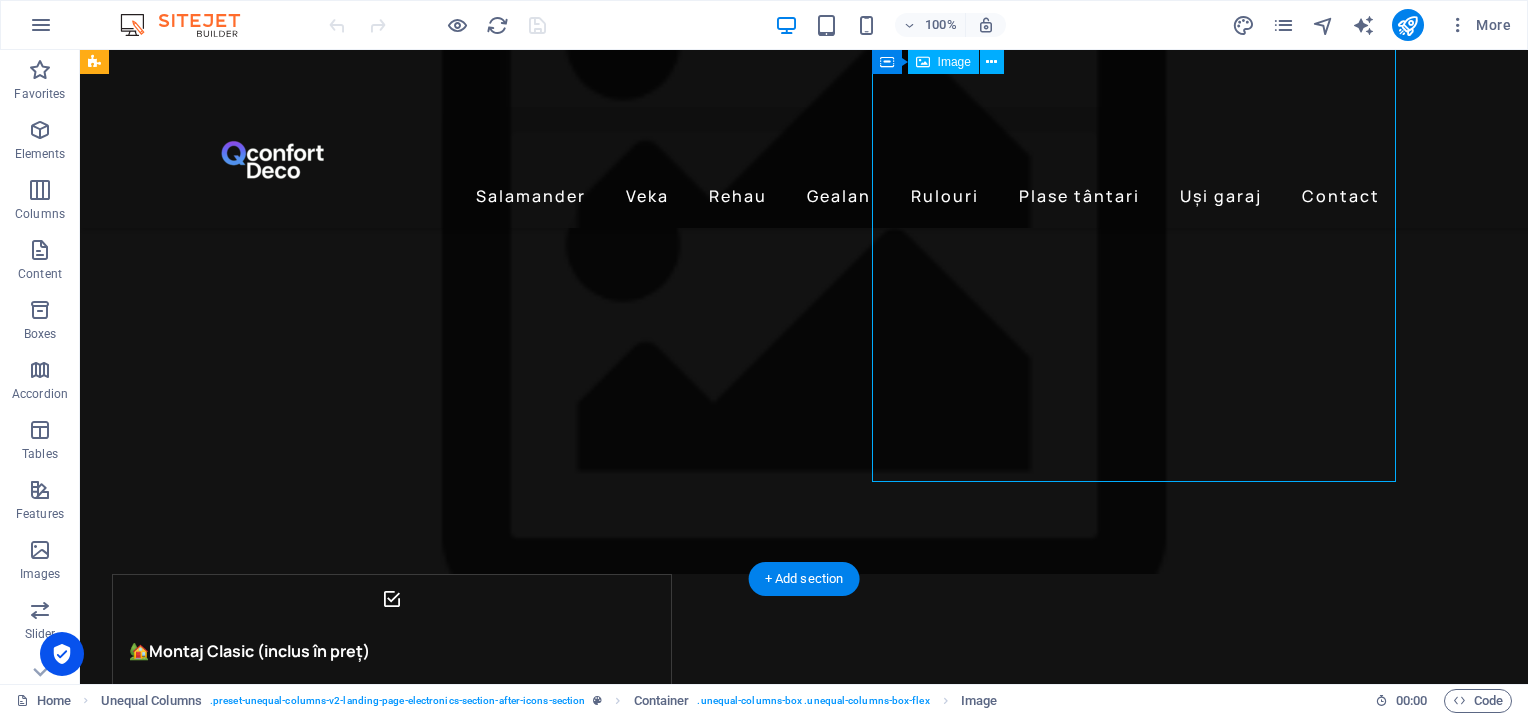 click at bounding box center [696, 3342] 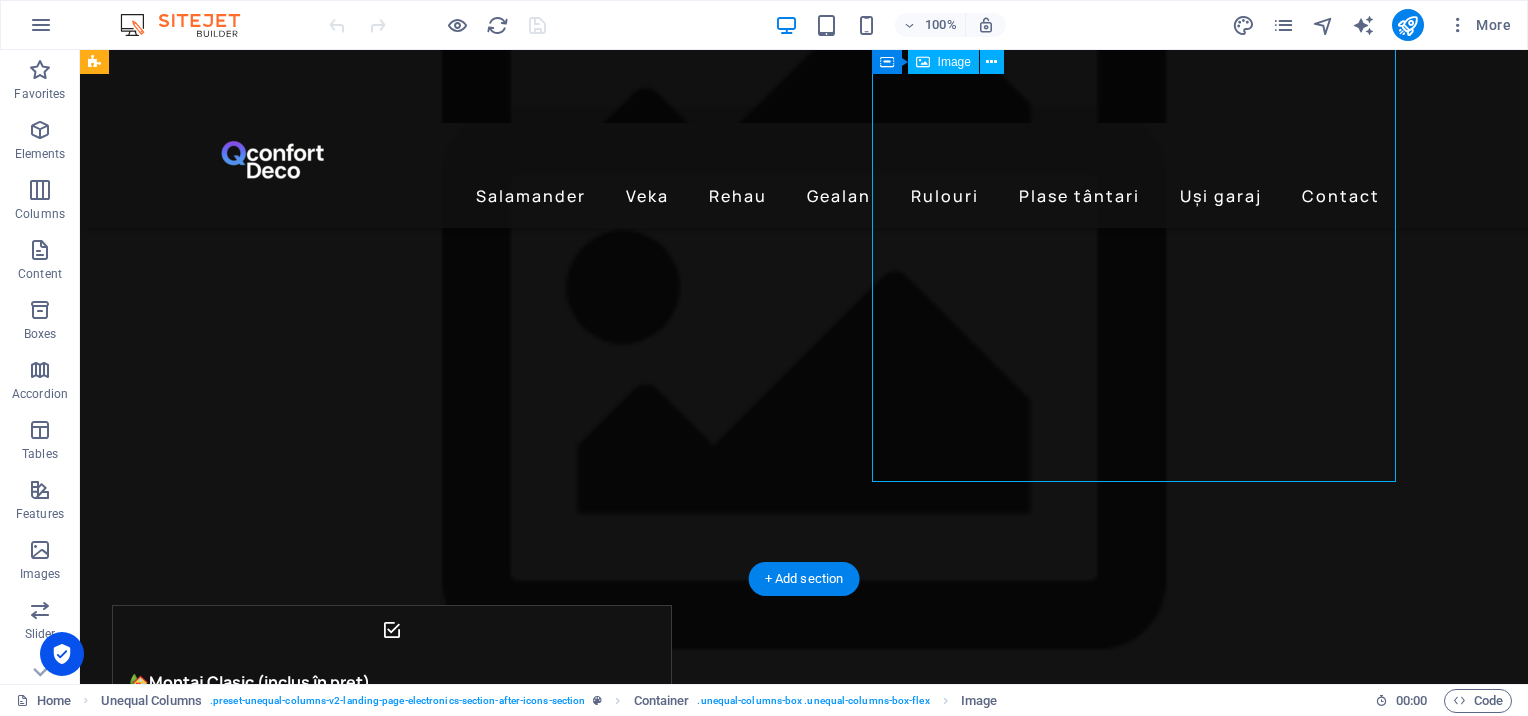 scroll, scrollTop: 2509, scrollLeft: 0, axis: vertical 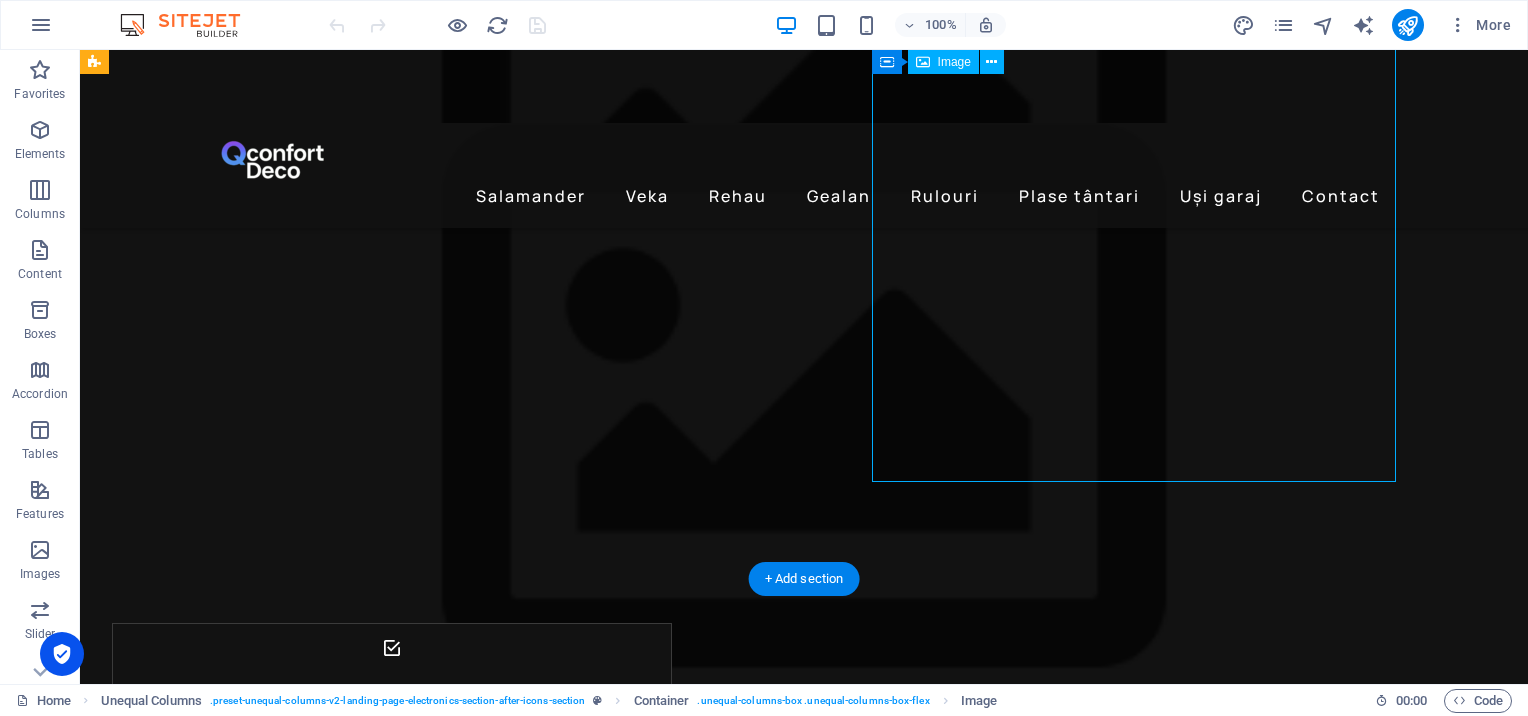 select on "px" 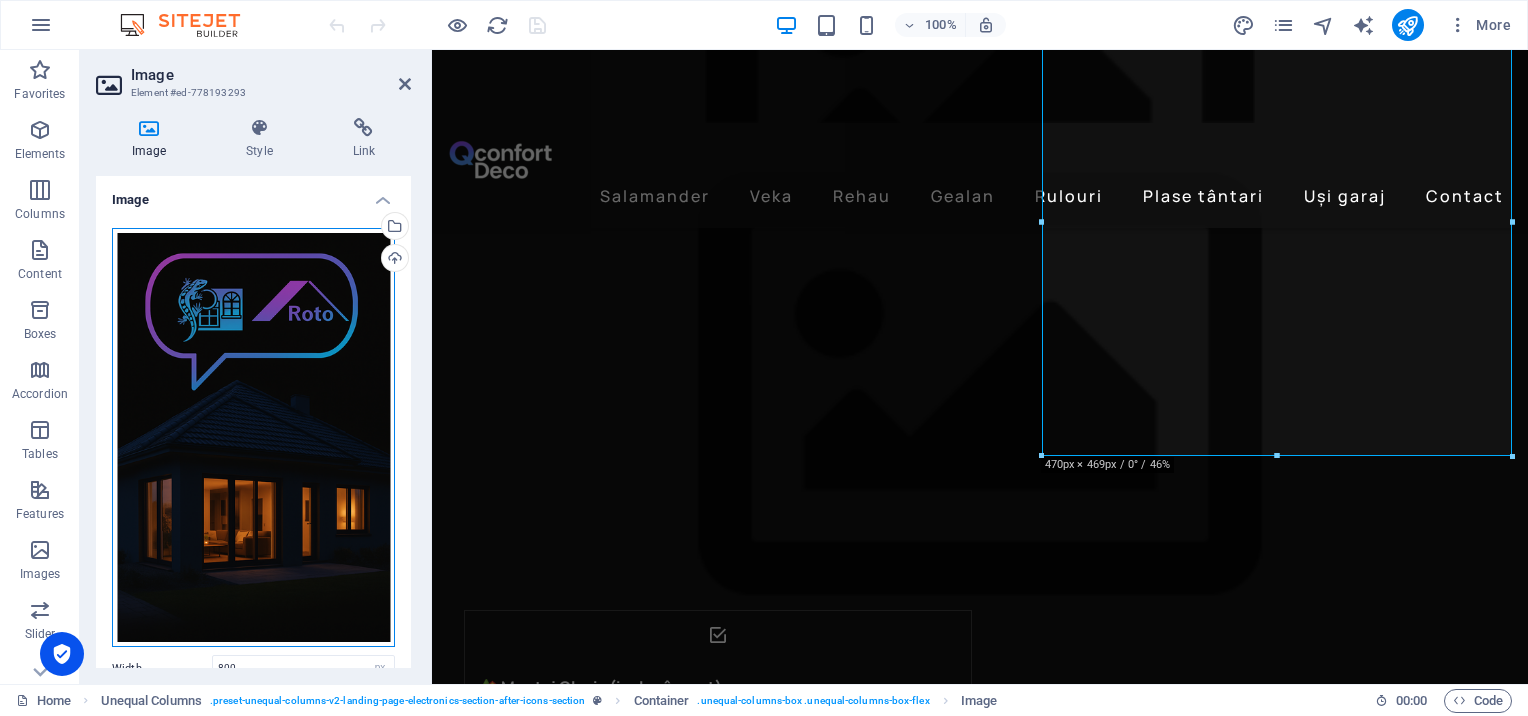 click on "Drag files here, click to choose files or select files from Files or our free stock photos & videos" at bounding box center (253, 438) 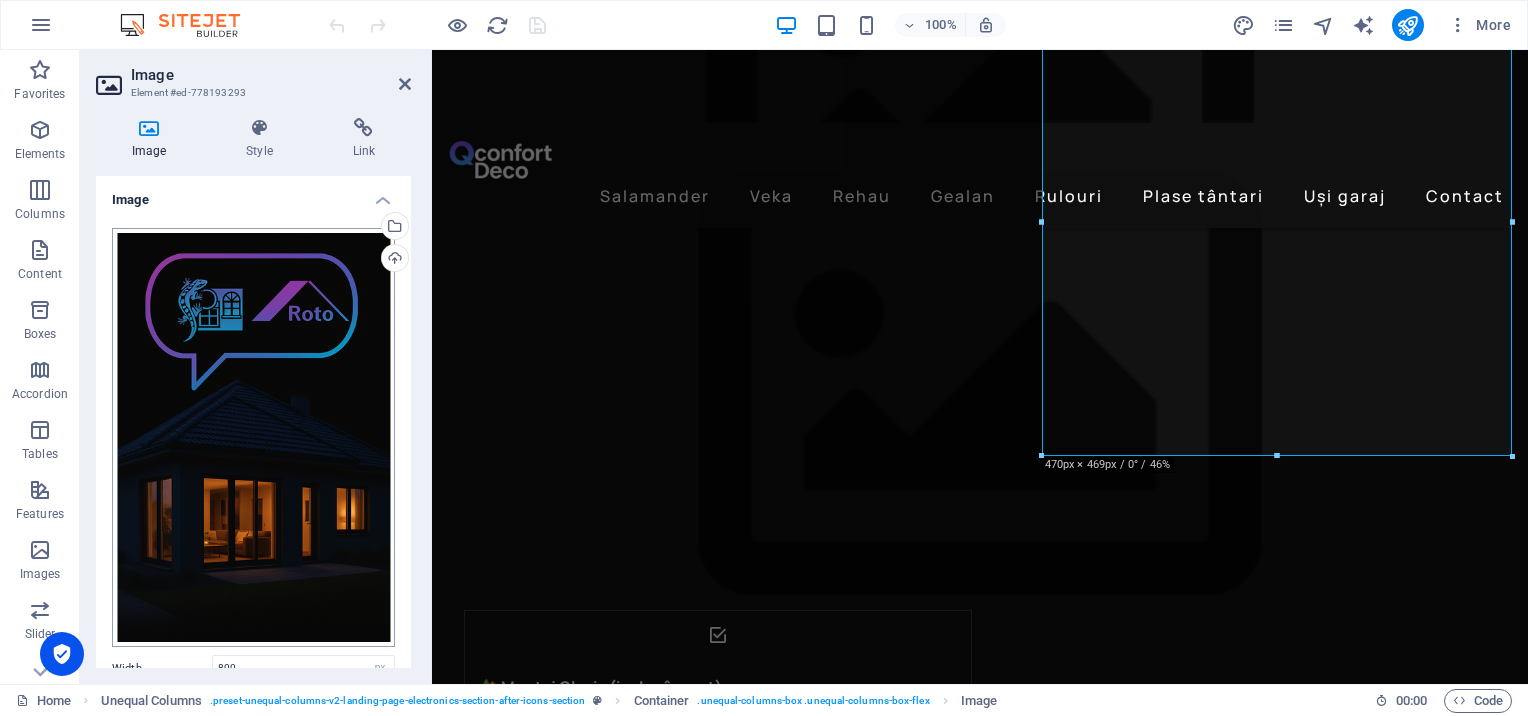 click on "[DOMAIN_NAME] Home Favorites Elements Columns Content Boxes Accordion Tables Features Images Slider Header Footer Forms Marketing Collections Image Element #ed-778193293 Image Style Link Image Drag files here, click to choose files or select files from Files or our free stock photos & videos Select files from the file manager, stock photos, or upload file(s) Upload Width 800 Default auto px rem % em vh vw Fit image Automatically fit image to a fixed width and height Height Default auto px Alignment Lazyload Loading images after the page loads improves page speed. Responsive Automatically load retina image and smartphone optimized sizes. Lightbox Use as headline The image will be wrapped in an H1 headline tag. Useful for giving alternative text the weight of an H1 headline, e.g. for the logo. Leave unchecked if uncertain. Optimized Images are compressed to improve page speed. Position Direction Custom X offset 50 px rem % %" at bounding box center [764, 358] 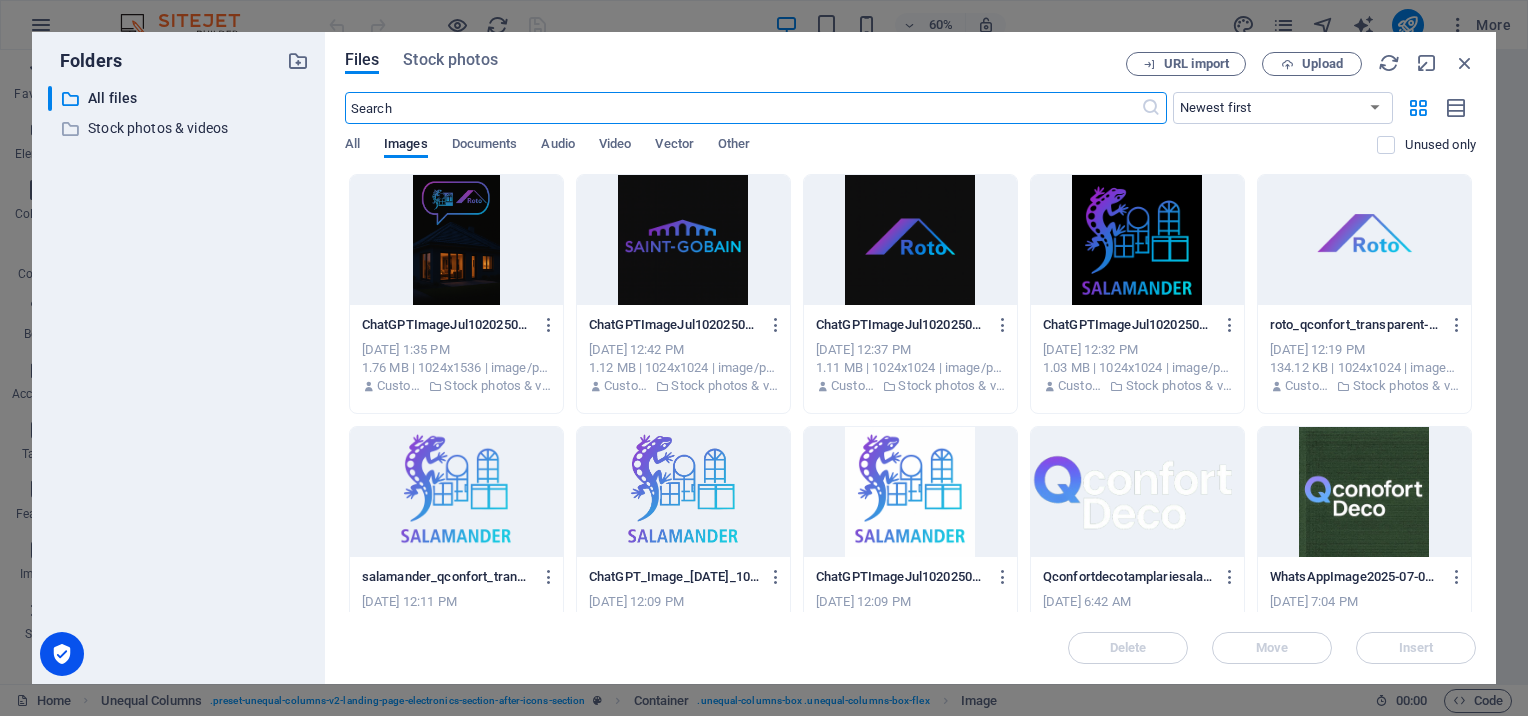 scroll, scrollTop: 2893, scrollLeft: 0, axis: vertical 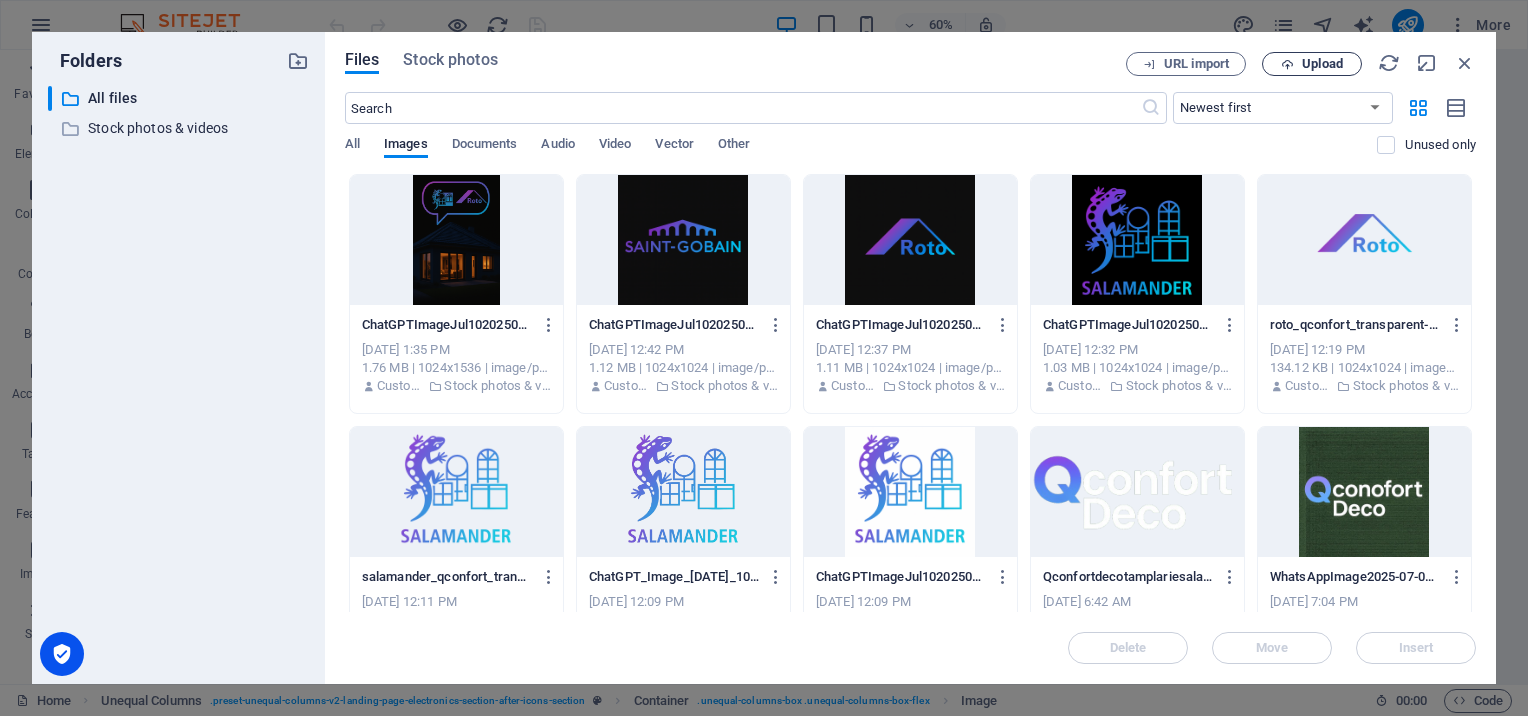 click on "Upload" at bounding box center (1322, 64) 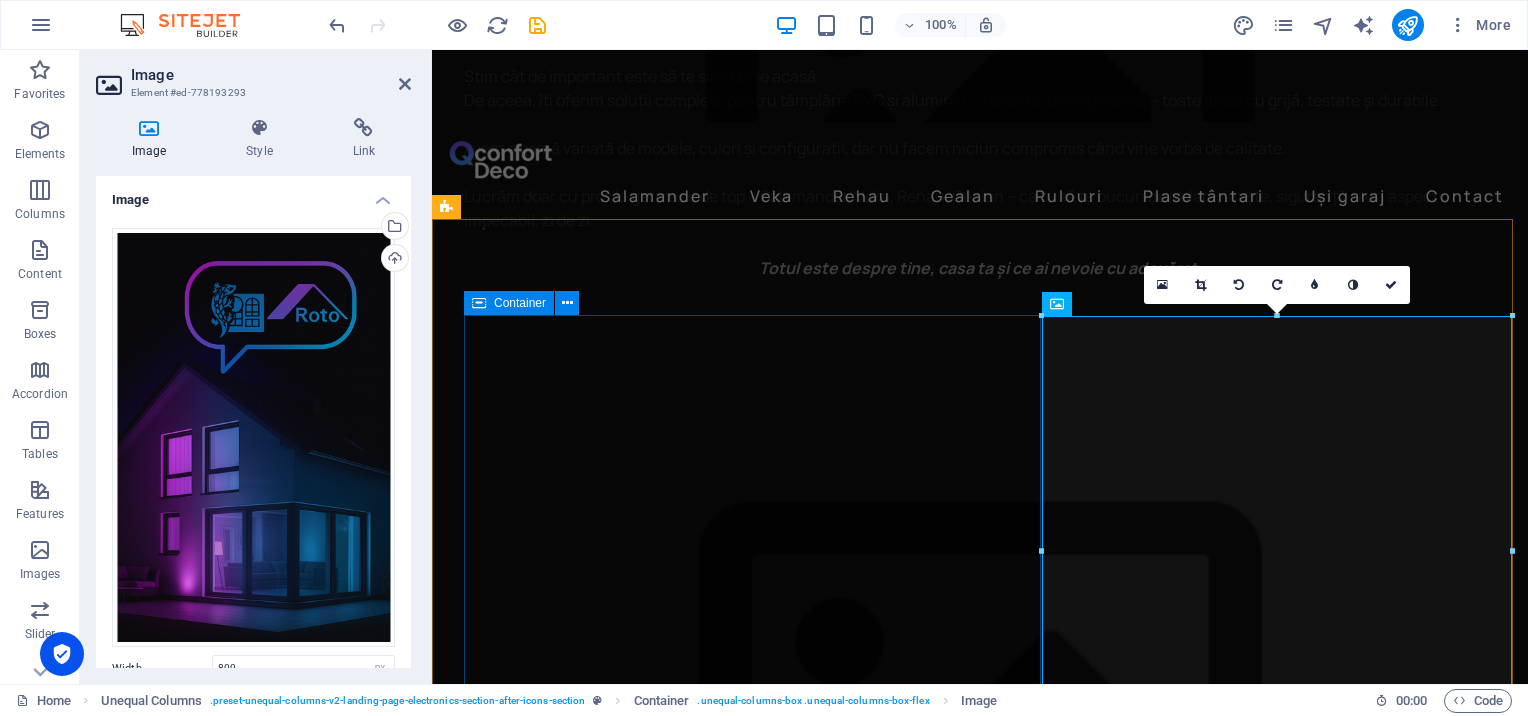scroll, scrollTop: 2181, scrollLeft: 0, axis: vertical 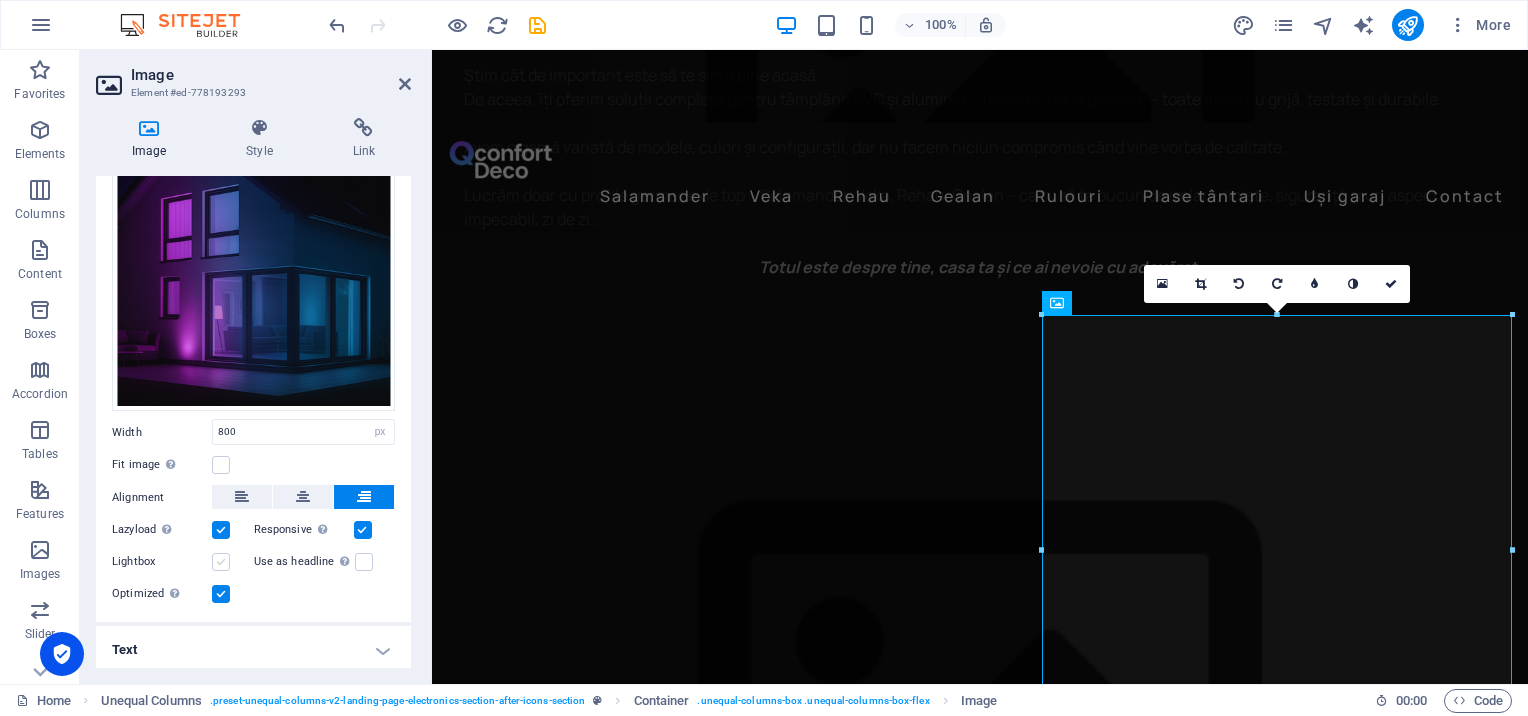 click at bounding box center (221, 562) 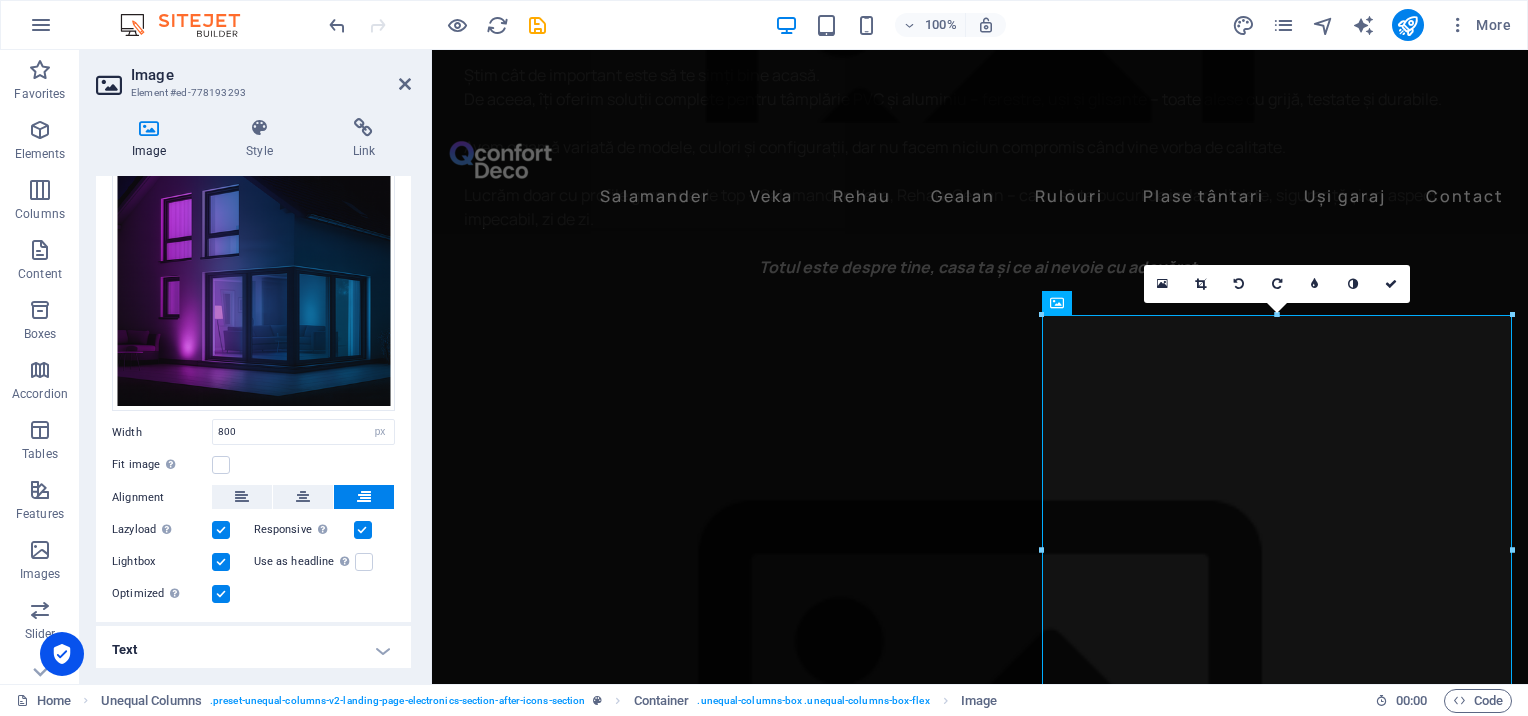 click at bounding box center (221, 562) 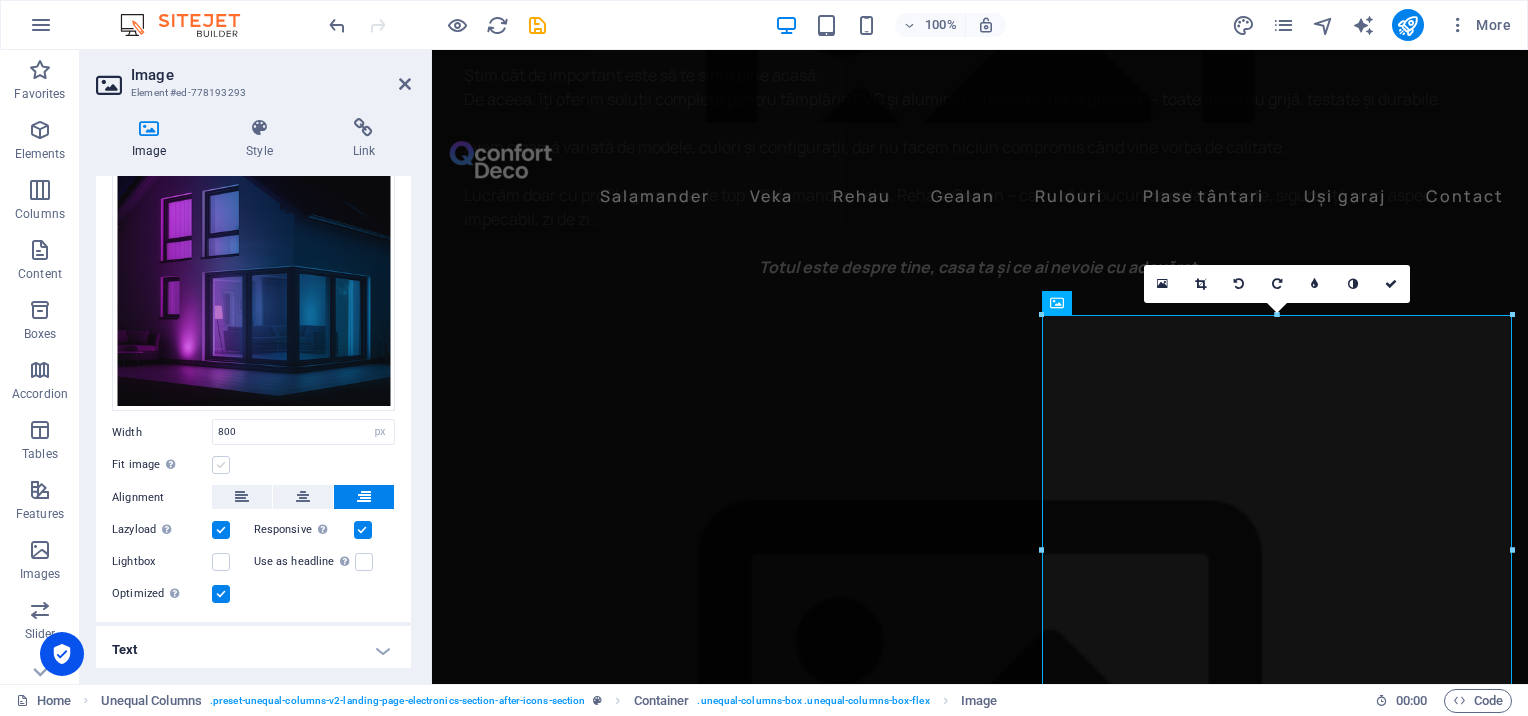 click at bounding box center (221, 465) 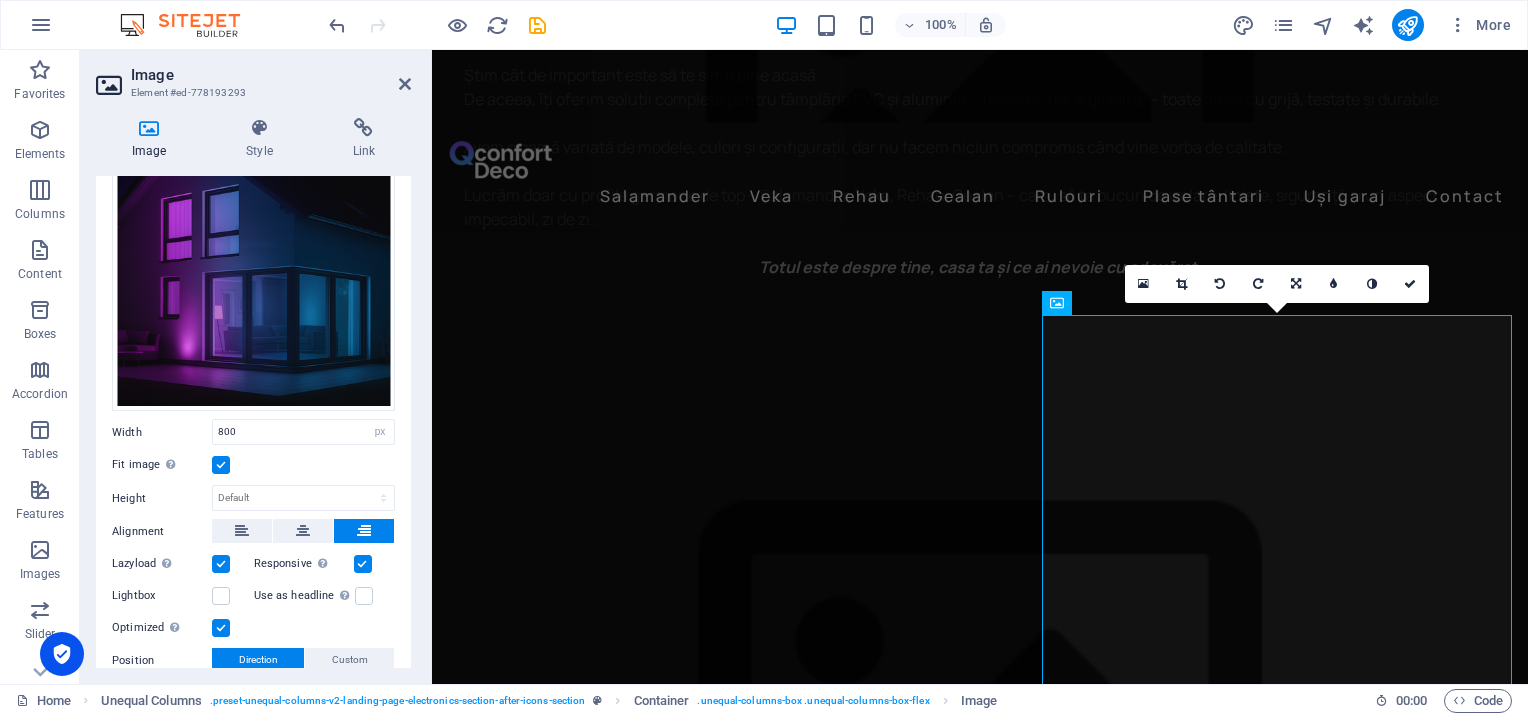 click at bounding box center [221, 465] 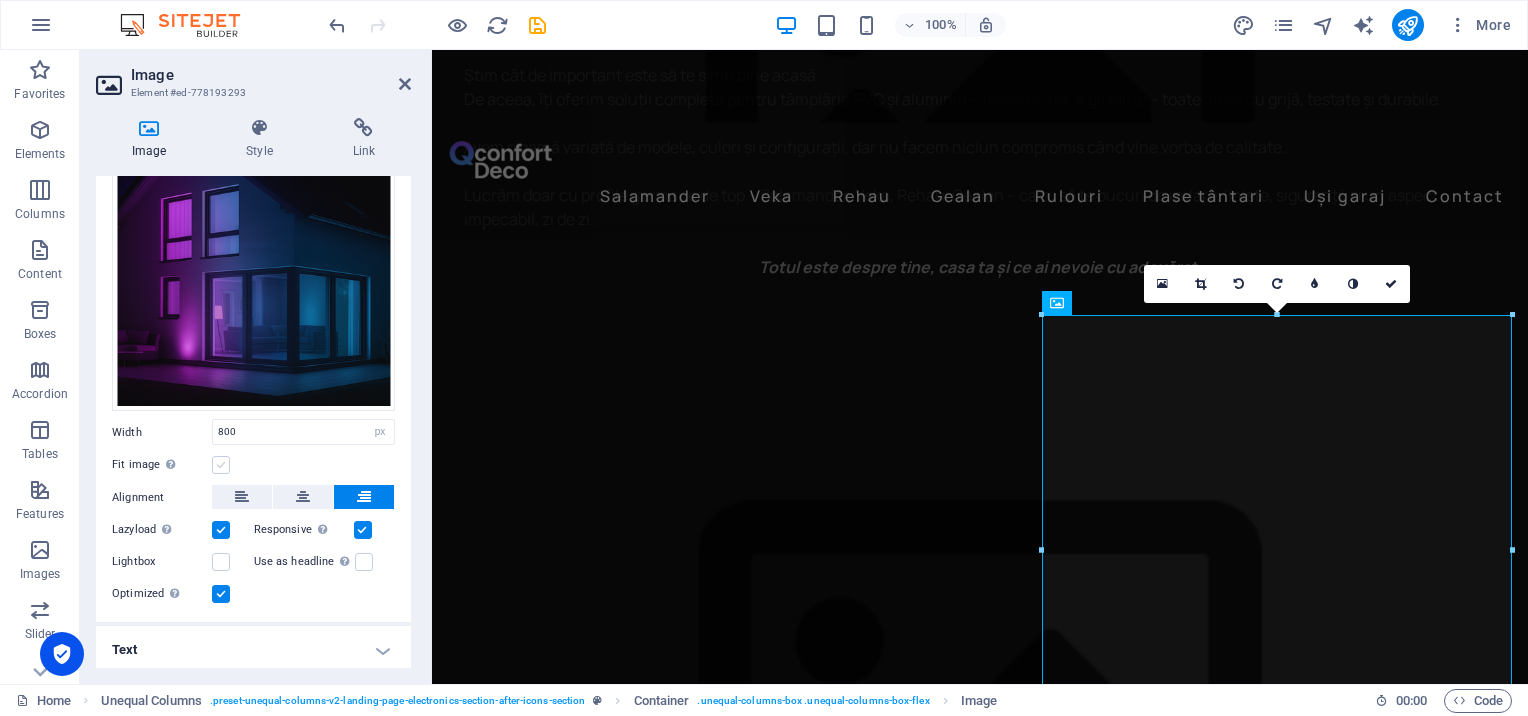 click at bounding box center (221, 465) 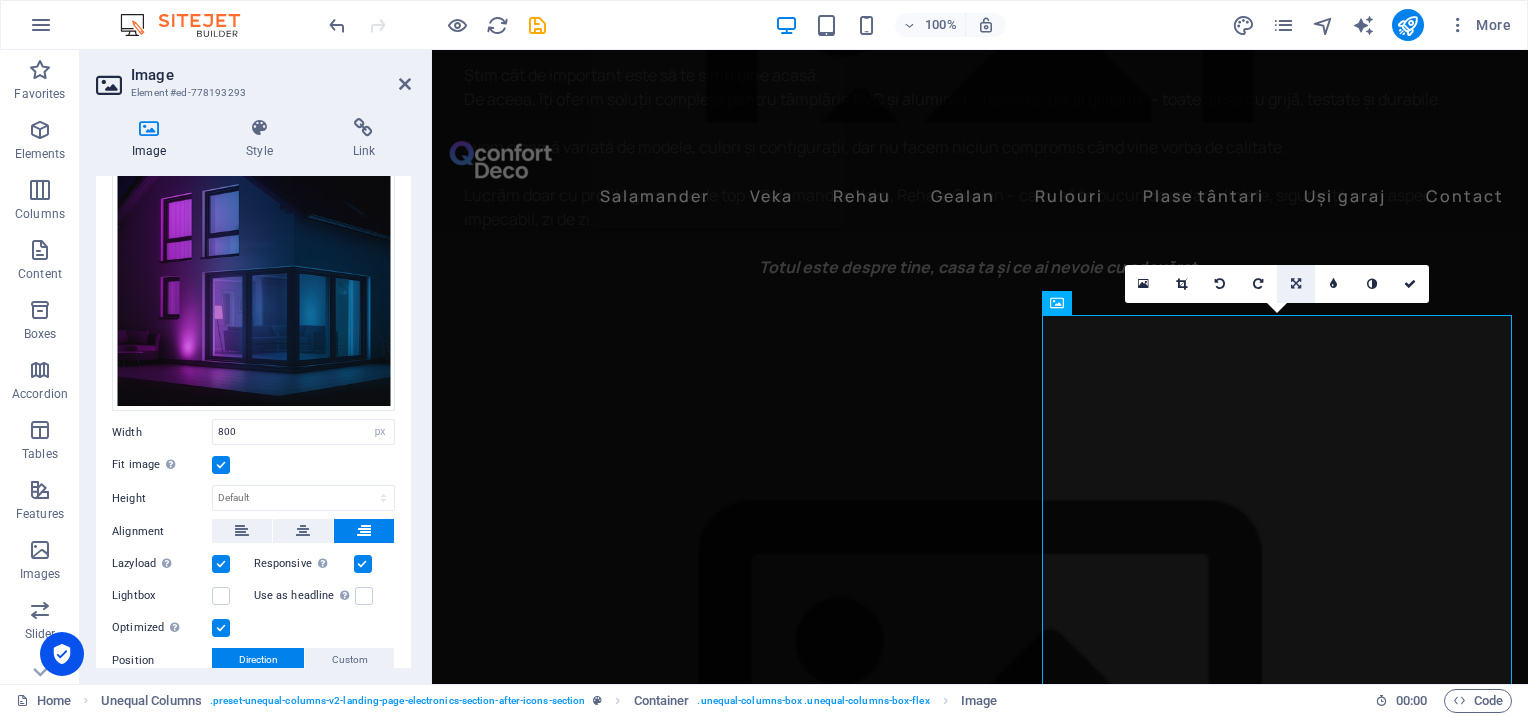 click at bounding box center [1296, 284] 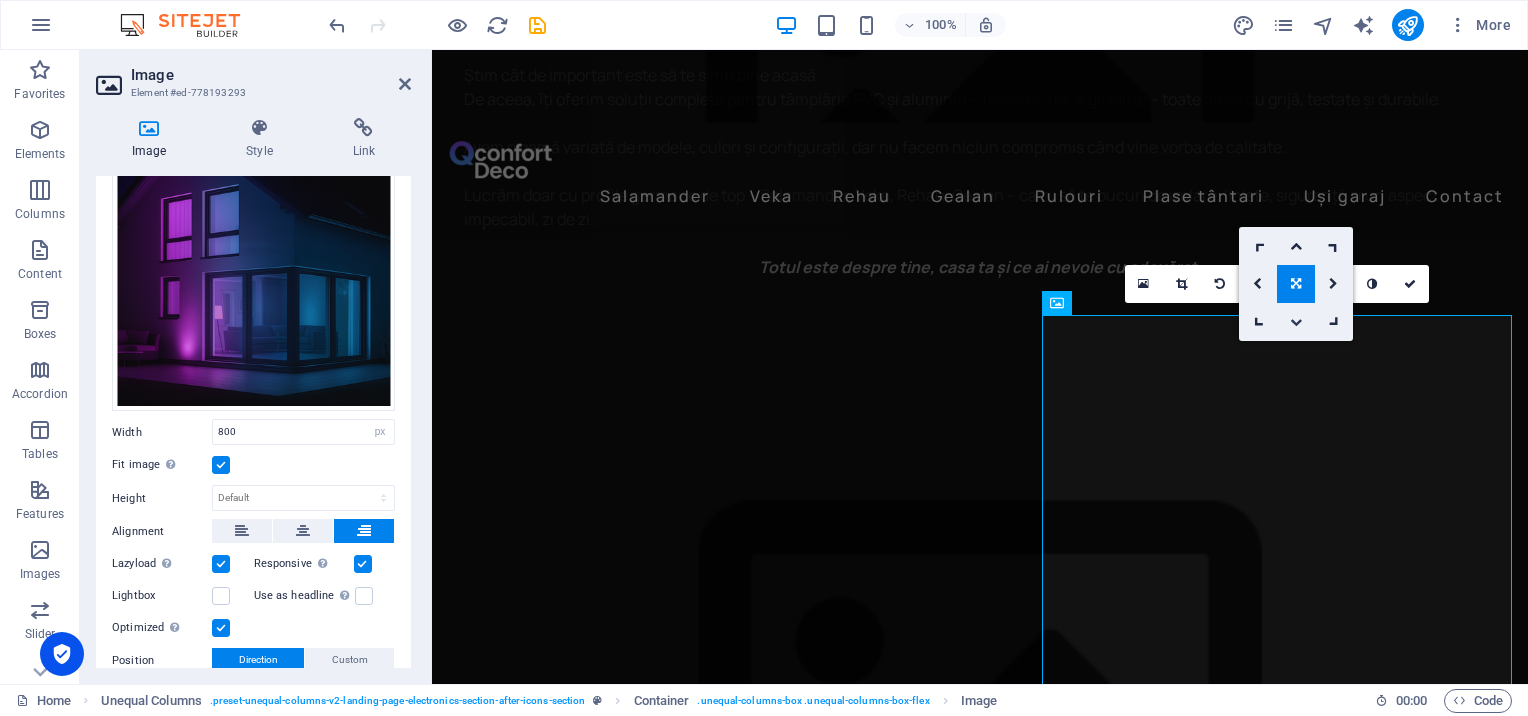 click at bounding box center (1296, 322) 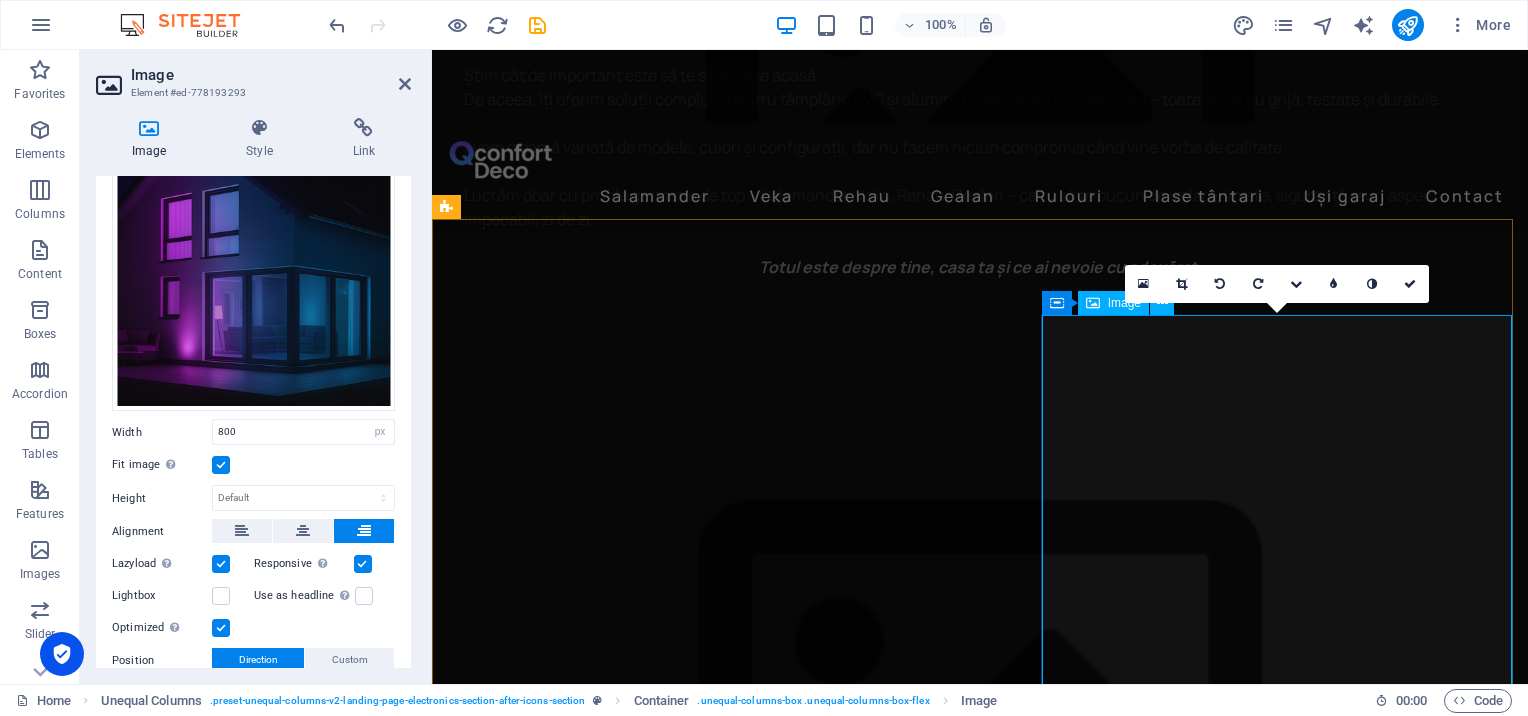 click at bounding box center (996, 3754) 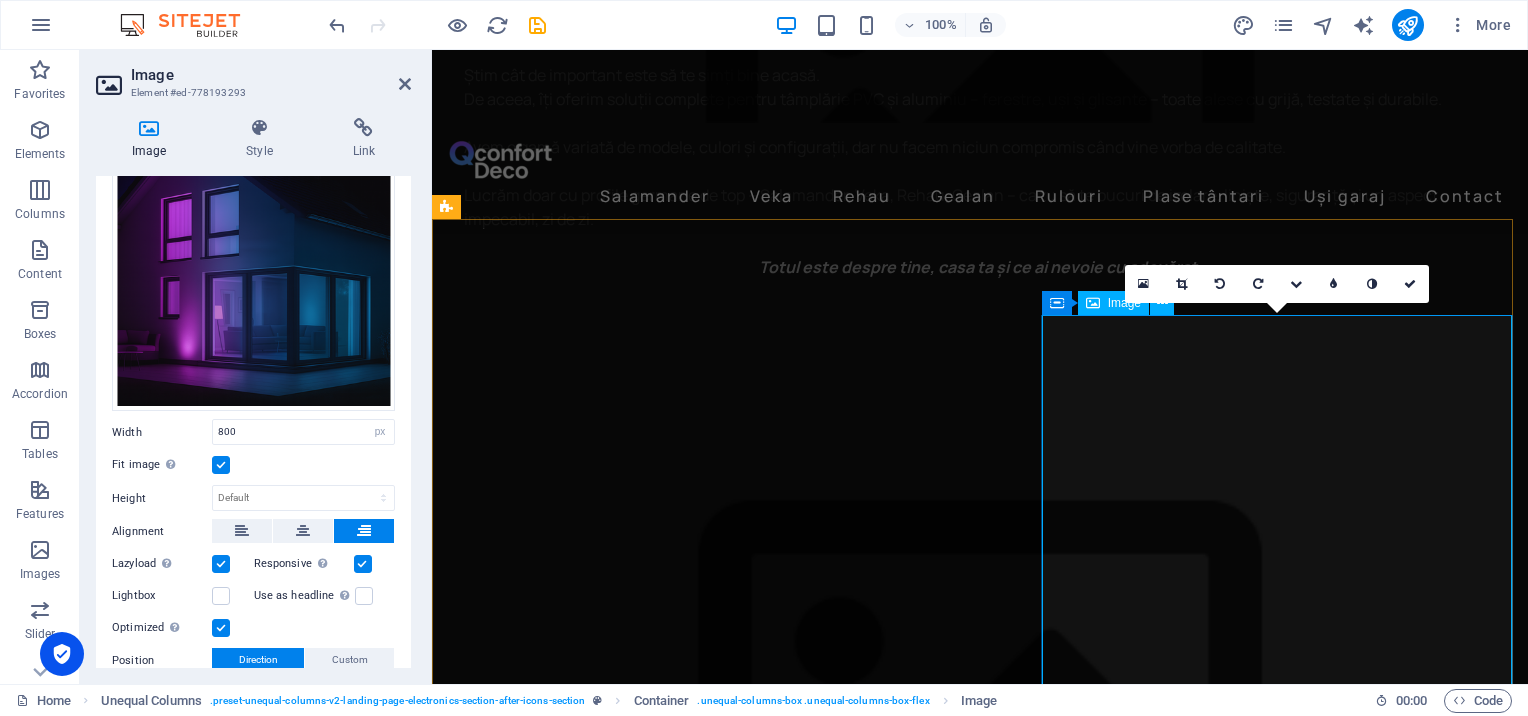 drag, startPoint x: 1718, startPoint y: 379, endPoint x: 1286, endPoint y: 329, distance: 434.88388 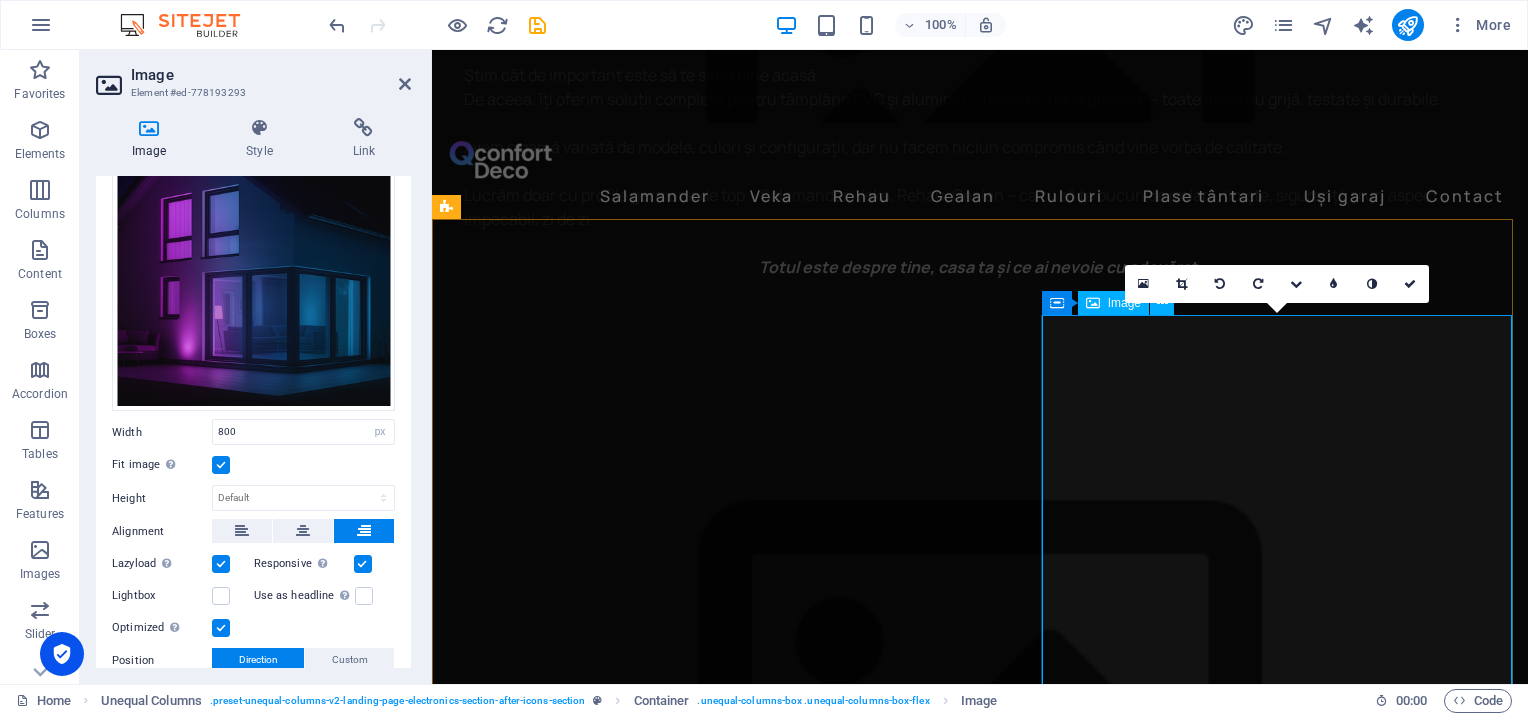 click at bounding box center (996, 3754) 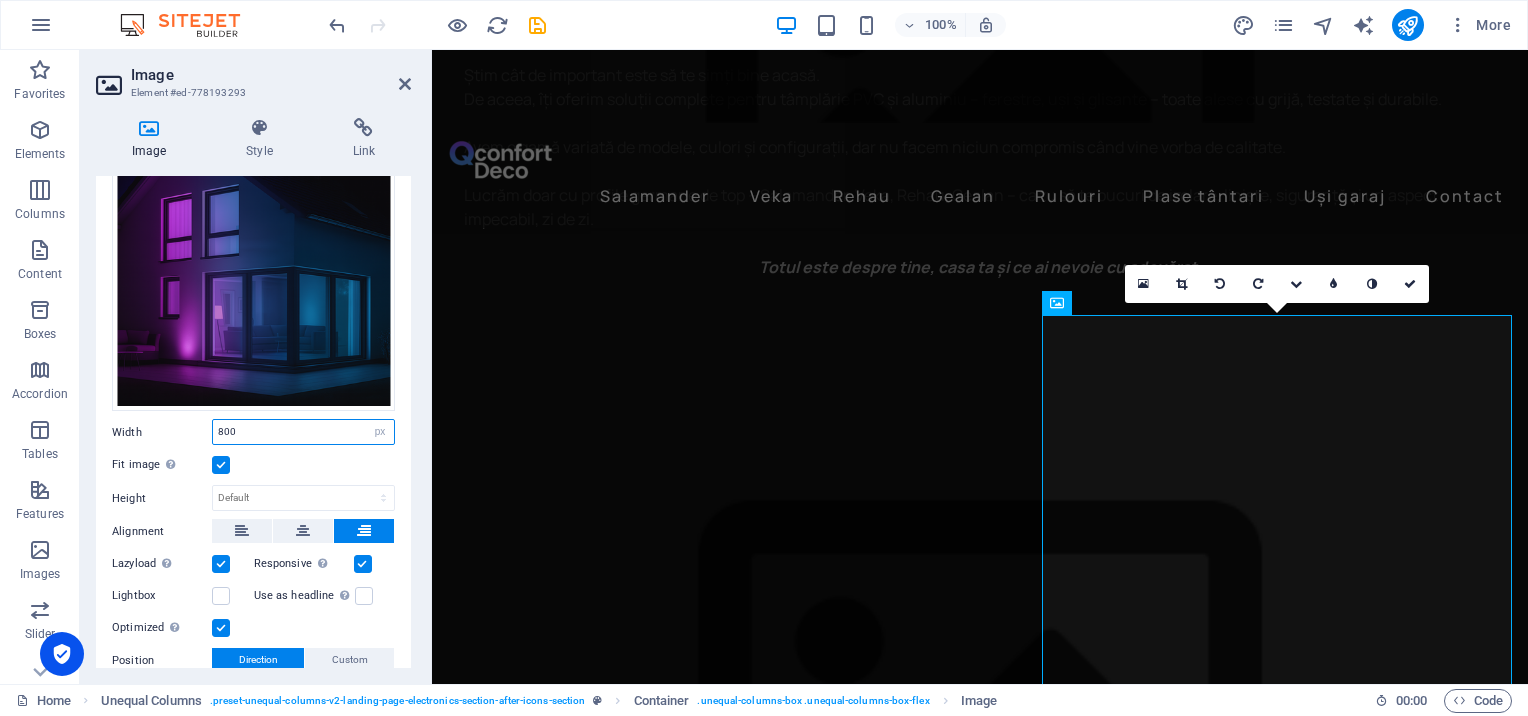 drag, startPoint x: 292, startPoint y: 428, endPoint x: 129, endPoint y: 431, distance: 163.0276 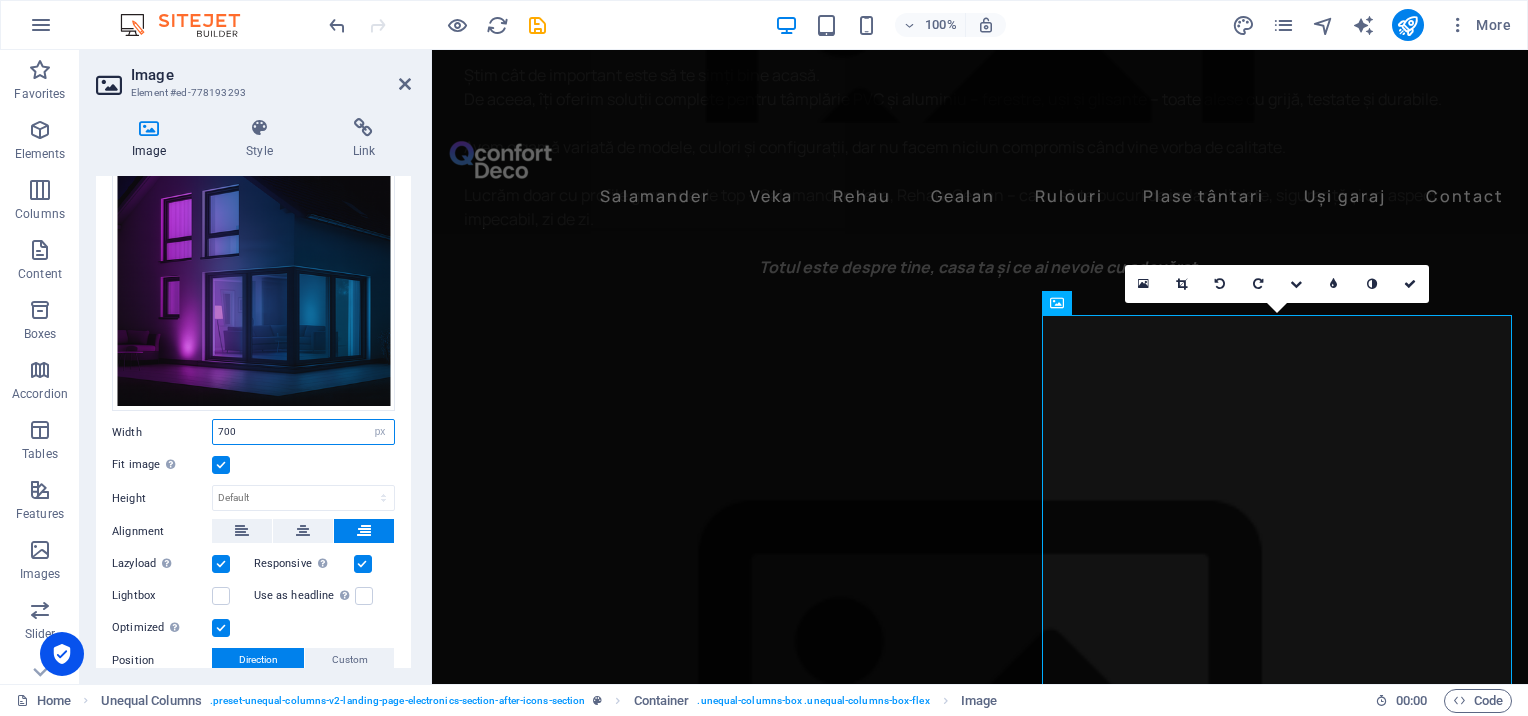 type on "700" 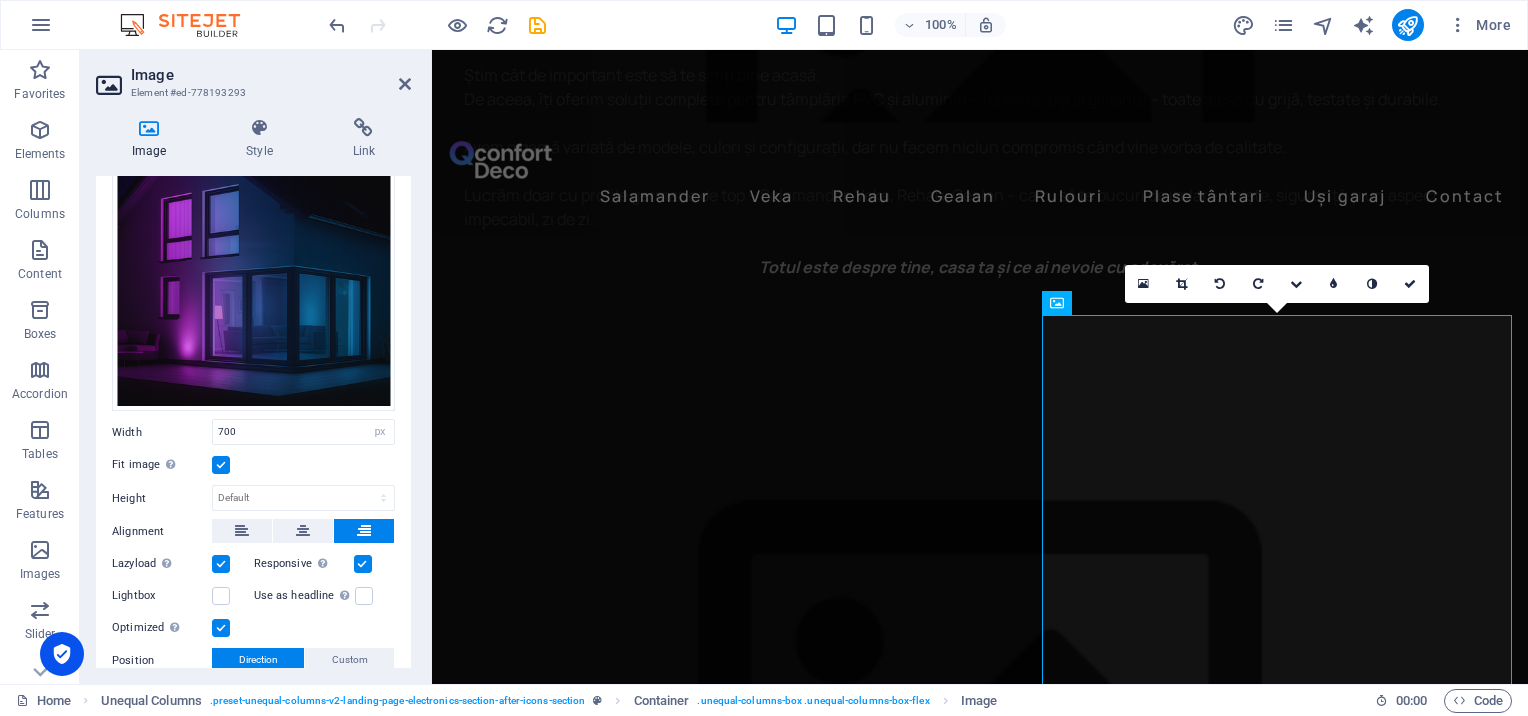click on "Fit image Automatically fit image to a fixed width and height" at bounding box center [253, 465] 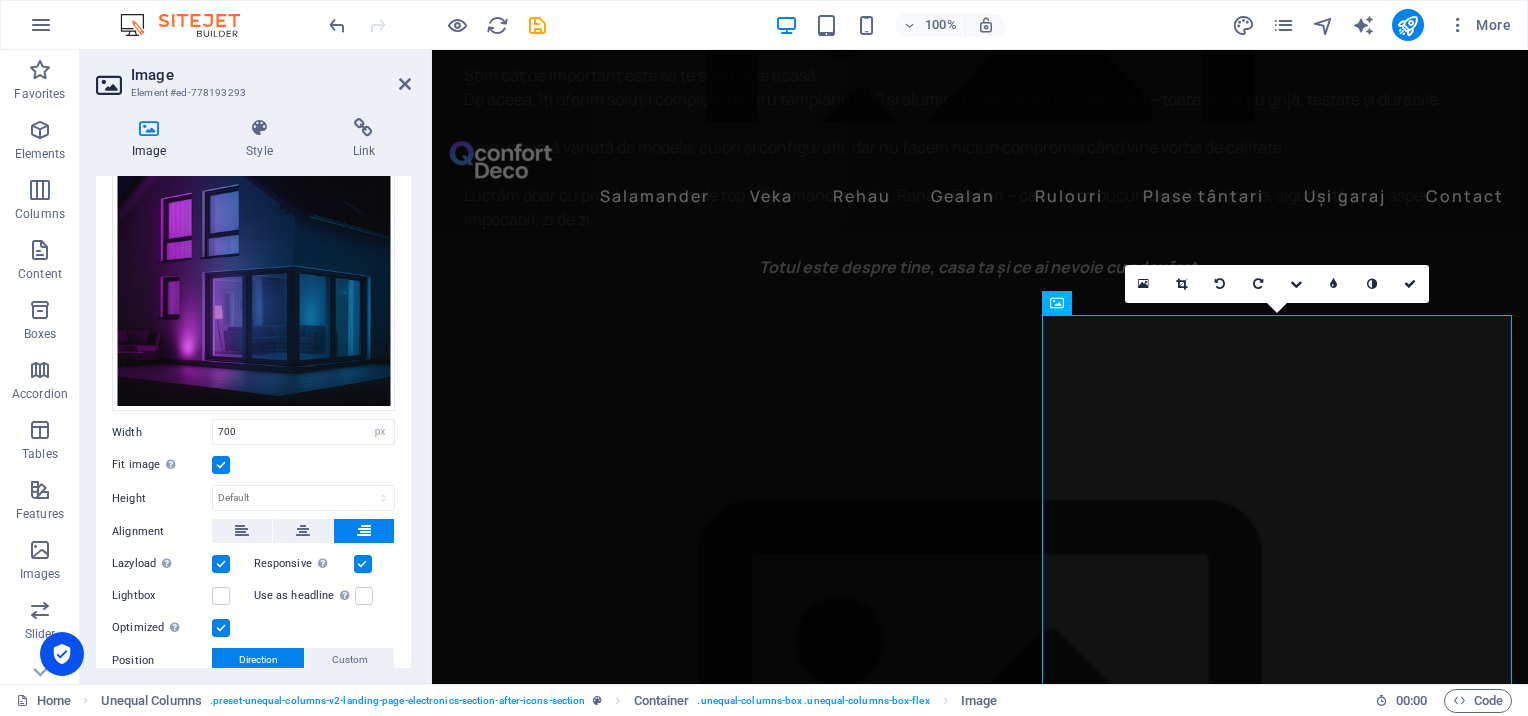 scroll, scrollTop: 370, scrollLeft: 0, axis: vertical 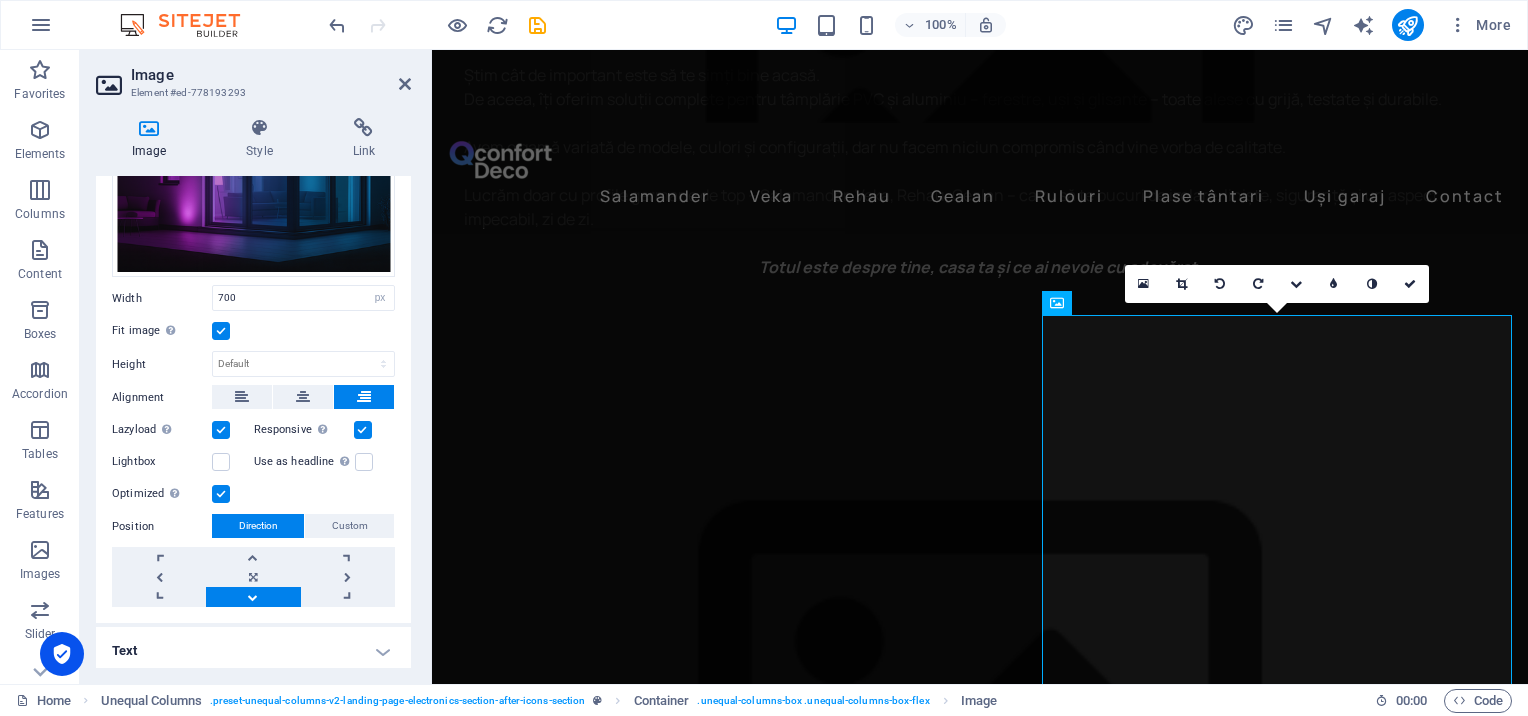 click at bounding box center (363, 430) 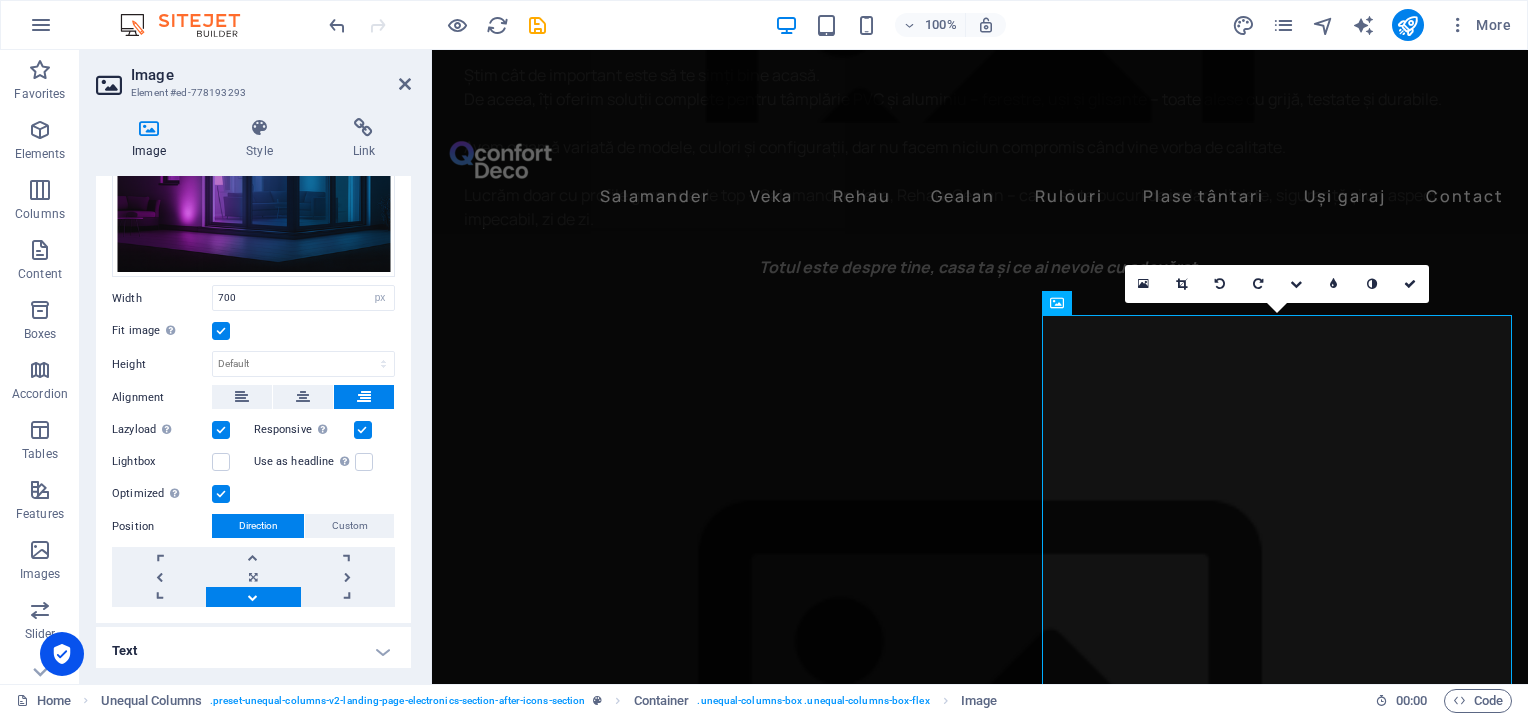 click on "Responsive Automatically load retina image and smartphone optimized sizes." at bounding box center (0, 0) 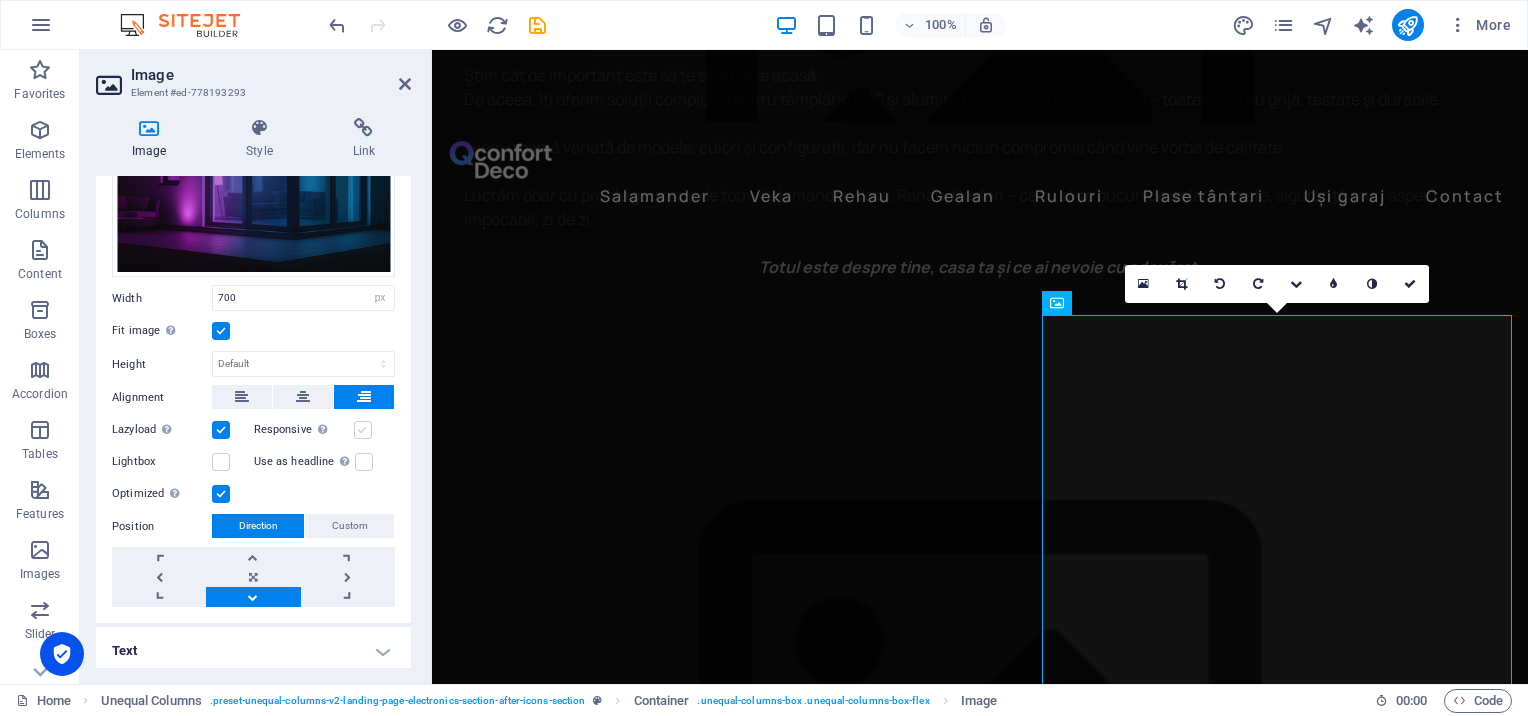 click at bounding box center (363, 430) 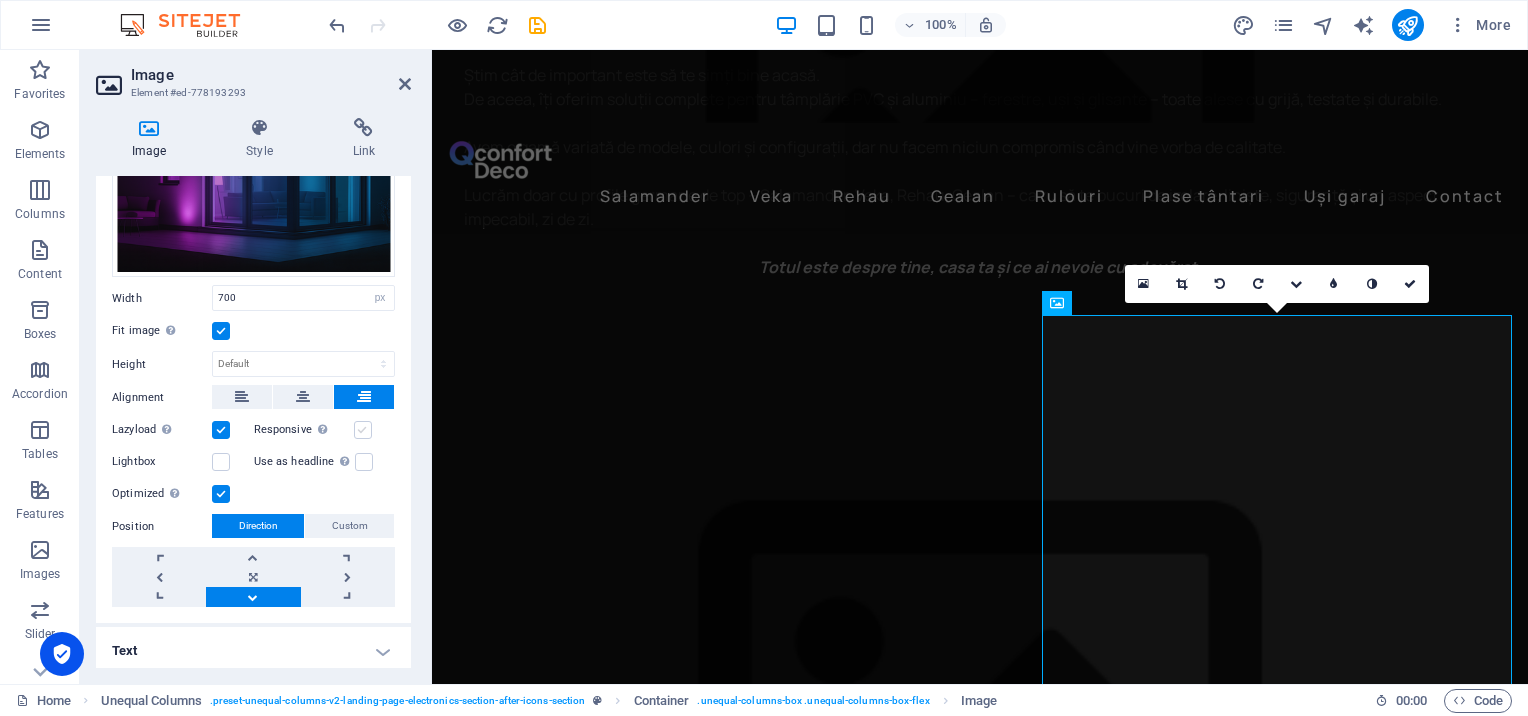click on "Responsive Automatically load retina image and smartphone optimized sizes." at bounding box center [0, 0] 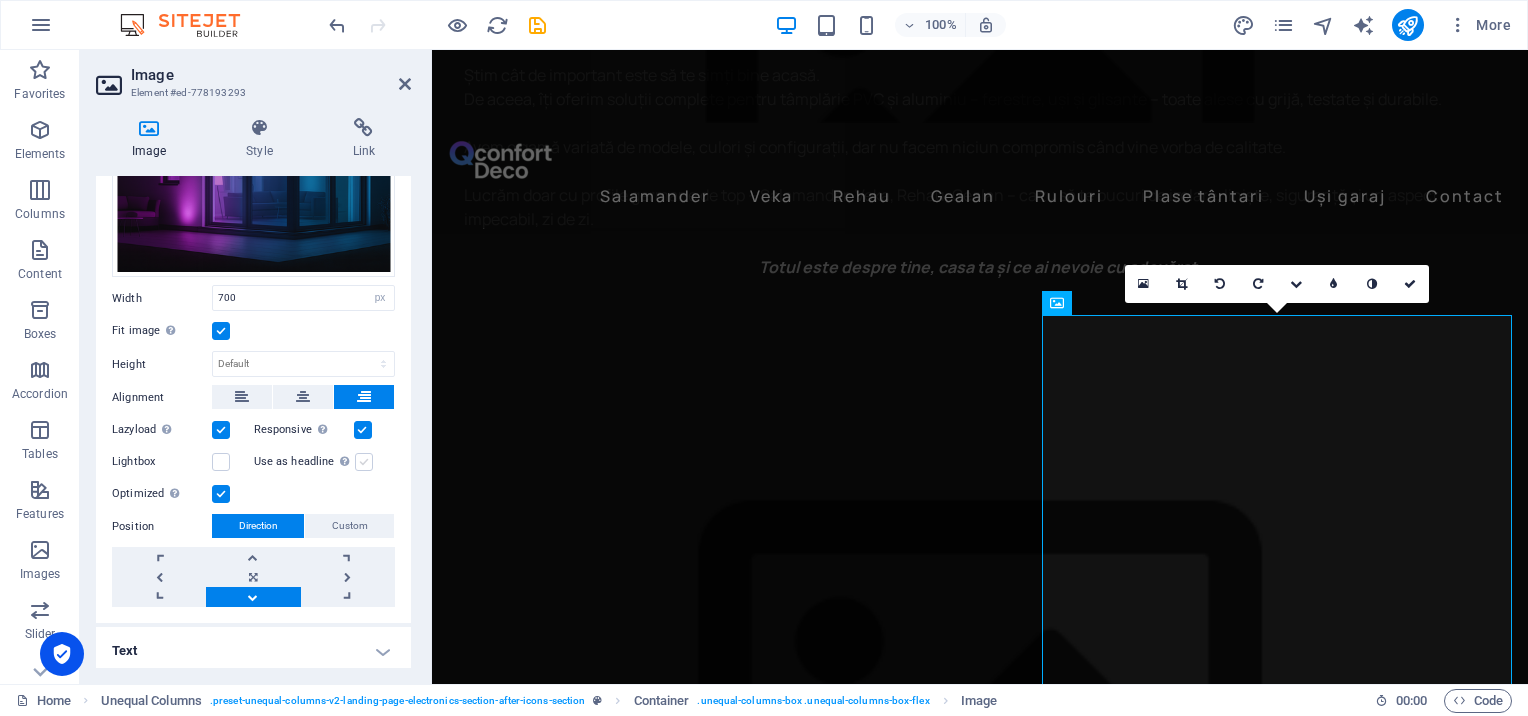 click at bounding box center (364, 462) 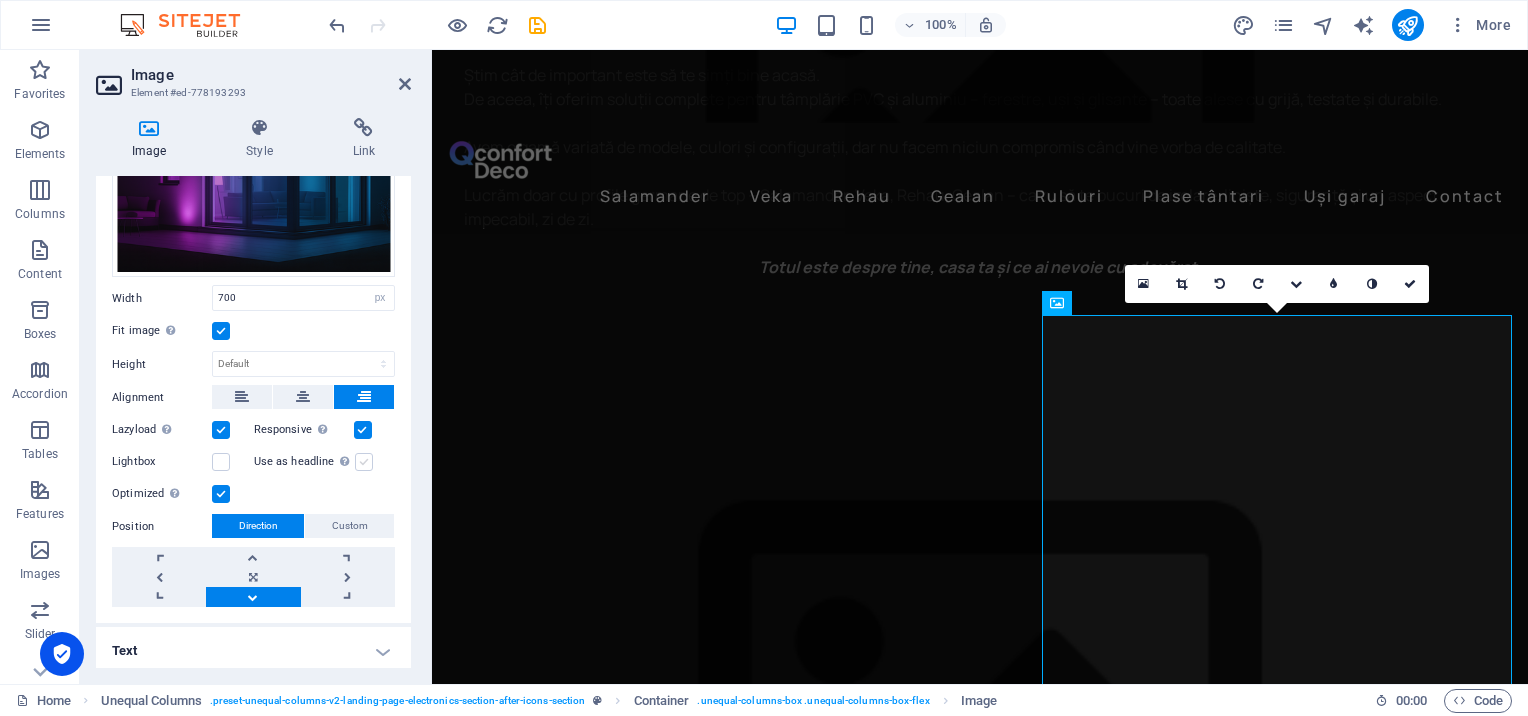 click on "Use as headline The image will be wrapped in an H1 headline tag. Useful for giving alternative text the weight of an H1 headline, e.g. for the logo. Leave unchecked if uncertain." at bounding box center (0, 0) 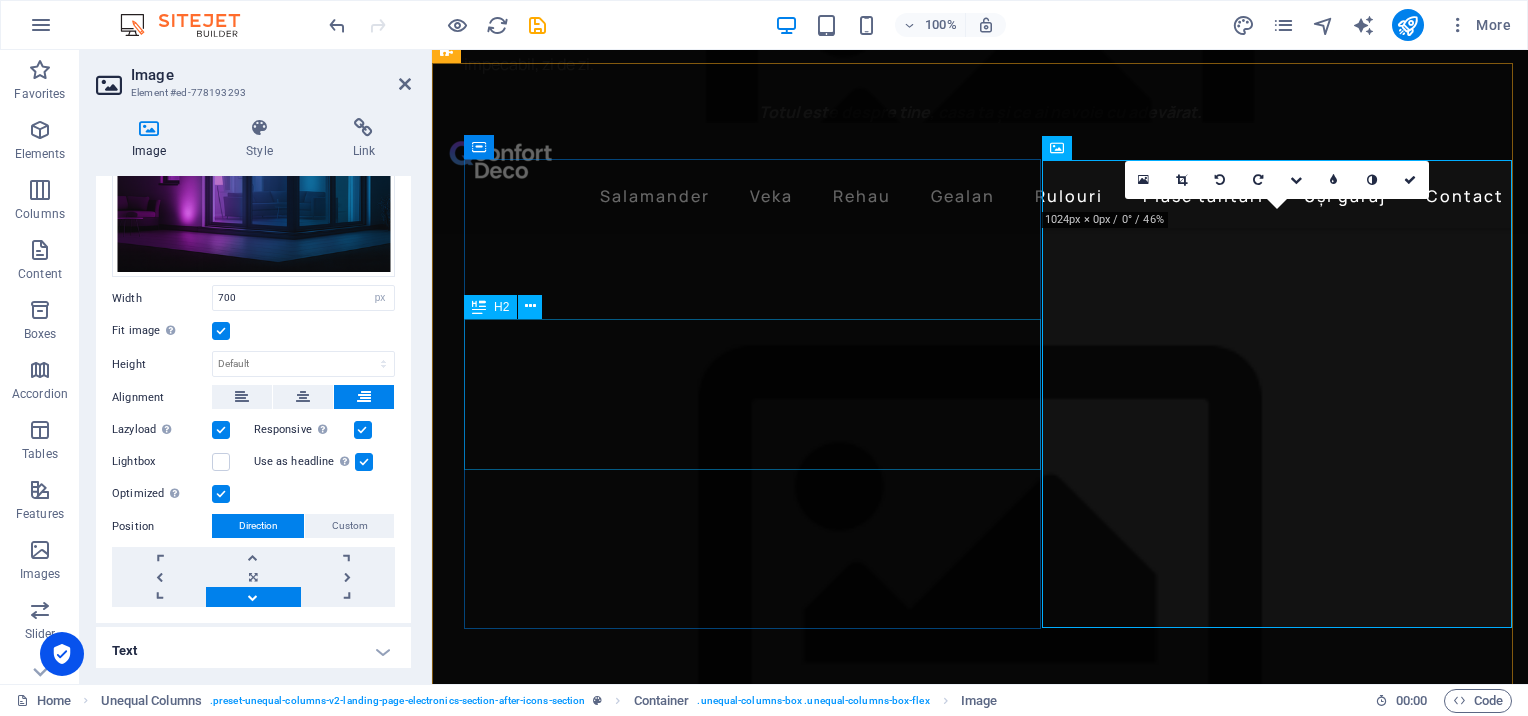 scroll, scrollTop: 2337, scrollLeft: 0, axis: vertical 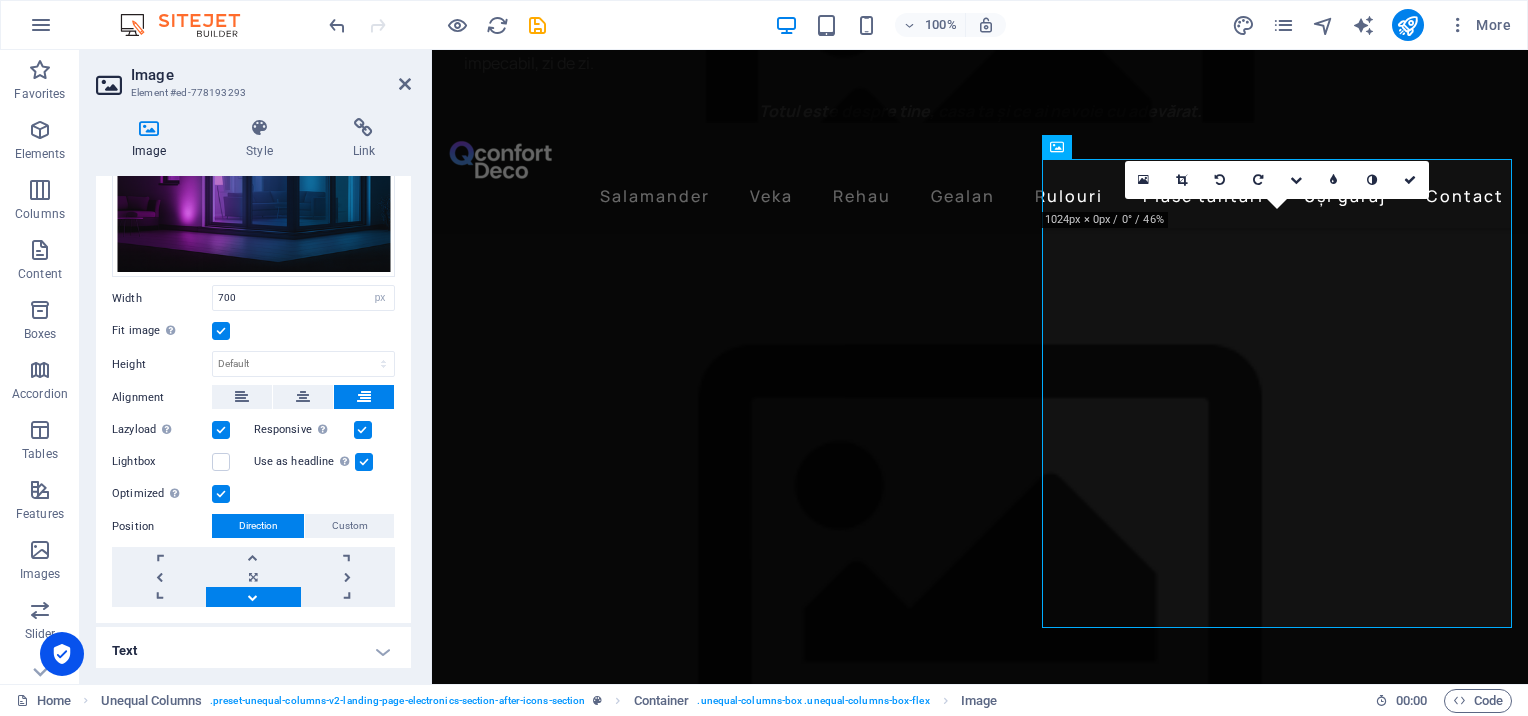 click at bounding box center [364, 462] 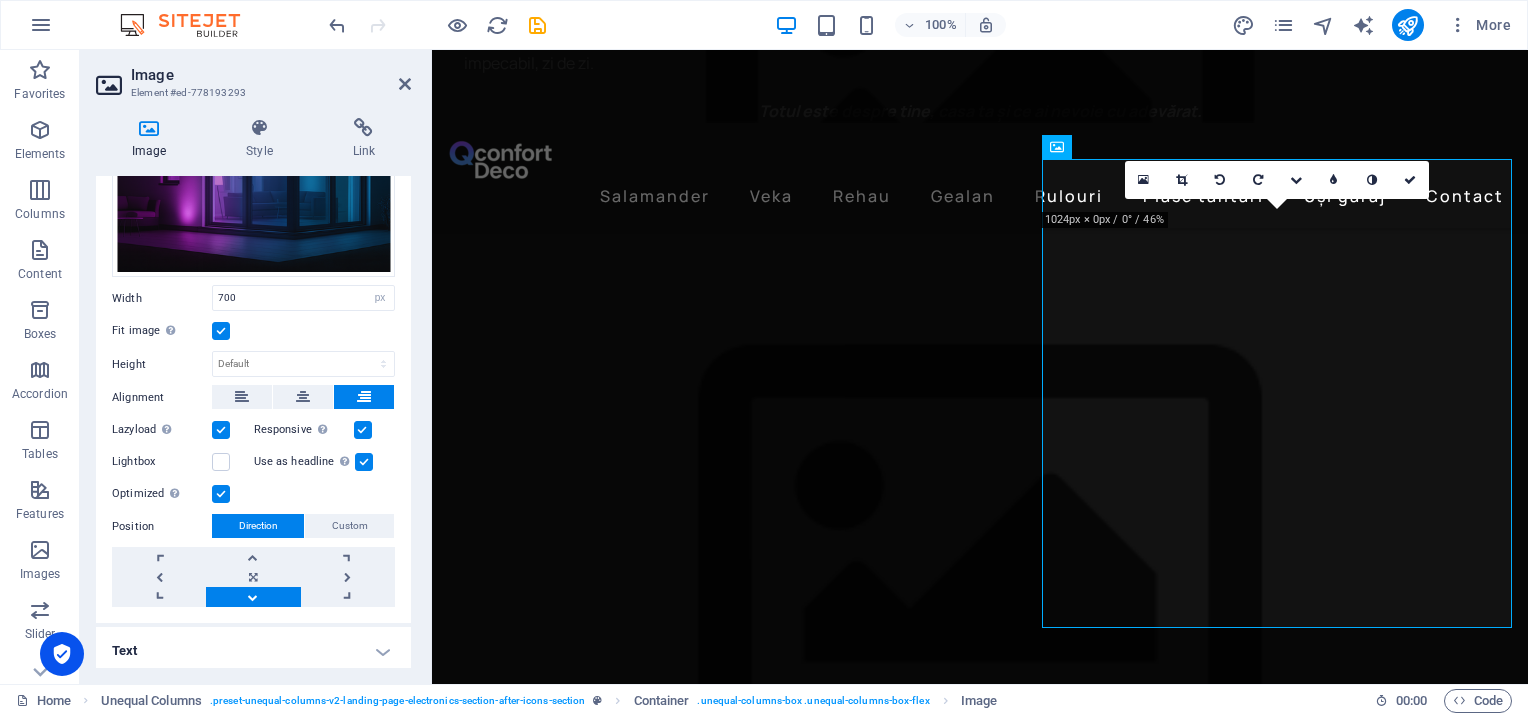 click on "Use as headline The image will be wrapped in an H1 headline tag. Useful for giving alternative text the weight of an H1 headline, e.g. for the logo. Leave unchecked if uncertain." at bounding box center (0, 0) 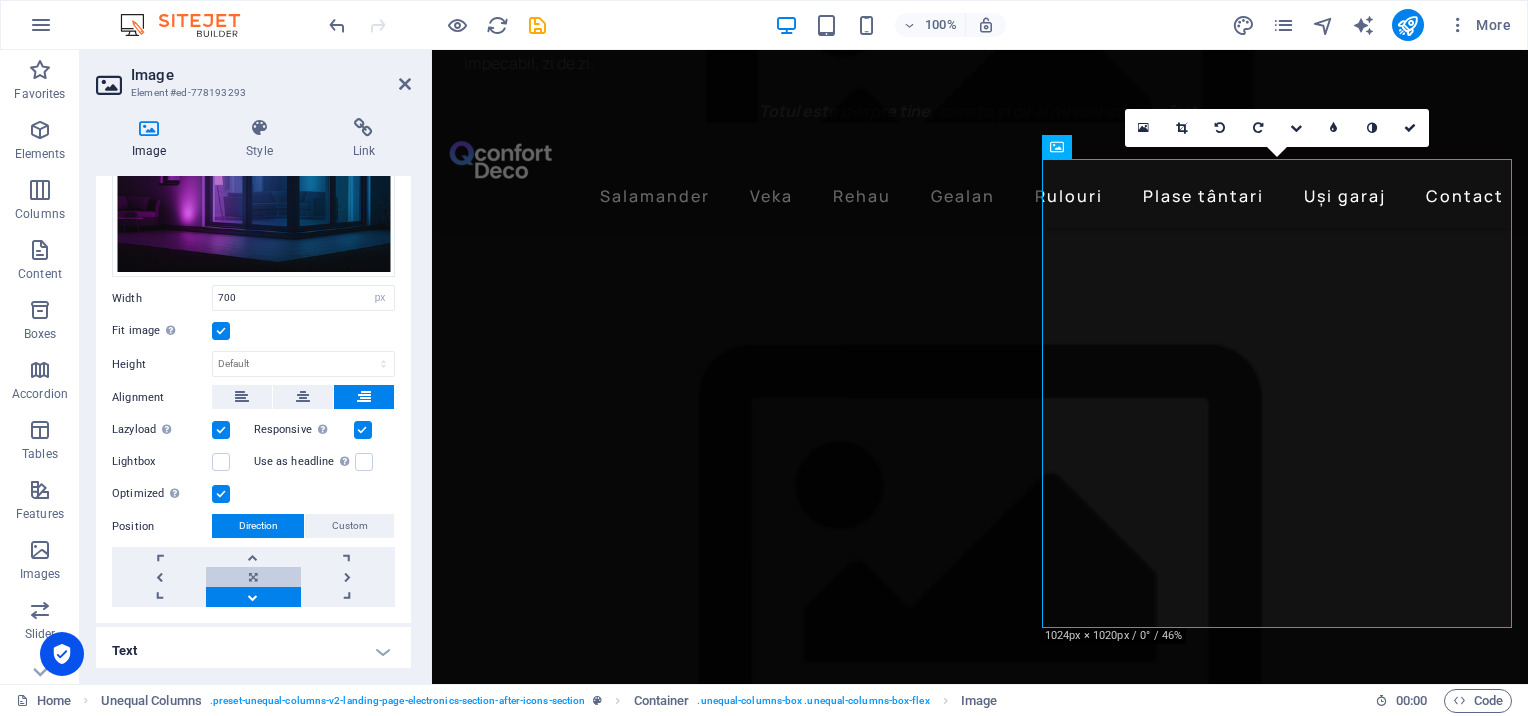 click at bounding box center [253, 577] 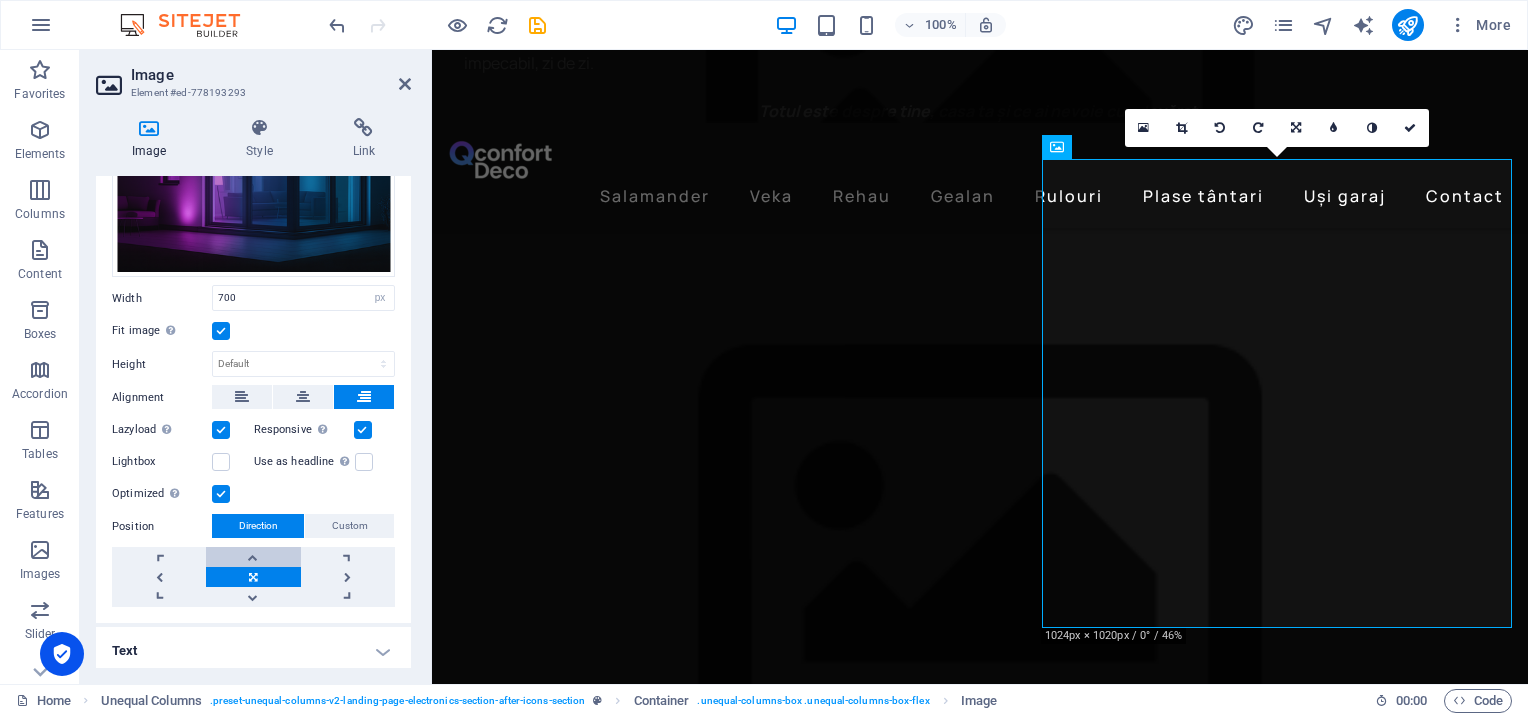 click at bounding box center [253, 557] 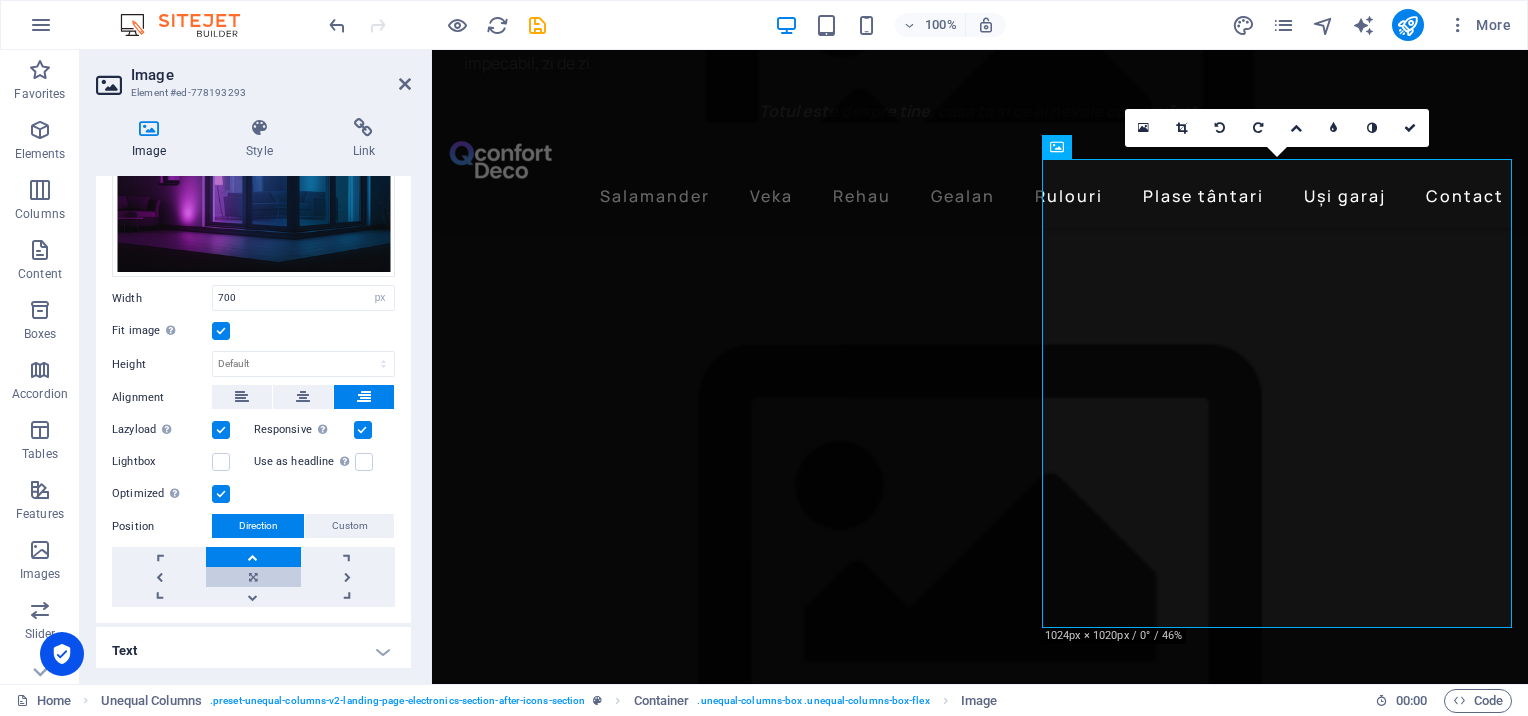 click at bounding box center (253, 577) 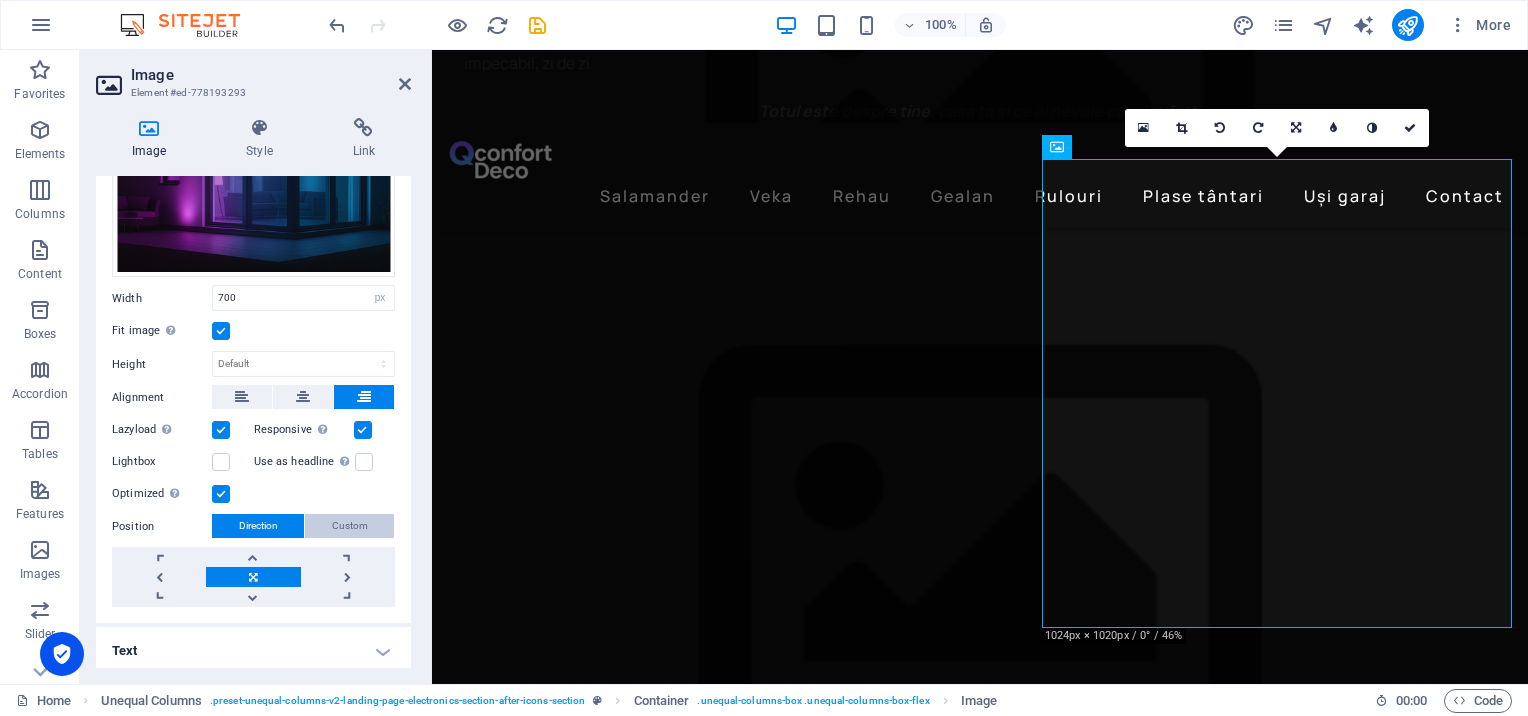 click on "Custom" at bounding box center (349, 526) 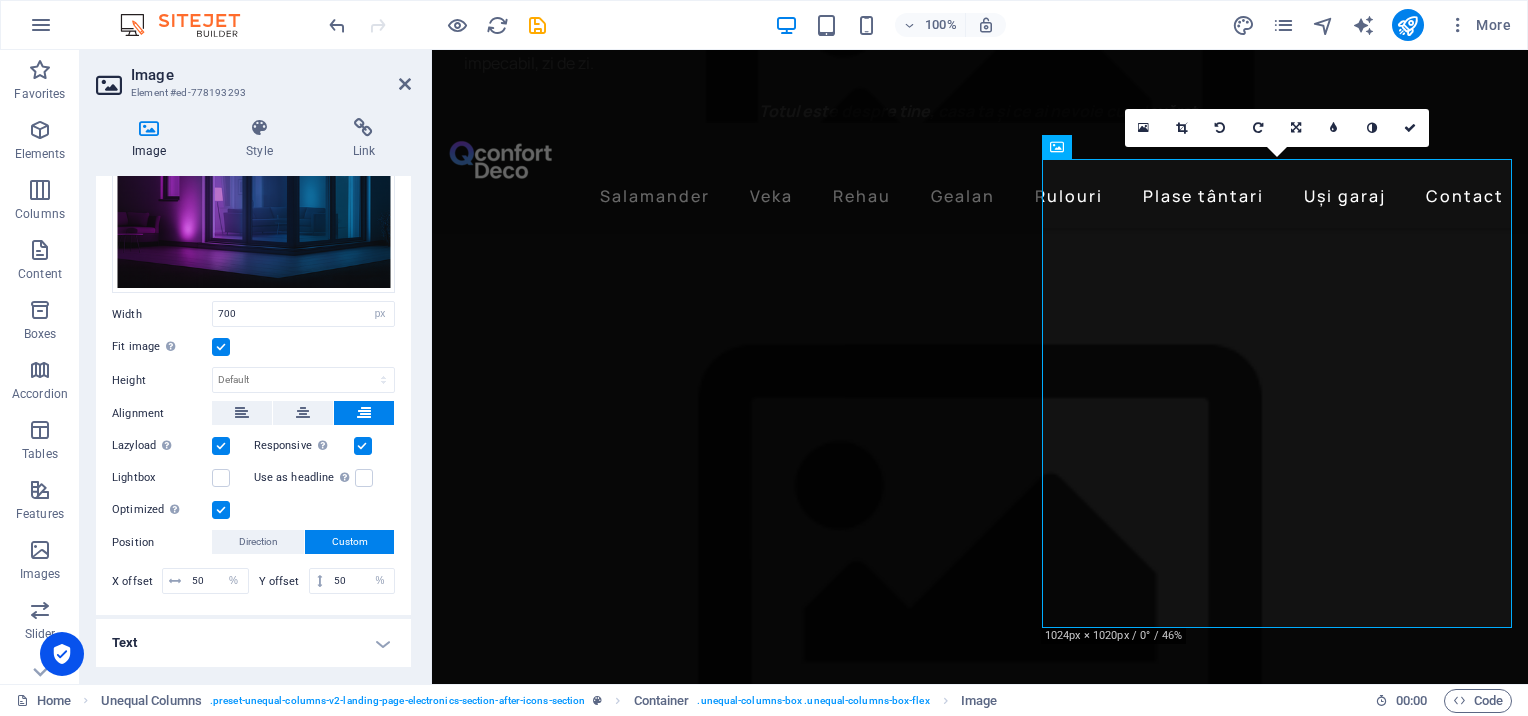 scroll, scrollTop: 345, scrollLeft: 0, axis: vertical 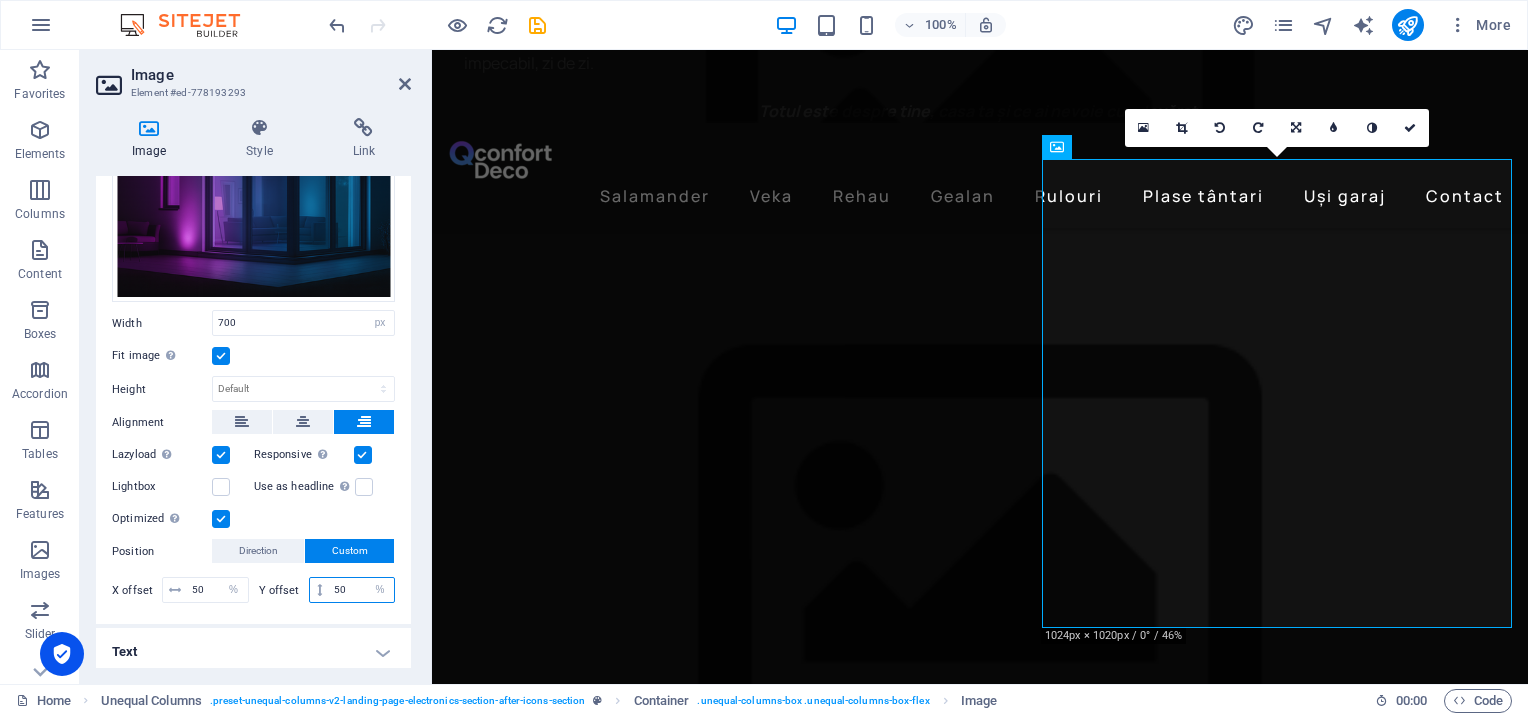 click on "50" at bounding box center [361, 590] 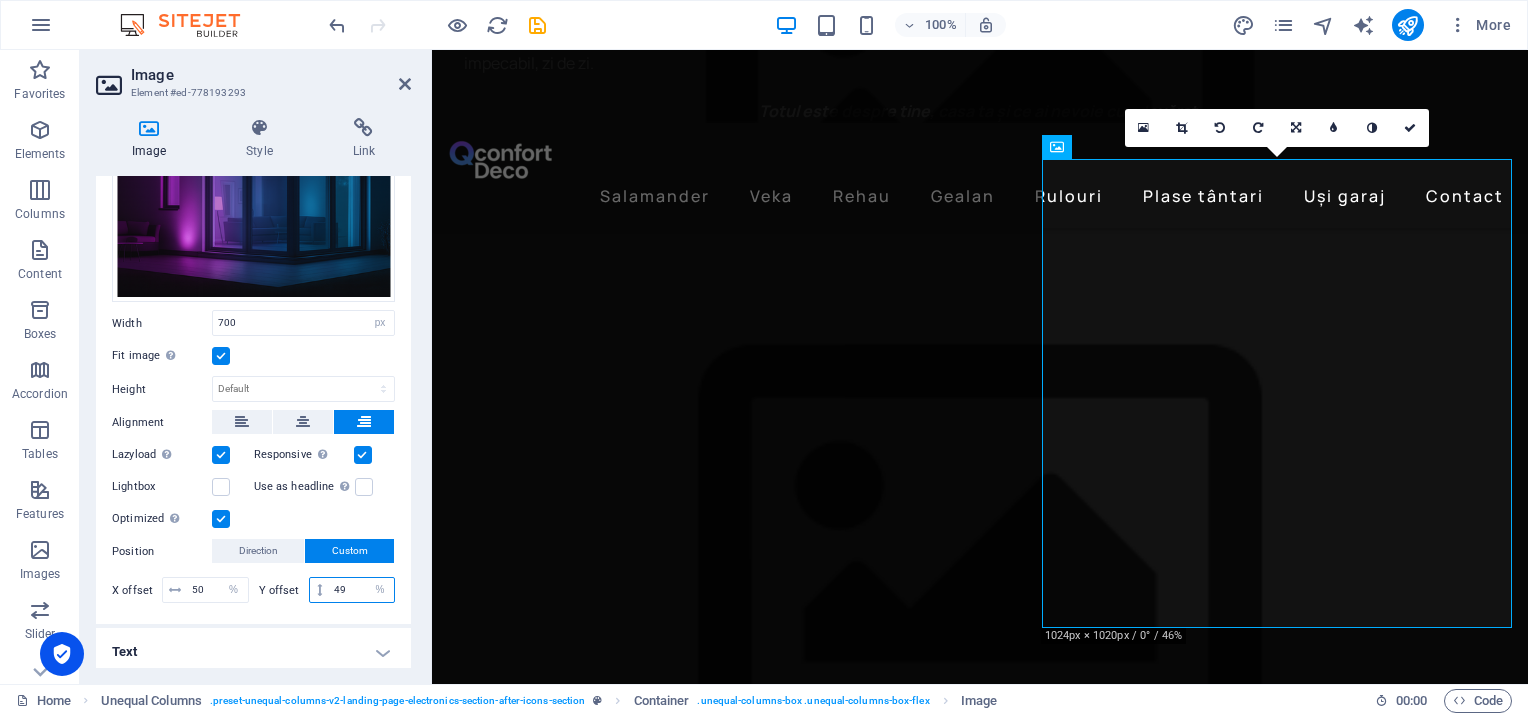 type on "50" 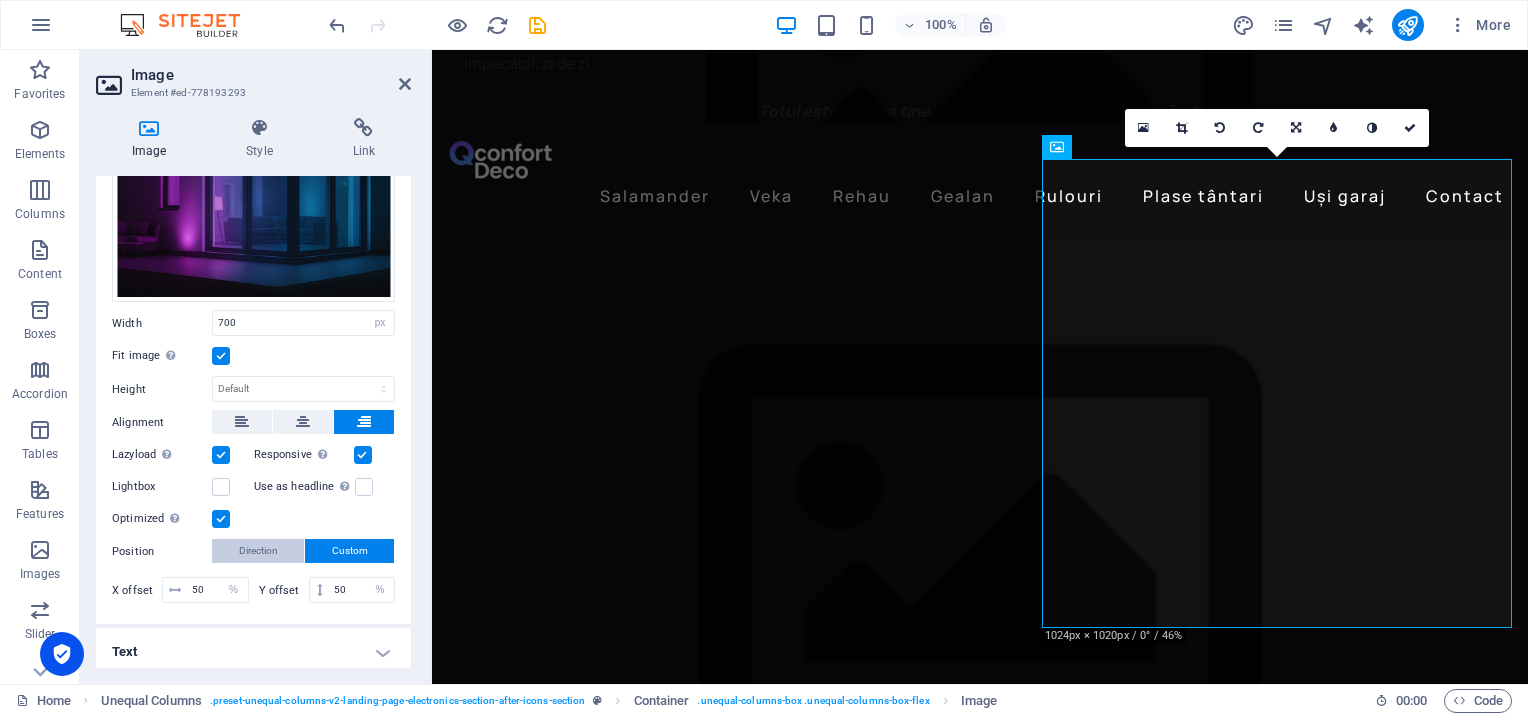 click on "Direction" at bounding box center (258, 551) 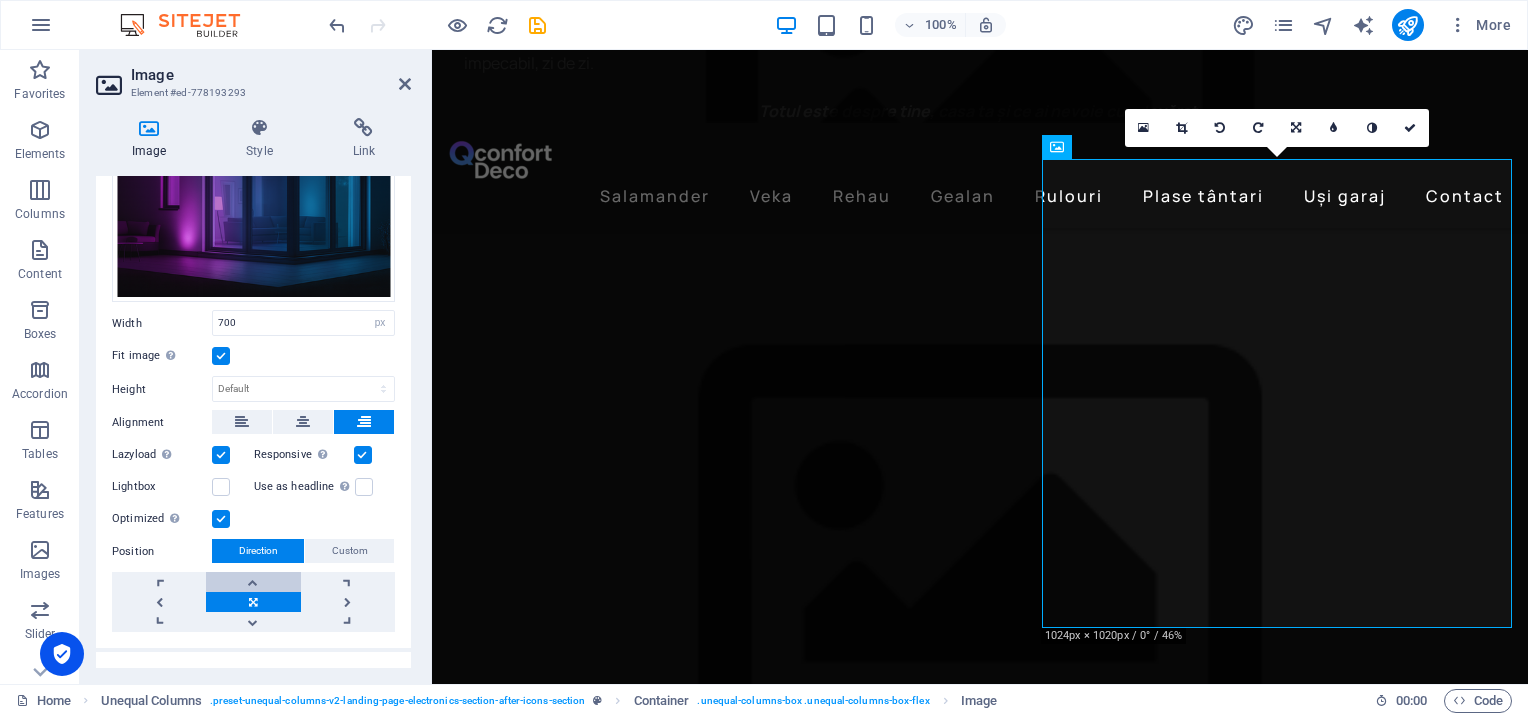 click at bounding box center [253, 582] 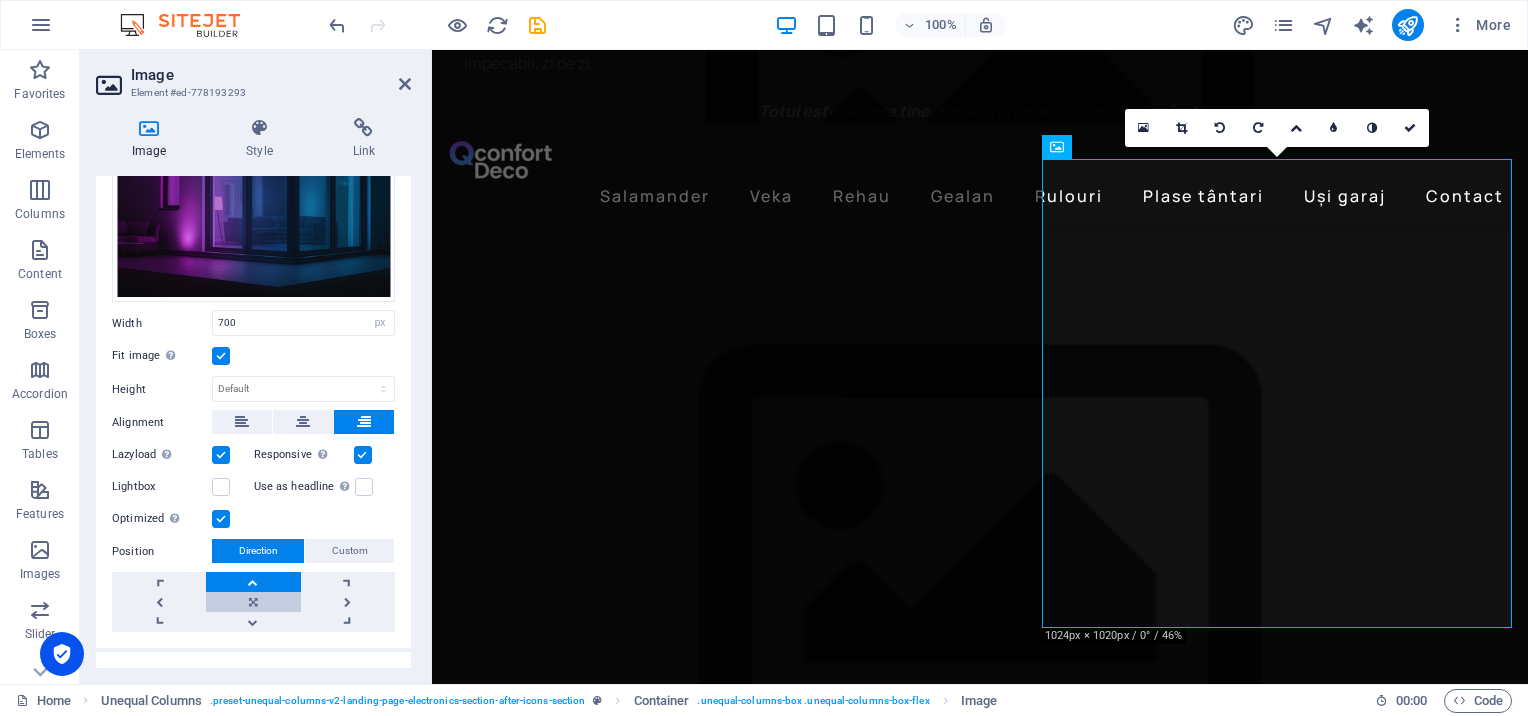 click at bounding box center (253, 602) 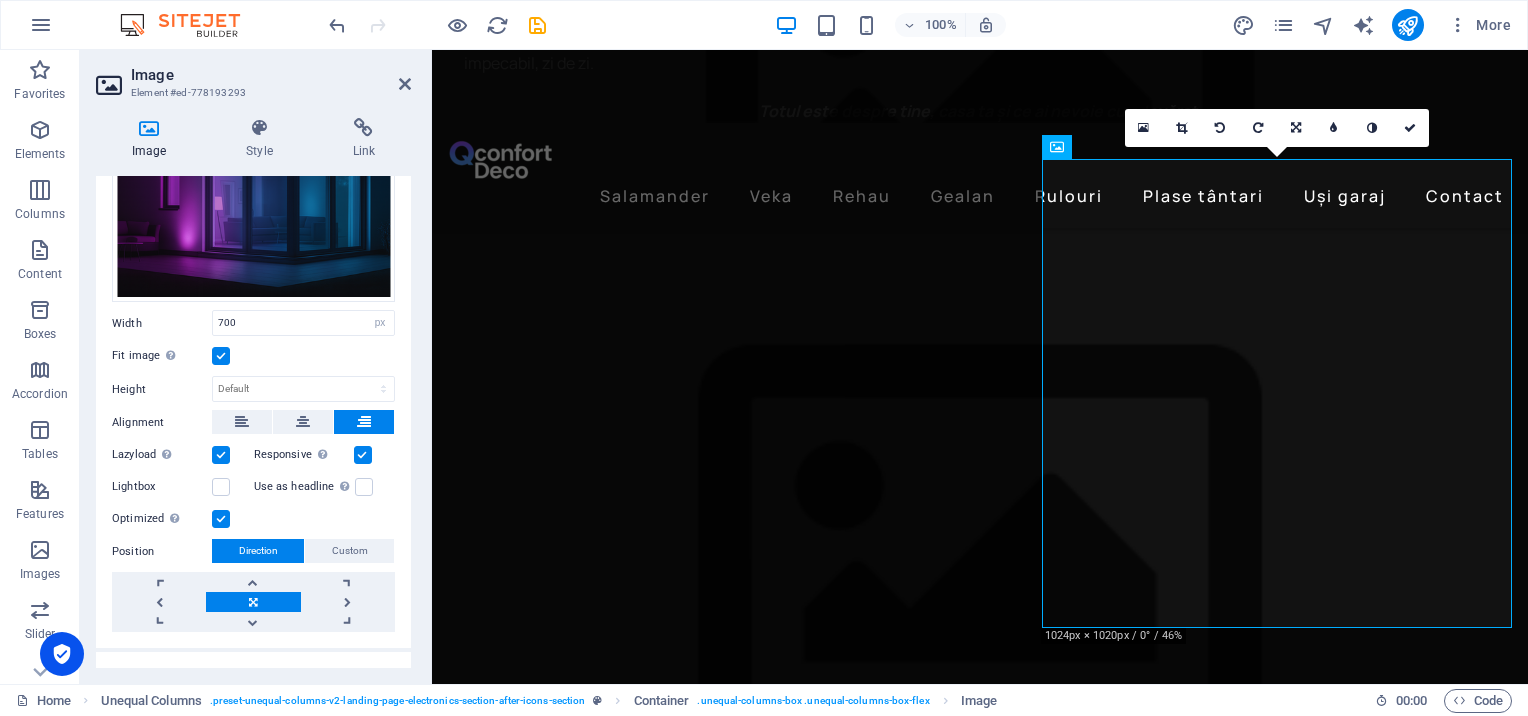 click at bounding box center [221, 519] 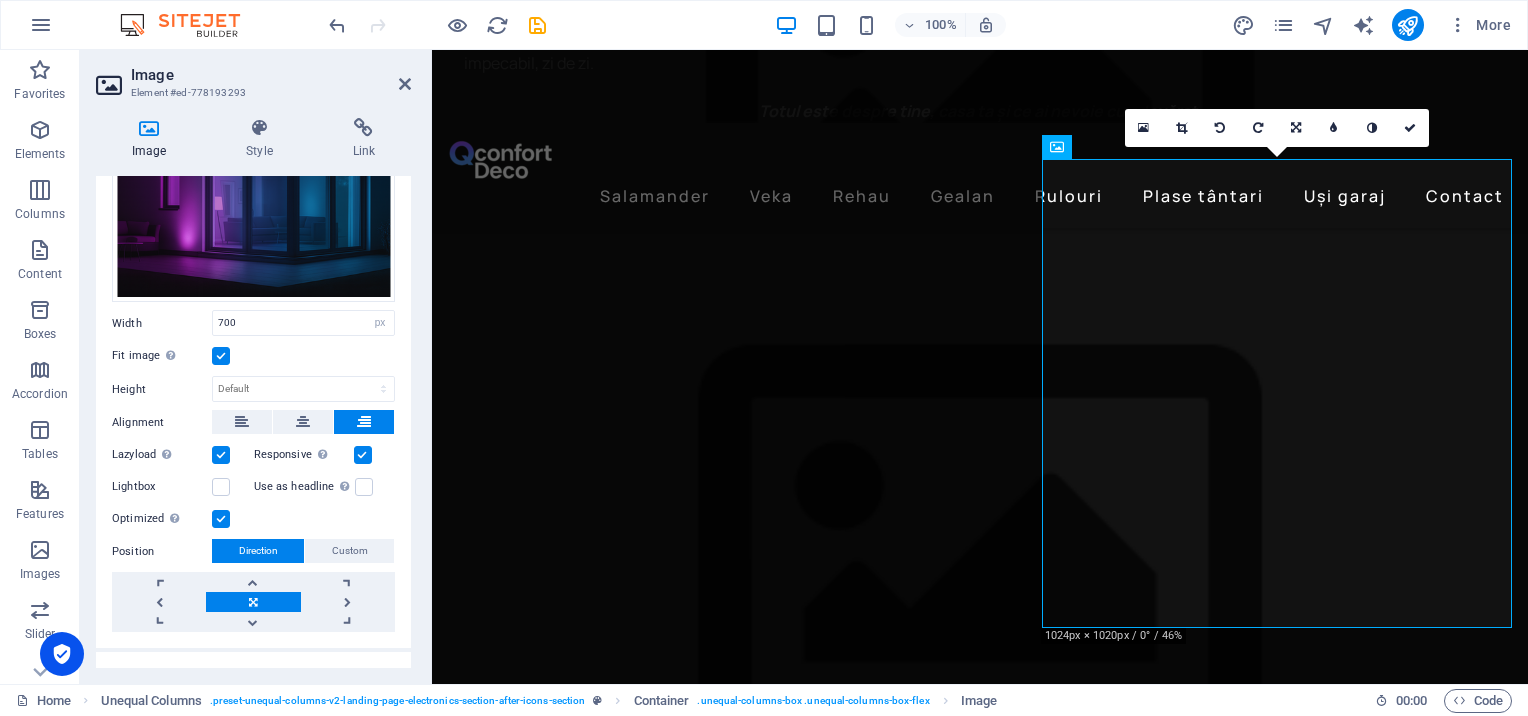 click on "Optimized Images are compressed to improve page speed." at bounding box center [0, 0] 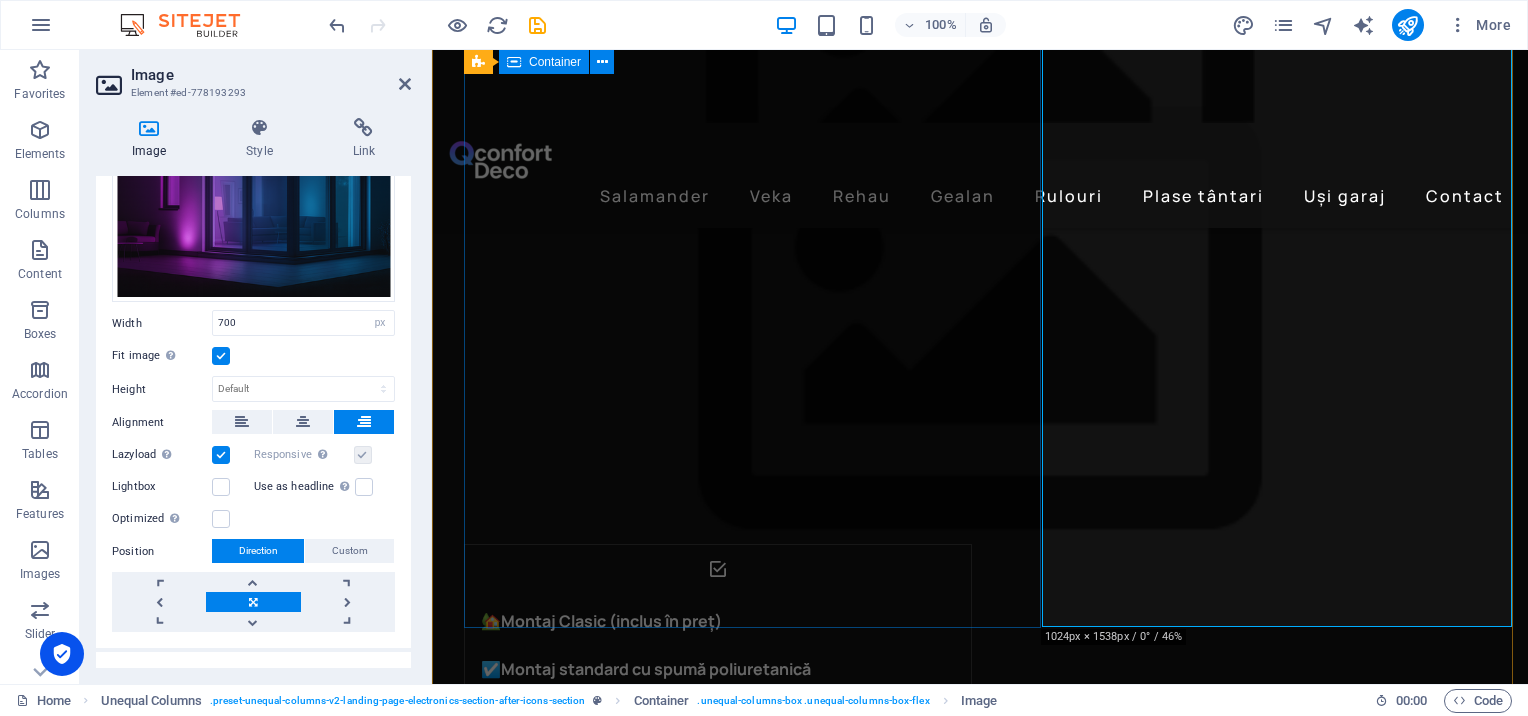 scroll, scrollTop: 2574, scrollLeft: 0, axis: vertical 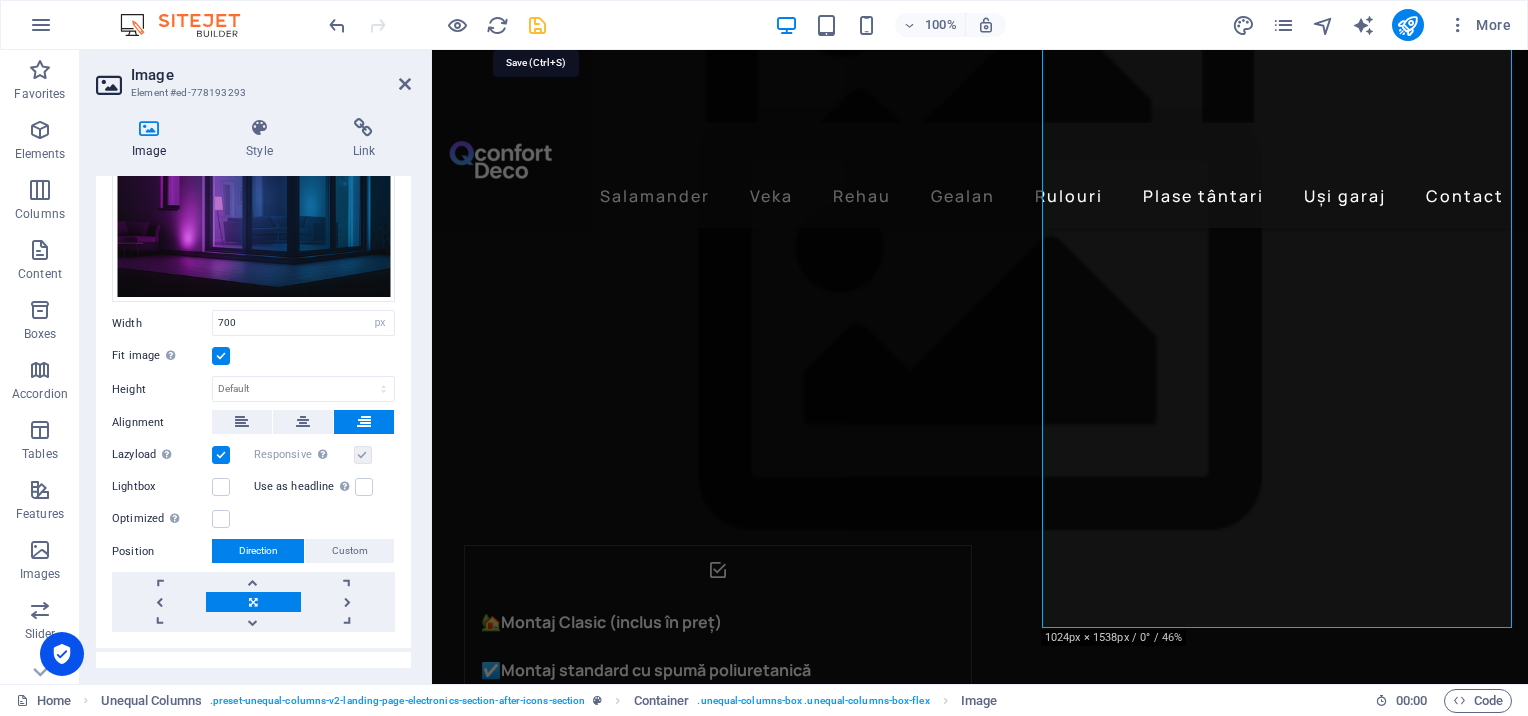 click at bounding box center [537, 25] 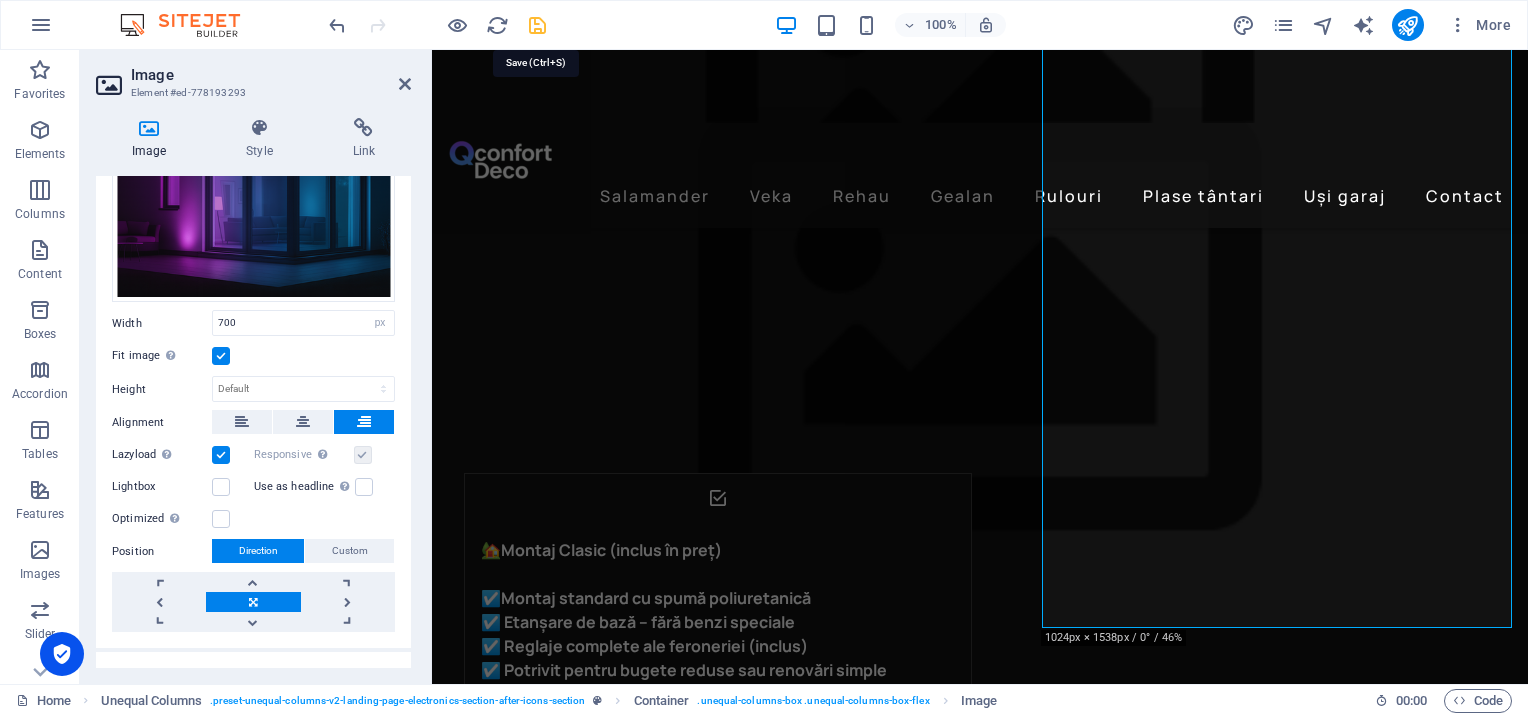 scroll, scrollTop: 2605, scrollLeft: 0, axis: vertical 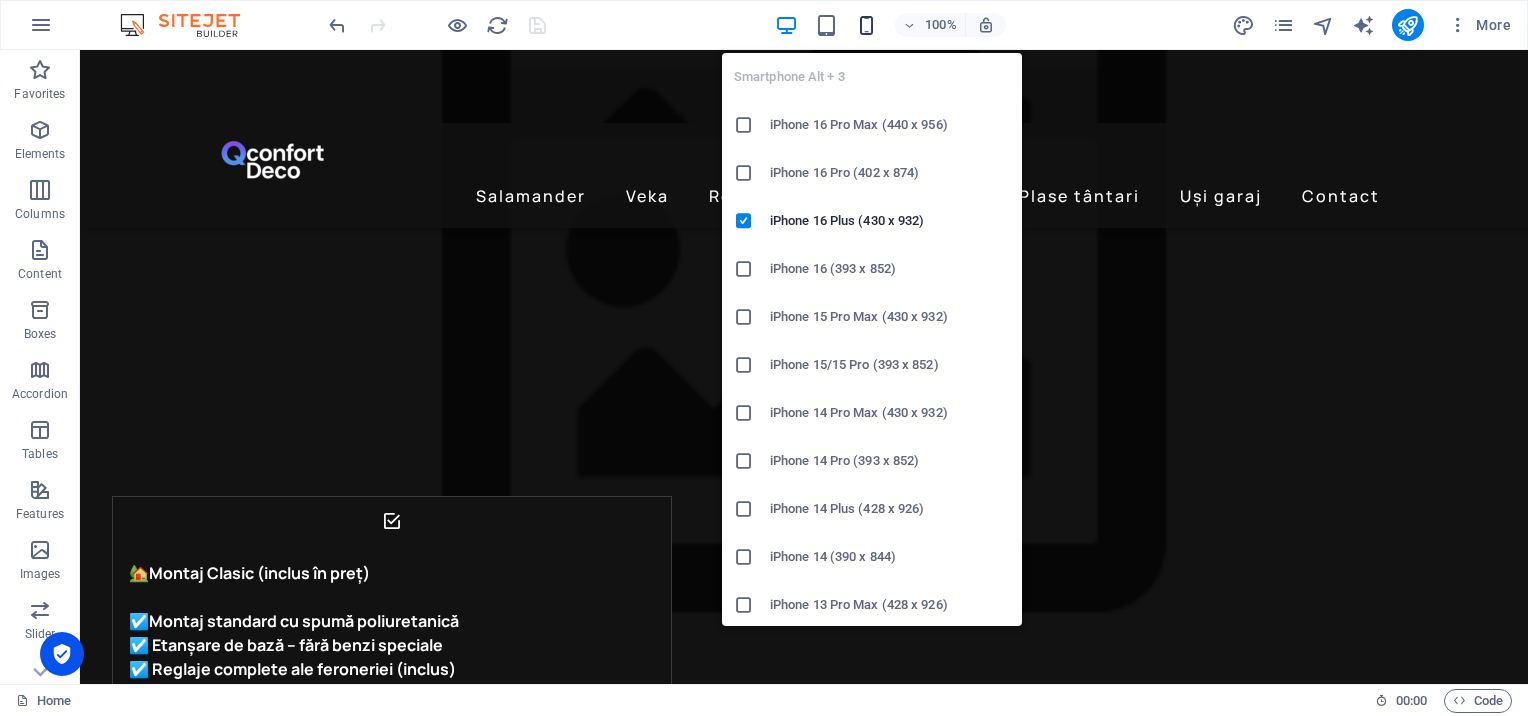 click at bounding box center [866, 25] 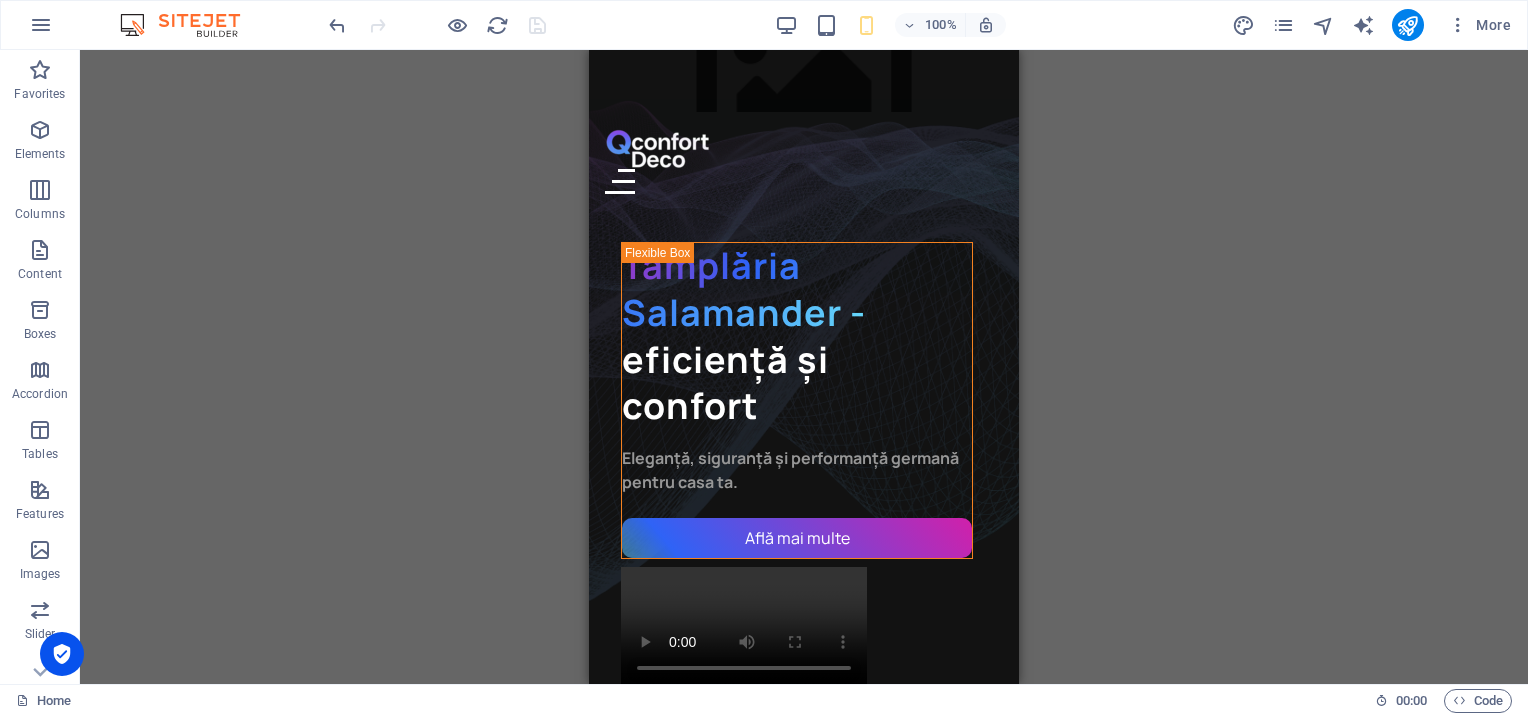 scroll, scrollTop: 0, scrollLeft: 0, axis: both 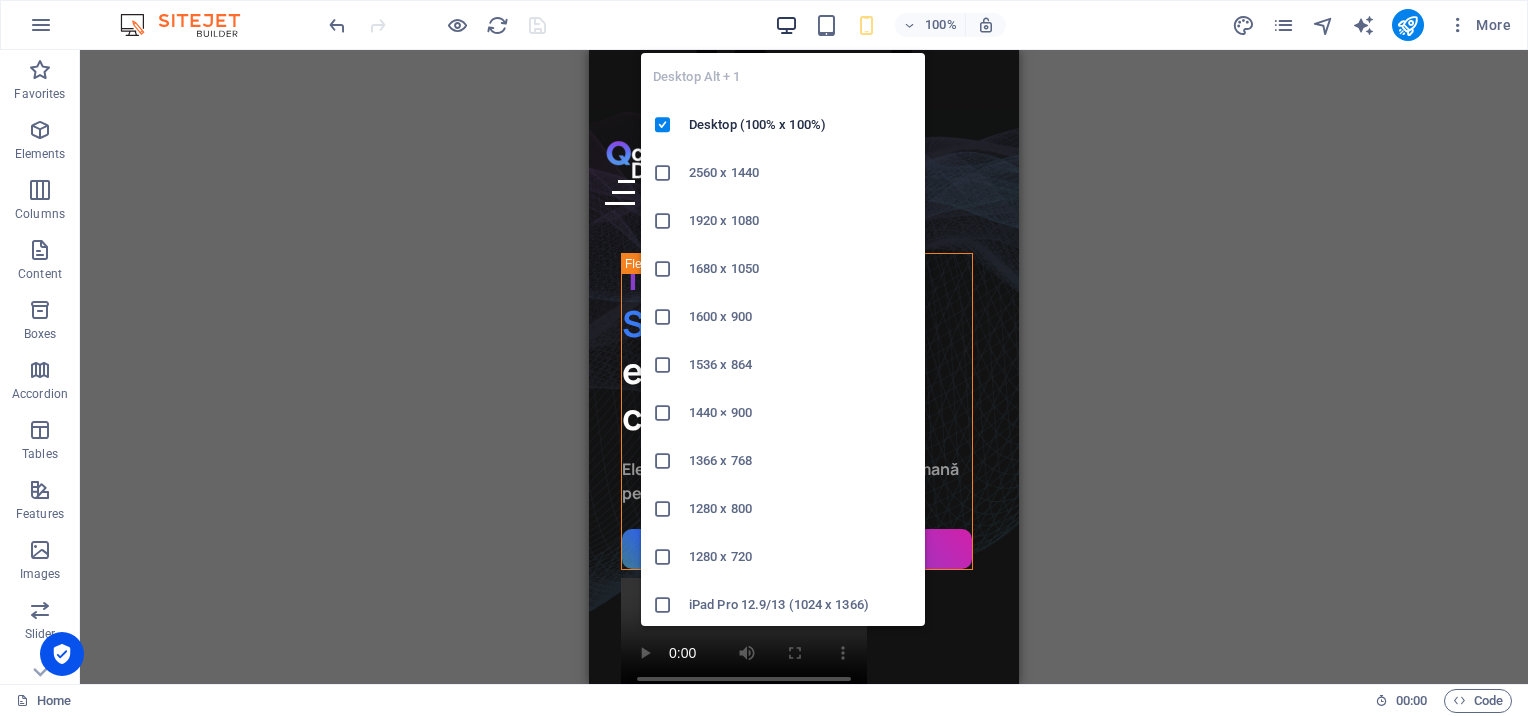 click at bounding box center [786, 25] 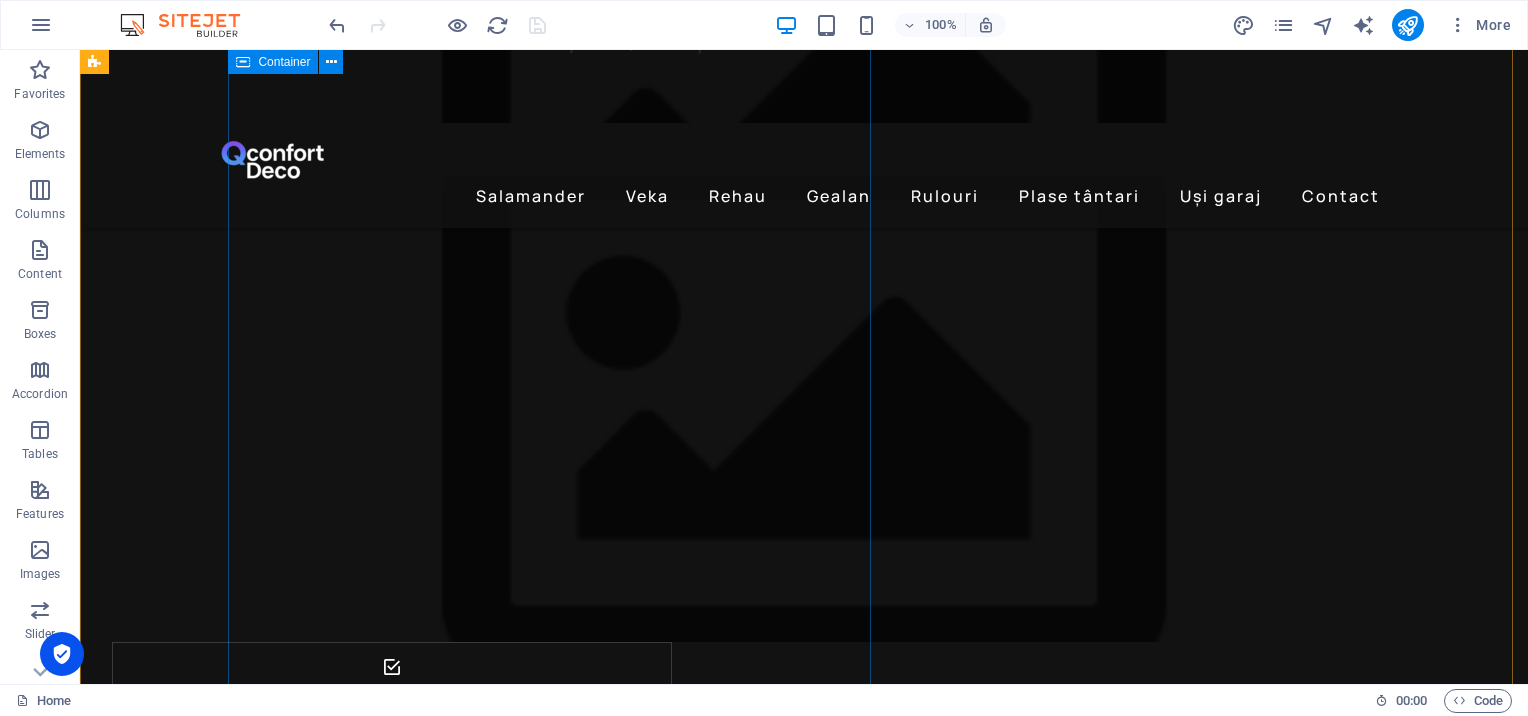 scroll, scrollTop: 2460, scrollLeft: 0, axis: vertical 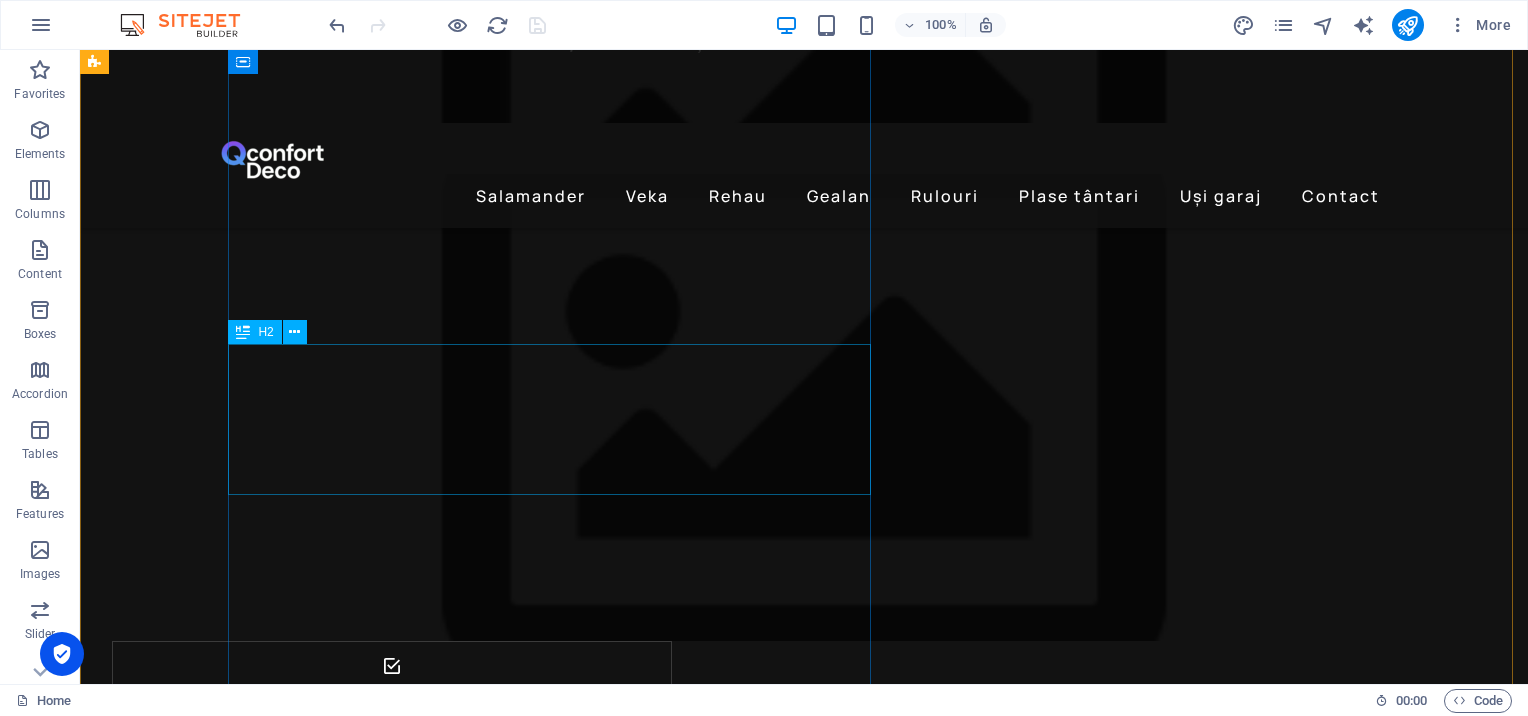click on "Tunes out noises, tunes in voices" at bounding box center [696, 2934] 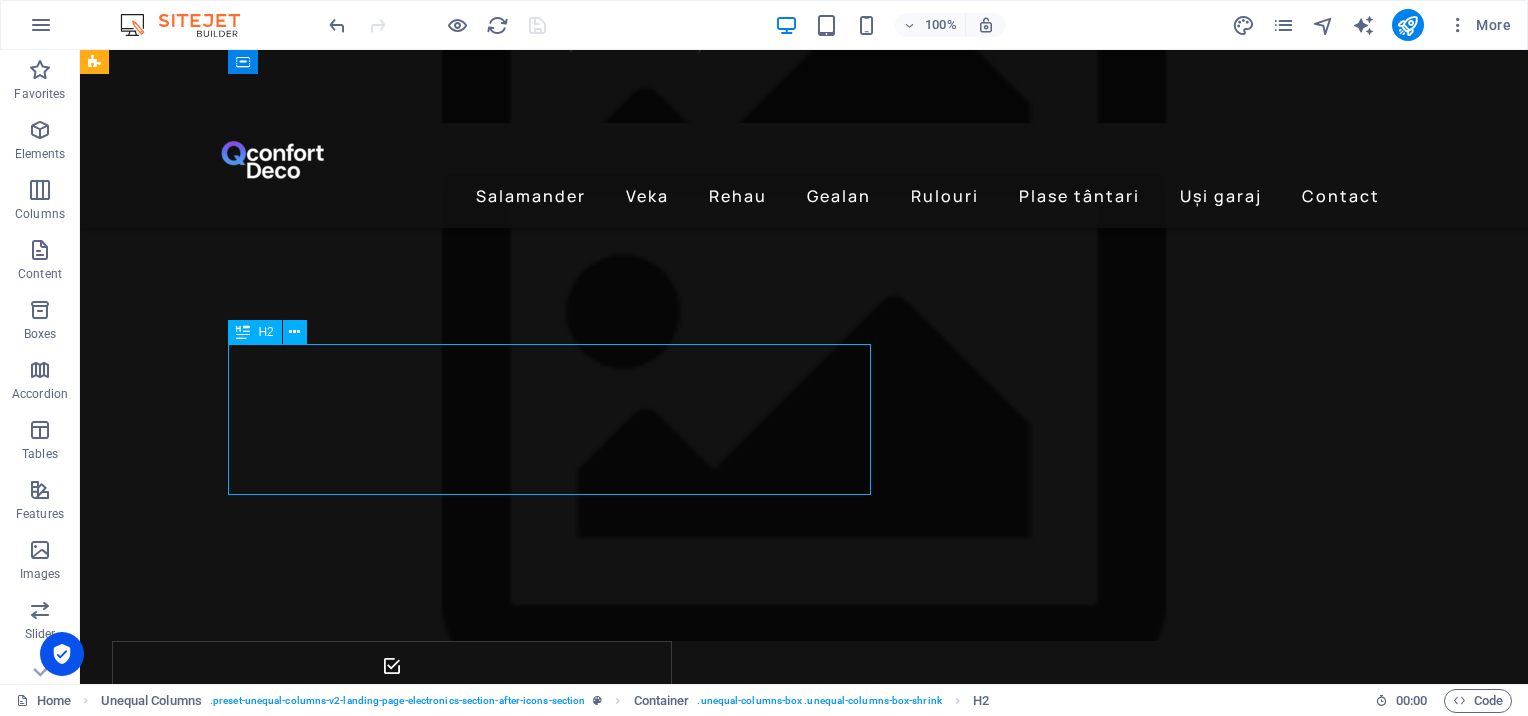 click on "Tunes out noises, tunes in voices" at bounding box center [696, 2934] 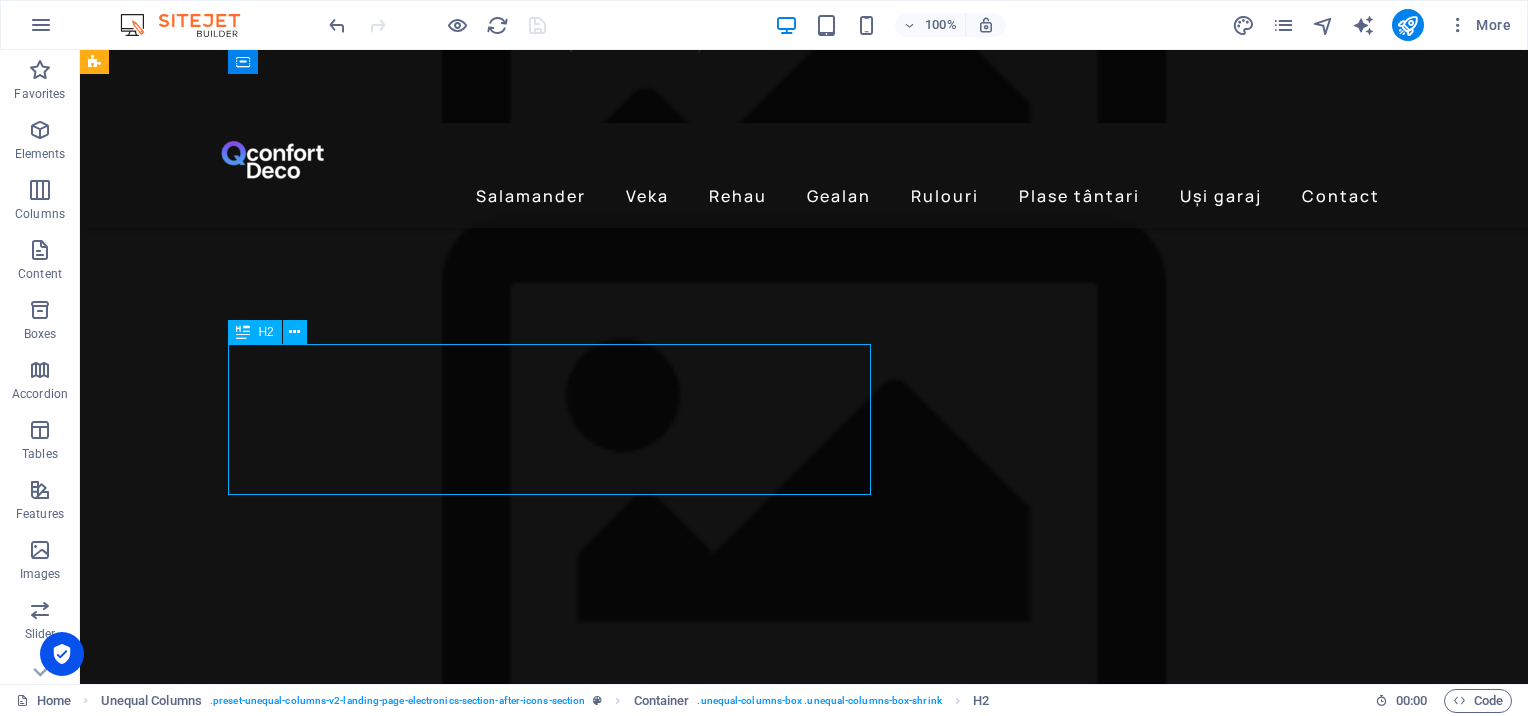 drag, startPoint x: 688, startPoint y: 396, endPoint x: 336, endPoint y: 396, distance: 352 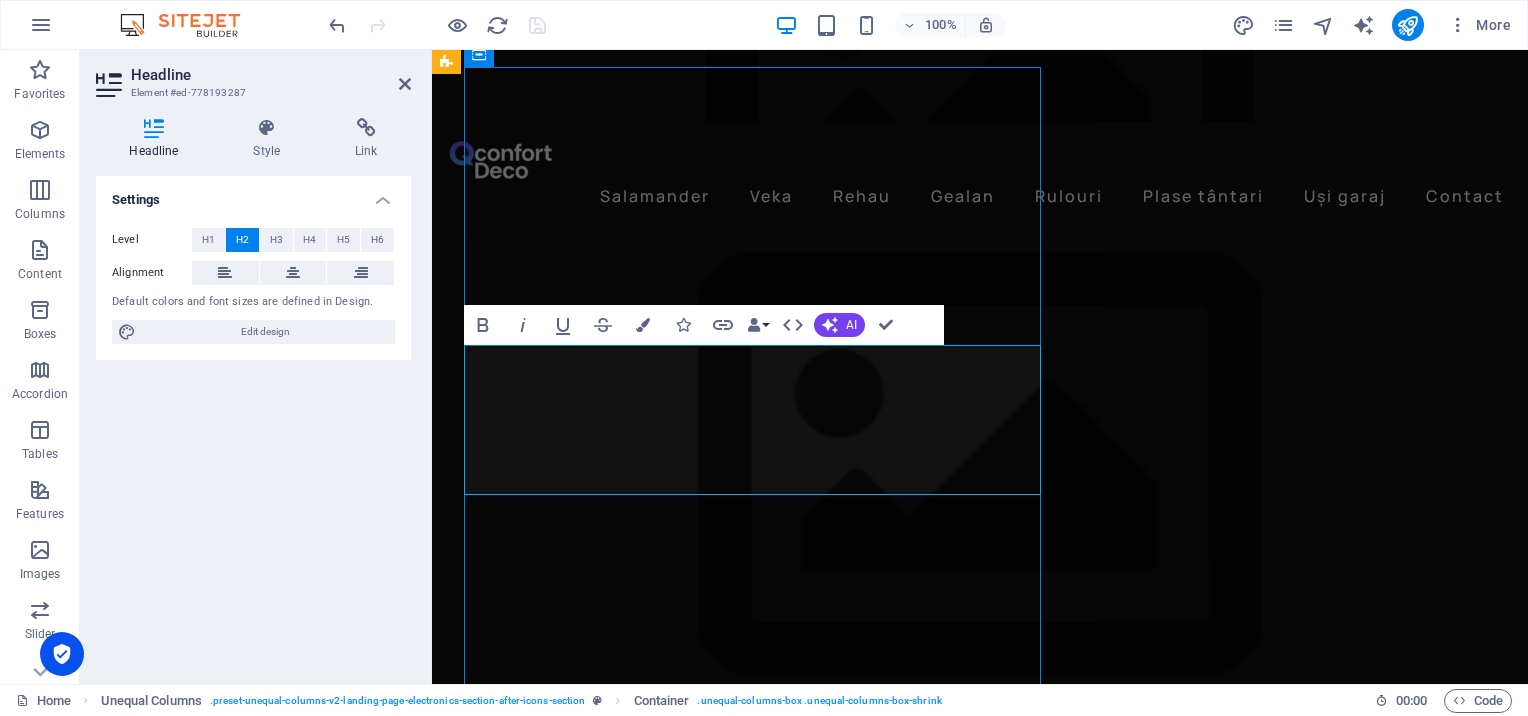 scroll, scrollTop: 2460, scrollLeft: 0, axis: vertical 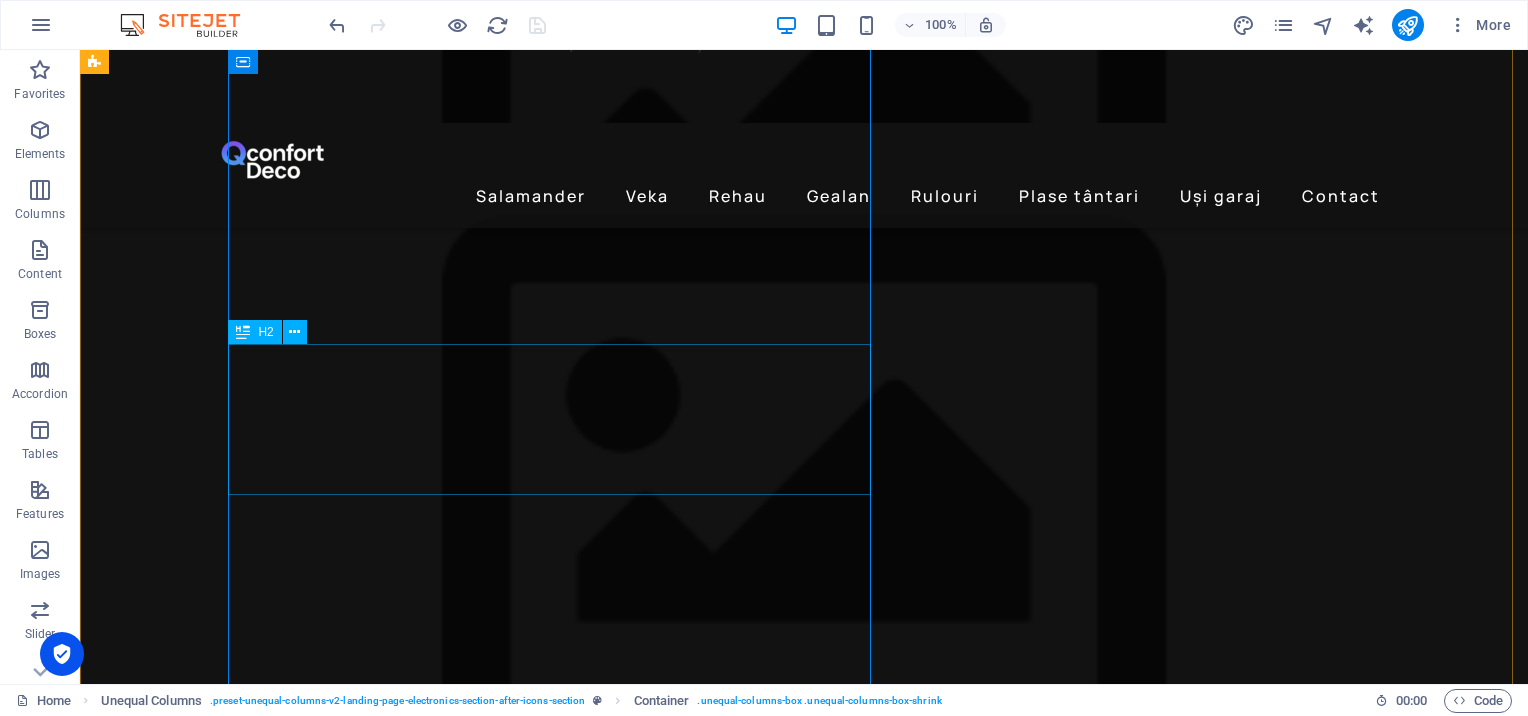 click on "Tunes out noises, tunes in voices" at bounding box center [696, 3006] 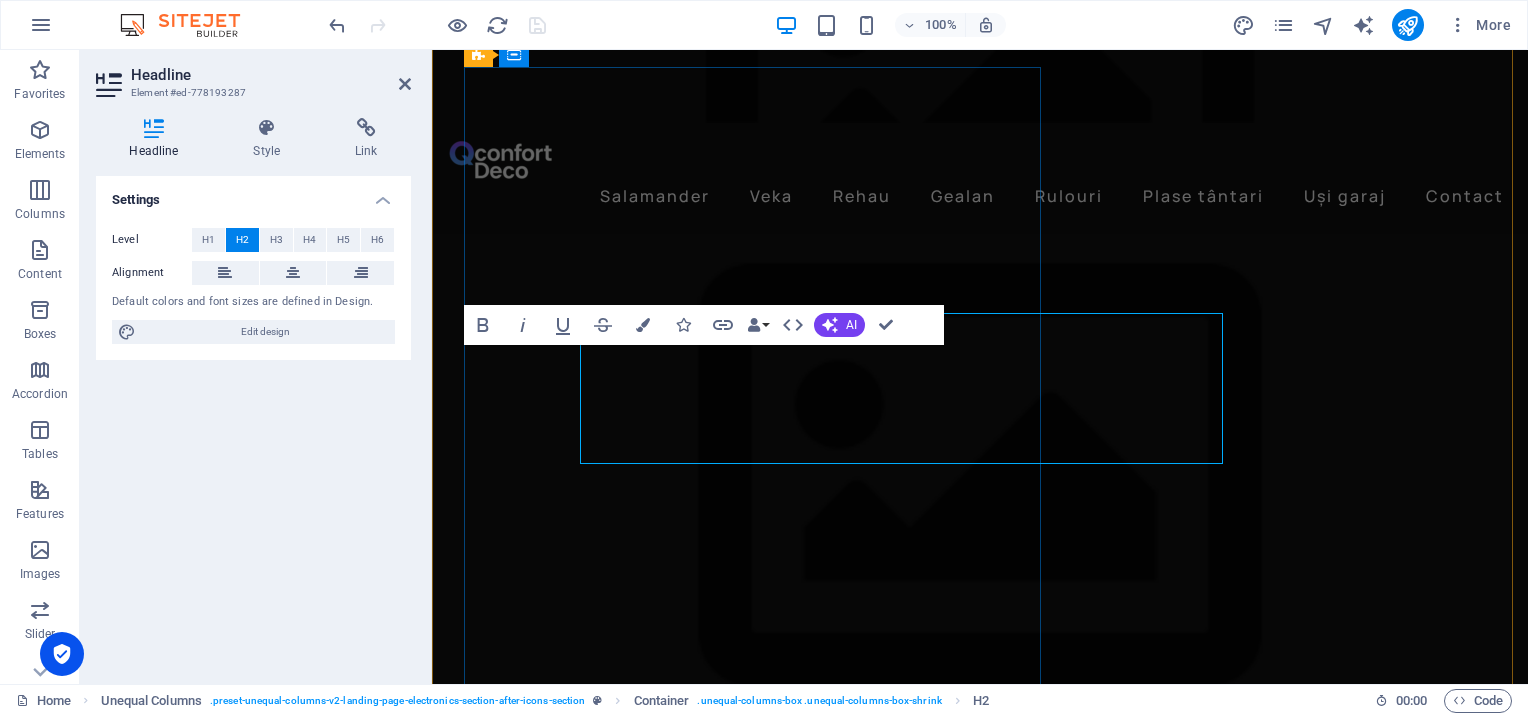 scroll, scrollTop: 2429, scrollLeft: 0, axis: vertical 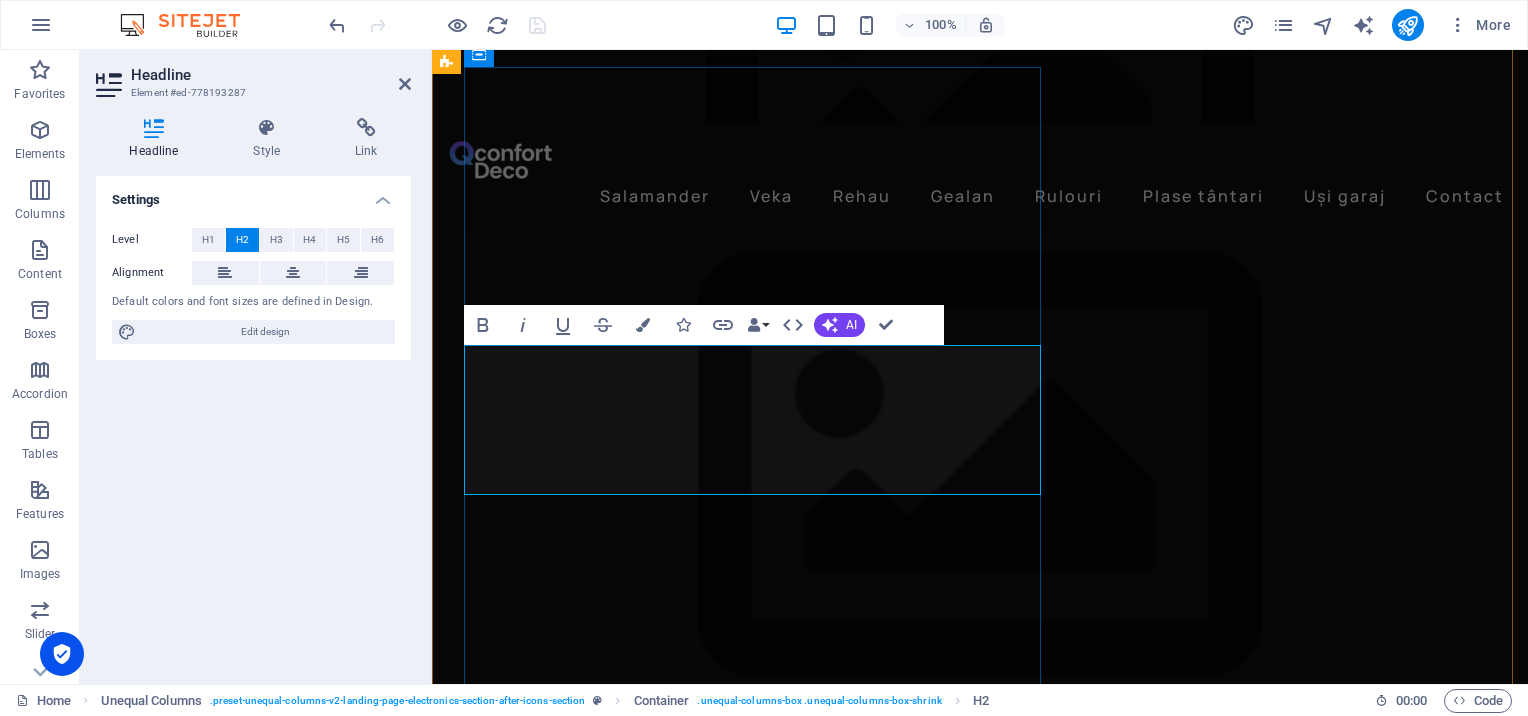 click on "Tunes out noises, tunes in voices" at bounding box center (996, 3031) 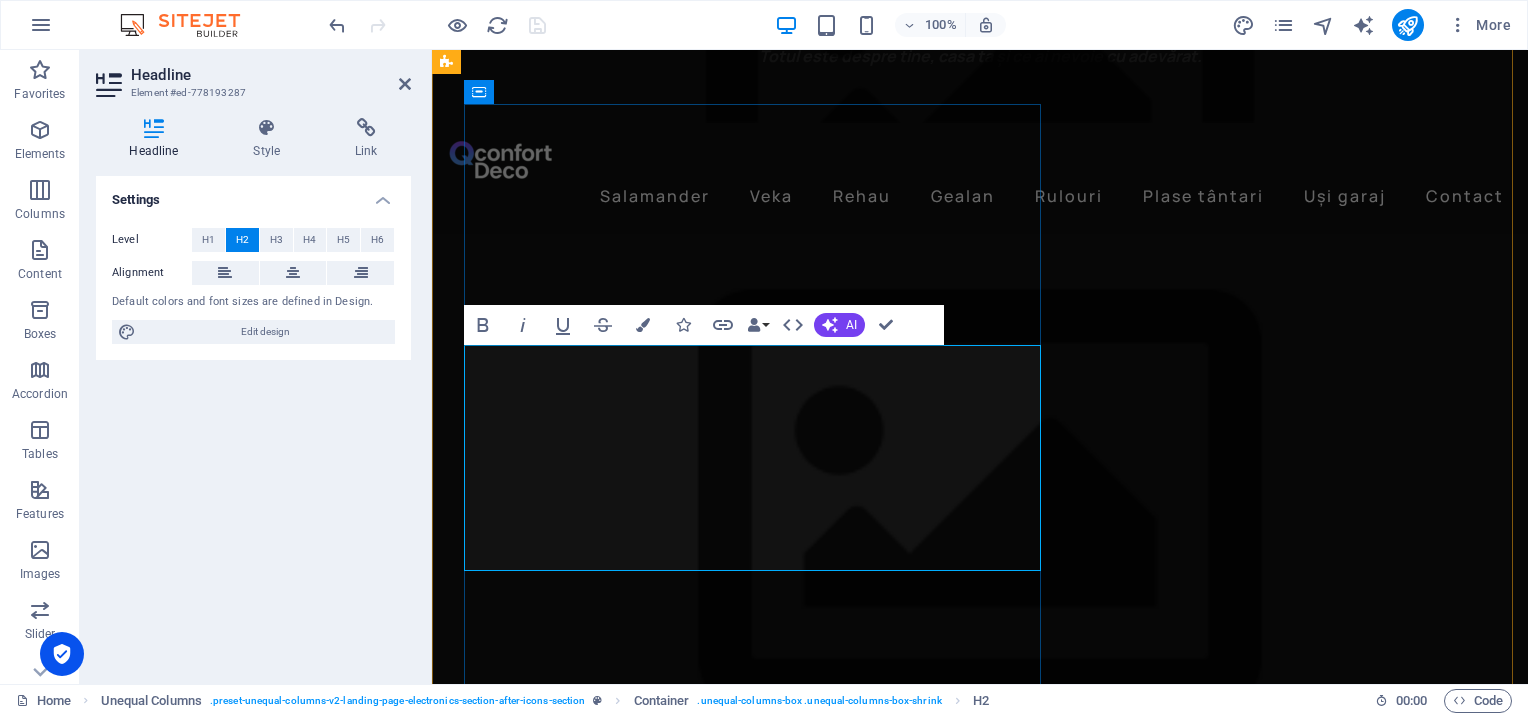 click on "T​Casa [PERSON_NAME] ce-i mai bun: tunes in voices" at bounding box center (996, 3068) 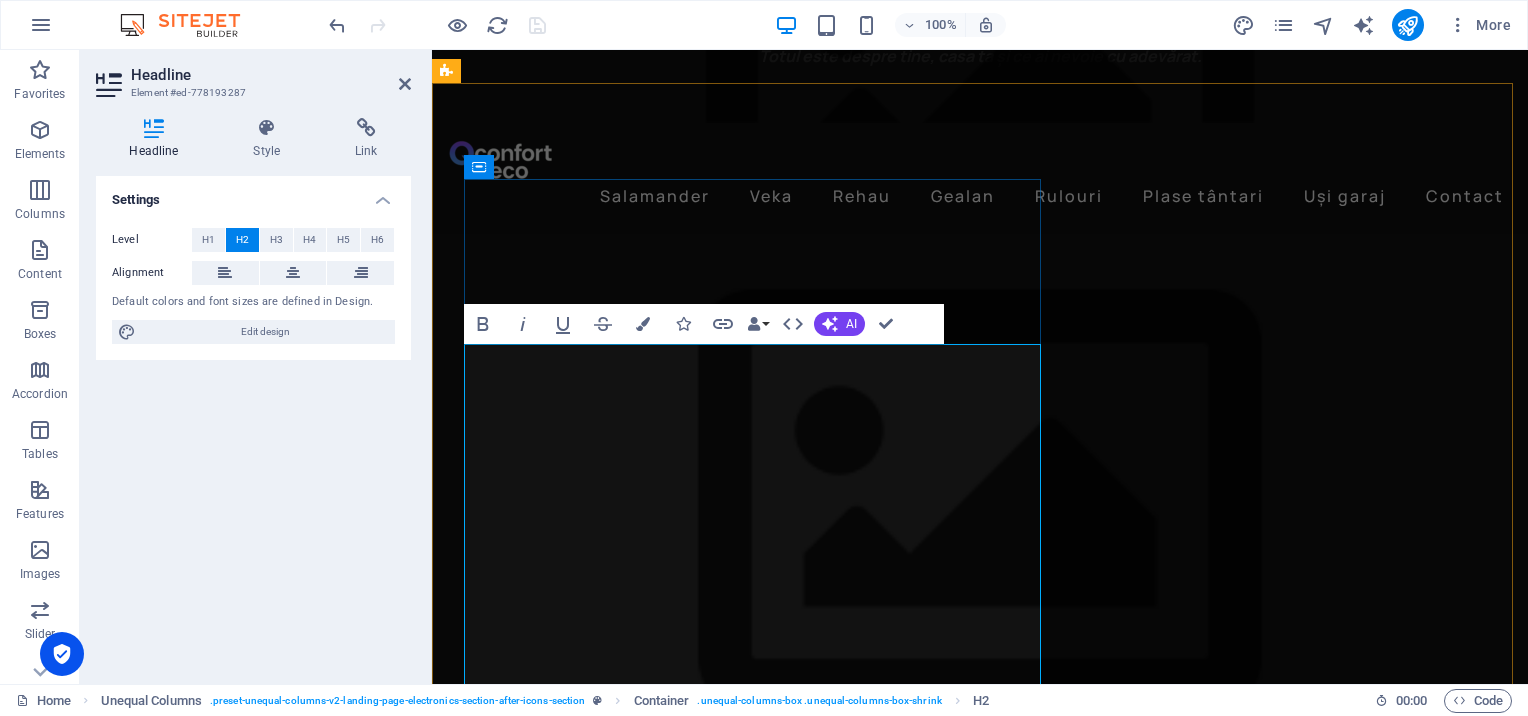 scroll, scrollTop: 2316, scrollLeft: 0, axis: vertical 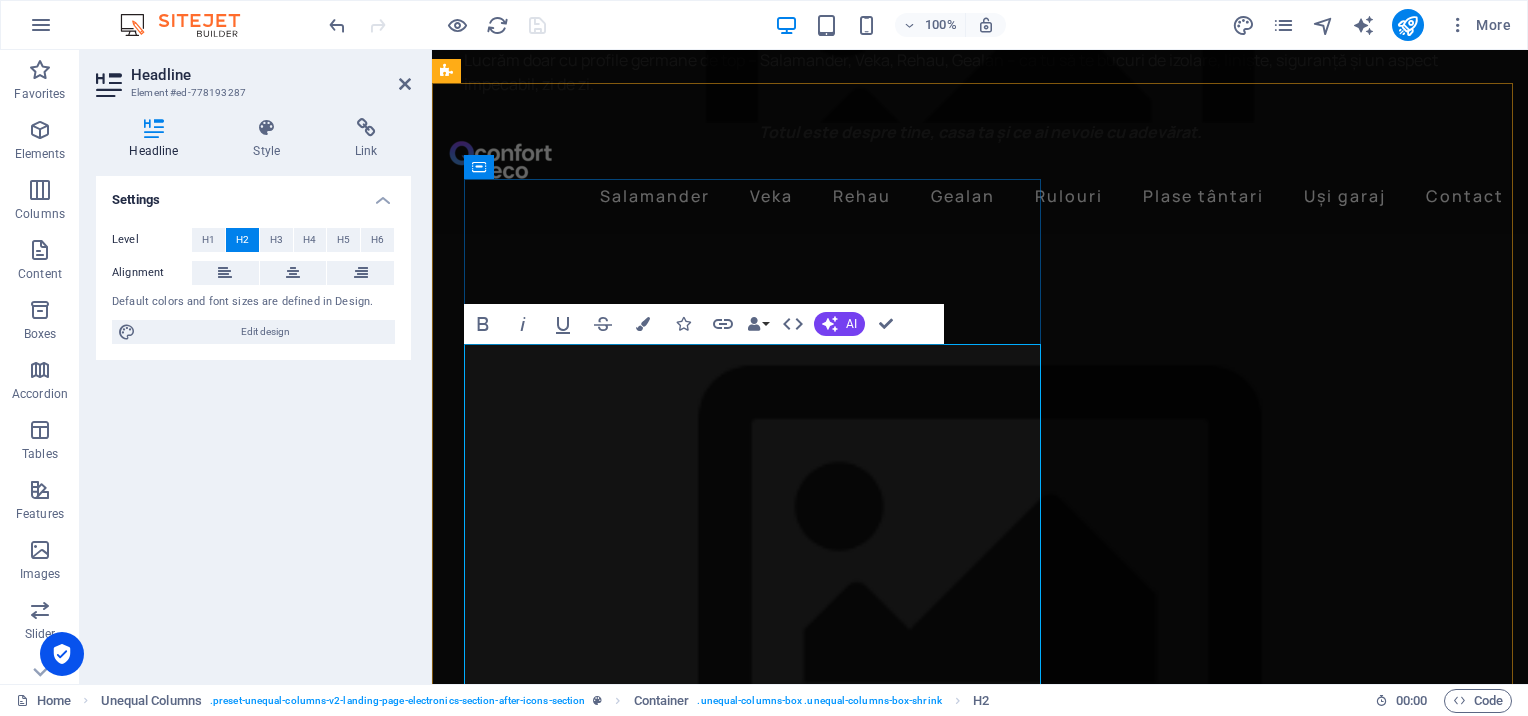 click on "ttâmplărie Salamander, feronerie Roto." at bounding box center (925, 3220) 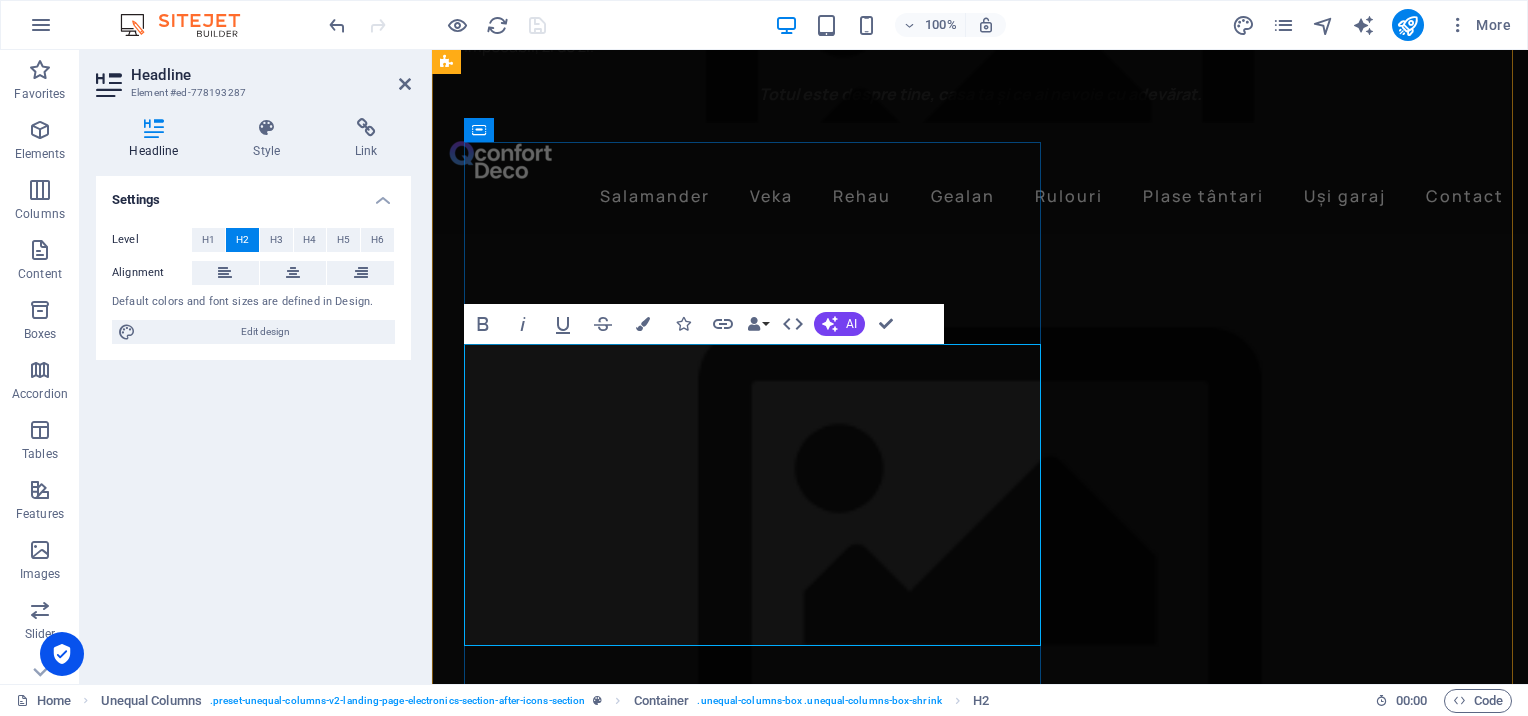 type 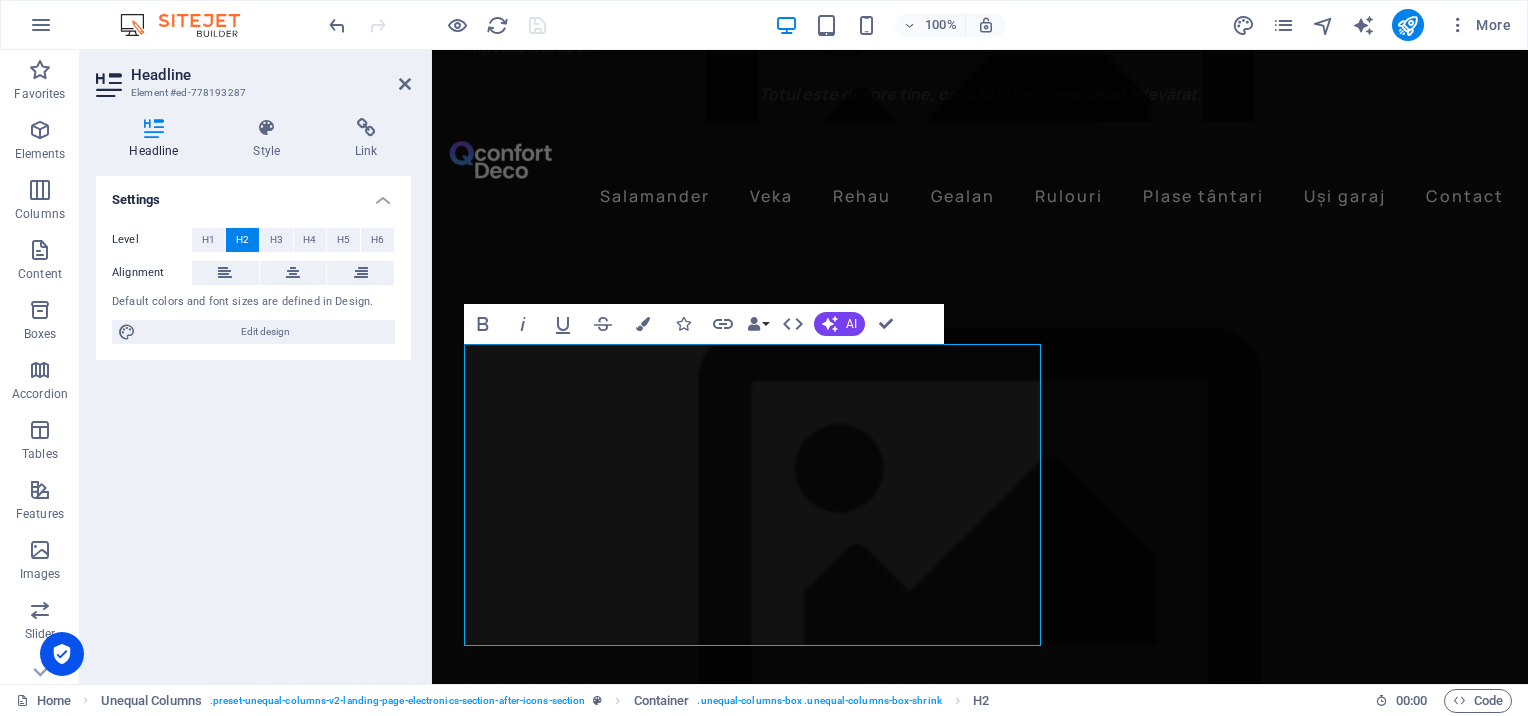 click on "Settings Level H1 H2 H3 H4 H5 H6 Alignment Default colors and font sizes are defined in Design. Edit design" at bounding box center [253, 422] 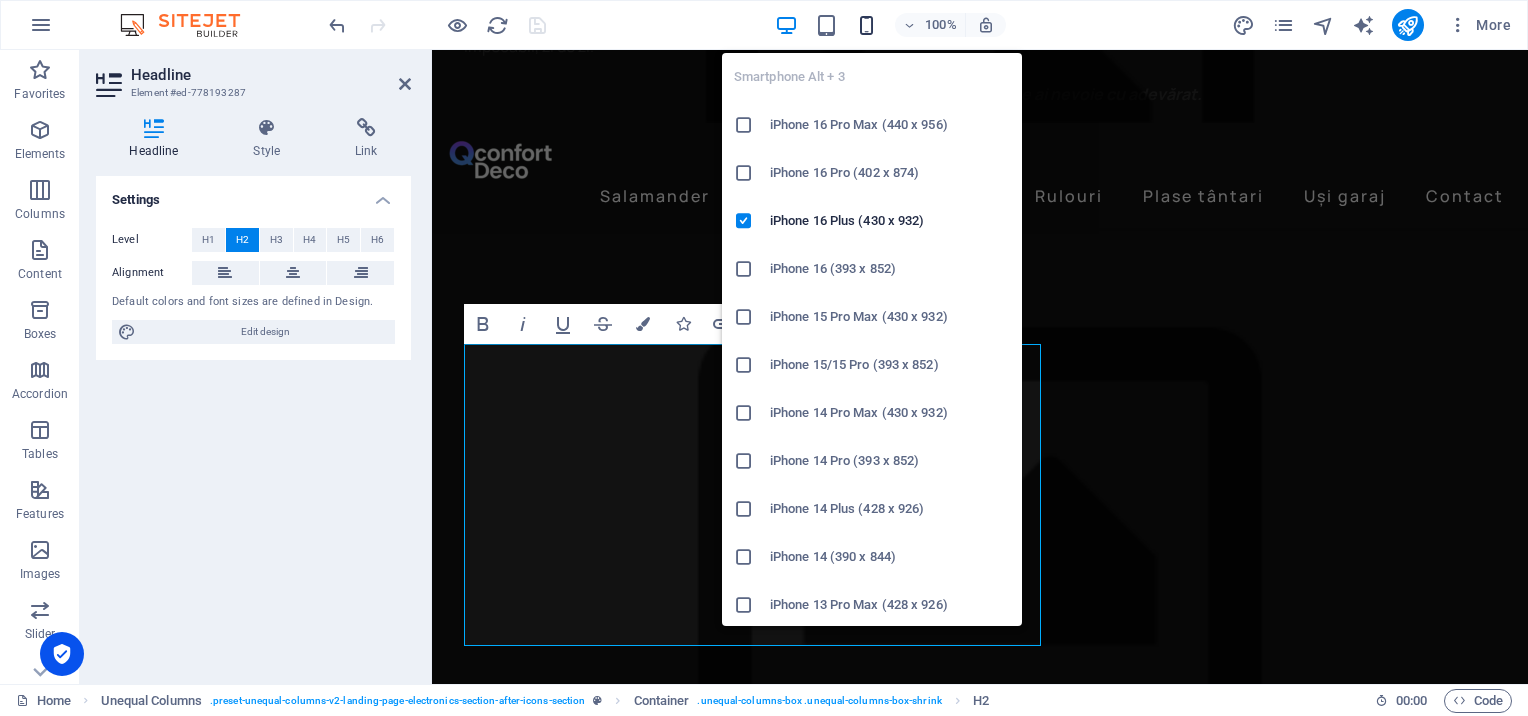 click at bounding box center (866, 25) 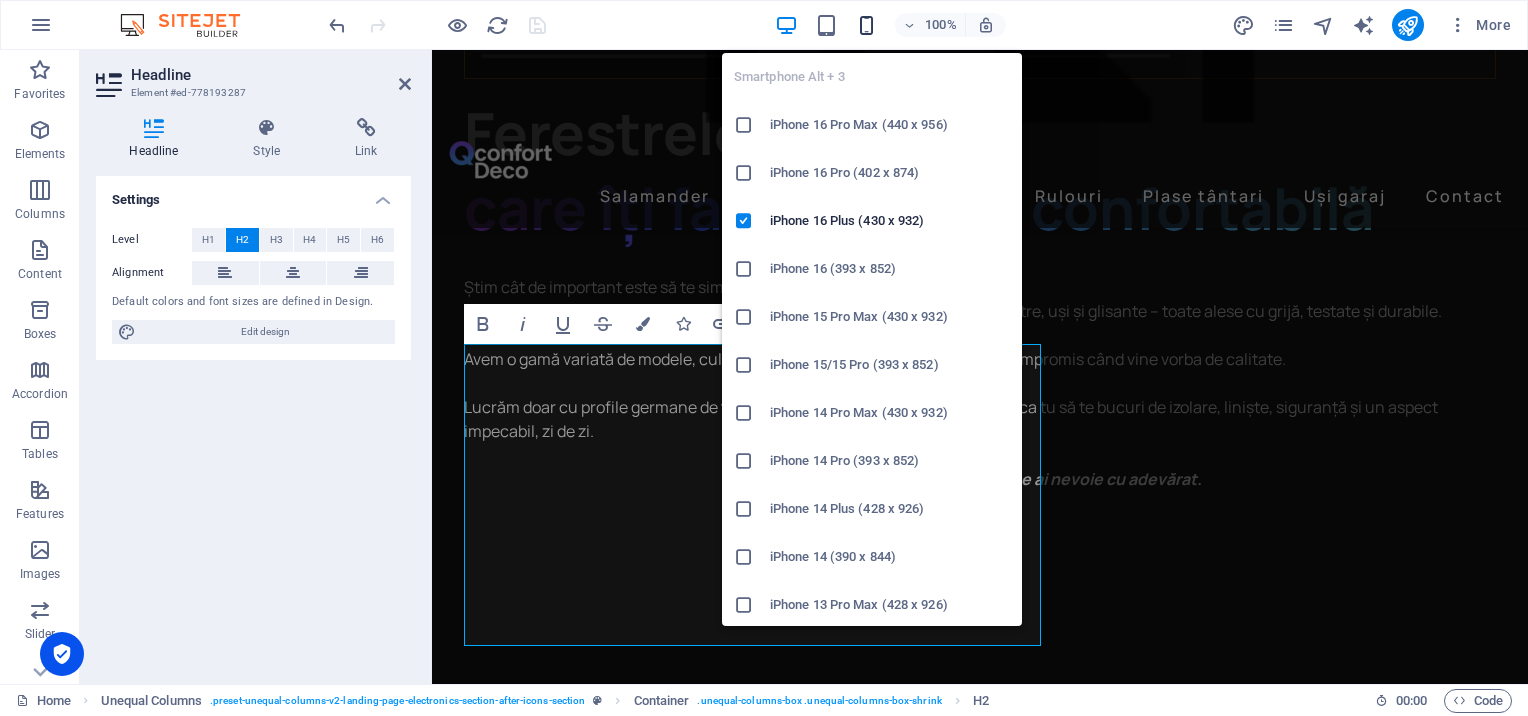 scroll, scrollTop: 3773, scrollLeft: 0, axis: vertical 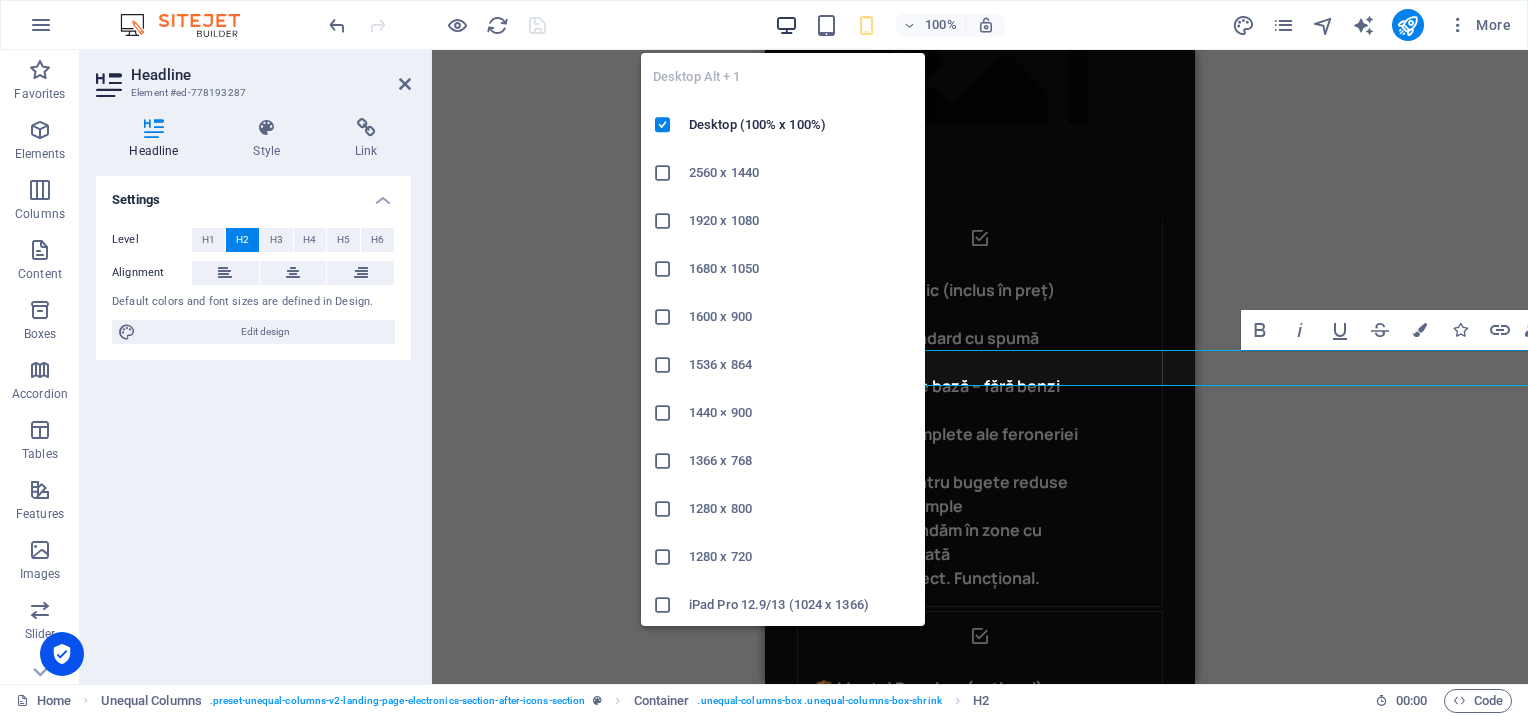 click at bounding box center [786, 25] 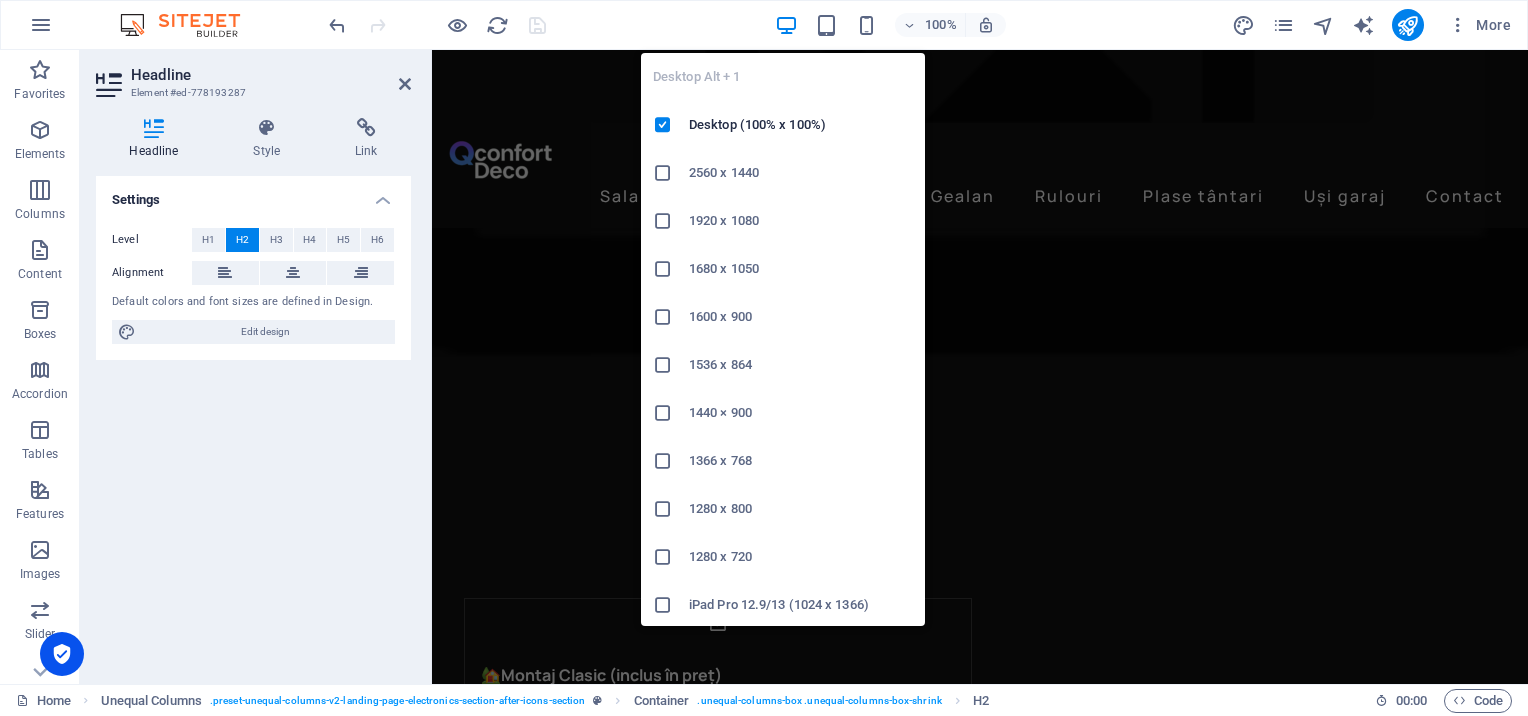 scroll, scrollTop: 2483, scrollLeft: 0, axis: vertical 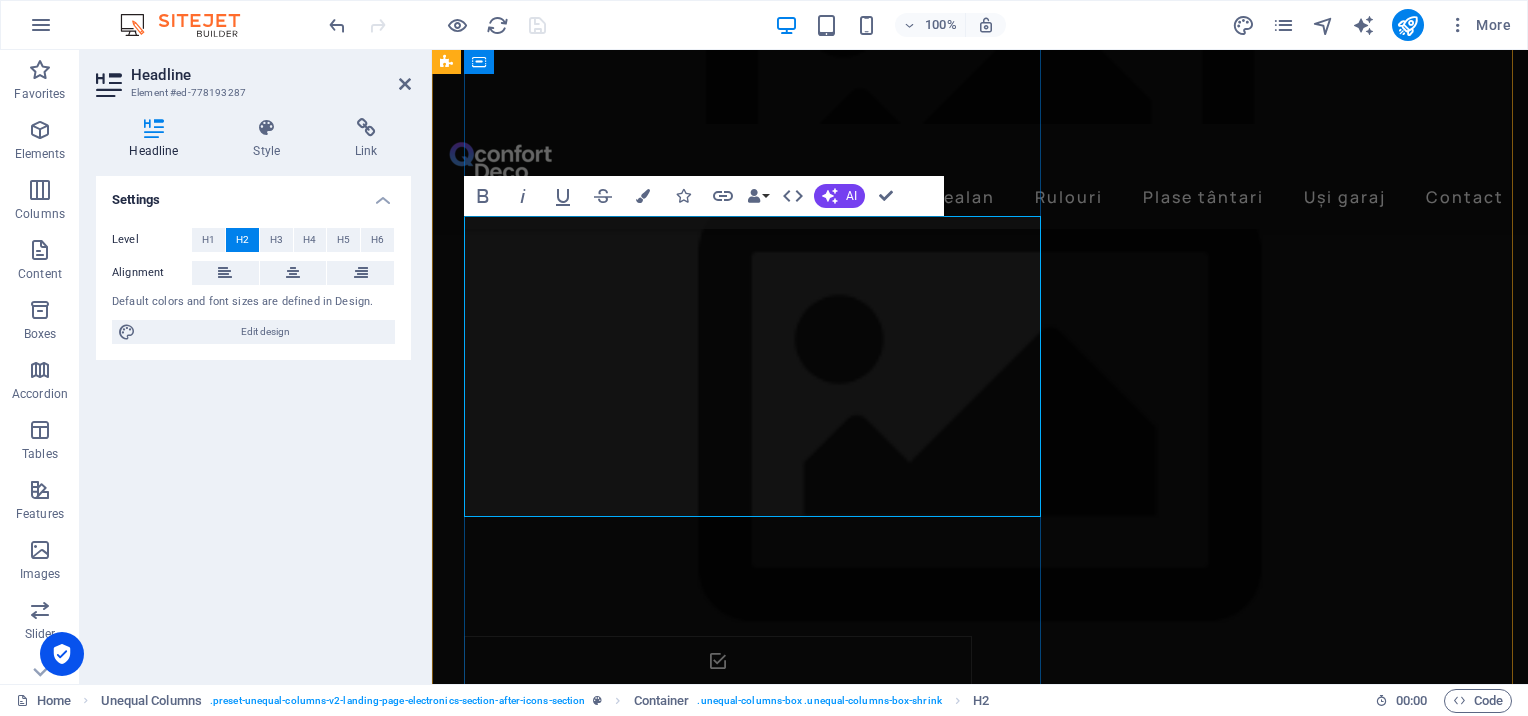 click on "tâmplărie Salamander, feronerie Roto." at bounding box center [978, 3053] 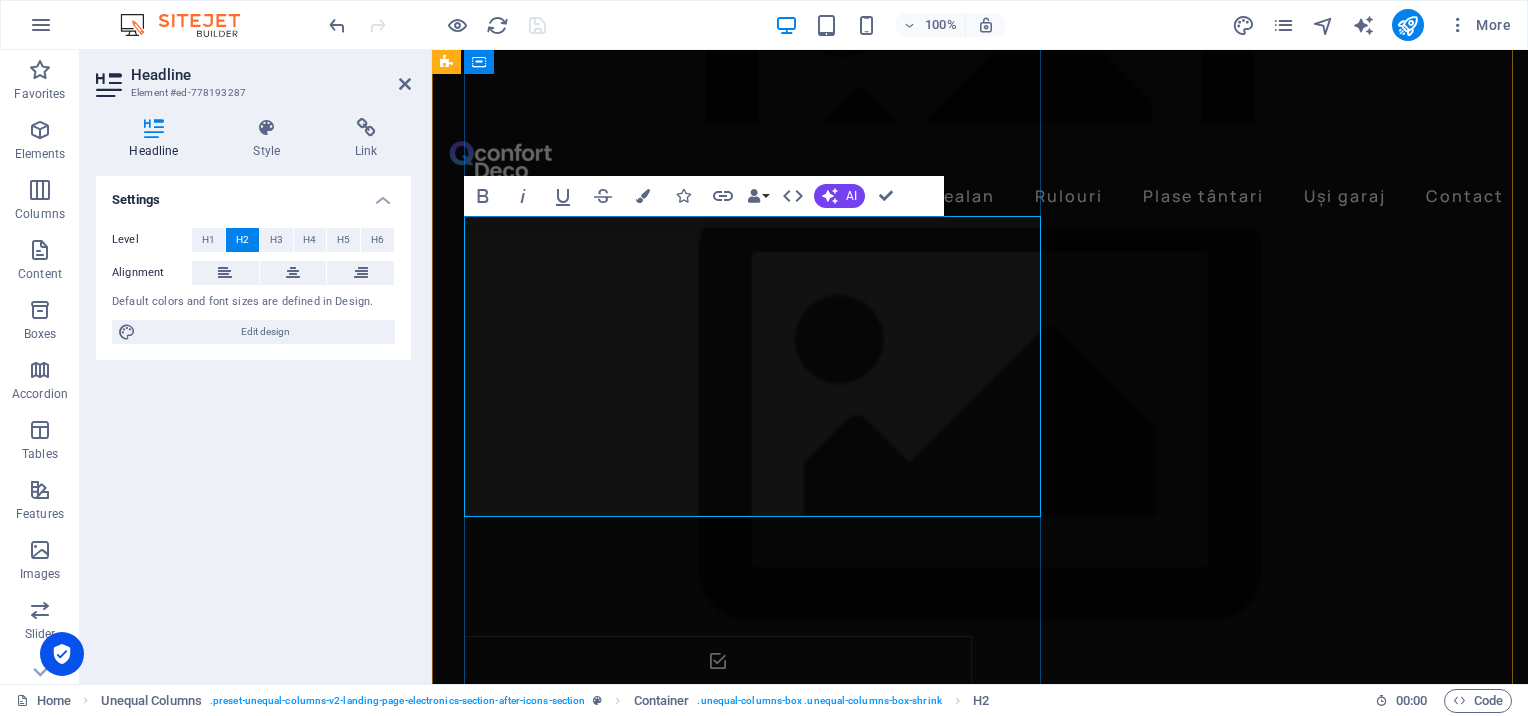 scroll, scrollTop: 2445, scrollLeft: 0, axis: vertical 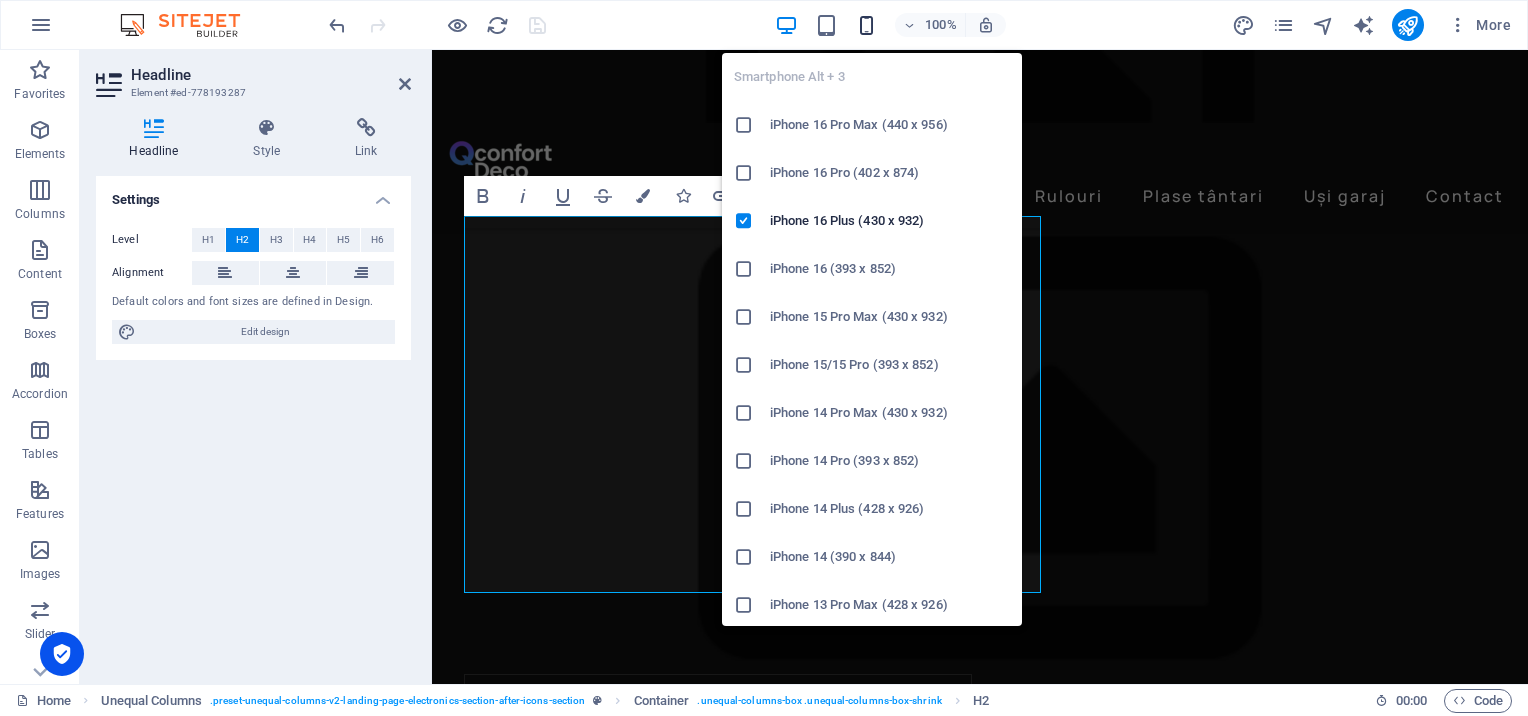 click at bounding box center (866, 25) 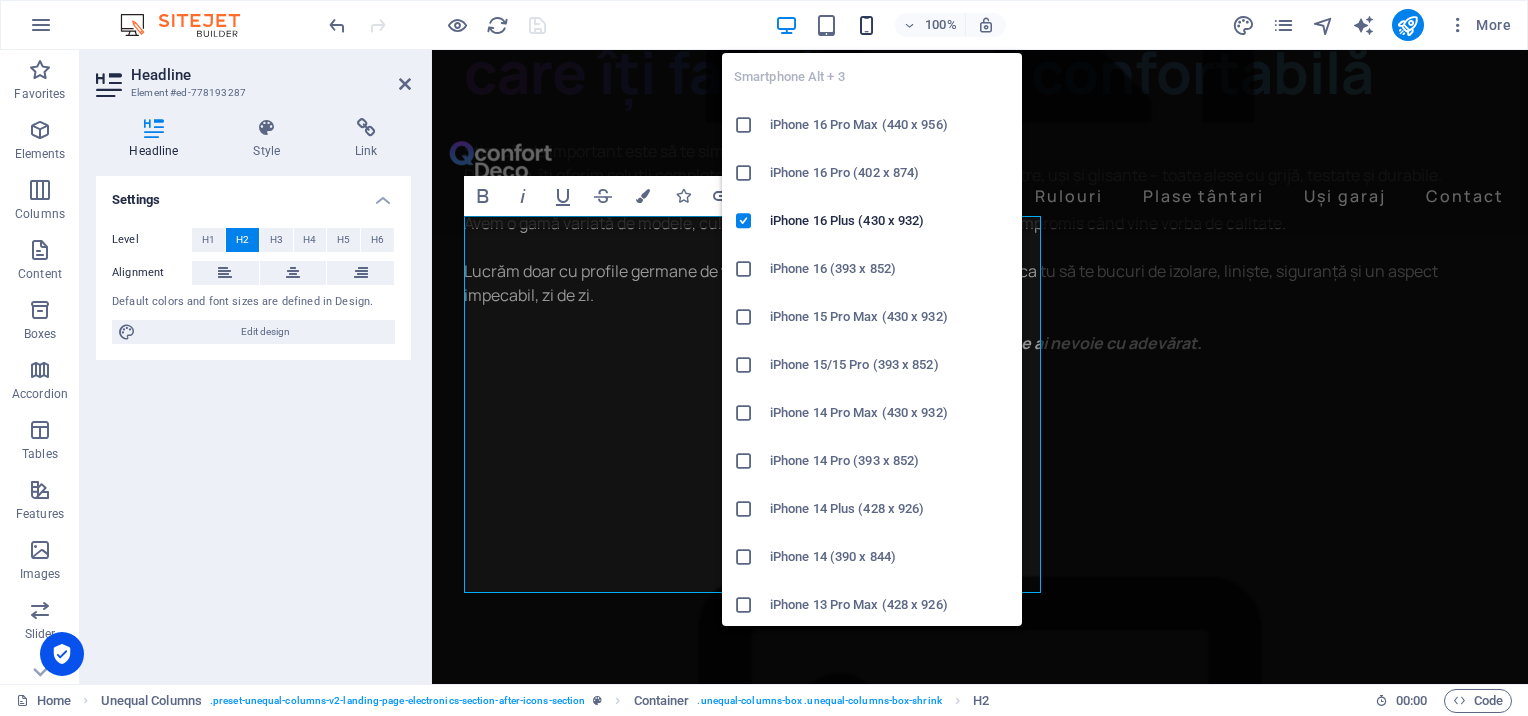 scroll, scrollTop: 3774, scrollLeft: 0, axis: vertical 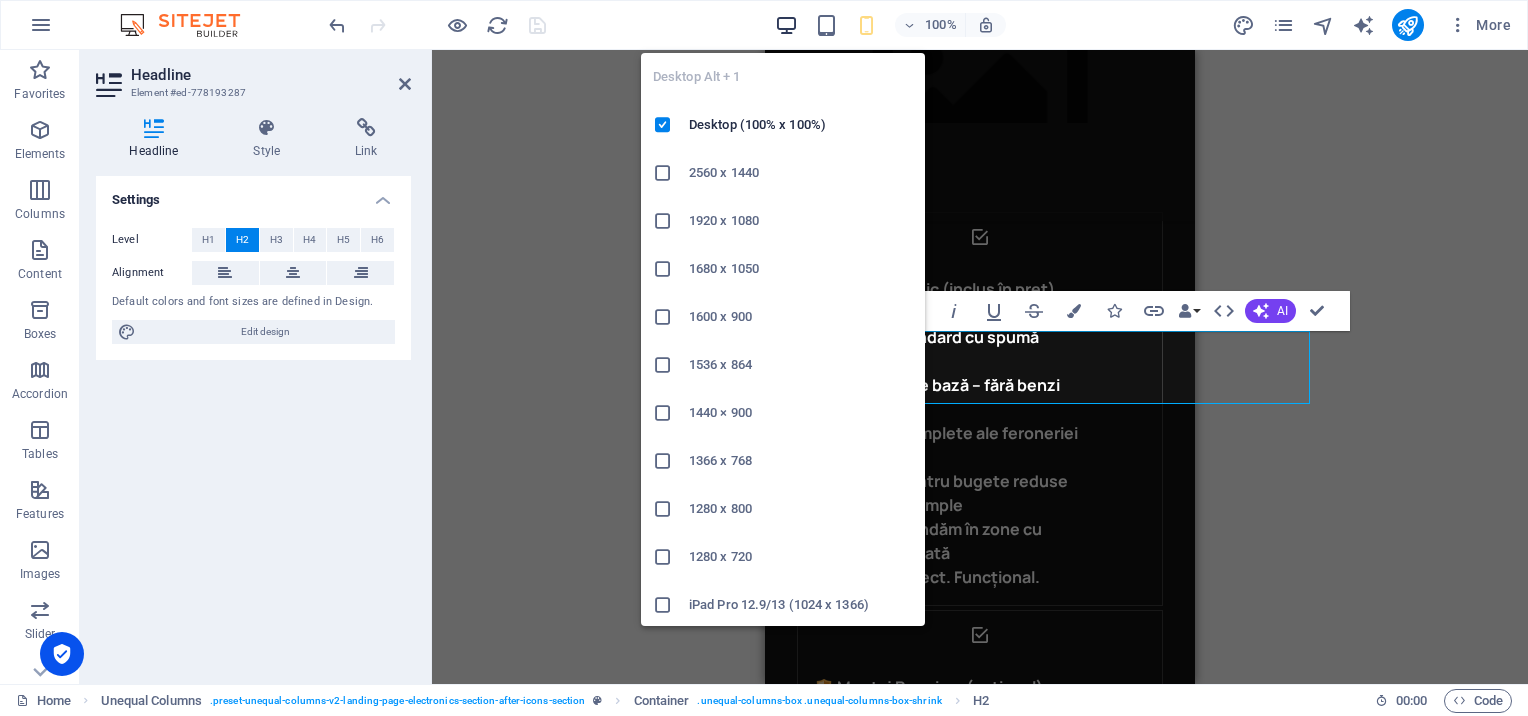 click at bounding box center (786, 25) 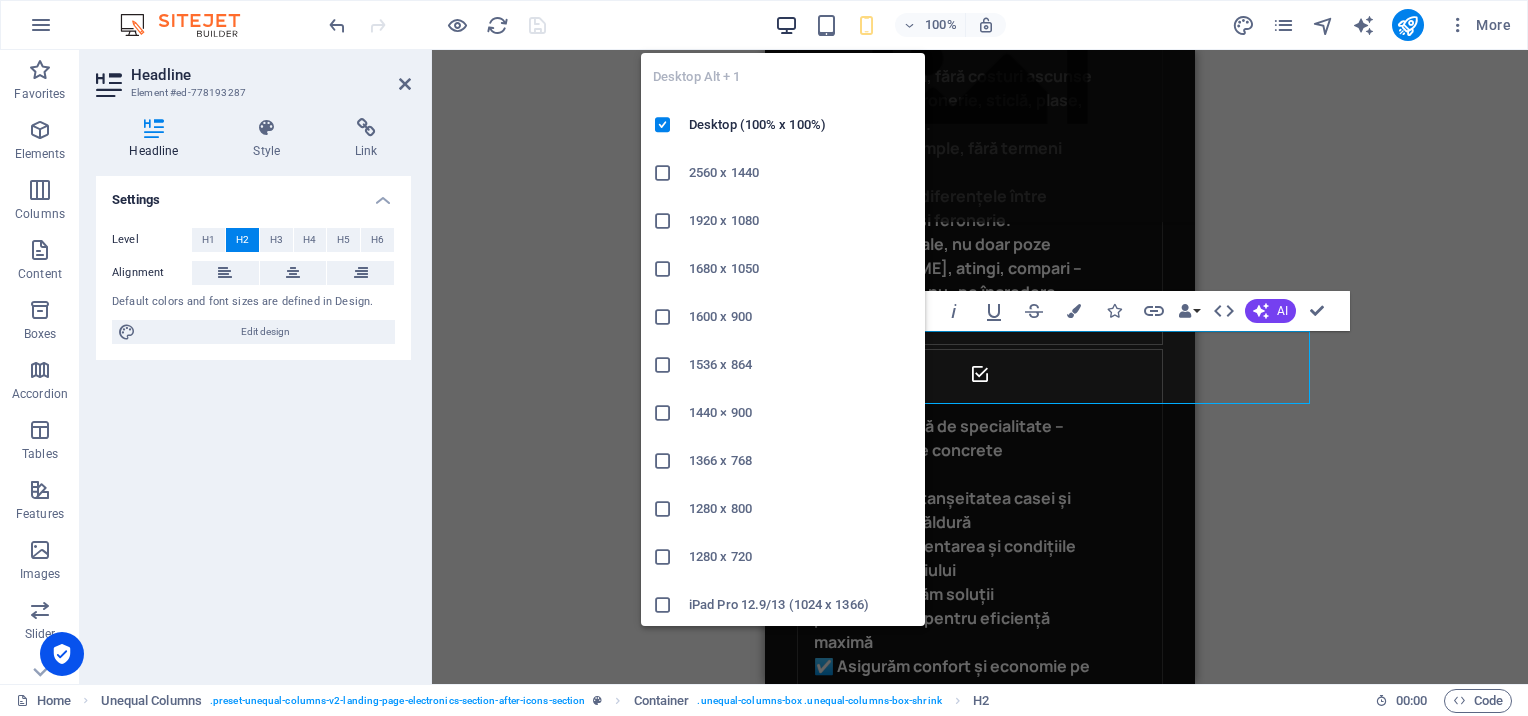 scroll, scrollTop: 2482, scrollLeft: 0, axis: vertical 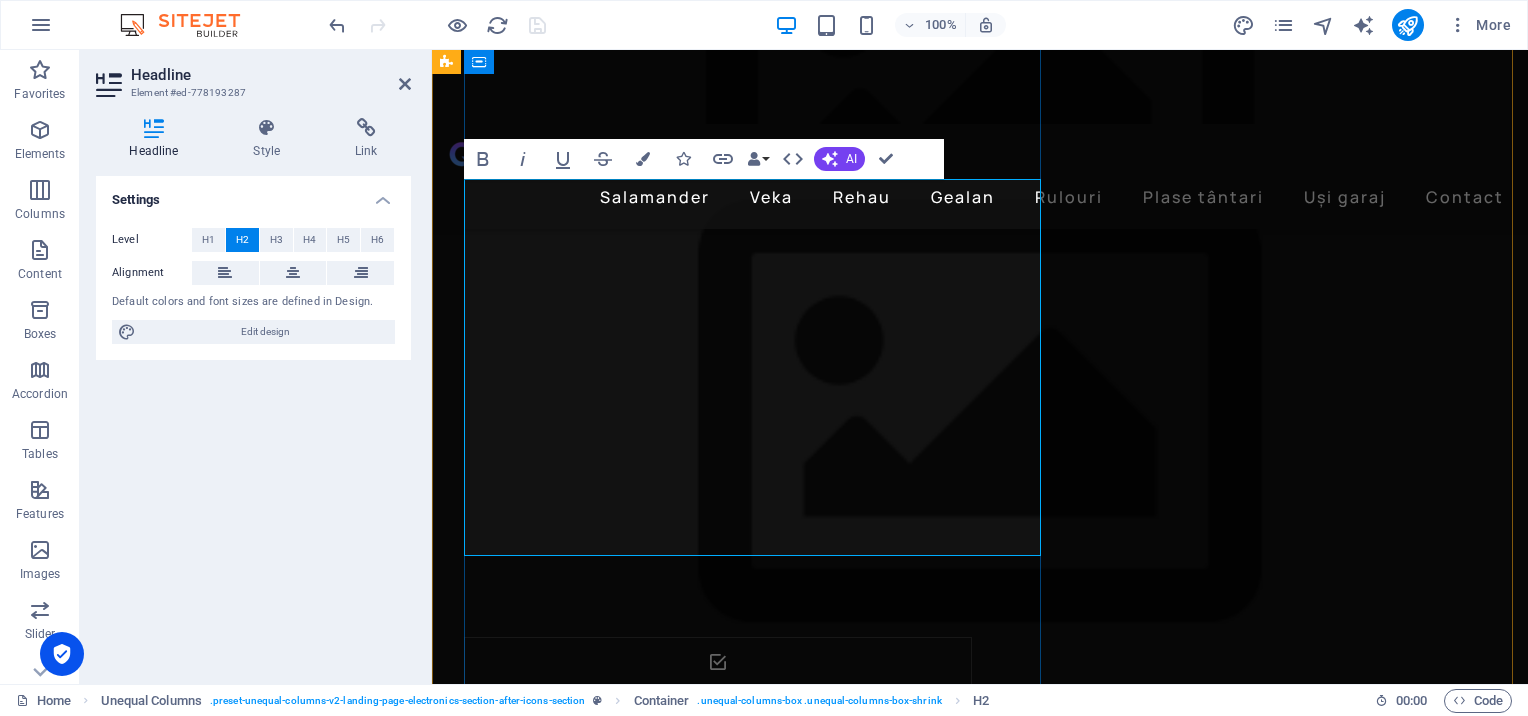 drag, startPoint x: 902, startPoint y: 531, endPoint x: 466, endPoint y: 200, distance: 547.40936 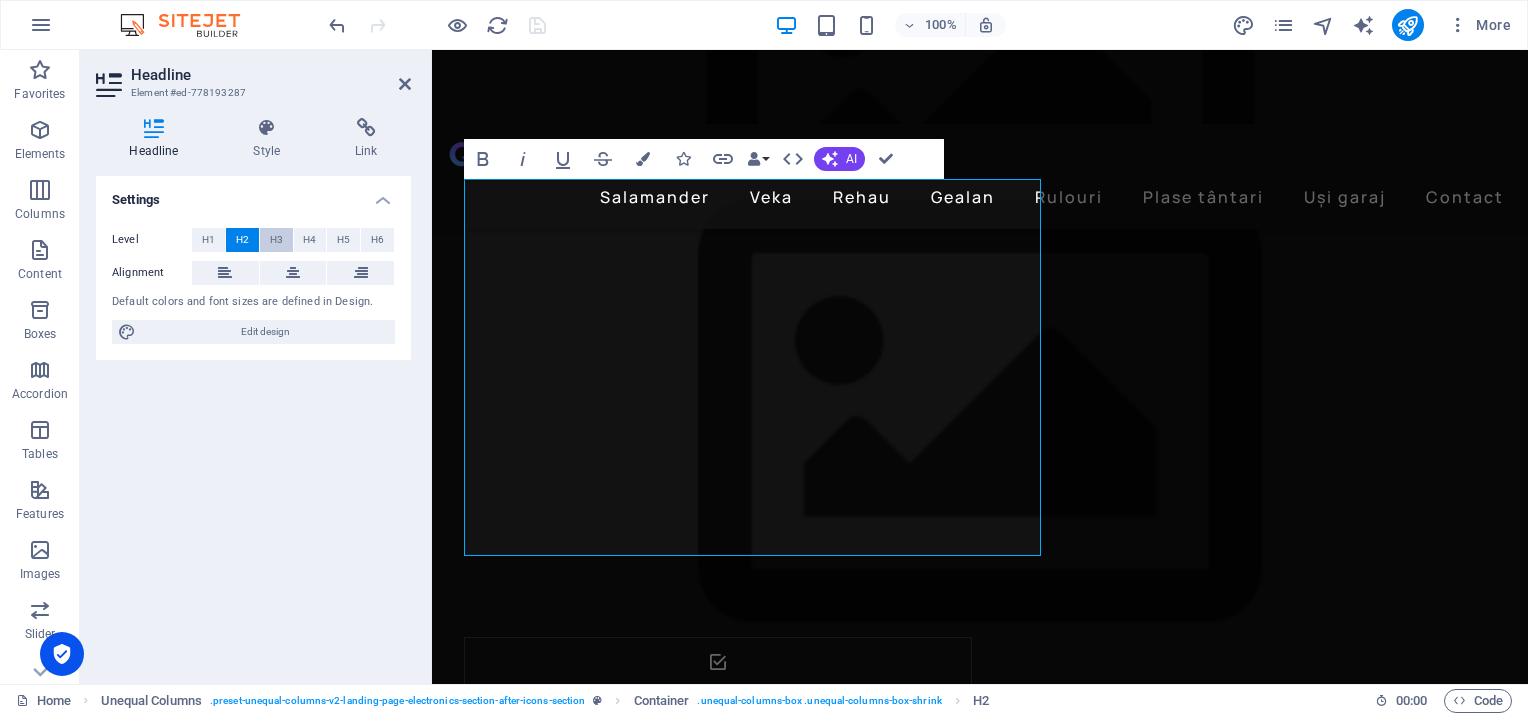 click on "H3" at bounding box center (276, 240) 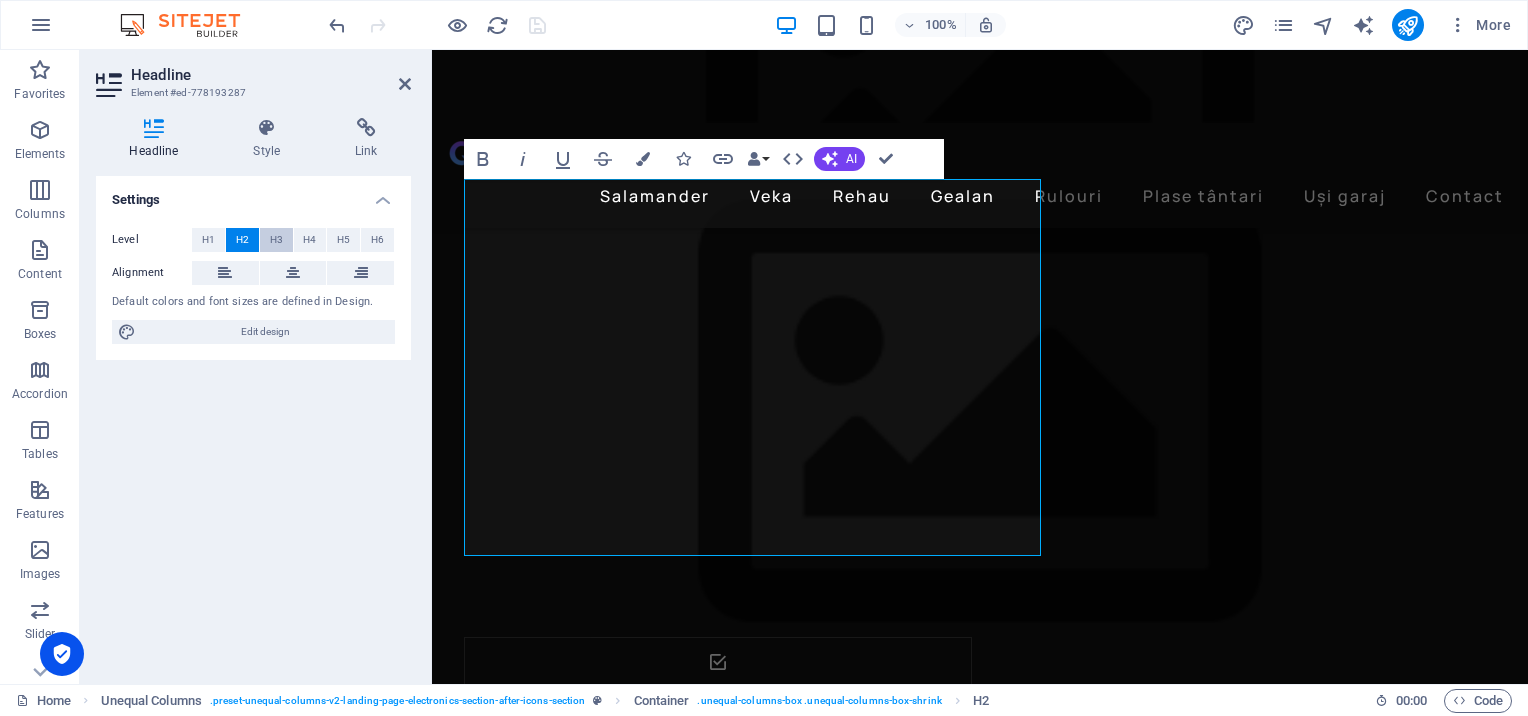 scroll, scrollTop: 2628, scrollLeft: 0, axis: vertical 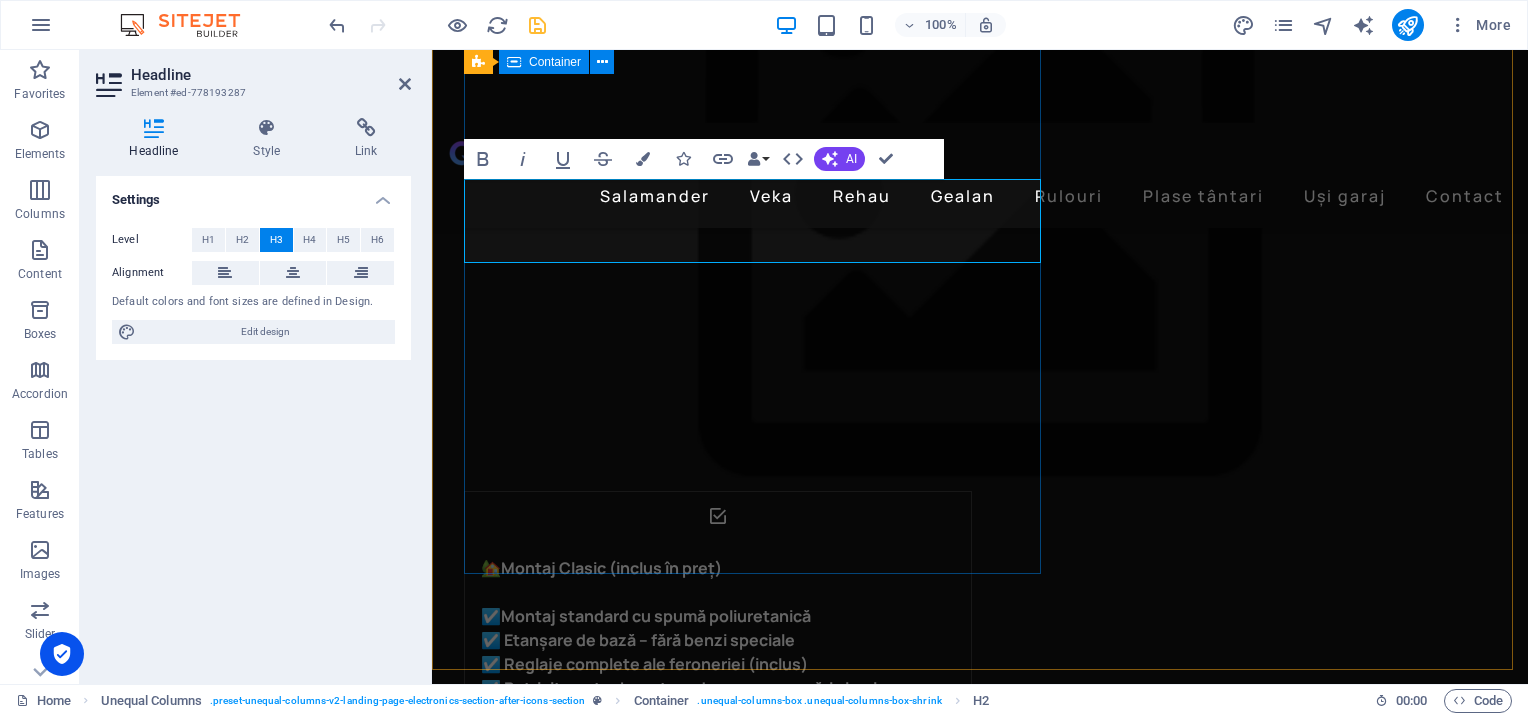 click on "Casa [PERSON_NAME] ce-i mai bun:  ‌ tâmplărie Salamander, feronerie Roto." at bounding box center (996, 2799) 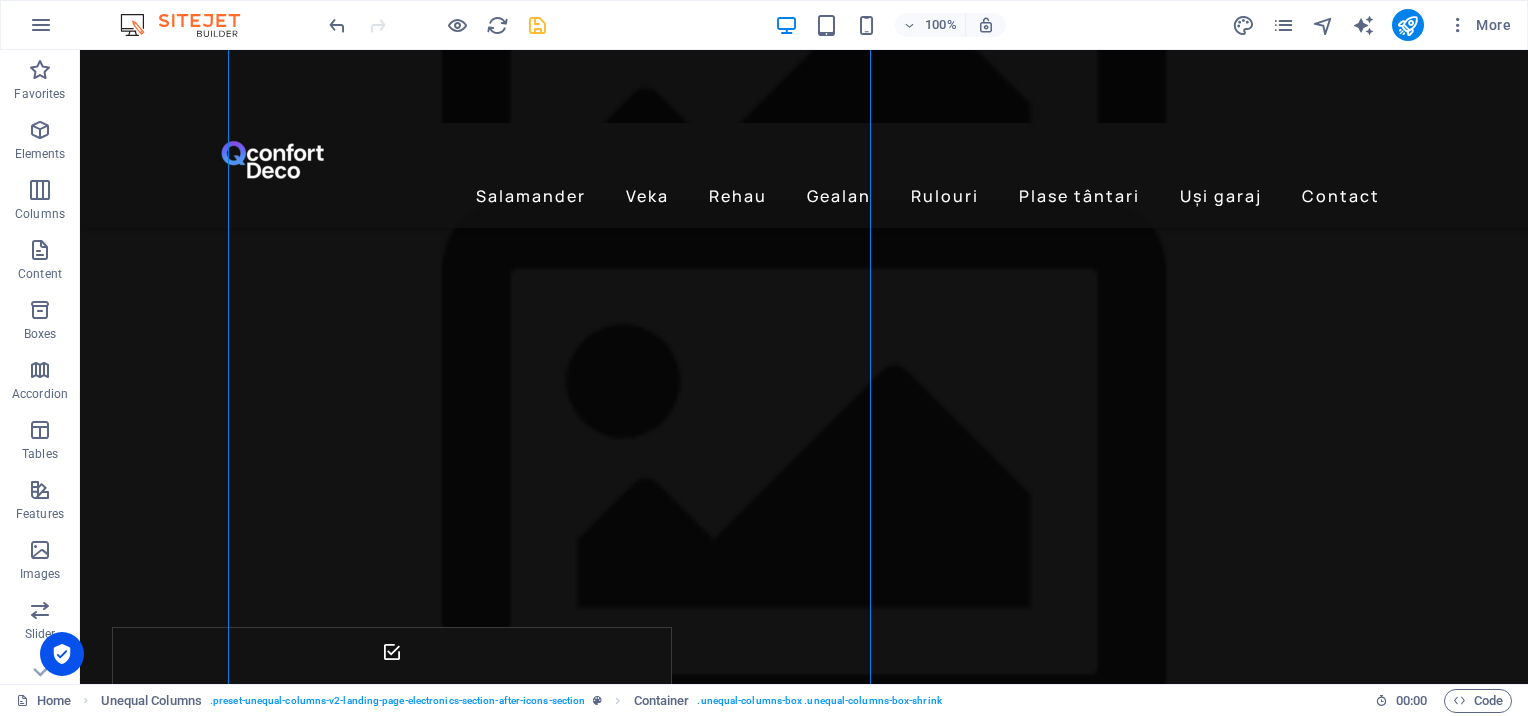 scroll, scrollTop: 2642, scrollLeft: 0, axis: vertical 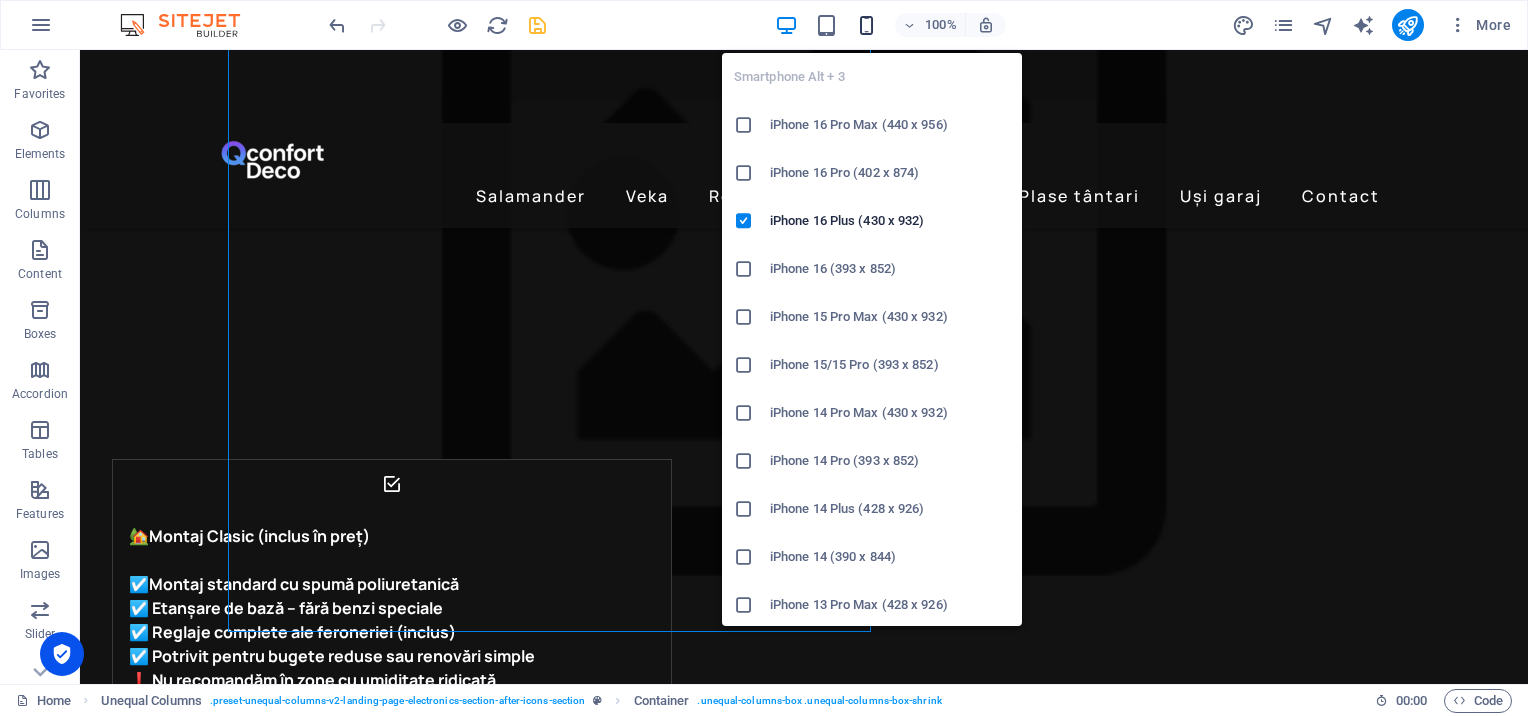 click at bounding box center (866, 25) 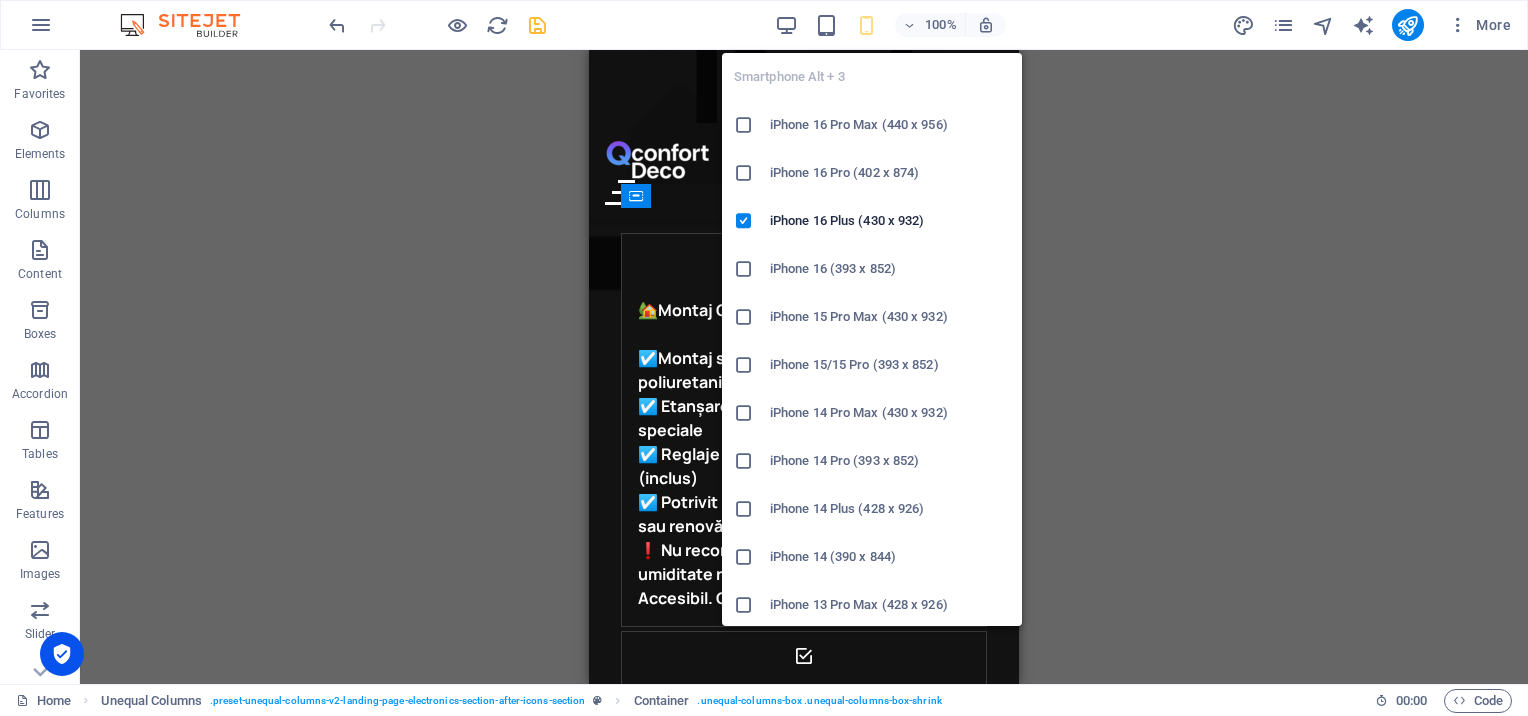 scroll, scrollTop: 3774, scrollLeft: 0, axis: vertical 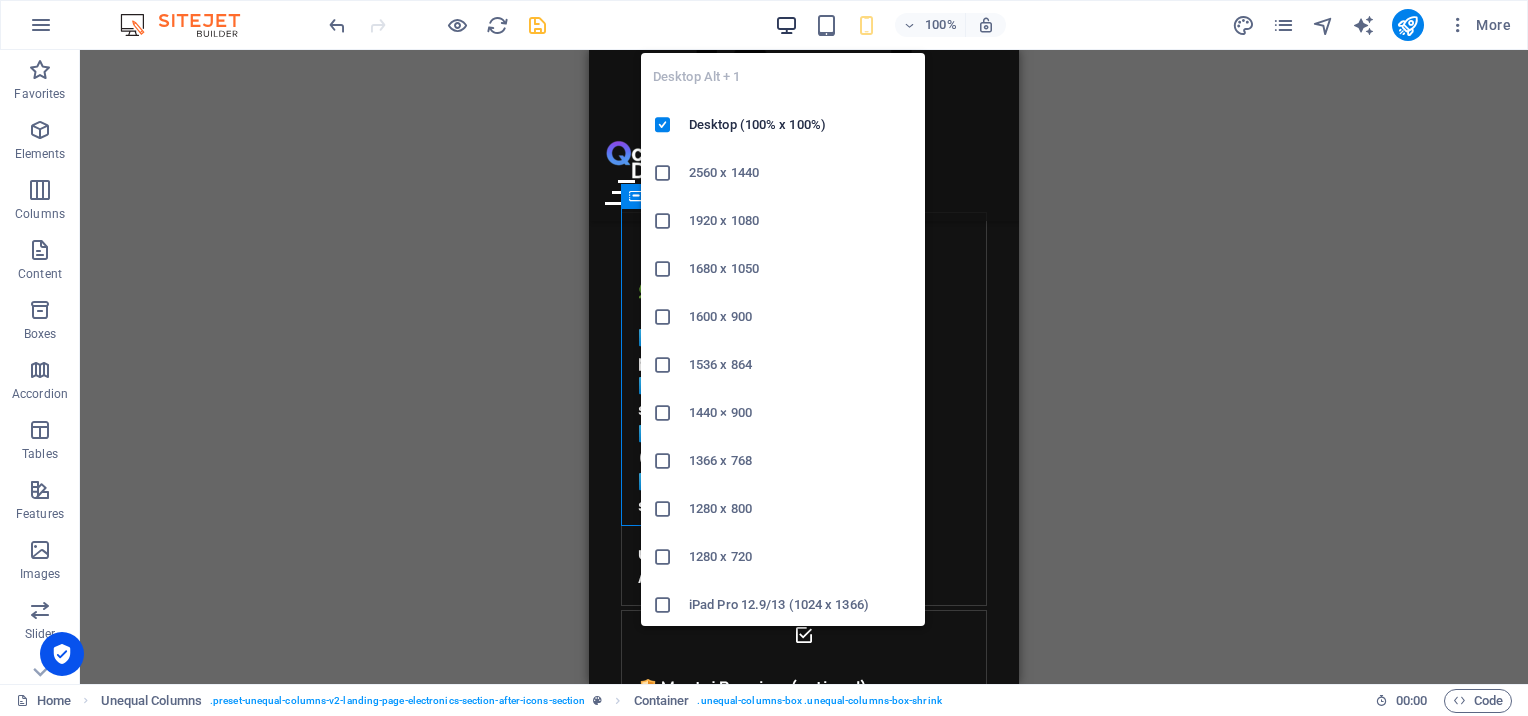 click at bounding box center [786, 25] 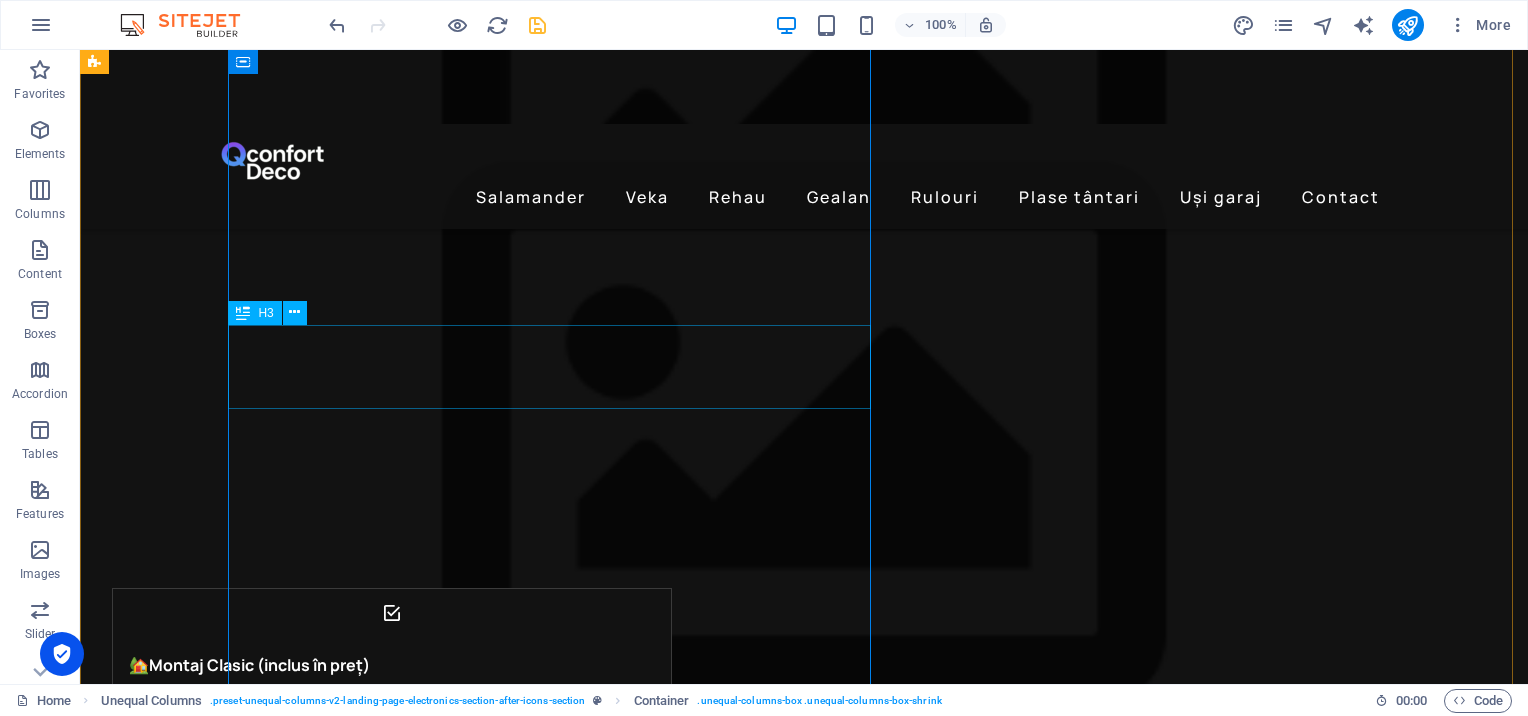click on "Casa [PERSON_NAME] ce-i mai bun:  tâmplărie Salamander, feronerie Roto." at bounding box center [696, 2848] 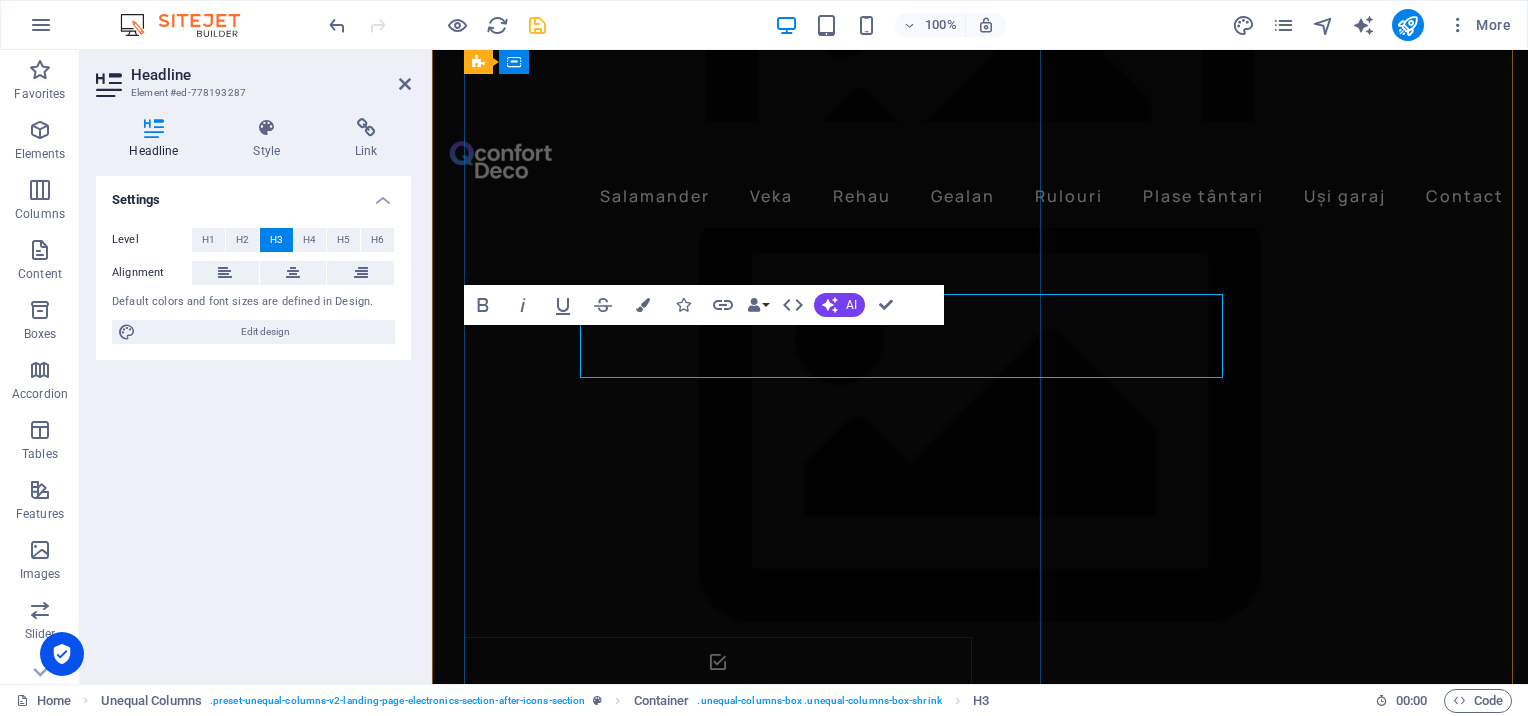 drag, startPoint x: 938, startPoint y: 332, endPoint x: 586, endPoint y: 332, distance: 352 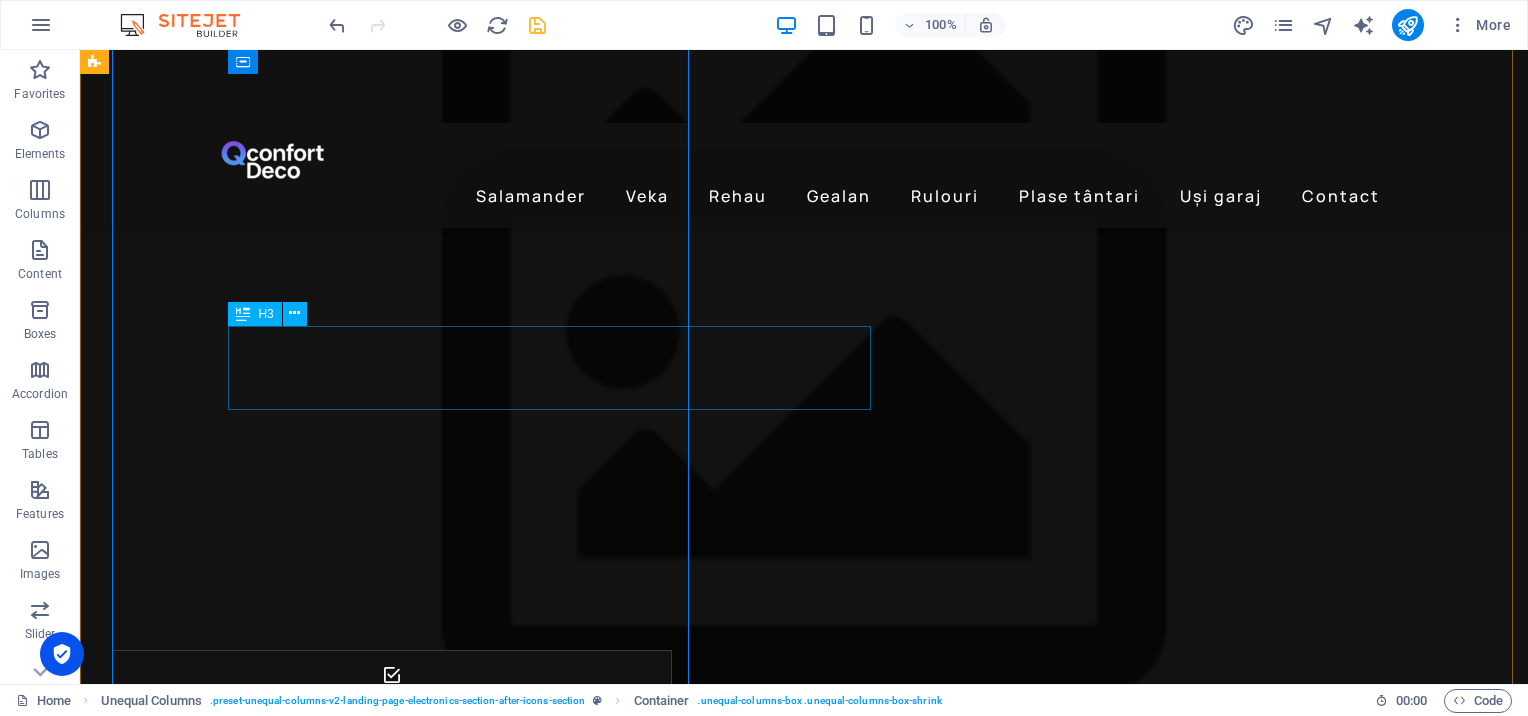 scroll, scrollTop: 2513, scrollLeft: 0, axis: vertical 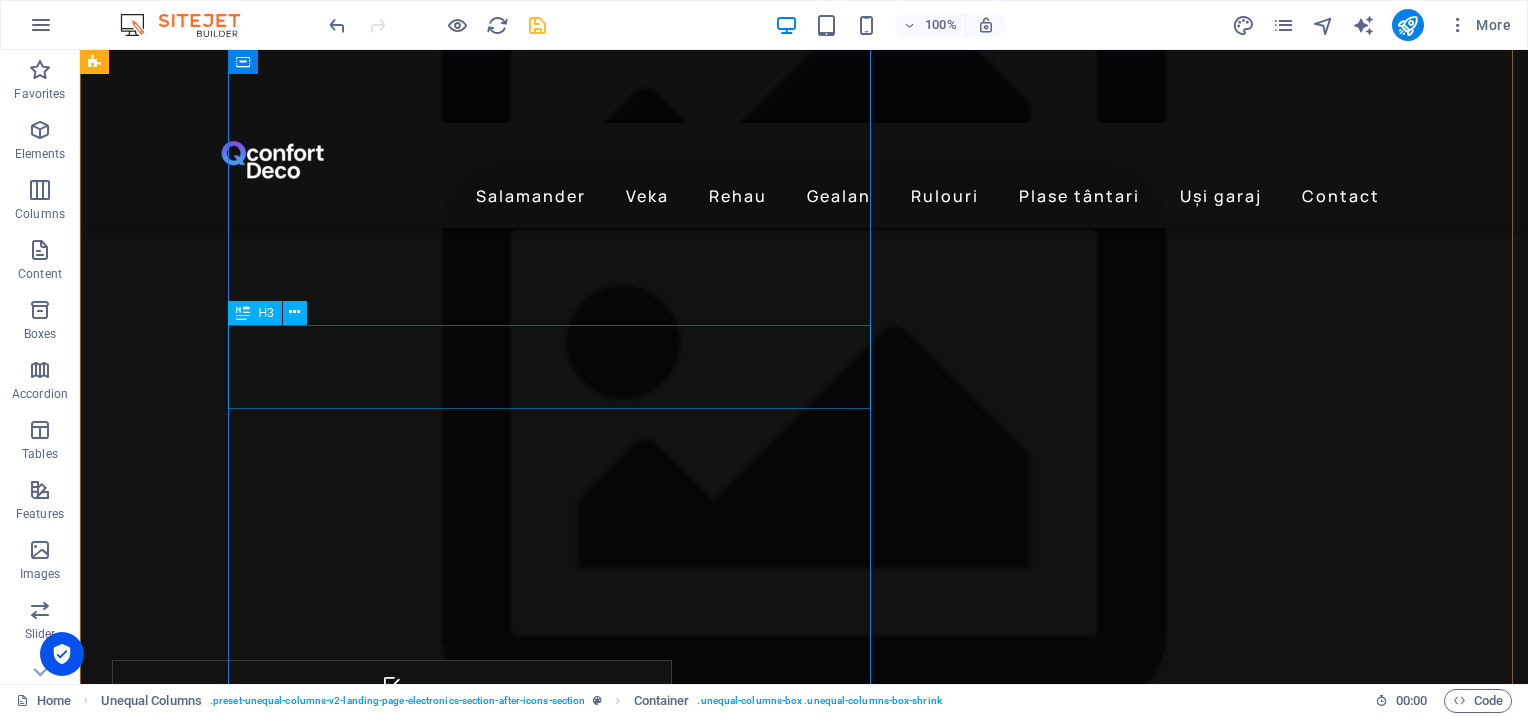 click on "Casa [PERSON_NAME] ce-i mai bun:  tâmplărie Salamander, feronerie Roto." at bounding box center [696, 2920] 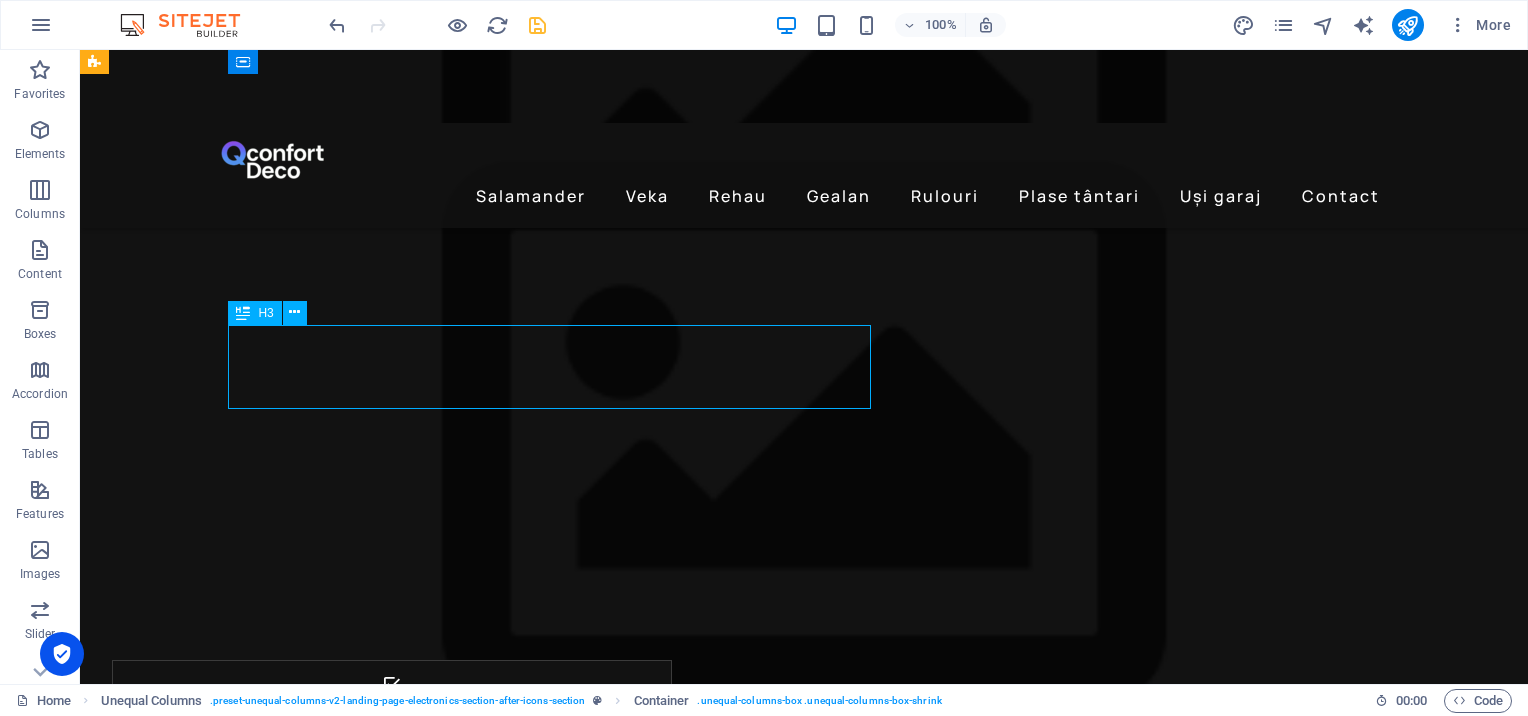 click on "Casa [PERSON_NAME] ce-i mai bun:  tâmplărie Salamander, feronerie Roto." at bounding box center [696, 2920] 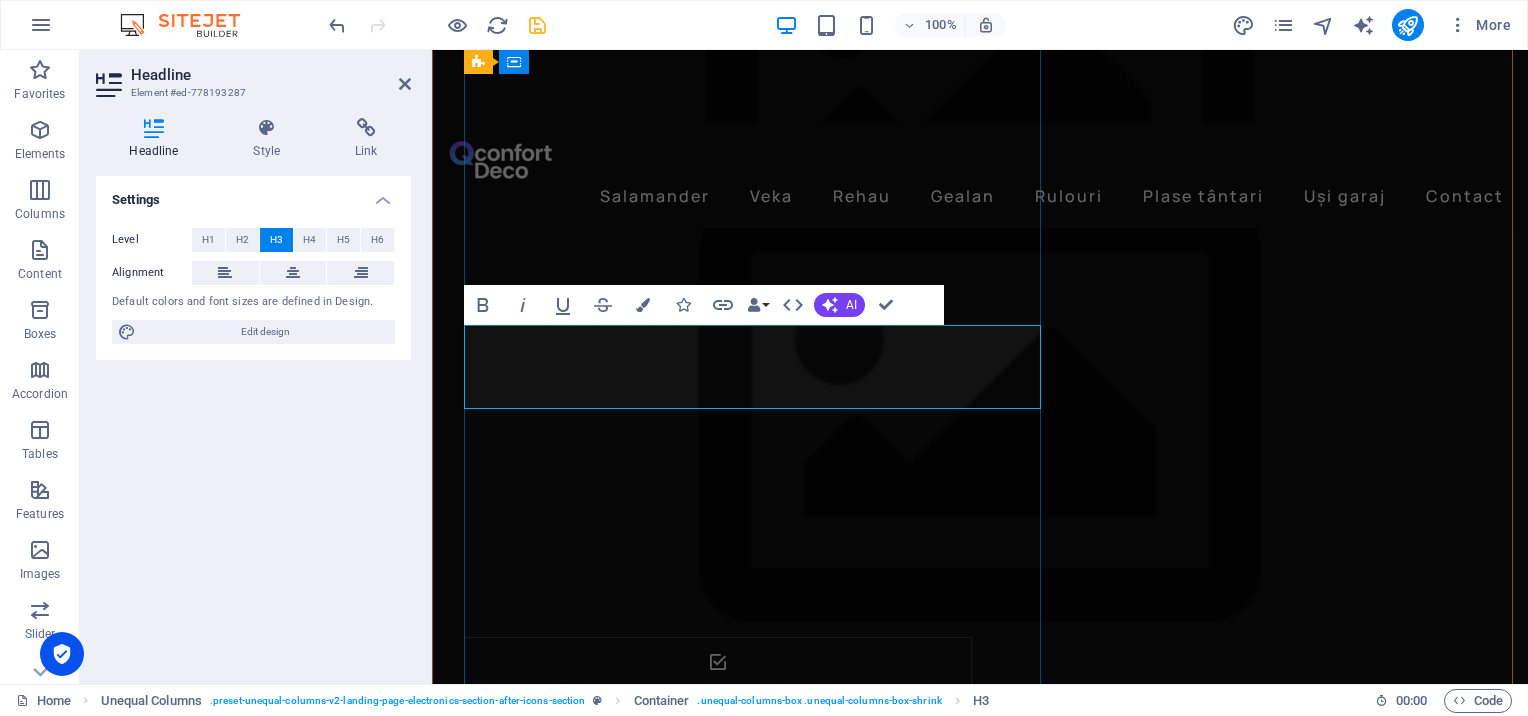 click on "Casa [PERSON_NAME] ce-i mai bun:  tâmplărie Salamander, feronerie Roto." at bounding box center [996, 2945] 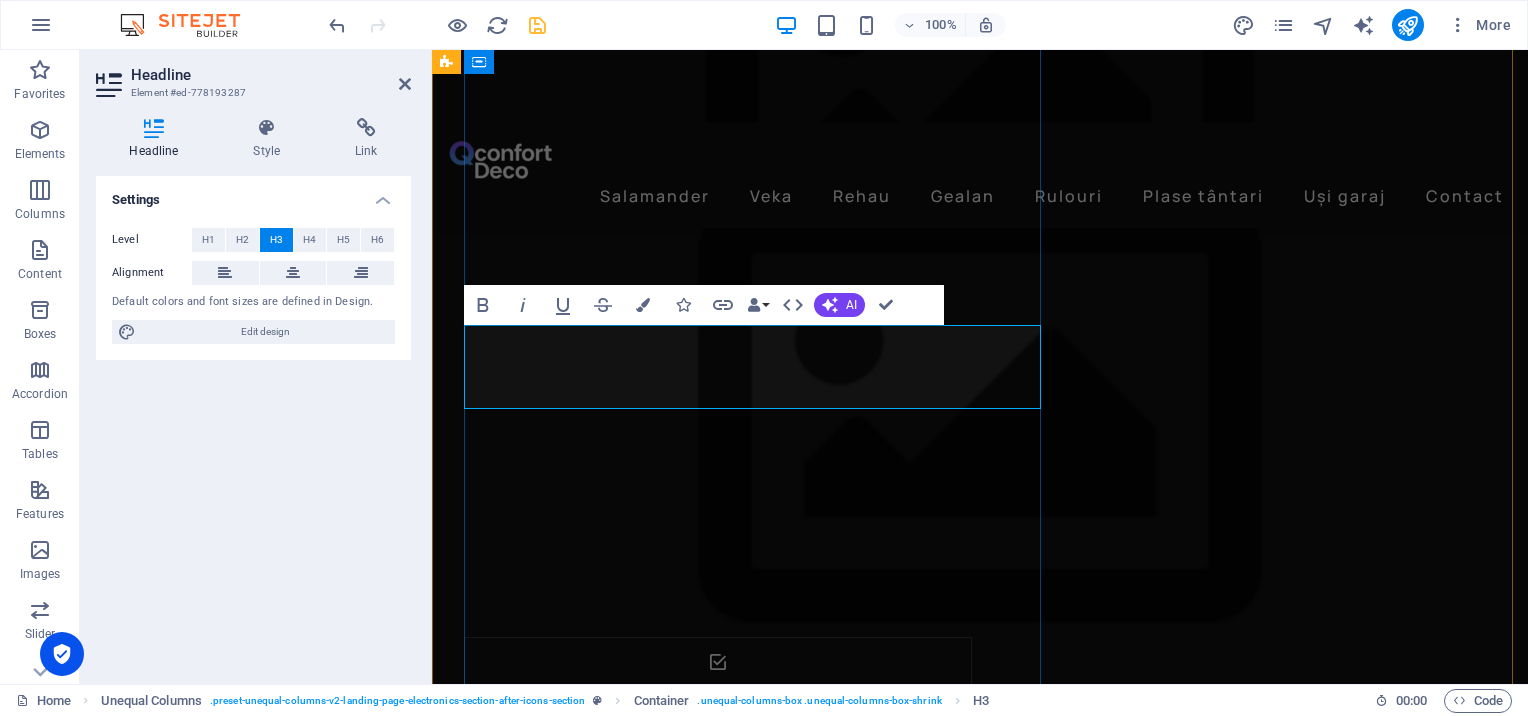 drag, startPoint x: 812, startPoint y: 346, endPoint x: 483, endPoint y: 342, distance: 329.02432 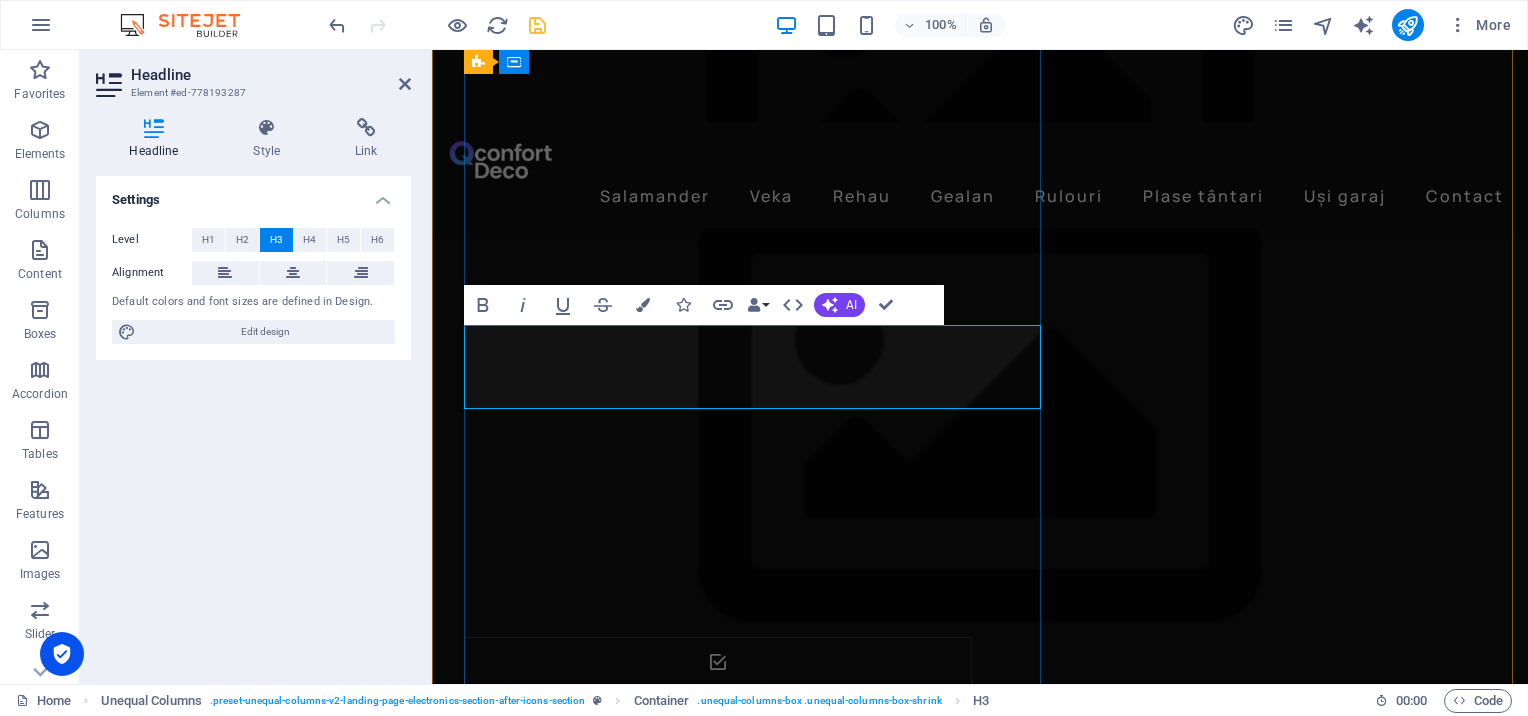 drag, startPoint x: 984, startPoint y: 395, endPoint x: 476, endPoint y: 377, distance: 508.3188 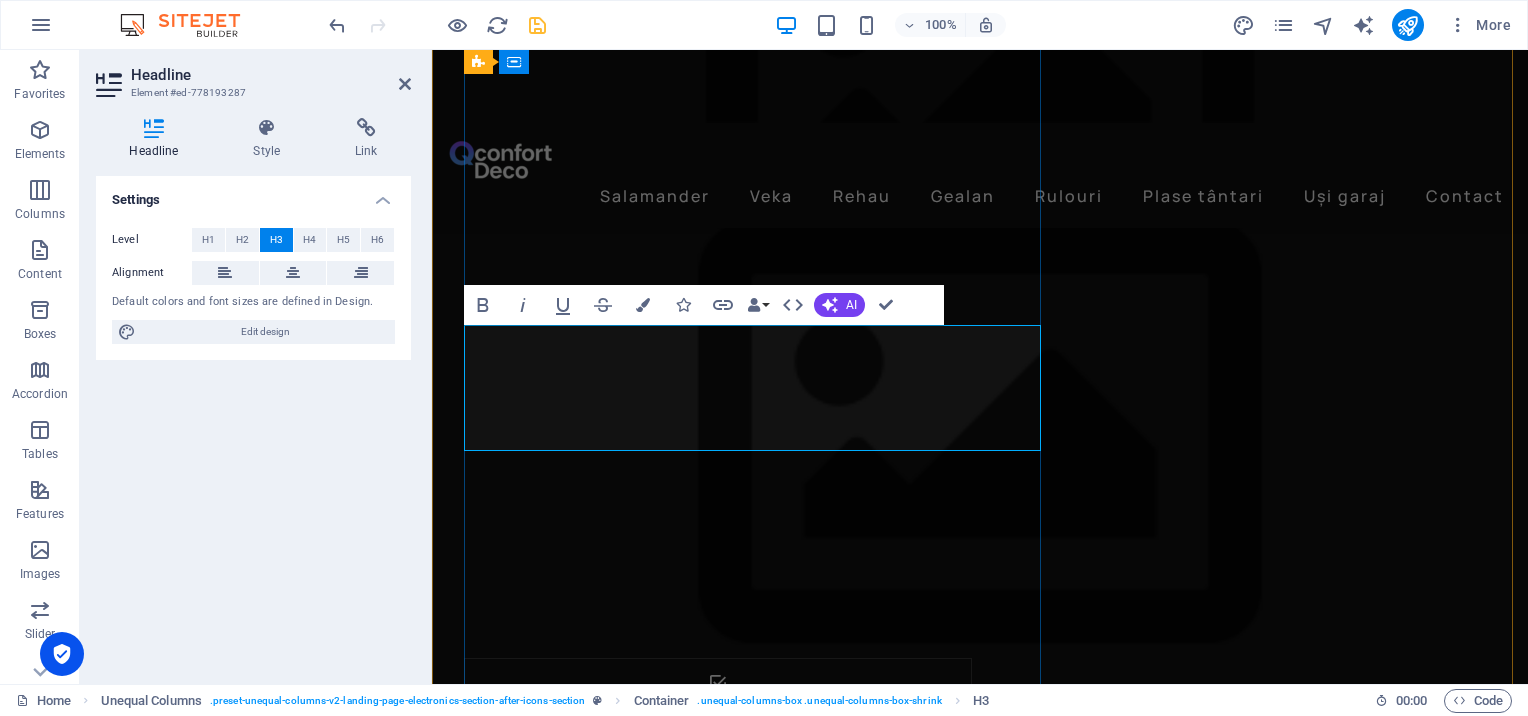 click on "tar alege tâmplăria Salamander cu feroneria Roto." at bounding box center (799, 2987) 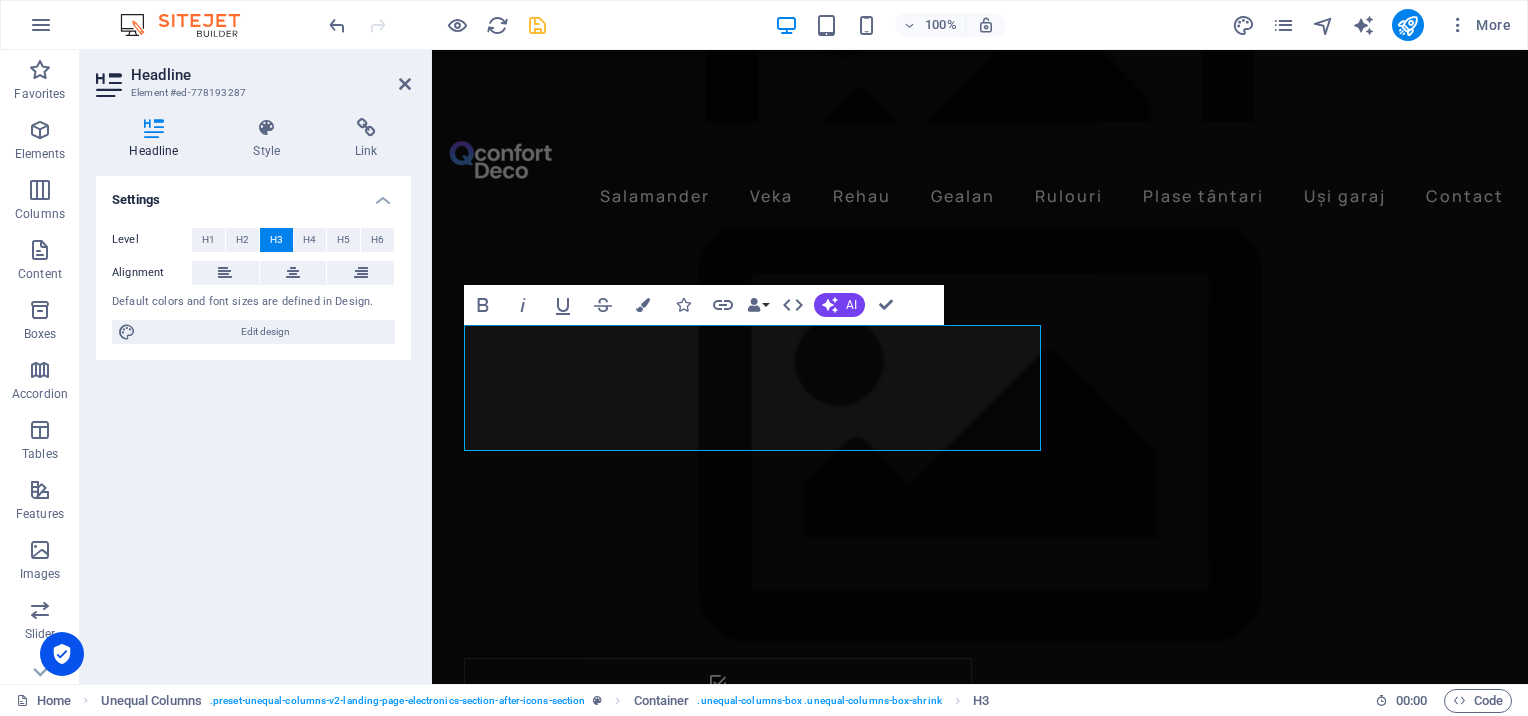 drag, startPoint x: 726, startPoint y: 430, endPoint x: 404, endPoint y: 326, distance: 338.37848 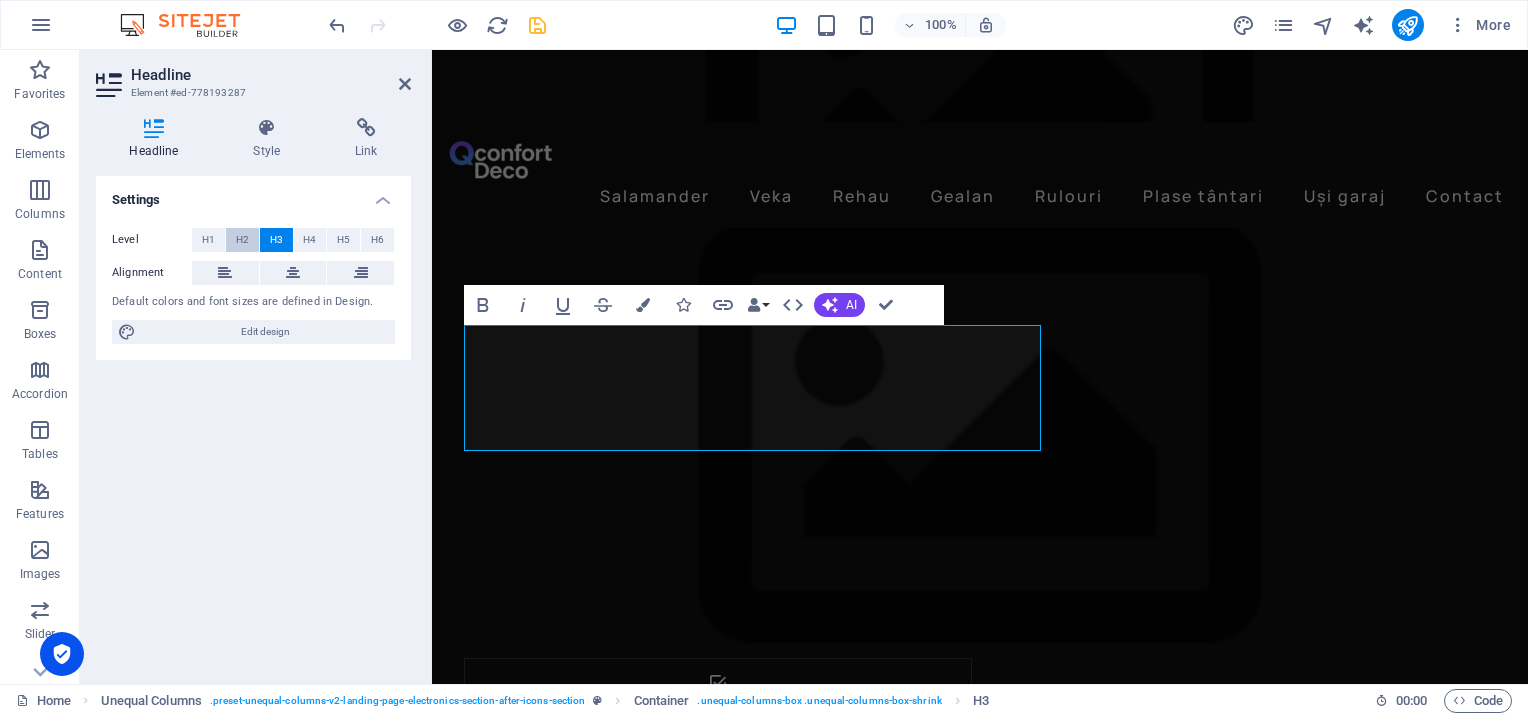 click on "H2" at bounding box center (242, 240) 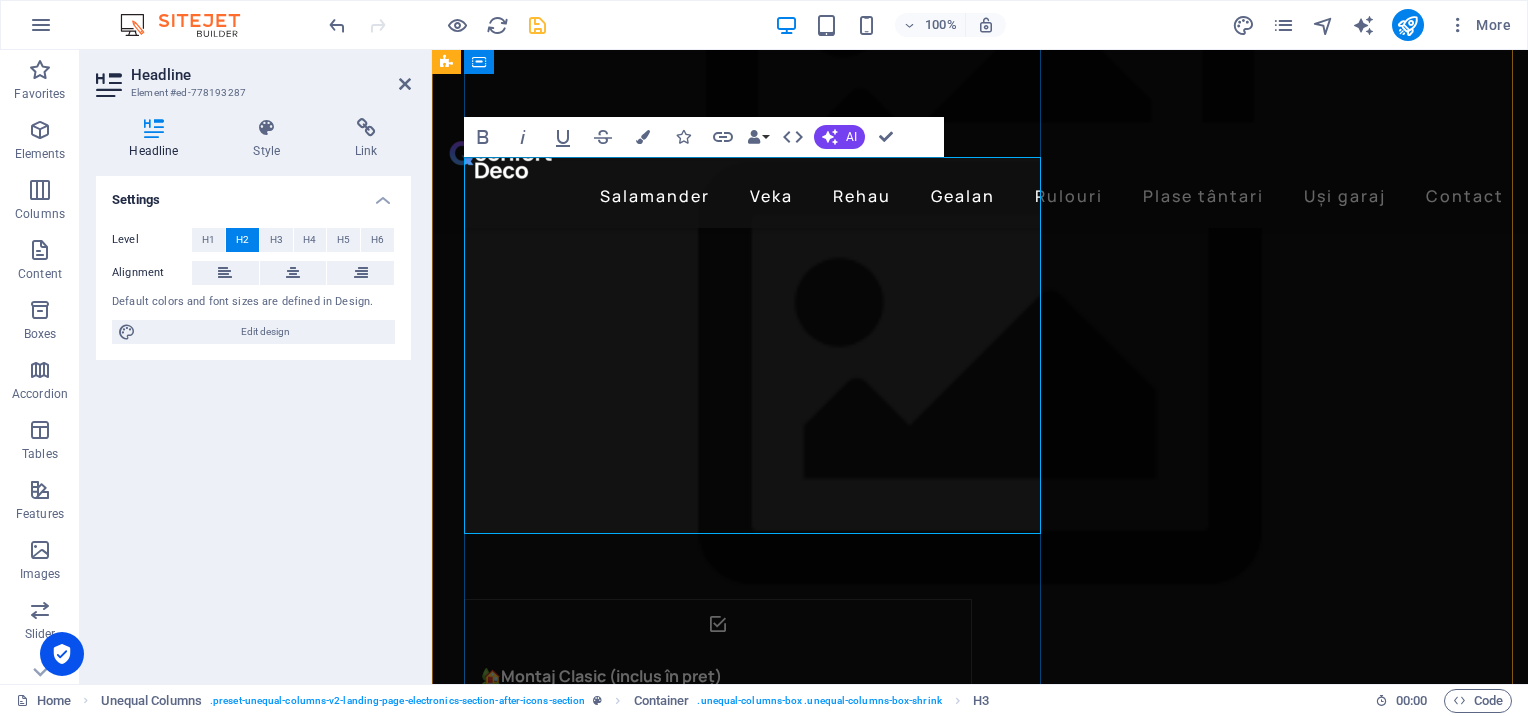 scroll, scrollTop: 2556, scrollLeft: 0, axis: vertical 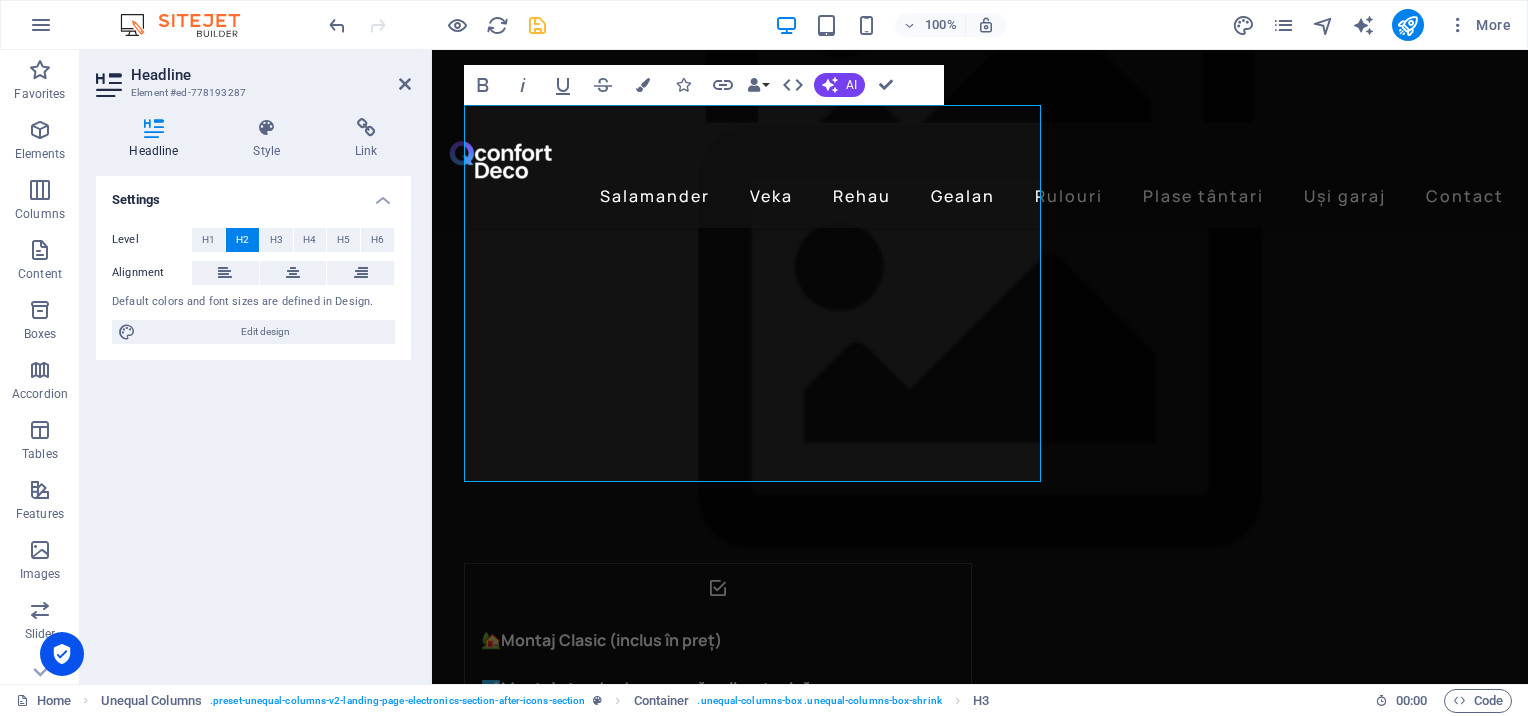 click on "Settings Level H1 H2 H3 H4 H5 H6 Alignment Default colors and font sizes are defined in Design. Edit design" at bounding box center (253, 422) 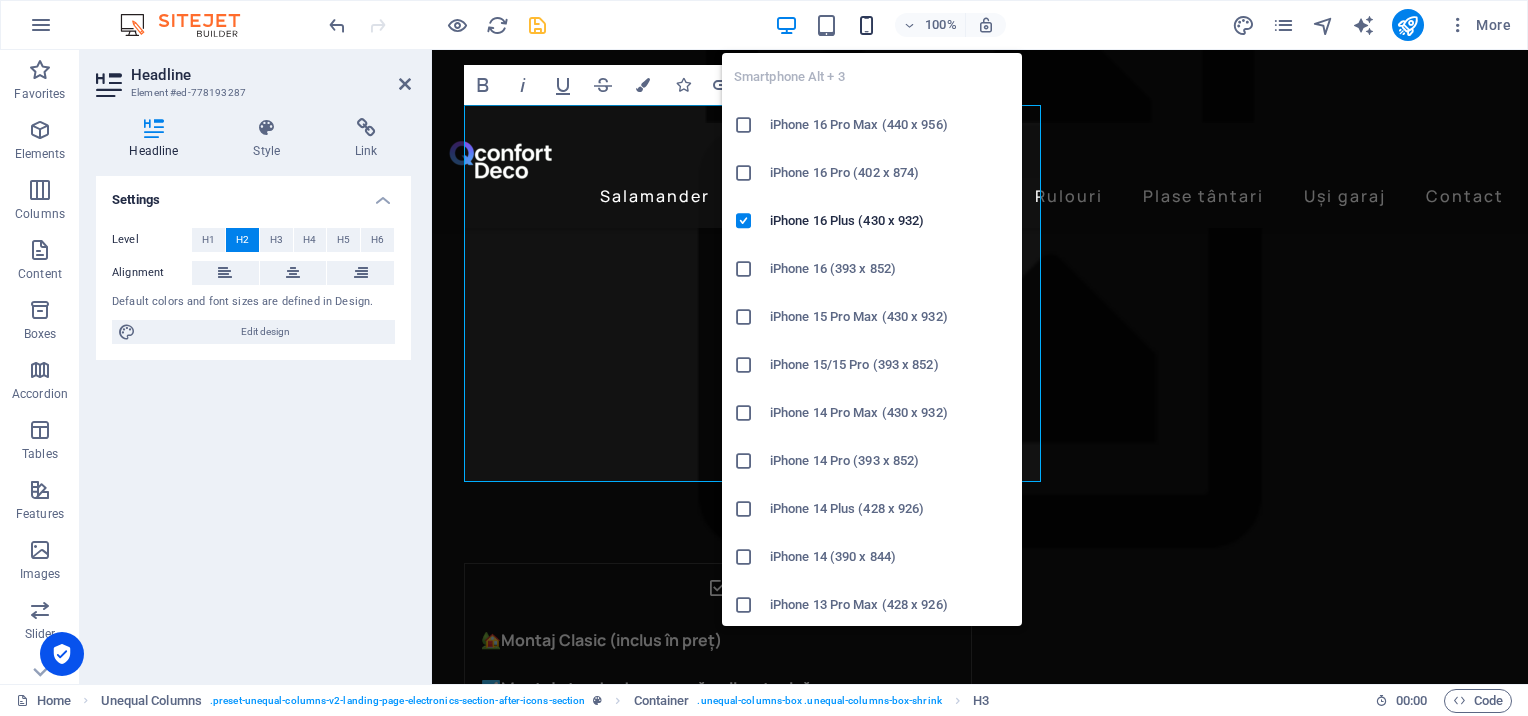 click at bounding box center [866, 25] 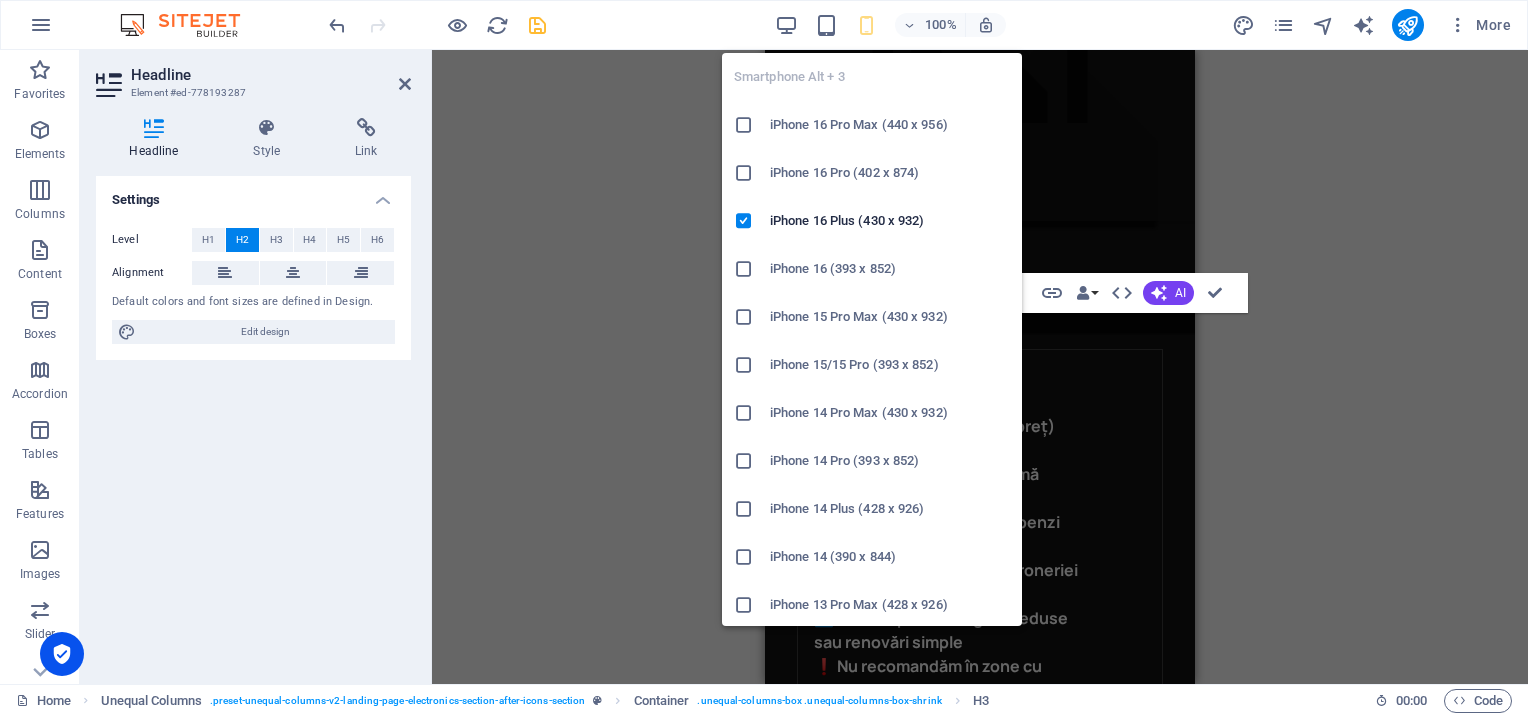 scroll, scrollTop: 3773, scrollLeft: 0, axis: vertical 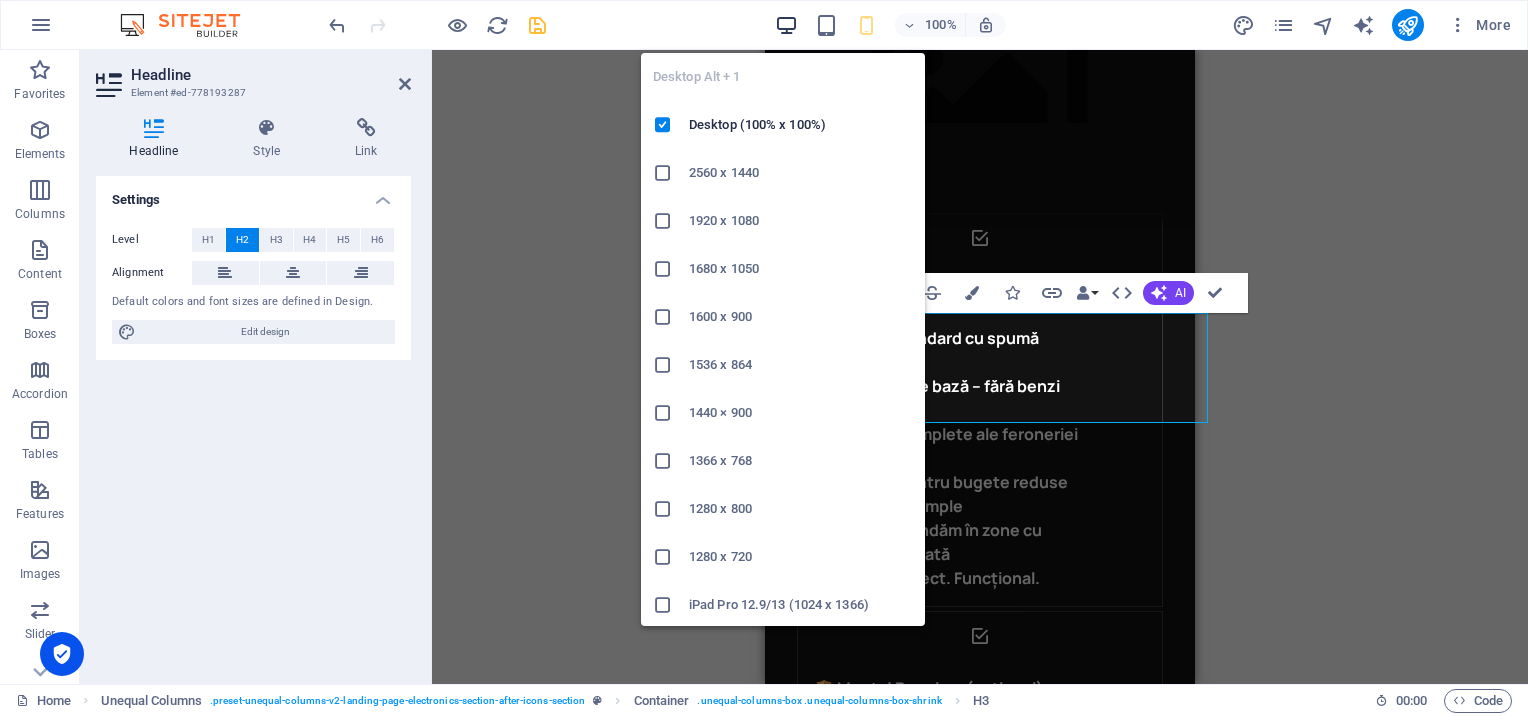 click at bounding box center [786, 25] 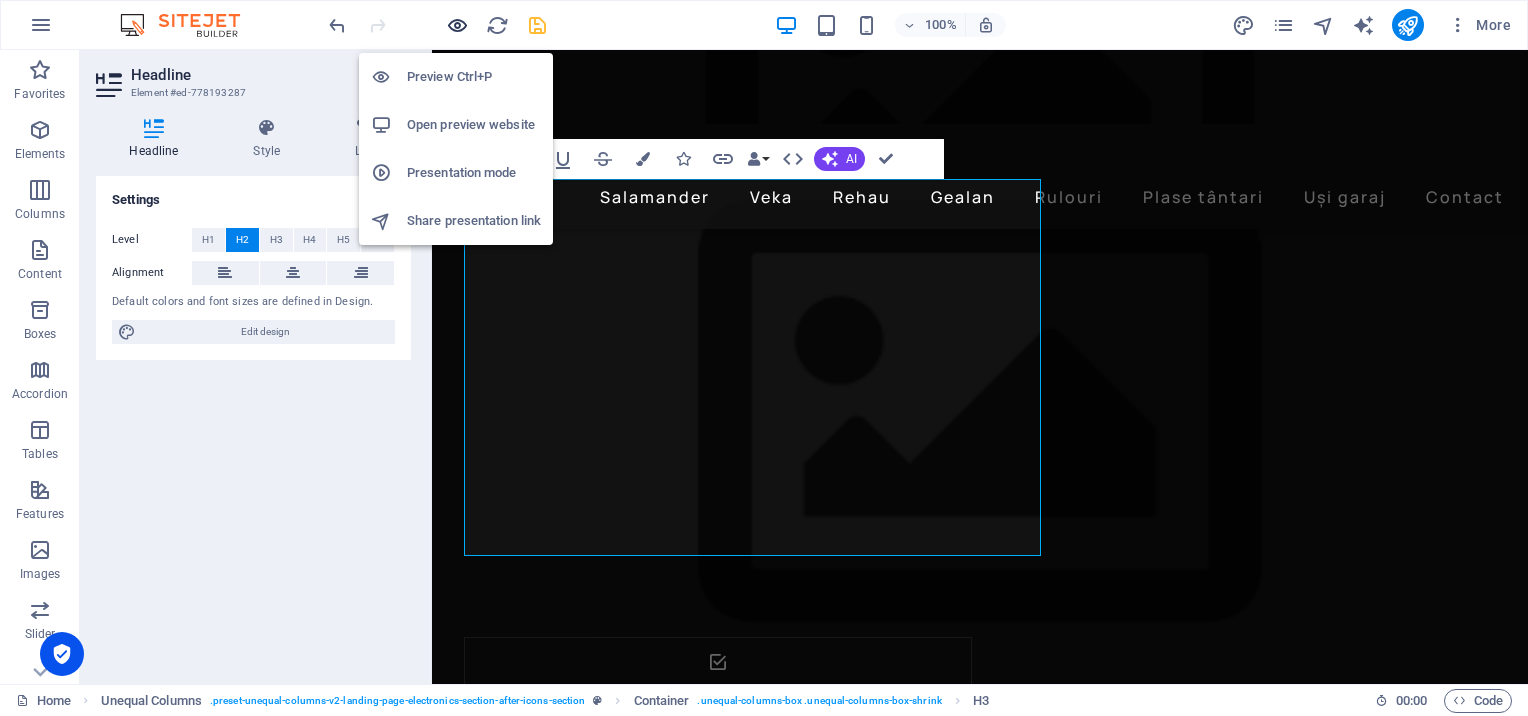 click at bounding box center (457, 25) 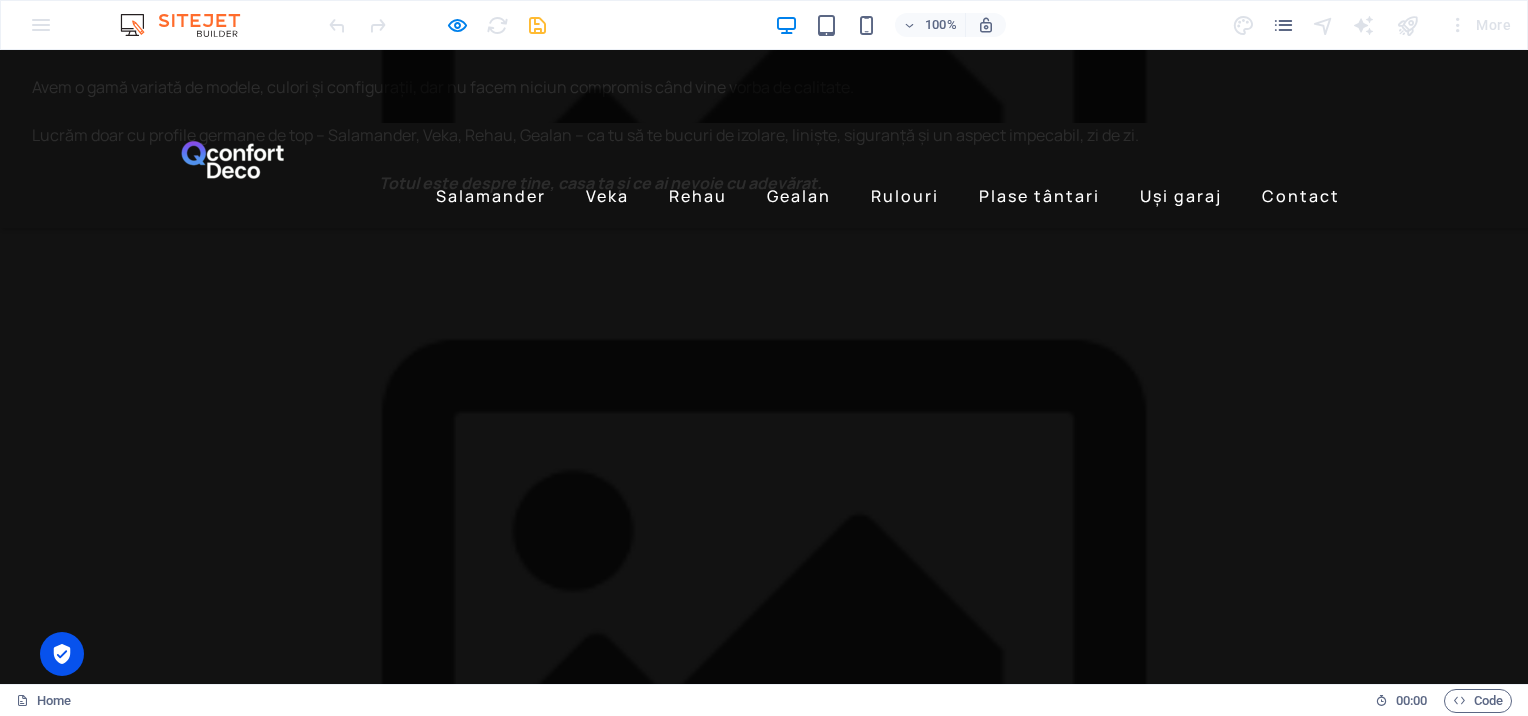 scroll, scrollTop: 2314, scrollLeft: 0, axis: vertical 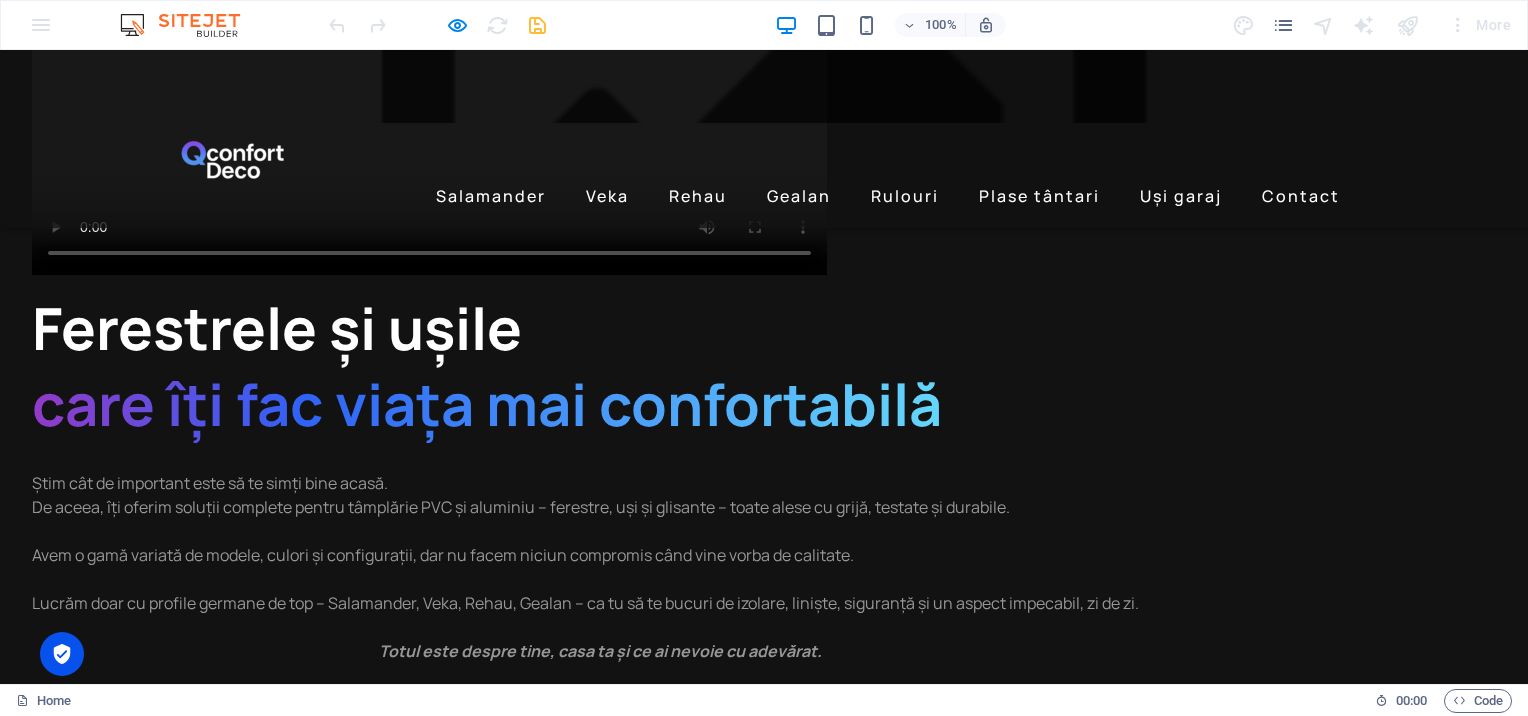 click on "Tâmplărie Salamander Încărcare wireless
Anularea zgomotului
Anularea zgomotului
24 de ore de ascultare
24 de ore de ascultare
Sunet premium
Sunet premium" at bounding box center [764, 2803] 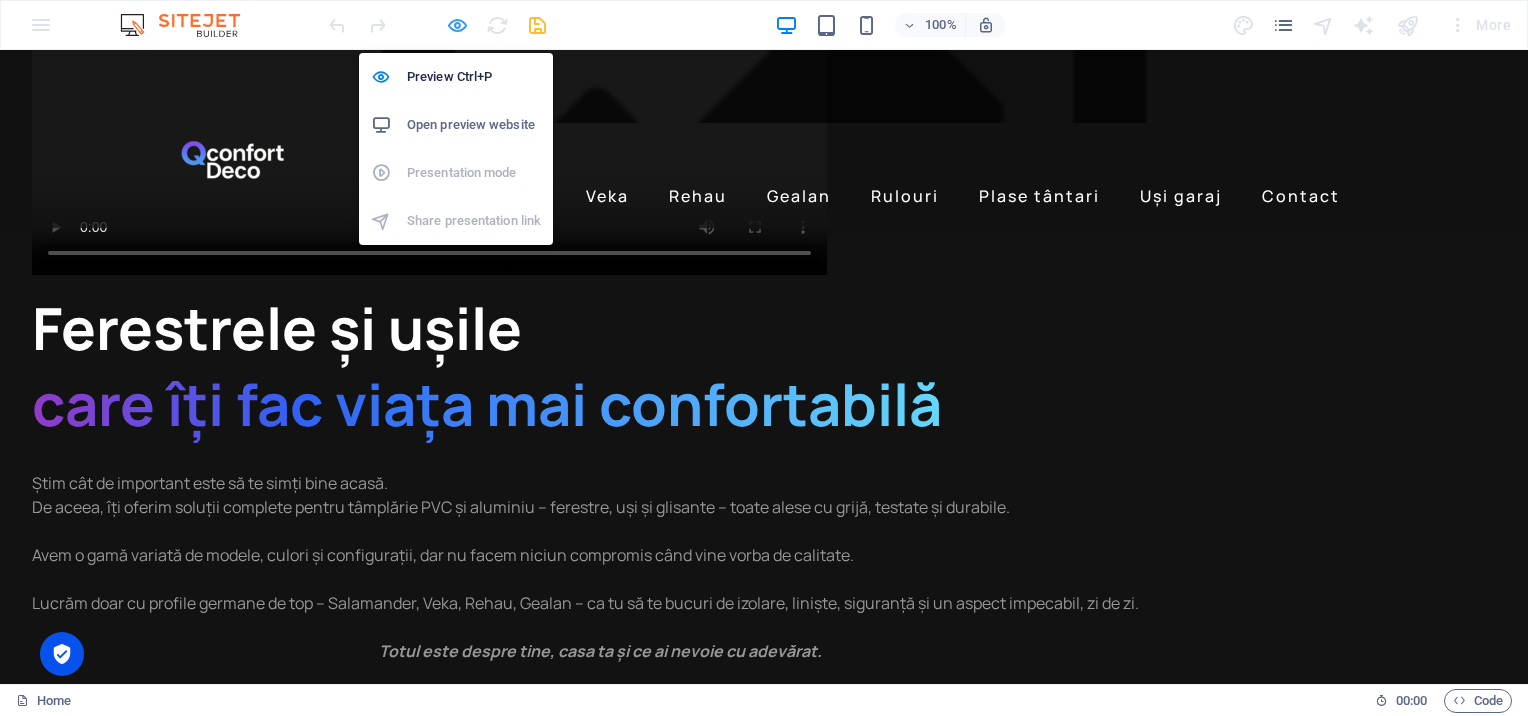 click at bounding box center (457, 25) 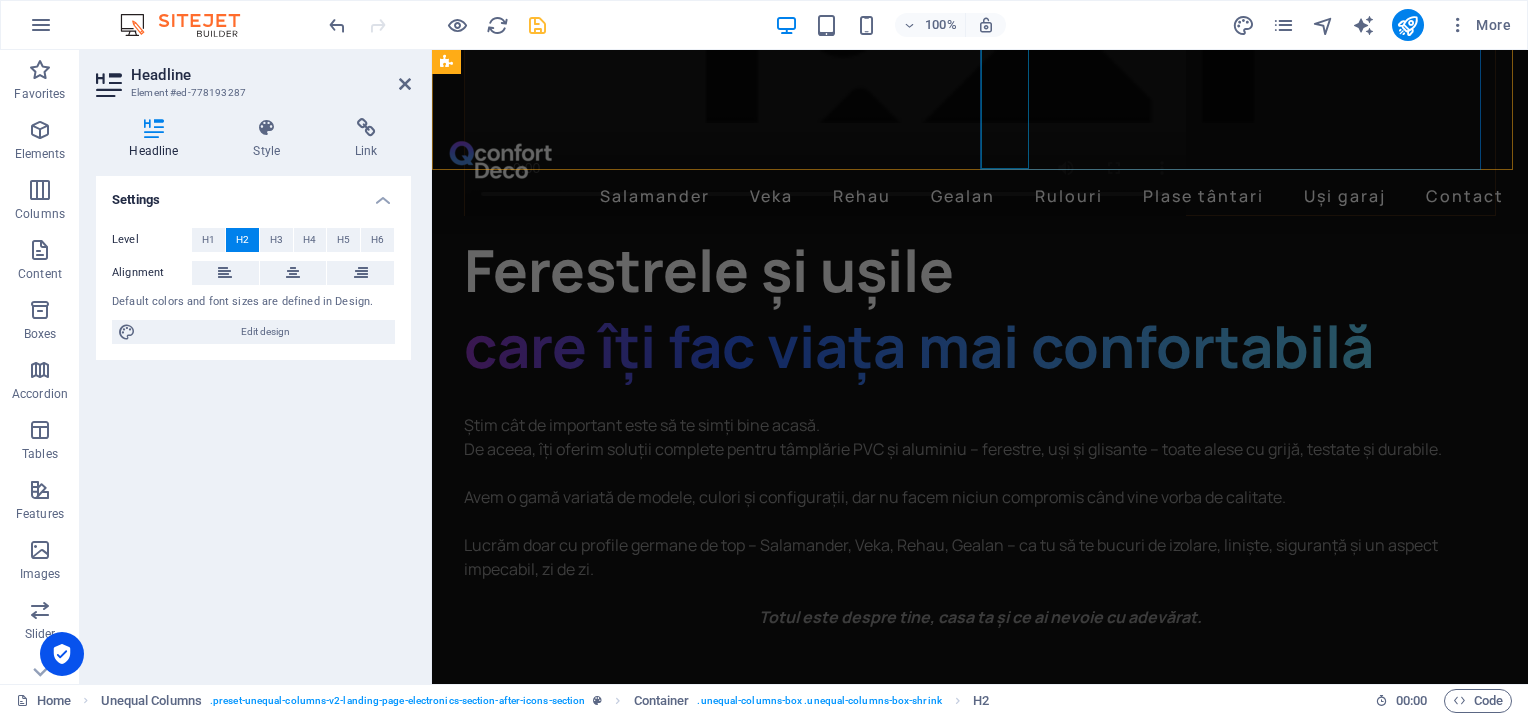 scroll, scrollTop: 1835, scrollLeft: 0, axis: vertical 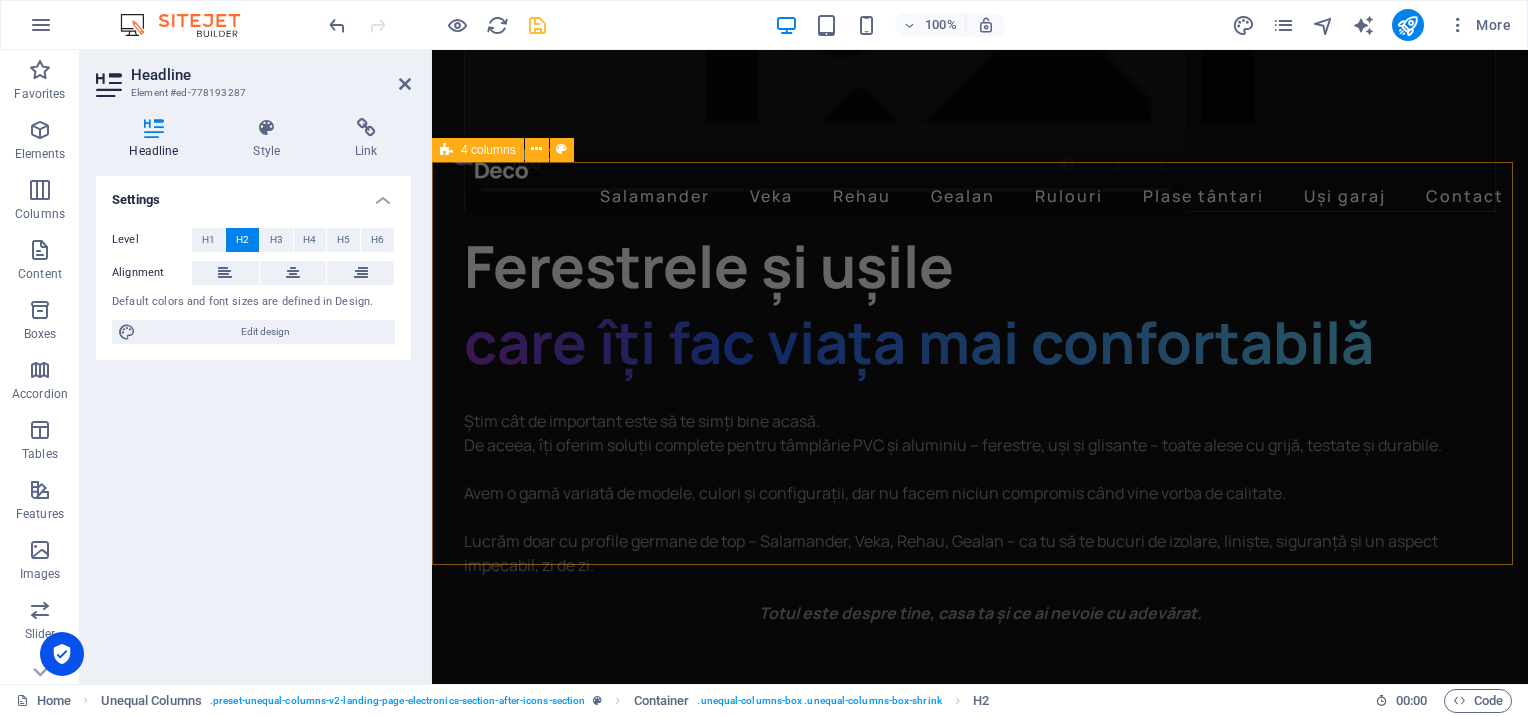 click on "Tâmplărie Salamander Încărcare wireless
Anularea zgomotului
Anularea zgomotului
24 de ore de ascultare
24 de ore de ascultare
Sunet premium
Sunet premium" at bounding box center (980, 2953) 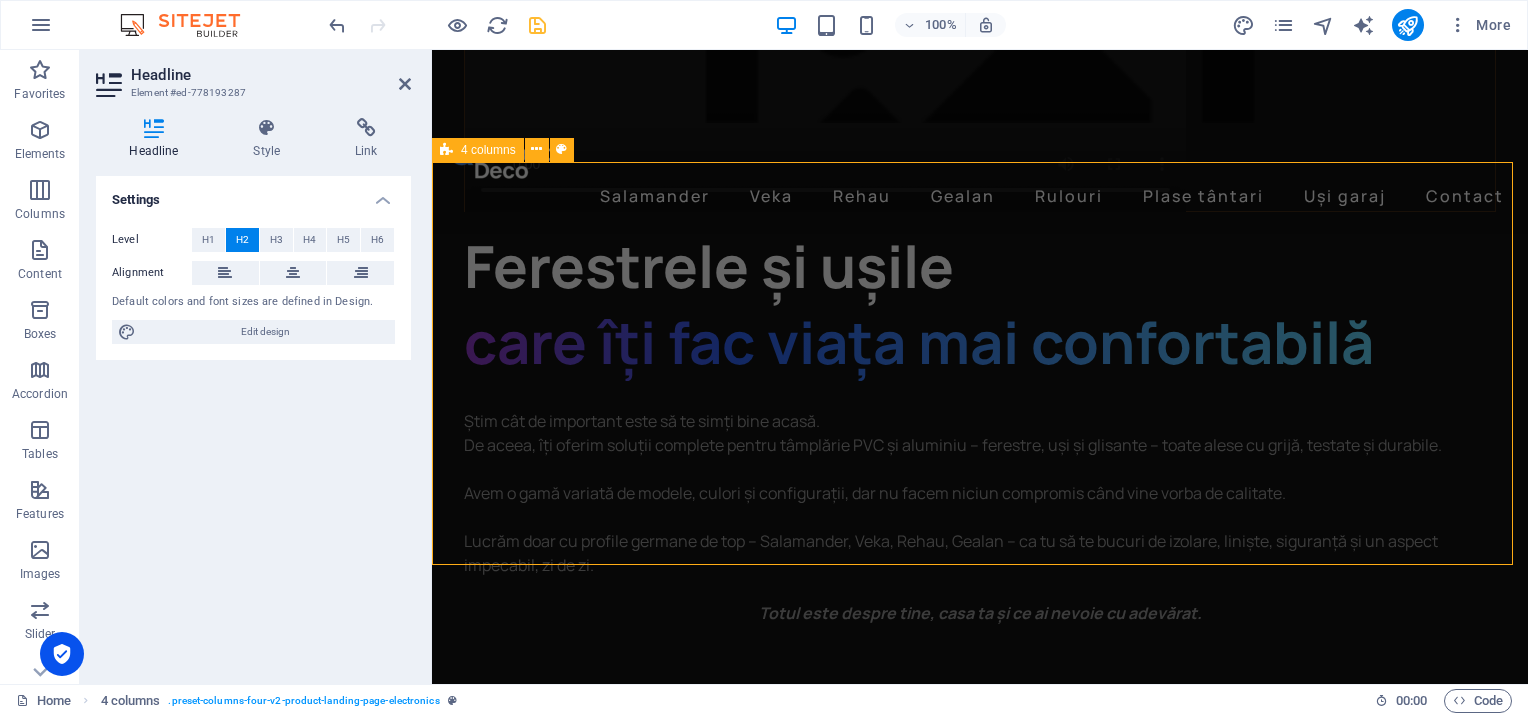 click on "Tâmplărie Salamander Încărcare wireless
Anularea zgomotului
Anularea zgomotului
24 de ore de ascultare
24 de ore de ascultare
Sunet premium
Sunet premium" at bounding box center (980, 2953) 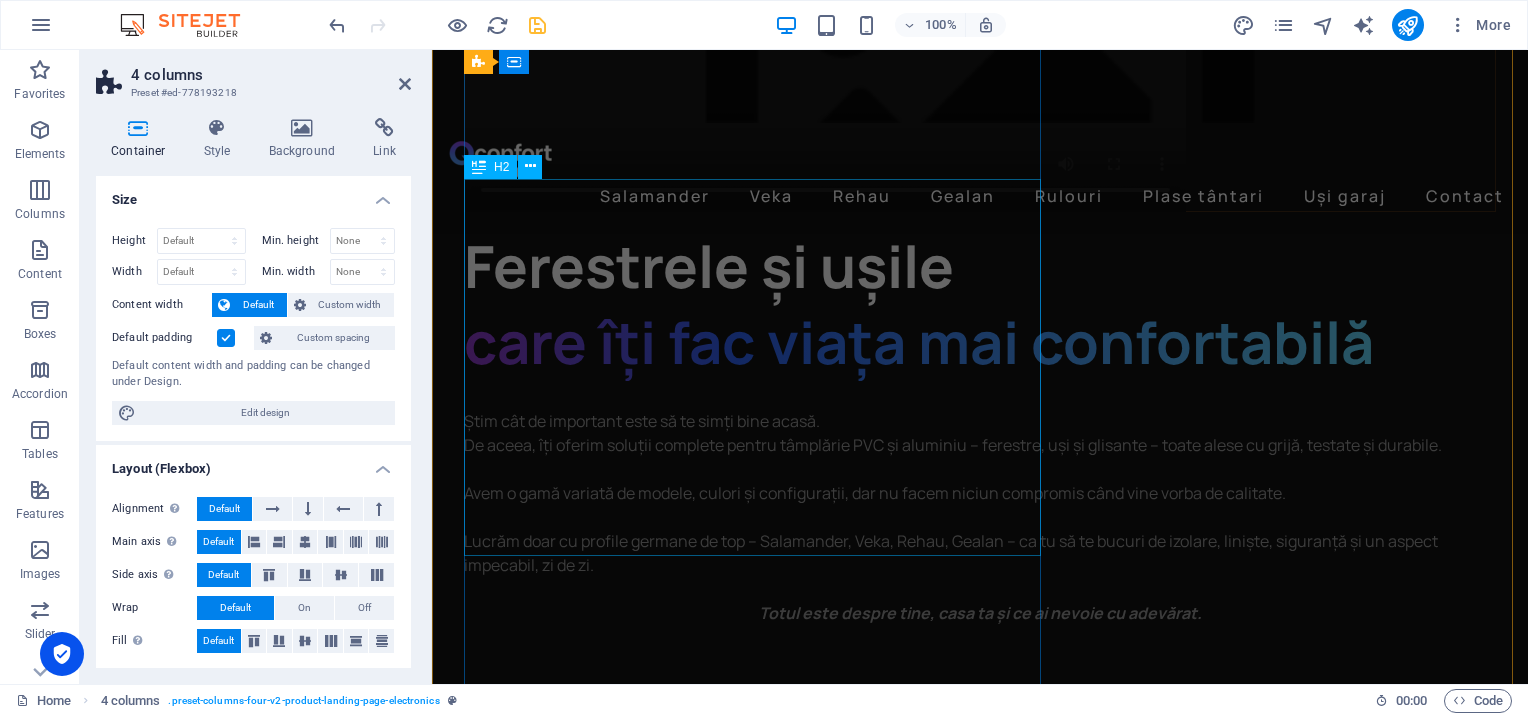 scroll, scrollTop: 2482, scrollLeft: 0, axis: vertical 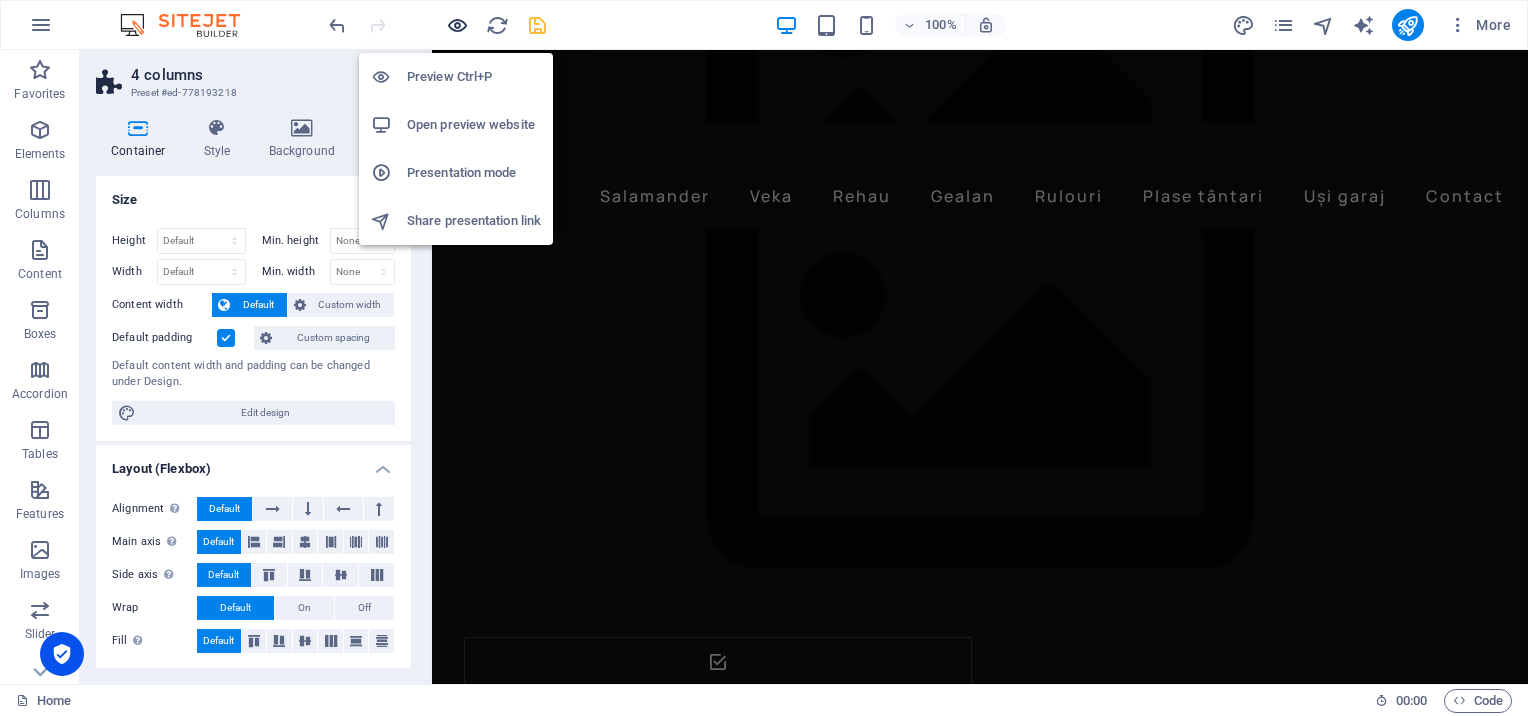 click at bounding box center (457, 25) 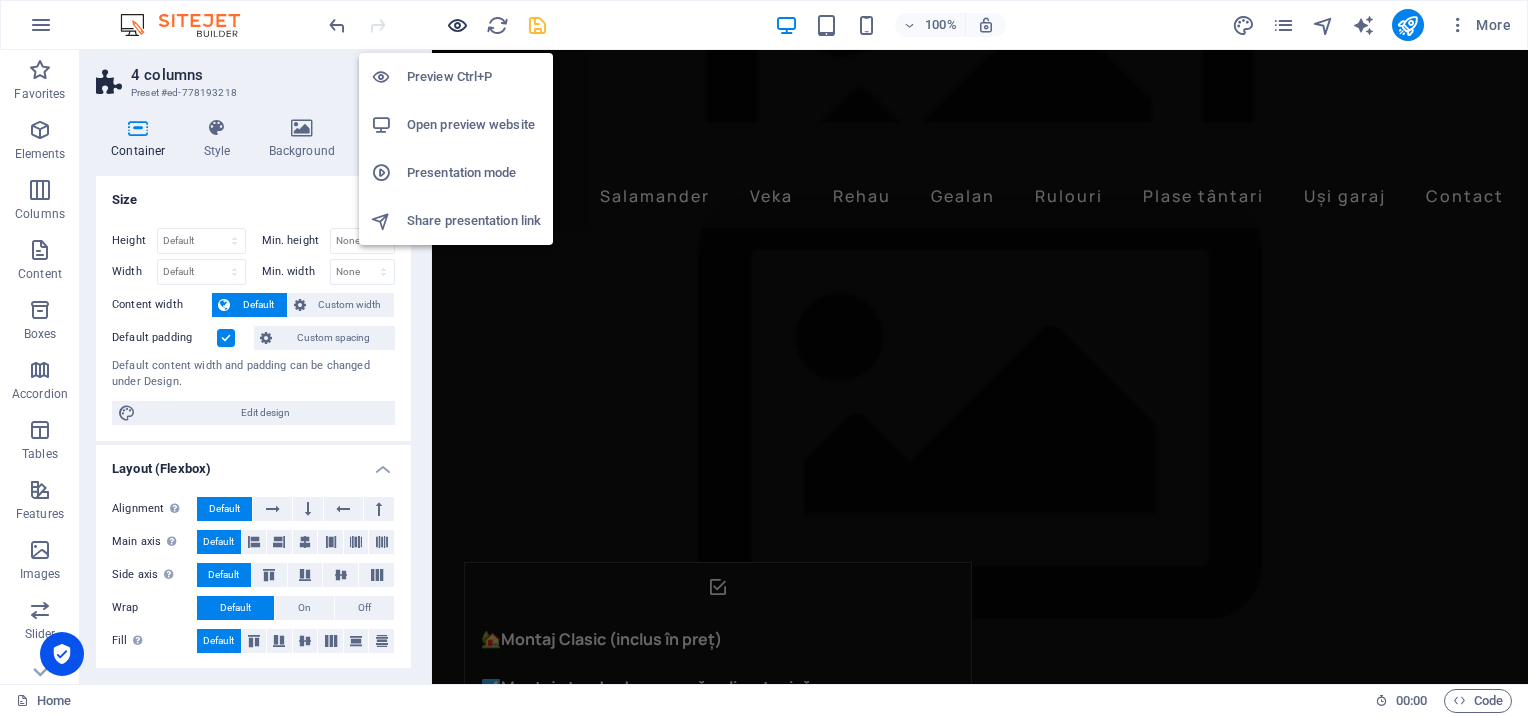scroll, scrollTop: 2515, scrollLeft: 0, axis: vertical 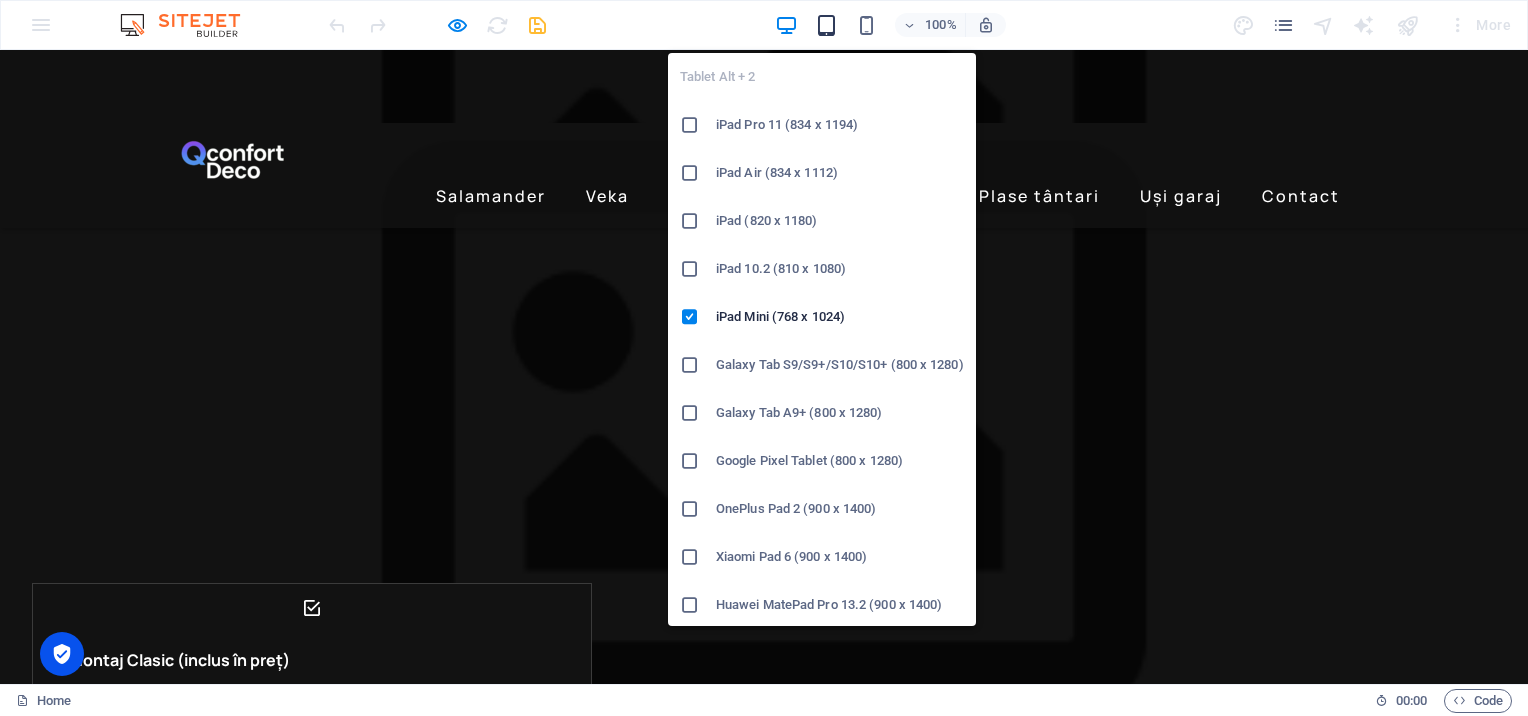 click at bounding box center (826, 25) 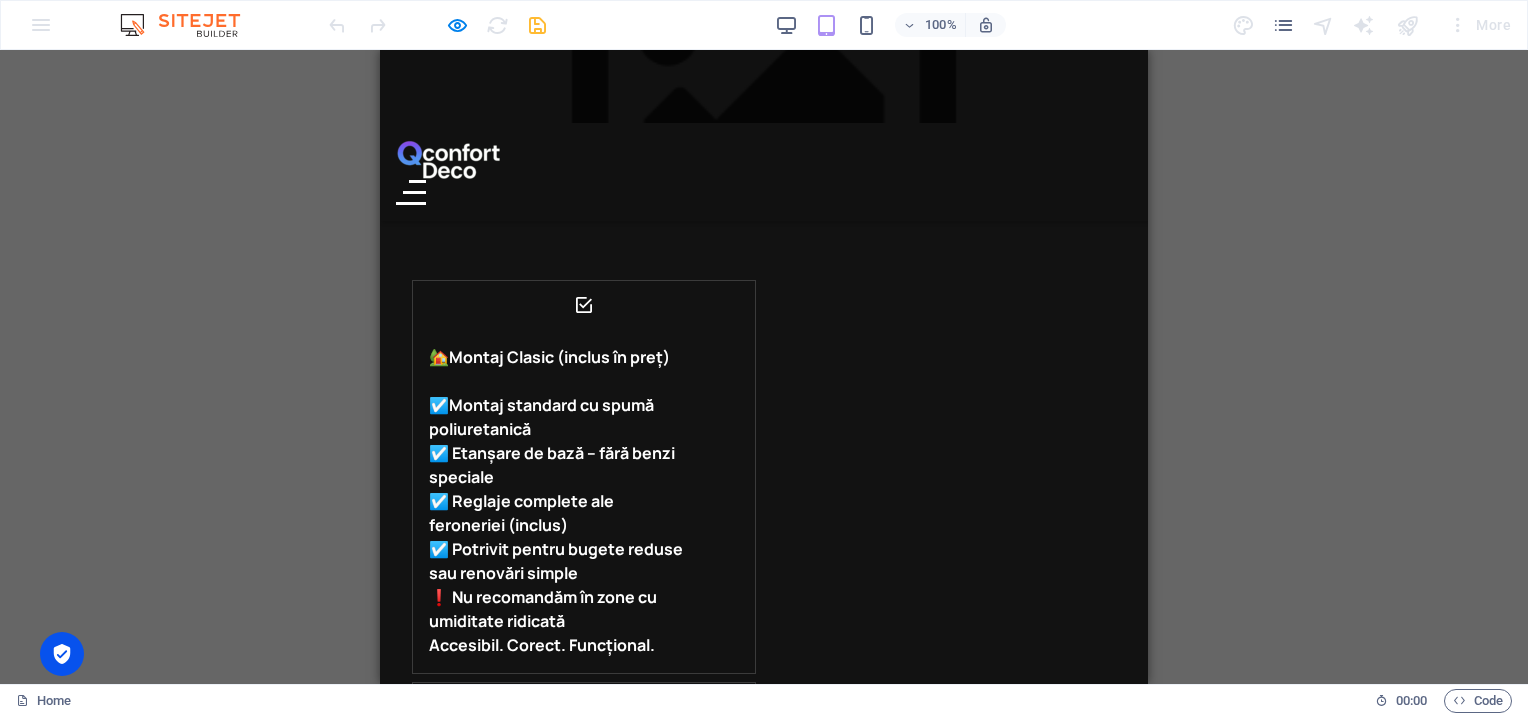 scroll, scrollTop: 2743, scrollLeft: 0, axis: vertical 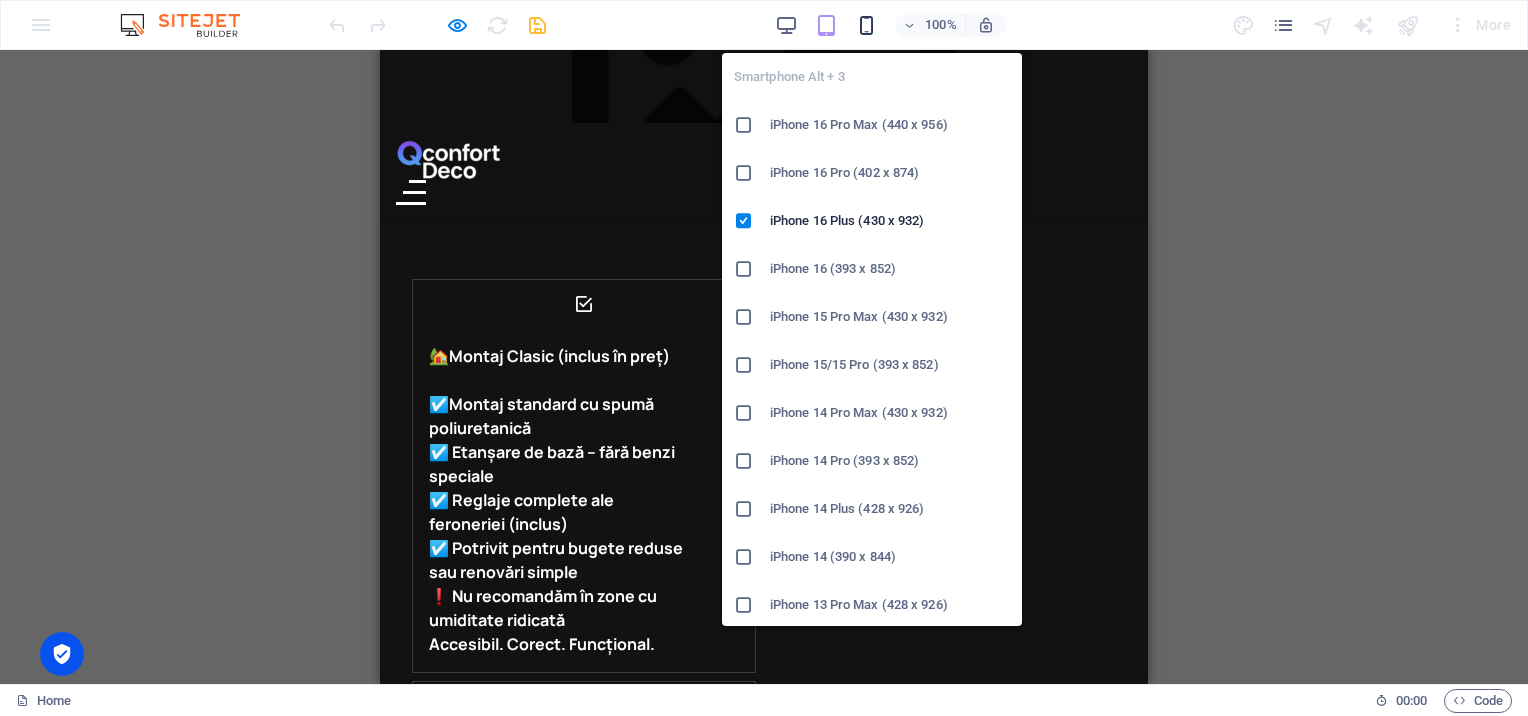 click at bounding box center (867, 25) 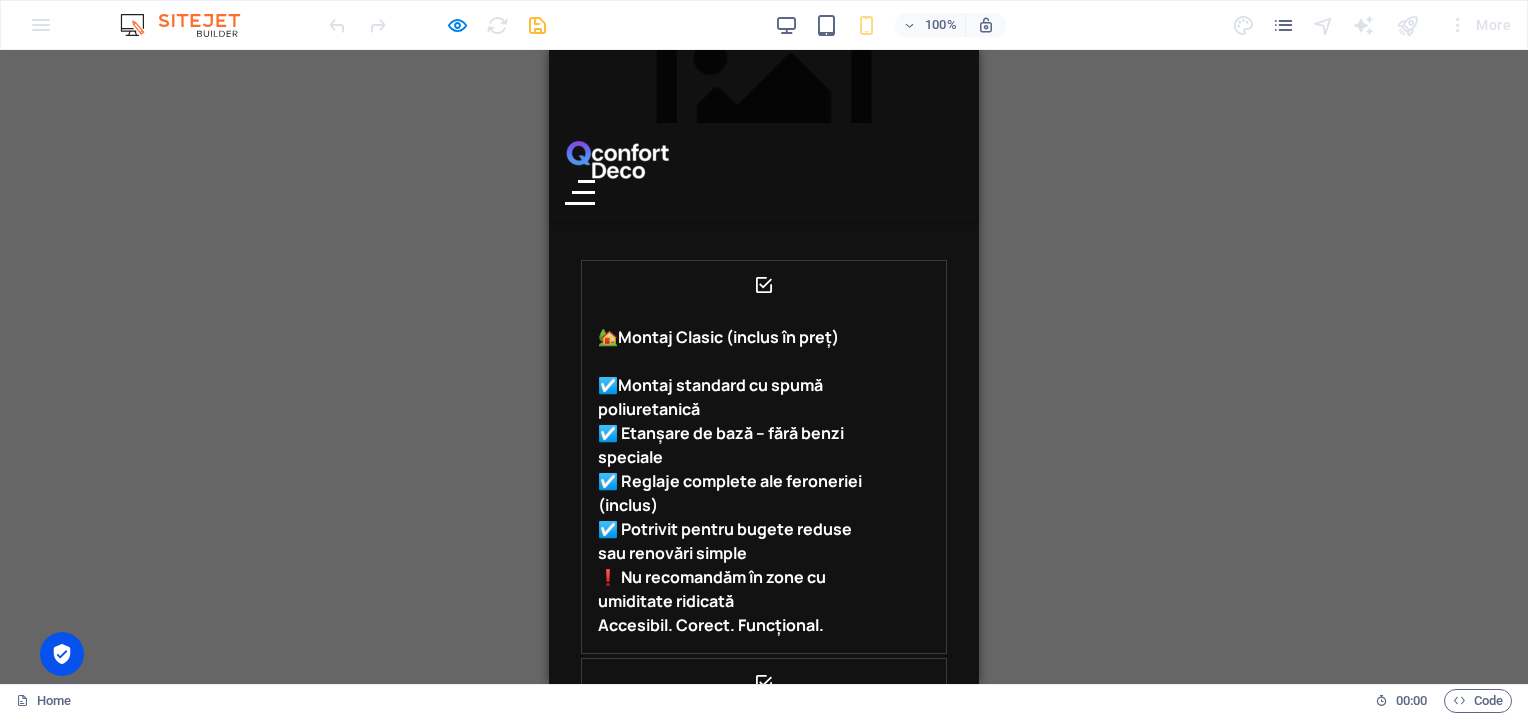 scroll, scrollTop: 3680, scrollLeft: 0, axis: vertical 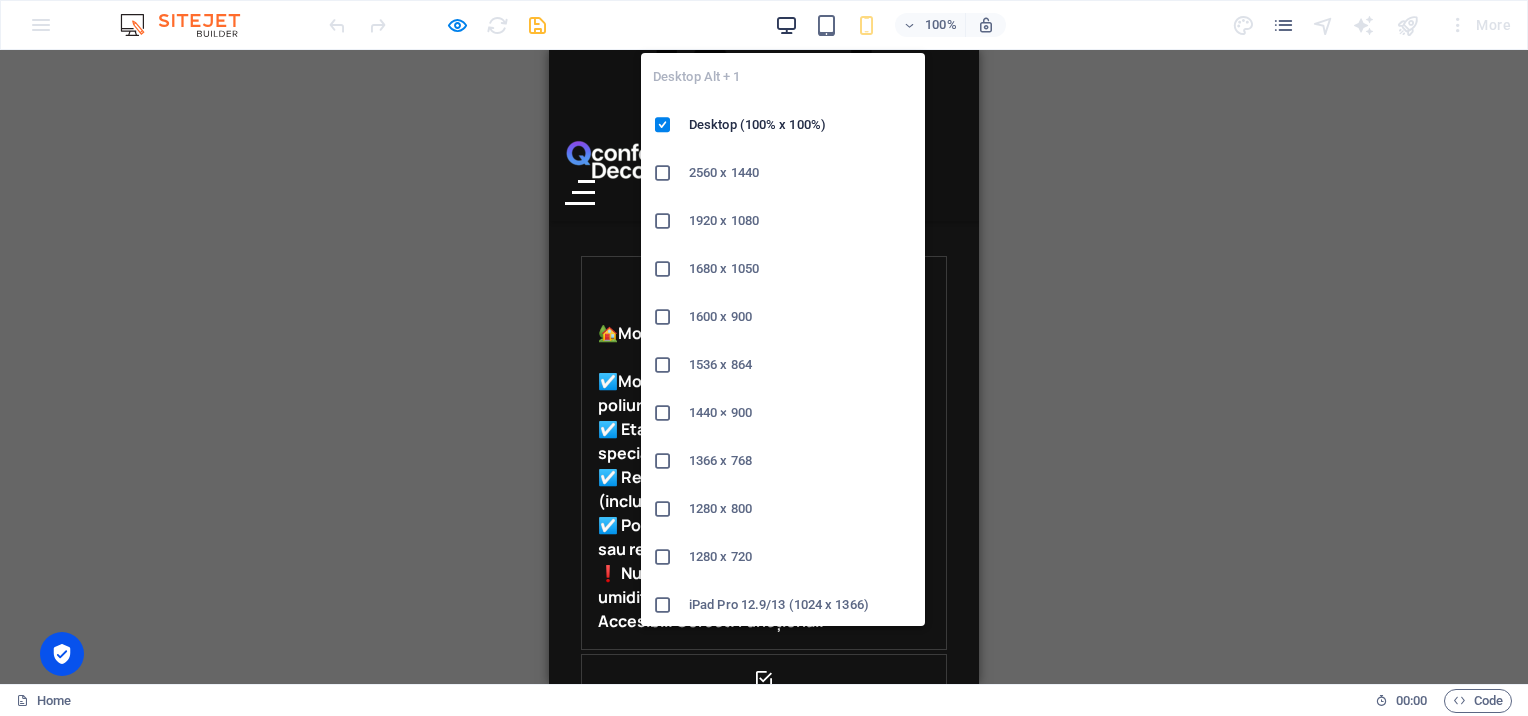 click at bounding box center [786, 25] 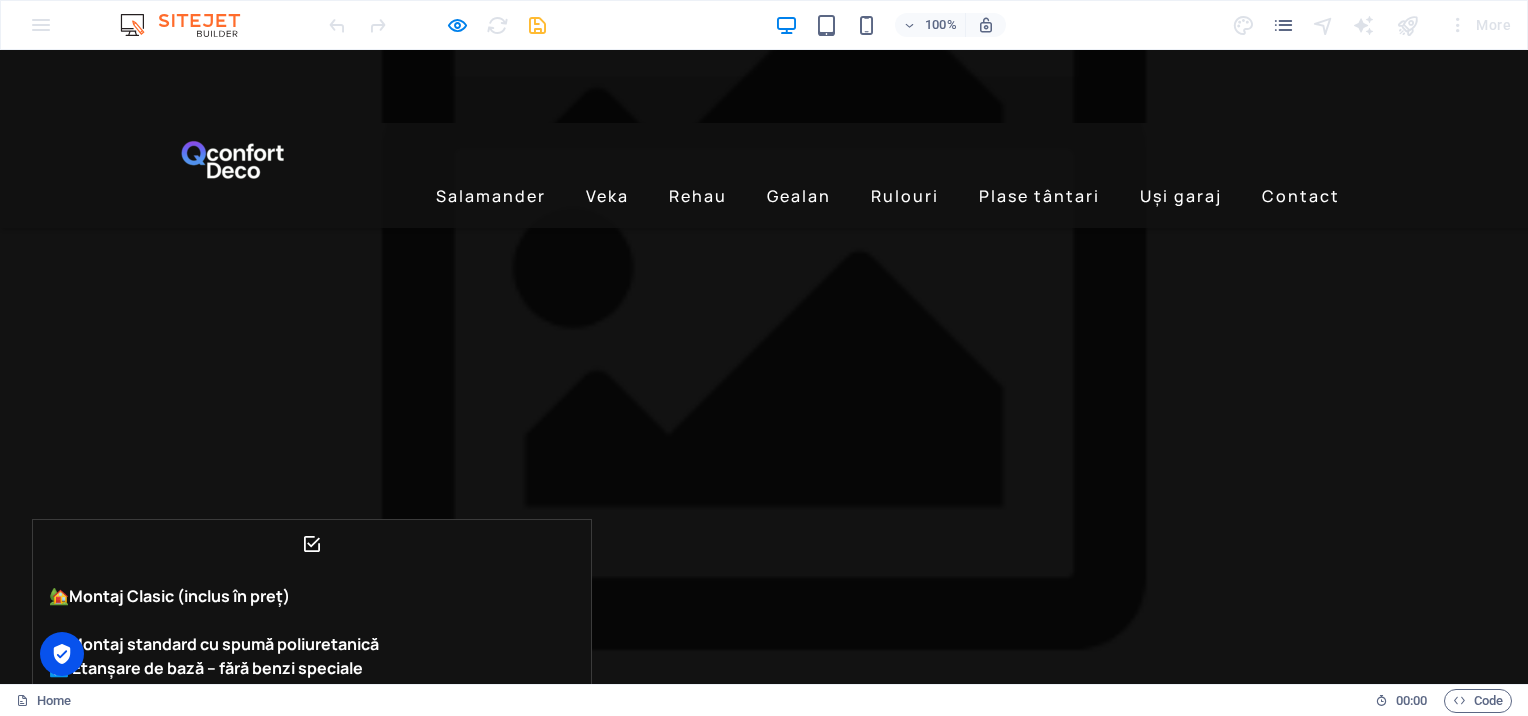 scroll, scrollTop: 2521, scrollLeft: 0, axis: vertical 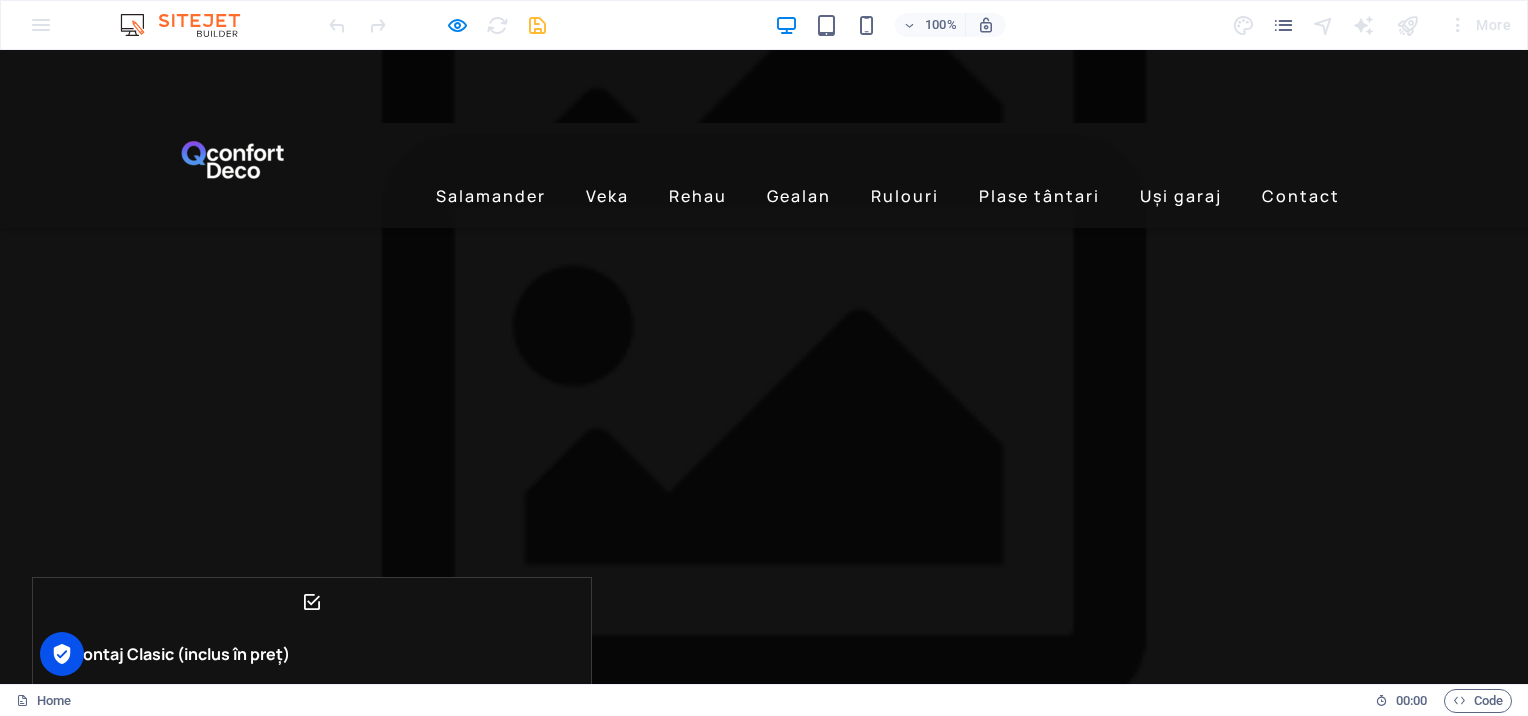 click on "ar alege tâmplăria Salamander  cu feroneria Roto." at bounding box center (456, 2811) 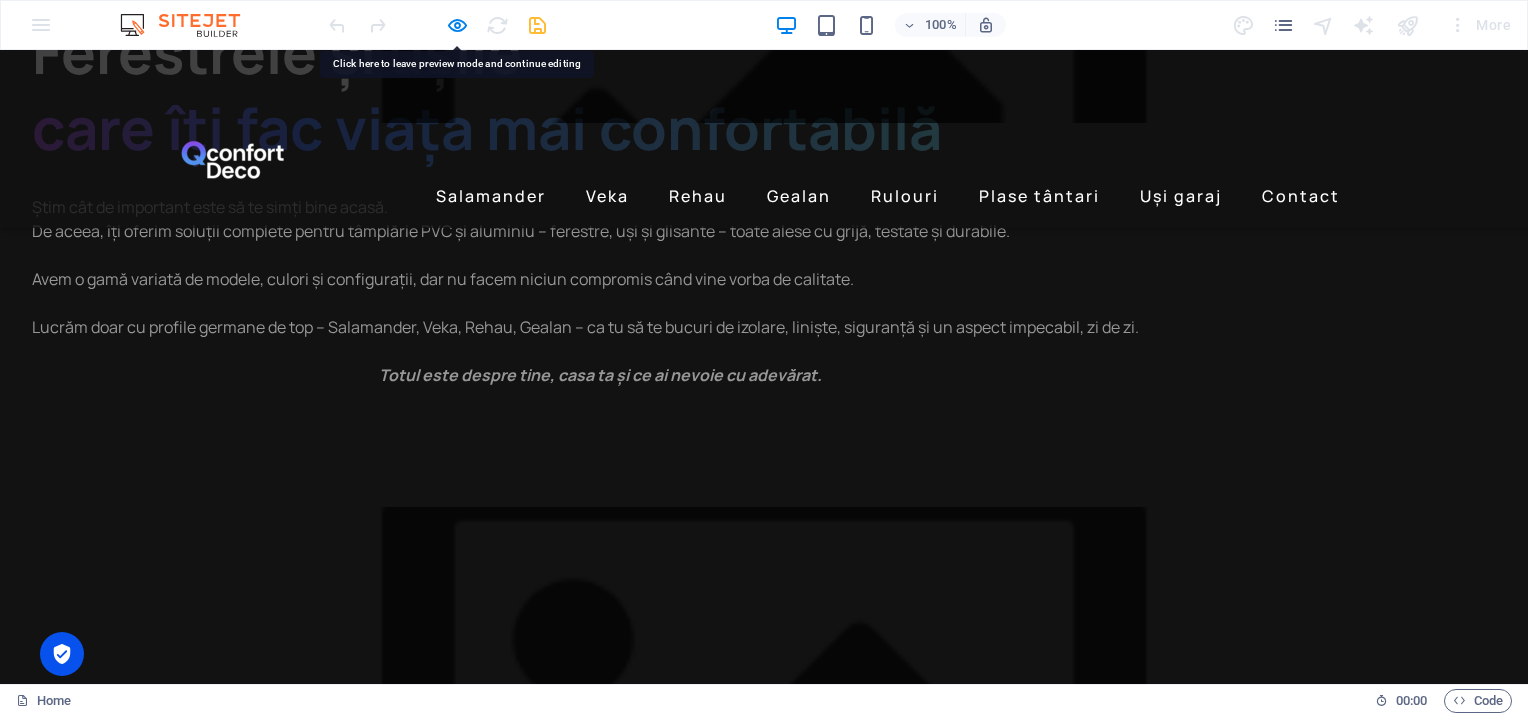 drag, startPoint x: 456, startPoint y: 317, endPoint x: 456, endPoint y: 66, distance: 251 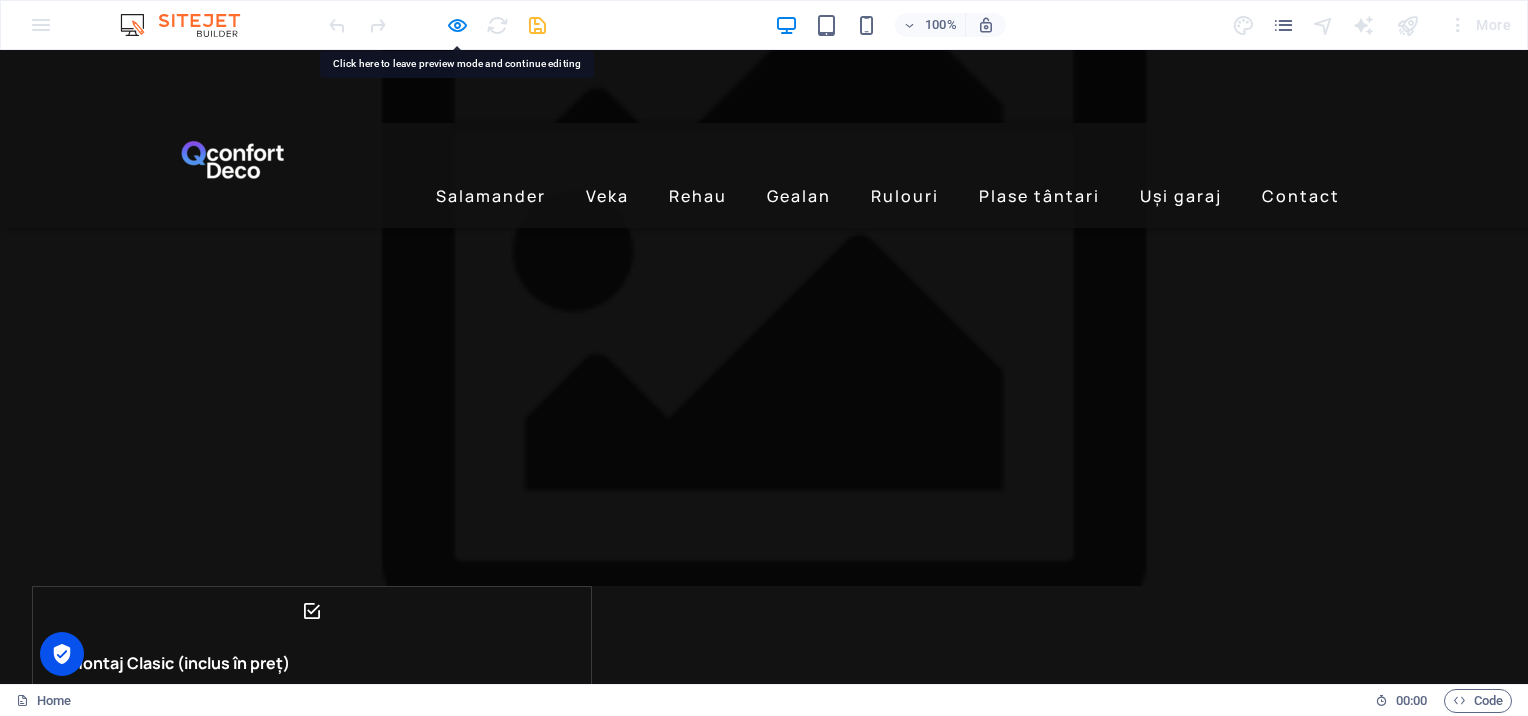 scroll, scrollTop: 2580, scrollLeft: 0, axis: vertical 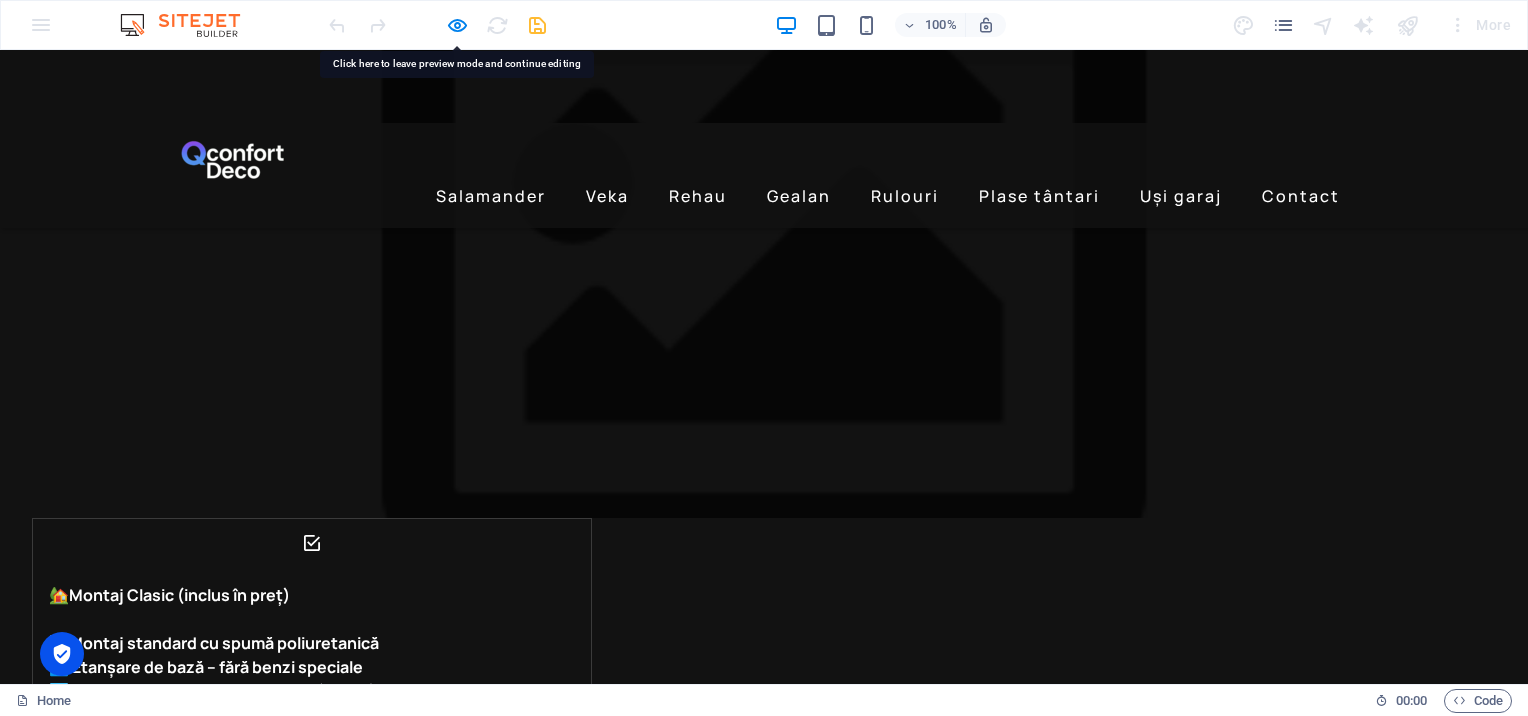 click on "Dacă casa ta ar vorbi, ar alege tâmplăria Salamander  cu feroneria Roto." at bounding box center (616, 2714) 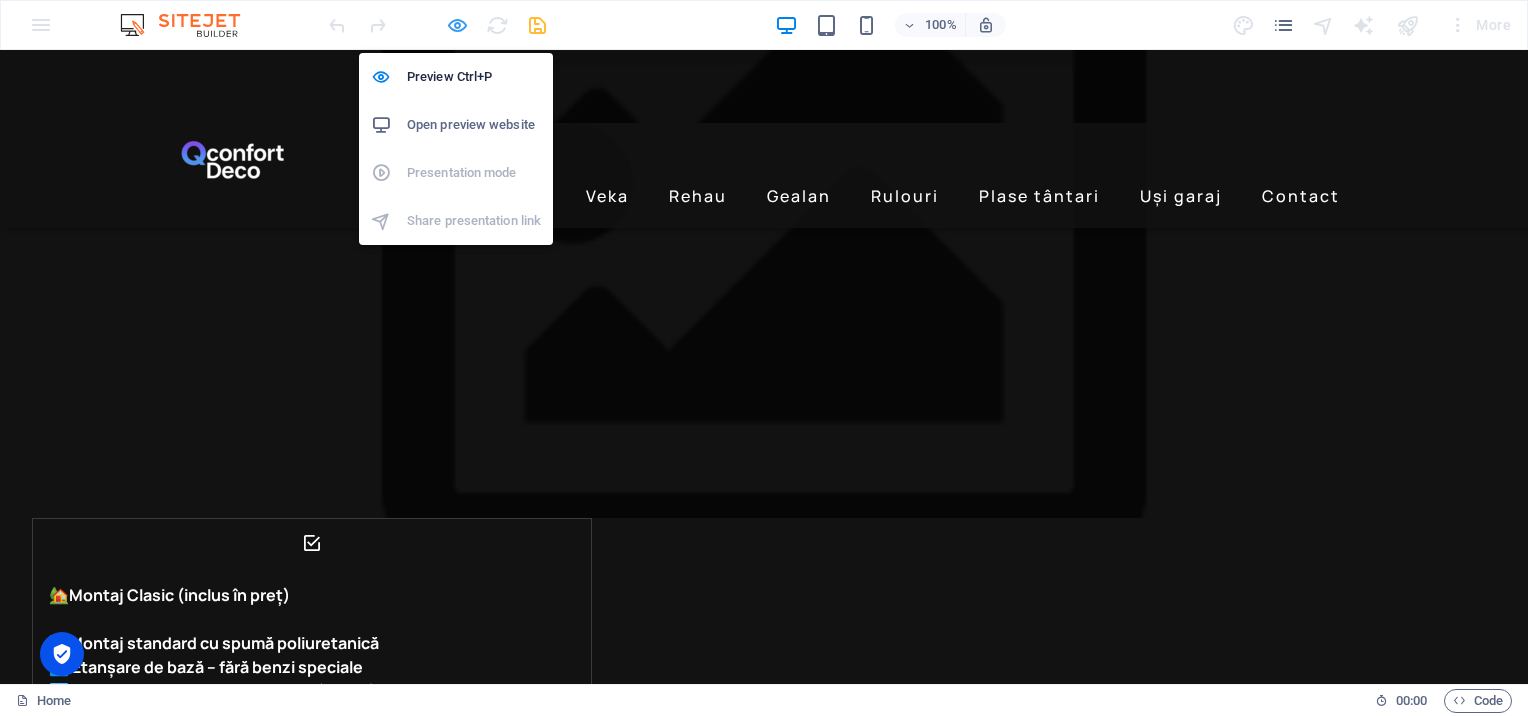 click at bounding box center [457, 25] 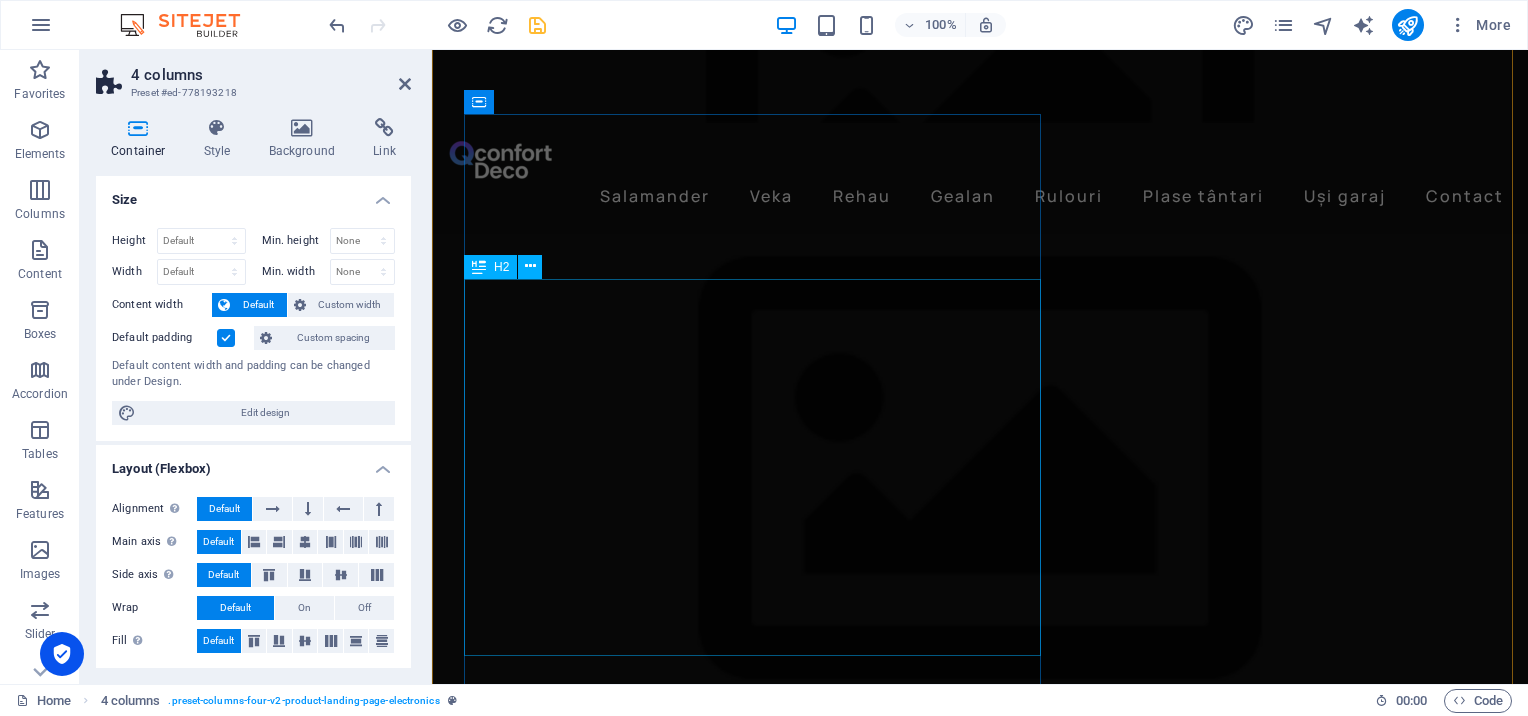 scroll, scrollTop: 2430, scrollLeft: 0, axis: vertical 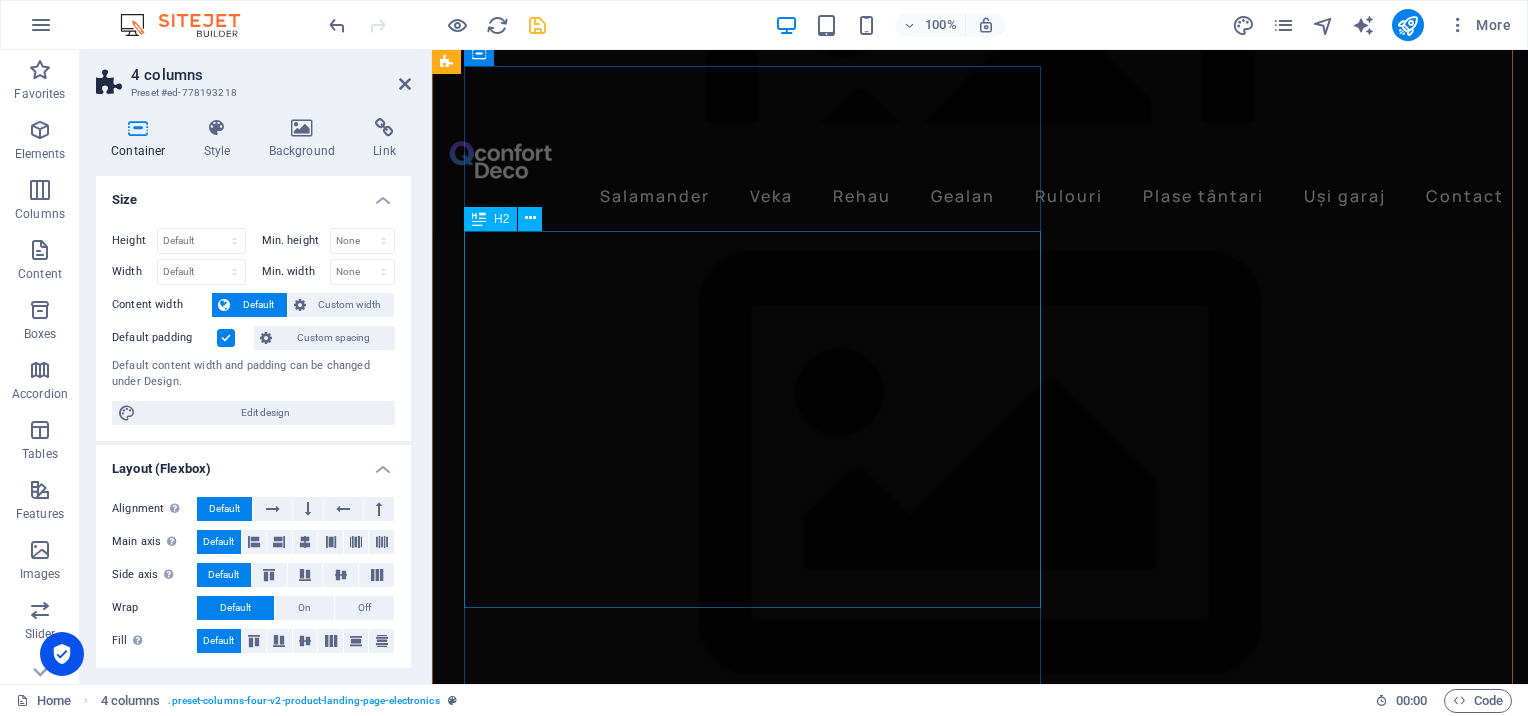click on "Dacă casa ta ar vorbi, ar alege tâmplăria Salamander  cu feroneria Roto." at bounding box center [996, 3068] 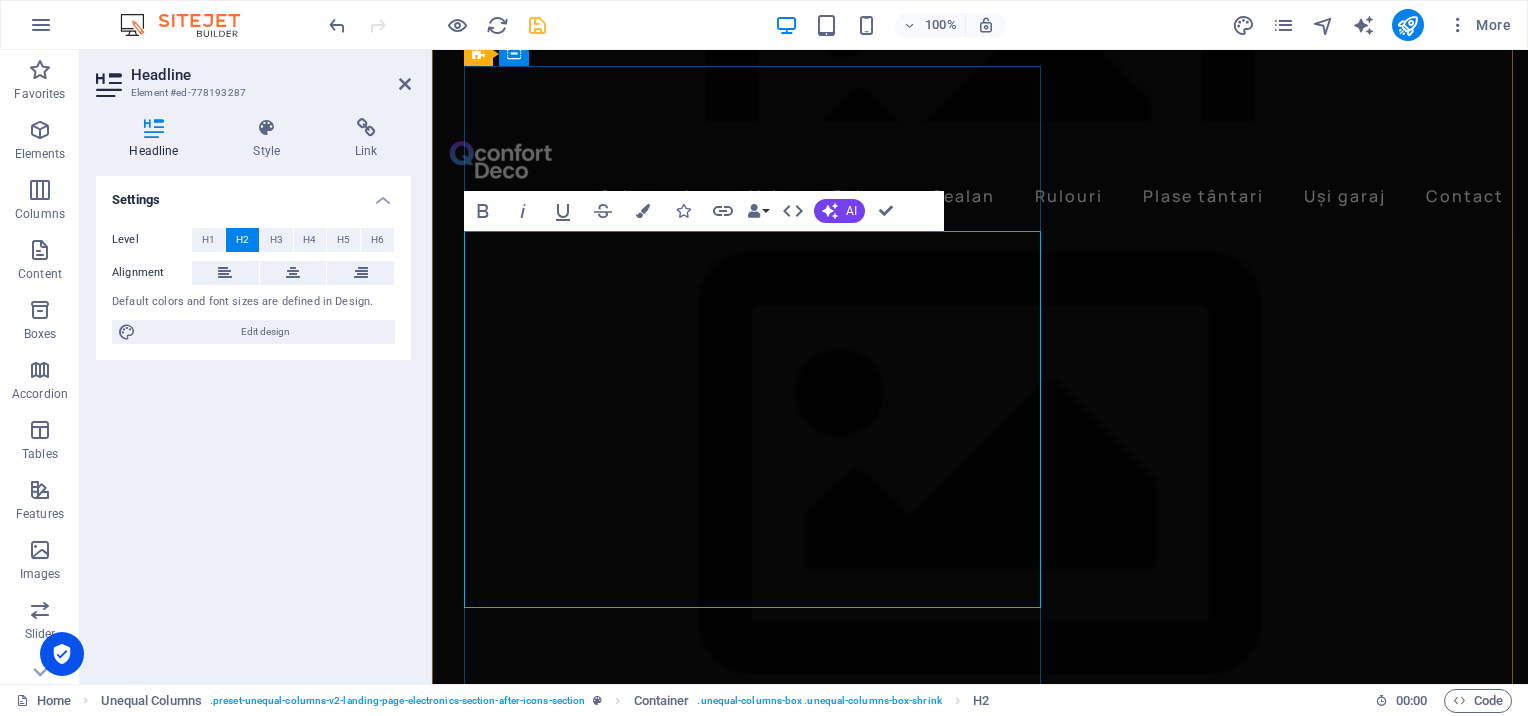 click on "Dacă casa ta ar vorbi, ar alege tâmplăria Salamander  cu feroneria Roto." at bounding box center [996, 3068] 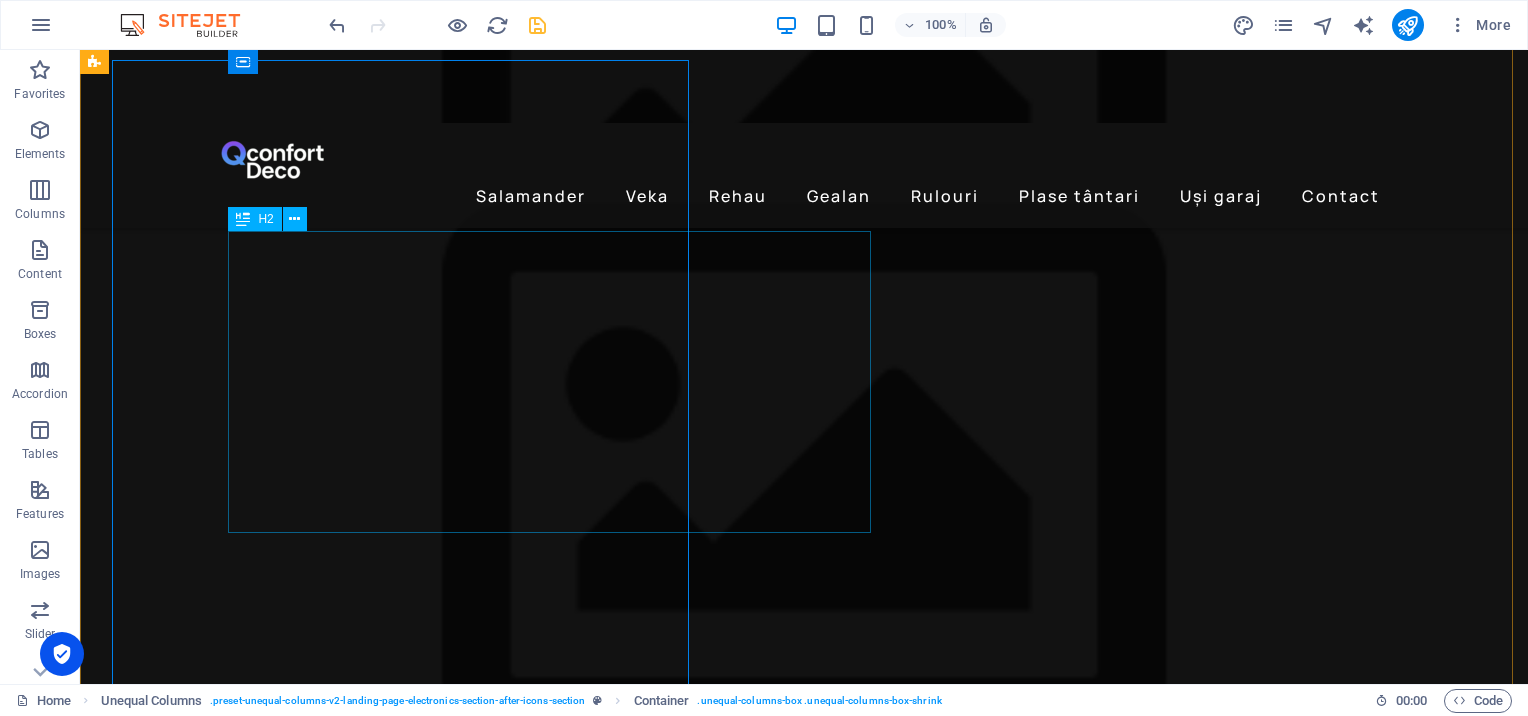 scroll, scrollTop: 2499, scrollLeft: 0, axis: vertical 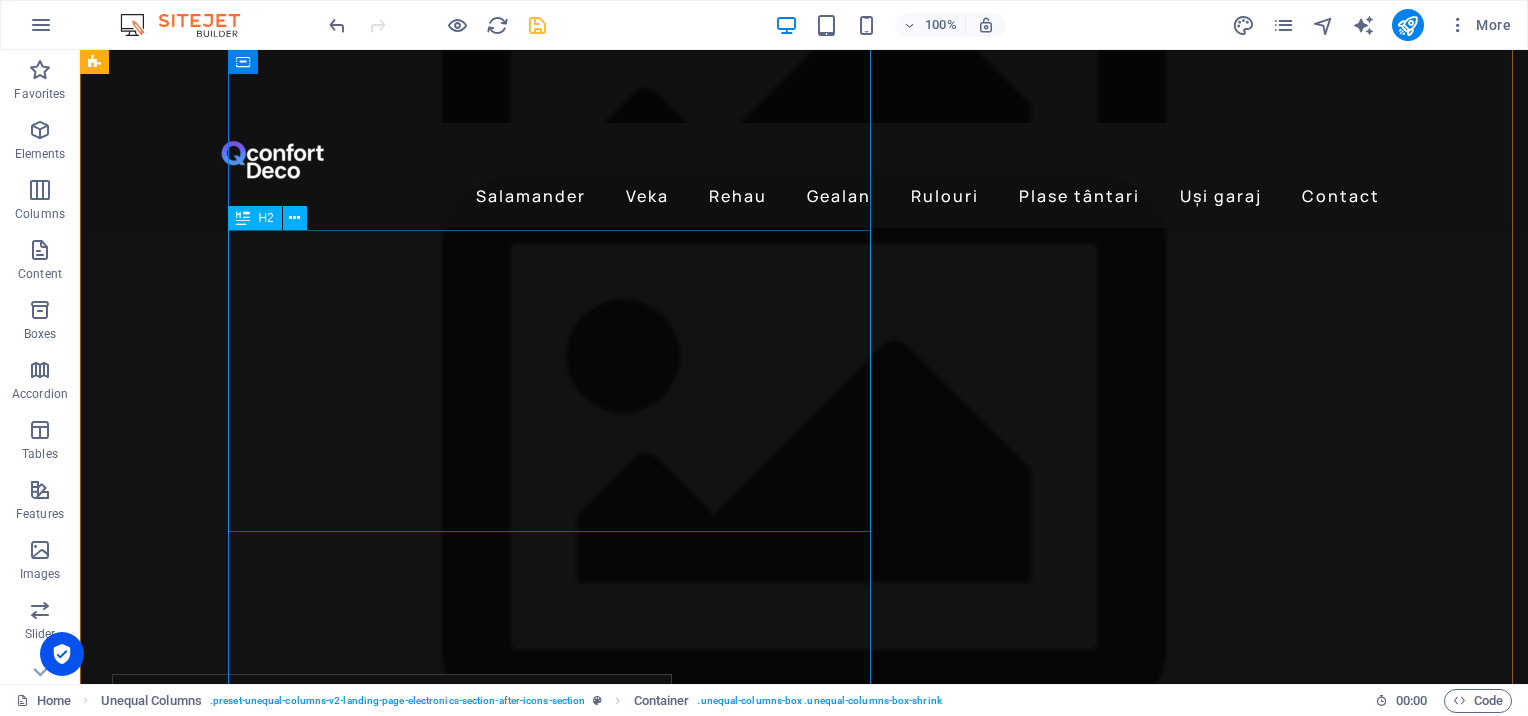 click on "Dacă casa ta ar vorbi, ar alege tâmplăria Salamander  cu feroneria Roto." at bounding box center (696, 3005) 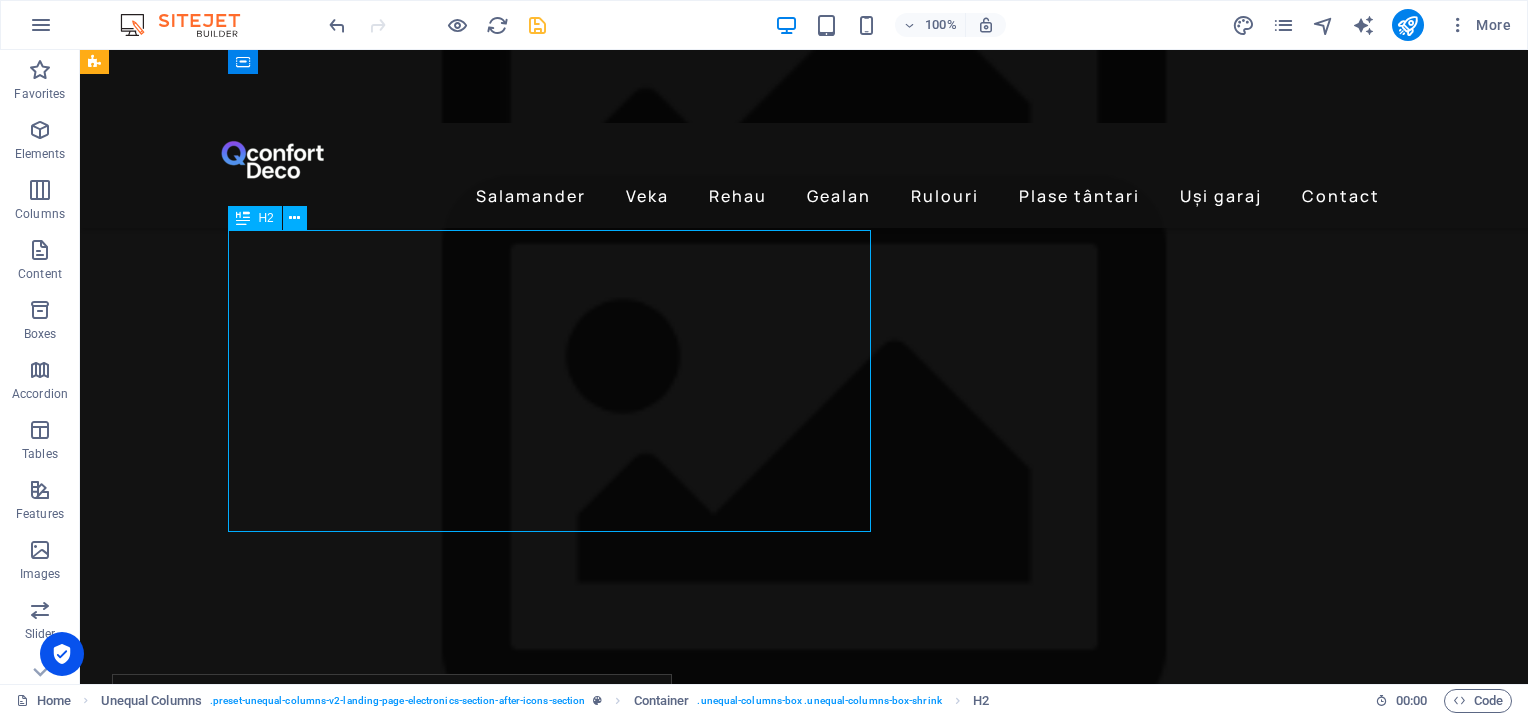 drag, startPoint x: 290, startPoint y: 468, endPoint x: 642, endPoint y: 468, distance: 352 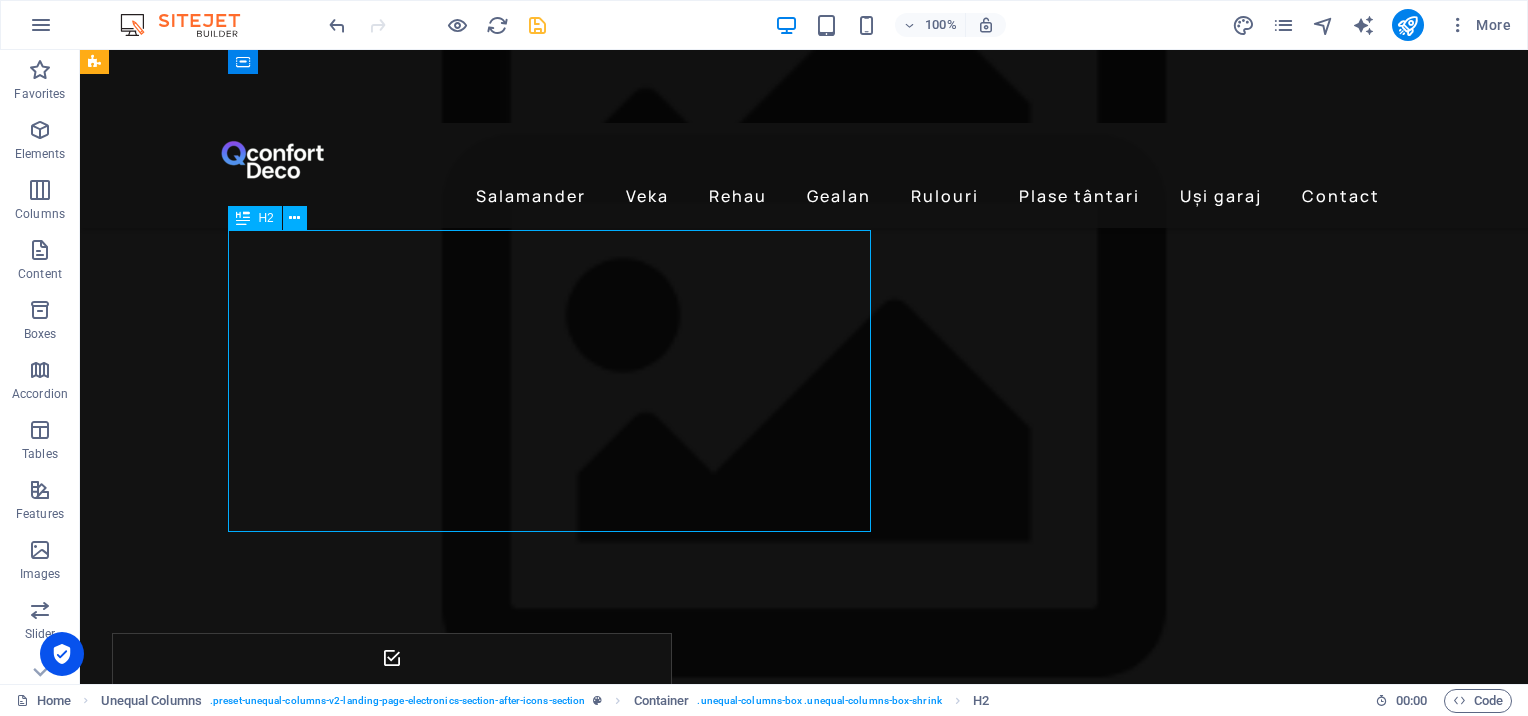 scroll, scrollTop: 2430, scrollLeft: 0, axis: vertical 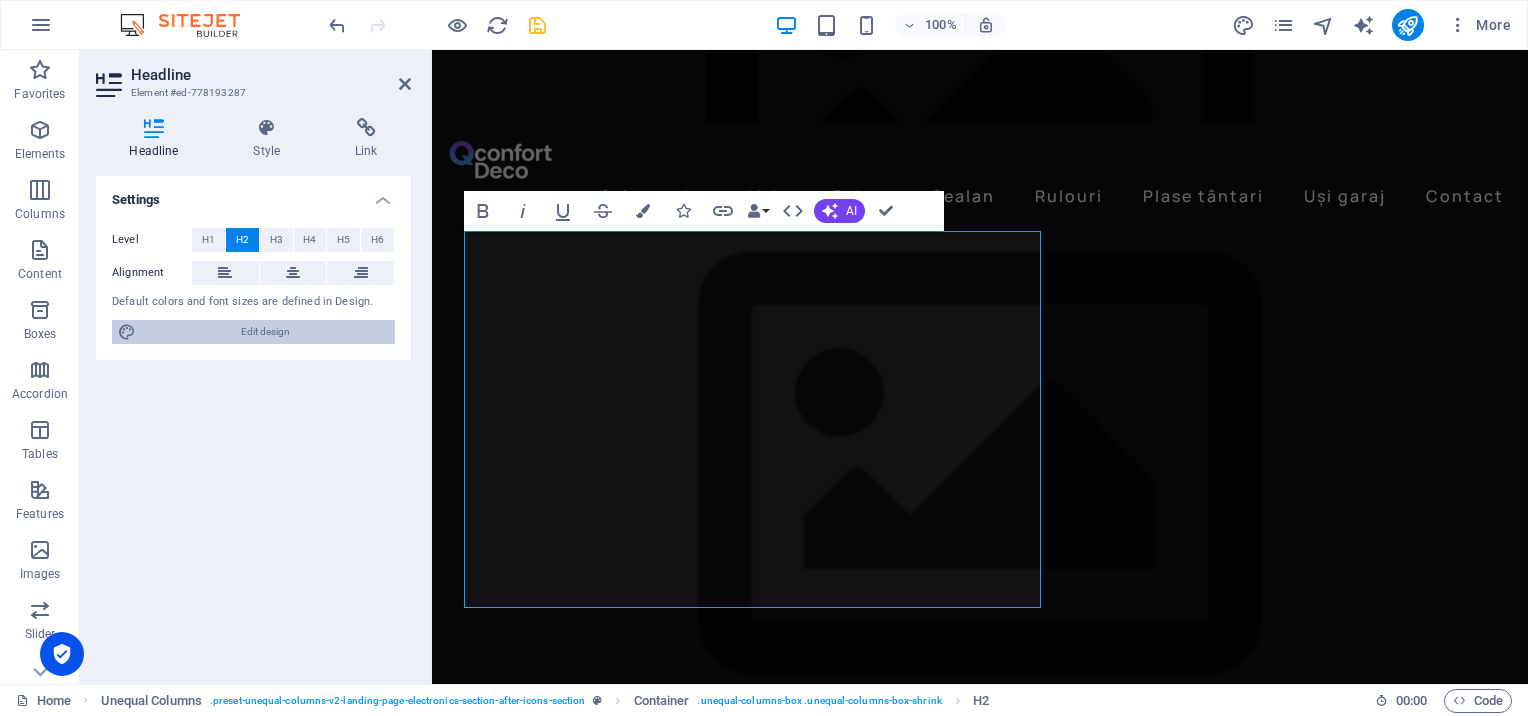 click on "Edit design" at bounding box center (265, 332) 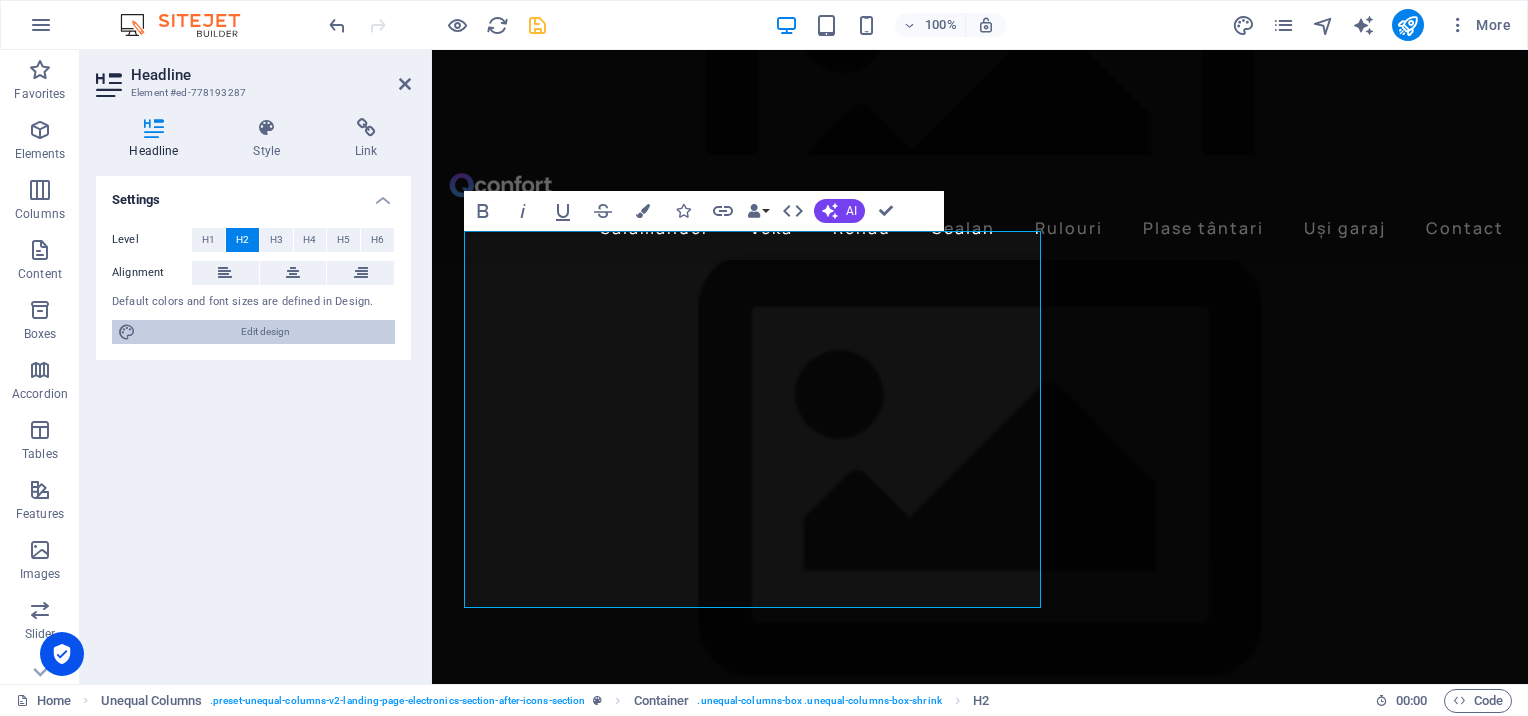 select on "px" 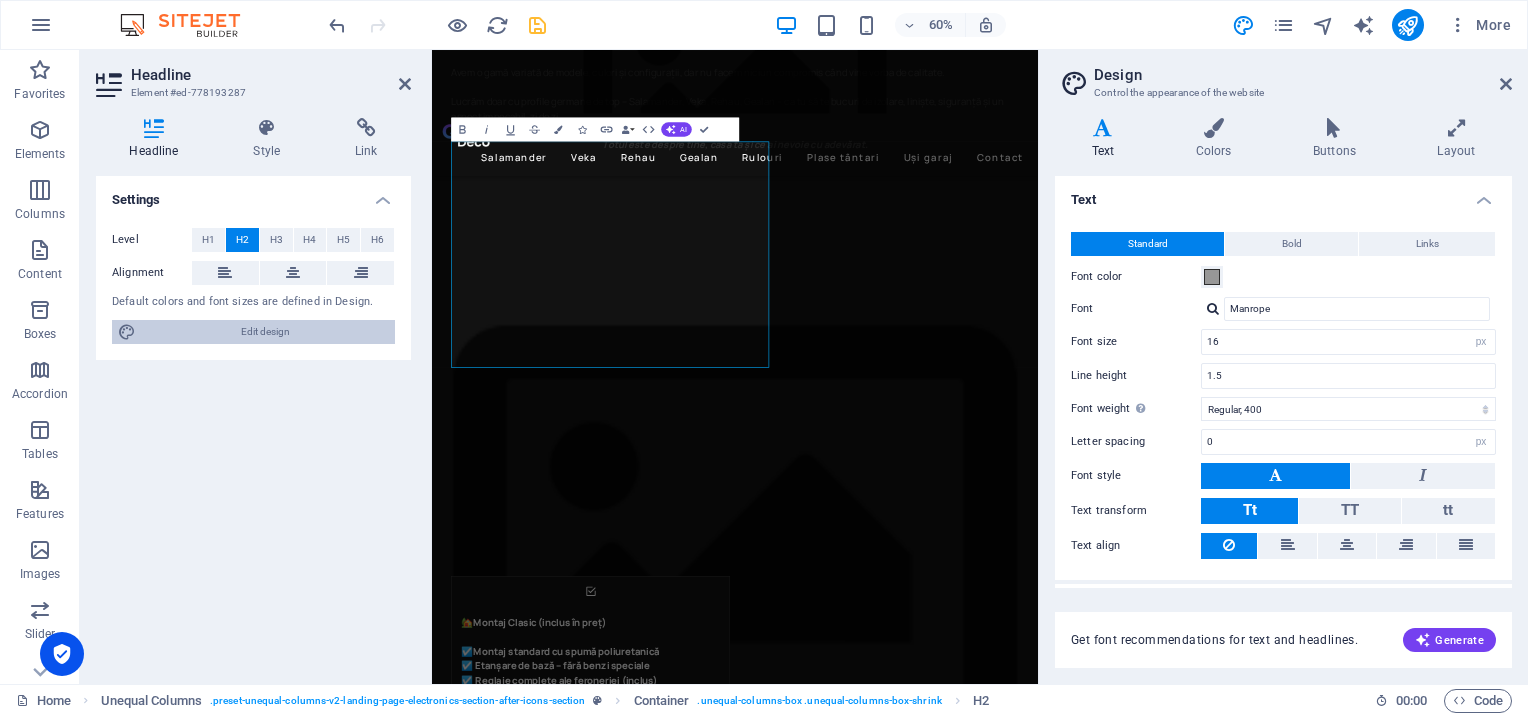 scroll, scrollTop: 2832, scrollLeft: 0, axis: vertical 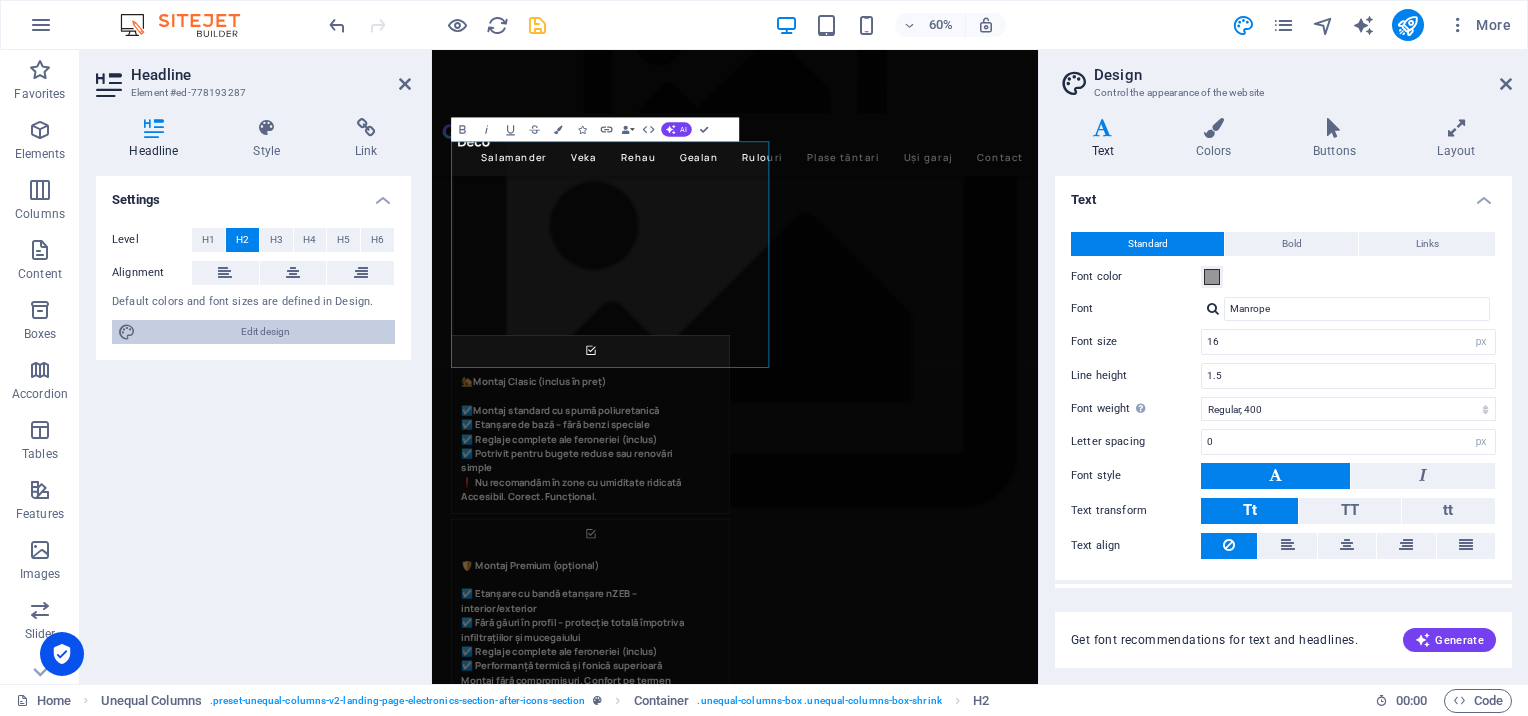 click on "Edit design" at bounding box center [265, 332] 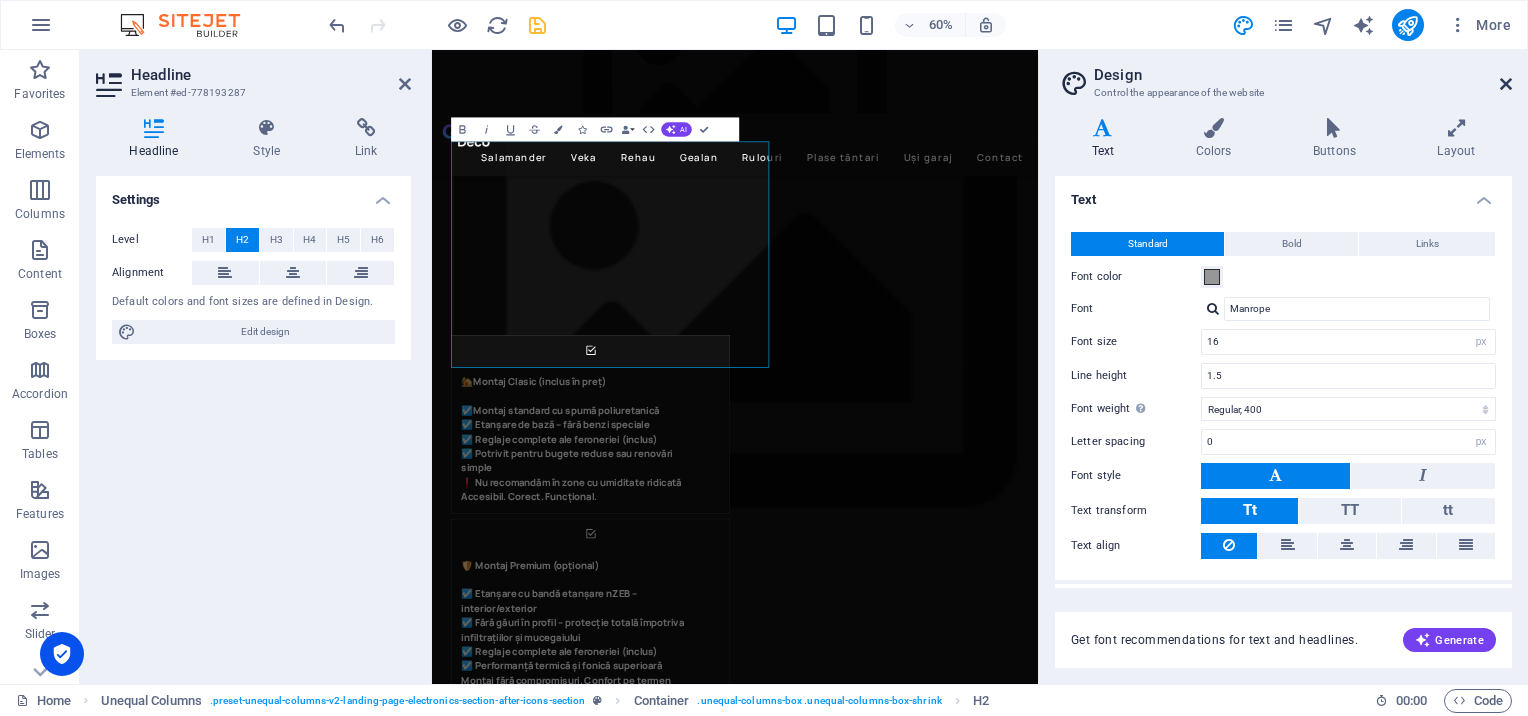 click at bounding box center [1506, 84] 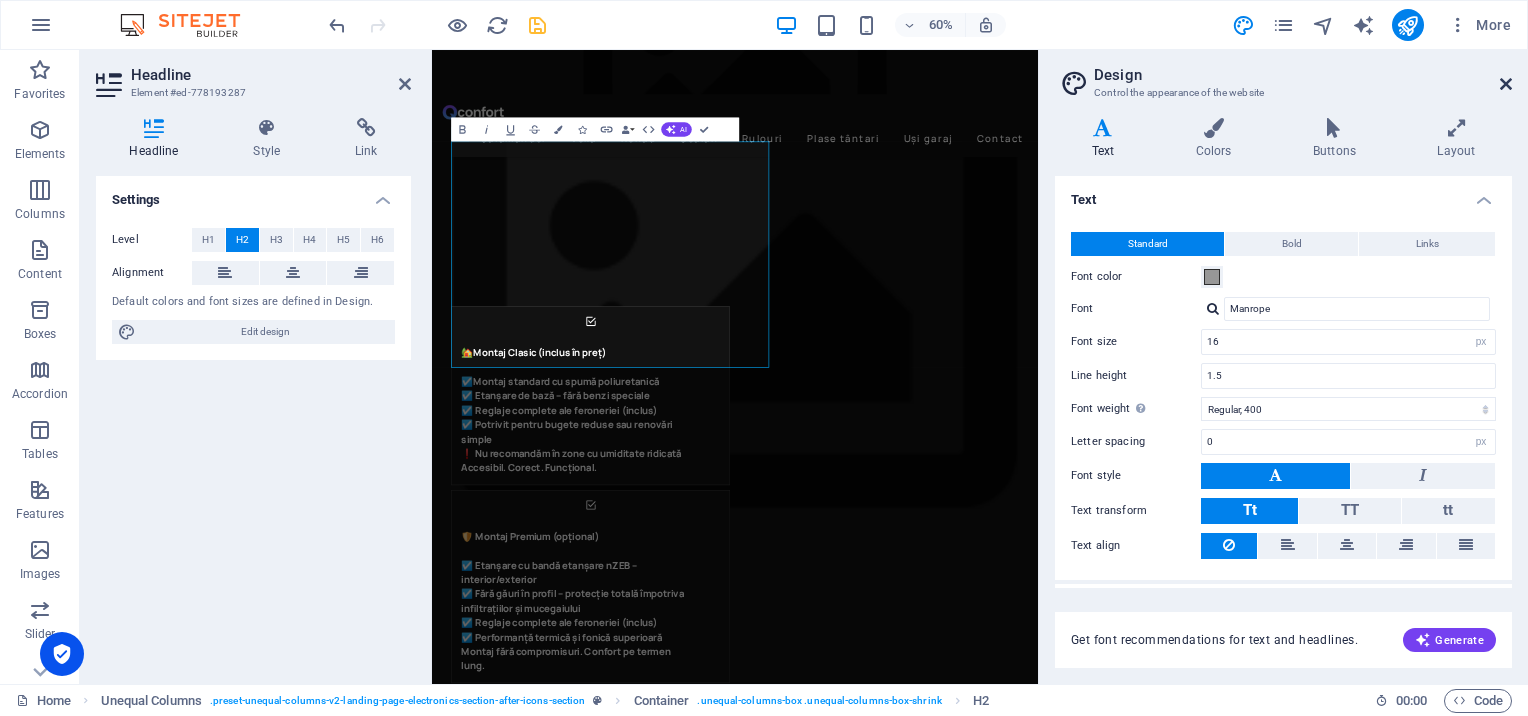 scroll, scrollTop: 2430, scrollLeft: 0, axis: vertical 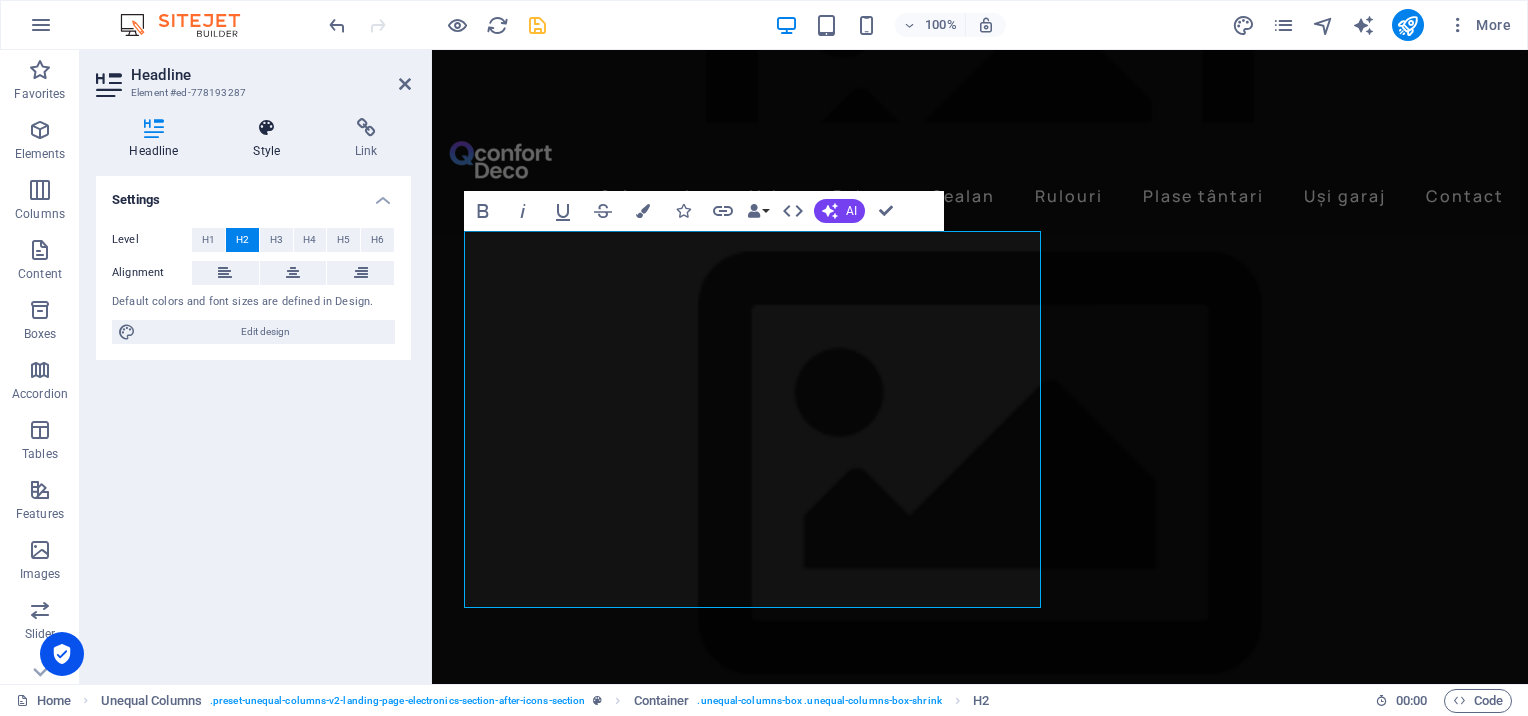 click on "Style" at bounding box center [271, 139] 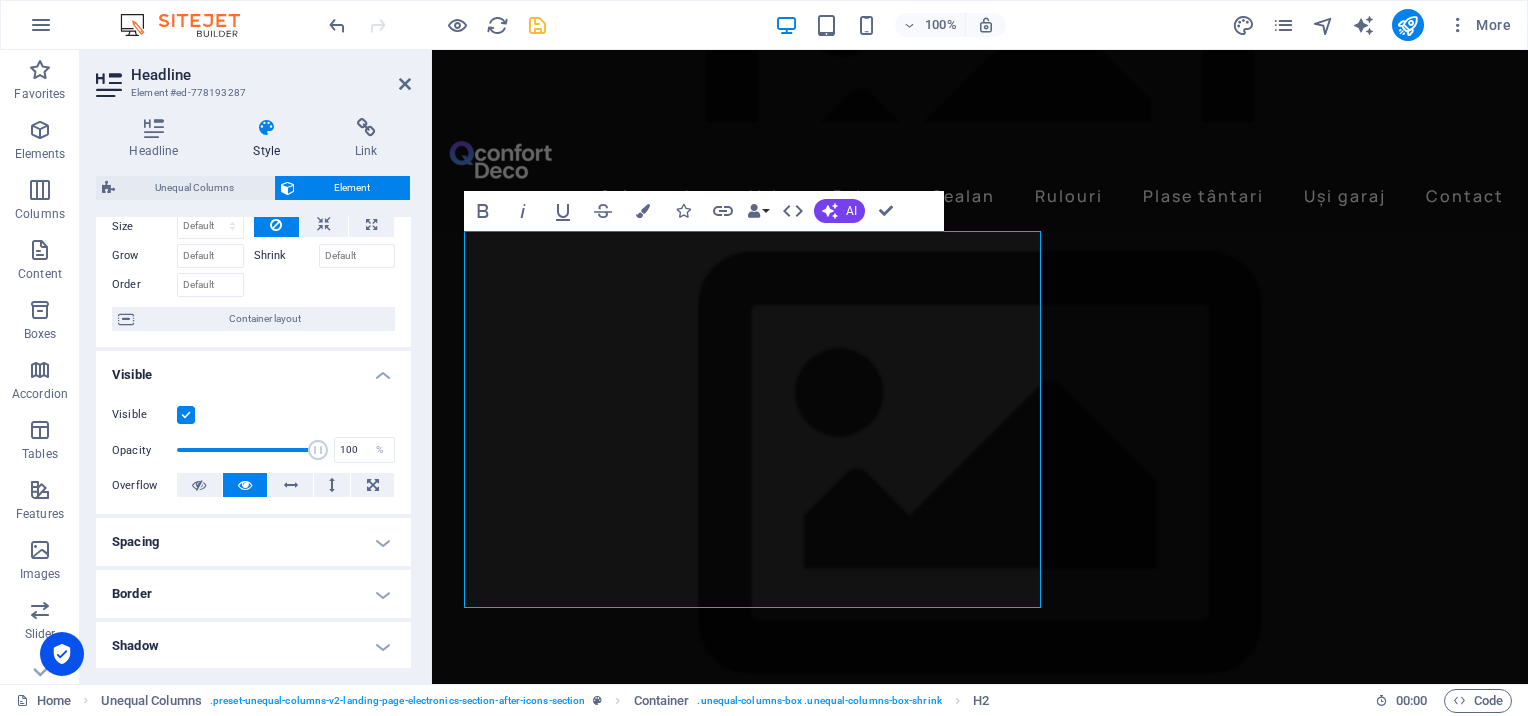 scroll, scrollTop: 78, scrollLeft: 0, axis: vertical 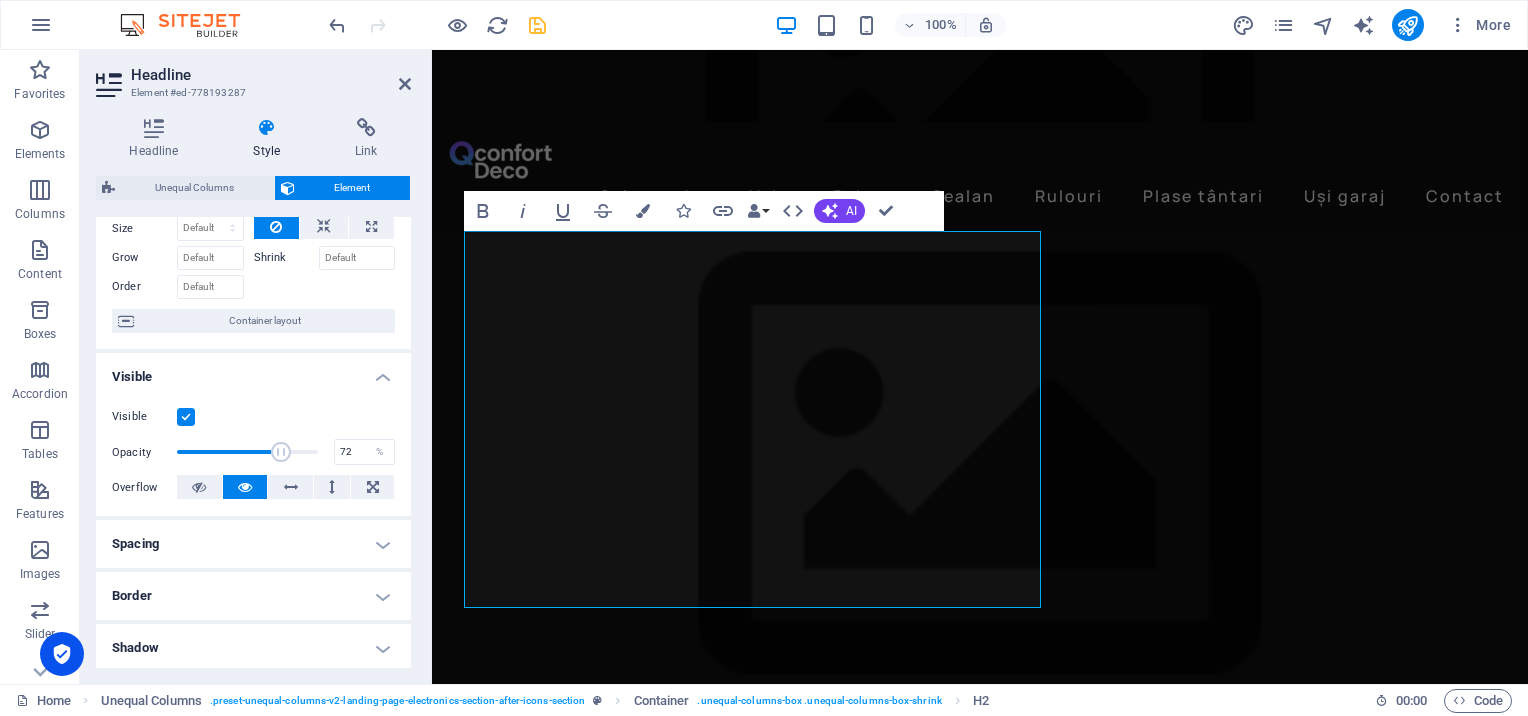 drag, startPoint x: 312, startPoint y: 452, endPoint x: 276, endPoint y: 451, distance: 36.013885 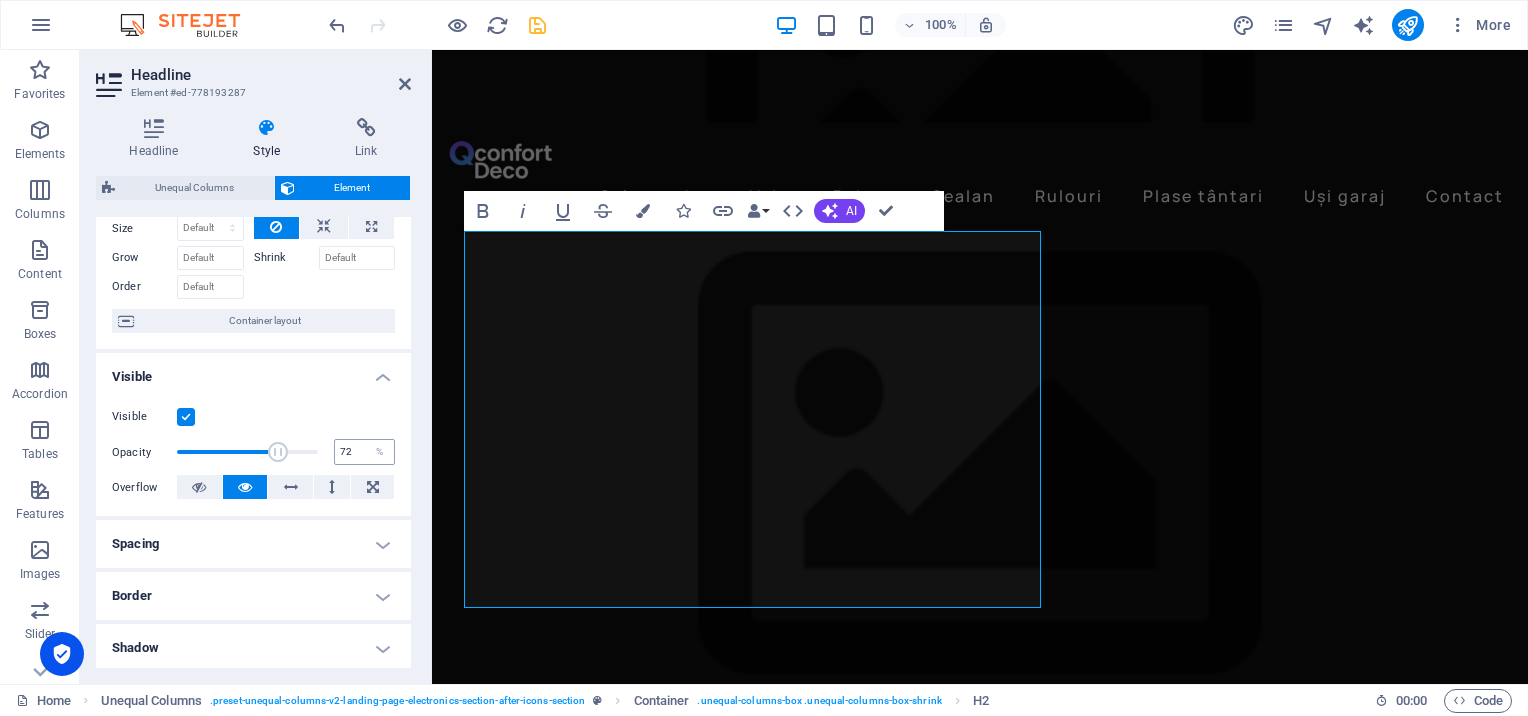 drag, startPoint x: 329, startPoint y: 456, endPoint x: 344, endPoint y: 461, distance: 15.811388 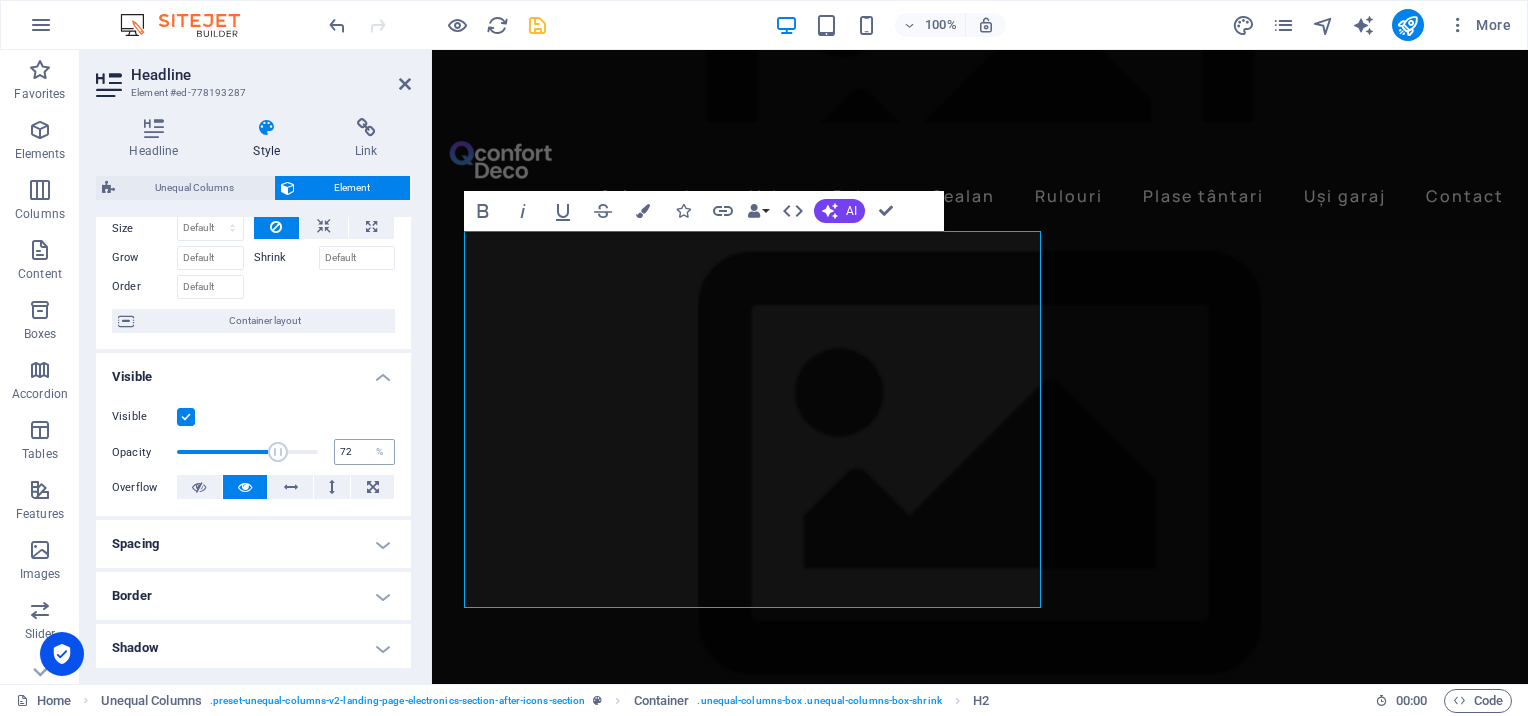 click on "Opacity 72 %" at bounding box center [253, 452] 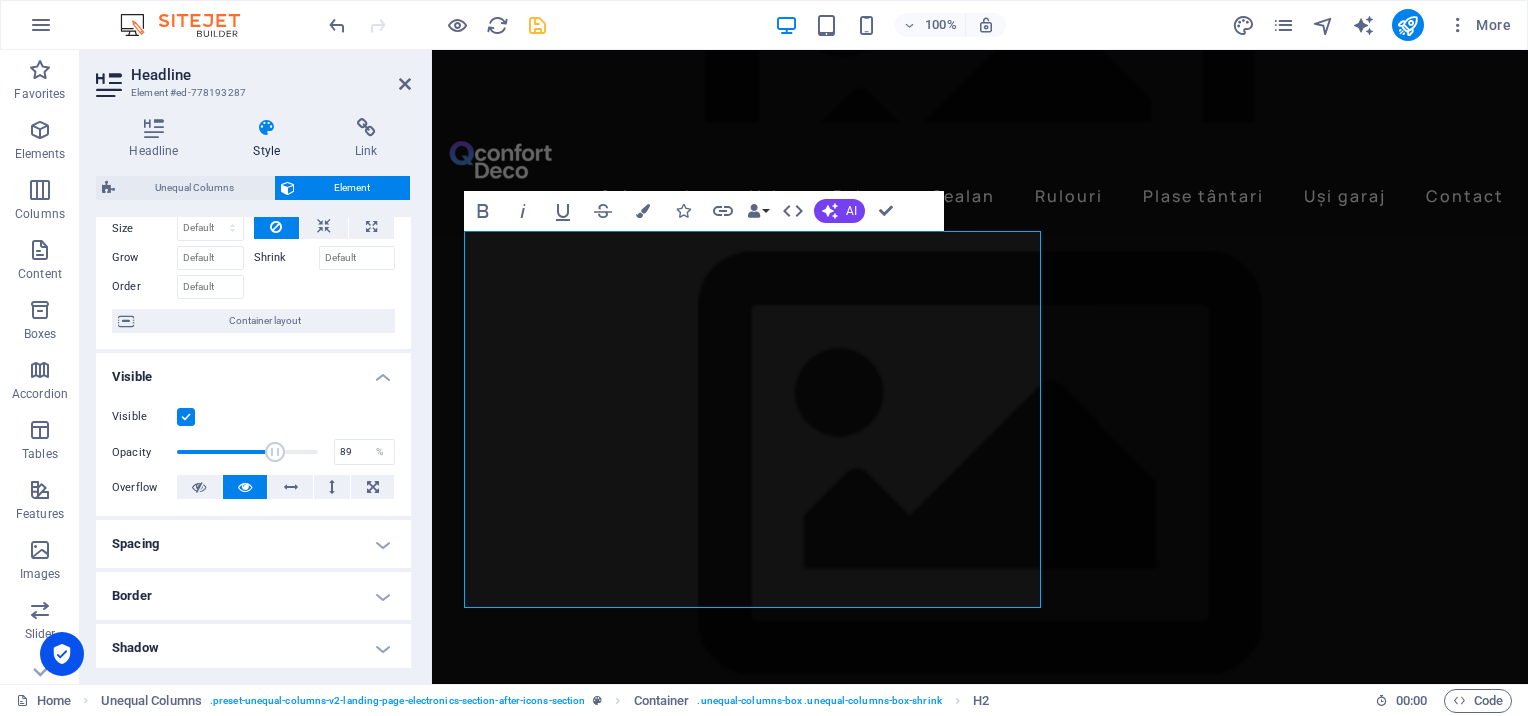 type on "100" 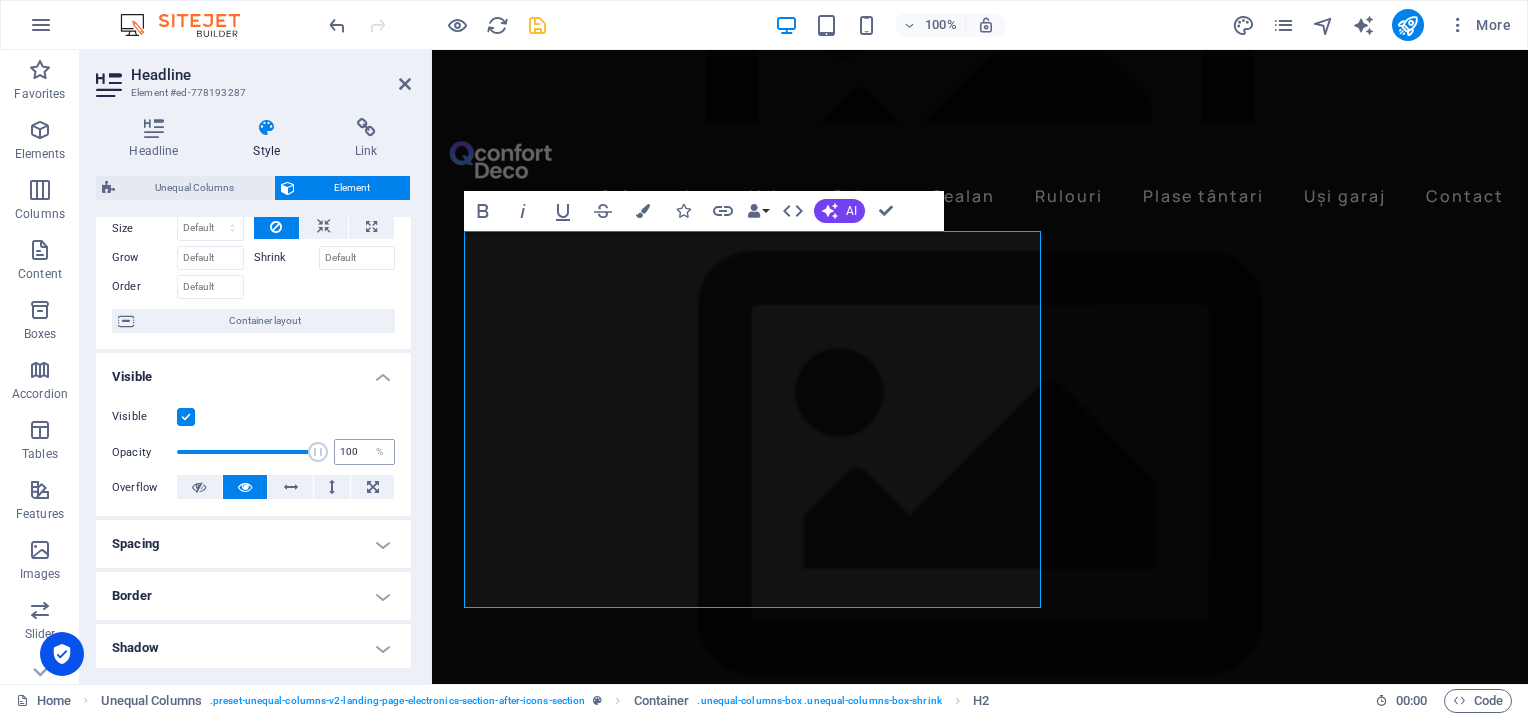 drag, startPoint x: 272, startPoint y: 449, endPoint x: 339, endPoint y: 454, distance: 67.18631 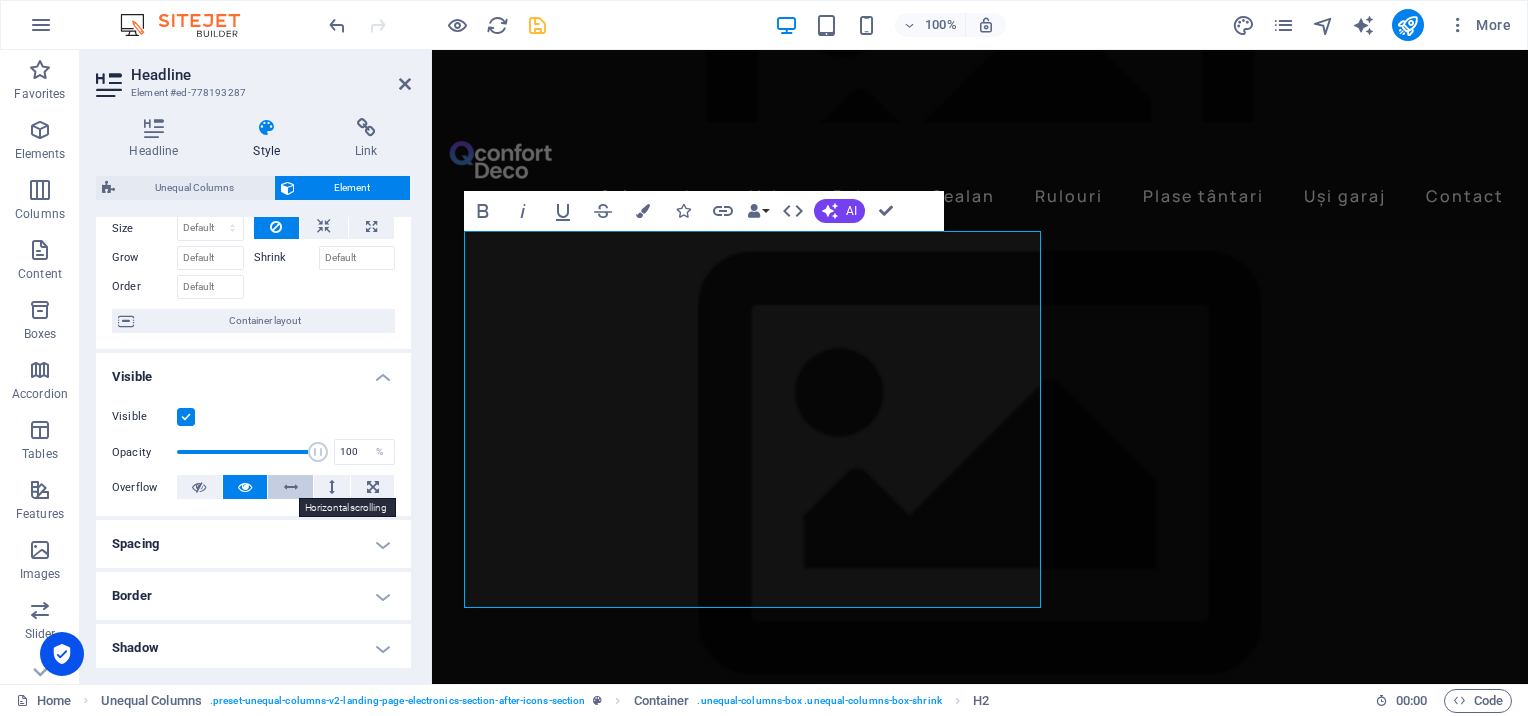 click at bounding box center (291, 487) 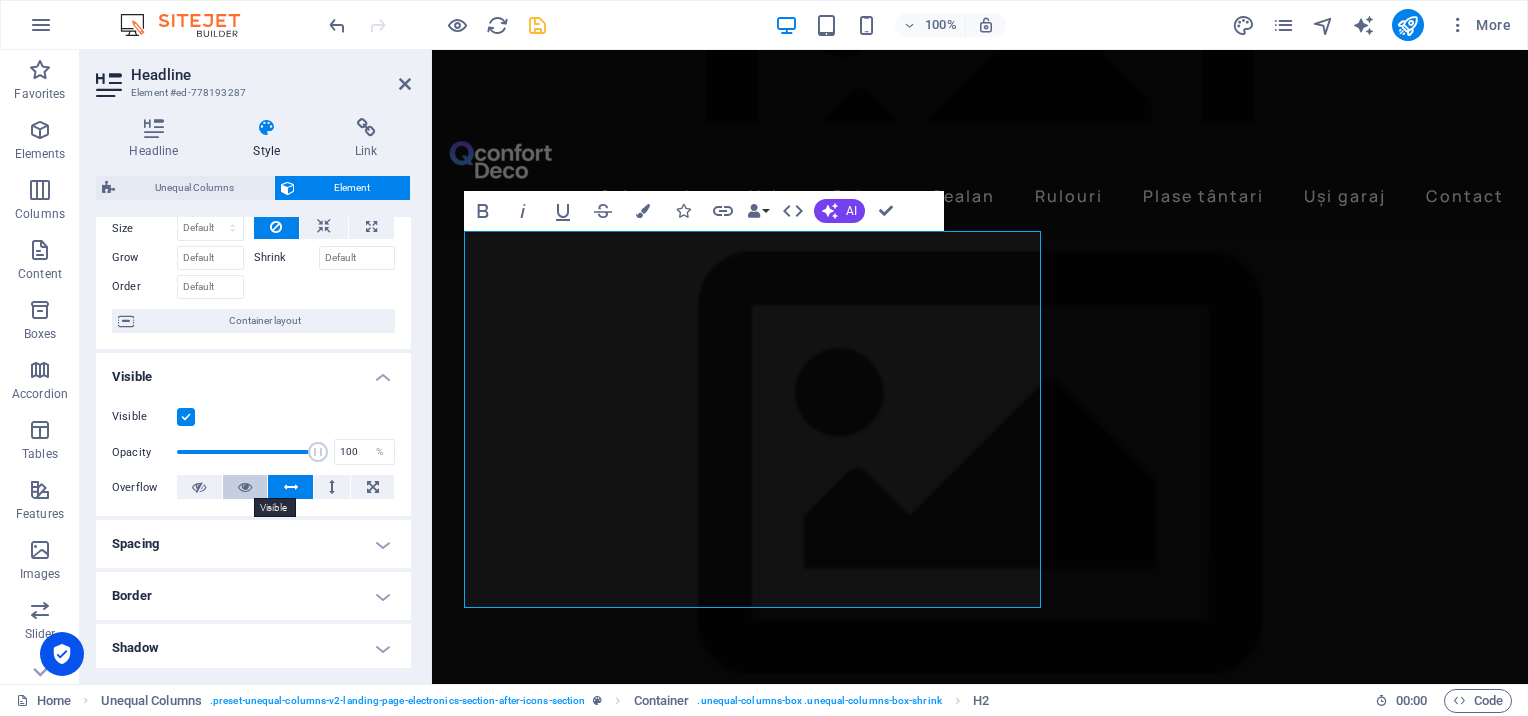 click at bounding box center (245, 487) 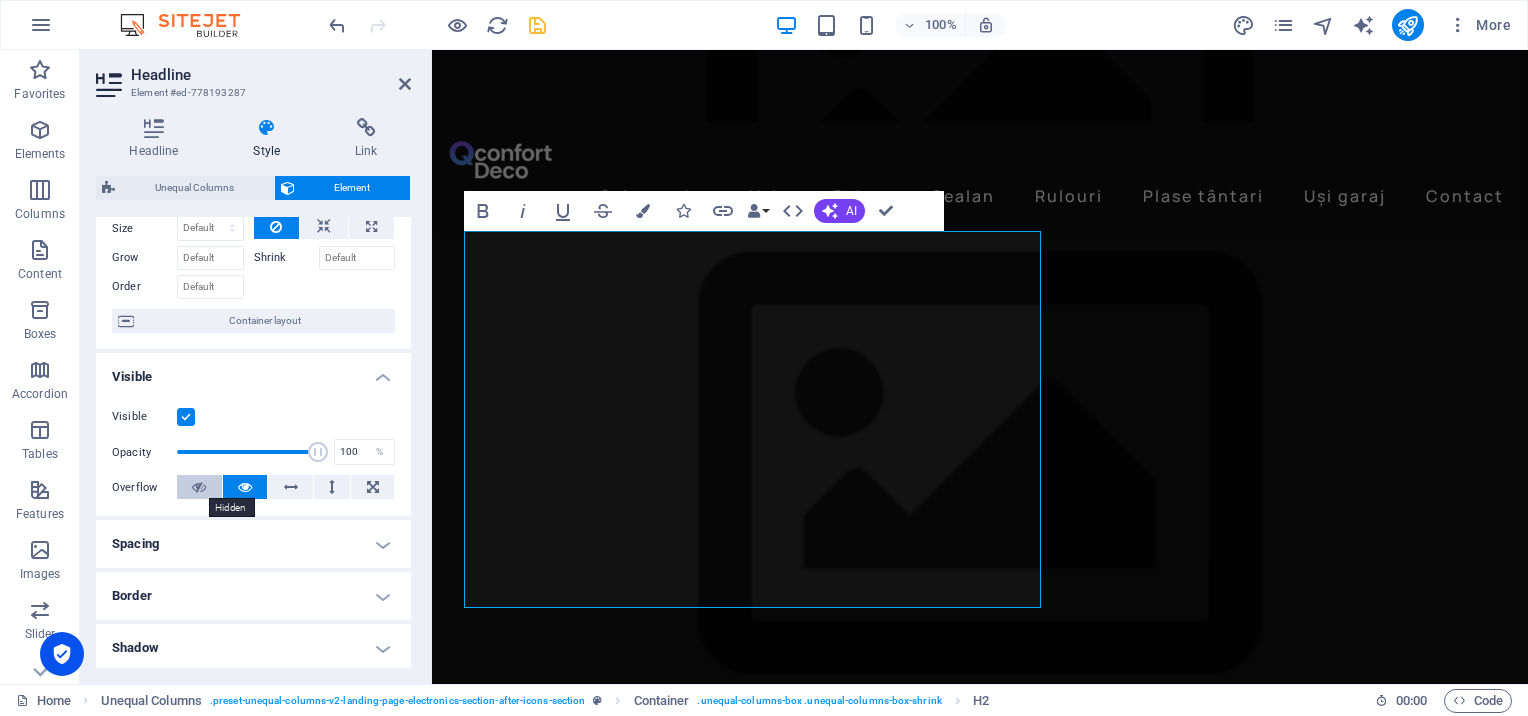 click at bounding box center [199, 487] 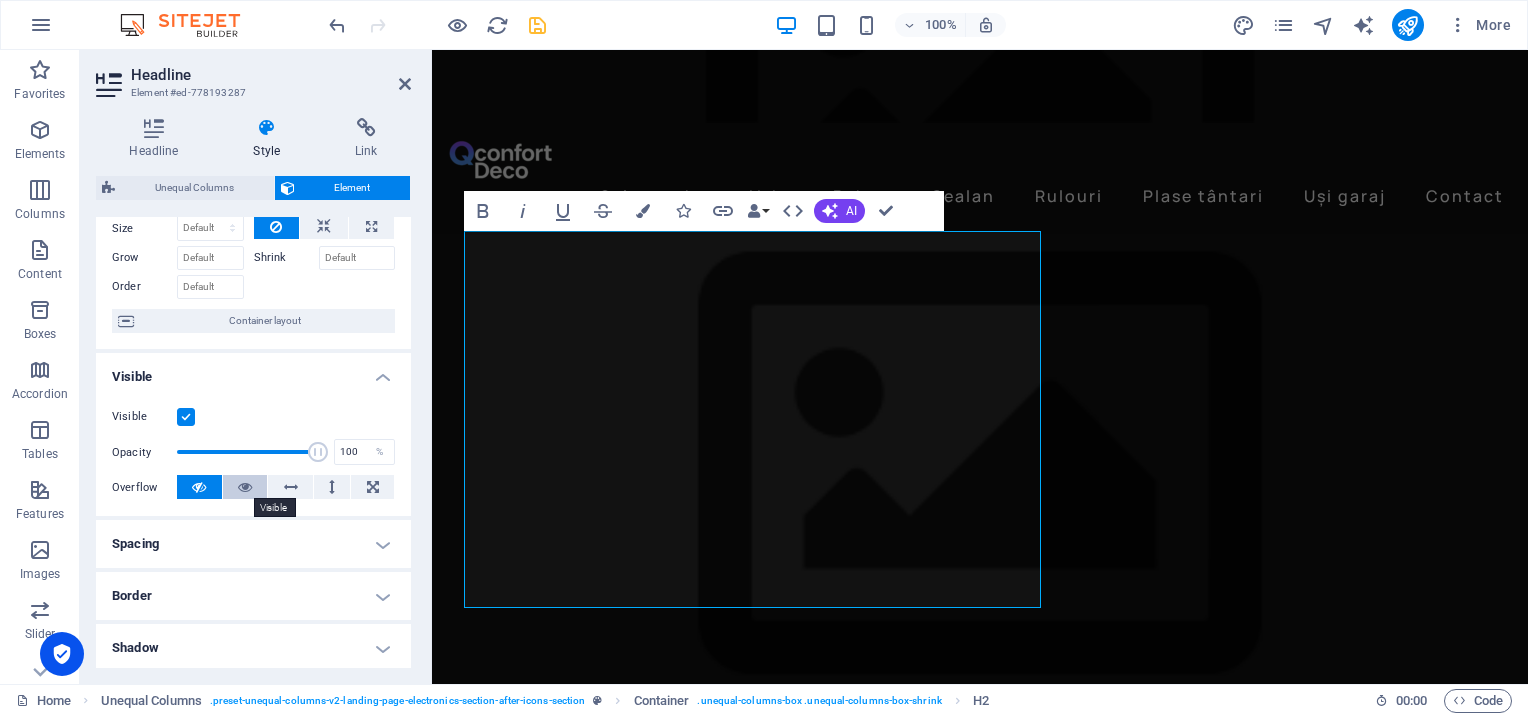 click at bounding box center (245, 487) 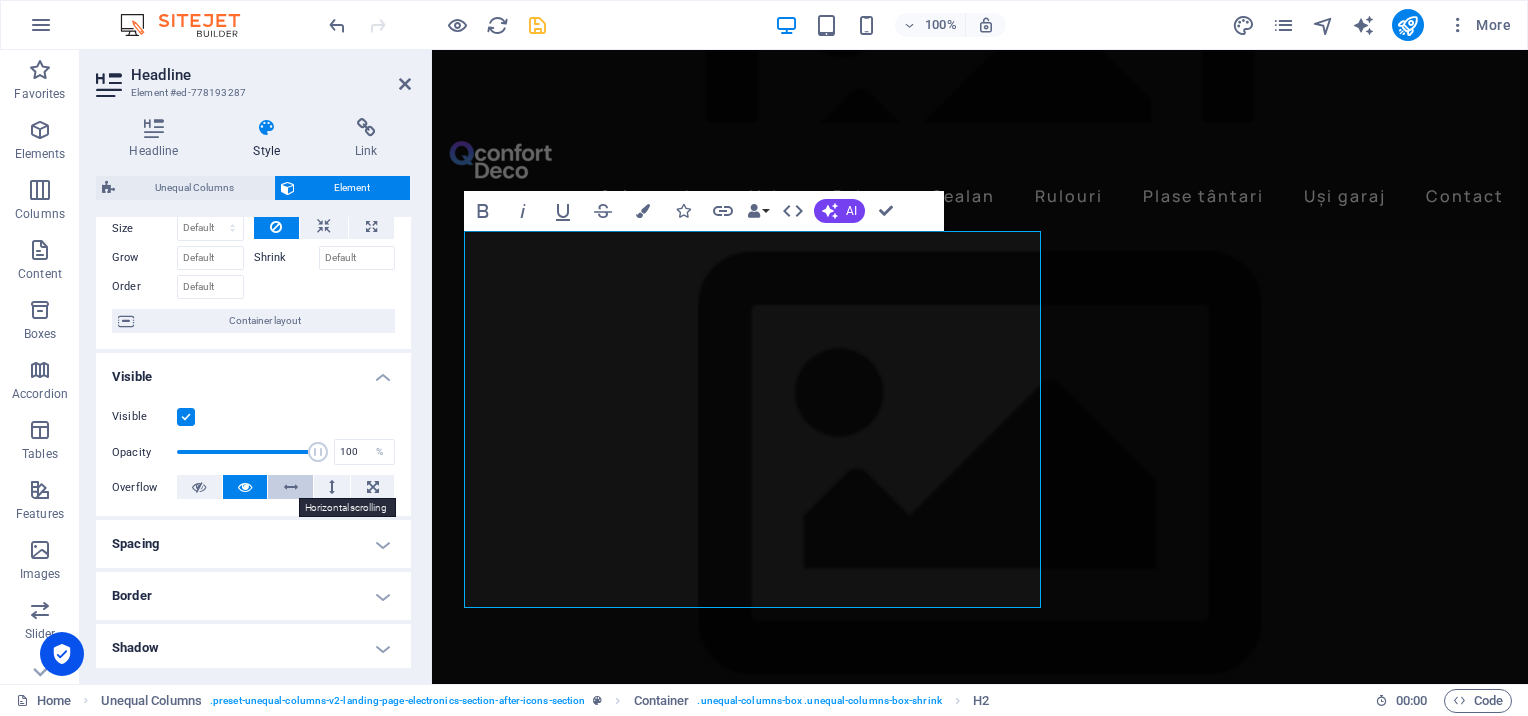 click at bounding box center (290, 487) 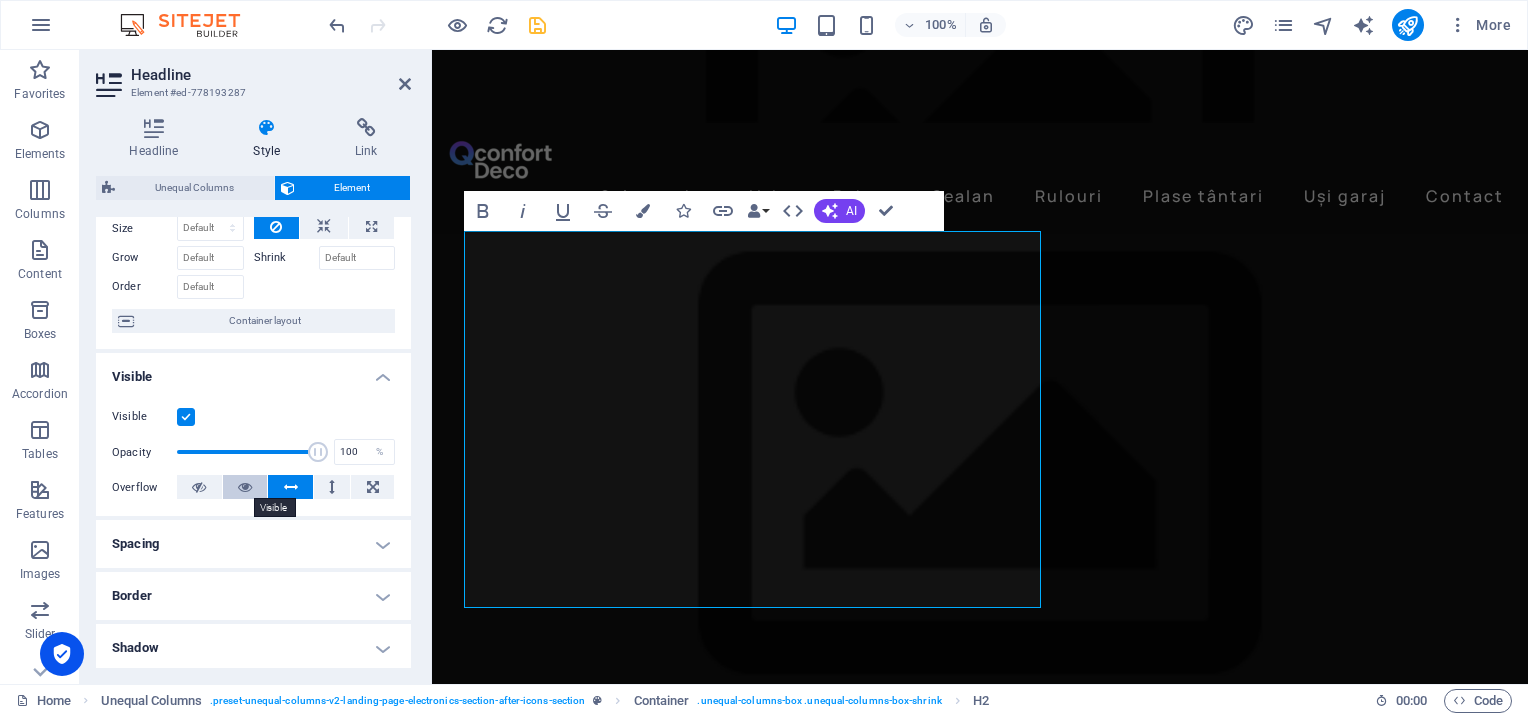 click at bounding box center (245, 487) 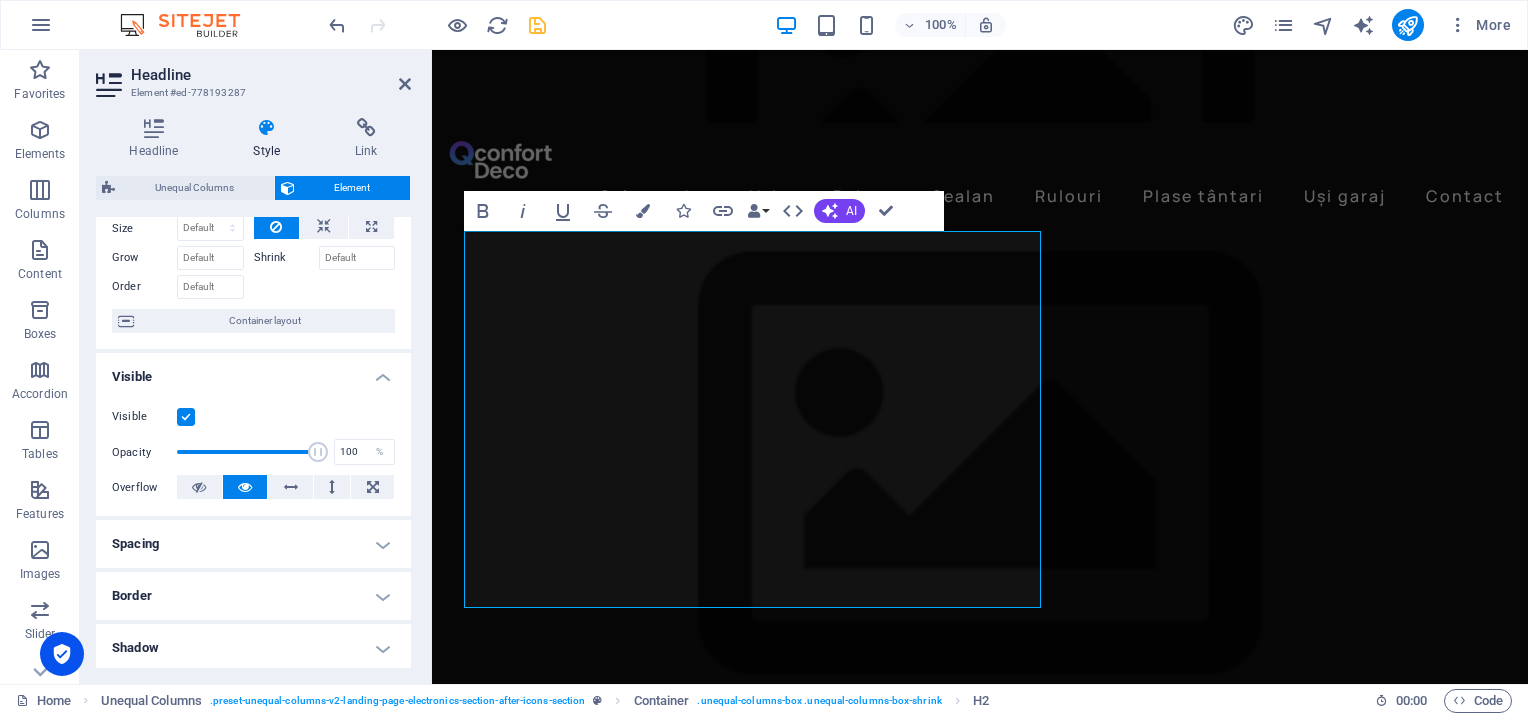 click at bounding box center [186, 417] 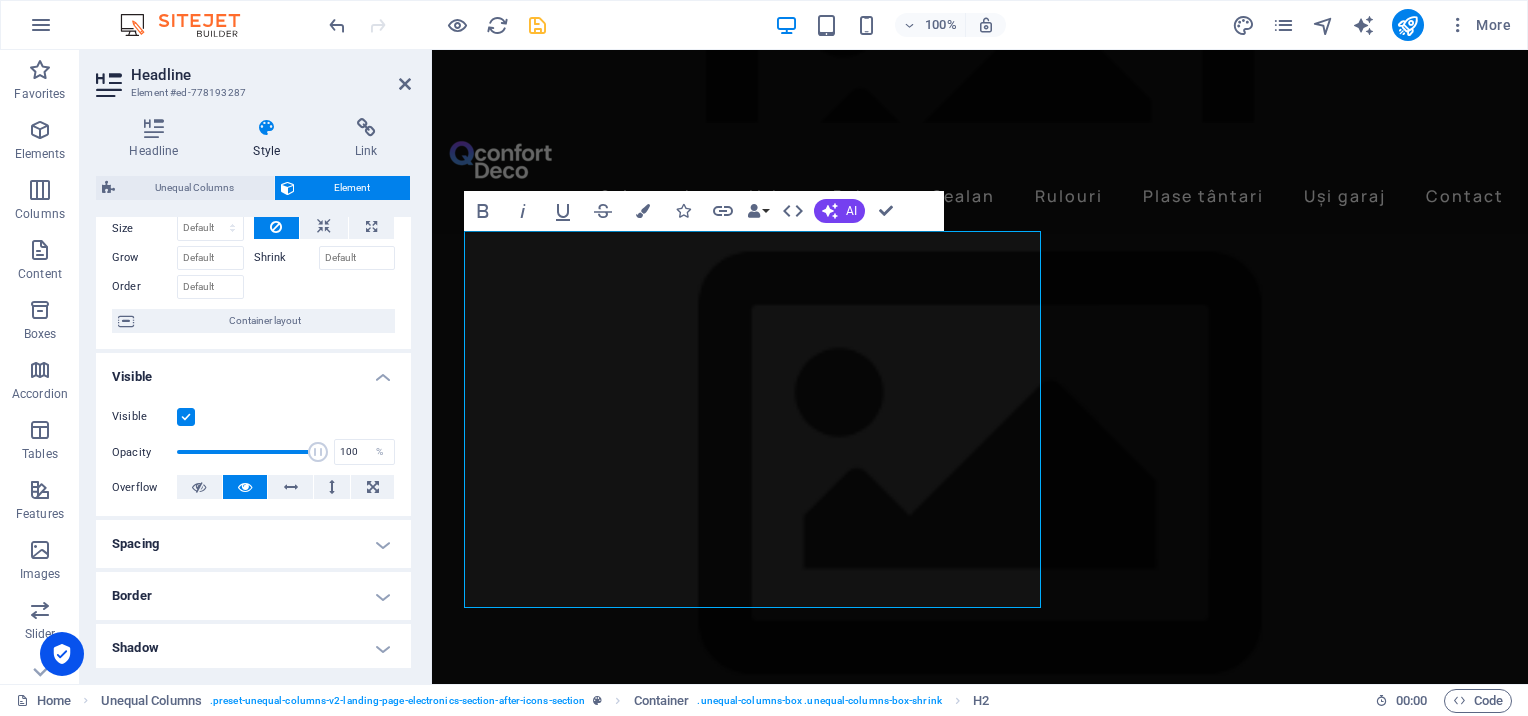 click on "Visible" at bounding box center (0, 0) 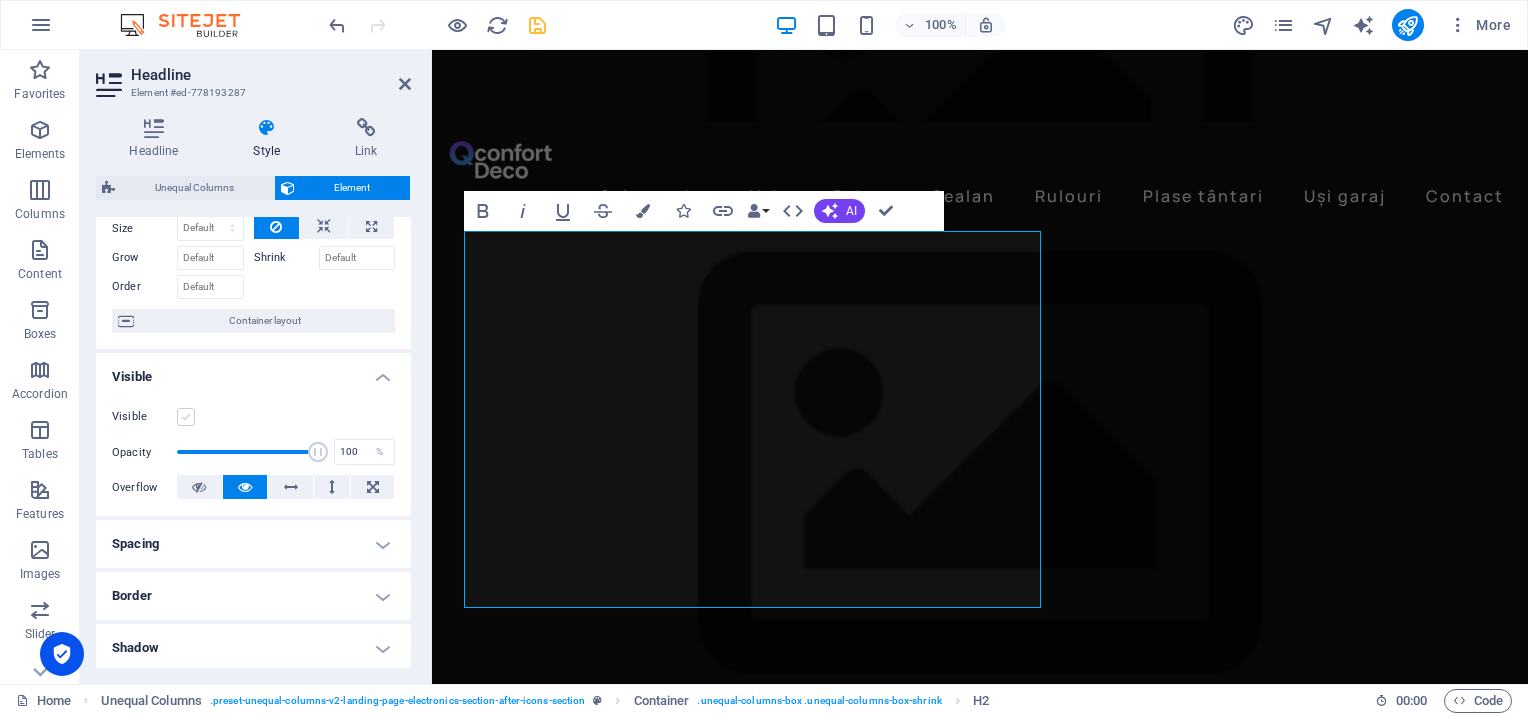 click at bounding box center (186, 417) 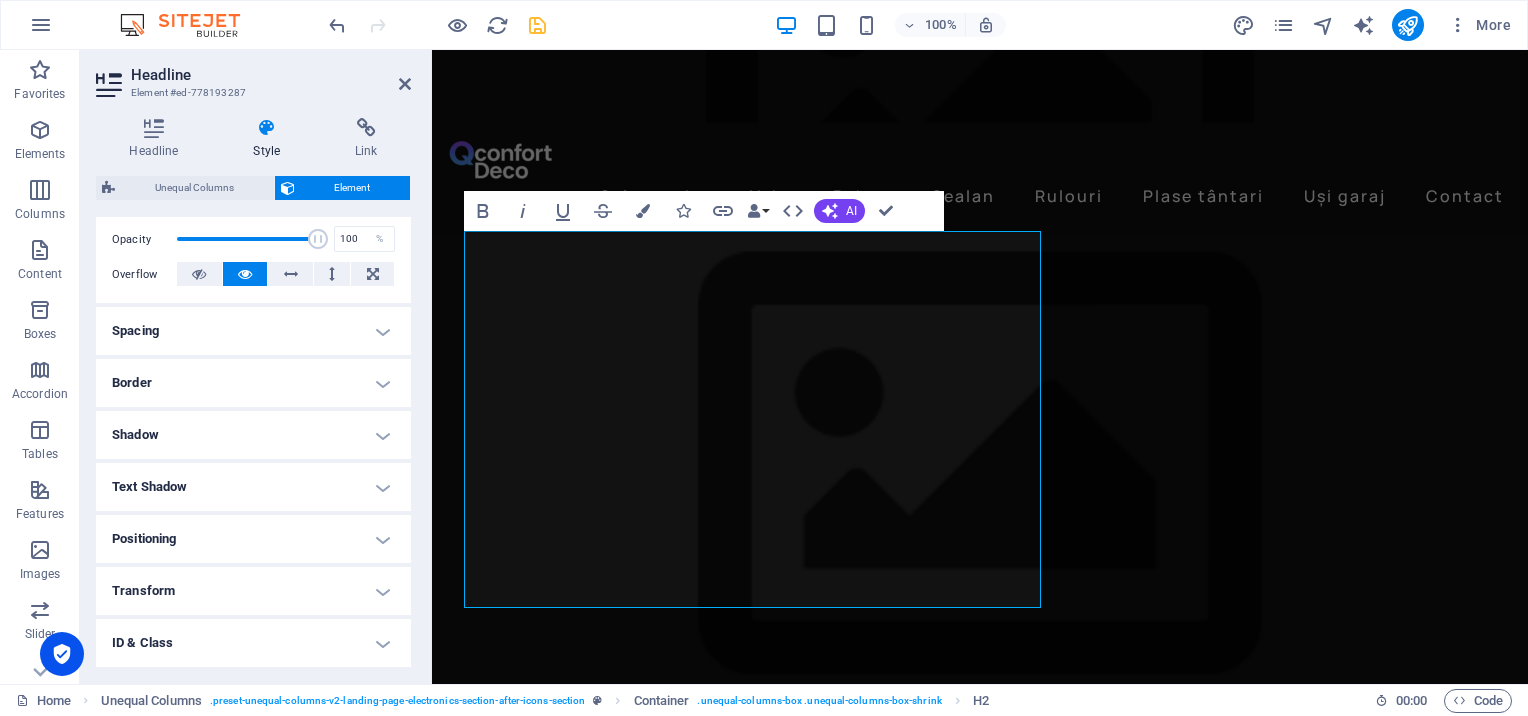 scroll, scrollTop: 295, scrollLeft: 0, axis: vertical 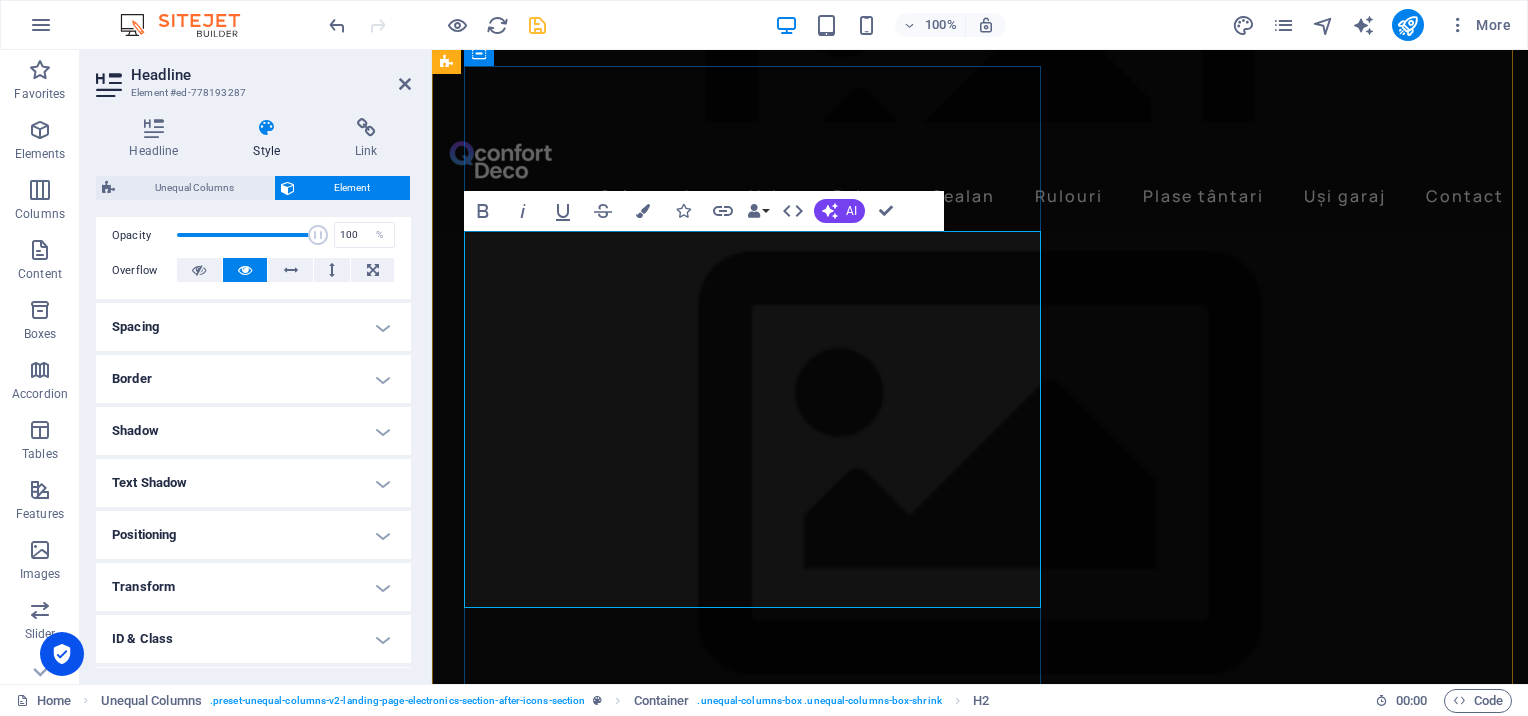 click on "Dacă casa ta ar vorbi, ar alege tâmplăria Salamander  cu feroneria Roto." at bounding box center [996, 3068] 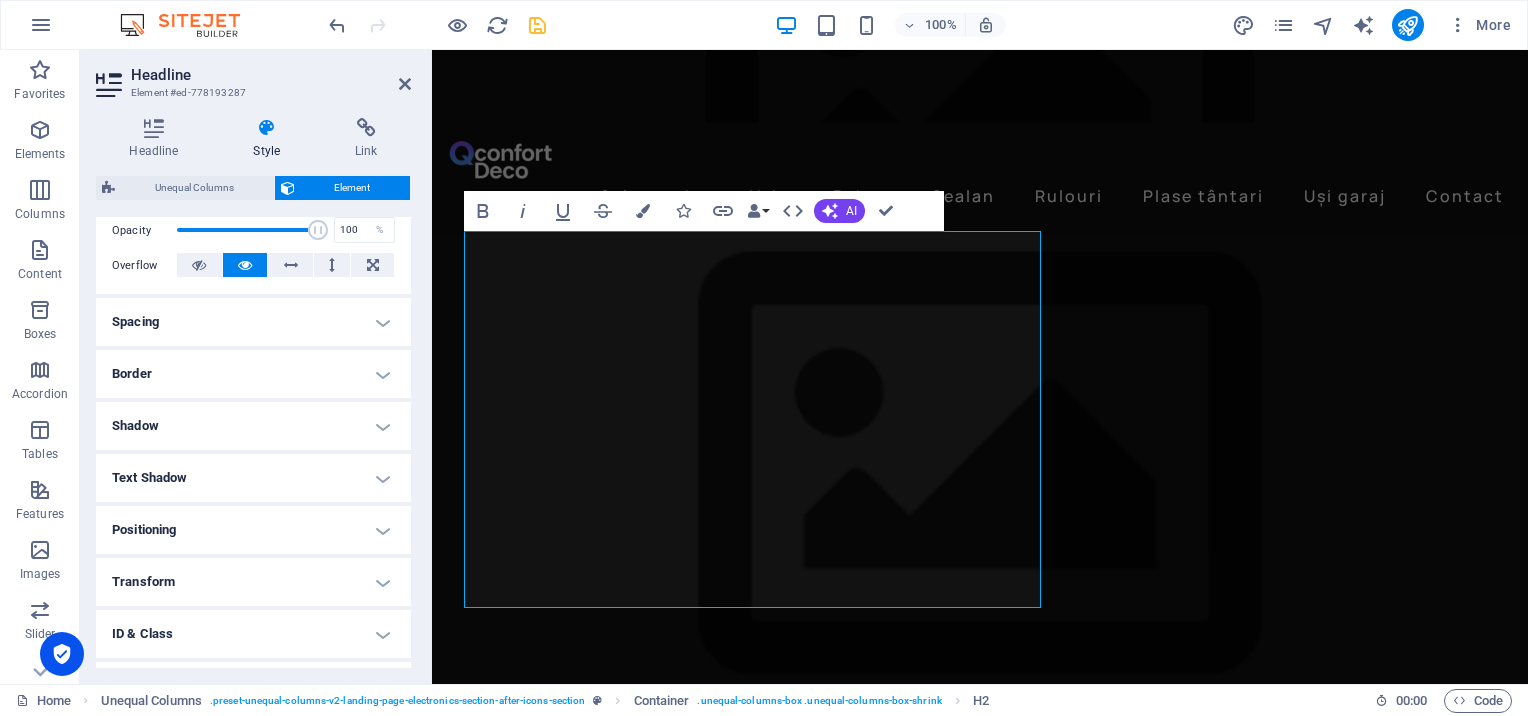 scroll, scrollTop: 302, scrollLeft: 0, axis: vertical 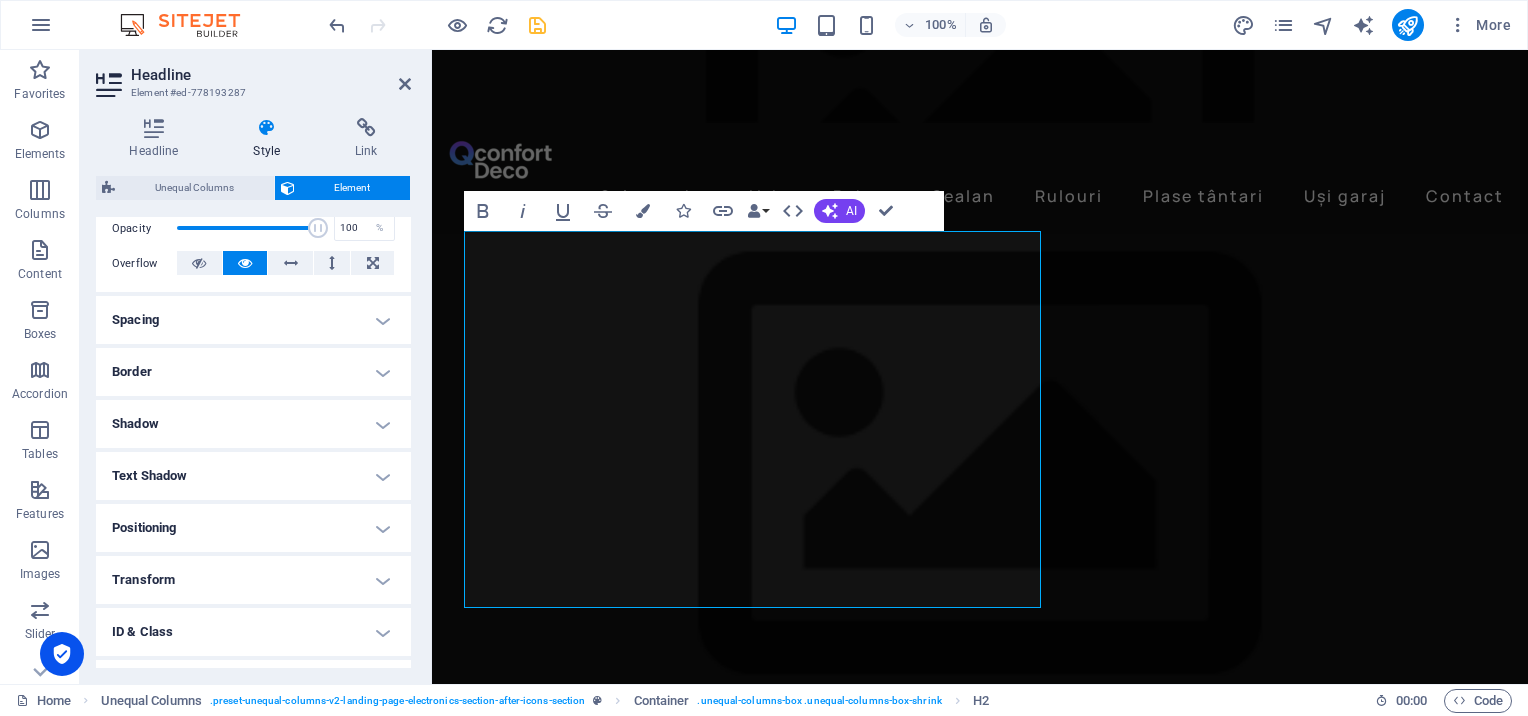 click on "Positioning" at bounding box center [253, 528] 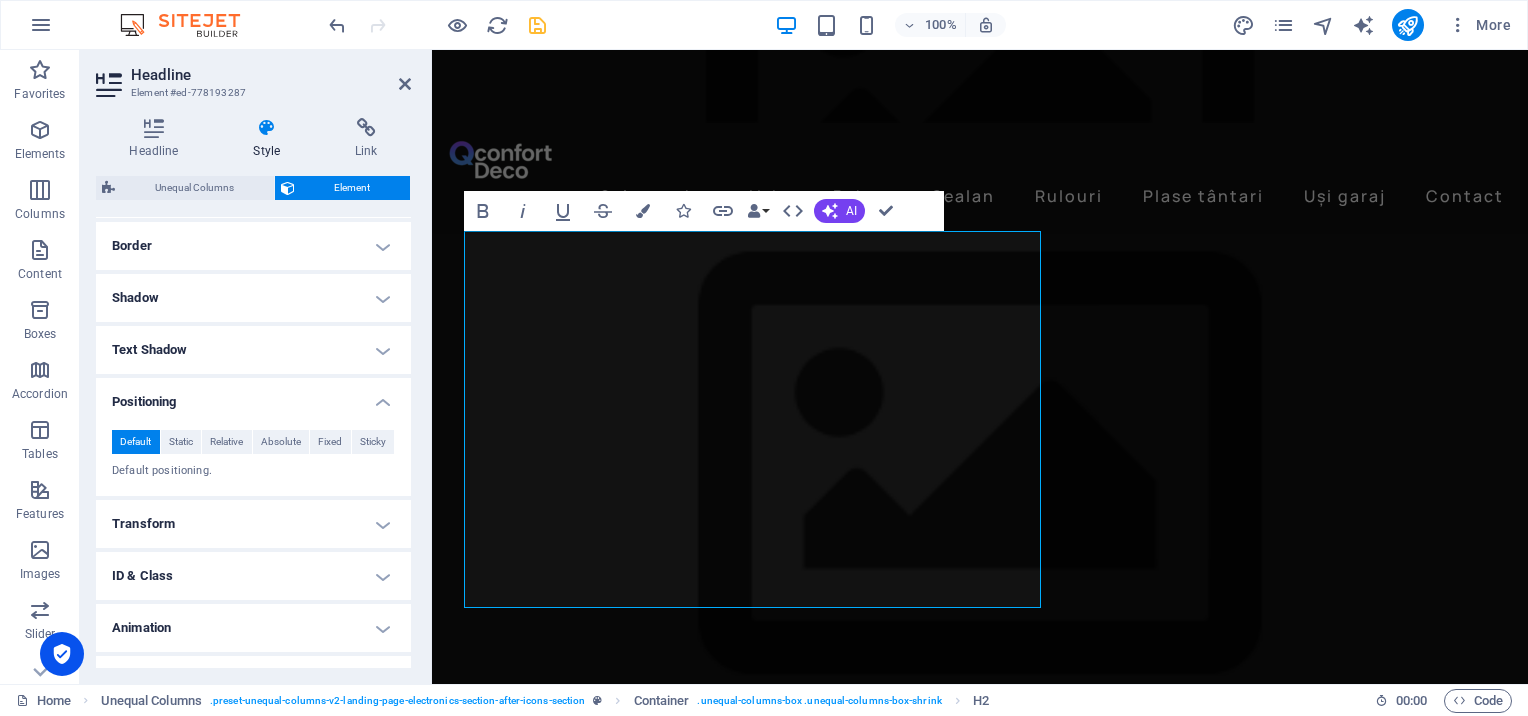 scroll, scrollTop: 463, scrollLeft: 0, axis: vertical 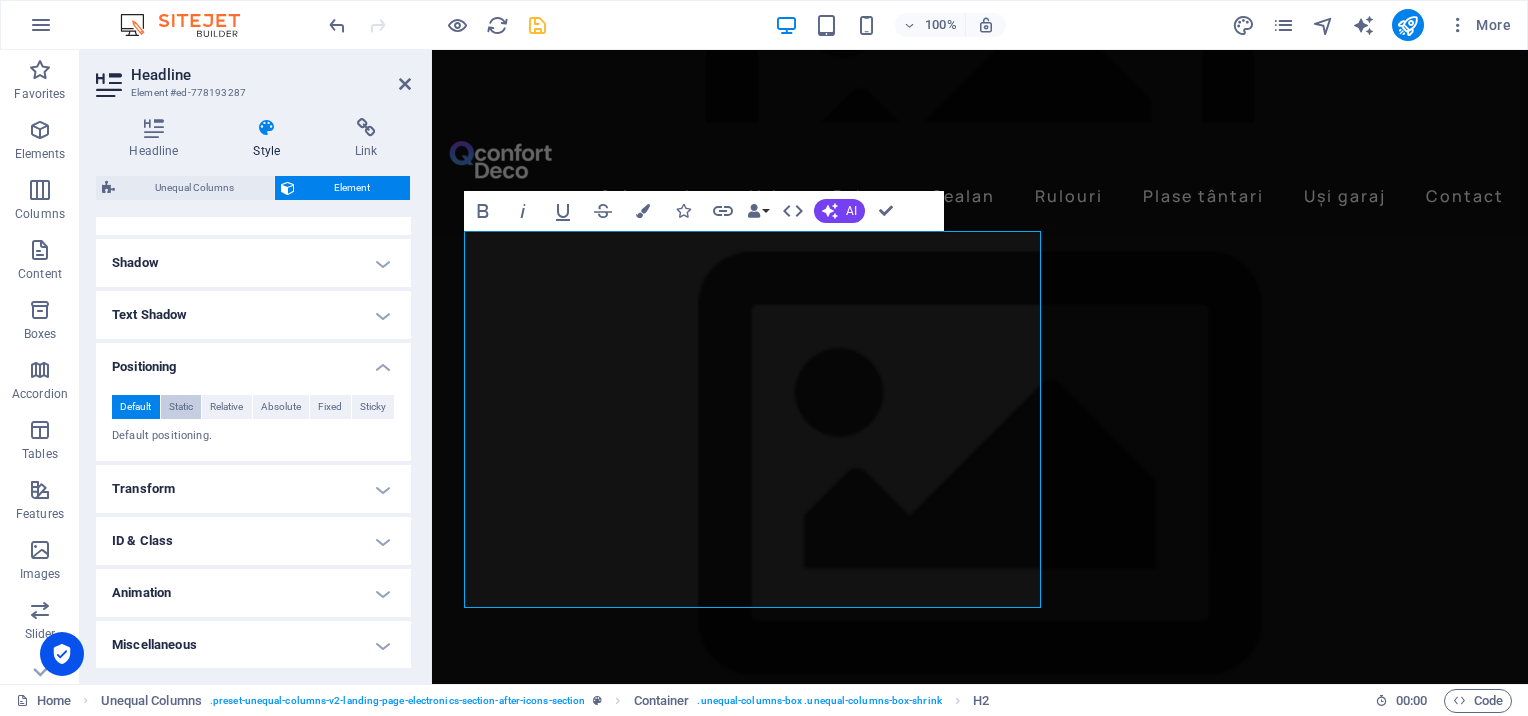 click on "Static" at bounding box center [181, 407] 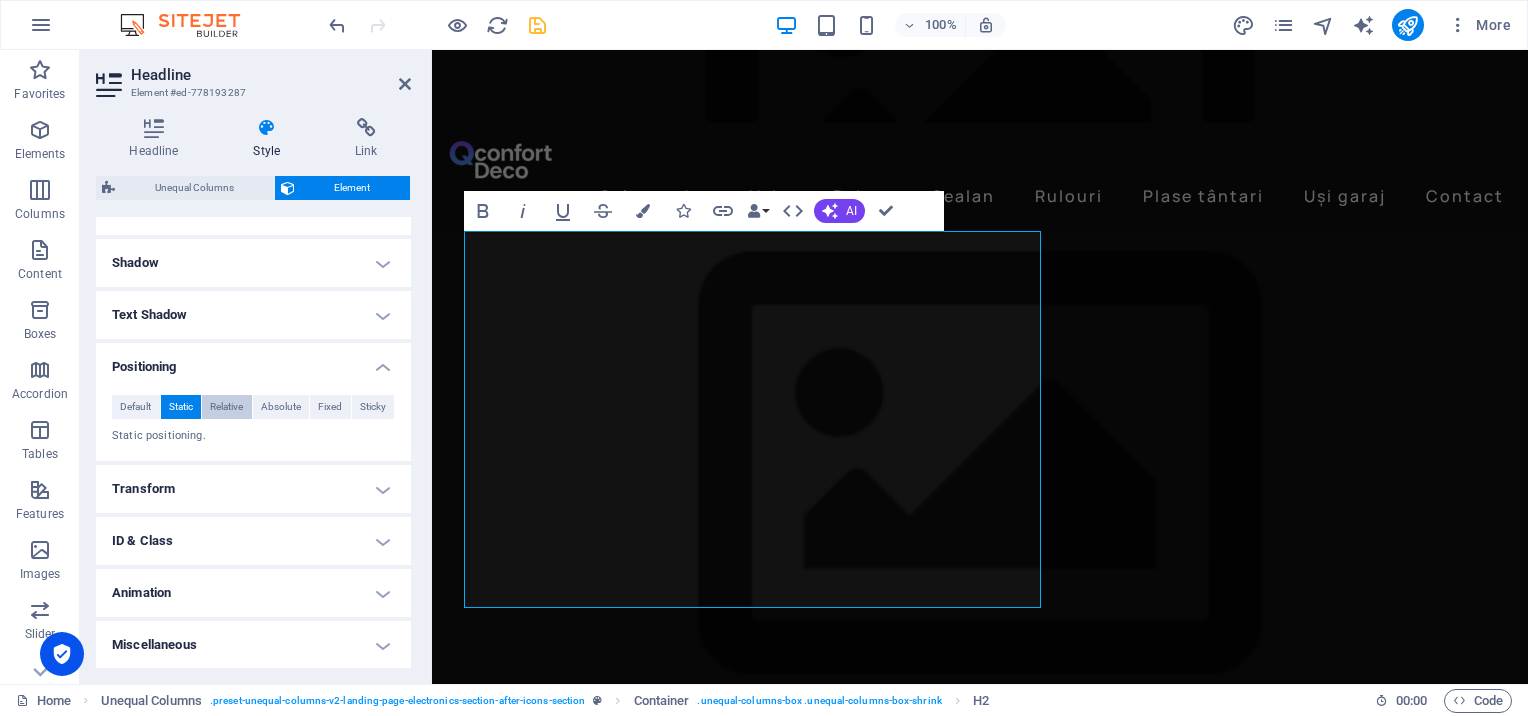 click on "Relative" at bounding box center (226, 407) 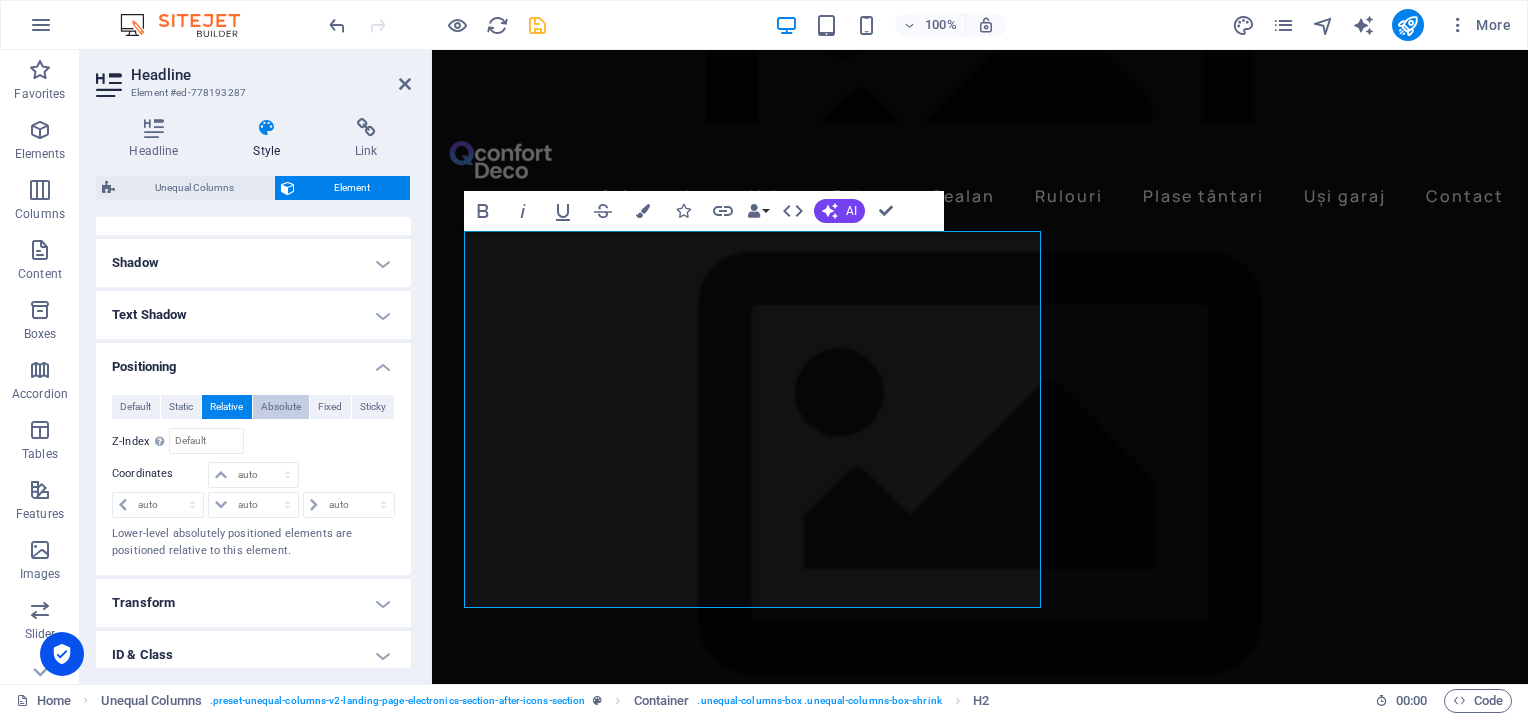 click on "Absolute" at bounding box center (281, 407) 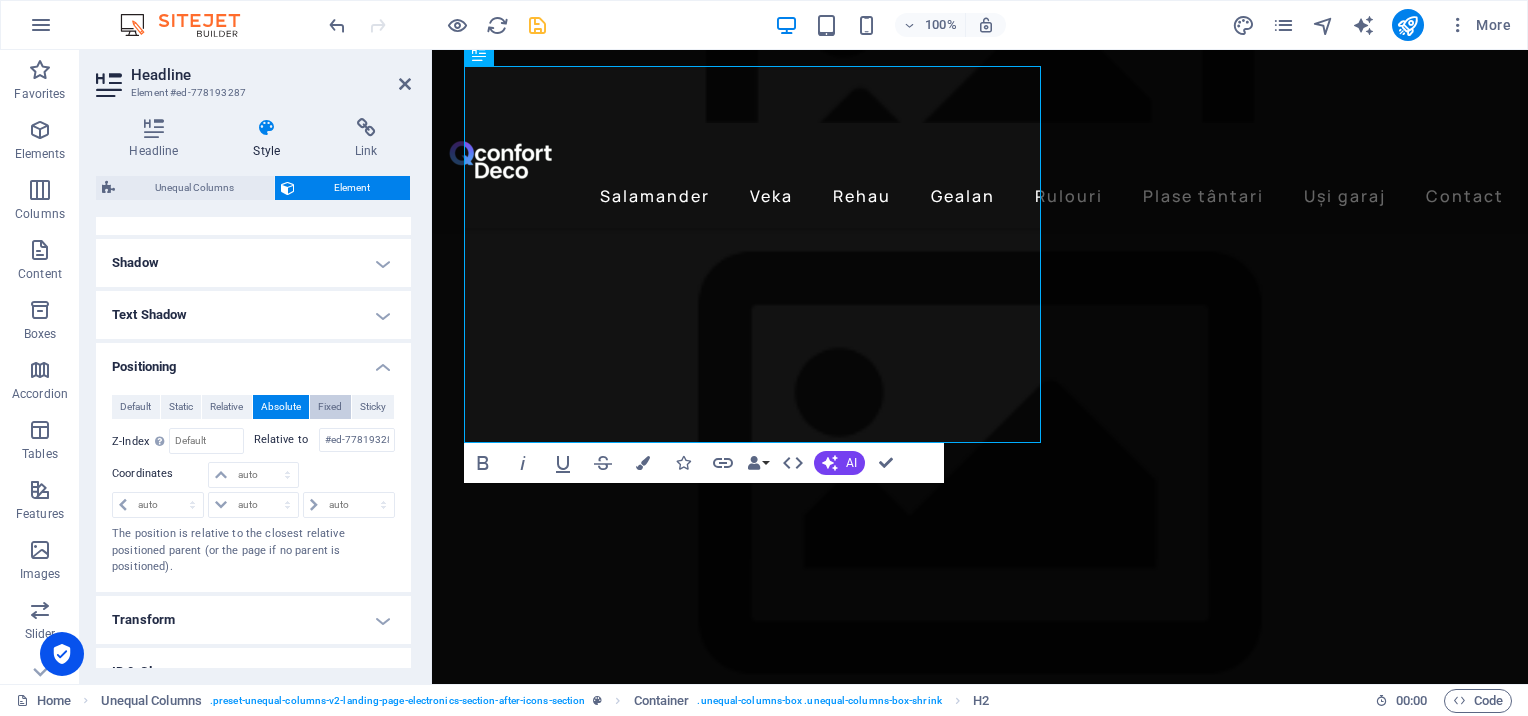 click on "Fixed" at bounding box center [330, 407] 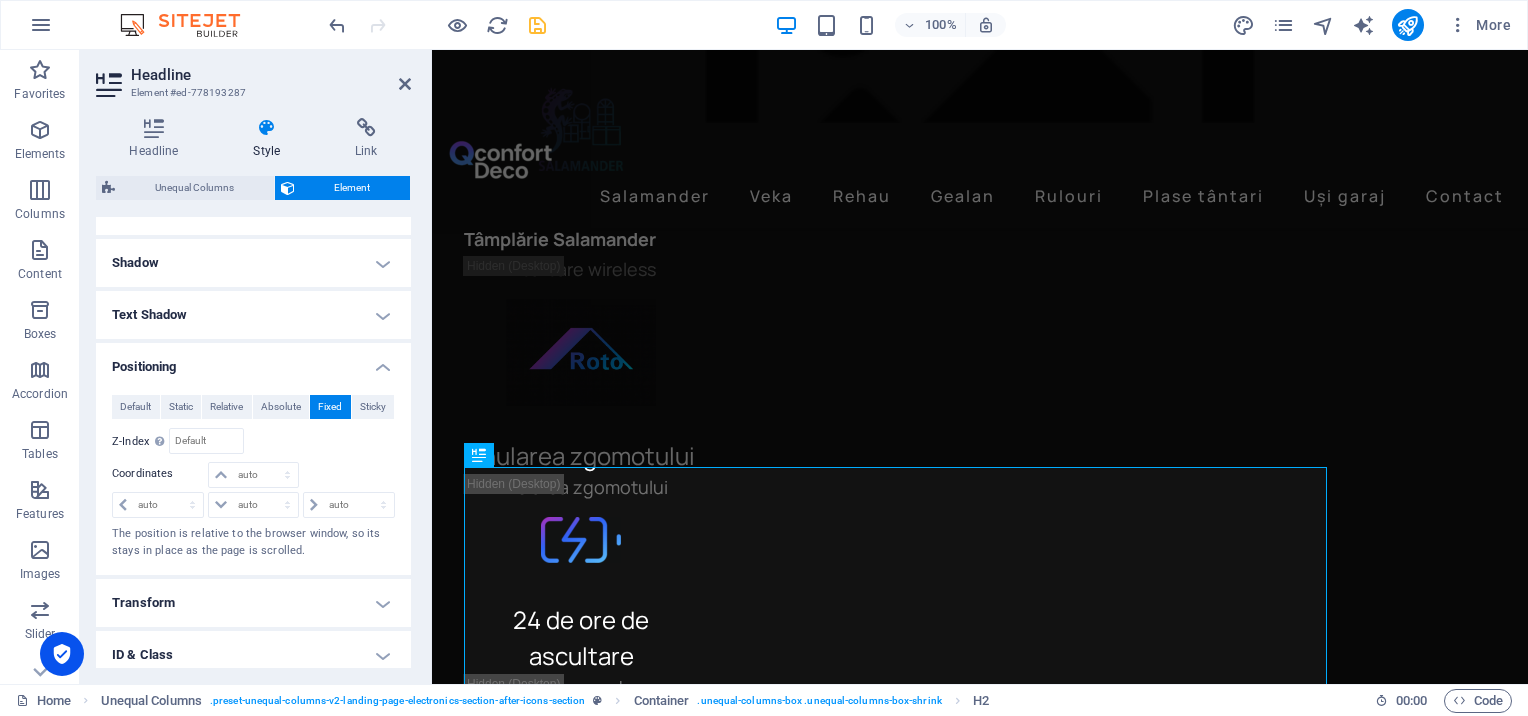 scroll, scrollTop: 6413, scrollLeft: 0, axis: vertical 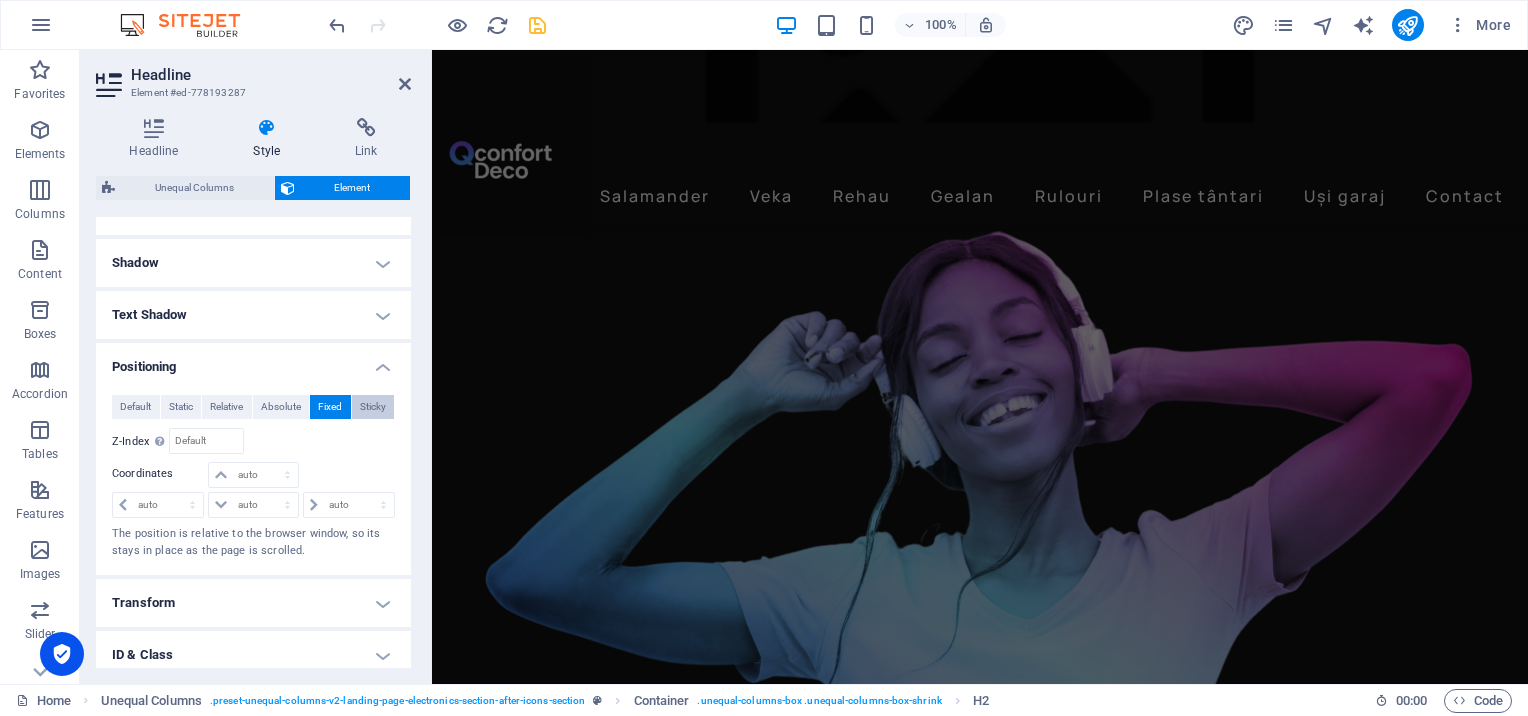 click on "Sticky" at bounding box center [373, 407] 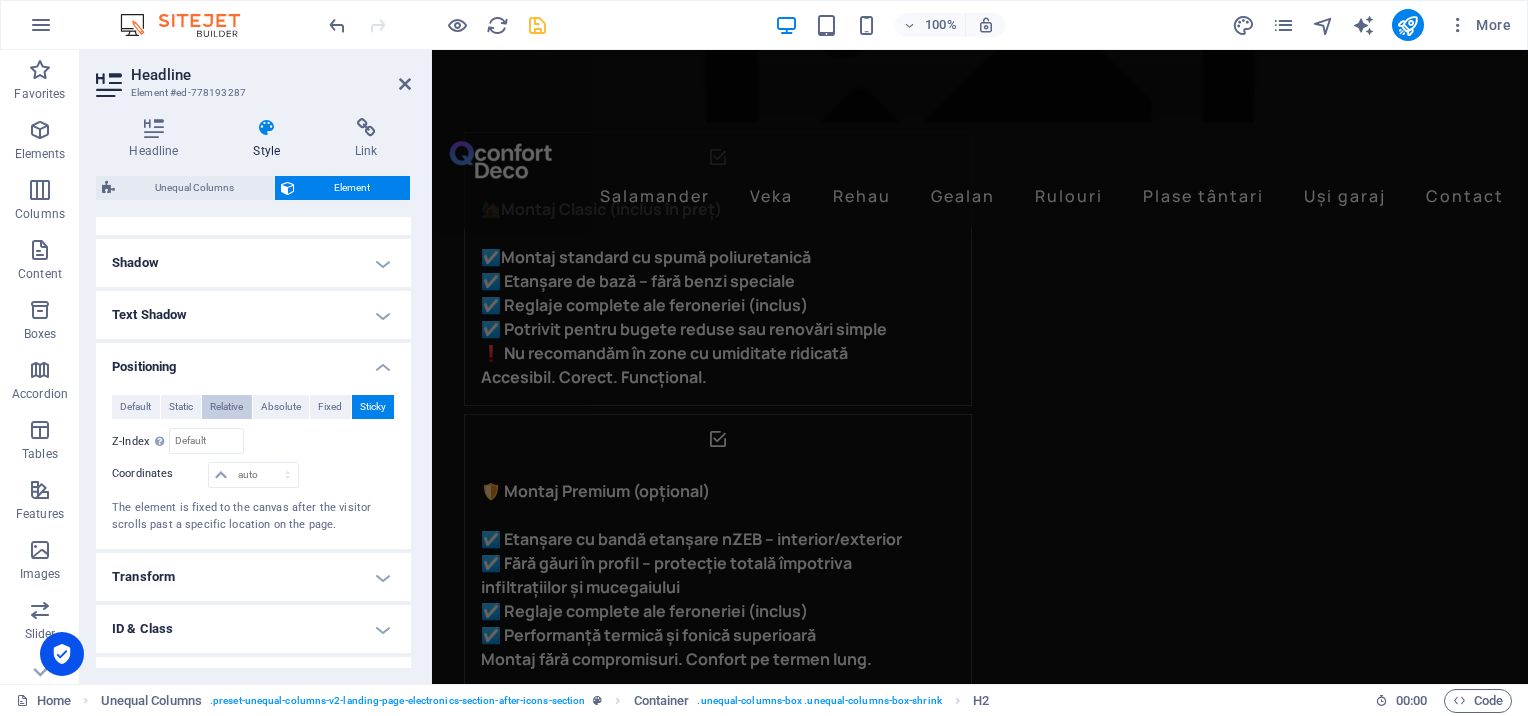 scroll, scrollTop: 2482, scrollLeft: 0, axis: vertical 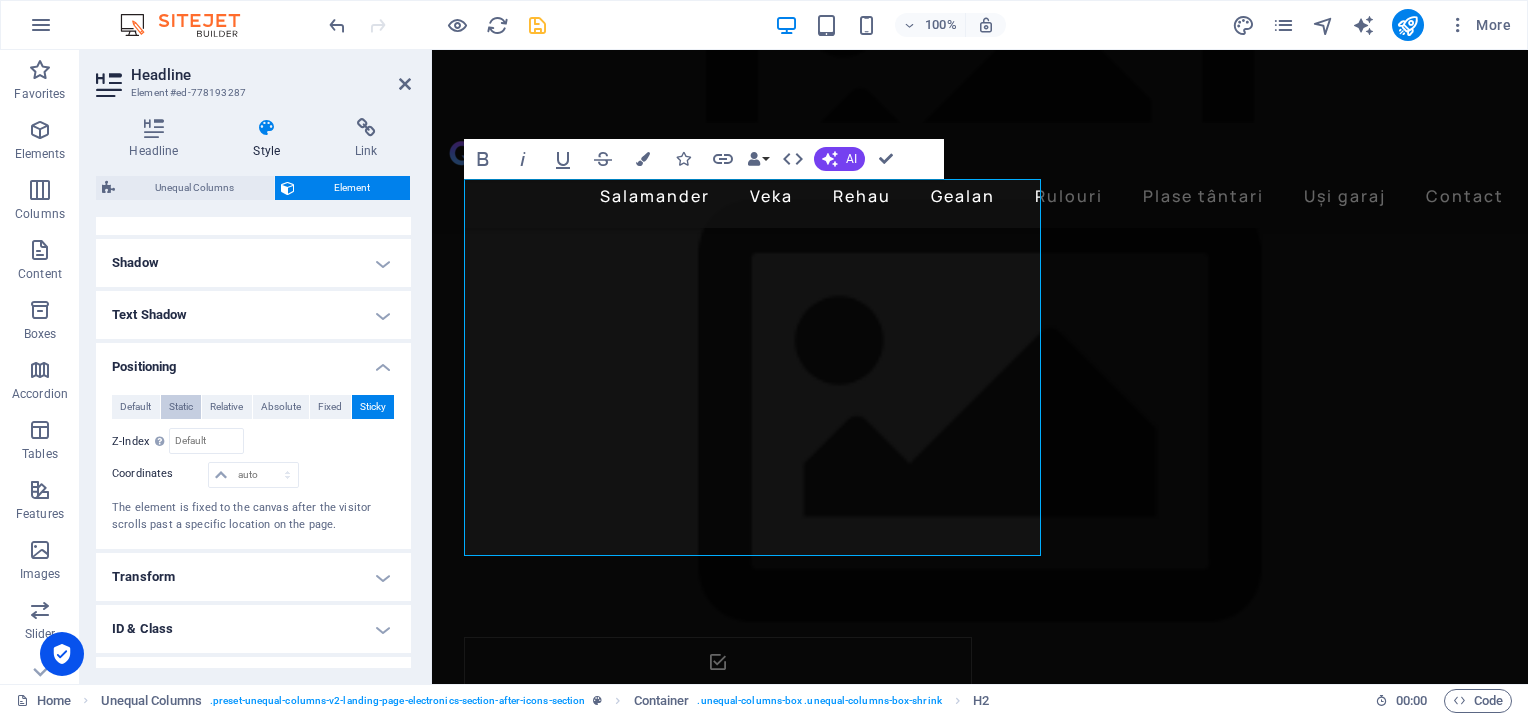 click on "Static" at bounding box center (181, 407) 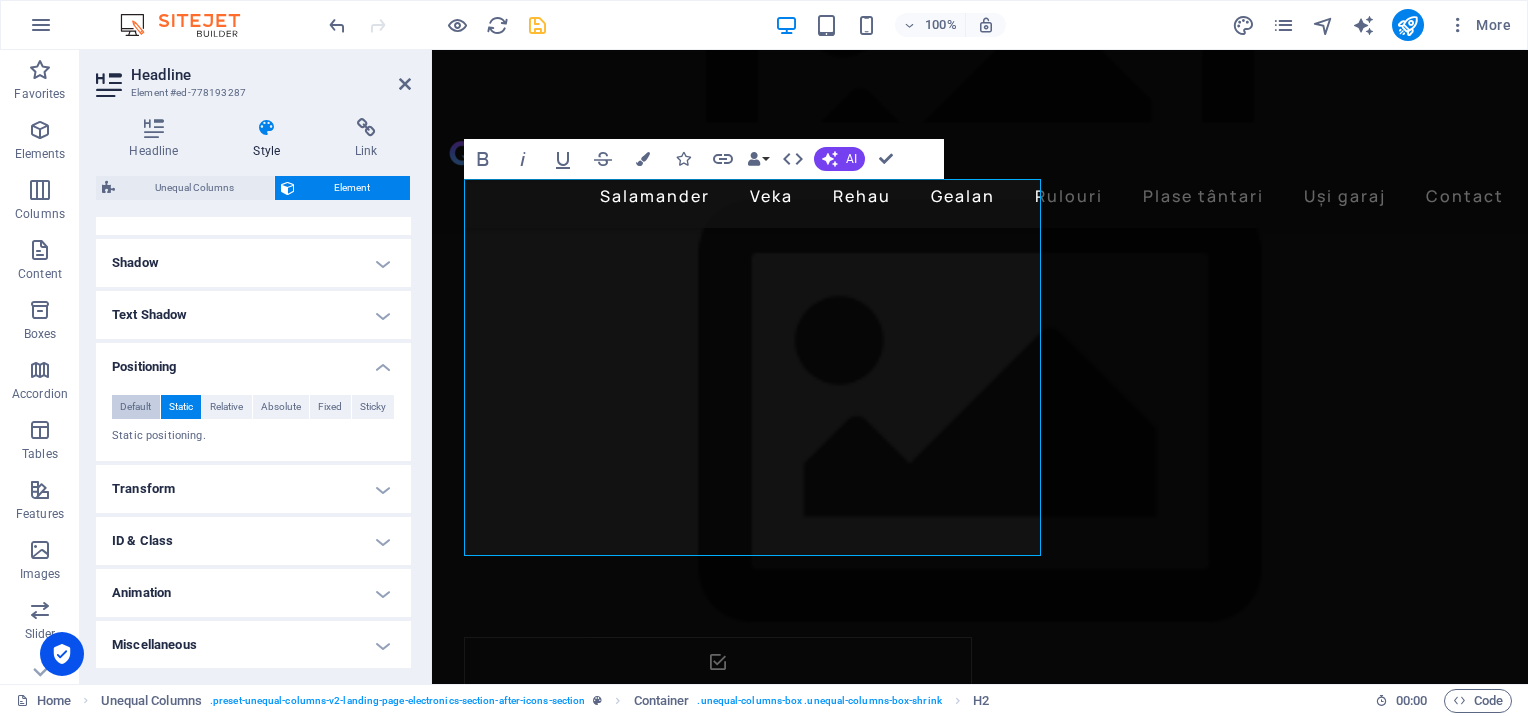 click on "Default" at bounding box center (135, 407) 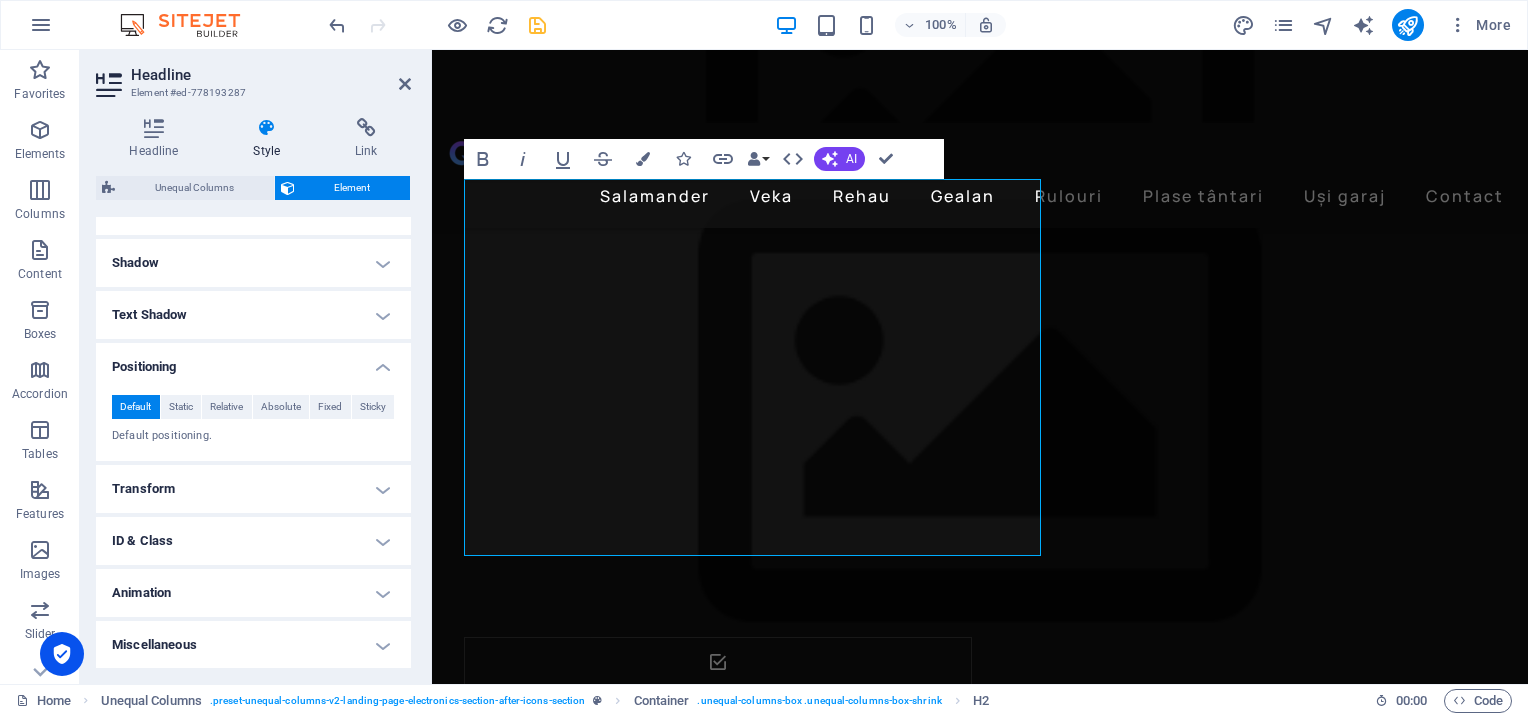 click on "Text Shadow" at bounding box center (253, 315) 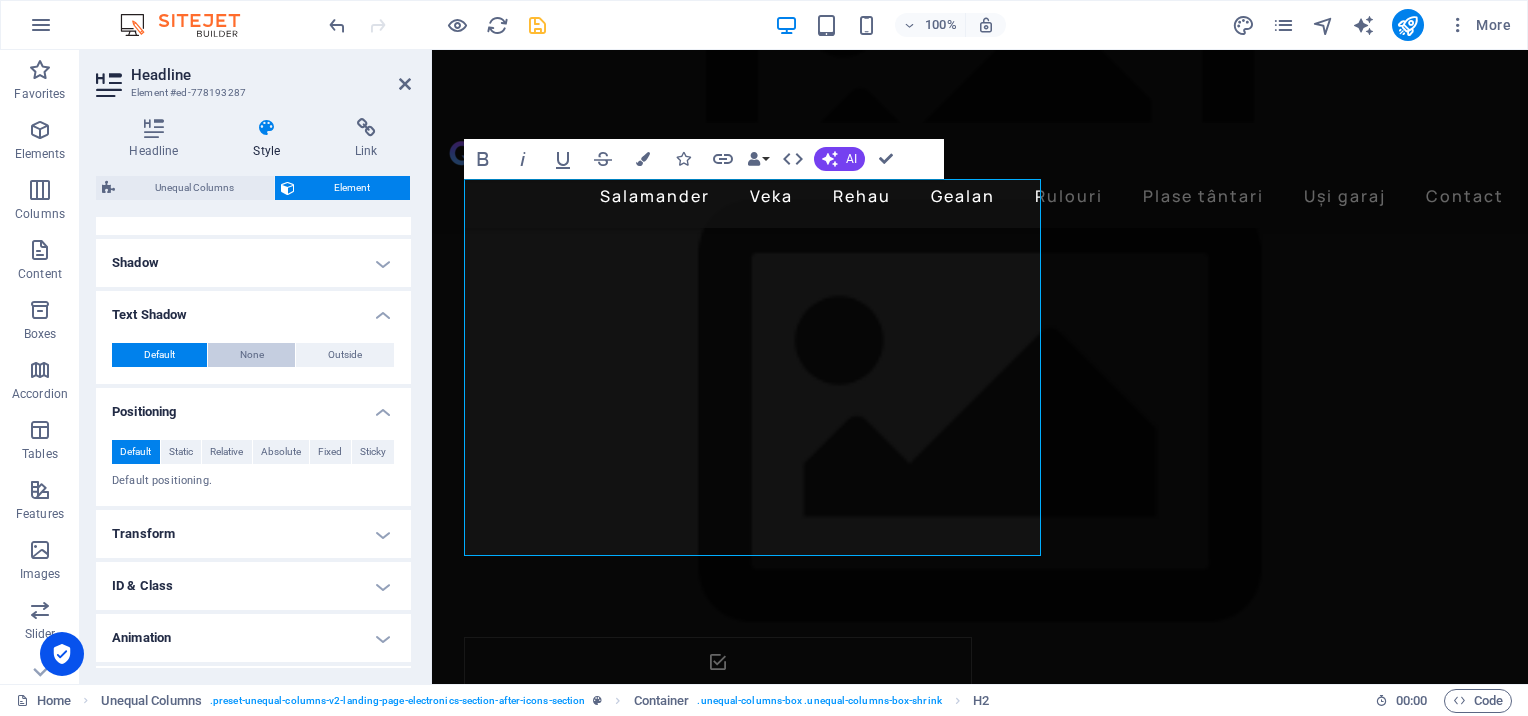 click on "None" at bounding box center [252, 355] 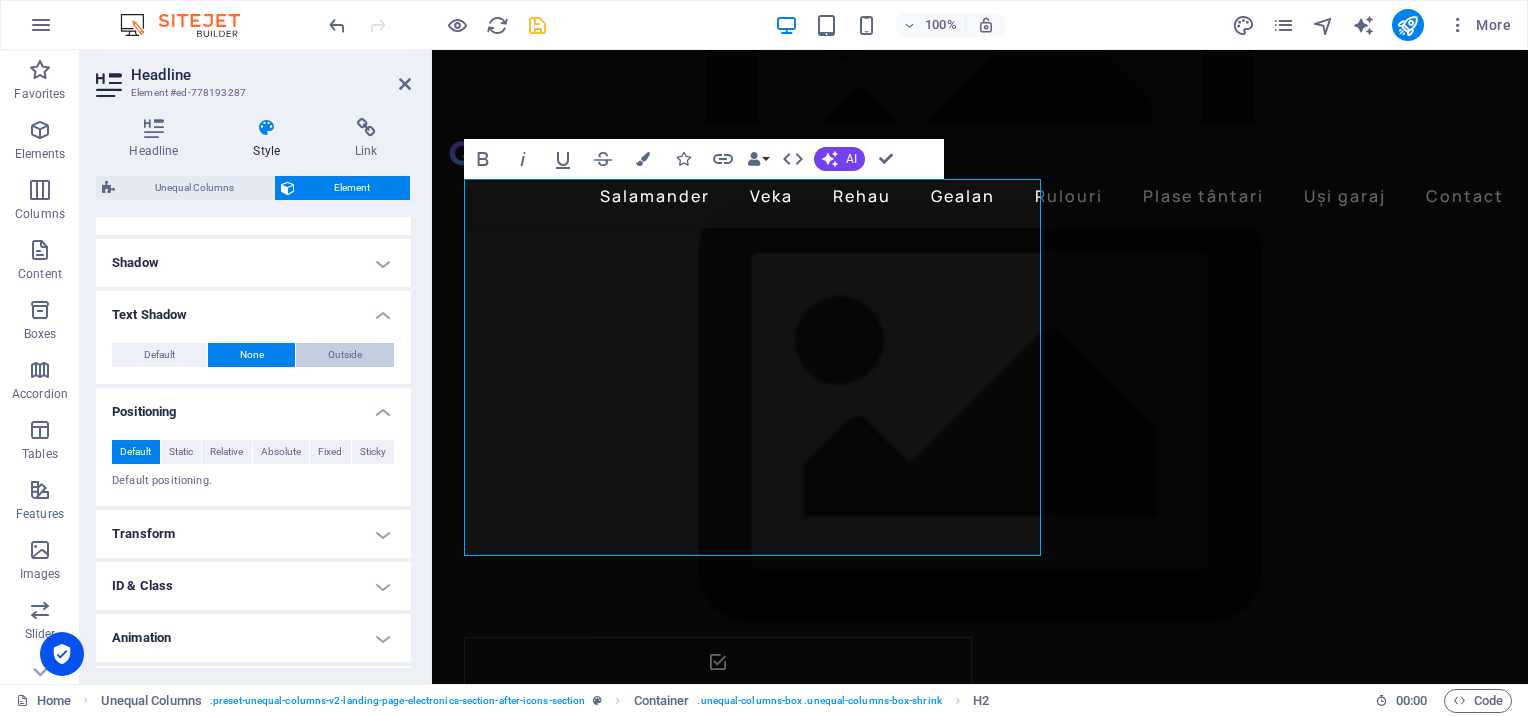 click on "Outside" at bounding box center (345, 355) 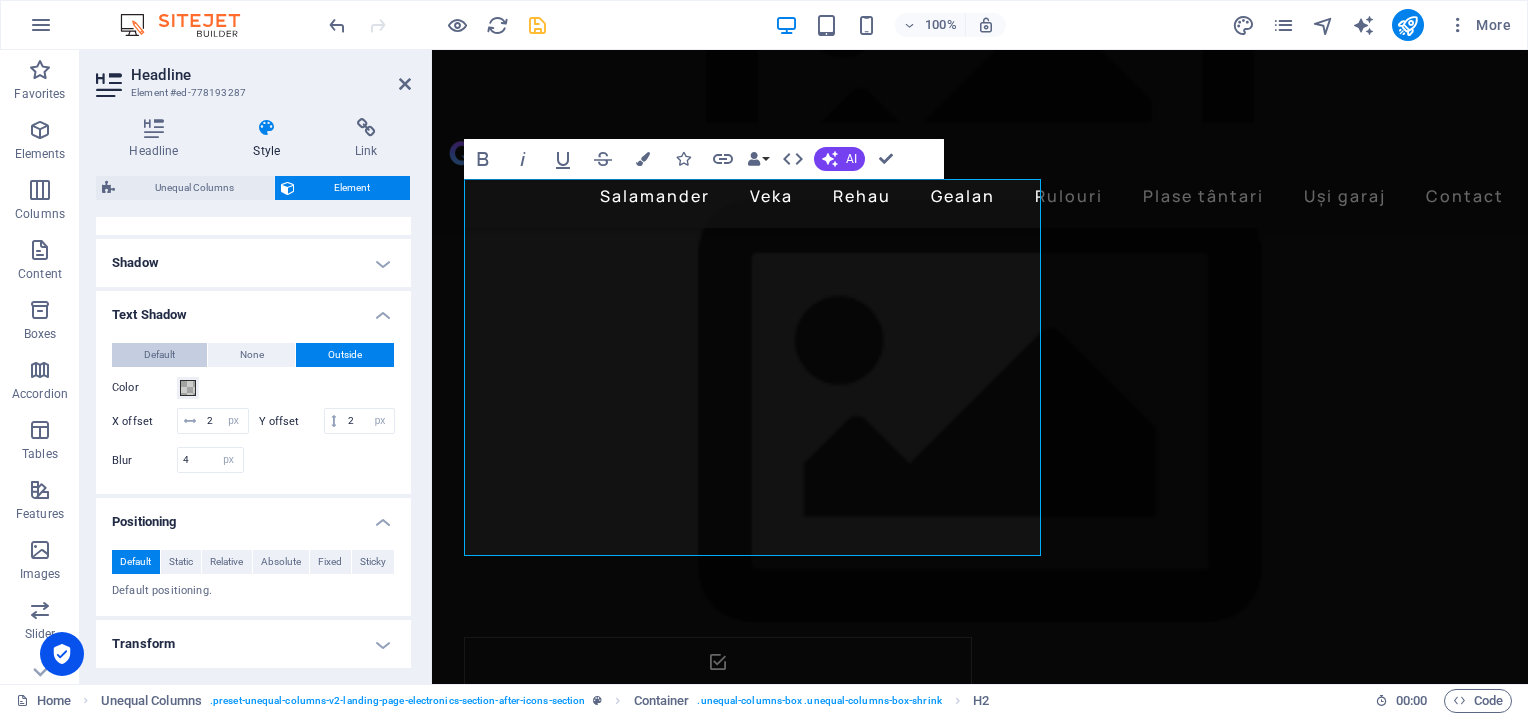click on "Default" at bounding box center (159, 355) 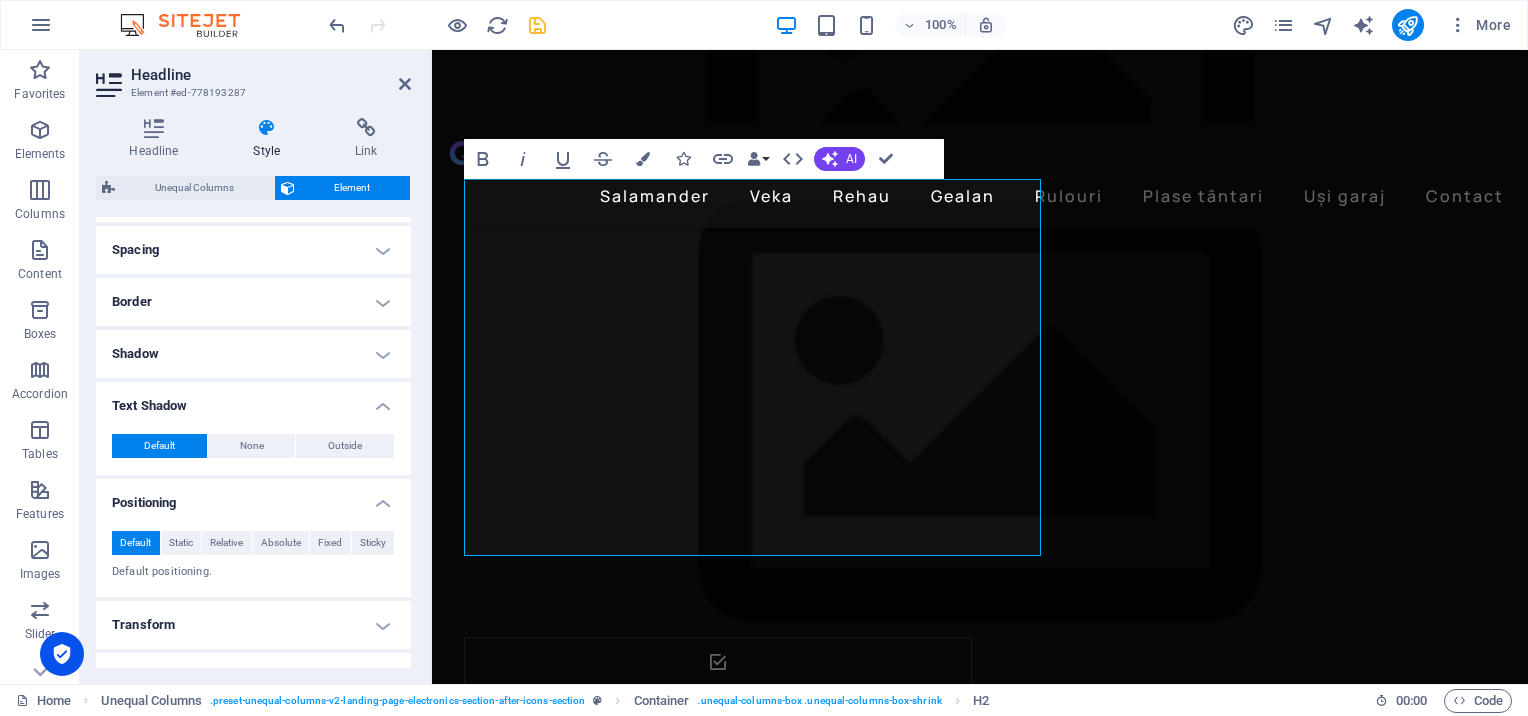 scroll, scrollTop: 371, scrollLeft: 0, axis: vertical 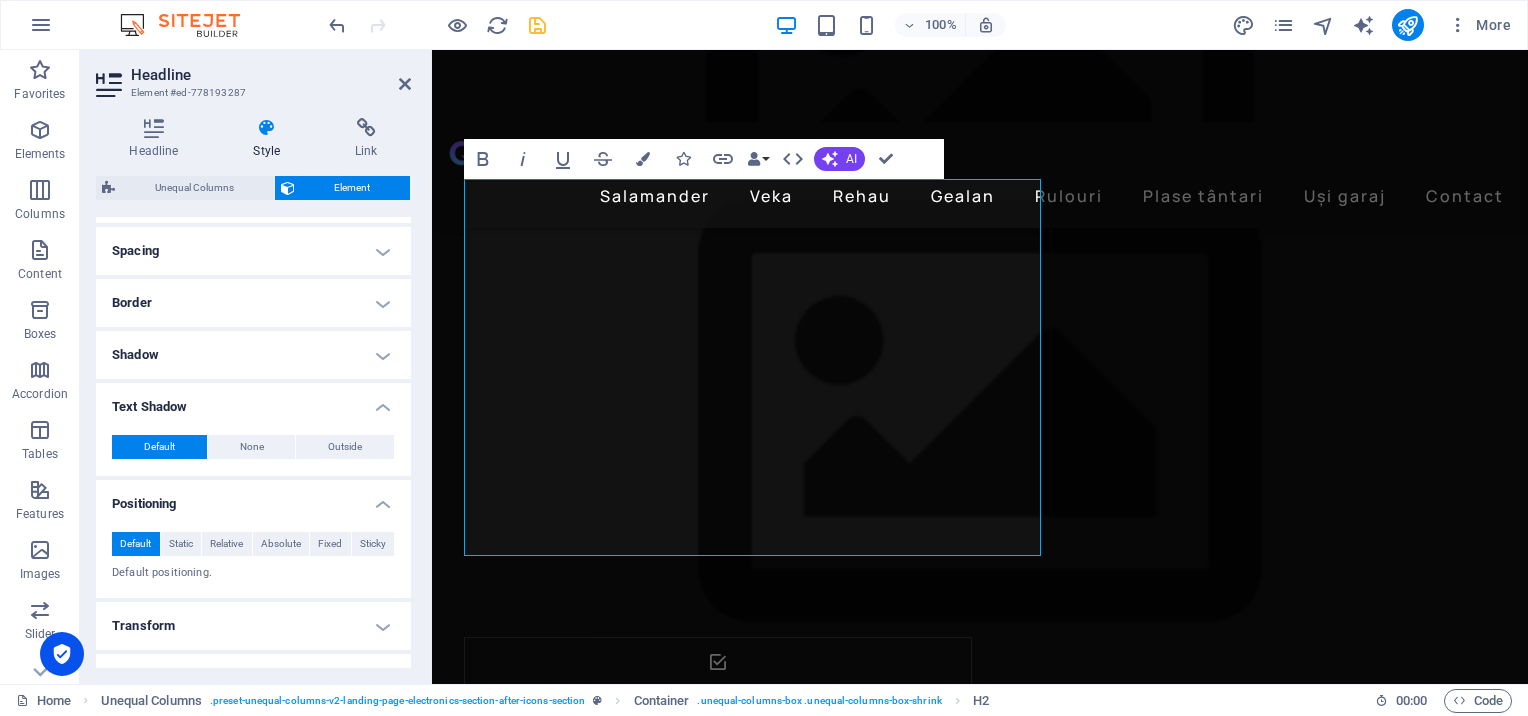 click on "Shadow" at bounding box center [253, 355] 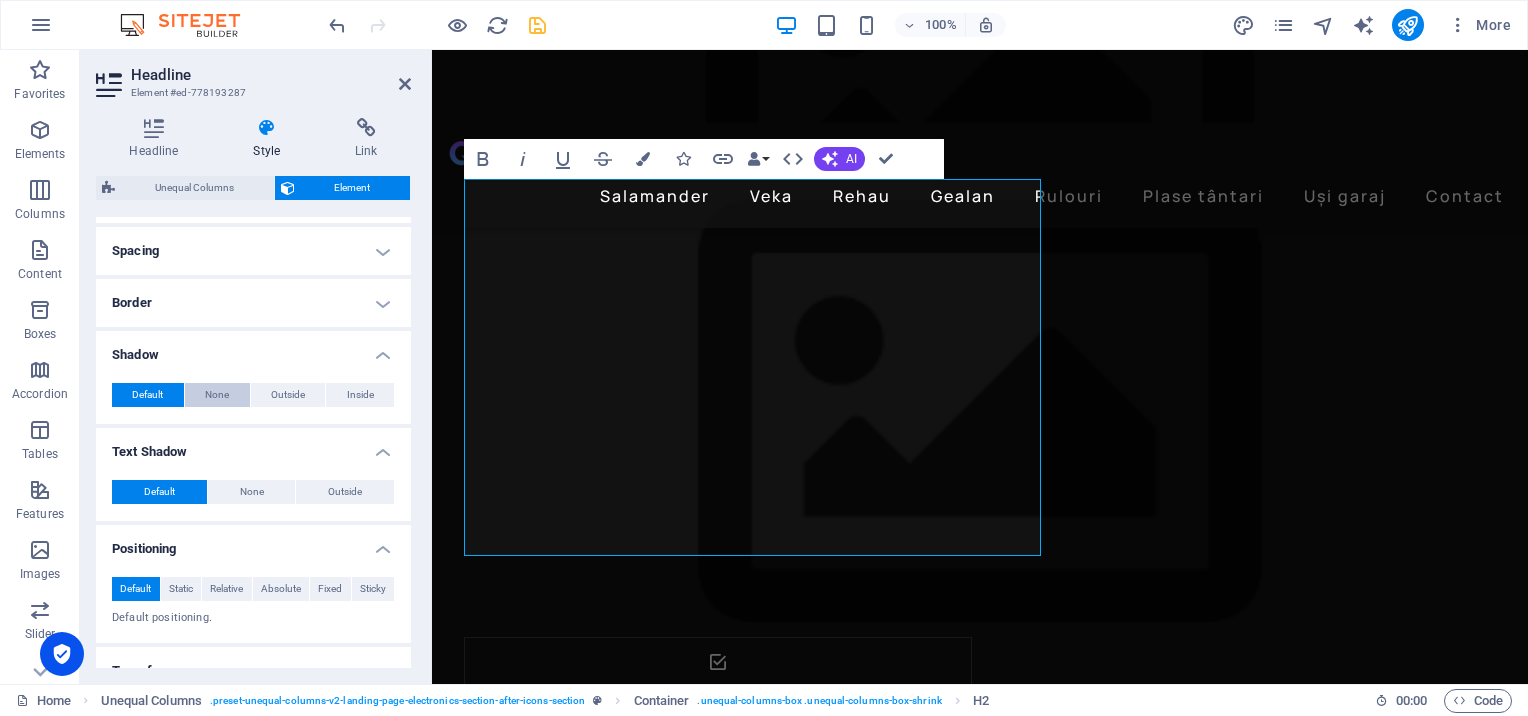 click on "None" at bounding box center [217, 395] 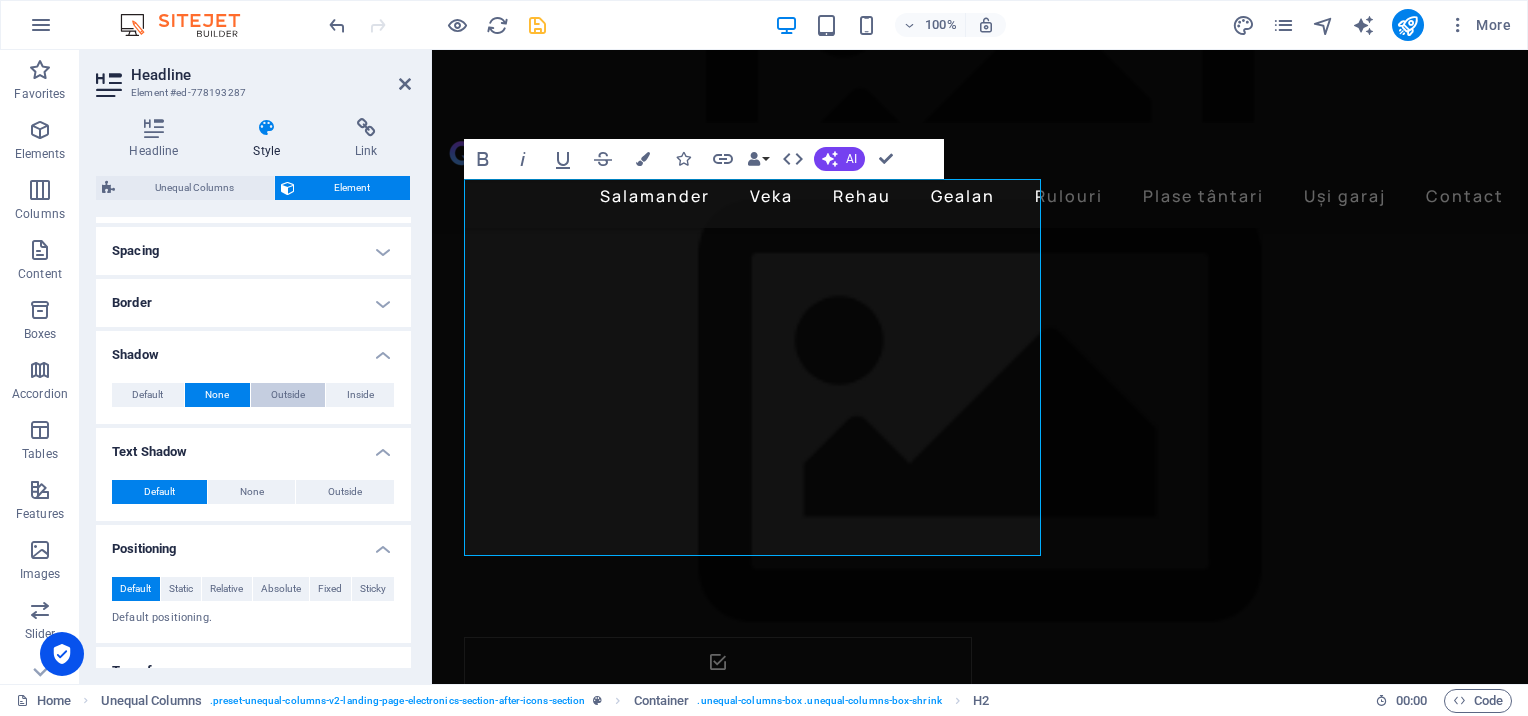 click on "Outside" at bounding box center (288, 395) 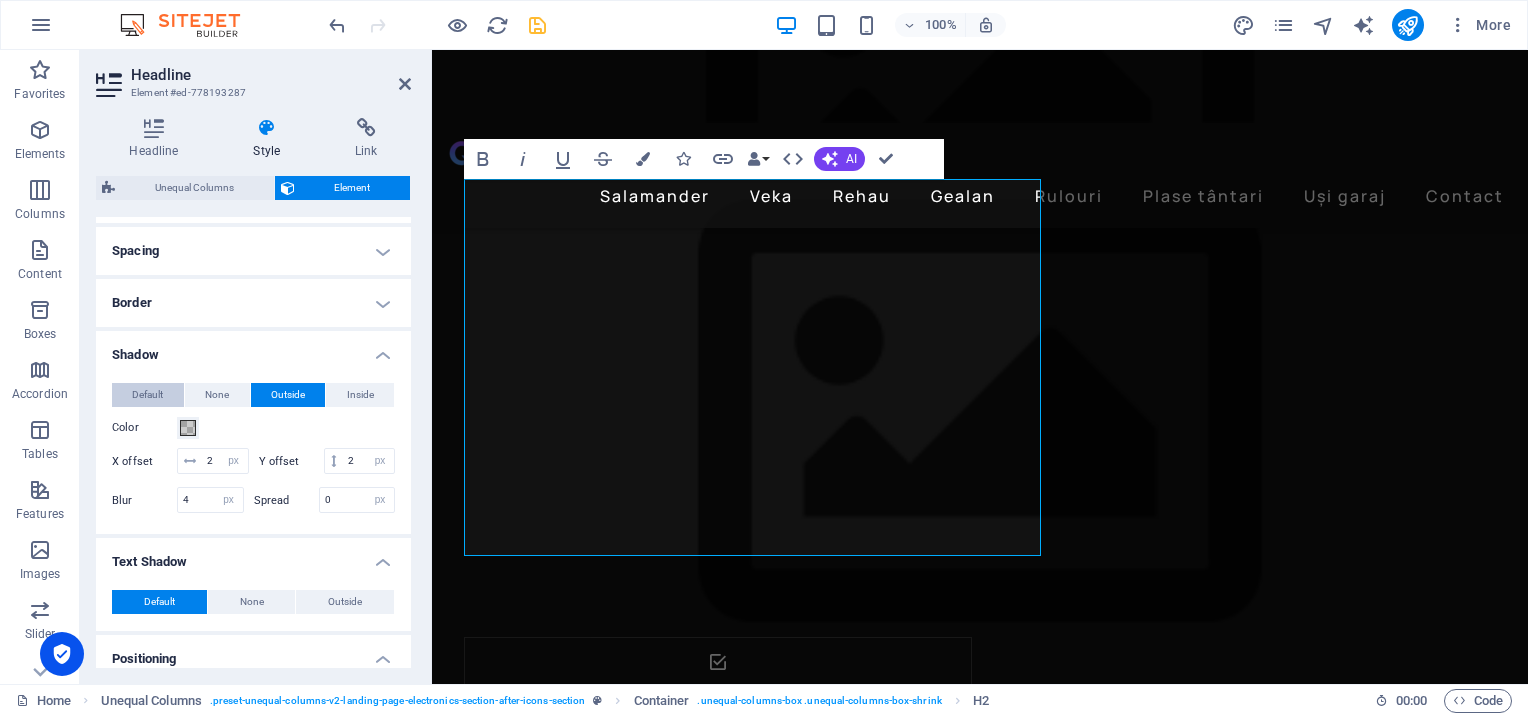 click on "Default" at bounding box center (147, 395) 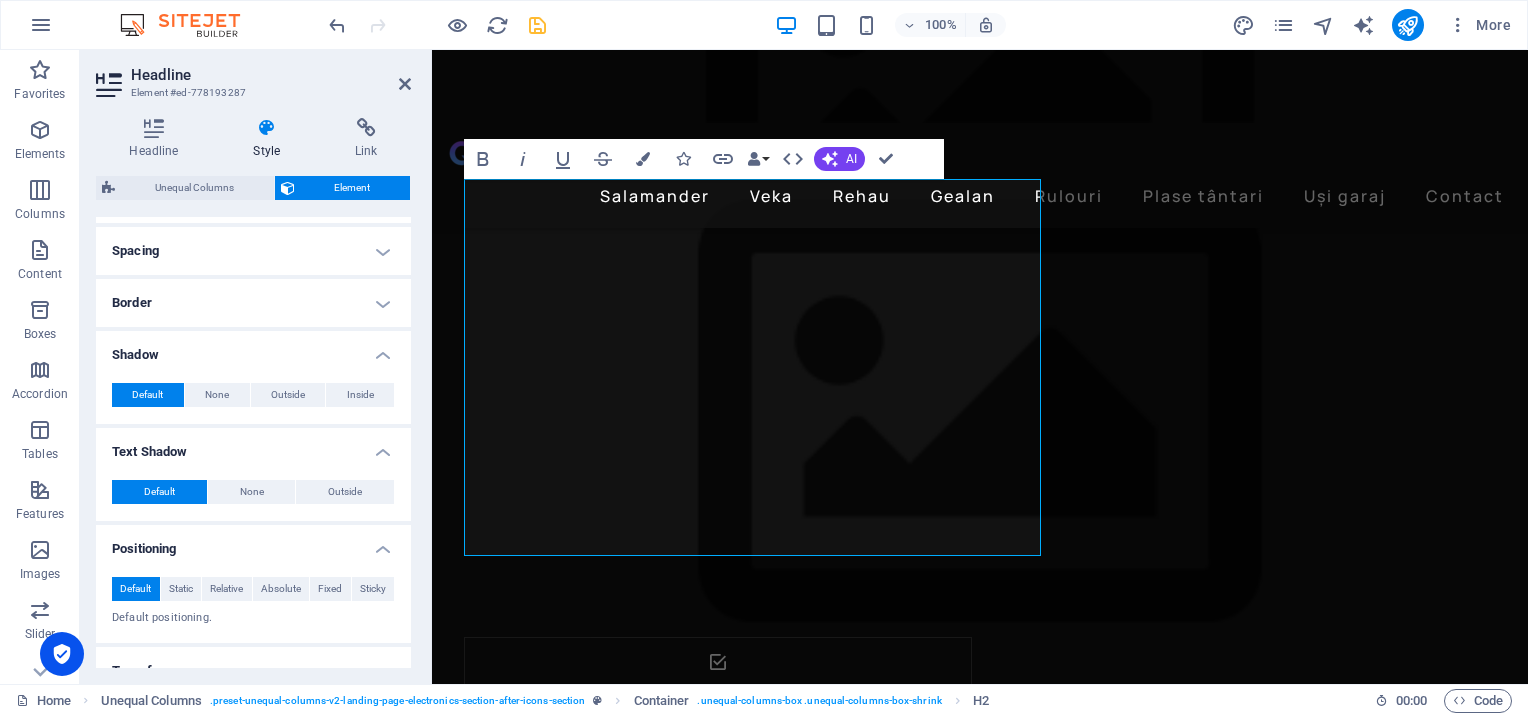 click on "Border" at bounding box center (253, 303) 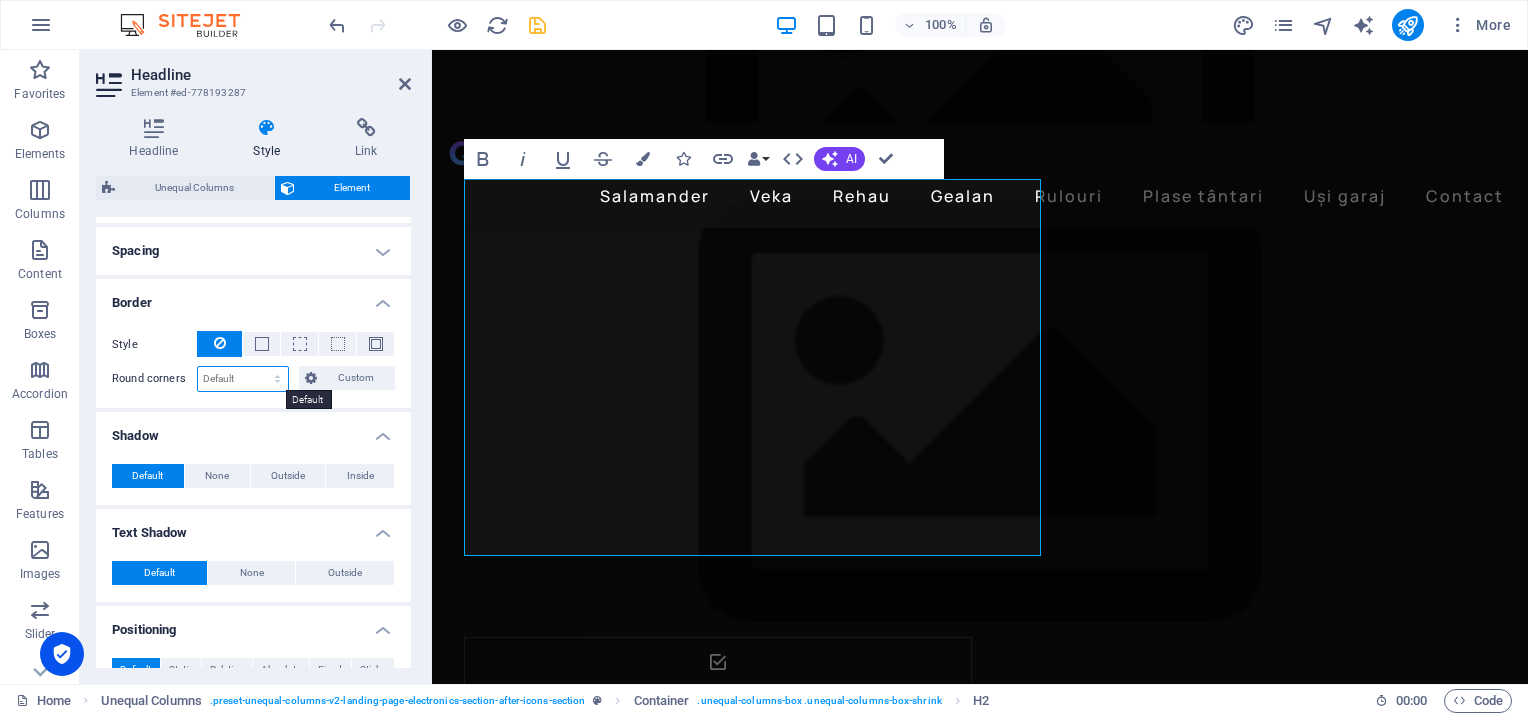 click on "Default px rem % vh vw Custom" at bounding box center (243, 379) 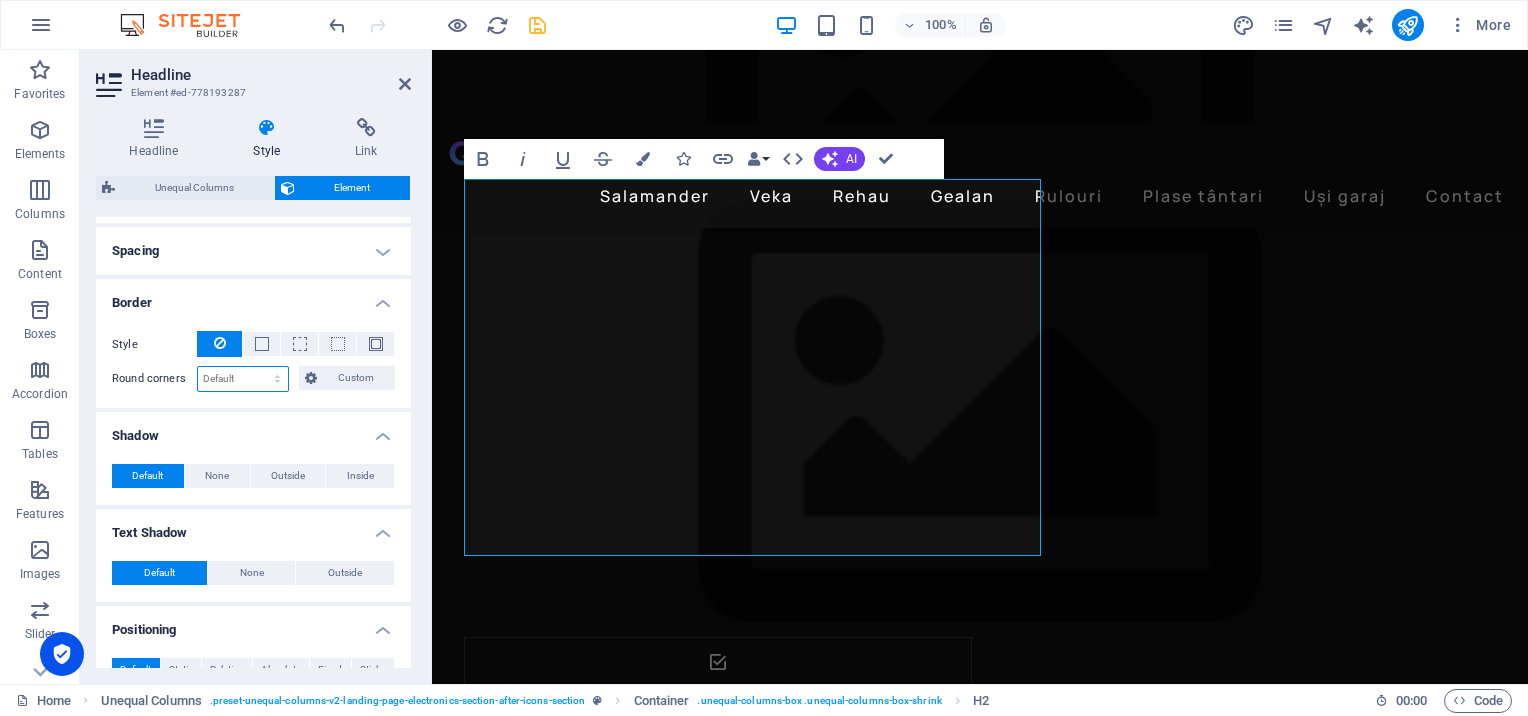 click on "Default px rem % vh vw Custom" at bounding box center (243, 379) 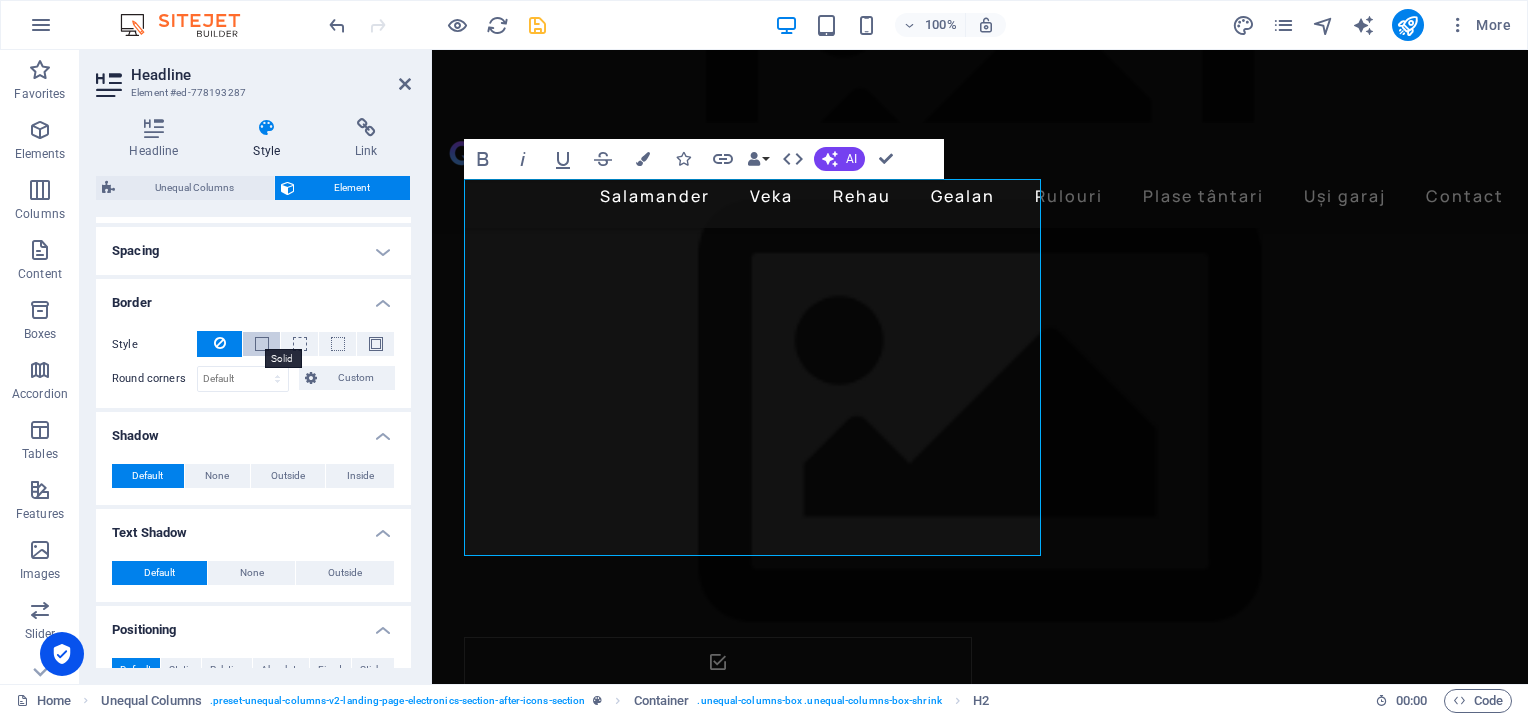 click at bounding box center (262, 344) 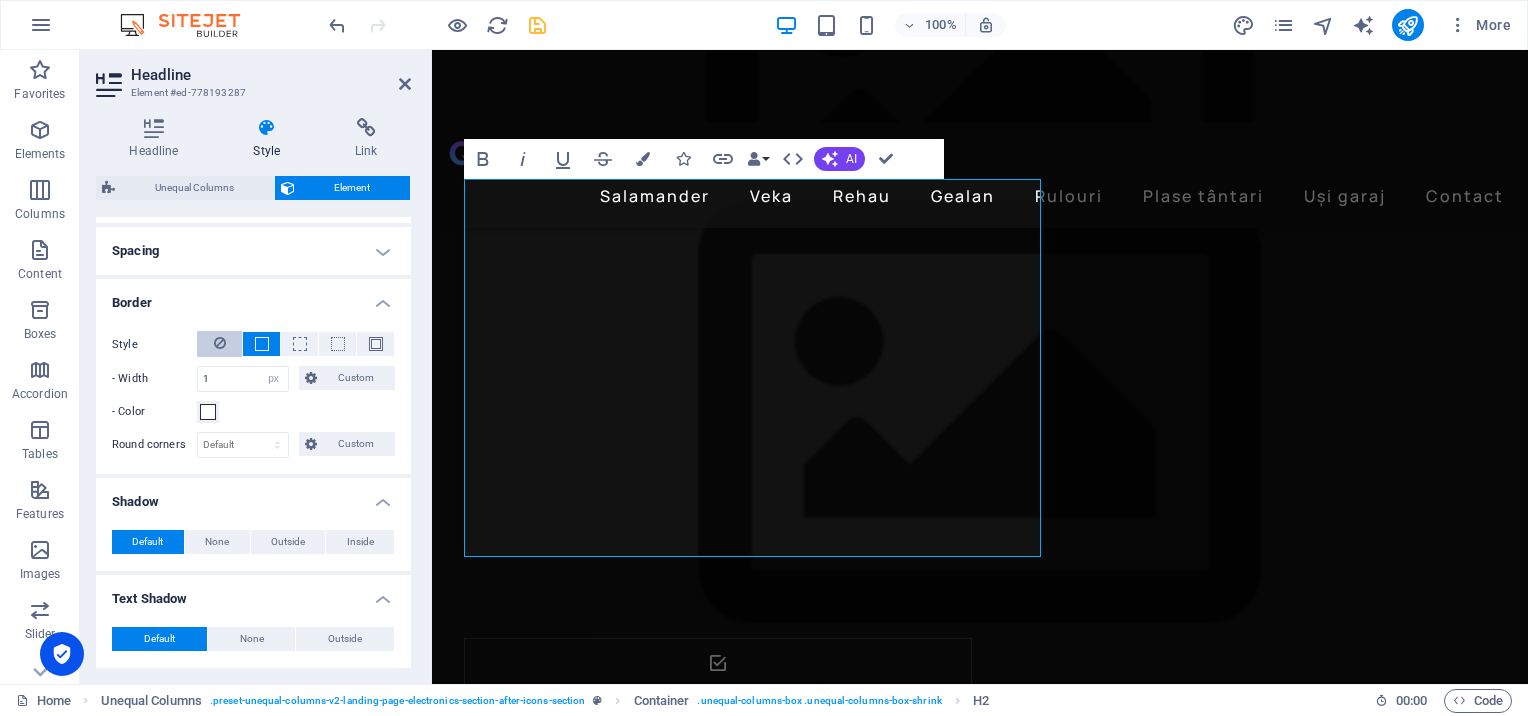 click at bounding box center (219, 344) 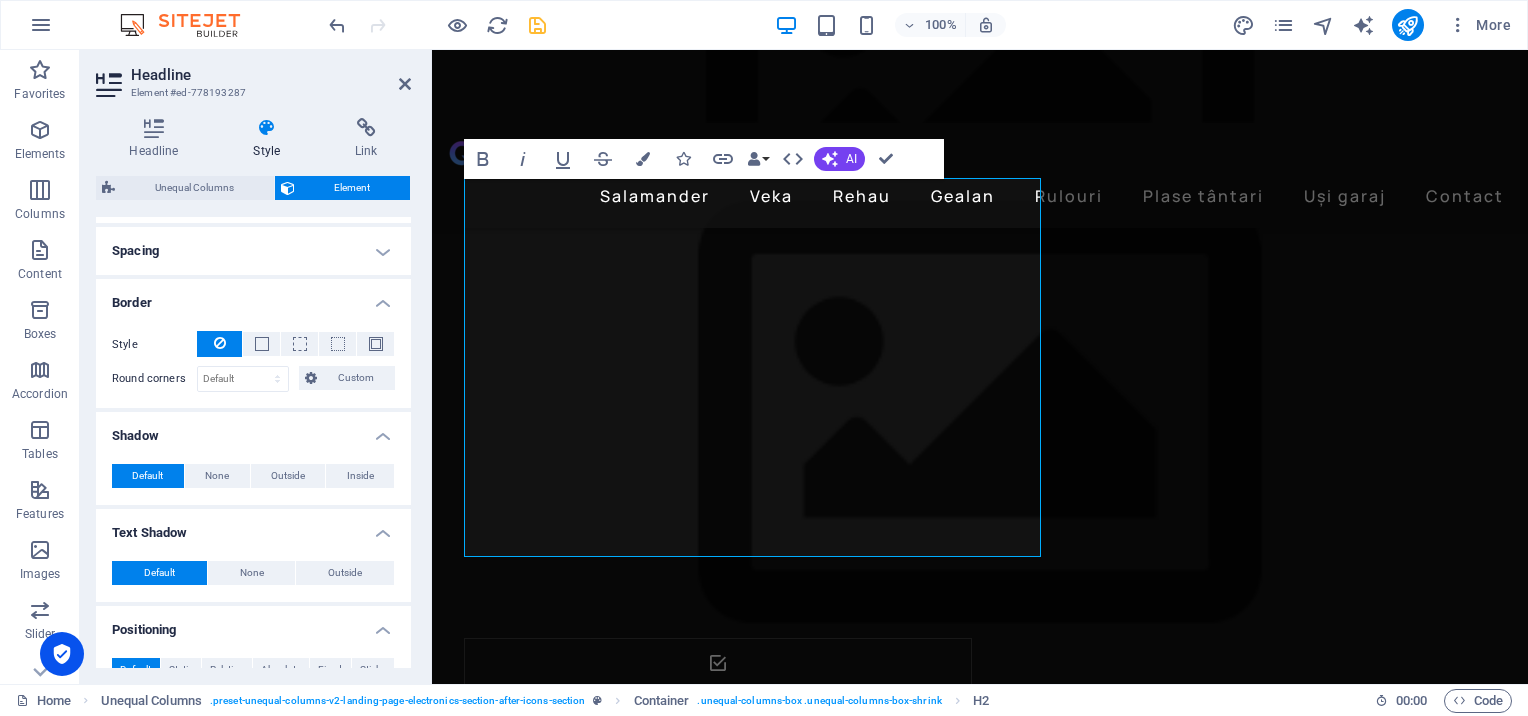 scroll, scrollTop: 2482, scrollLeft: 0, axis: vertical 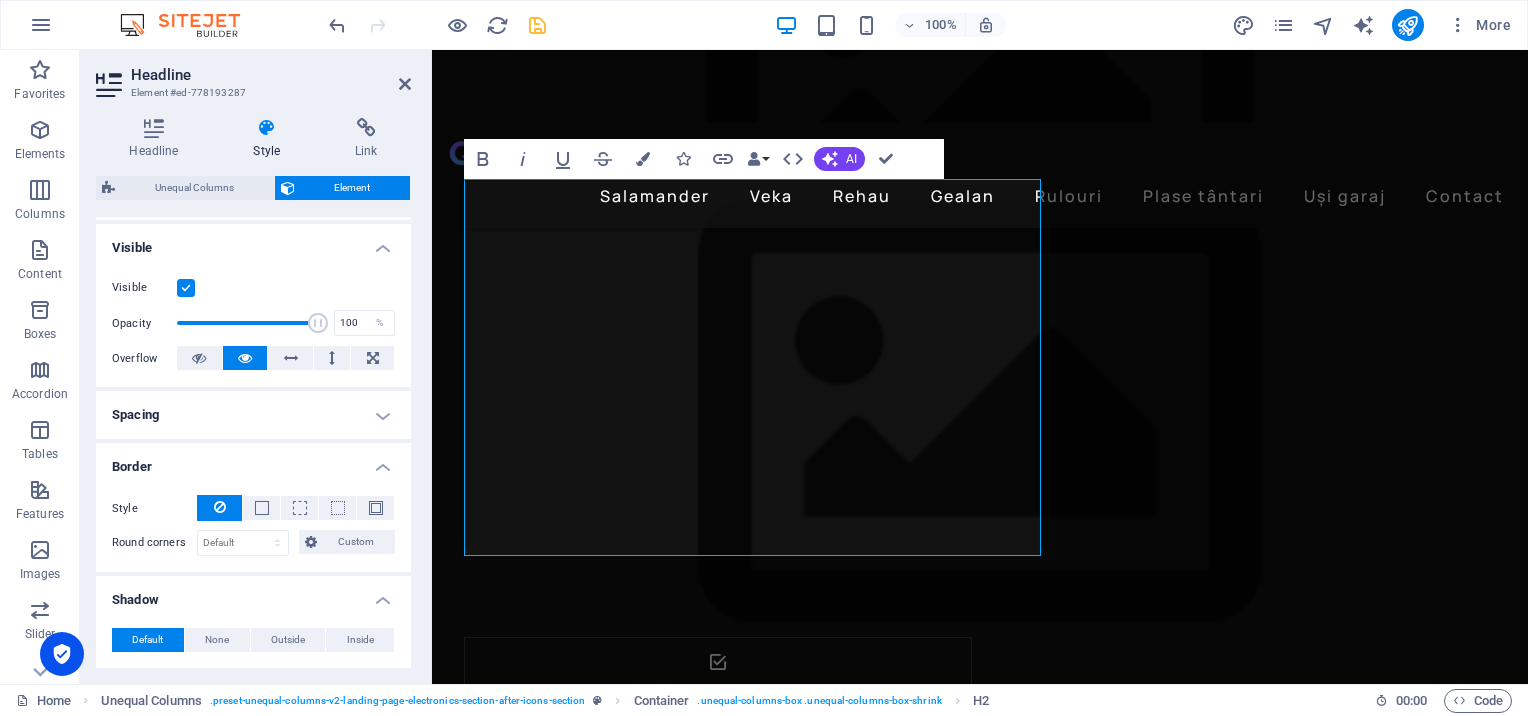 click on "Spacing" at bounding box center (253, 415) 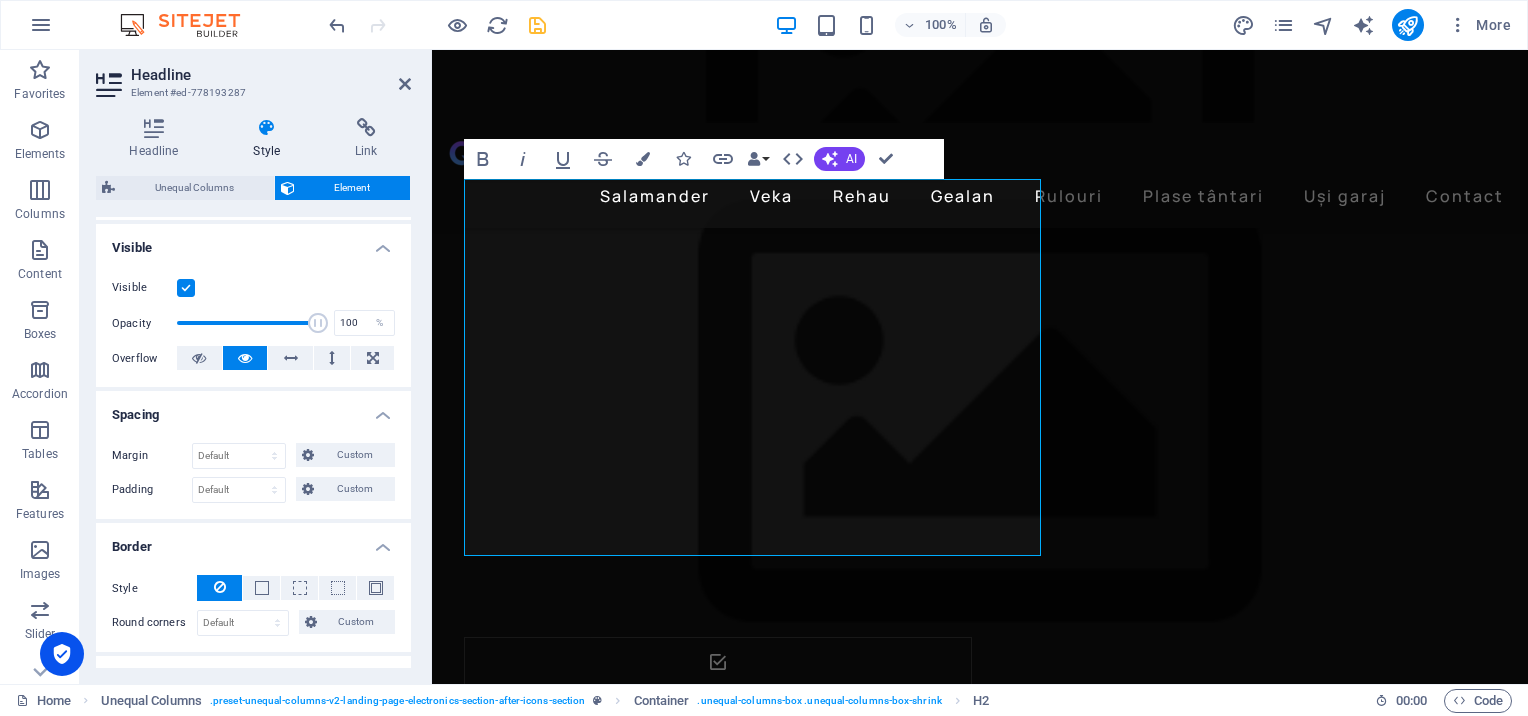 scroll, scrollTop: 253, scrollLeft: 0, axis: vertical 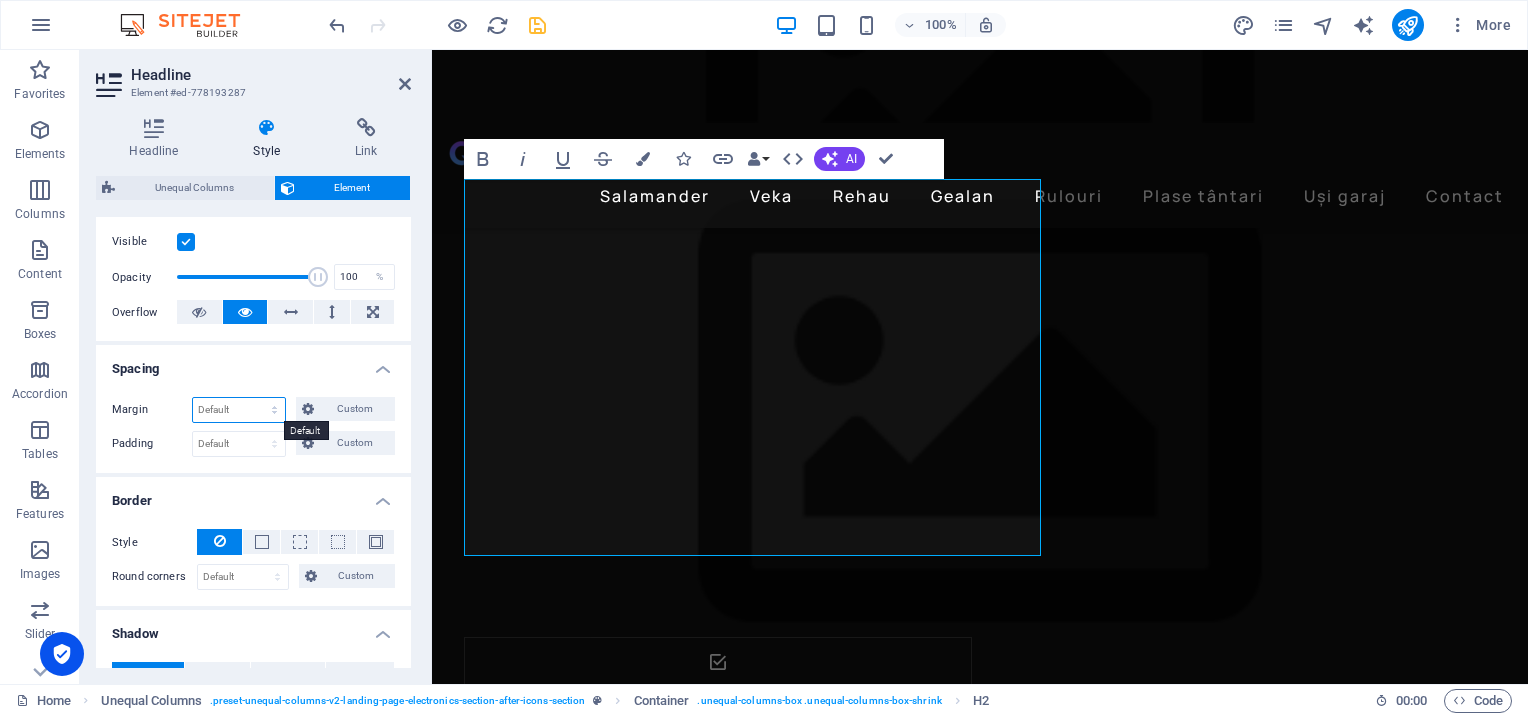click on "Default auto px % rem vw vh Custom" at bounding box center (239, 410) 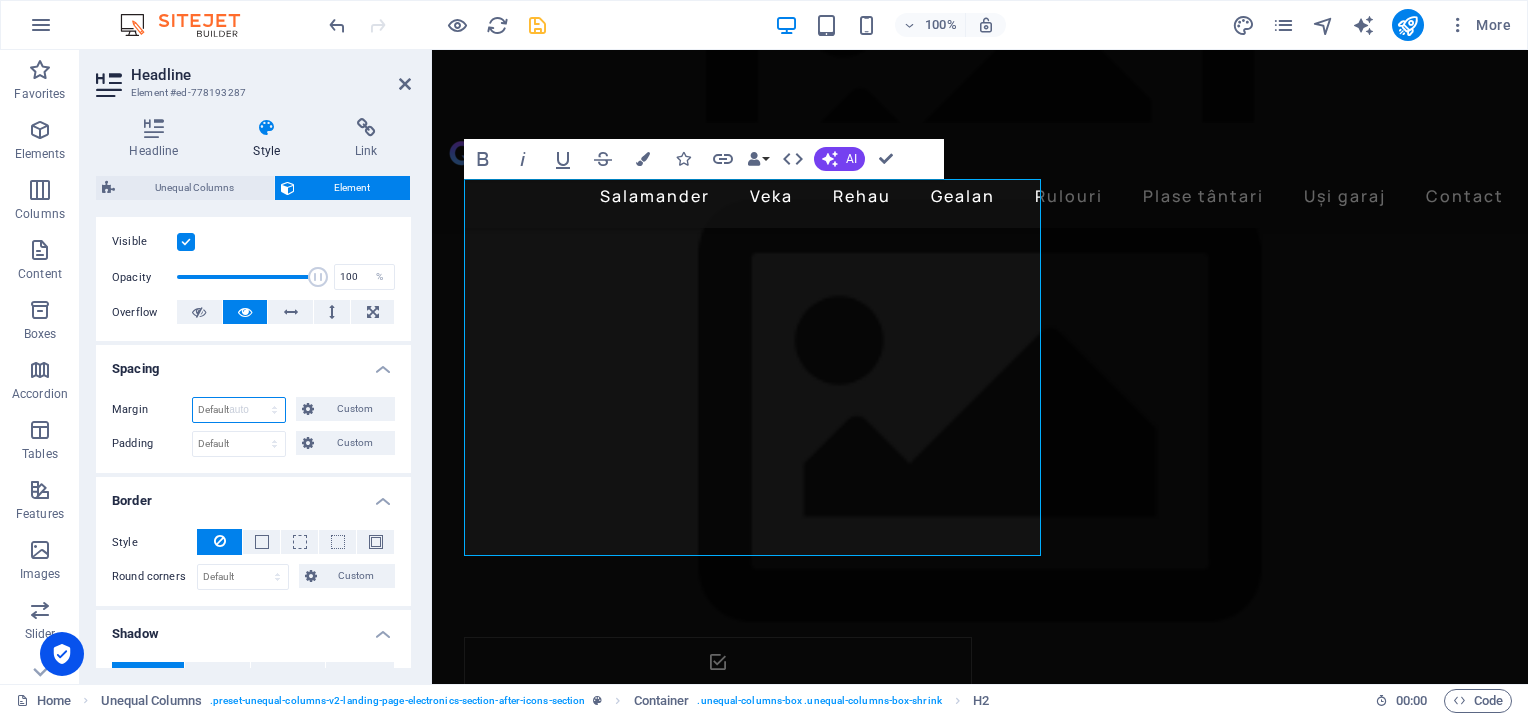 click on "Default auto px % rem vw vh Custom" at bounding box center (239, 410) 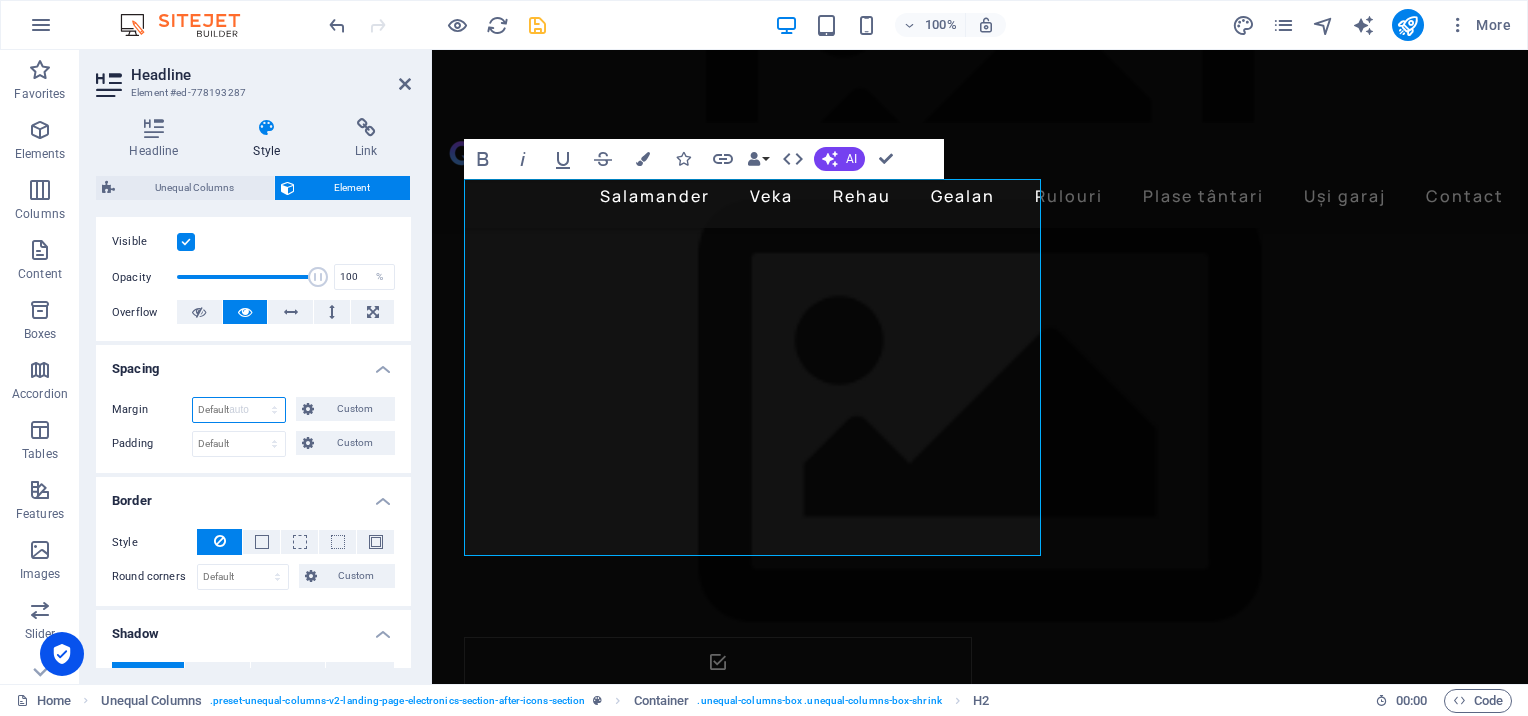 select on "DISABLED_OPTION_VALUE" 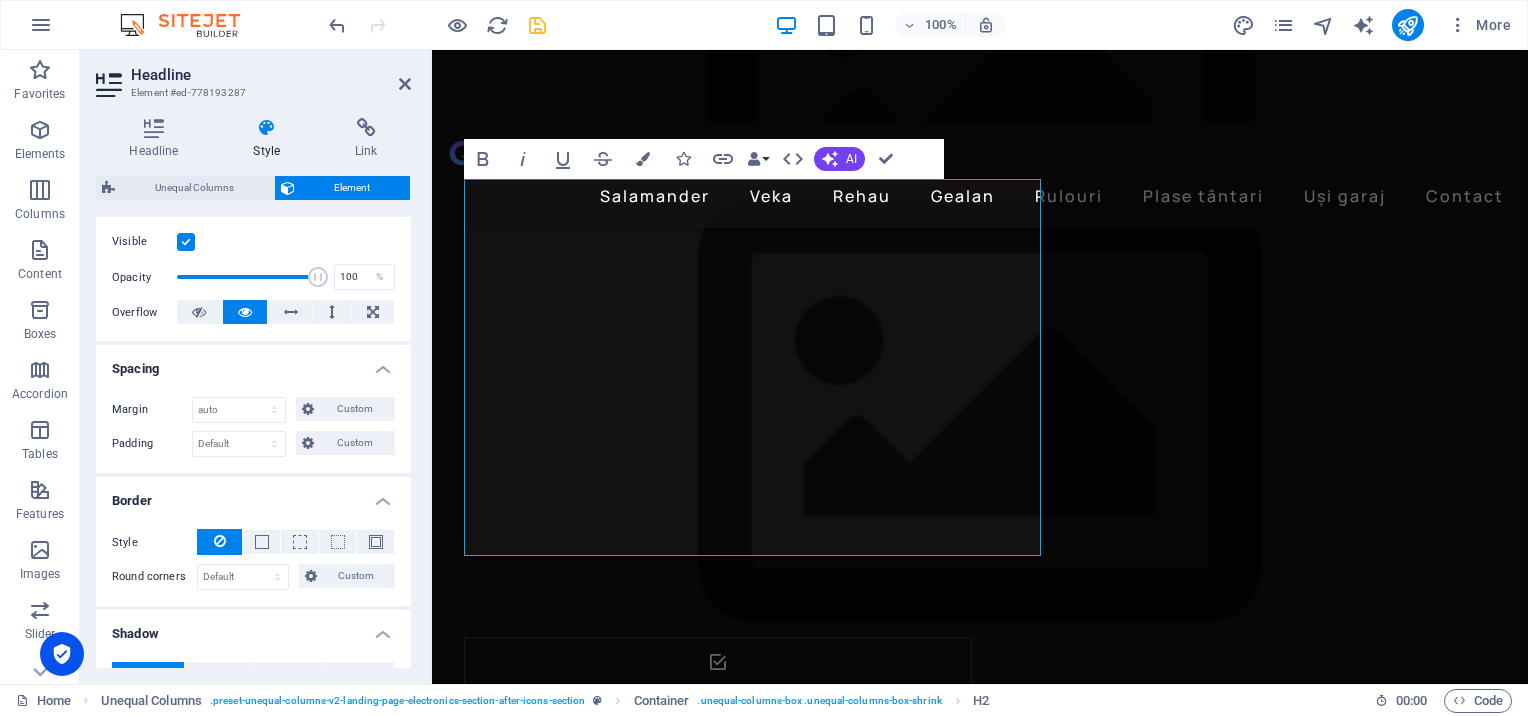 click on "Margin Default auto px % rem vw vh Custom Custom auto px % rem vw vh auto px % rem vw vh auto px % rem vw vh auto px % rem vw vh Padding Default px rem % vh vw Custom Custom px rem % vh vw px rem % vh vw px rem % vh vw px rem % vh vw" at bounding box center [253, 427] 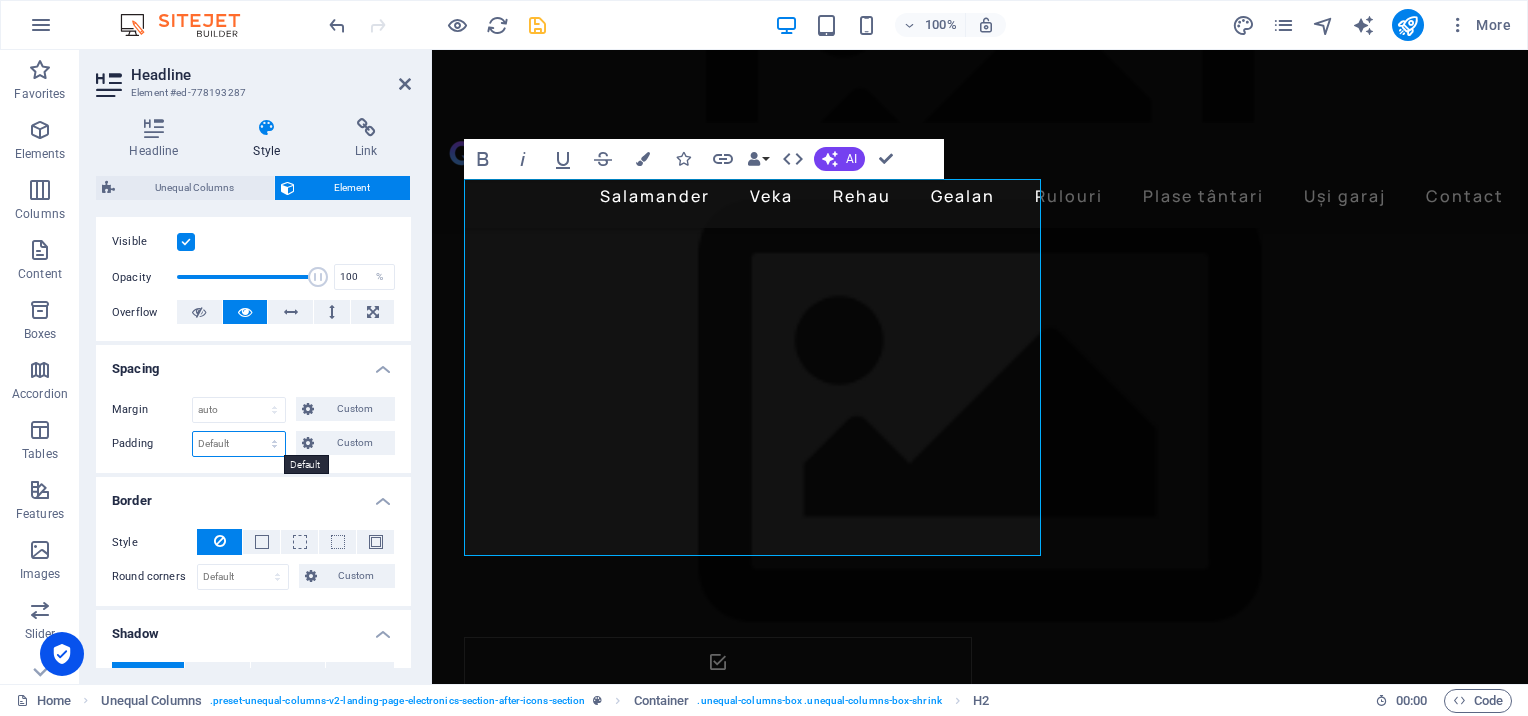 click on "Default px rem % vh vw Custom" at bounding box center [239, 444] 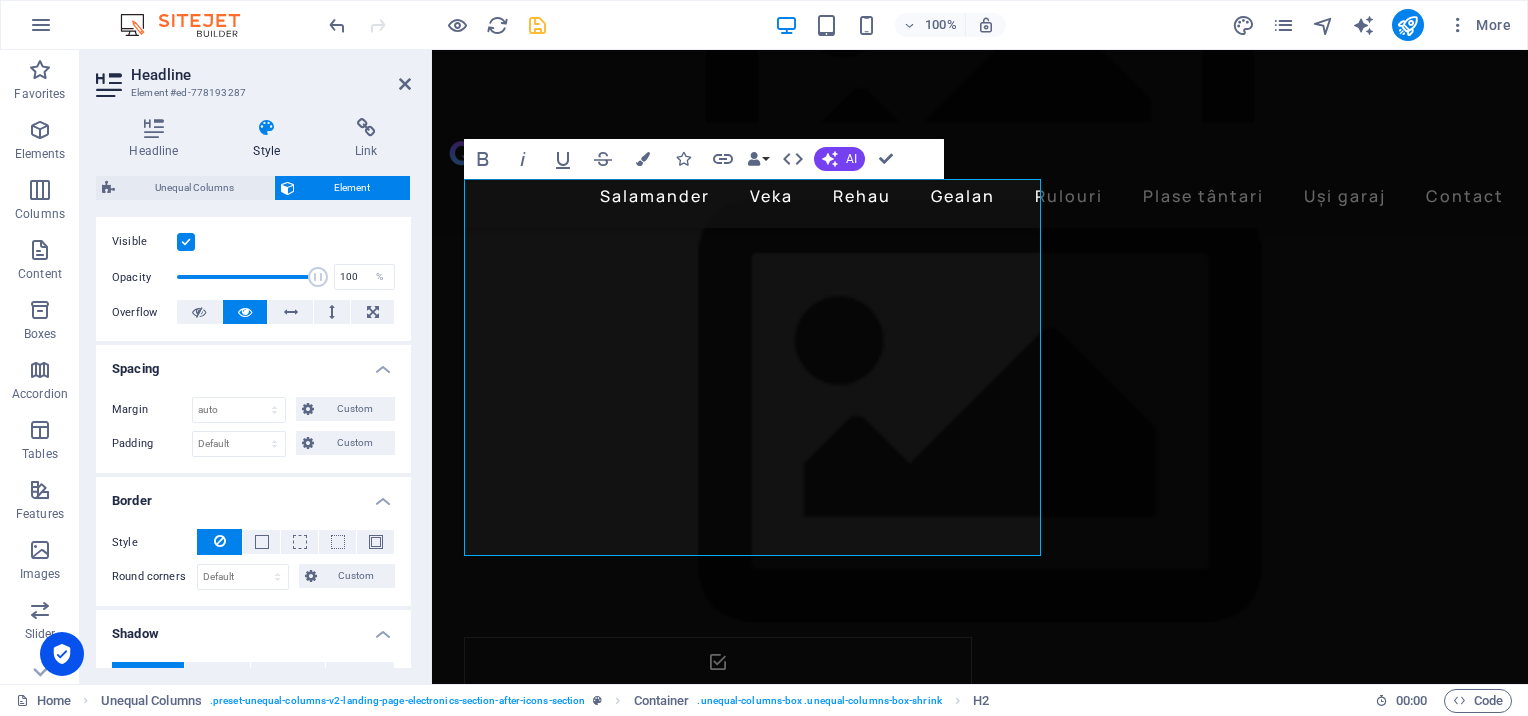 click on "Spacing" at bounding box center (253, 363) 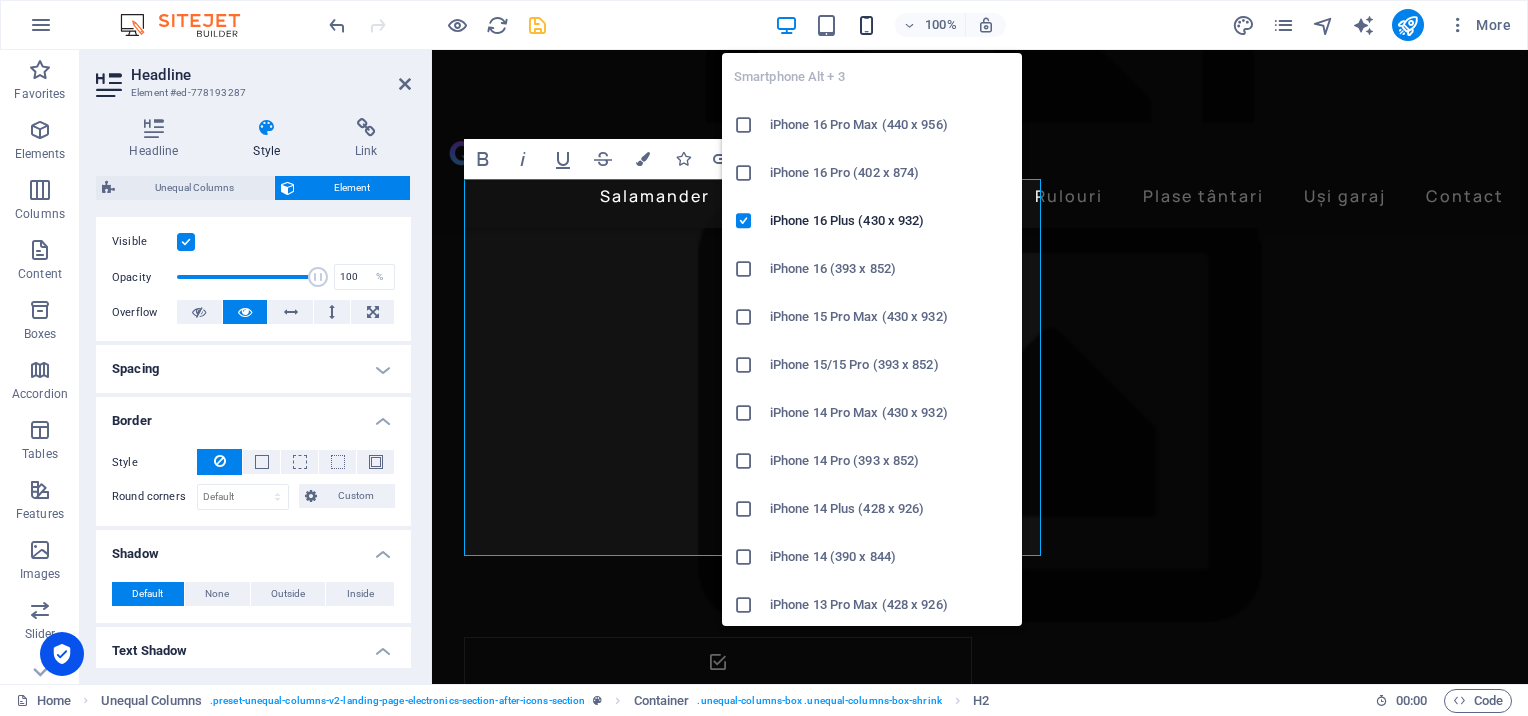click at bounding box center [866, 25] 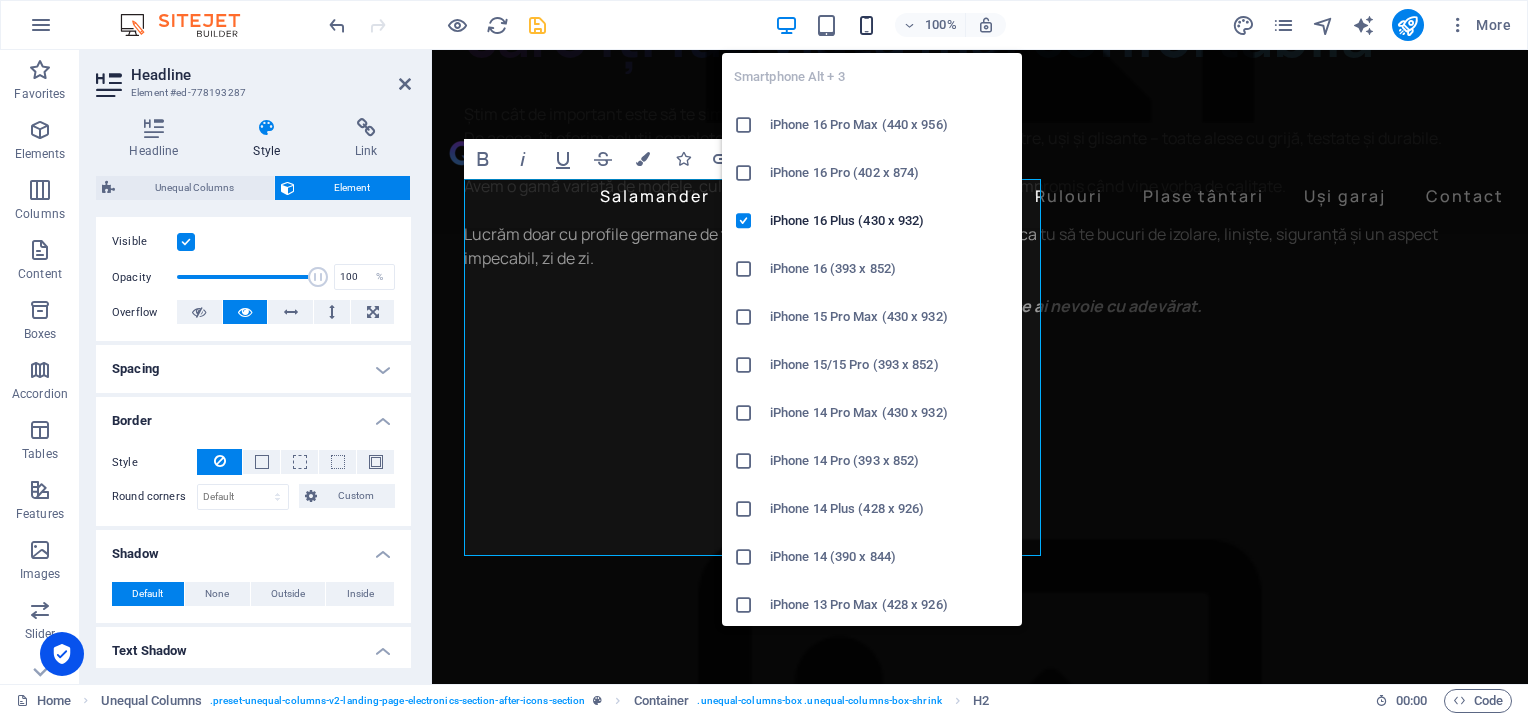 scroll, scrollTop: 3773, scrollLeft: 0, axis: vertical 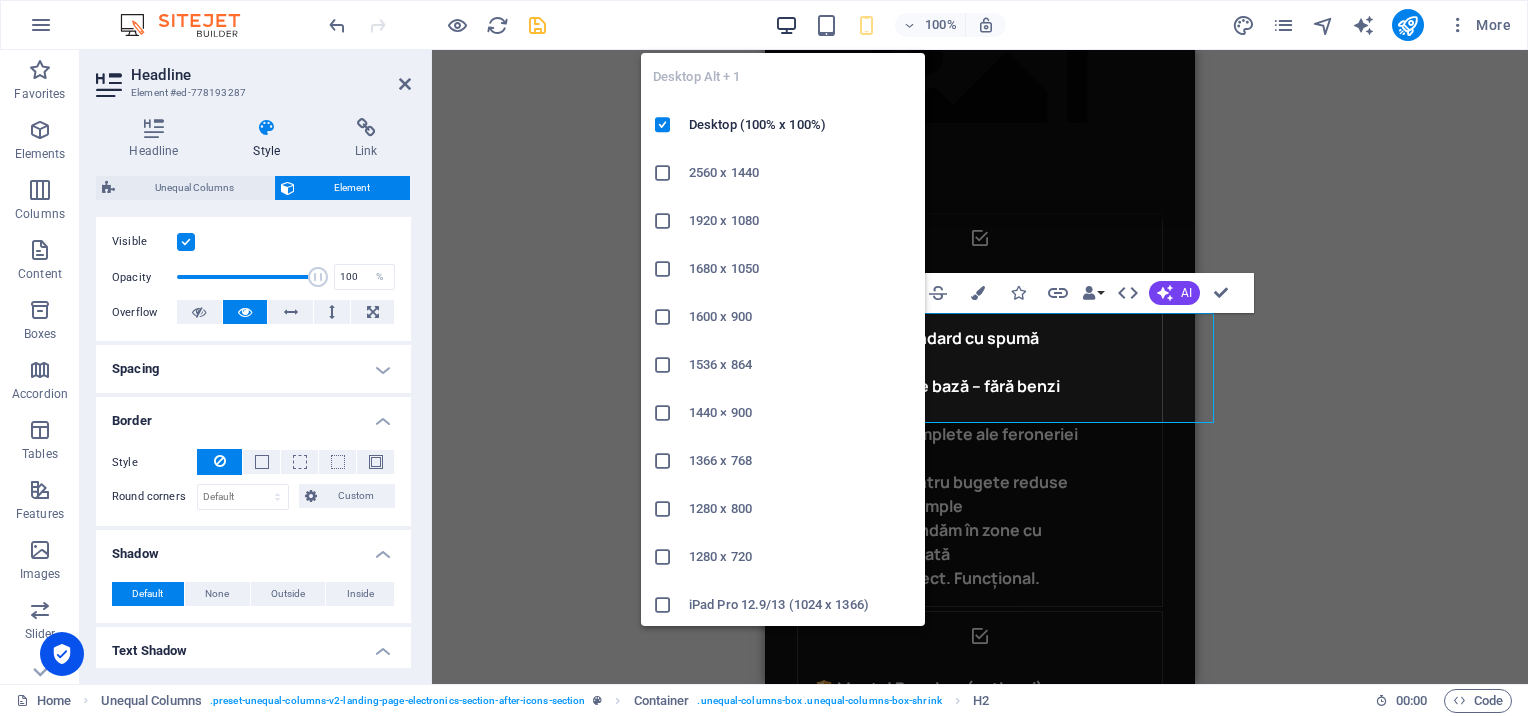 click at bounding box center [786, 25] 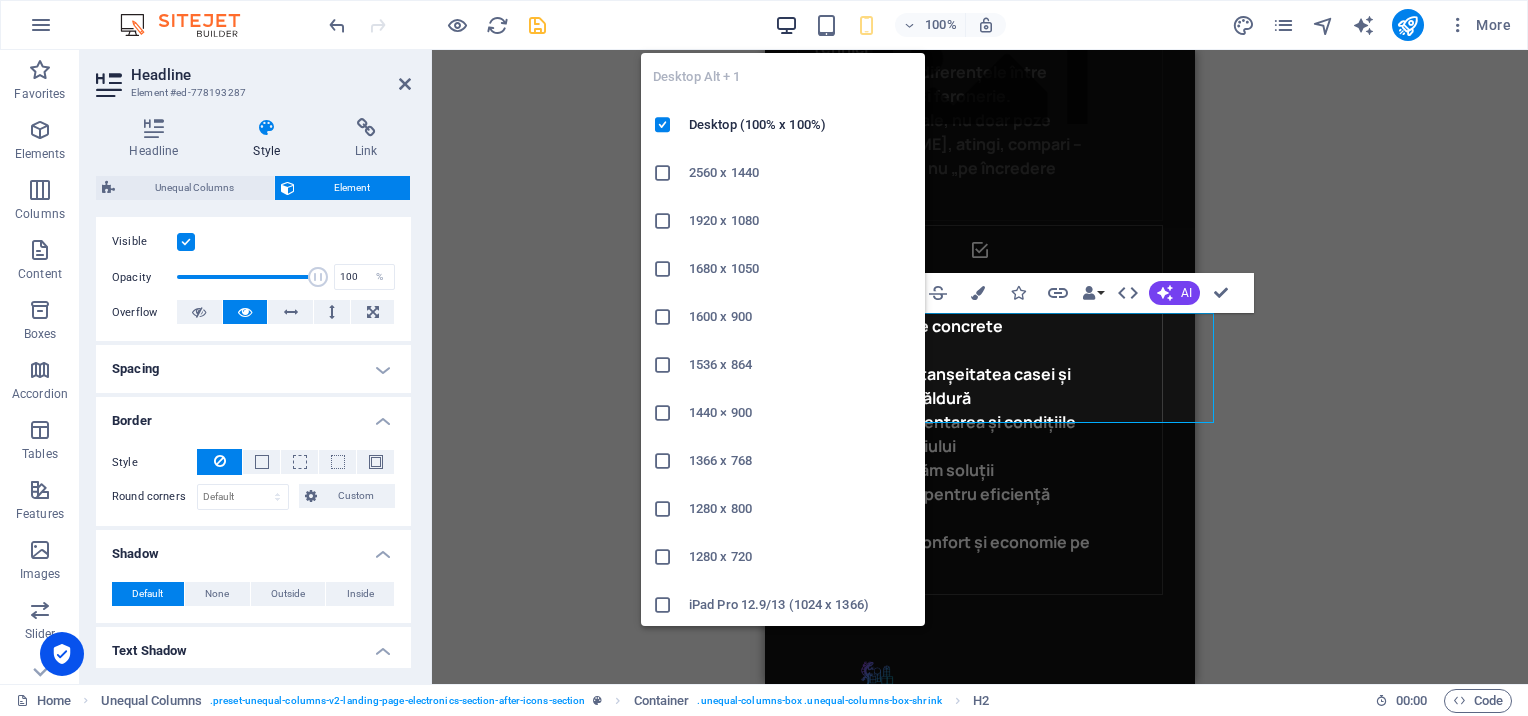 scroll, scrollTop: 2482, scrollLeft: 0, axis: vertical 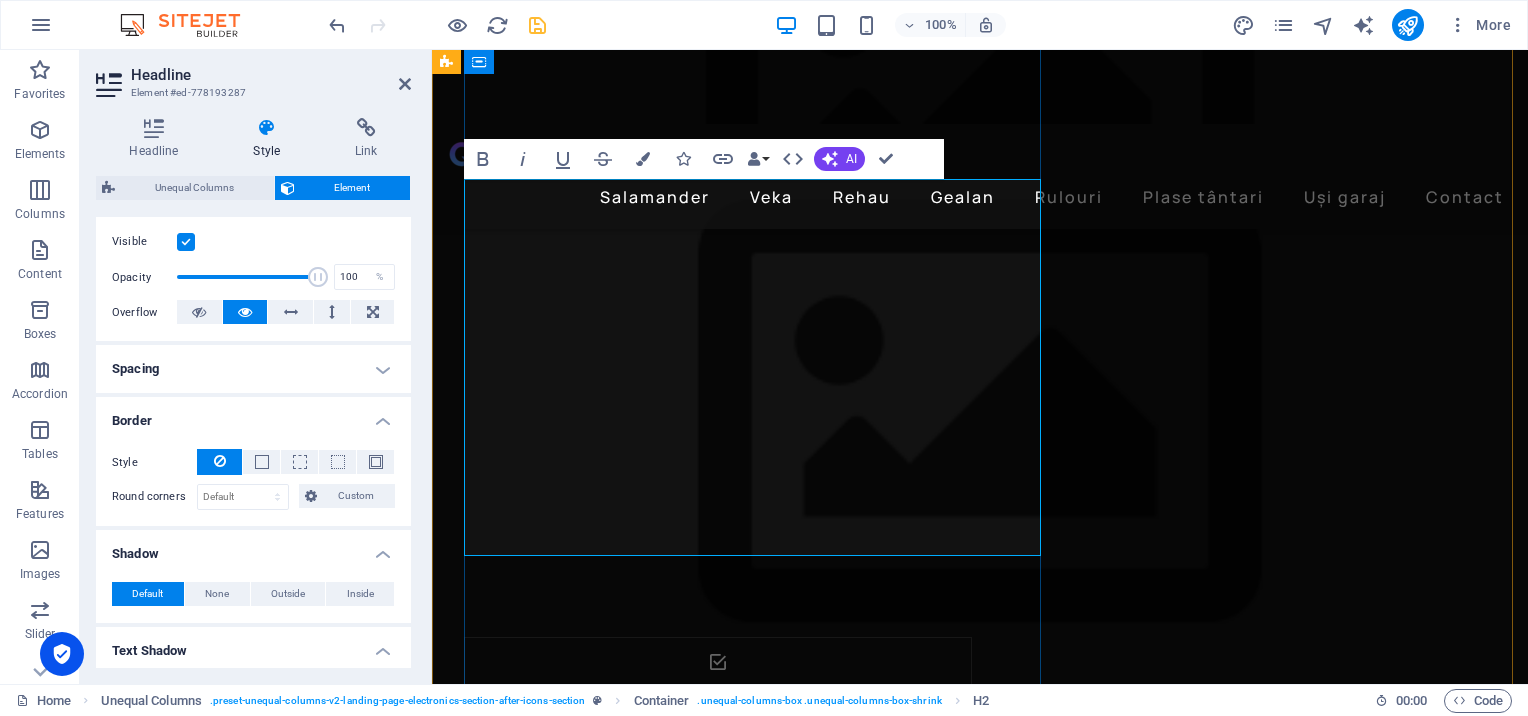 click on "Dacă casa ta ar vorbi, ar alege tâmplăria Salamander  cu feroneria Roto." at bounding box center (996, 3016) 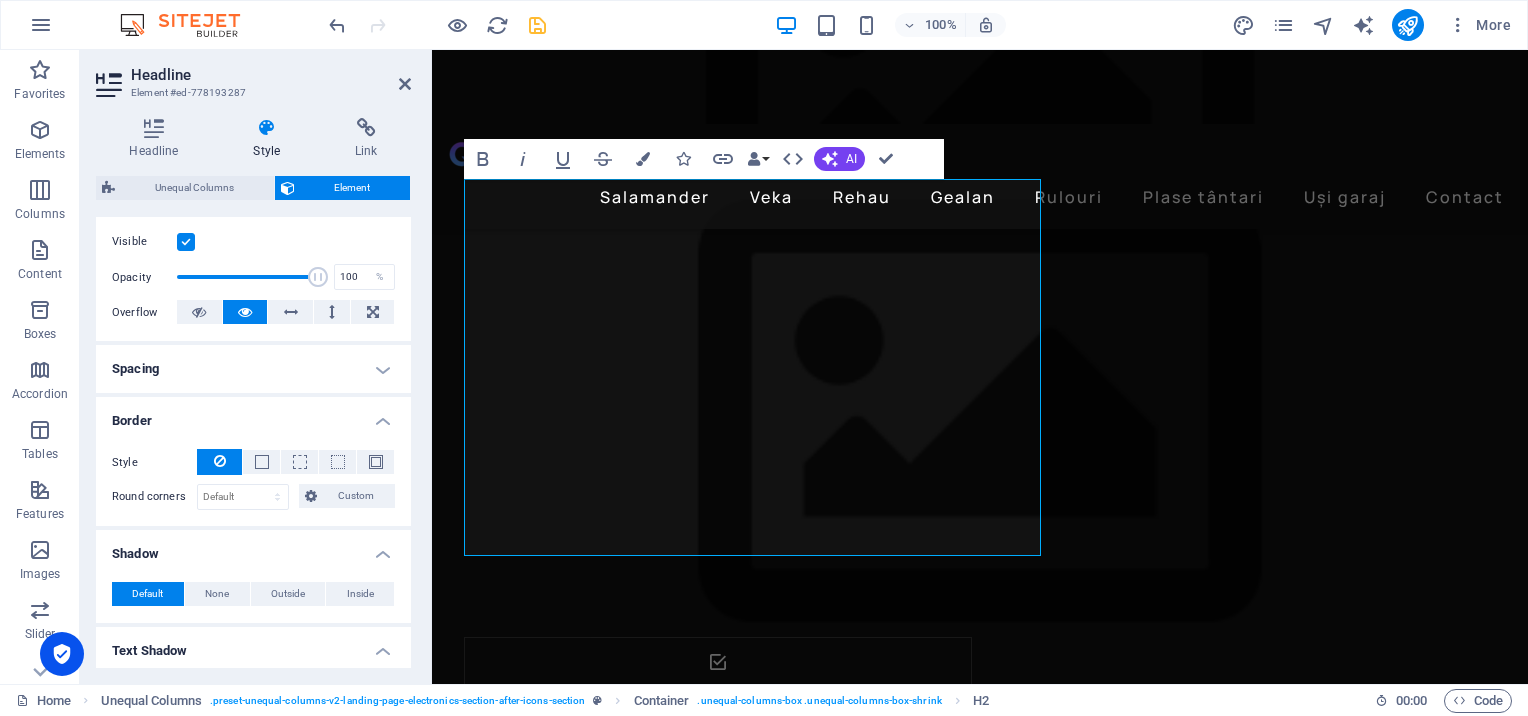 drag, startPoint x: 967, startPoint y: 537, endPoint x: 420, endPoint y: 220, distance: 632.21674 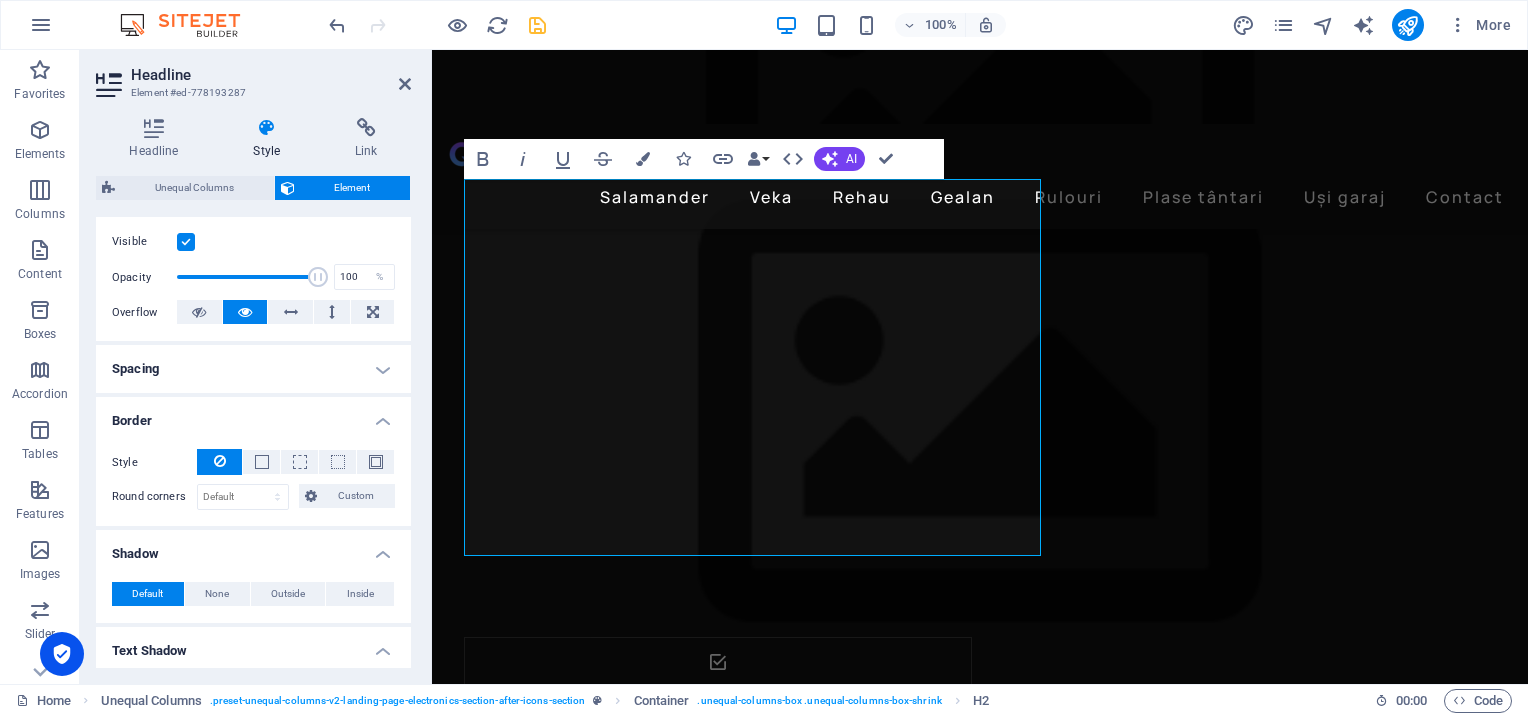 click on "Skip to main content
Salamander Veka Rehau Gealan Rulouri Plase tântari Uși garaj Contact Tâmplăria Salamander - eficiență și confort Eleganță, siguranță și performanță germană pentru casa ta. Află mai multe Ferestrele și ușile care îți fac viața mai confortabilă Știm cât de important este să te simți bine acasă. De aceea, îți oferim soluții complete pentru tâmplărie PVC și aluminiu – ferestre, uși și glisante – toate [PERSON_NAME] cu grijă, testate și durabile. Avem o gamă variată de modele, culori și configurații, dar nu facem niciun compromis când vine vorba de calitate. Lucrăm doar cu profile germane de top – Salamander, Veka, [PERSON_NAME], Gealan – ca tu să te bucuri de izolare, liniște, siguranță și un aspect impecabil, zi de zi. Totul este despre tine, casa ta și ce ai nevoie cu adevărat. 🏡Montaj Clasic (inclus în preț) ☑️Montaj standard cu spumă poliuretanică ☑️ Etanșare [PERSON_NAME] – [PERSON_NAME] [PERSON_NAME] Accesibil. Corect. Funcțional." at bounding box center (980, 6462) 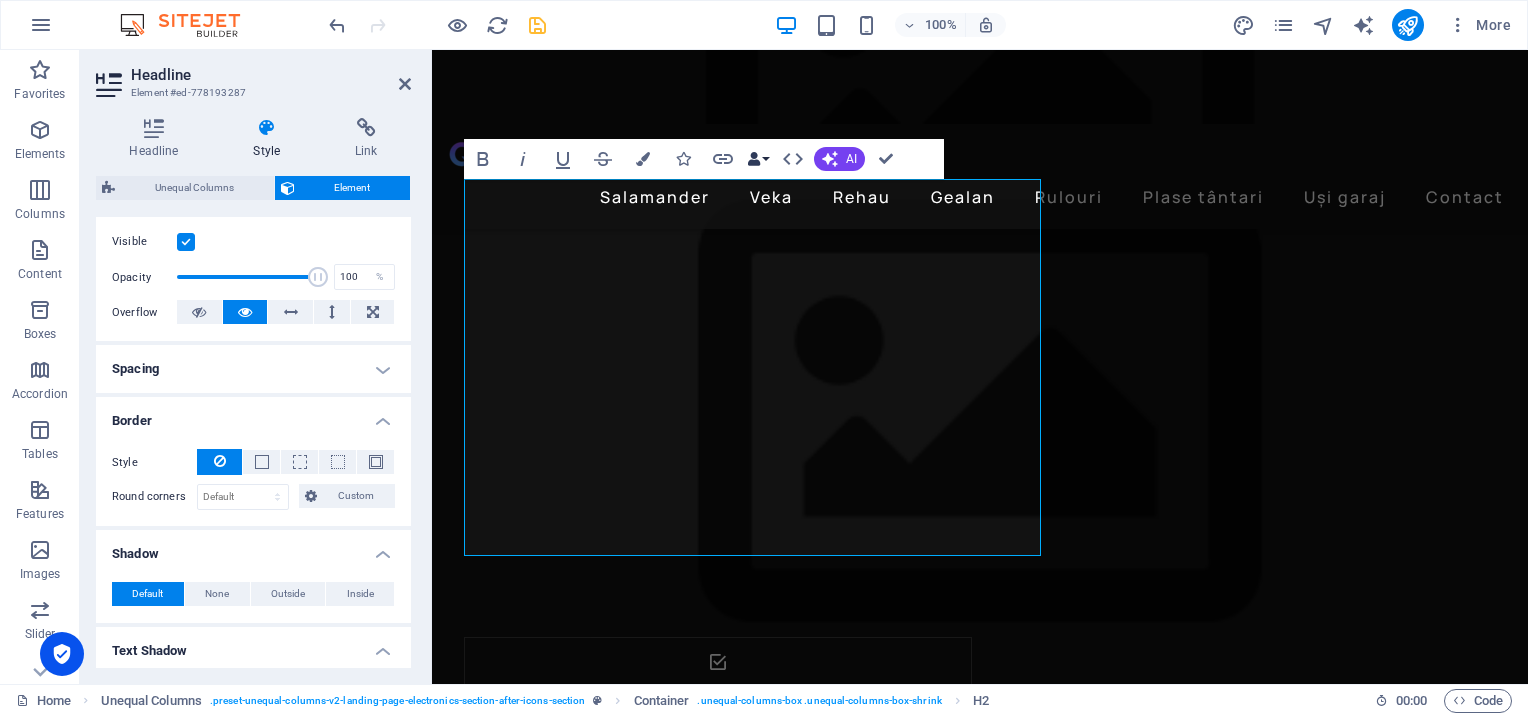 click at bounding box center [754, 159] 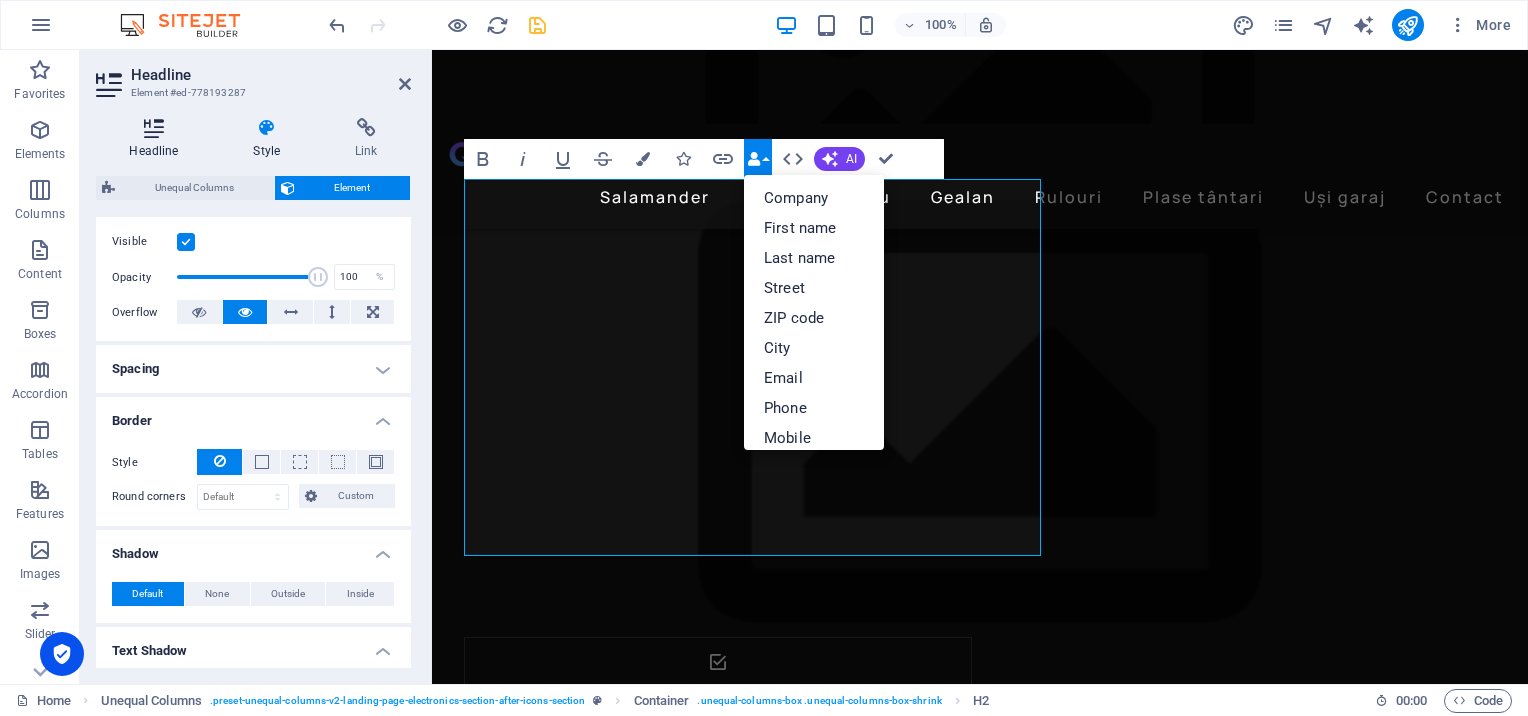 click on "Headline" at bounding box center (158, 139) 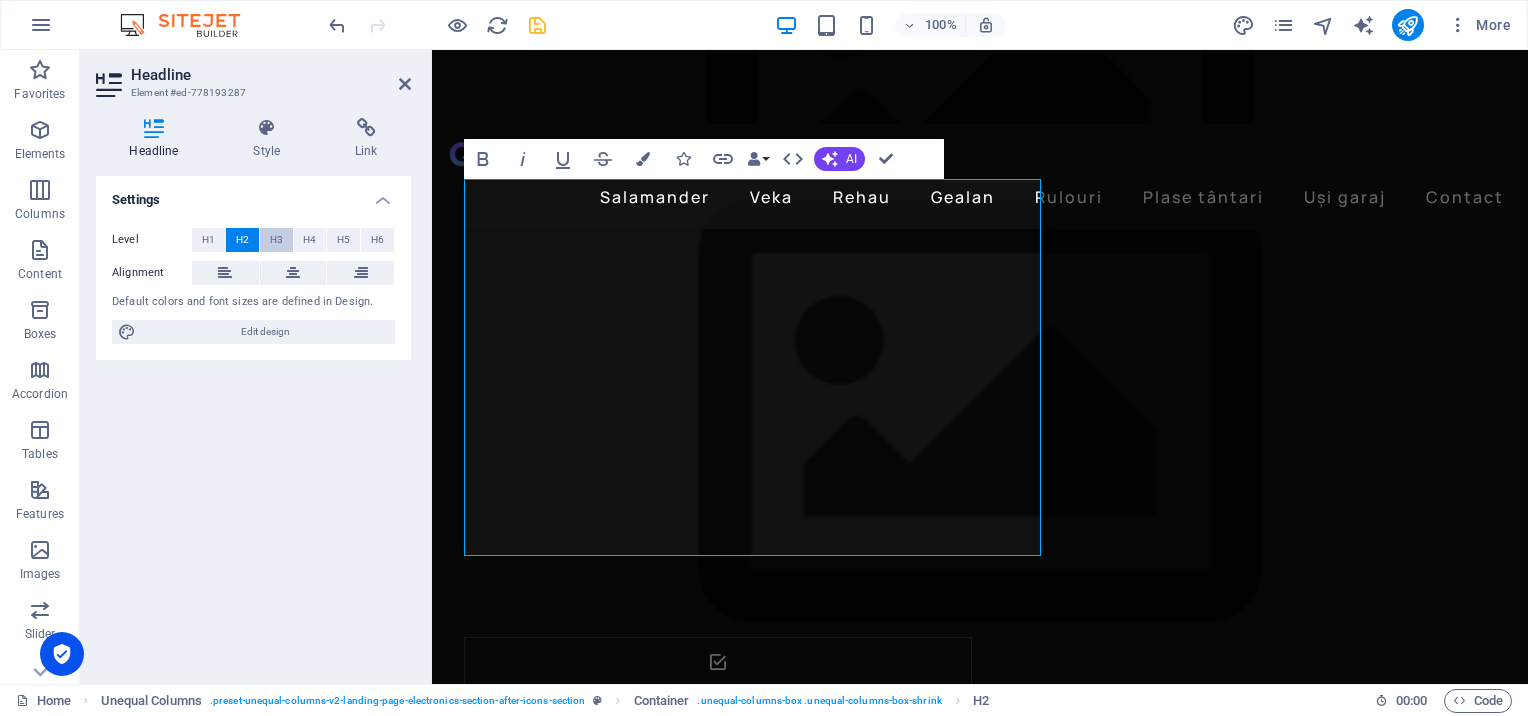 click on "H3" at bounding box center (276, 240) 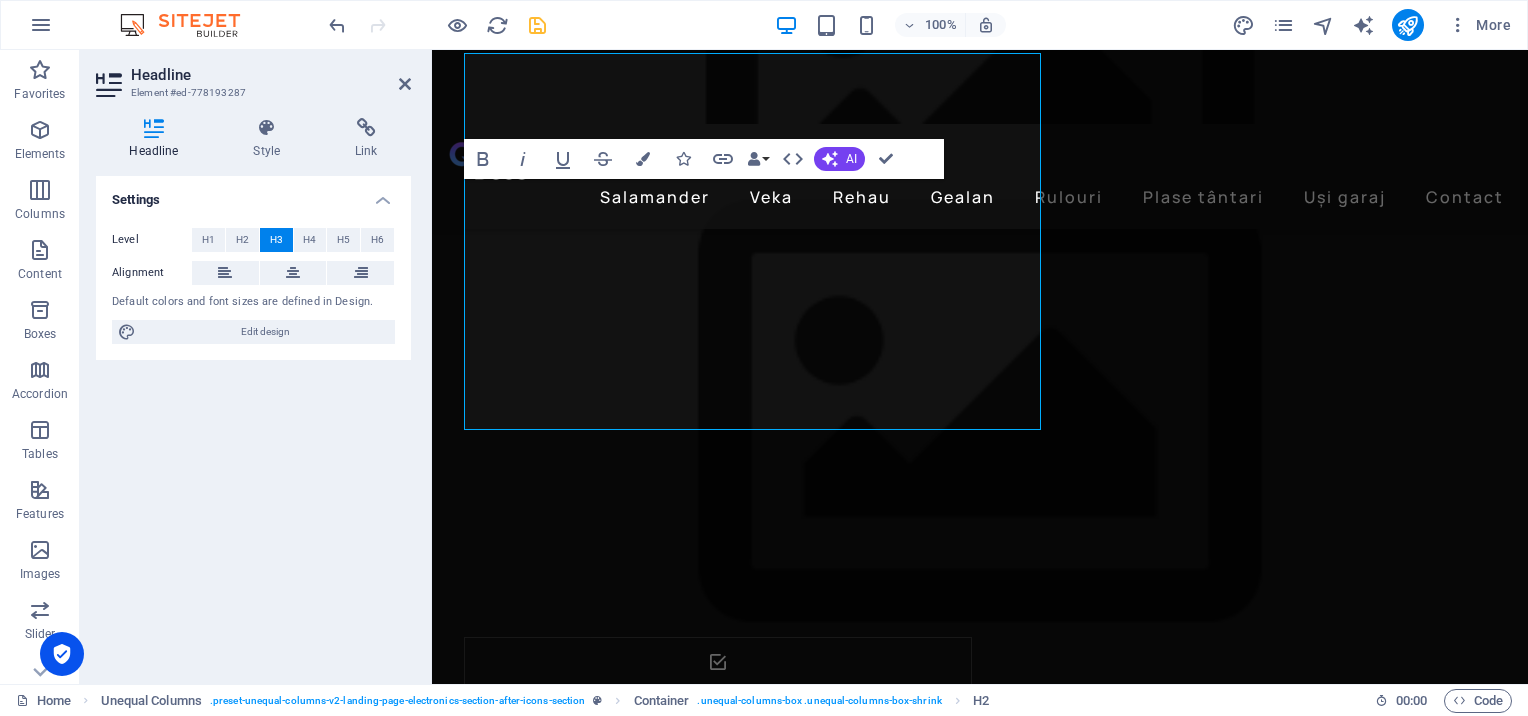 scroll, scrollTop: 2608, scrollLeft: 0, axis: vertical 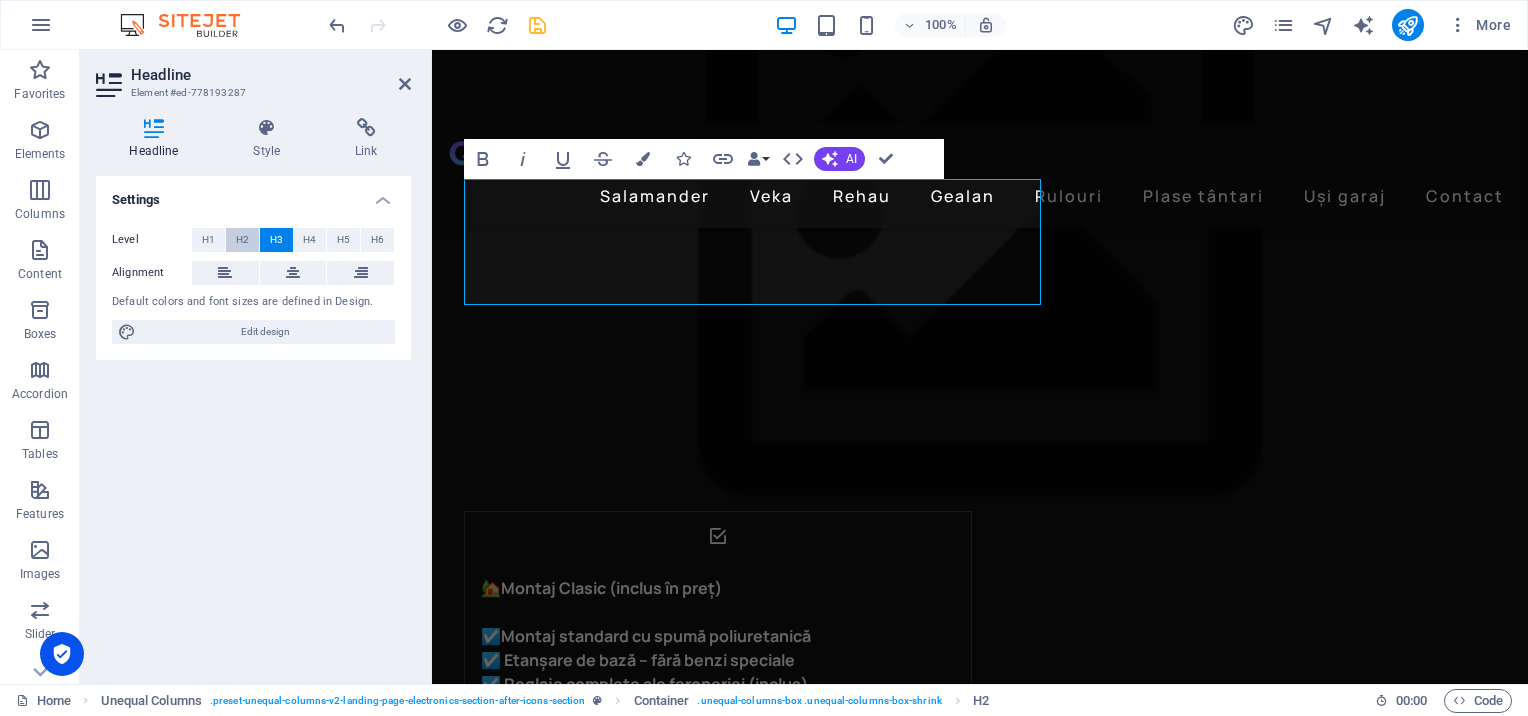 click on "H2" at bounding box center [242, 240] 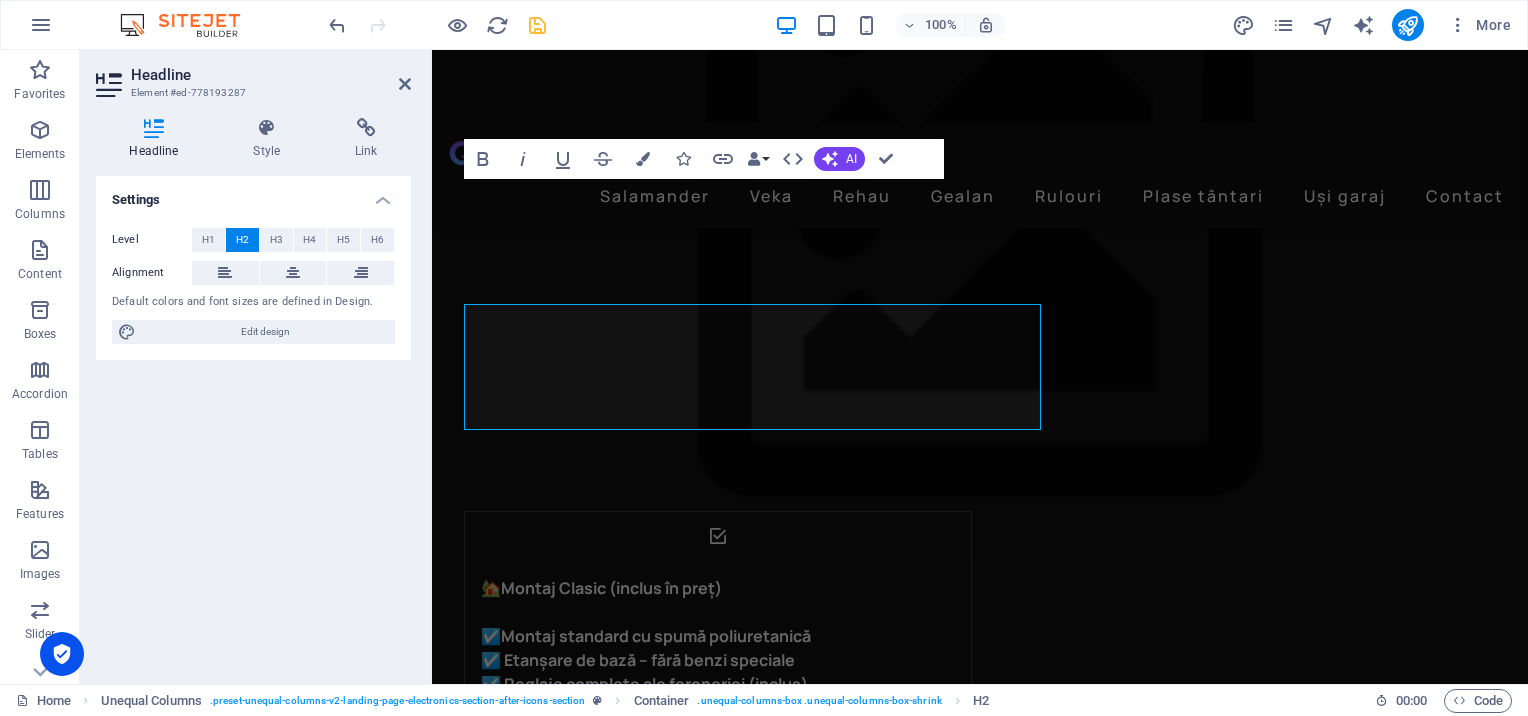 scroll, scrollTop: 2482, scrollLeft: 0, axis: vertical 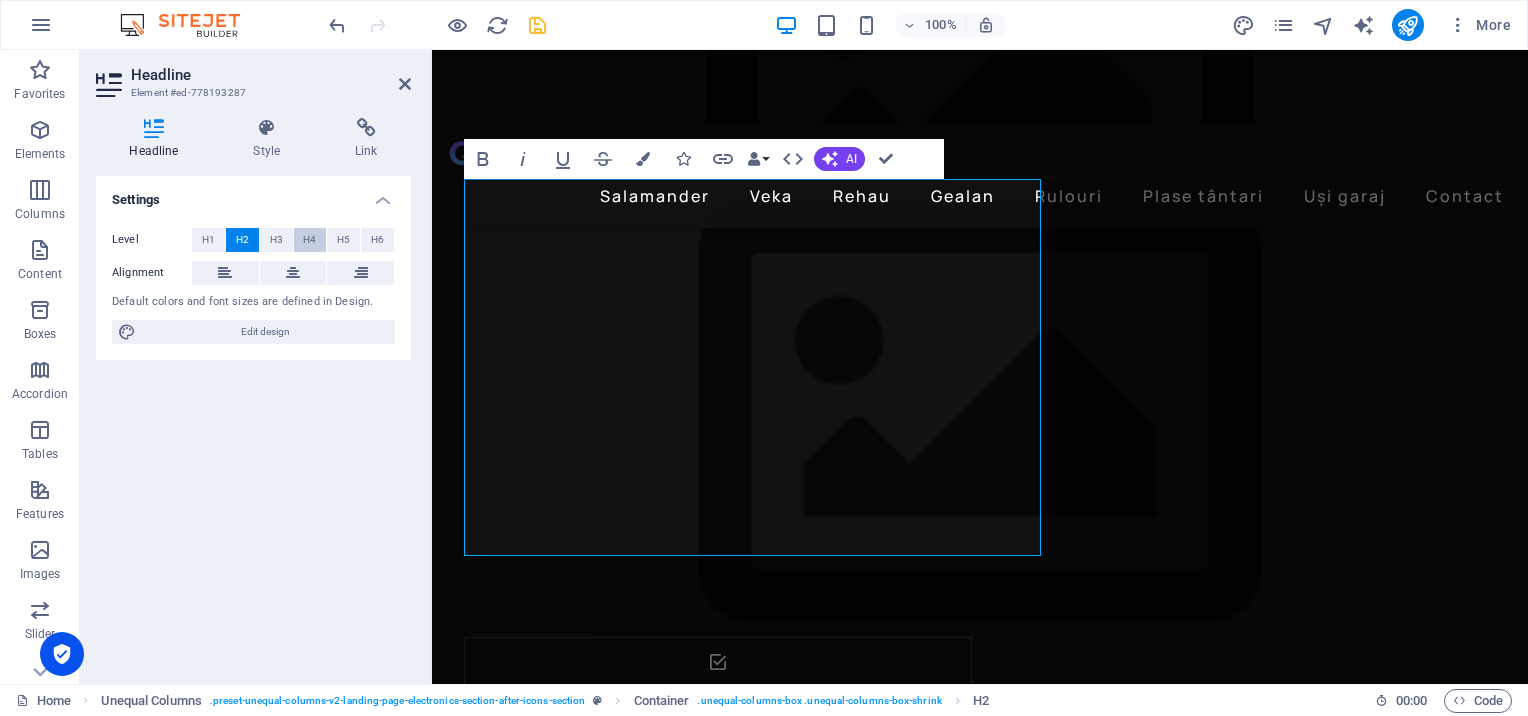 click on "H4" at bounding box center (309, 240) 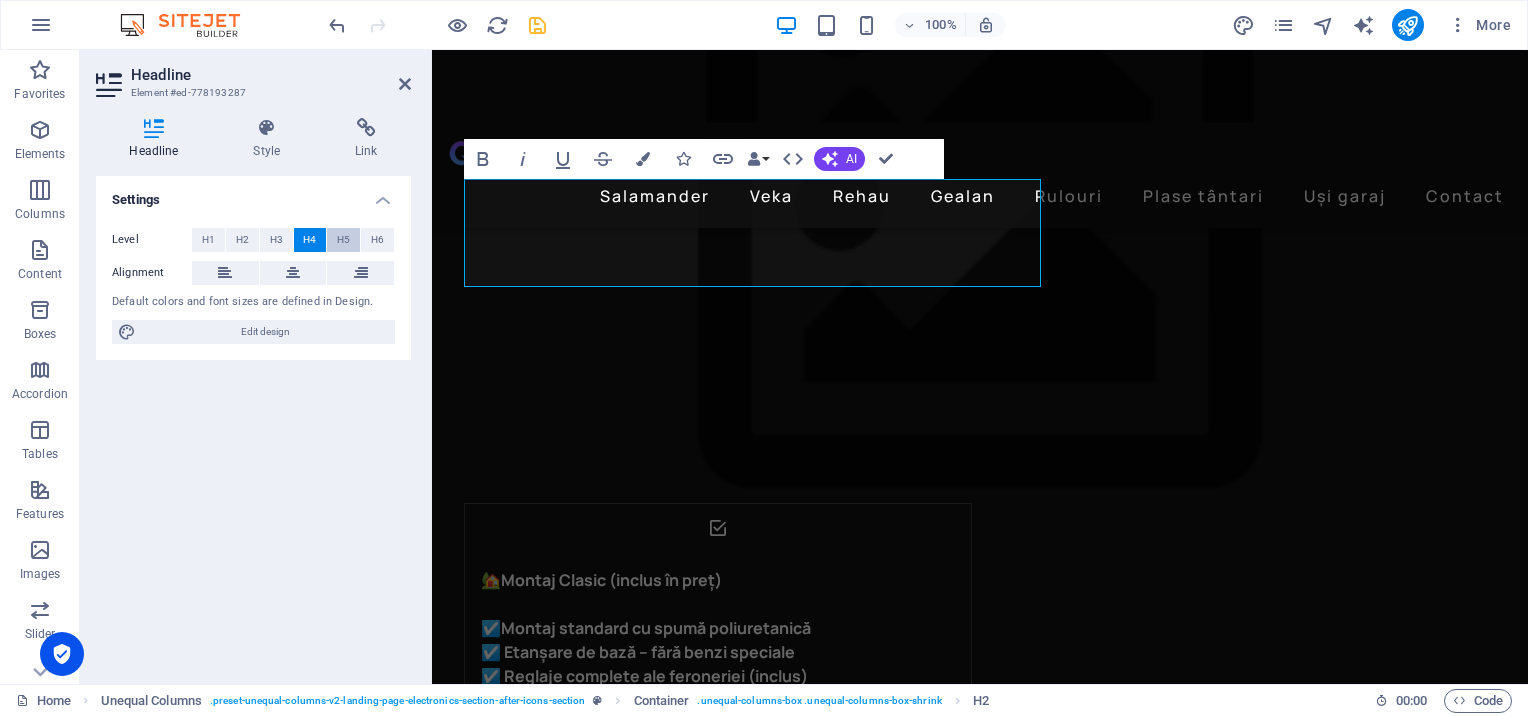 click on "H5" at bounding box center [343, 240] 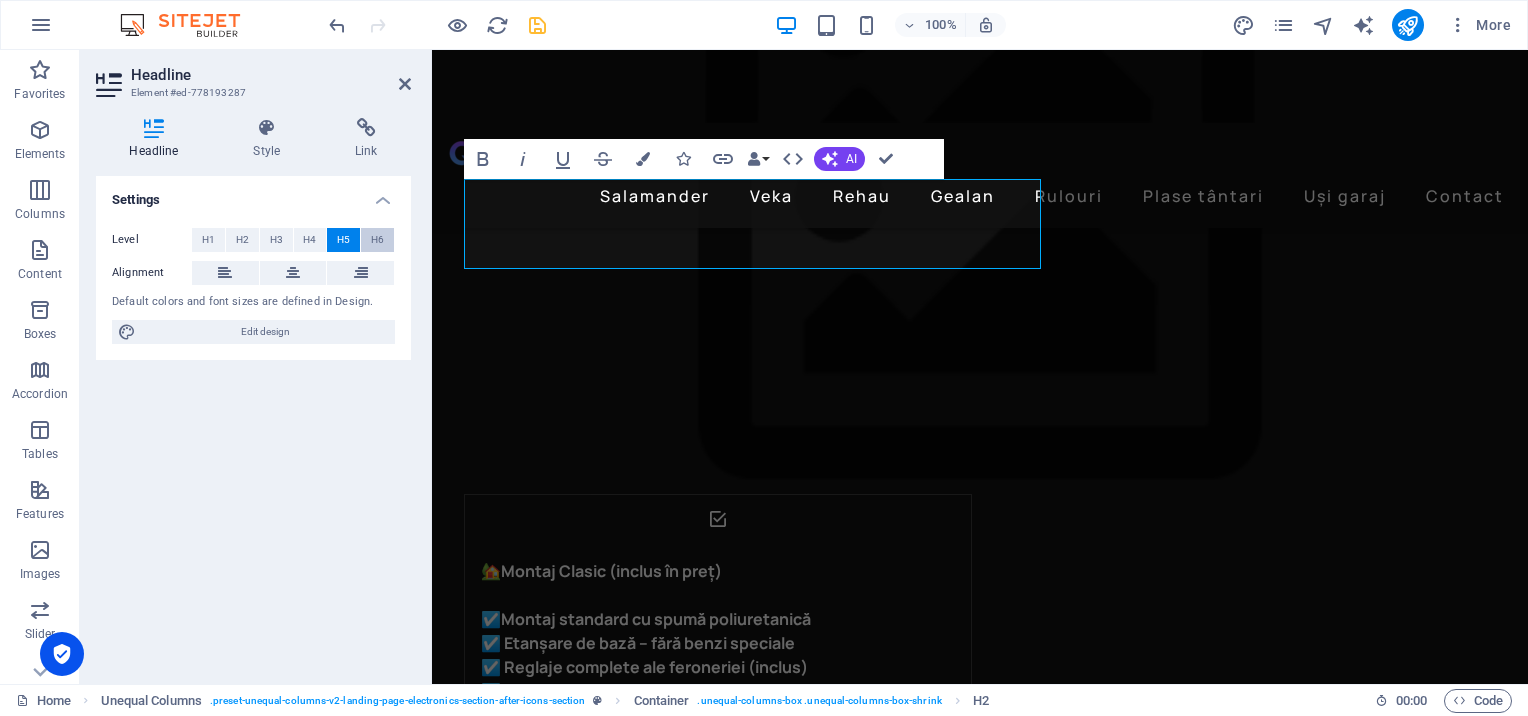 click on "H6" at bounding box center [377, 240] 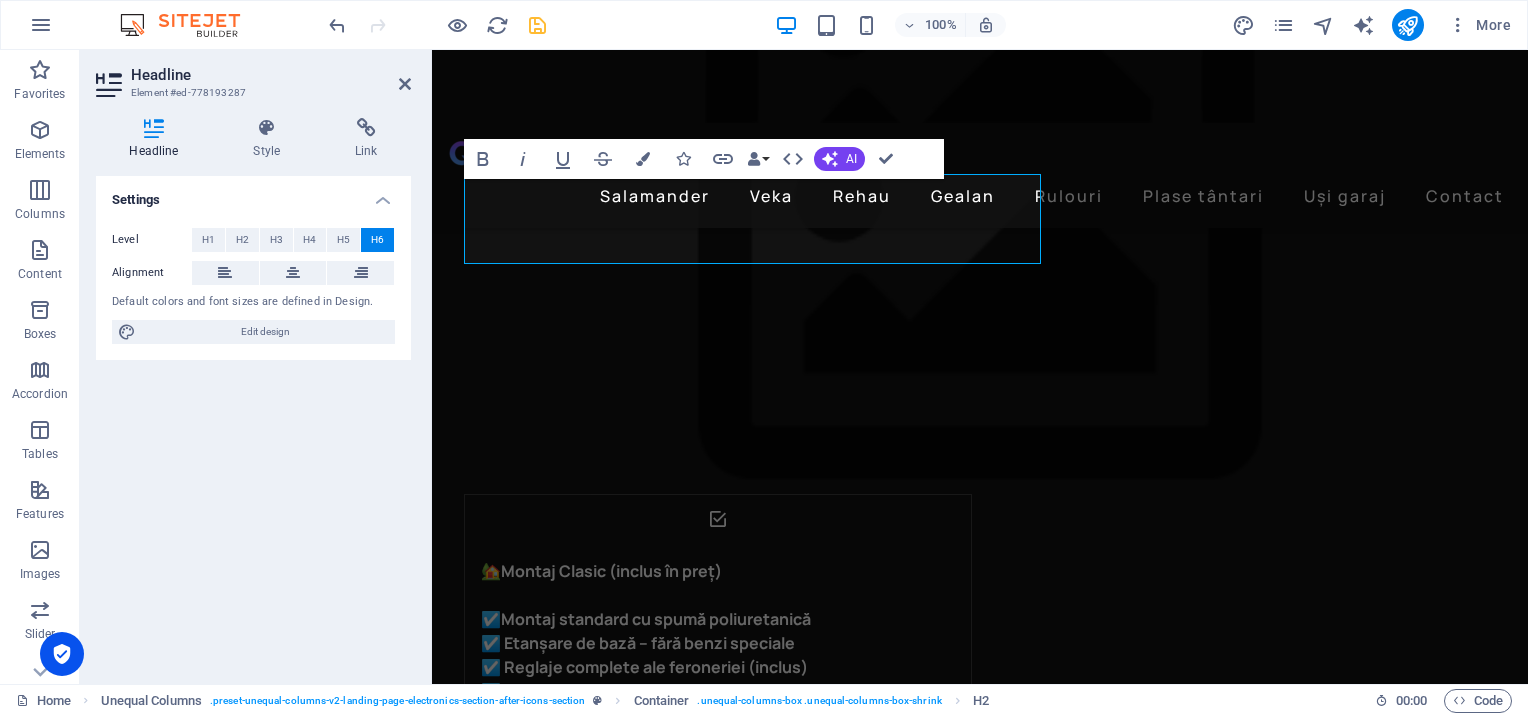 scroll, scrollTop: 2630, scrollLeft: 0, axis: vertical 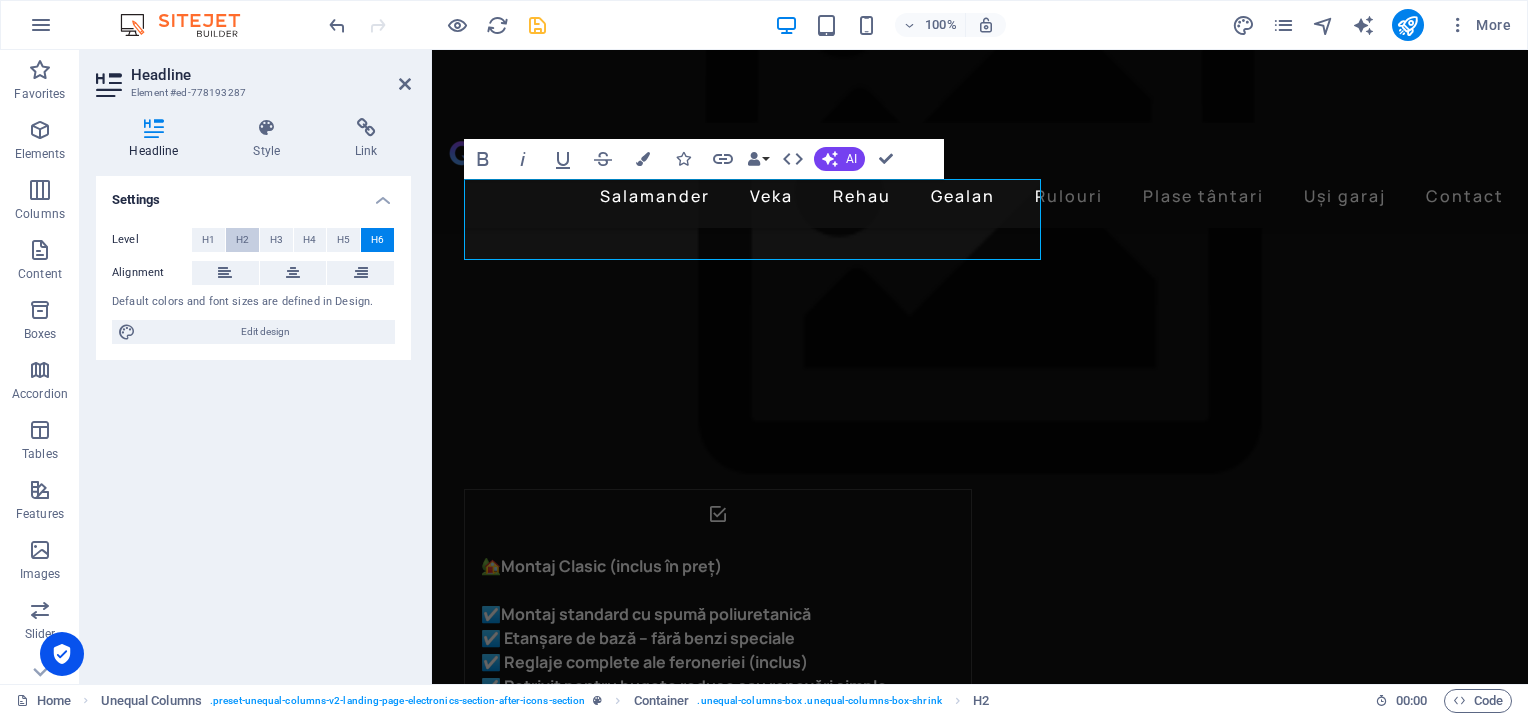 click on "H2" at bounding box center (242, 240) 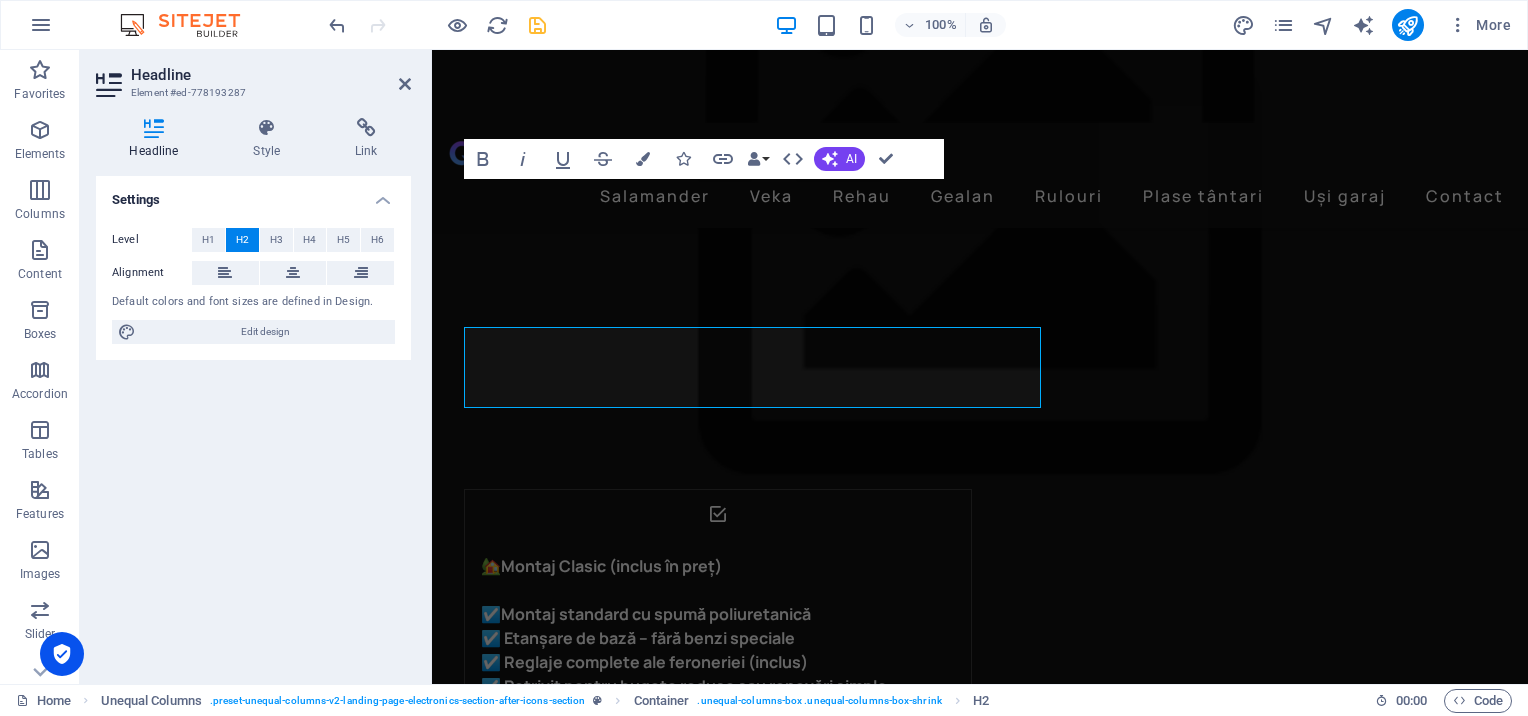 scroll, scrollTop: 2482, scrollLeft: 0, axis: vertical 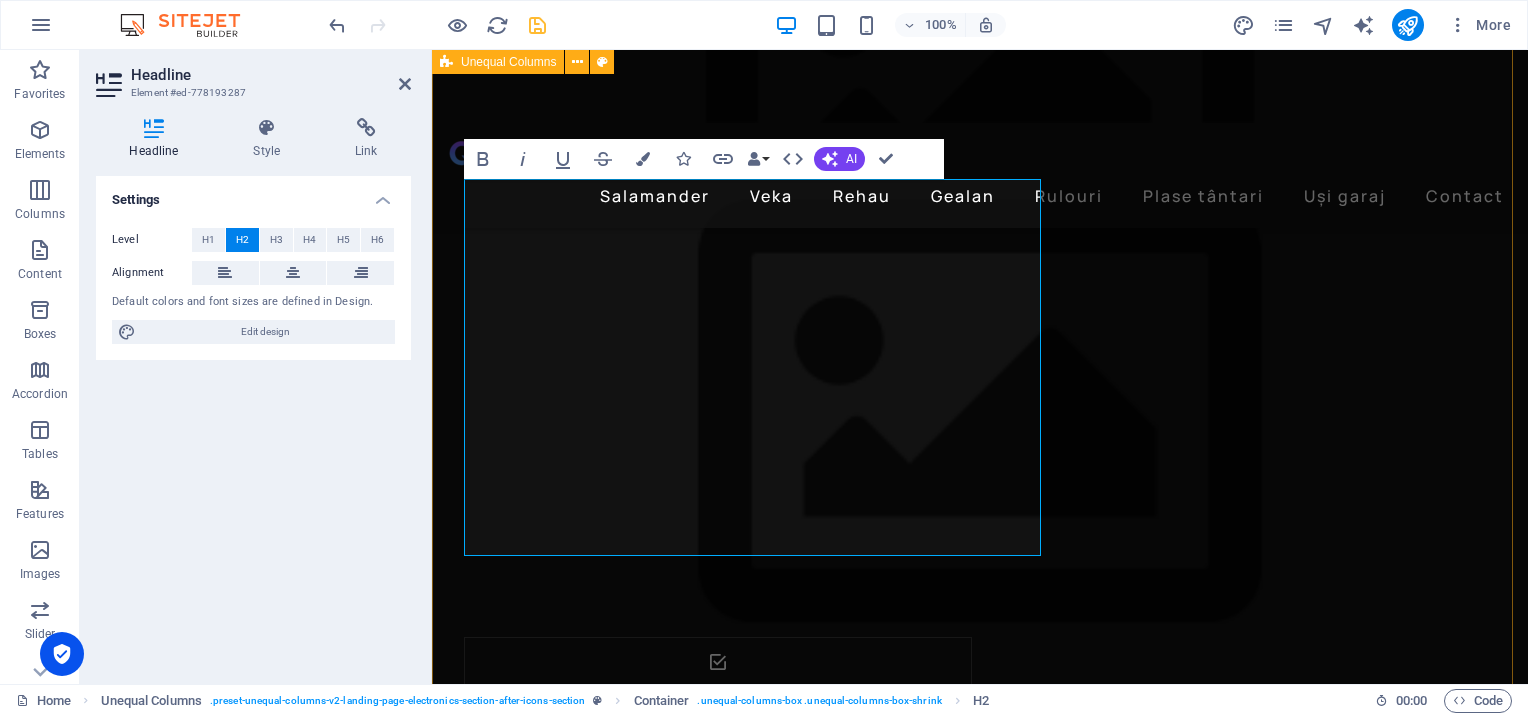 drag, startPoint x: 1004, startPoint y: 535, endPoint x: 435, endPoint y: 223, distance: 648.926 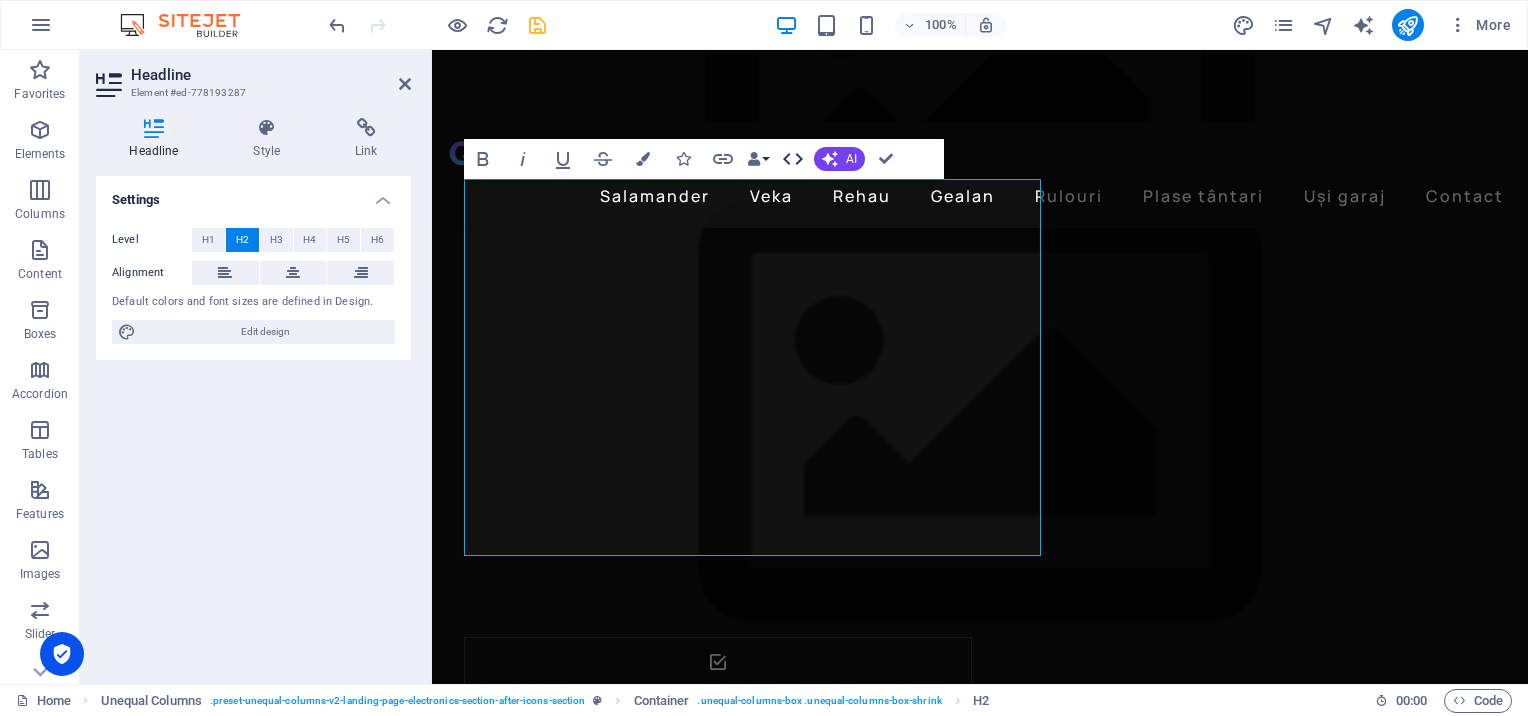click 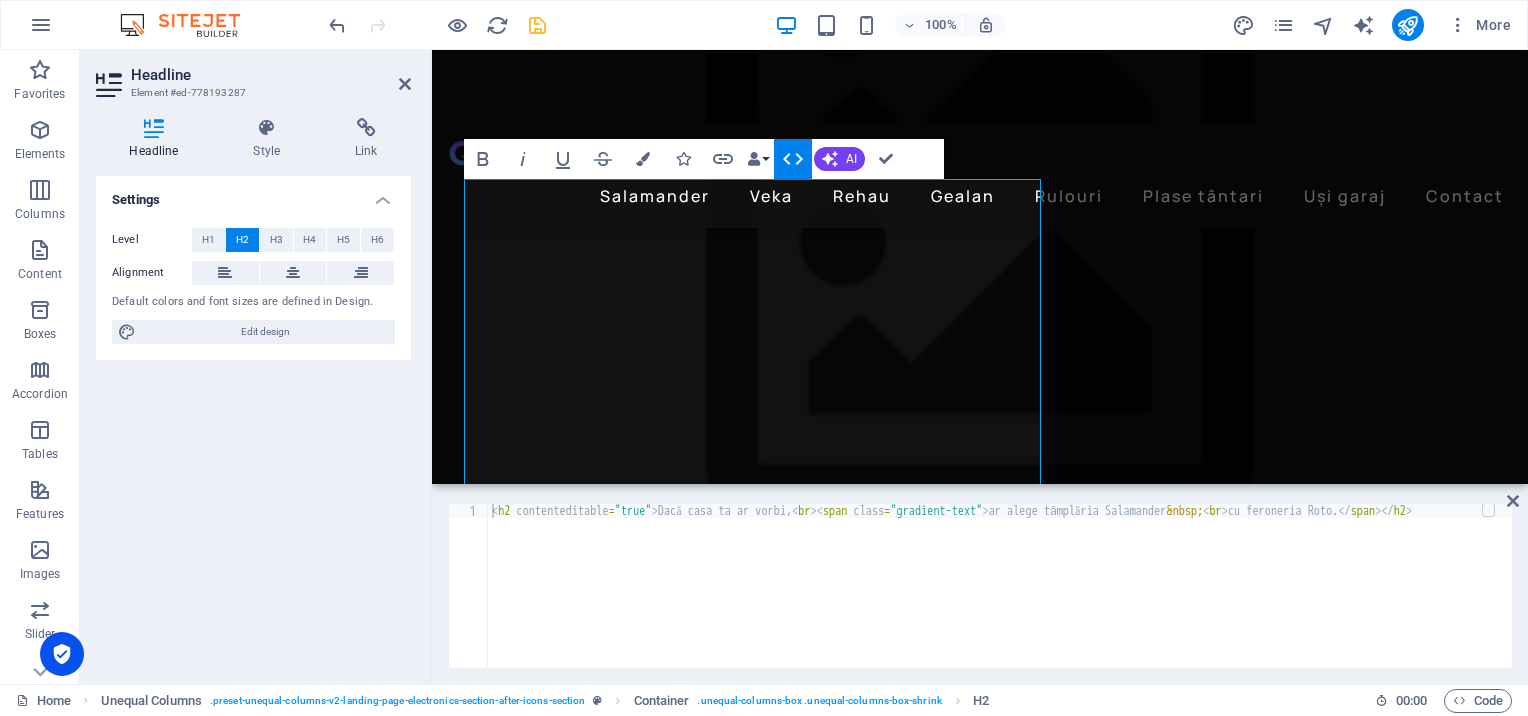 click 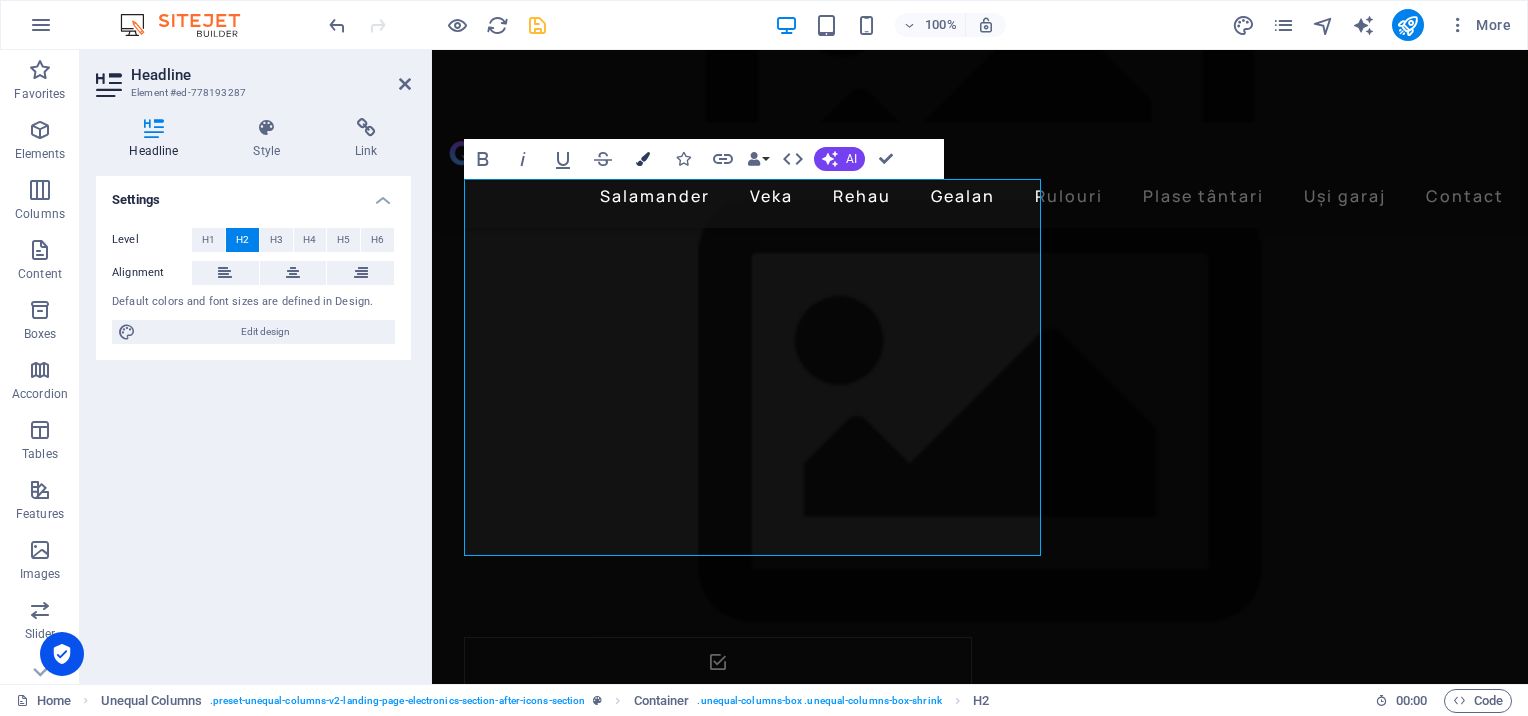 click at bounding box center (643, 159) 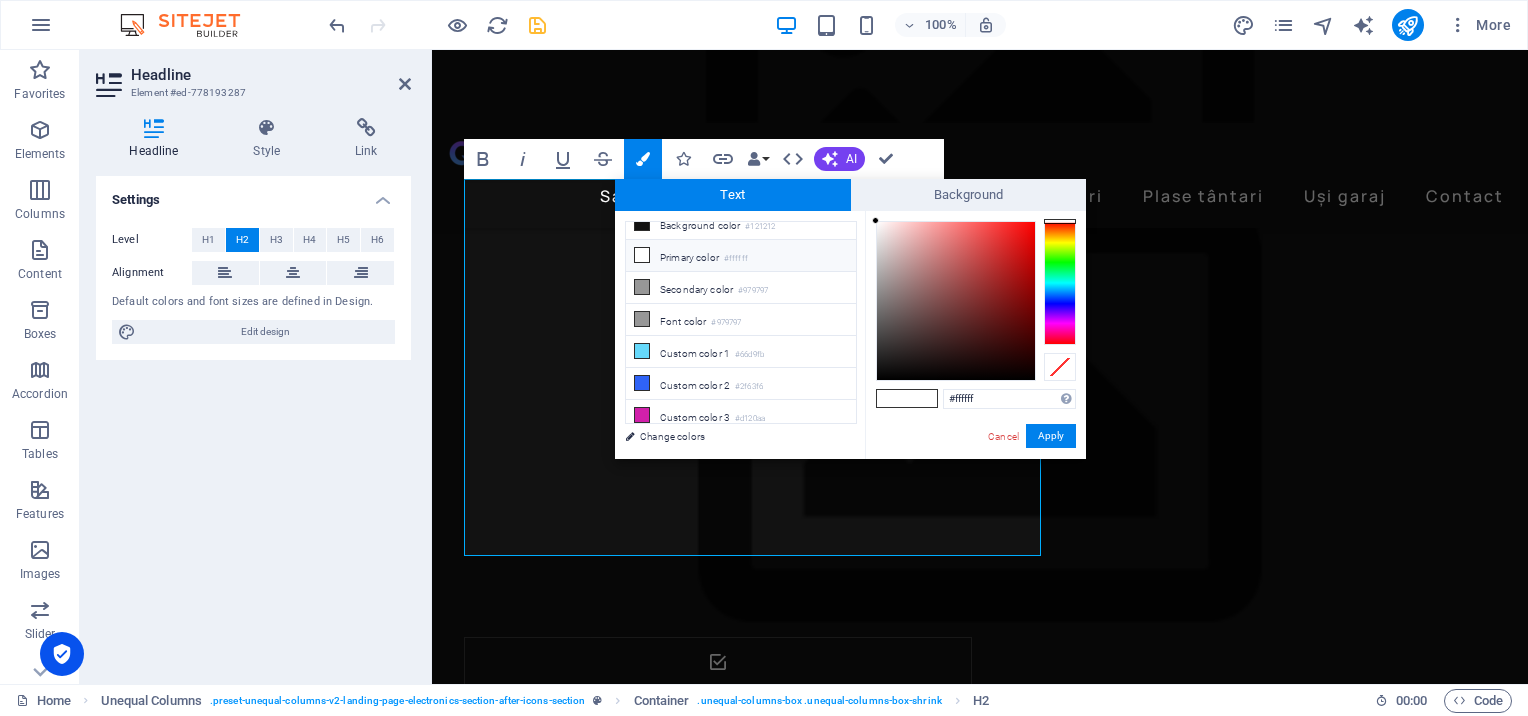 scroll, scrollTop: 0, scrollLeft: 0, axis: both 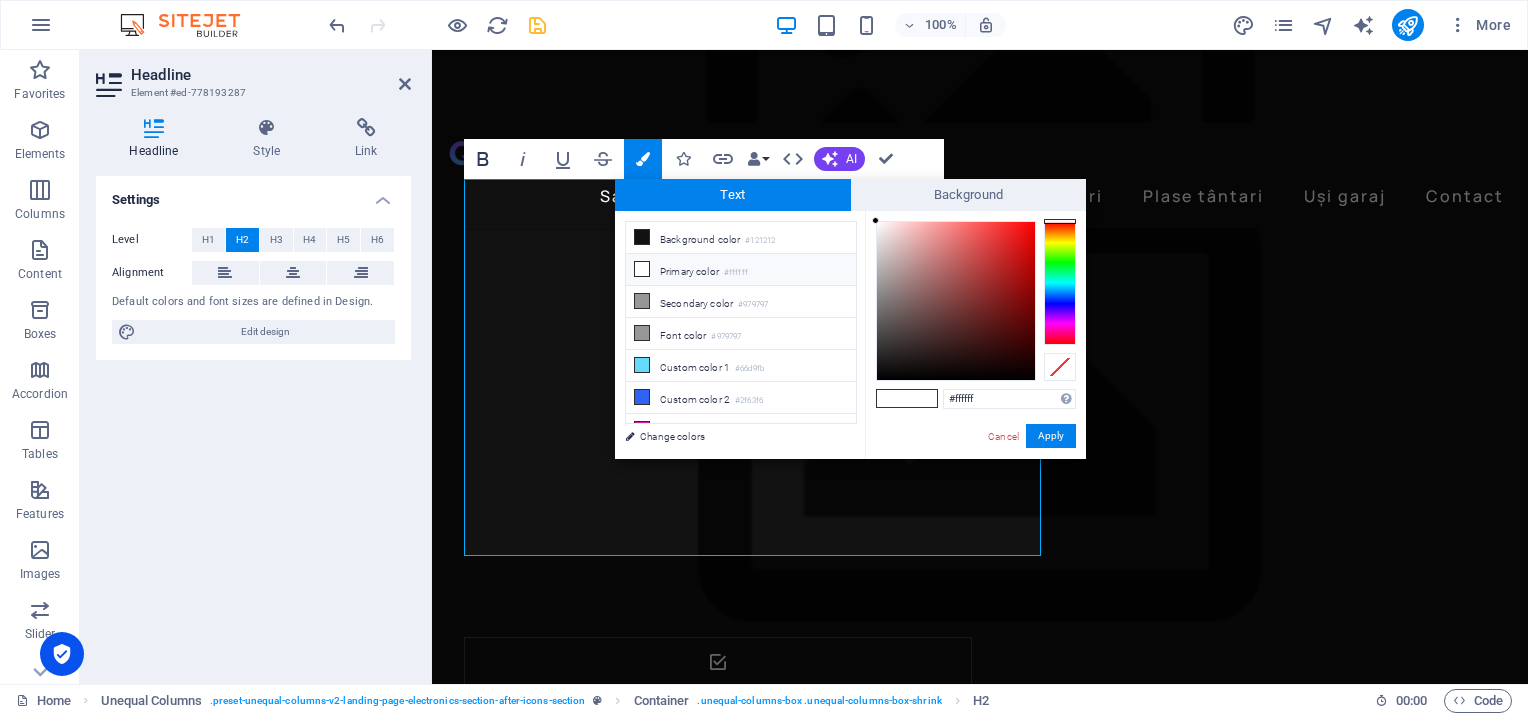 click 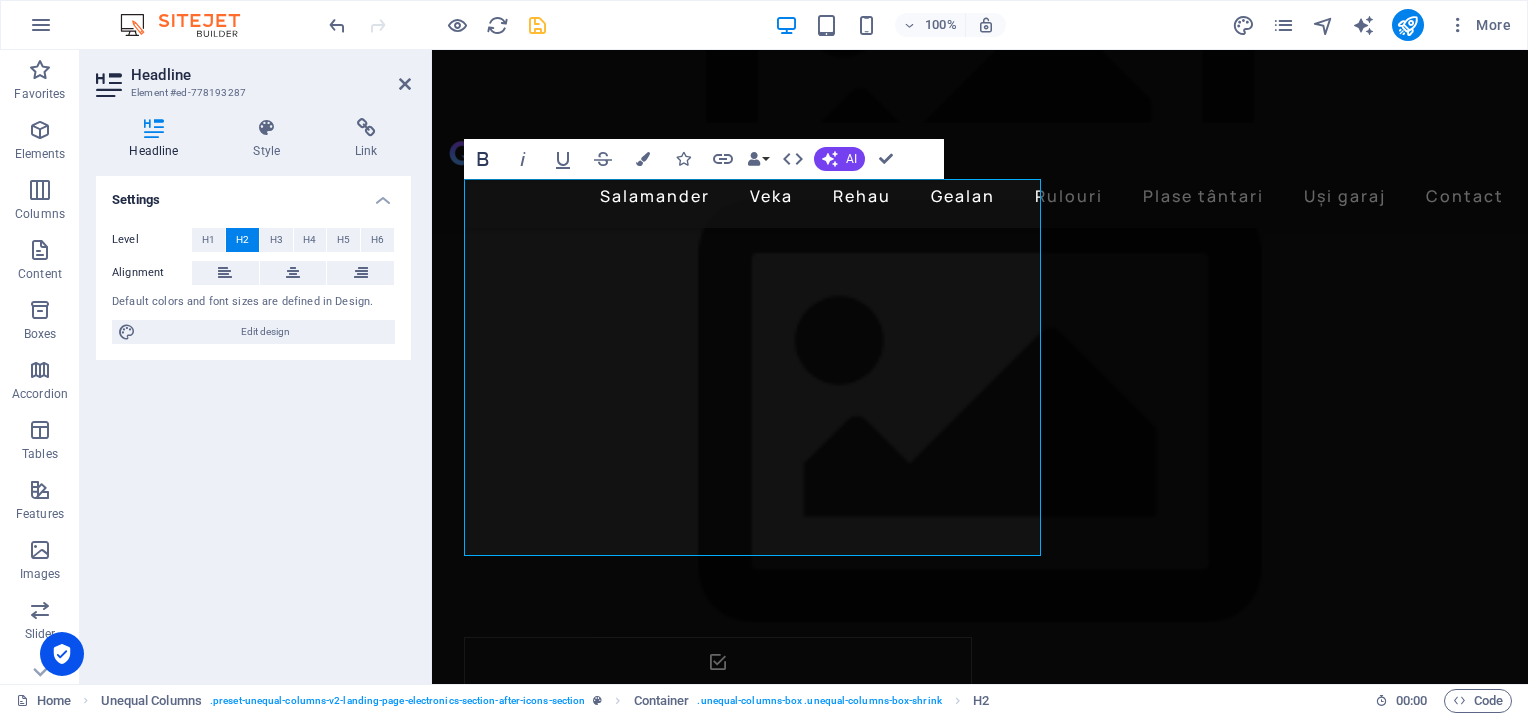 click 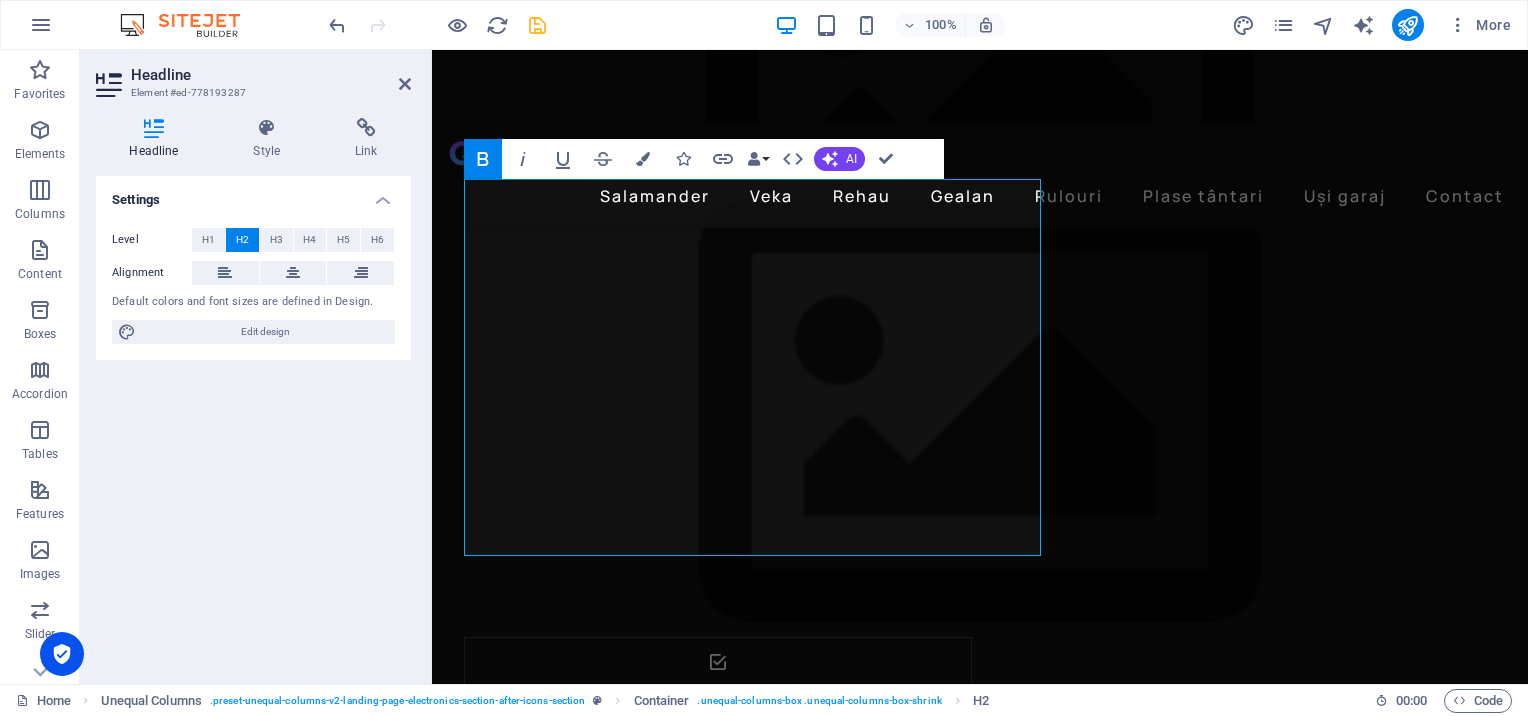 click 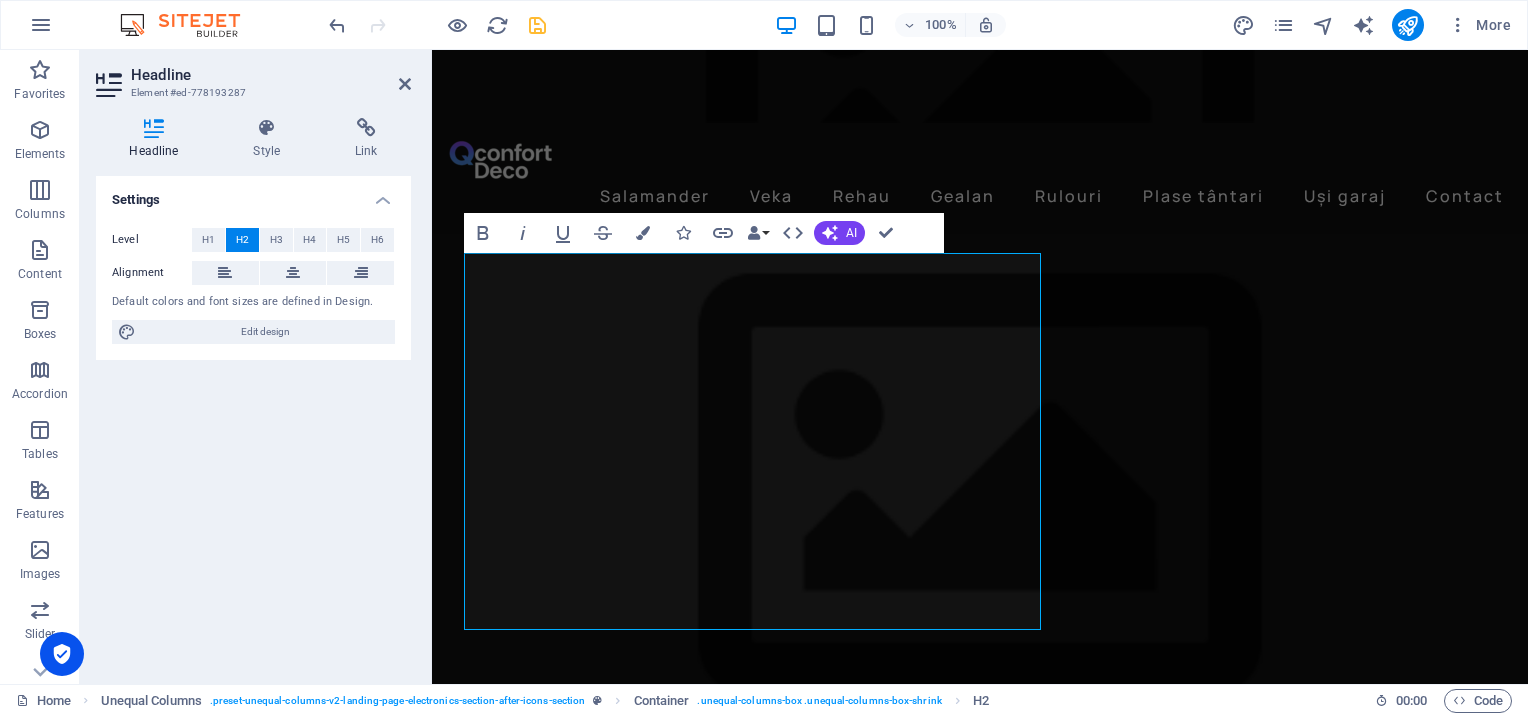 scroll, scrollTop: 2407, scrollLeft: 0, axis: vertical 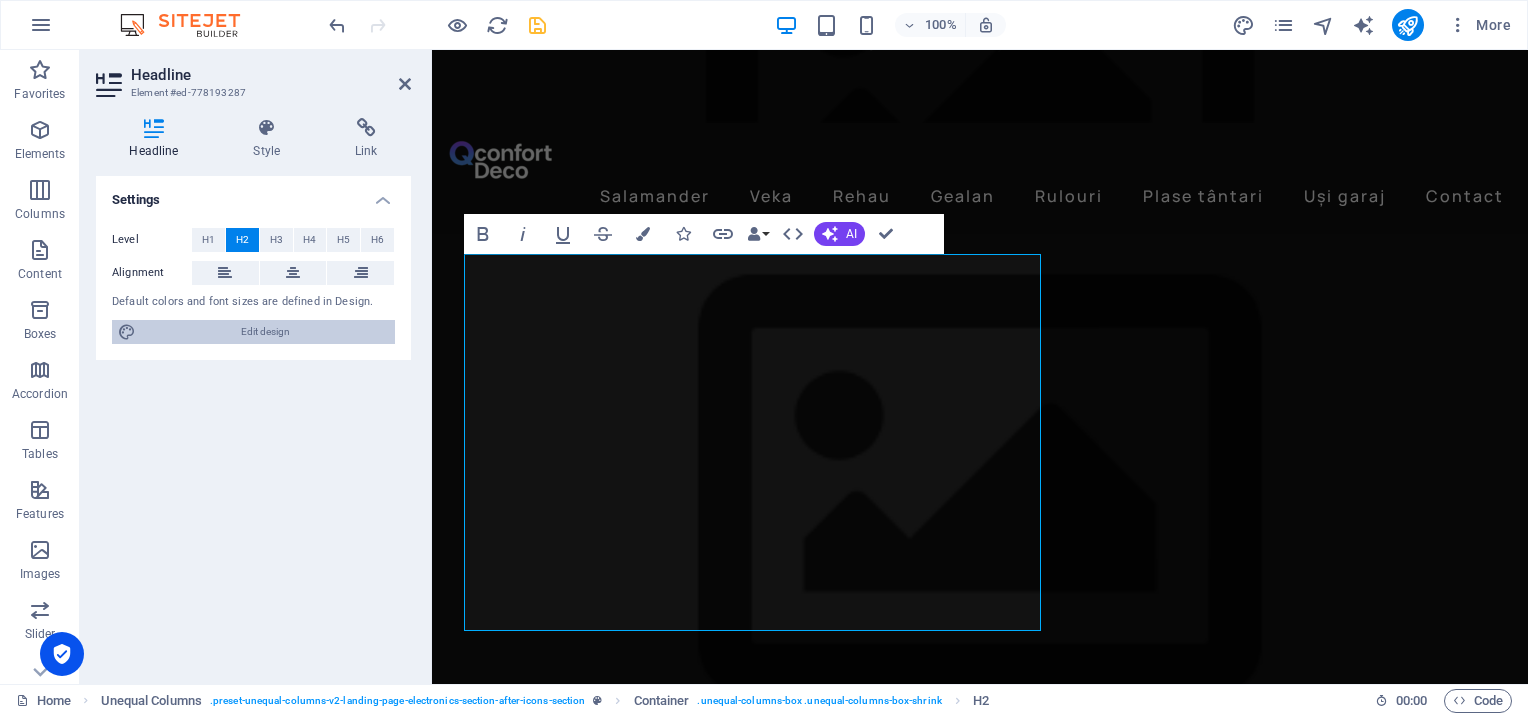 click on "Edit design" at bounding box center (265, 332) 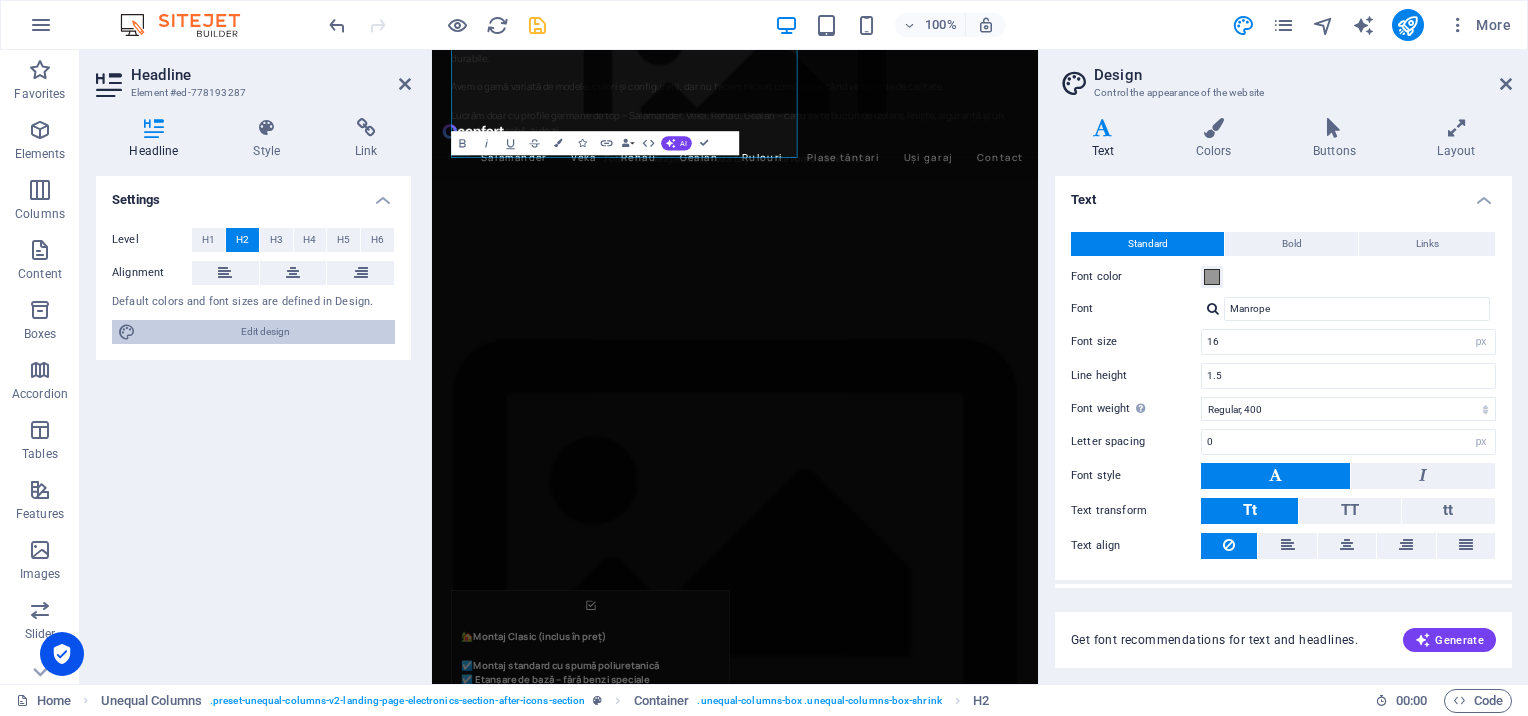 scroll, scrollTop: 2809, scrollLeft: 0, axis: vertical 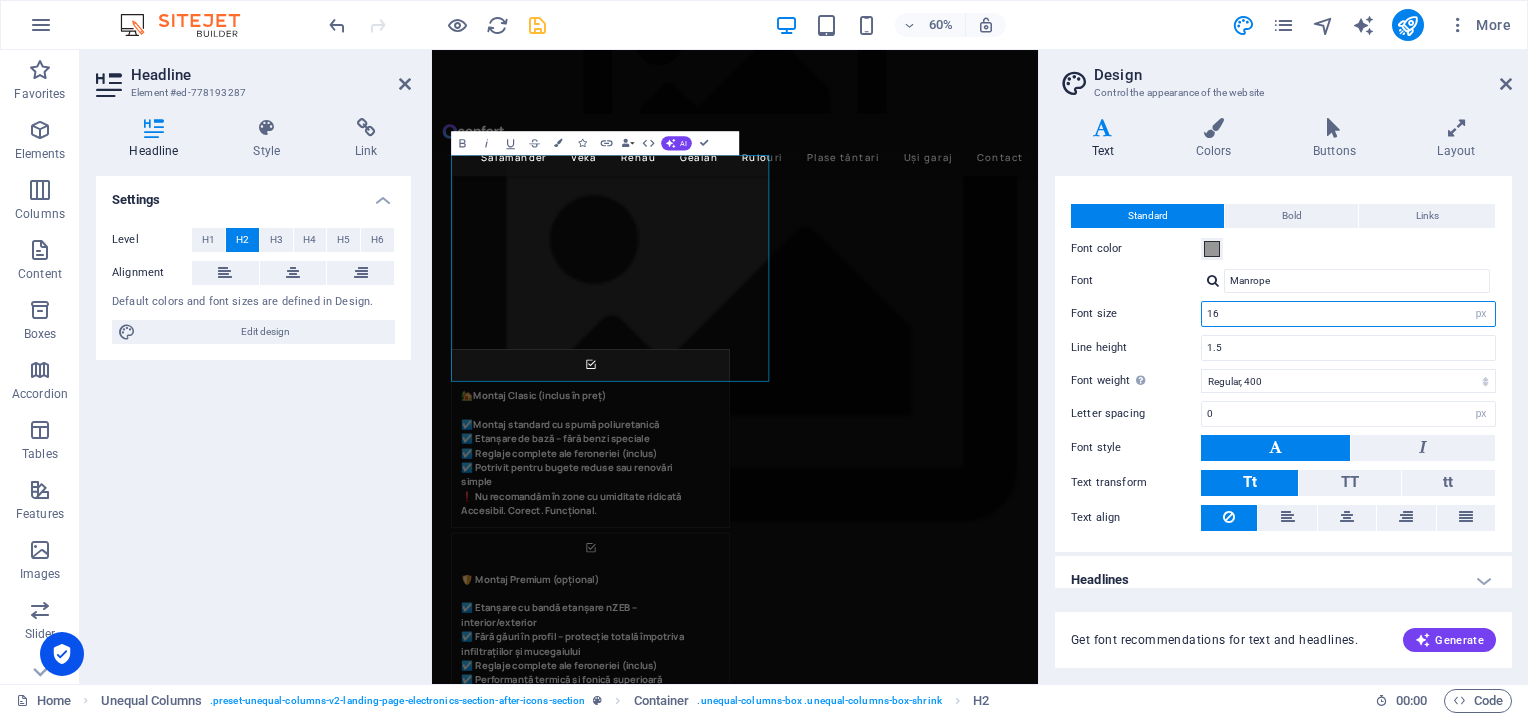 click on "16" at bounding box center [1348, 314] 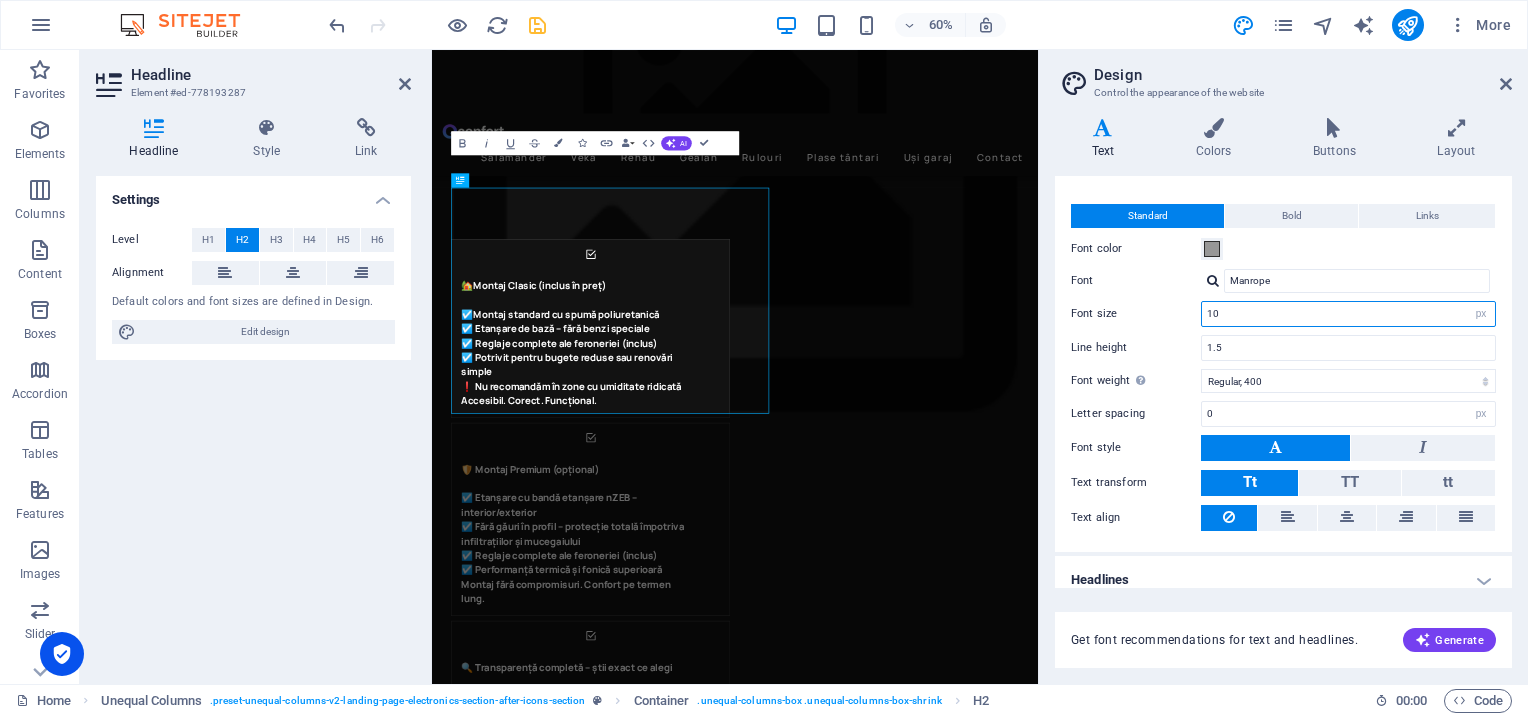 scroll, scrollTop: 2653, scrollLeft: 0, axis: vertical 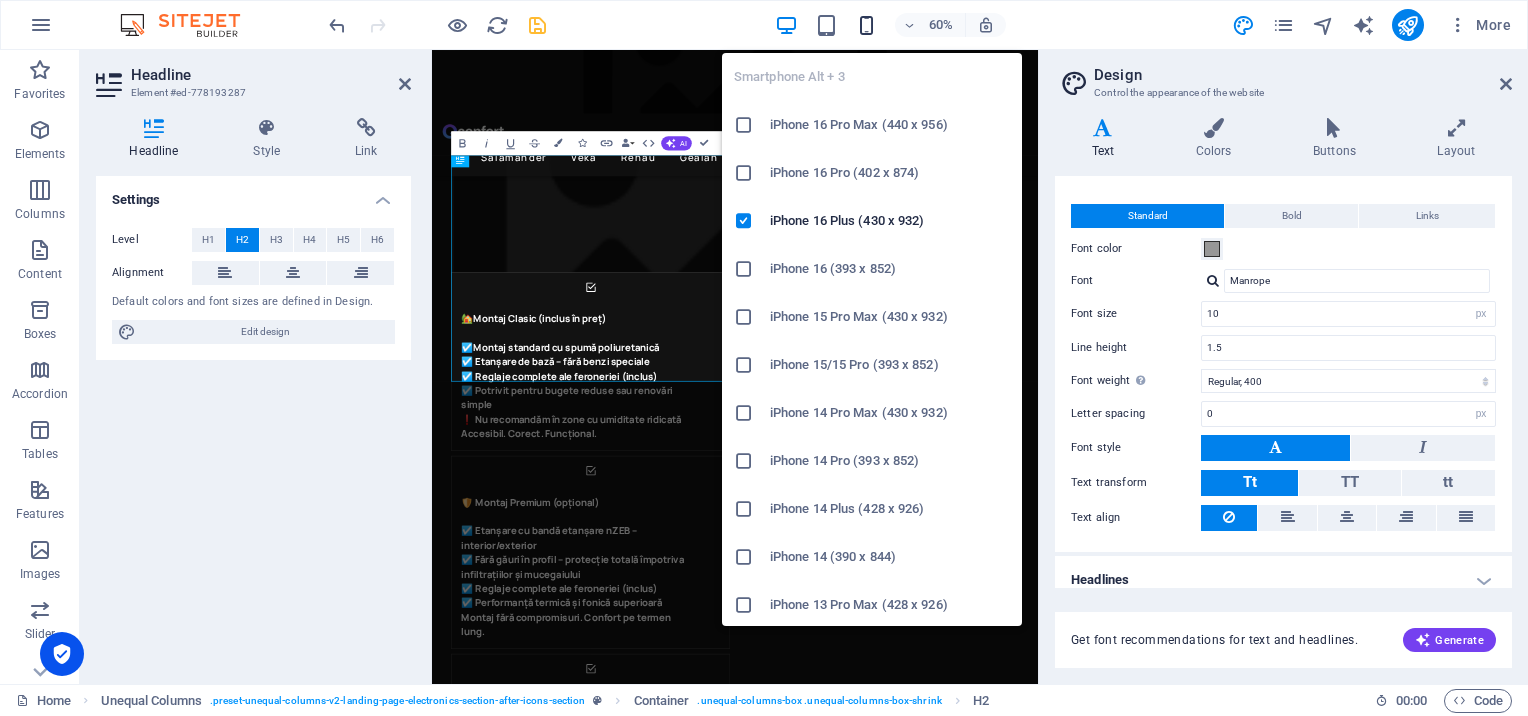 click at bounding box center (866, 25) 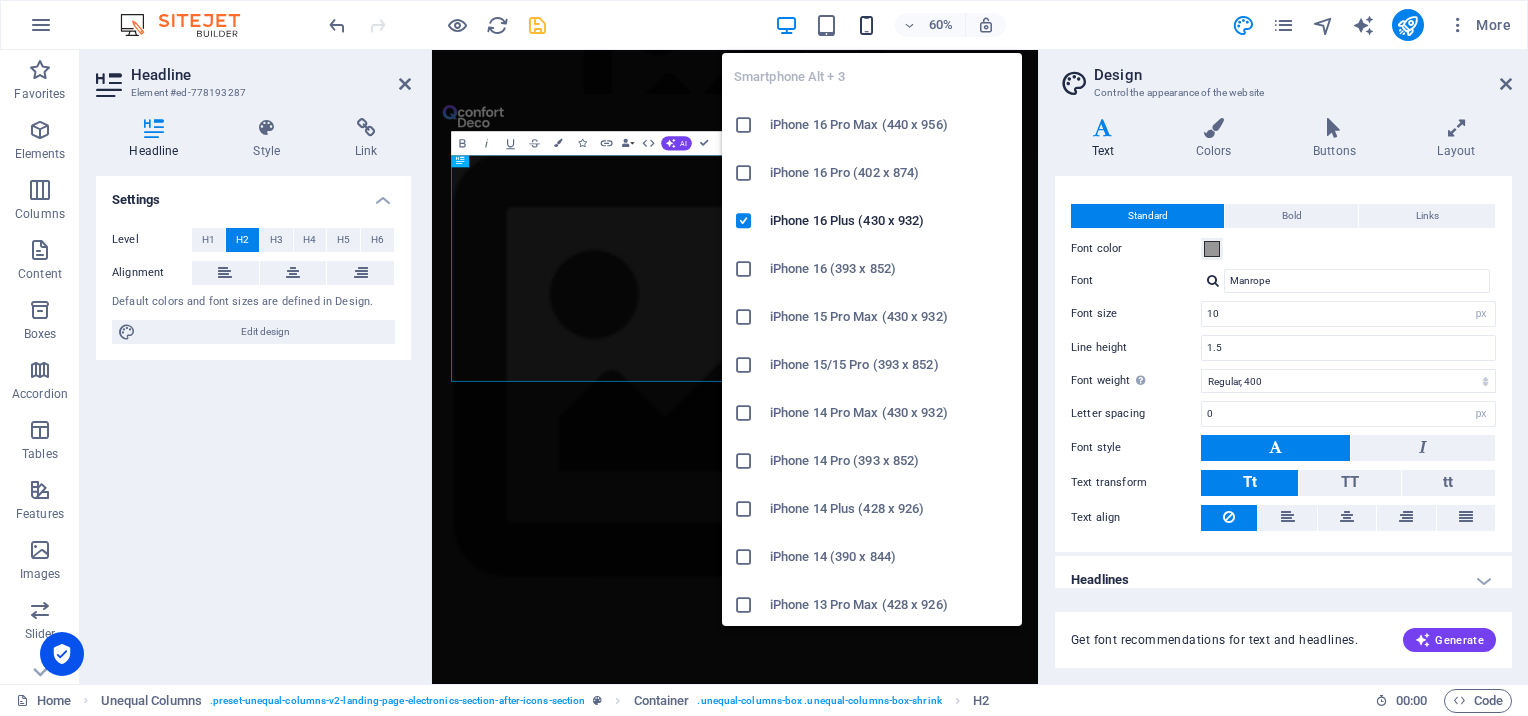 scroll, scrollTop: 3456, scrollLeft: 0, axis: vertical 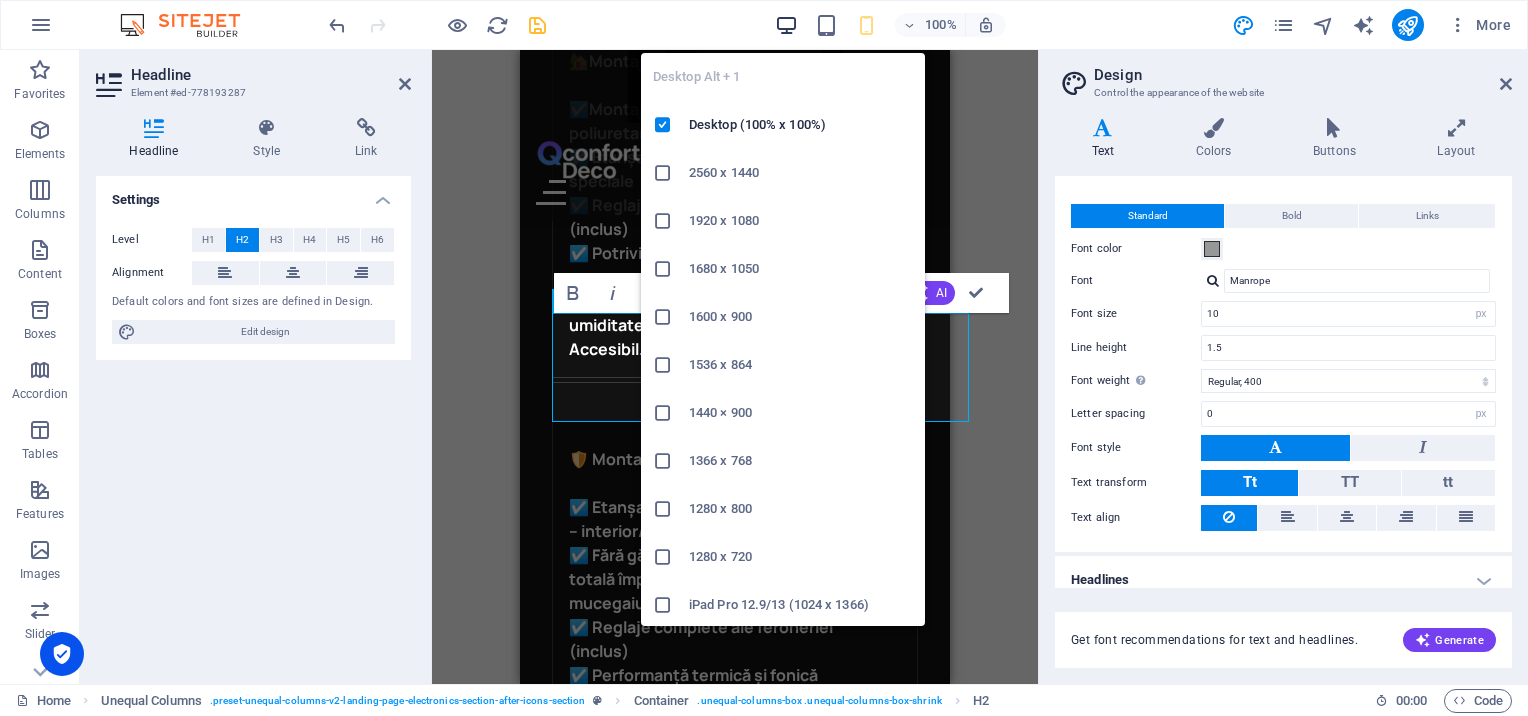 click at bounding box center (786, 25) 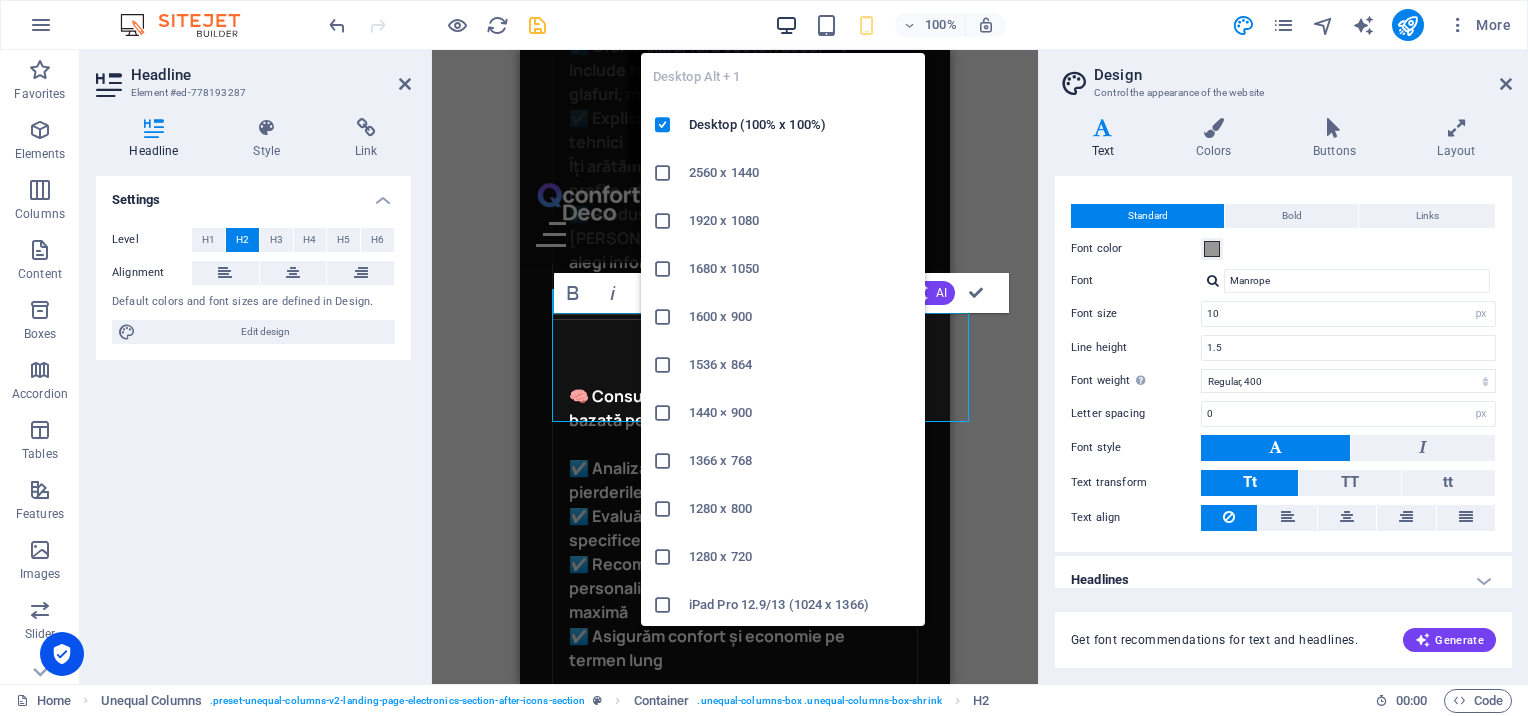 scroll, scrollTop: 2488, scrollLeft: 0, axis: vertical 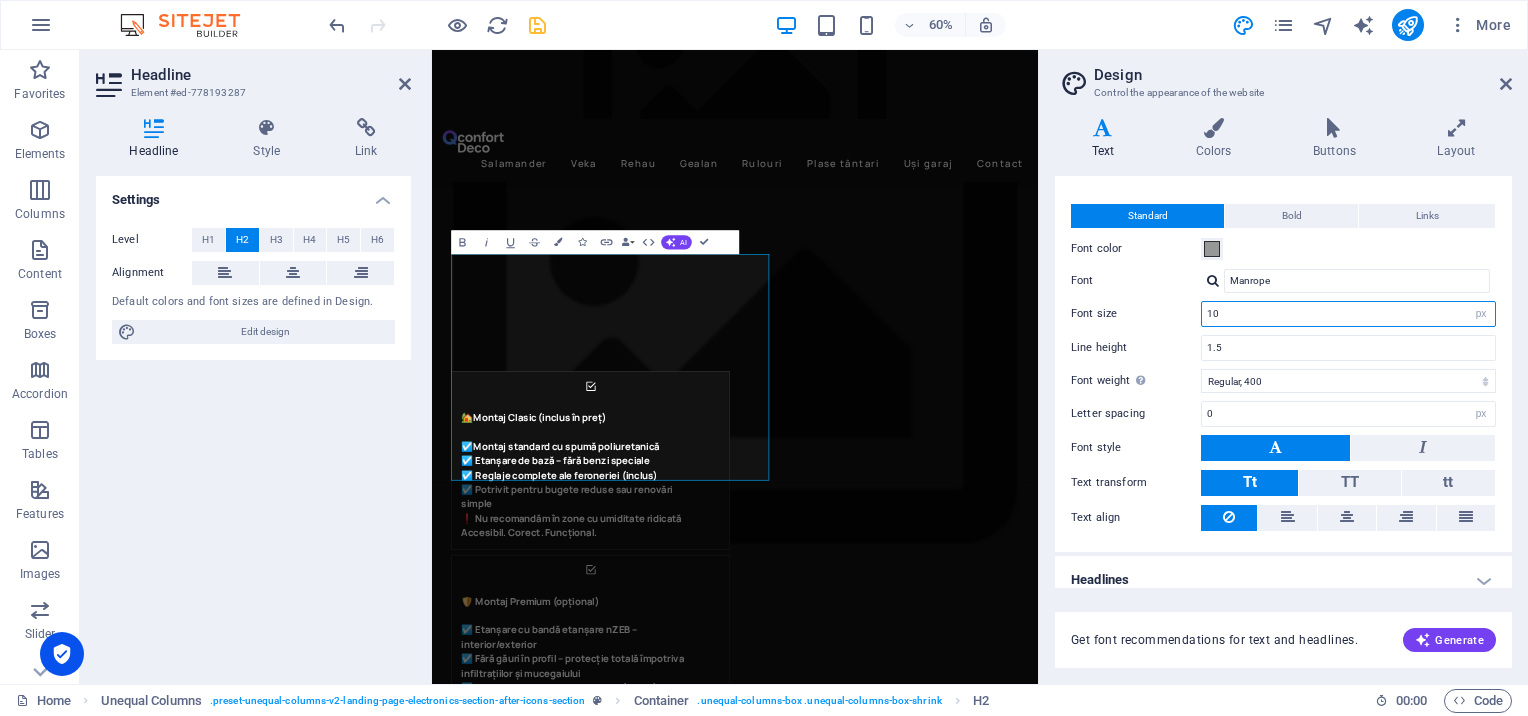 click on "10" at bounding box center (1348, 314) 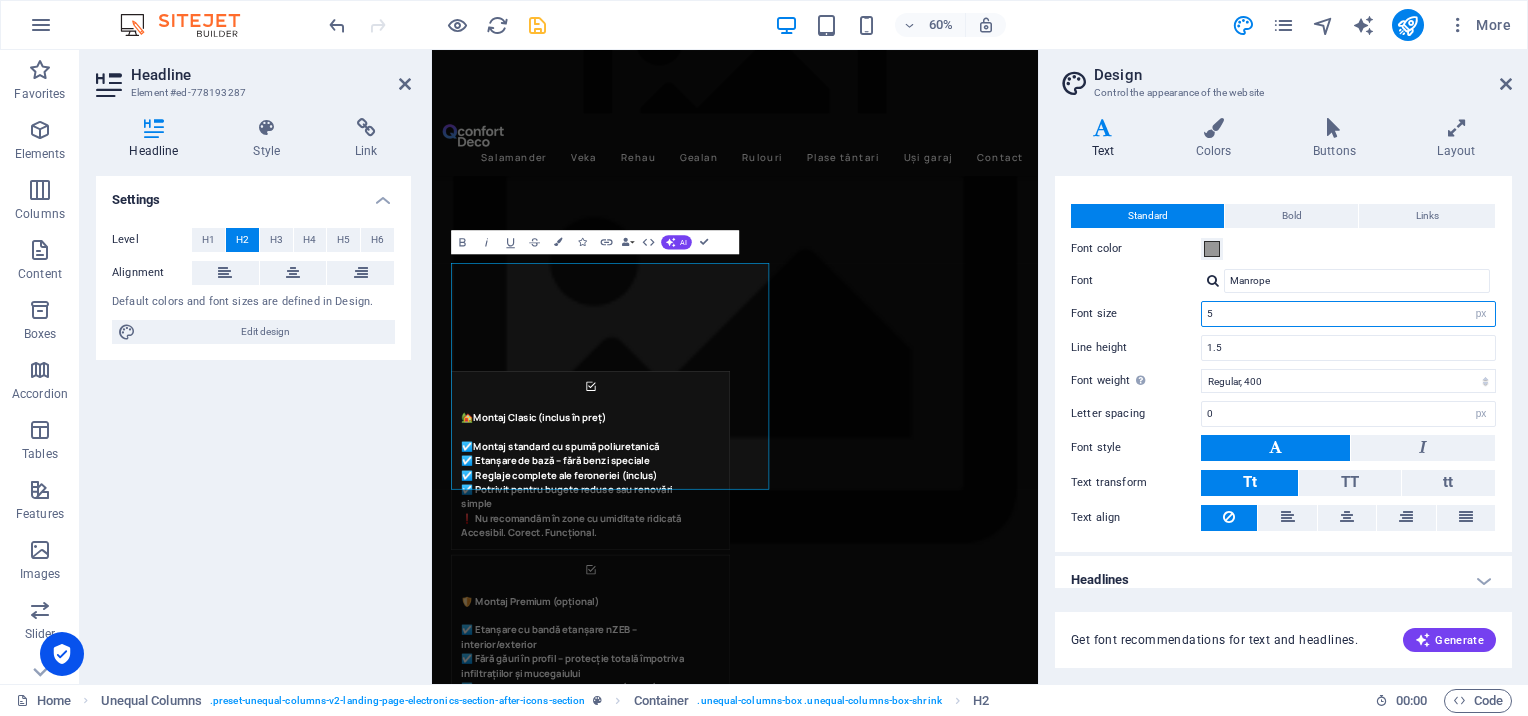 scroll, scrollTop: 2474, scrollLeft: 0, axis: vertical 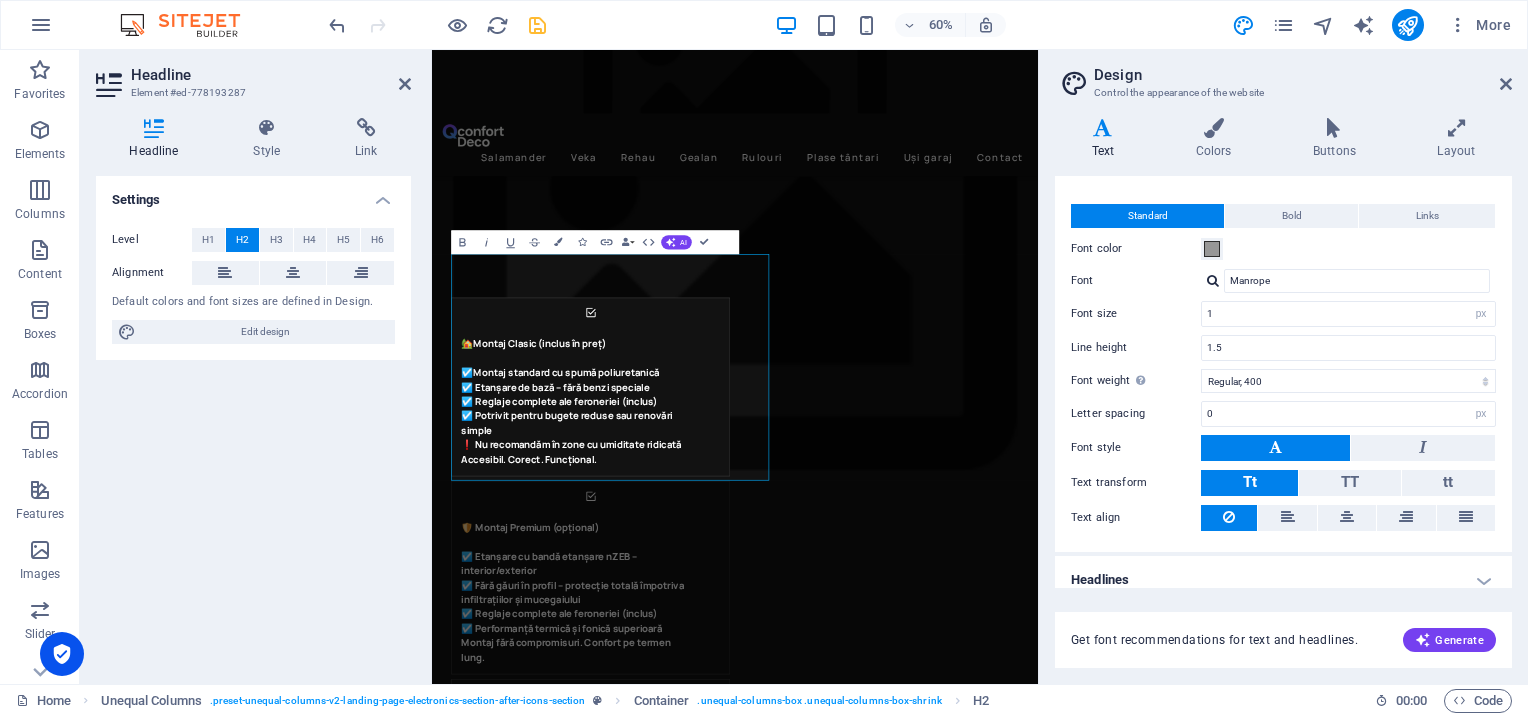 click at bounding box center (1275, 448) 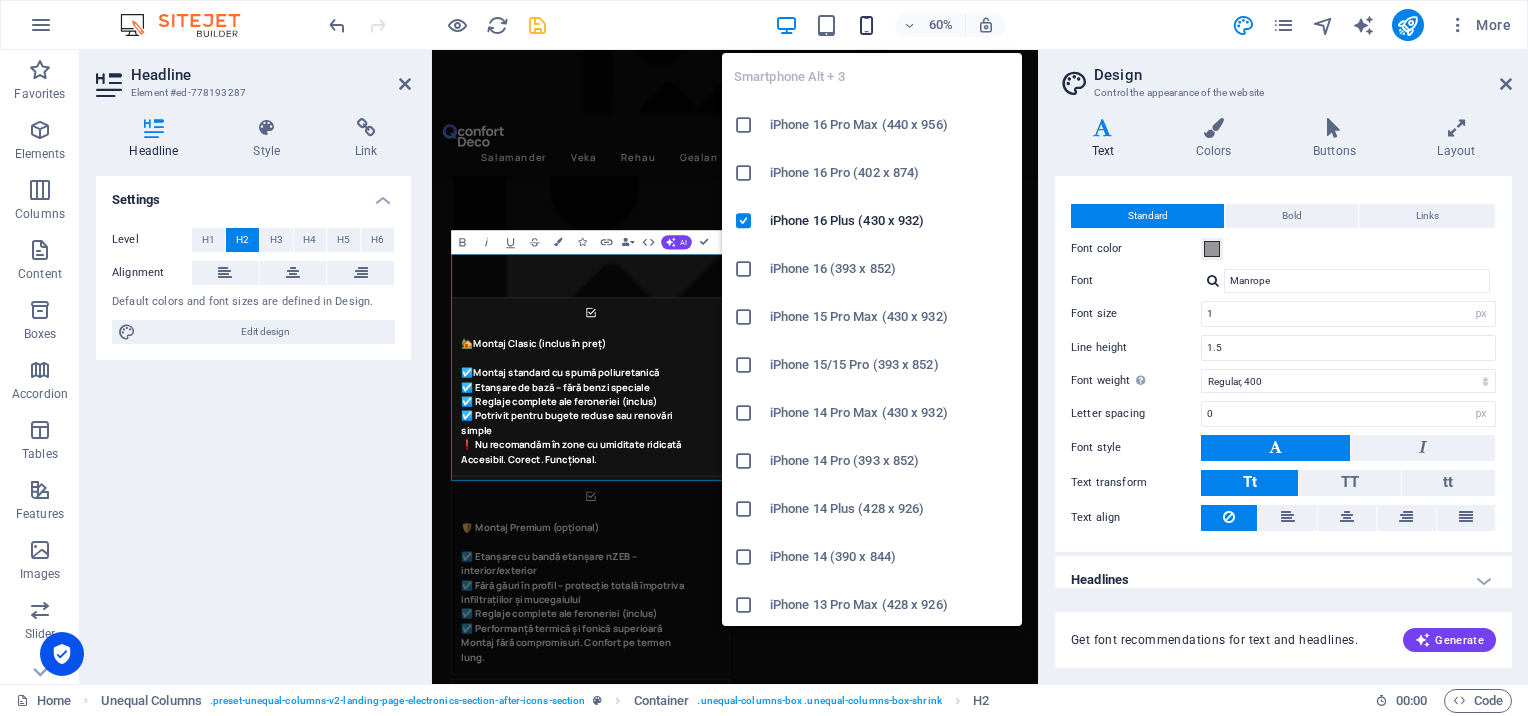 click at bounding box center [866, 25] 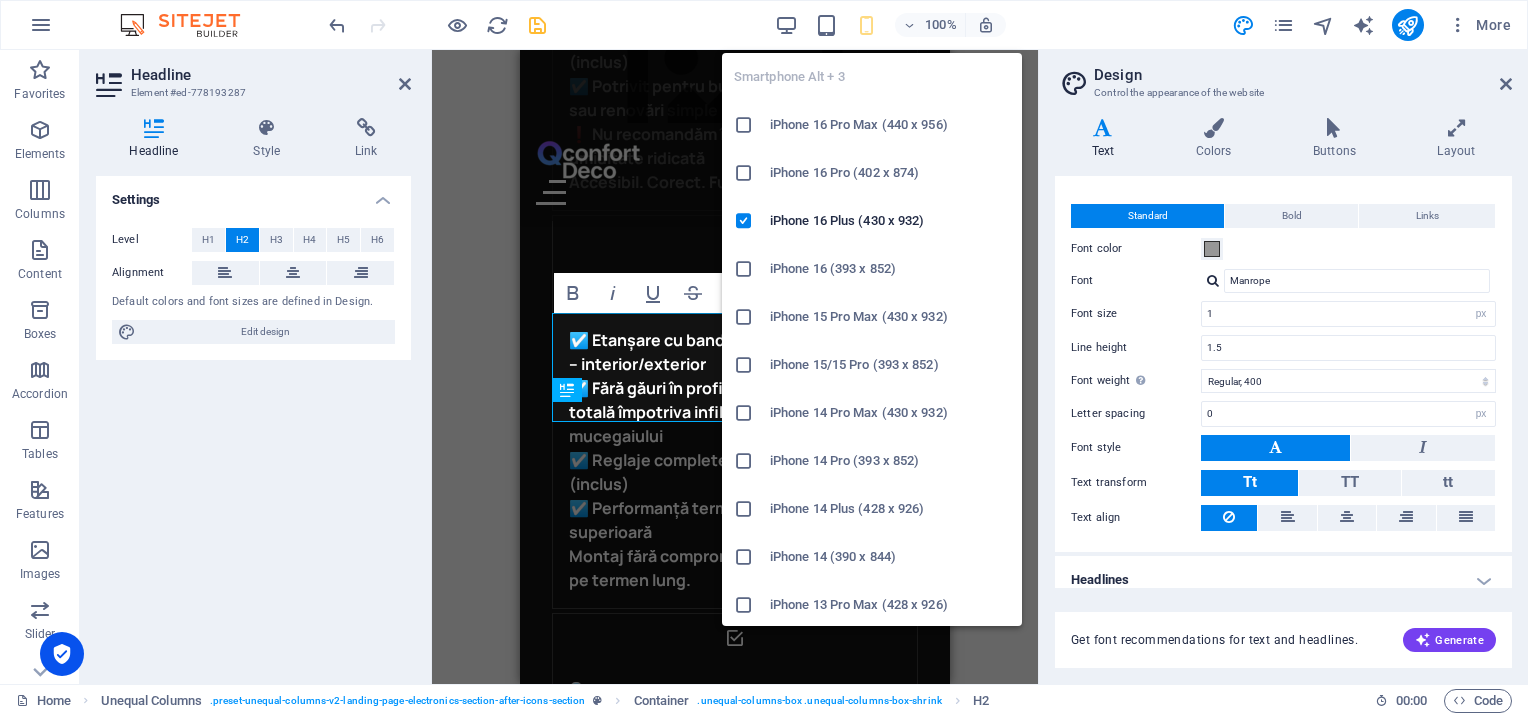 click at bounding box center (866, 25) 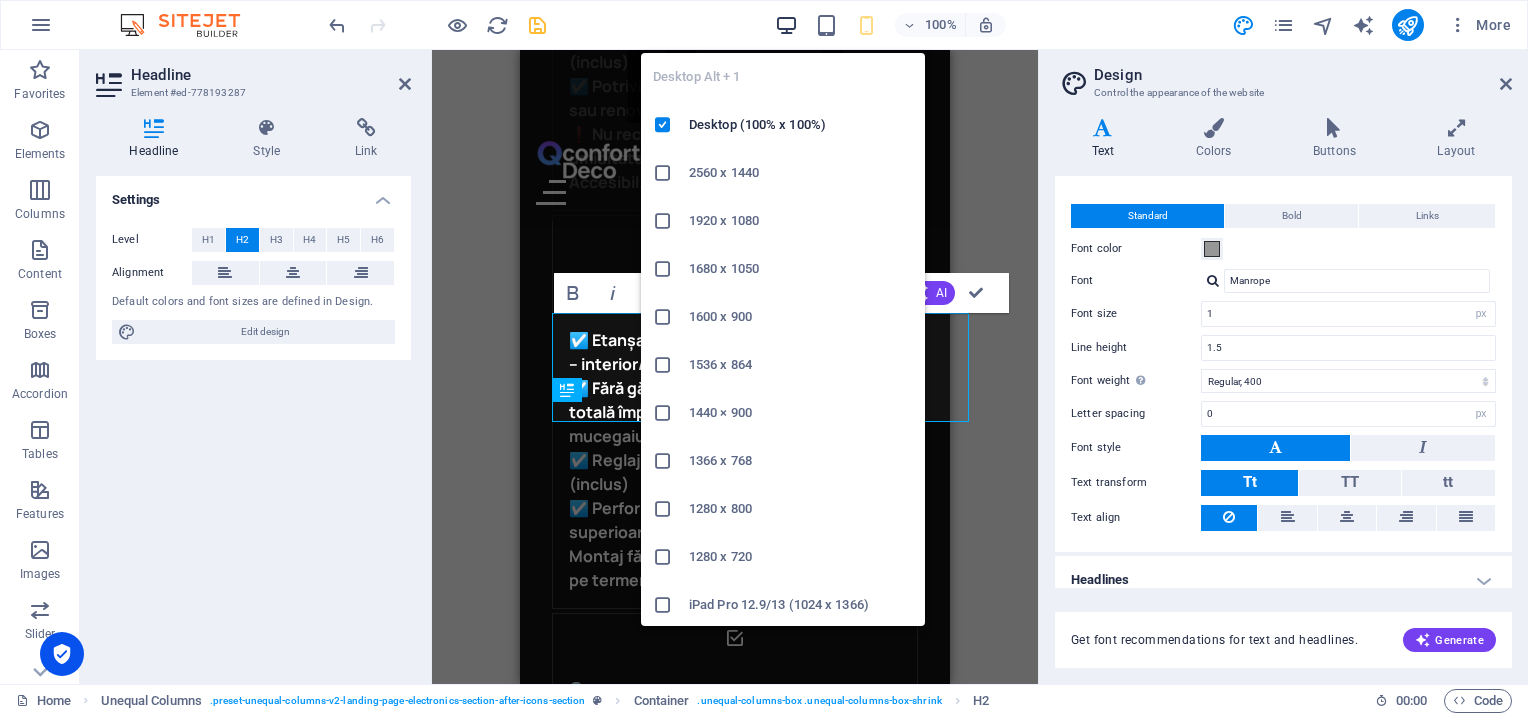 click at bounding box center [786, 25] 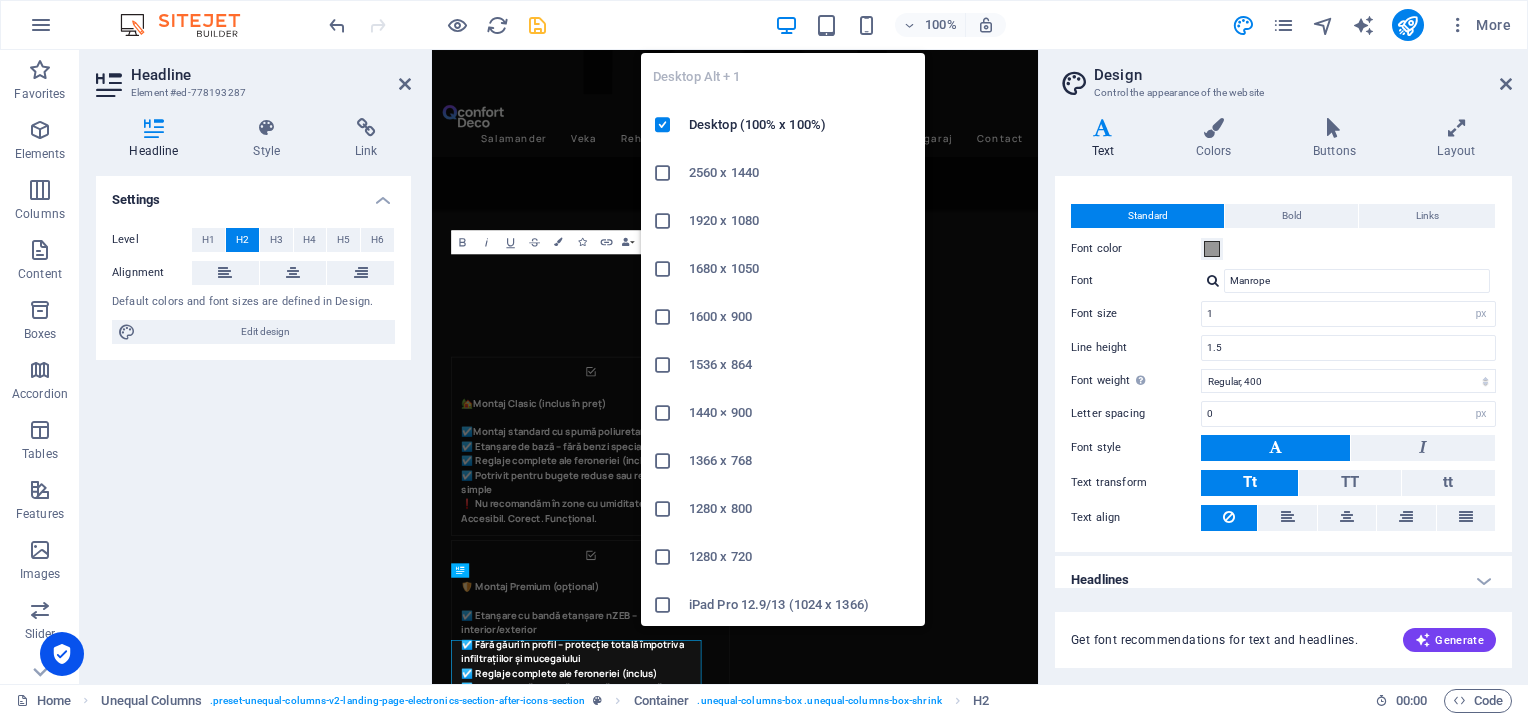 scroll, scrollTop: 2474, scrollLeft: 0, axis: vertical 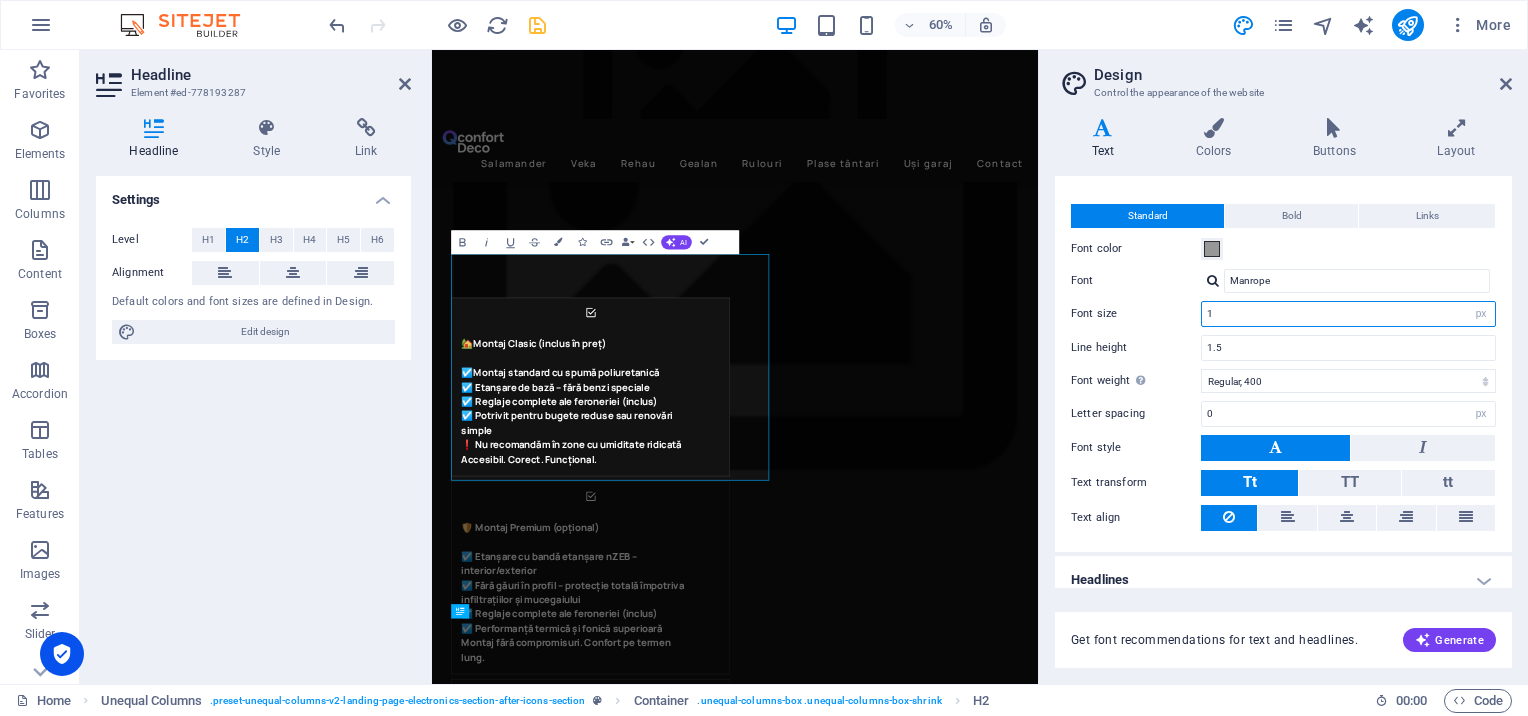 click on "1" at bounding box center [1348, 314] 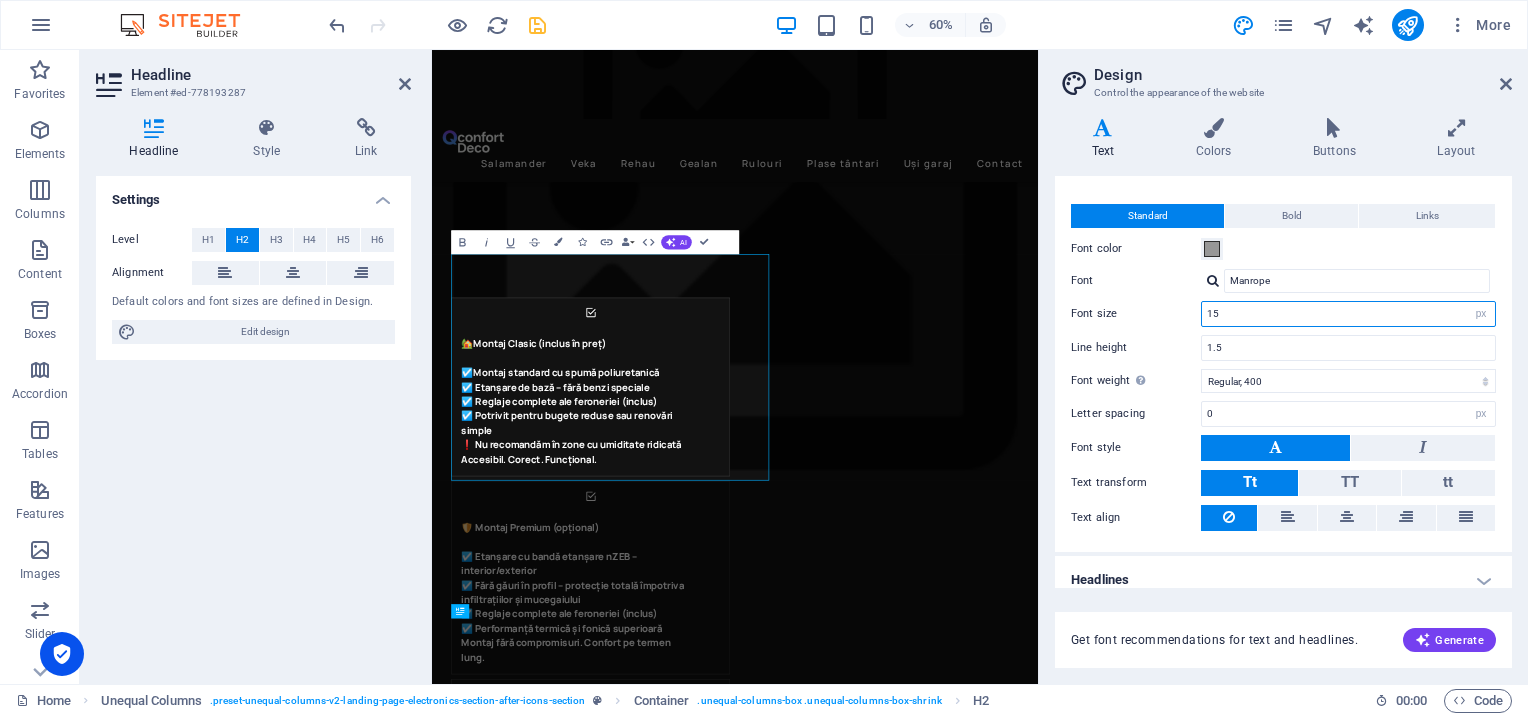 type on "16" 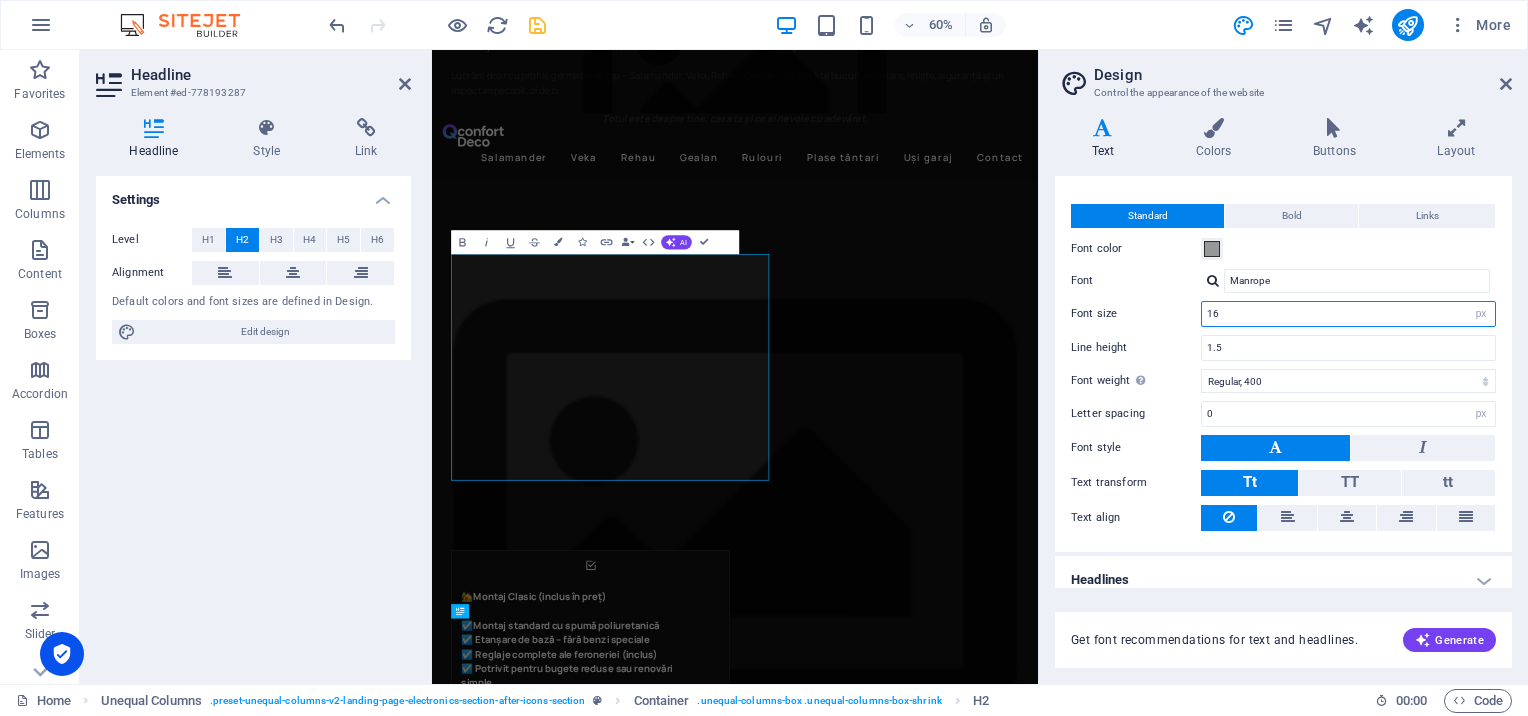scroll, scrollTop: 2644, scrollLeft: 0, axis: vertical 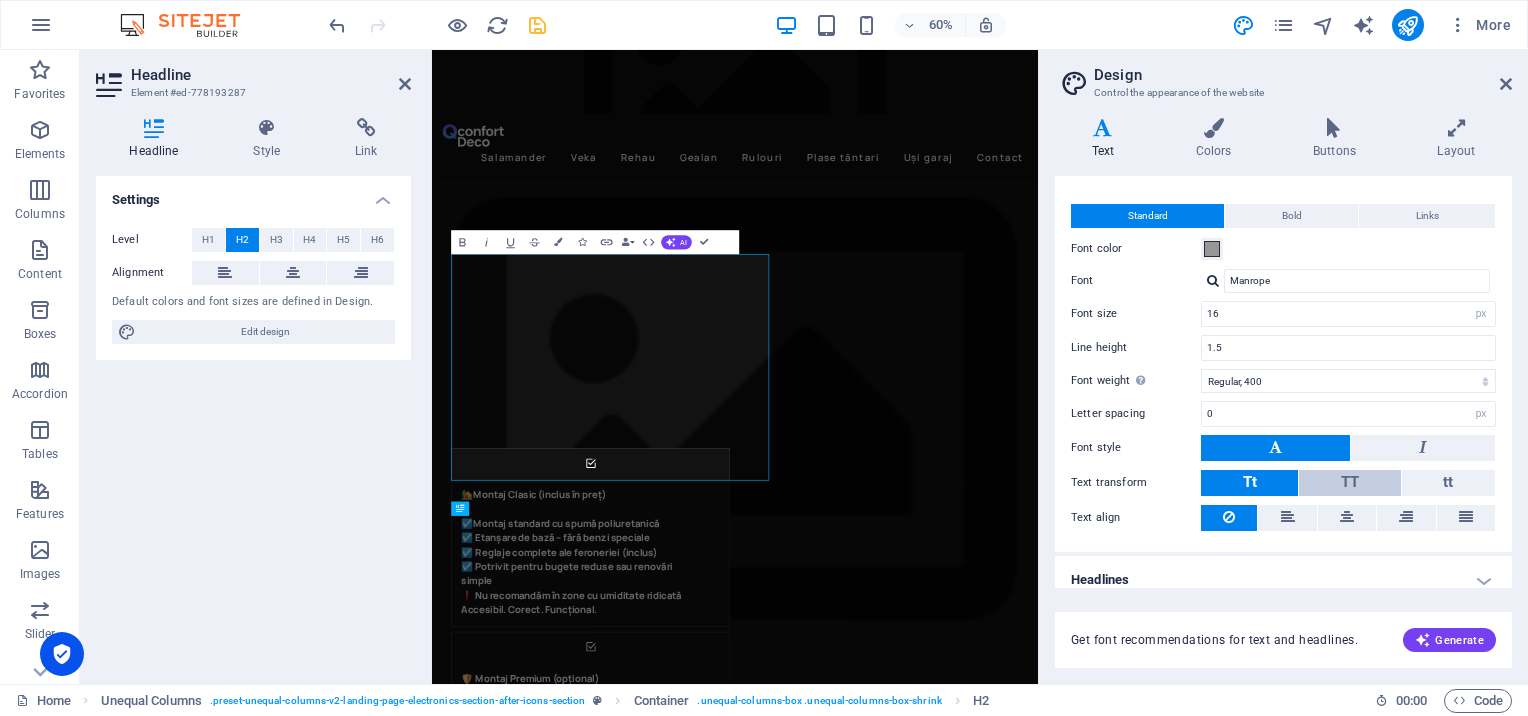 click on "TT" at bounding box center [1349, 483] 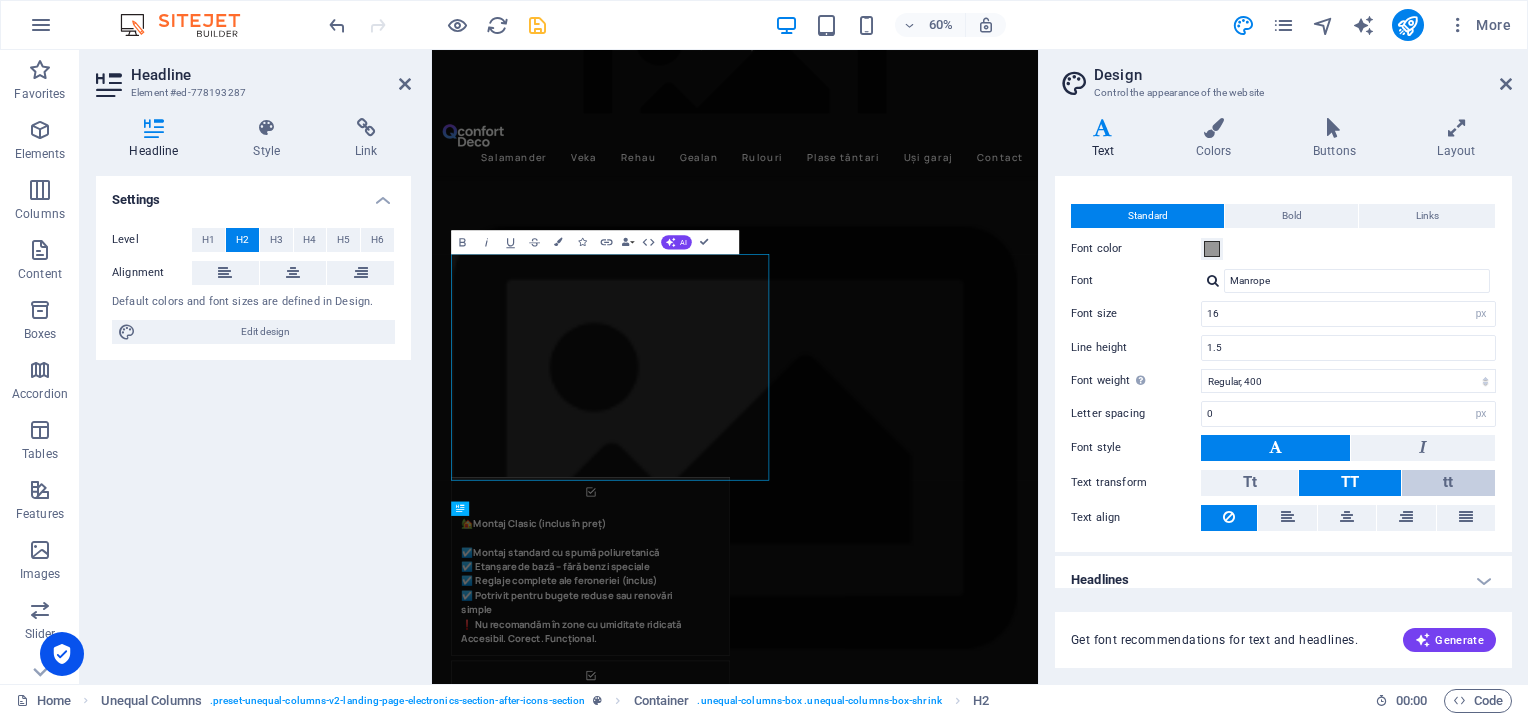 scroll, scrollTop: 2668, scrollLeft: 0, axis: vertical 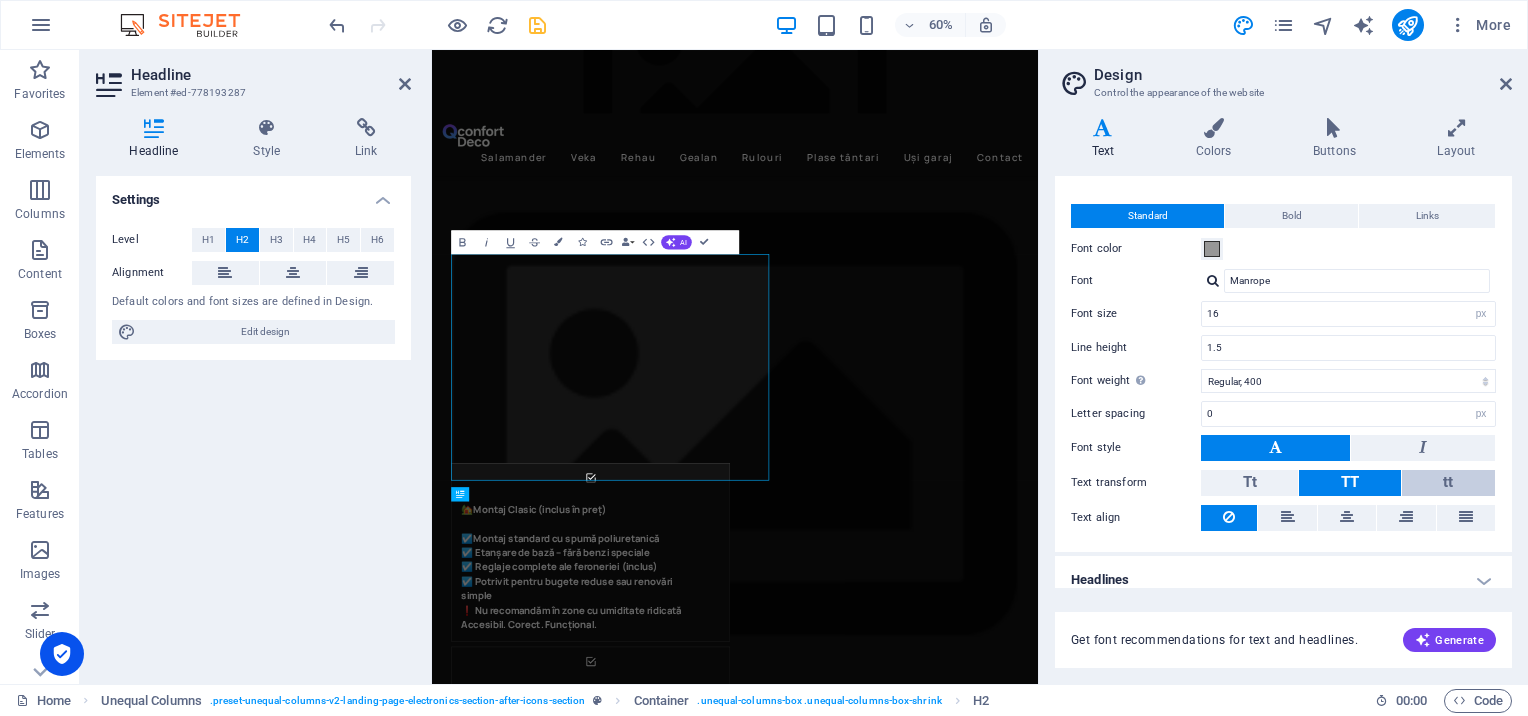 click on "tt" at bounding box center [1448, 483] 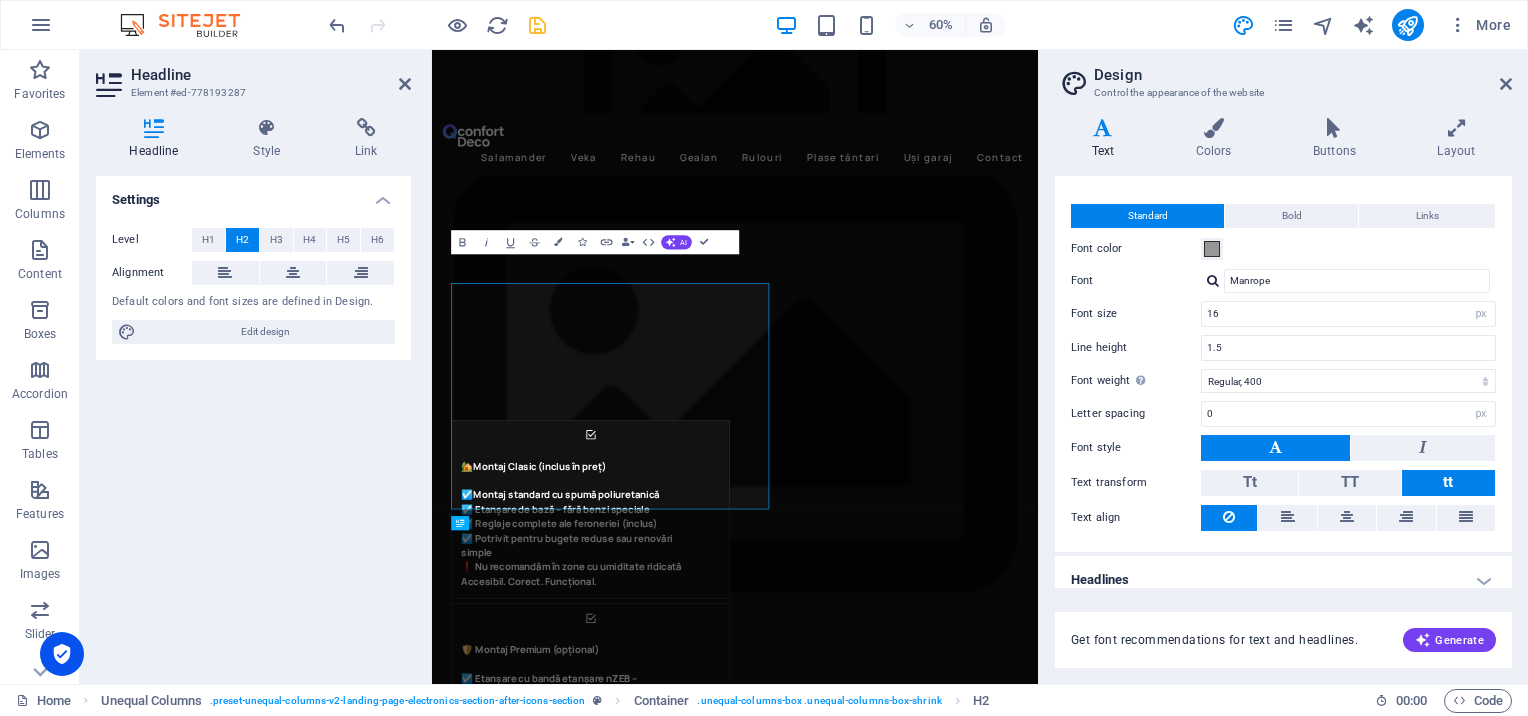 scroll, scrollTop: 2620, scrollLeft: 0, axis: vertical 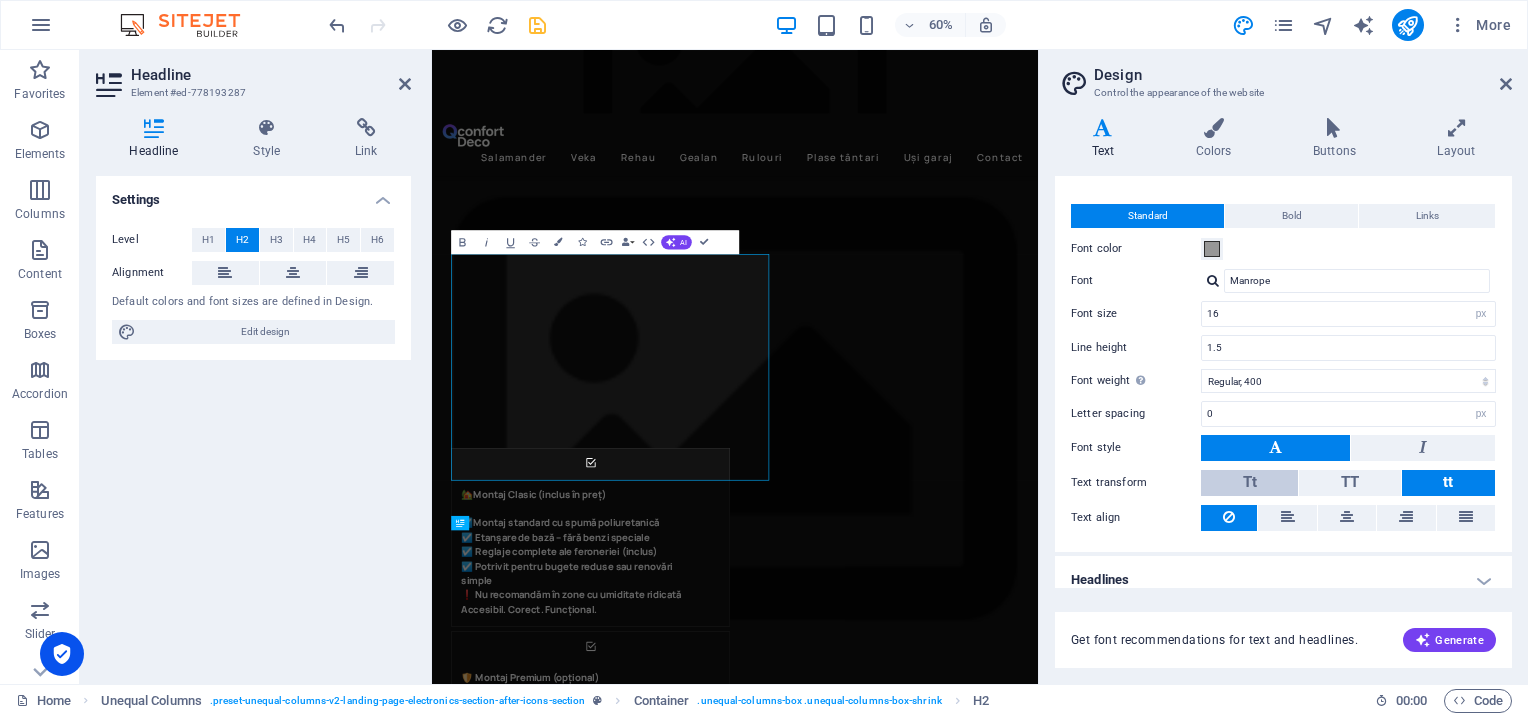 click on "Tt" at bounding box center [1249, 483] 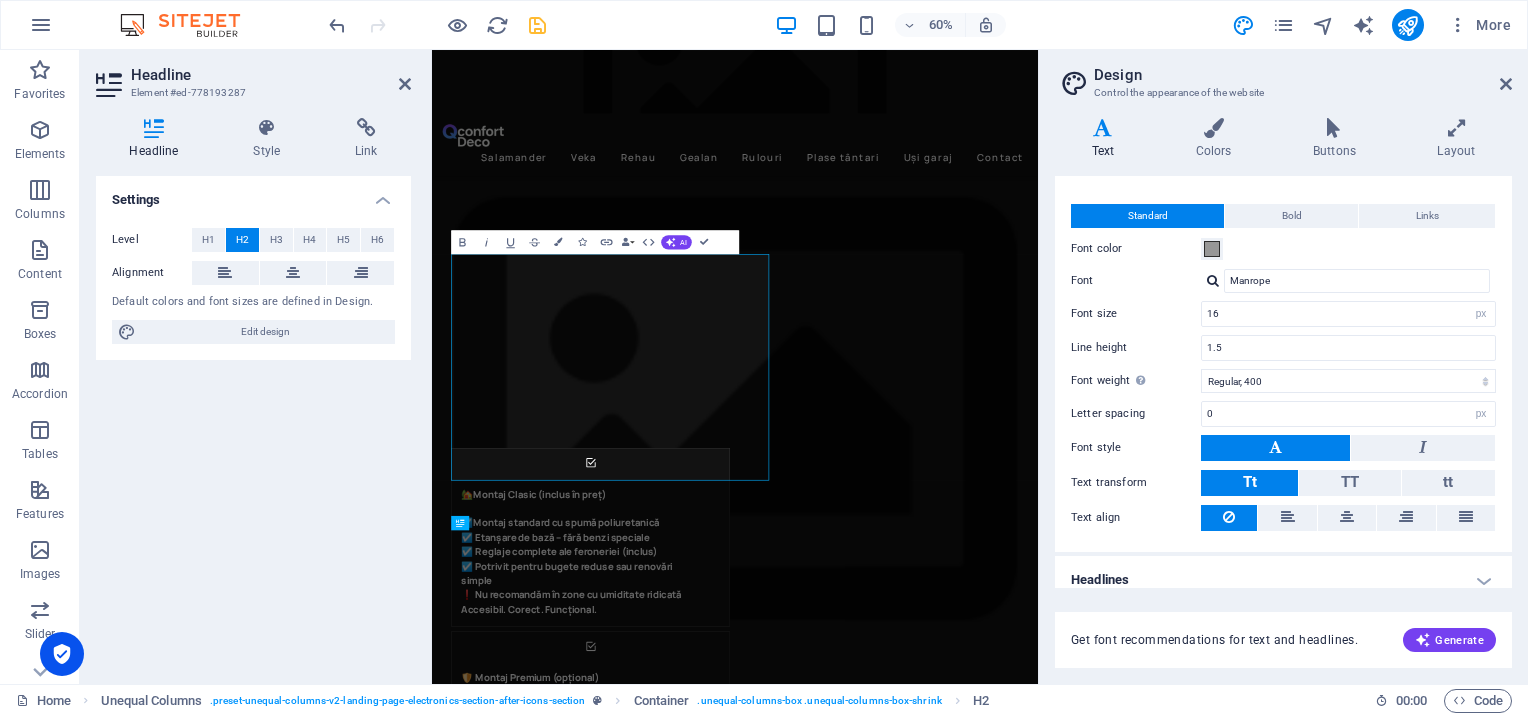 scroll, scrollTop: 2644, scrollLeft: 0, axis: vertical 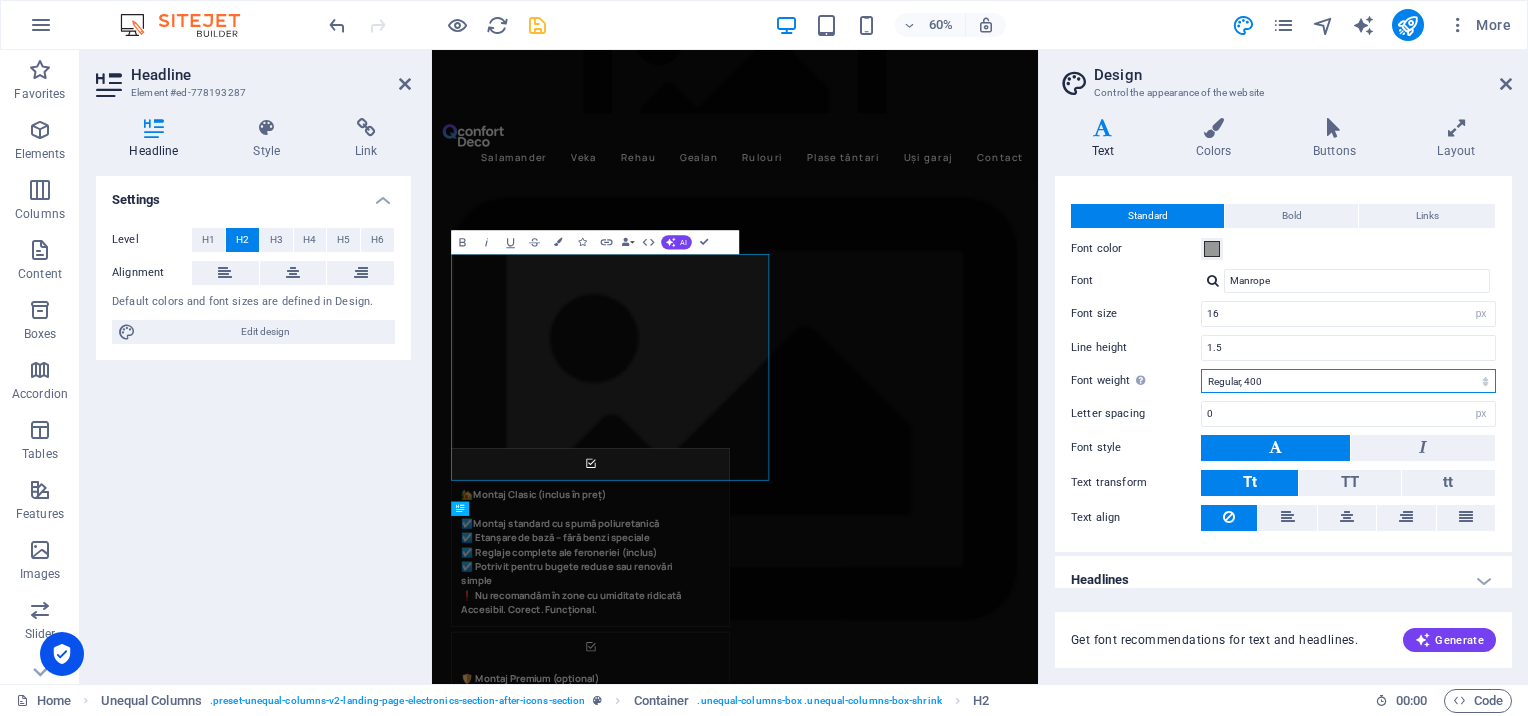click on "Thin, 100 Extra-light, 200 Light, 300 Regular, 400 Medium, 500 Semi-bold, 600 Bold, 700 Extra-bold, 800 Black, 900" at bounding box center (1348, 381) 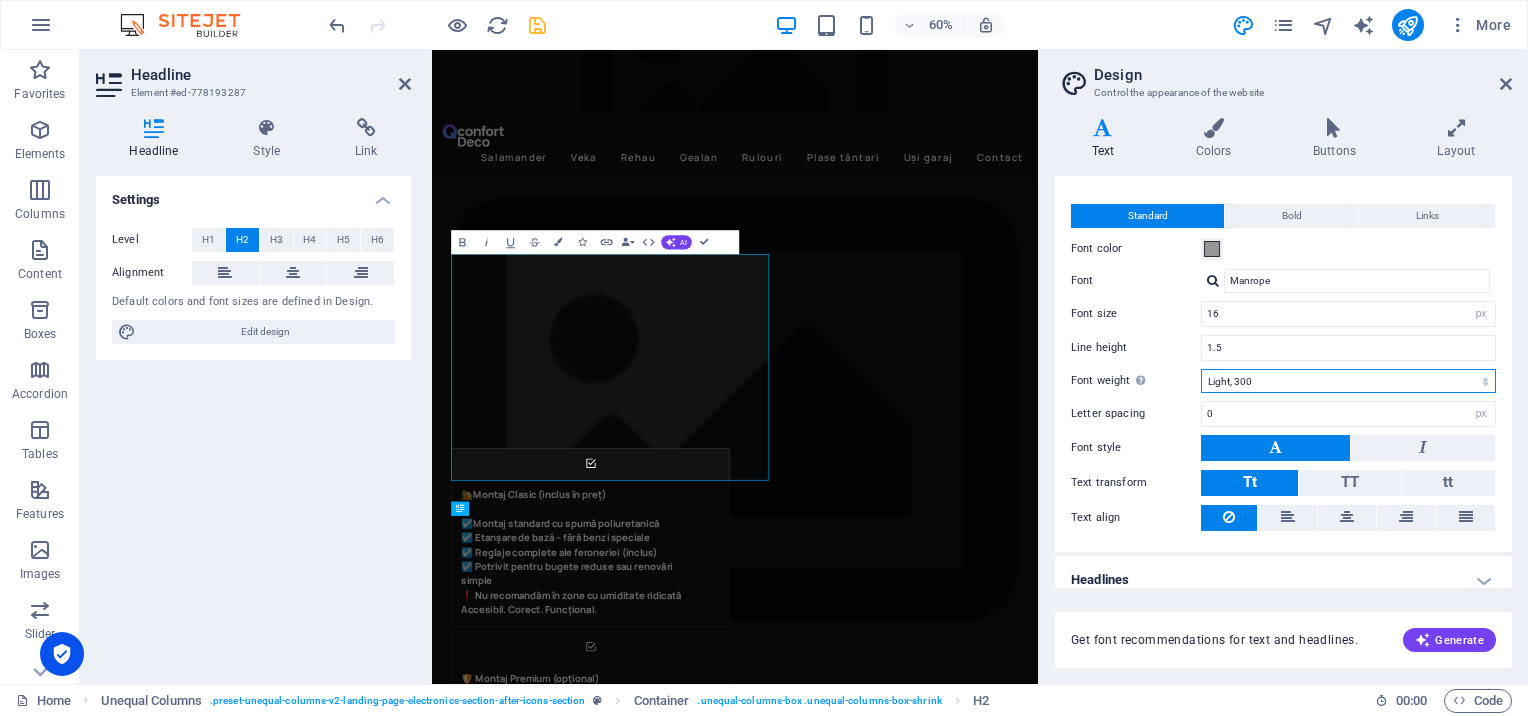 click on "Thin, 100 Extra-light, 200 Light, 300 Regular, 400 Medium, 500 Semi-bold, 600 Bold, 700 Extra-bold, 800 Black, 900" at bounding box center (1348, 381) 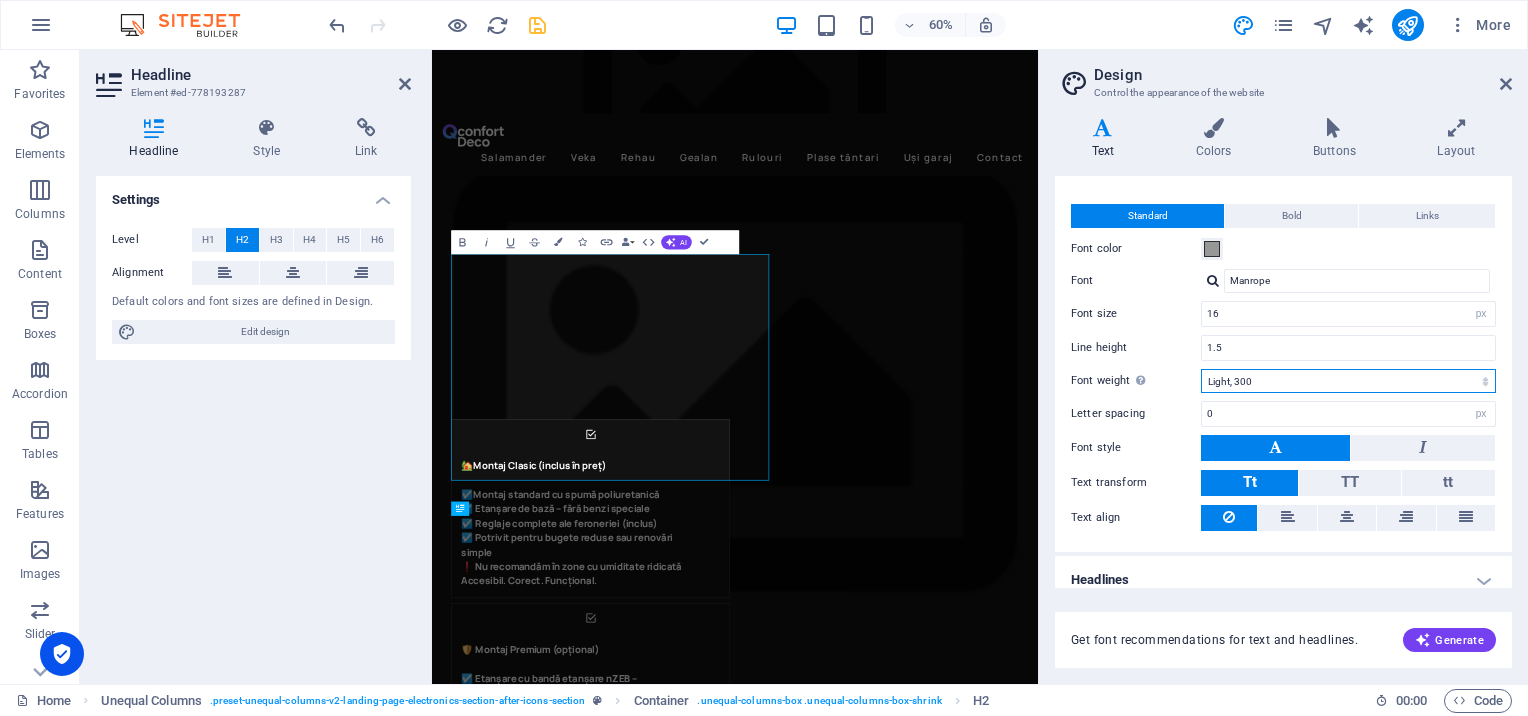 scroll, scrollTop: 2620, scrollLeft: 0, axis: vertical 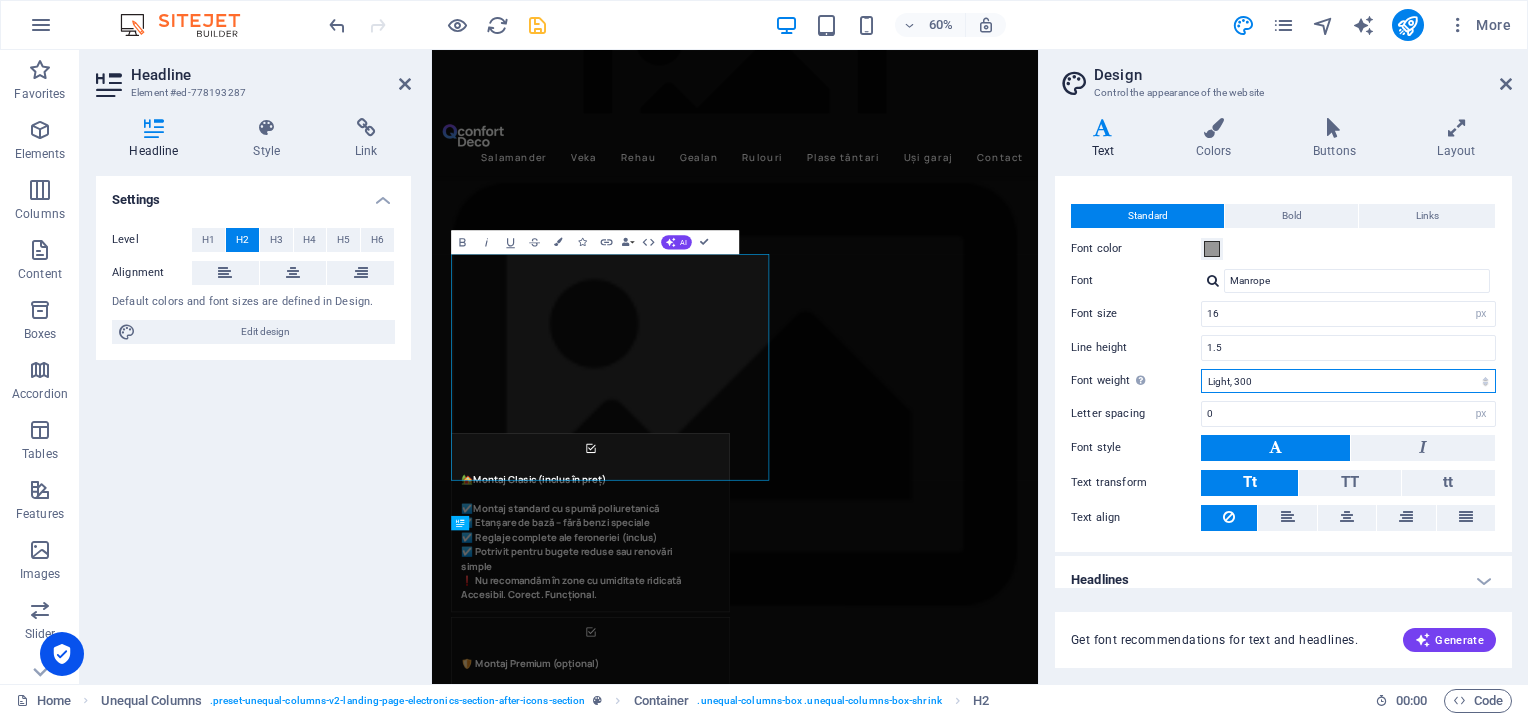 click on "Thin, 100 Extra-light, 200 Light, 300 Regular, 400 Medium, 500 Semi-bold, 600 Bold, 700 Extra-bold, 800 Black, 900" at bounding box center [1348, 381] 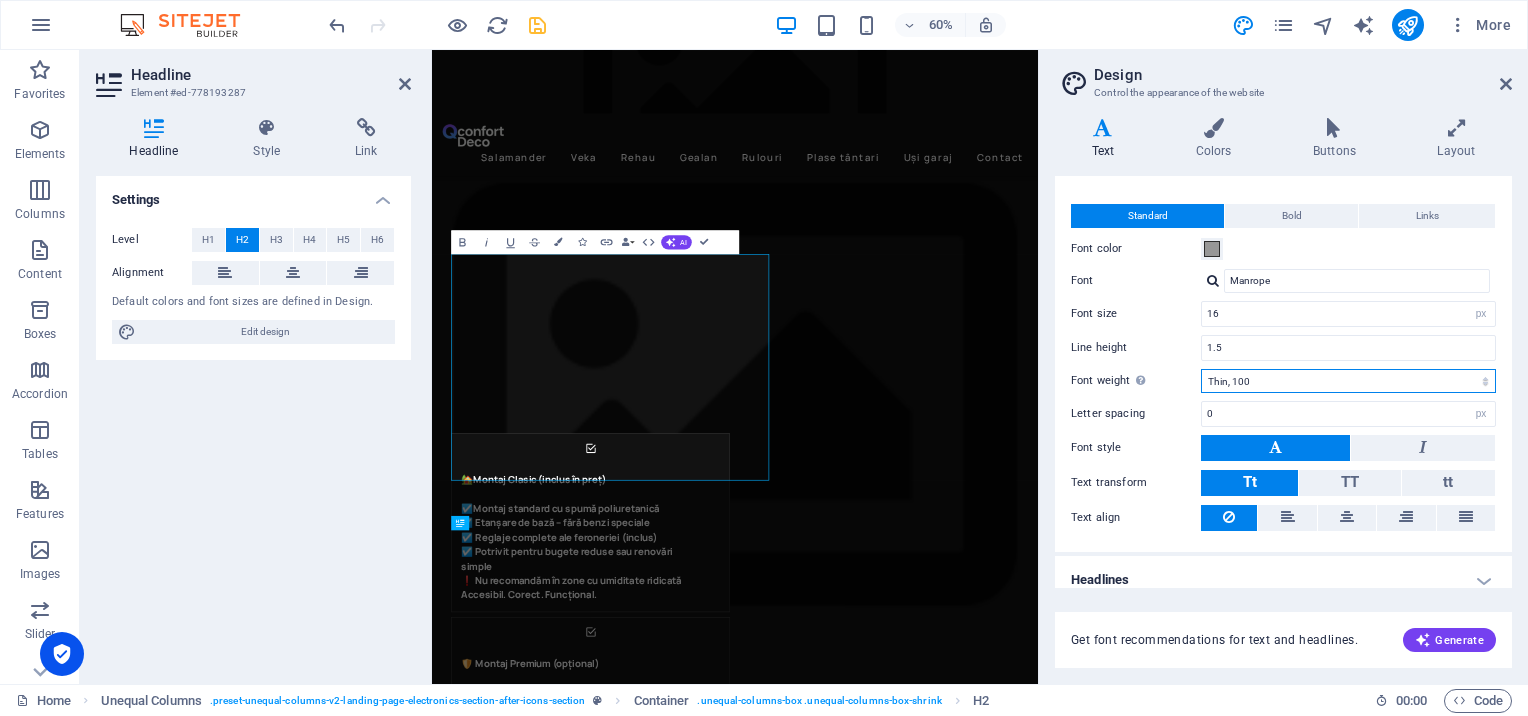 click on "Thin, 100 Extra-light, 200 Light, 300 Regular, 400 Medium, 500 Semi-bold, 600 Bold, 700 Extra-bold, 800 Black, 900" at bounding box center (1348, 381) 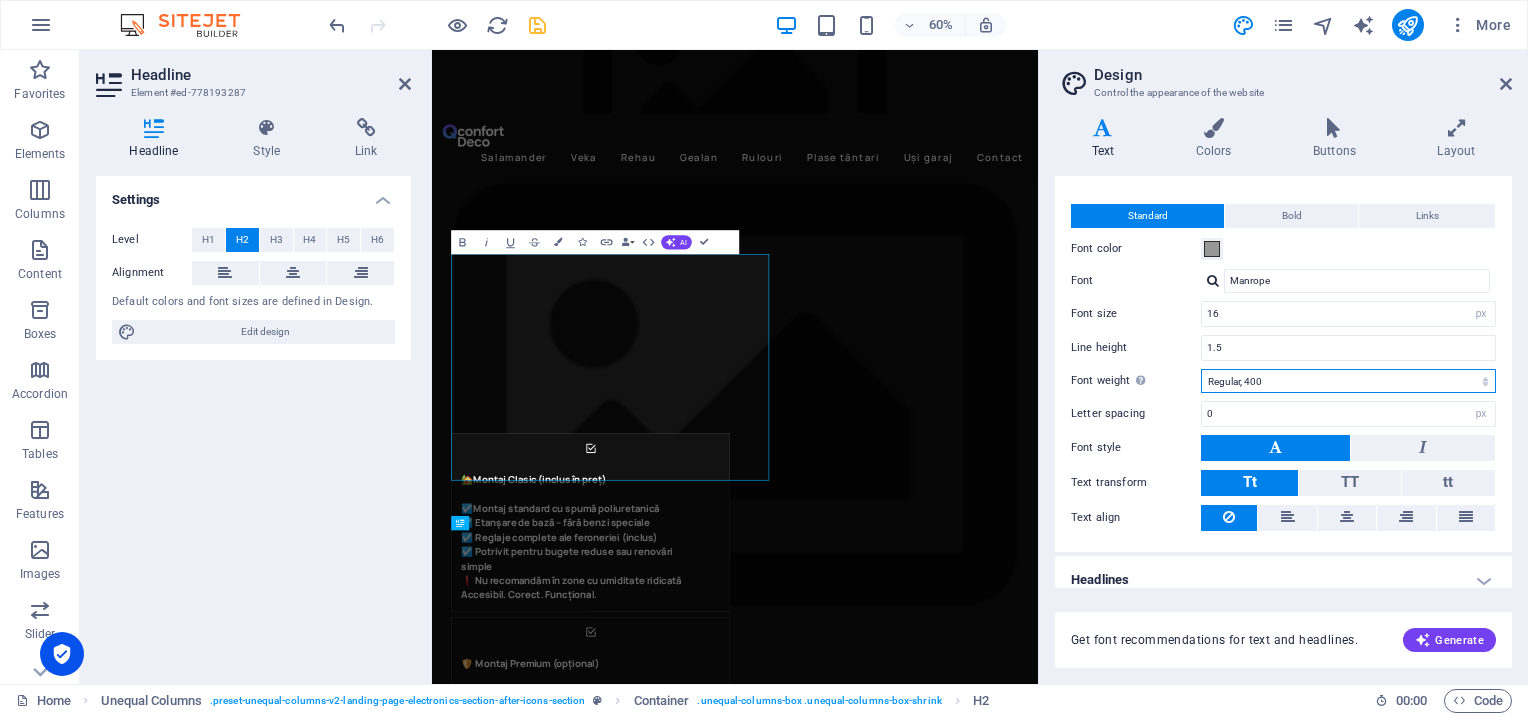 click on "Thin, 100 Extra-light, 200 Light, 300 Regular, 400 Medium, 500 Semi-bold, 600 Bold, 700 Extra-bold, 800 Black, 900" at bounding box center [1348, 381] 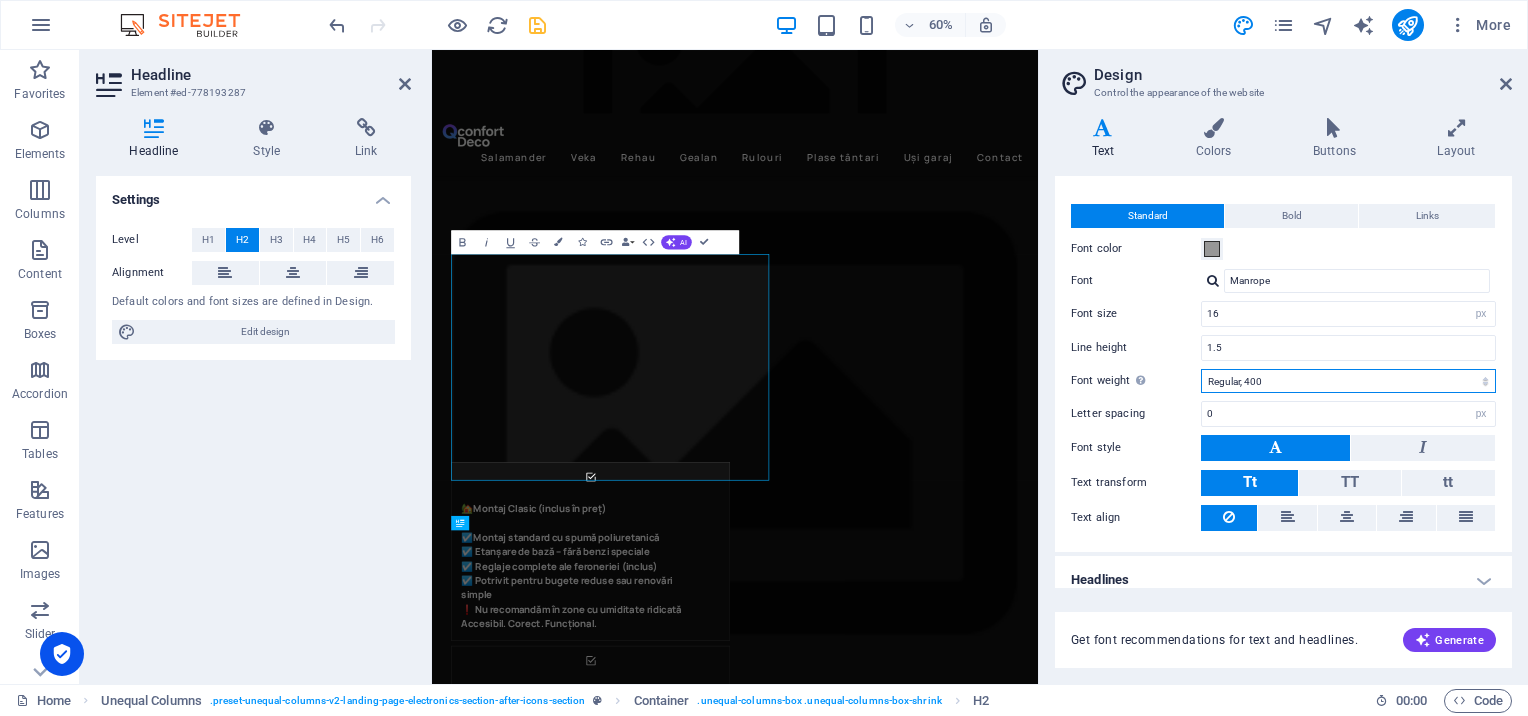 scroll, scrollTop: 2644, scrollLeft: 0, axis: vertical 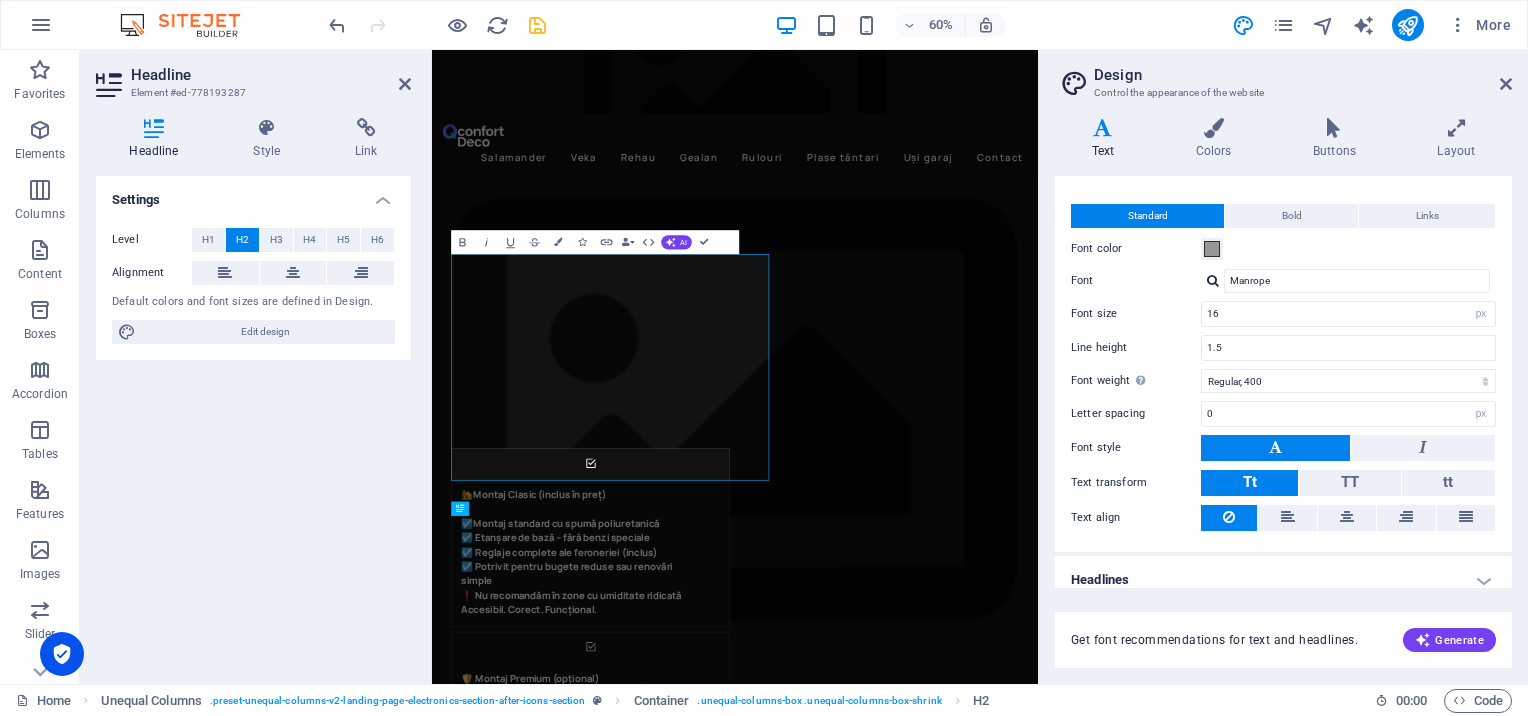 click on "Standard Bold Links Font color Font Manrope Font size 16 rem px Line height 1.5 Font weight To display the font weight correctly, it may need to be enabled.  Manage Fonts Thin, 100 Extra-light, 200 Light, 300 Regular, 400 Medium, 500 Semi-bold, 600 Bold, 700 Extra-bold, 800 Black, 900 Letter spacing 0 rem px Font style Text transform Tt TT tt Text align Font weight To display the font weight correctly, it may need to be enabled.  Manage Fonts Thin, 100 Extra-light, 200 Light, 300 Regular, 400 Medium, 500 Semi-bold, 600 Bold, 700 Extra-bold, 800 Black, 900 Default Hover / Active Font color Font color Decoration Decoration Transition duration 0.3 s Transition function Ease Ease In Ease Out Ease In/Ease Out Linear" at bounding box center [1283, 368] 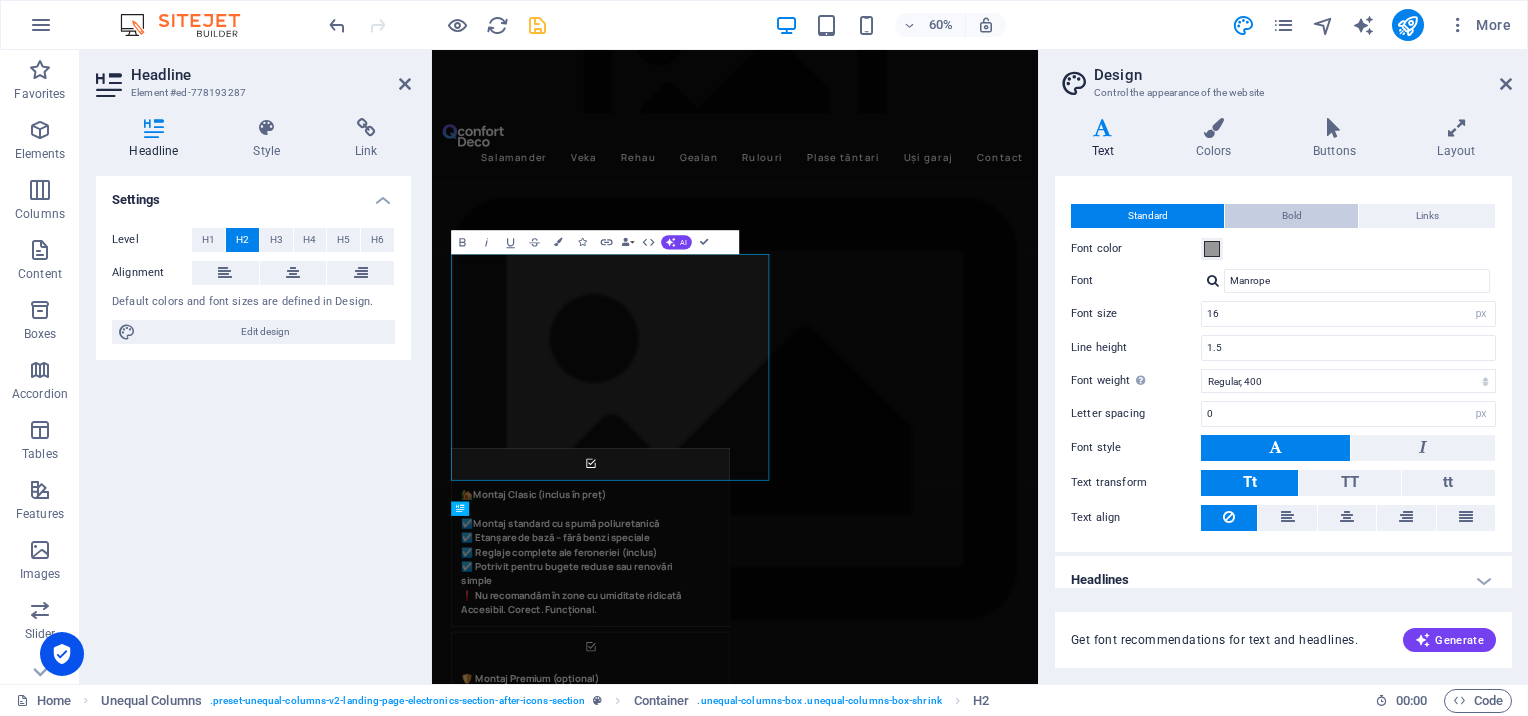 click on "Bold" at bounding box center (1291, 216) 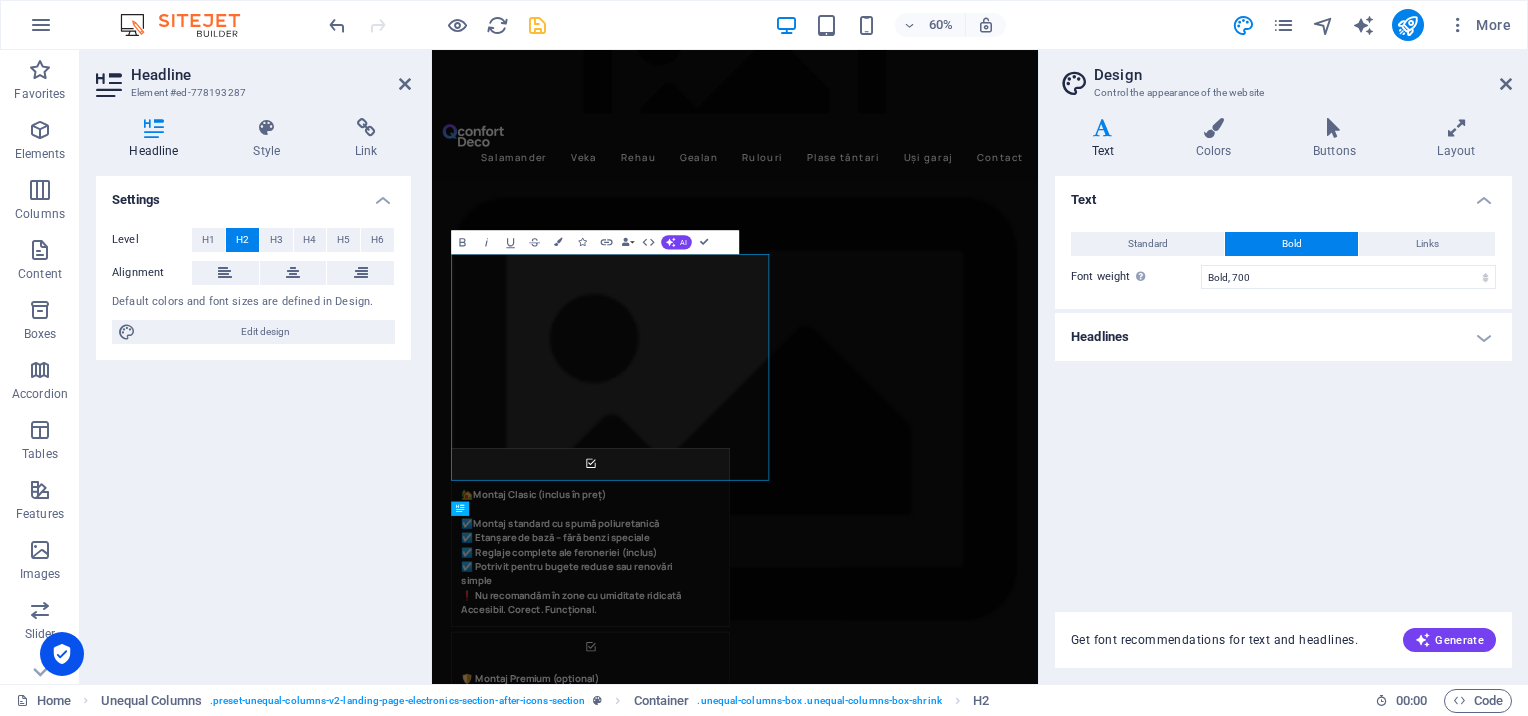 scroll, scrollTop: 0, scrollLeft: 0, axis: both 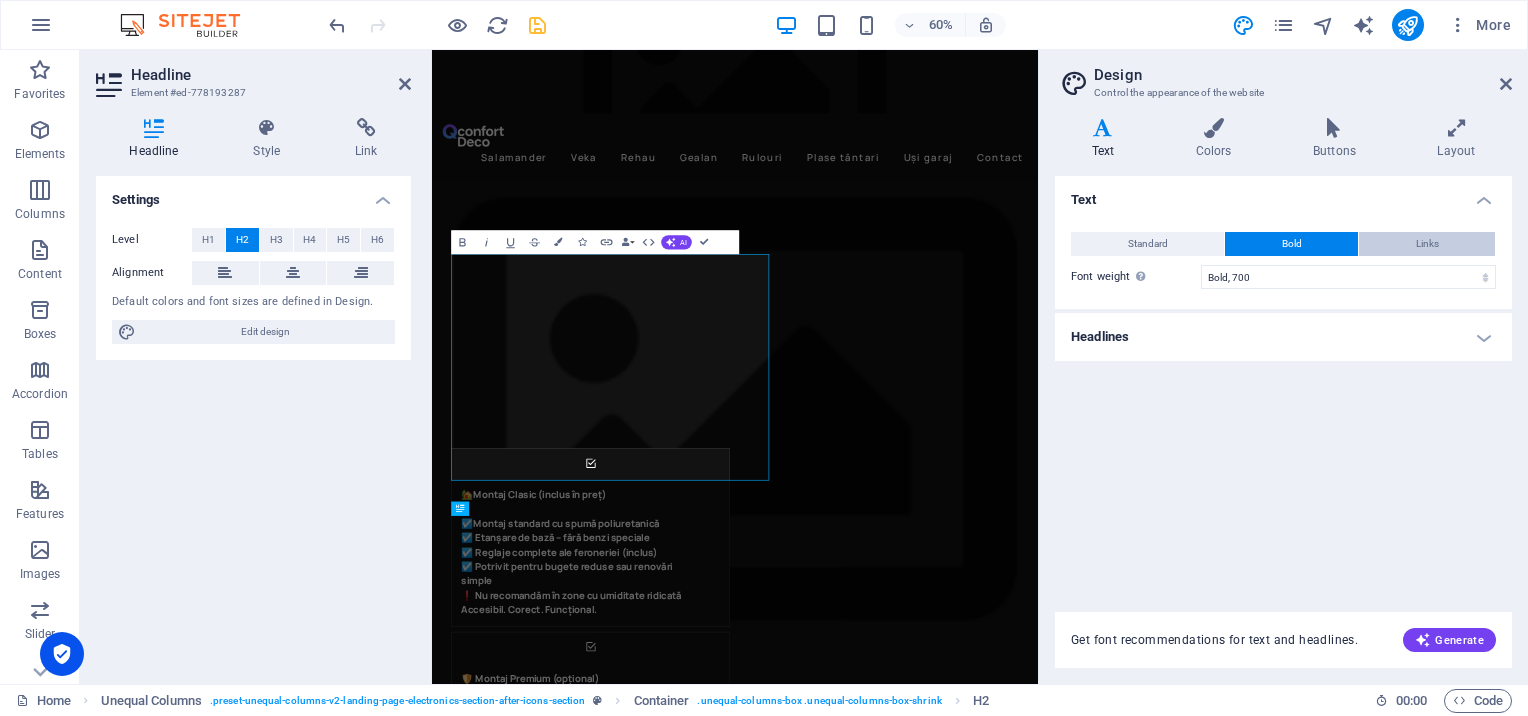 click on "Links" at bounding box center [1427, 244] 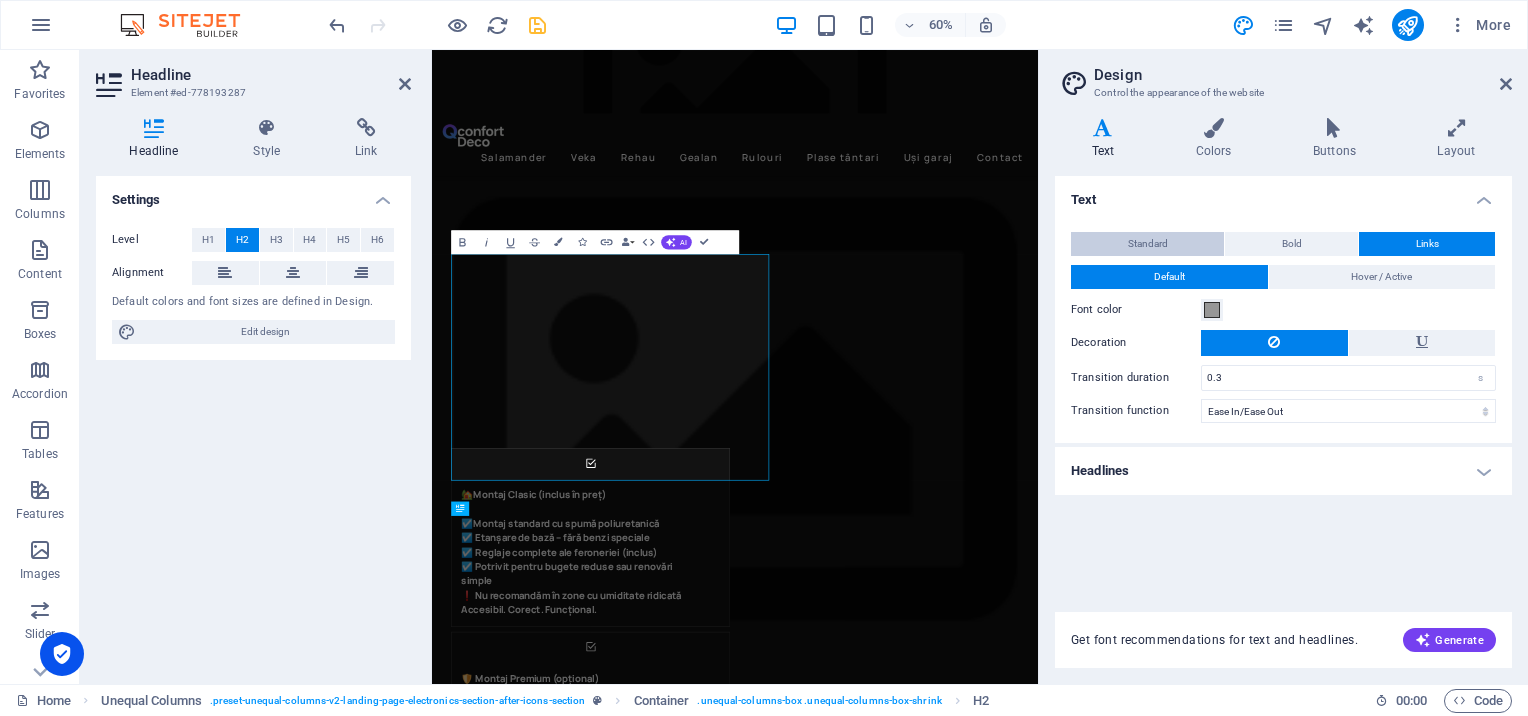 click on "Standard" at bounding box center (1148, 244) 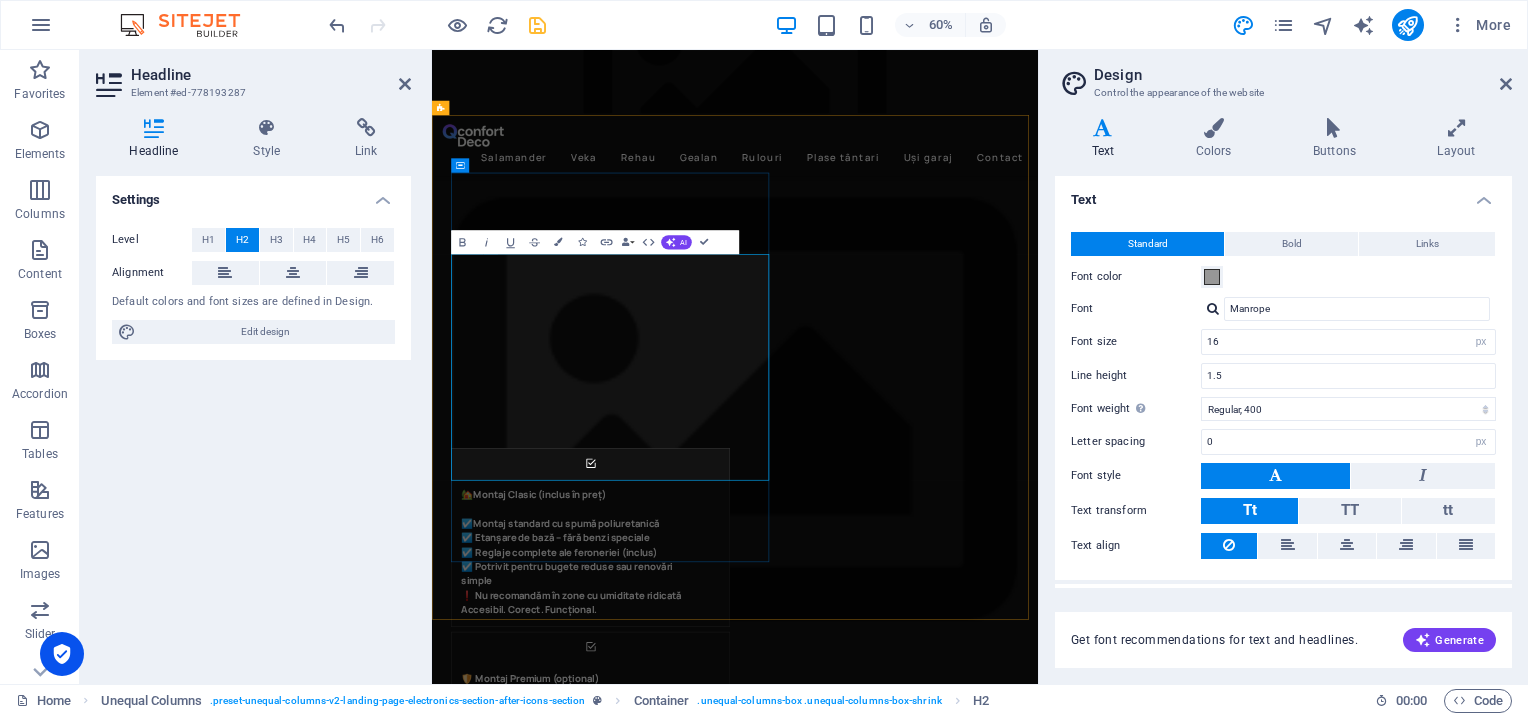 click on "Dacă casa ta ar vorbi, ar alege tâmplăria Salamander  cu feroneria Roto." at bounding box center [953, 3273] 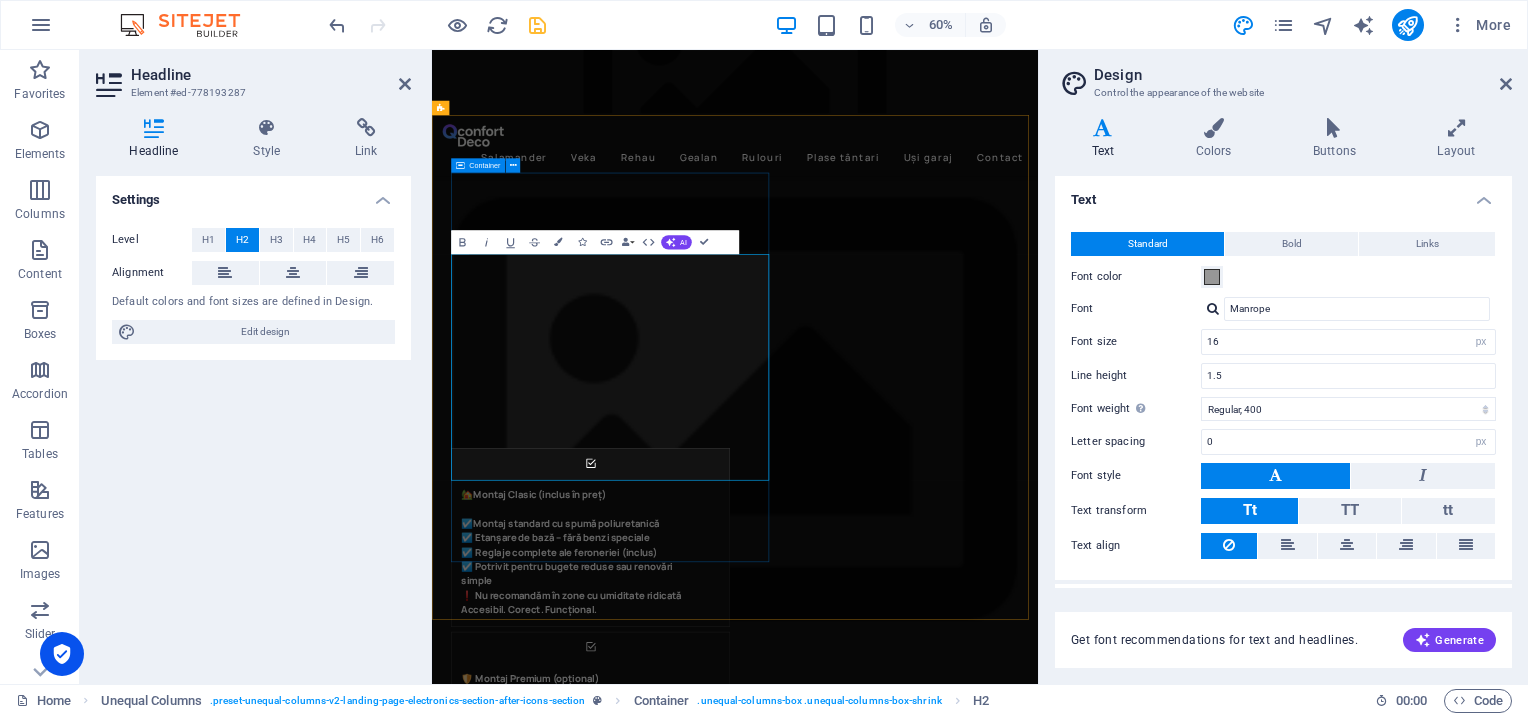click on "Dacă casa ta ar vorbi, ar alege tâmplăria Salamander  cu feroneria Roto." at bounding box center (953, 3273) 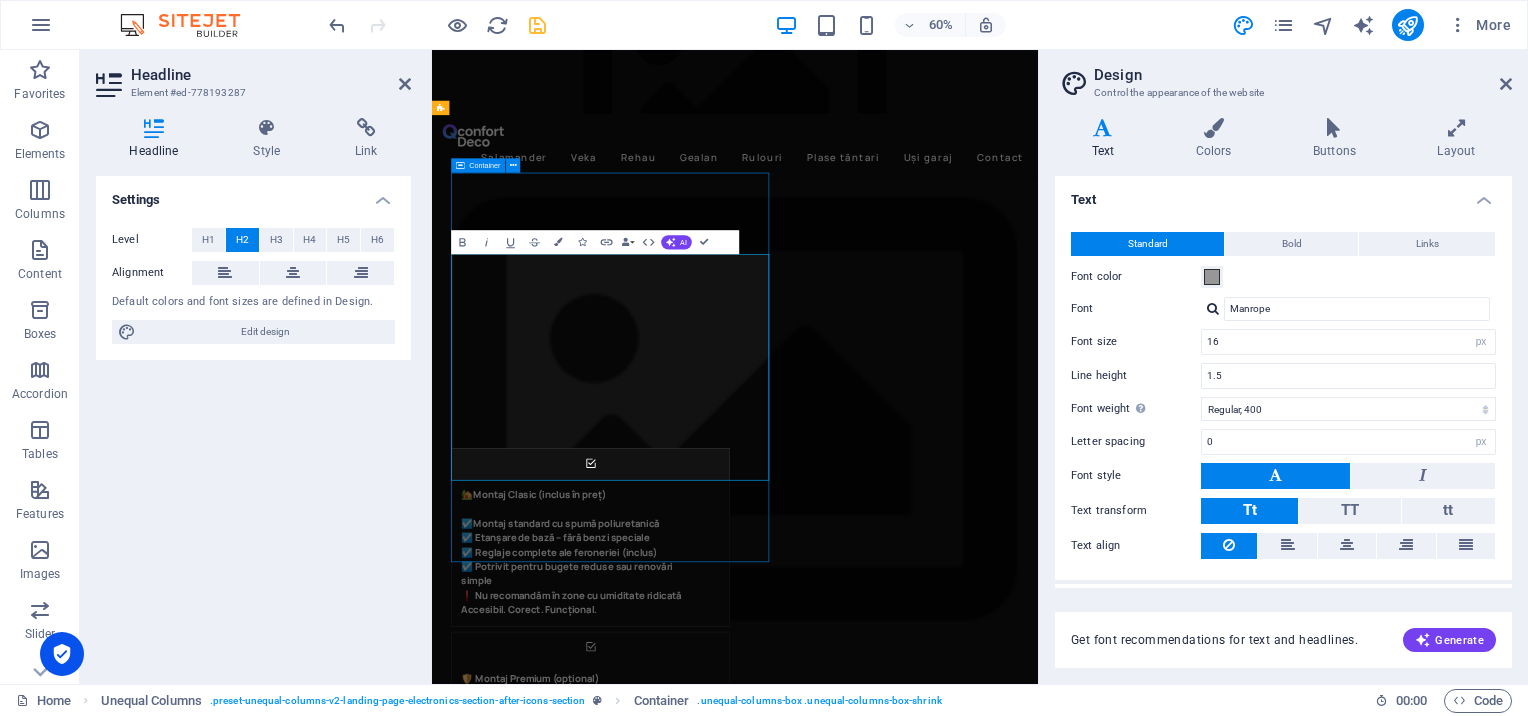 scroll, scrollTop: 2304, scrollLeft: 0, axis: vertical 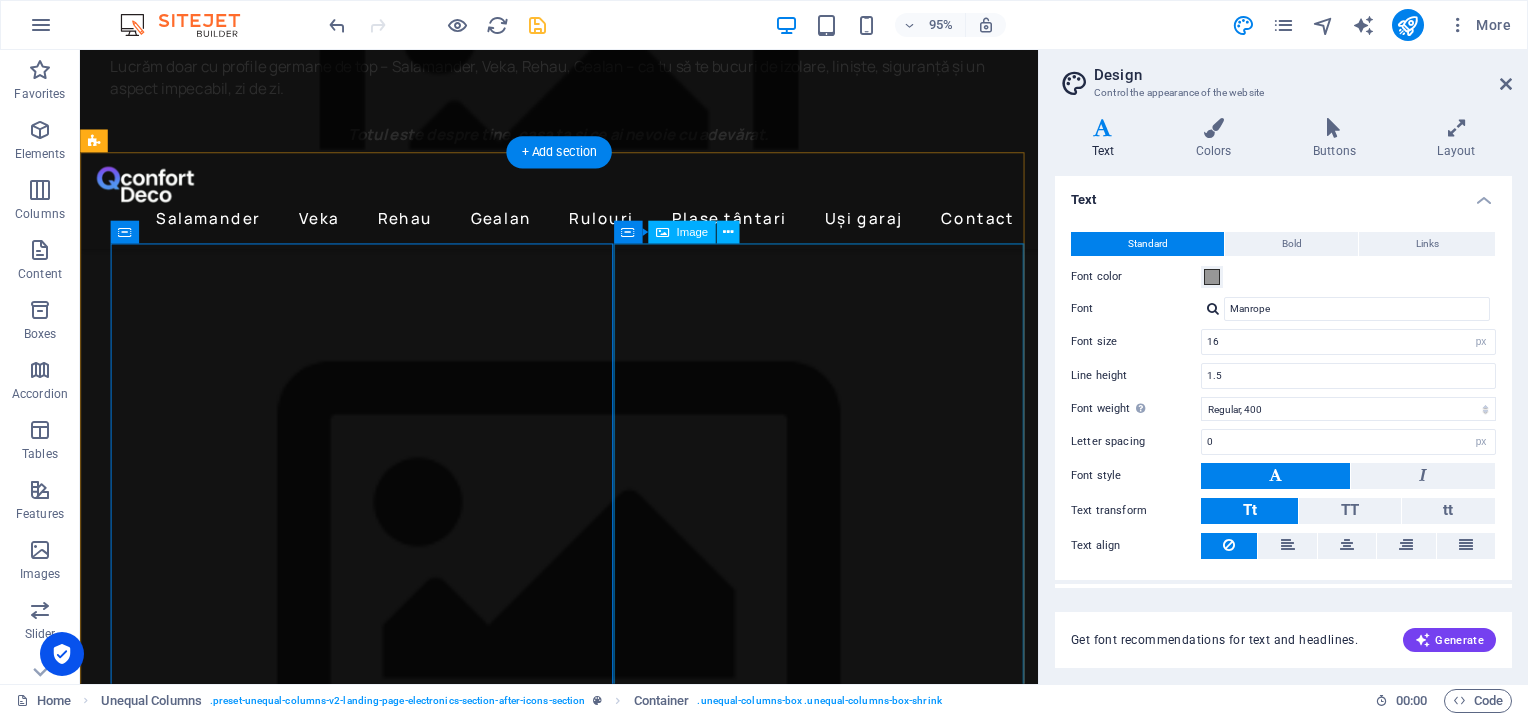 click at bounding box center [600, 4056] 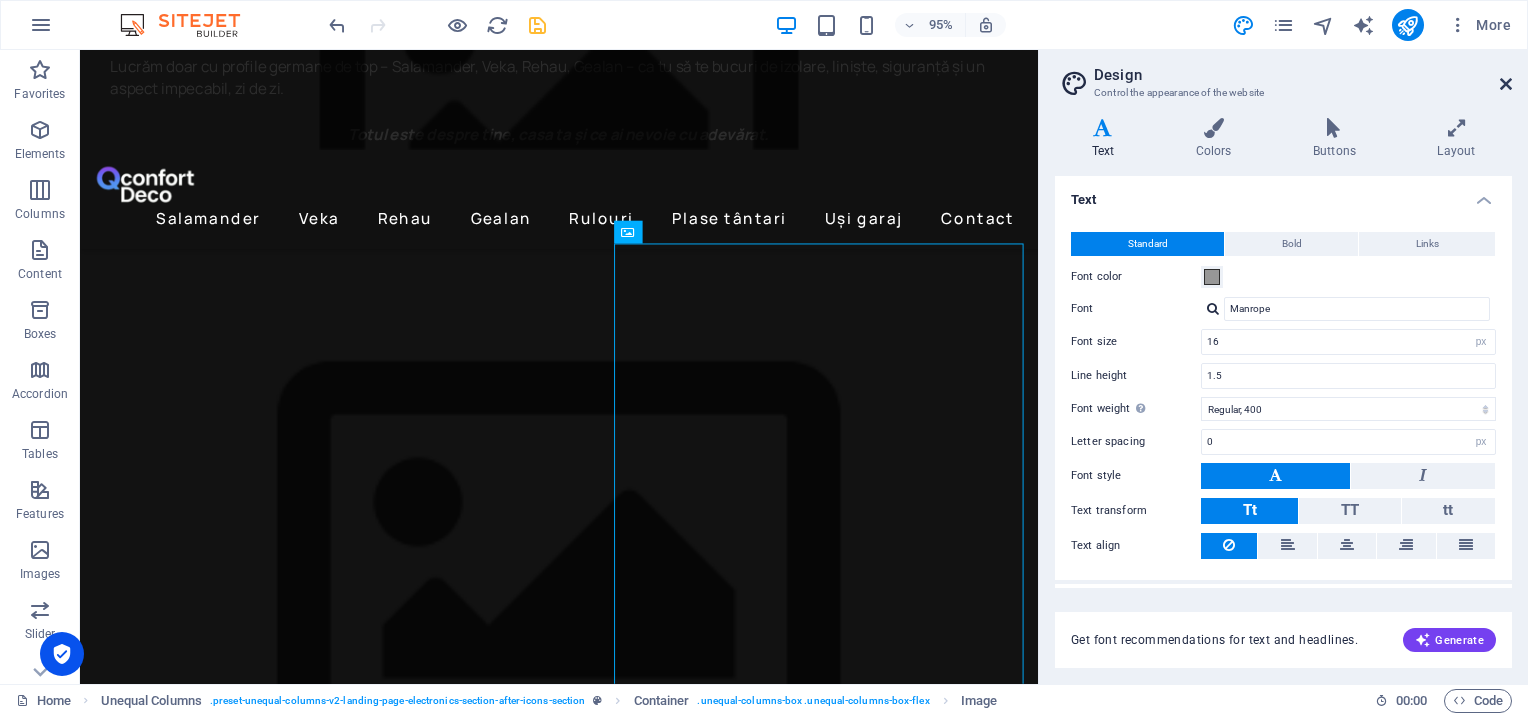 click at bounding box center [1506, 84] 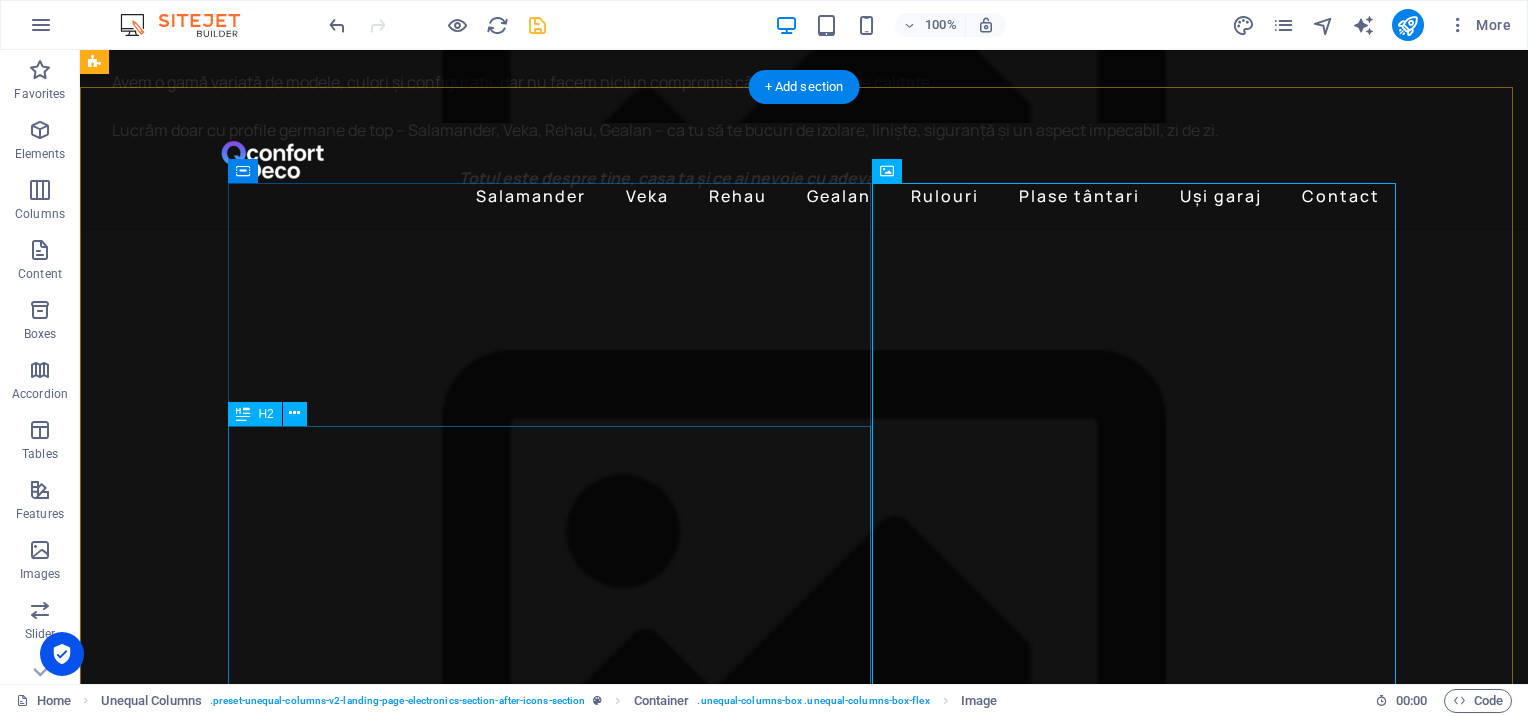 scroll, scrollTop: 2326, scrollLeft: 0, axis: vertical 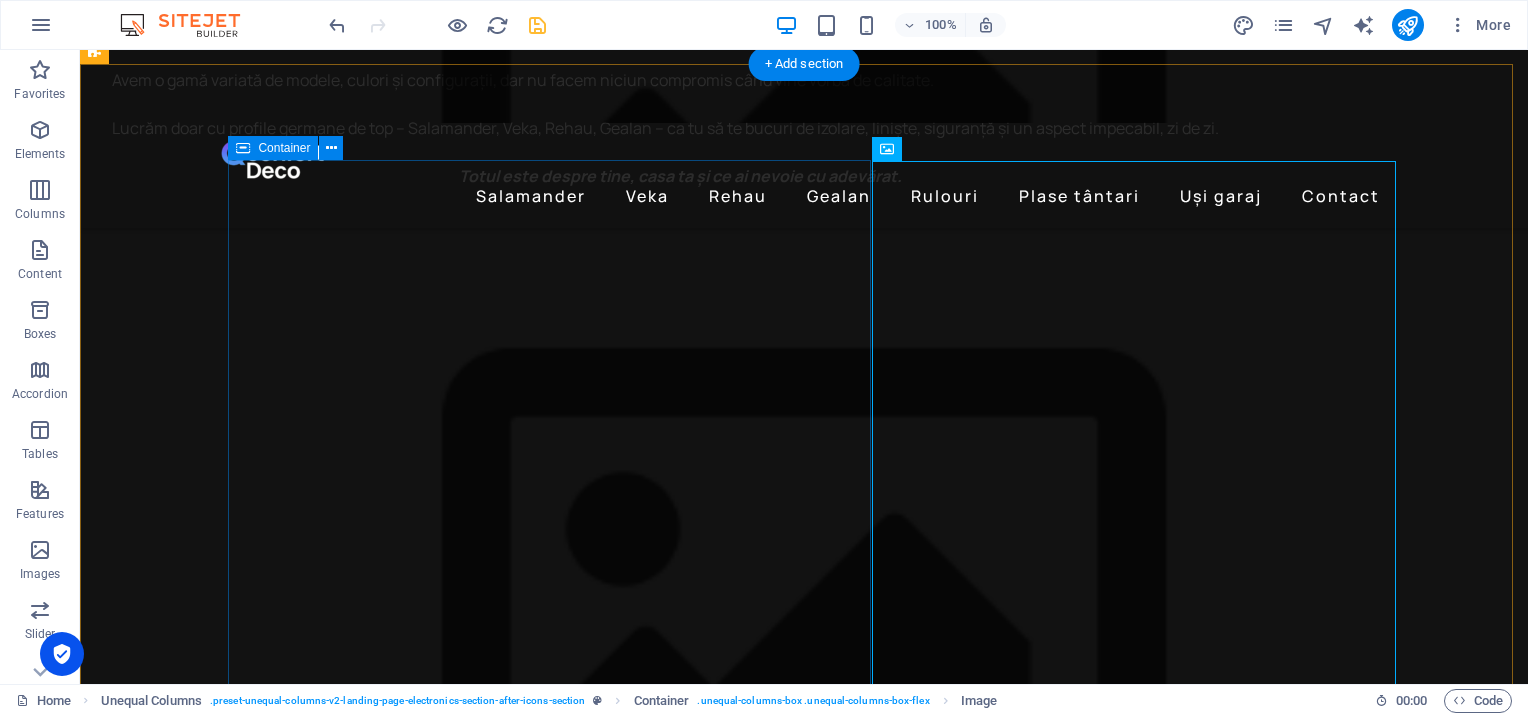 click on "Dacă casa ta ar vorbi, ar alege tâmplăria Salamander  cu feroneria Roto." at bounding box center [696, 3106] 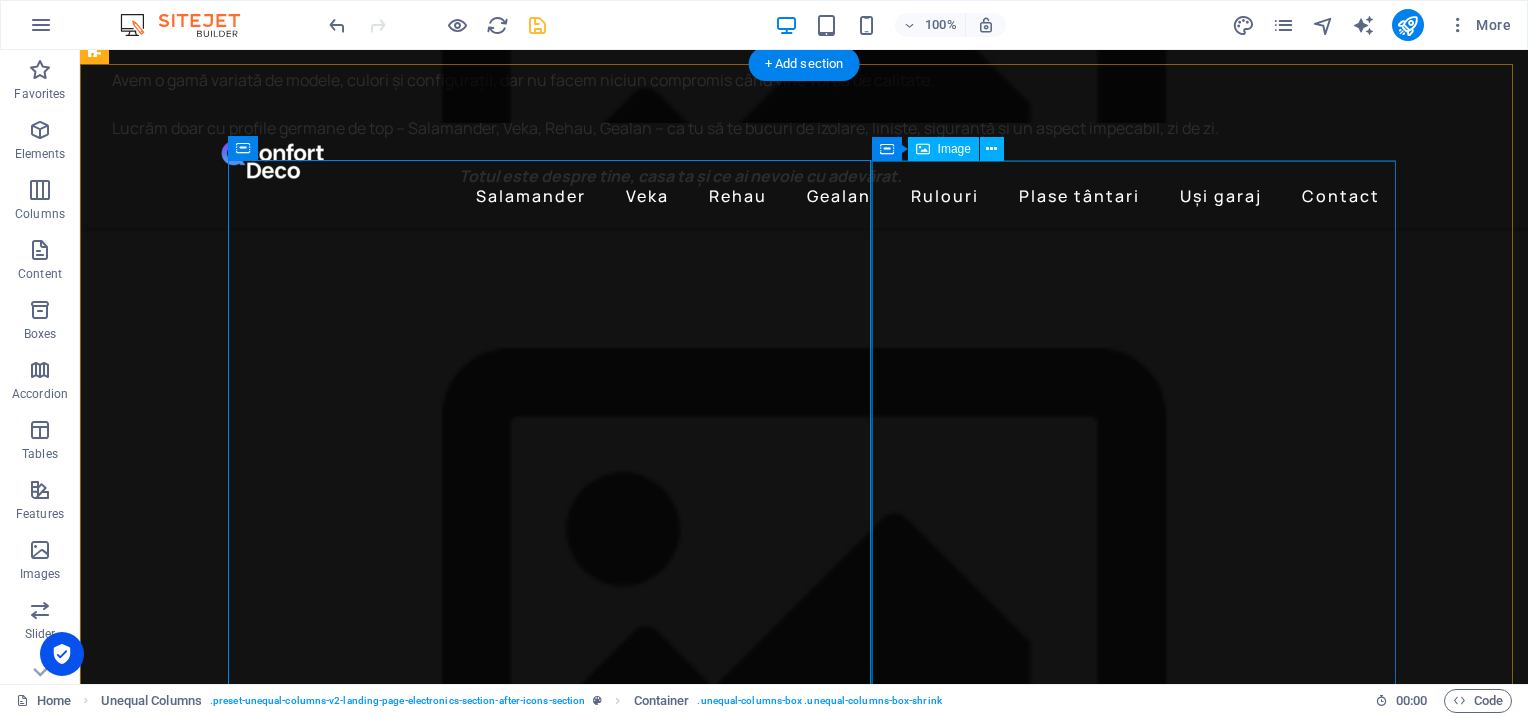 click at bounding box center (696, 3746) 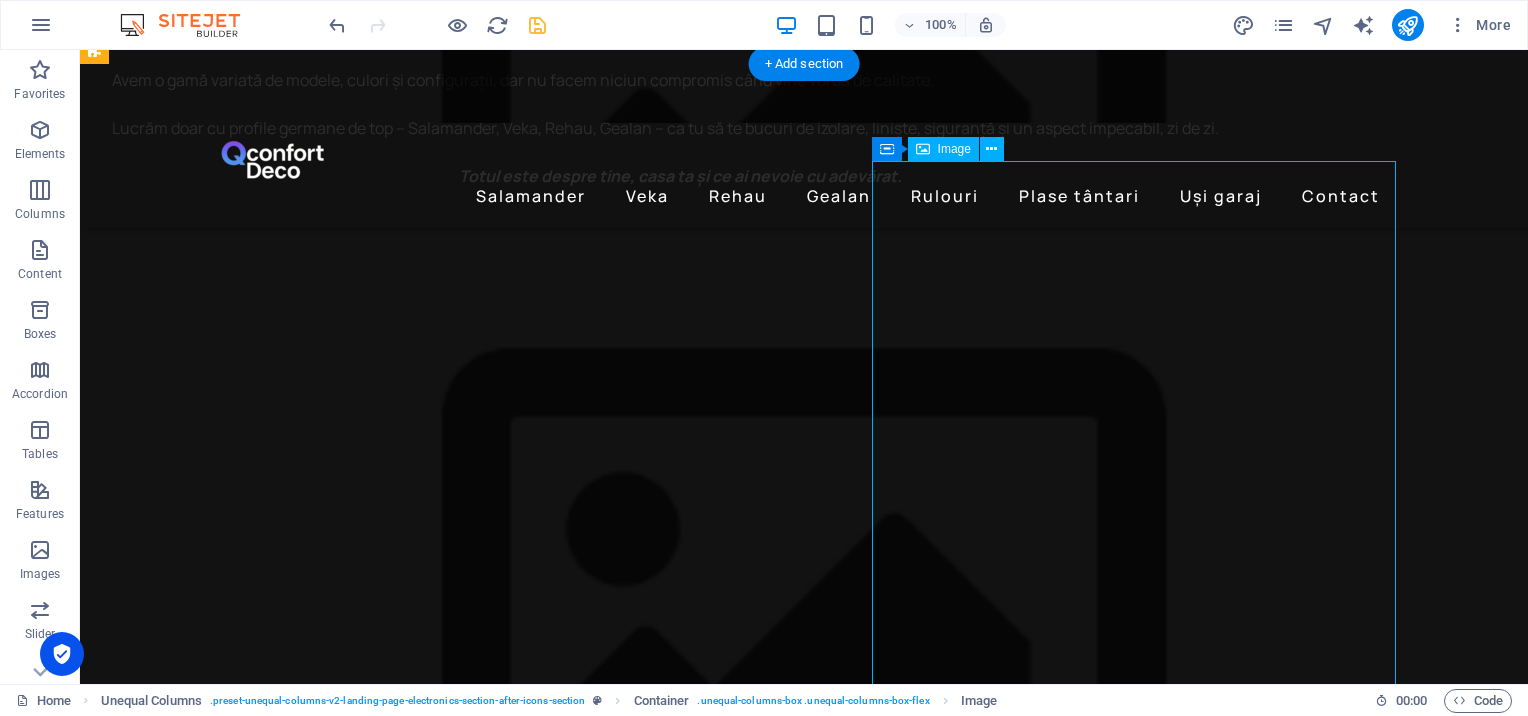 click at bounding box center [696, 3746] 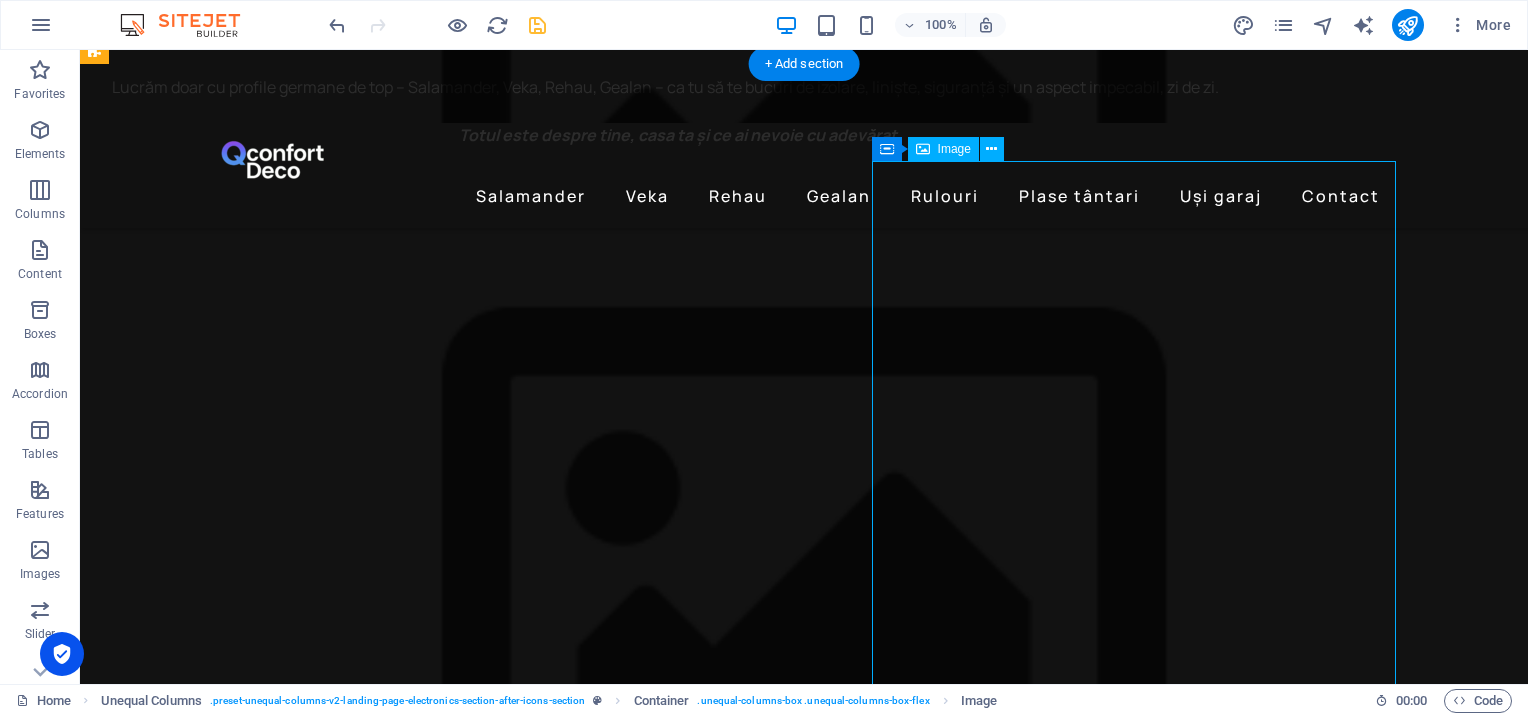 scroll, scrollTop: 2336, scrollLeft: 0, axis: vertical 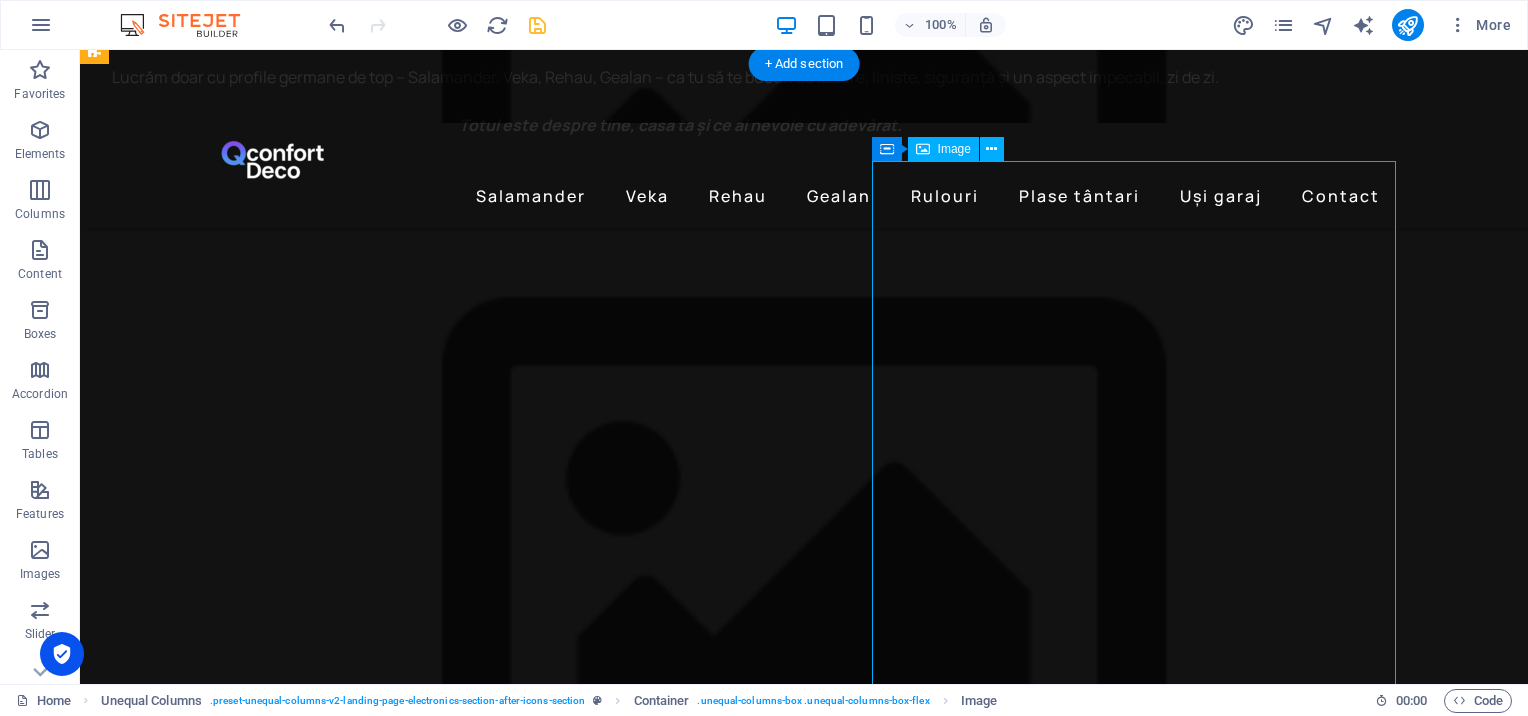 select on "px" 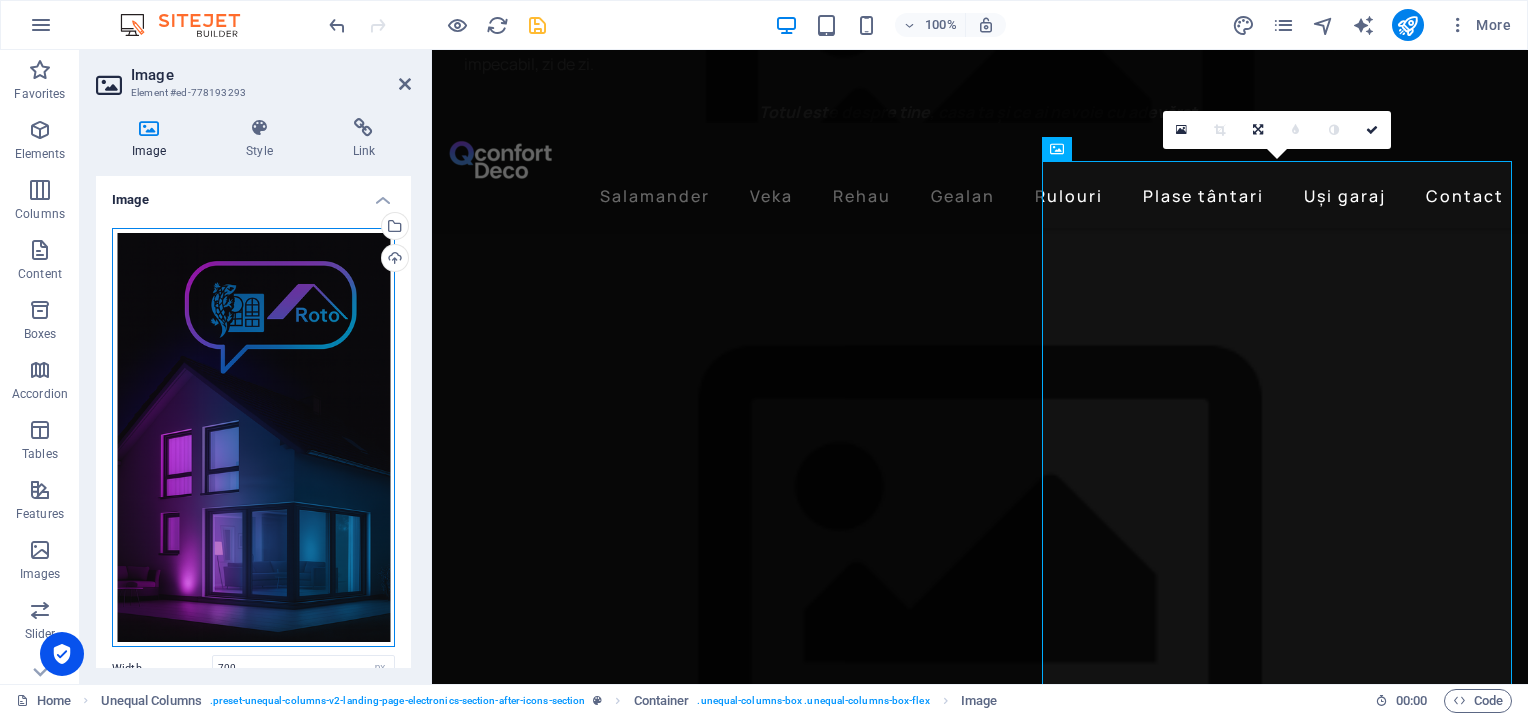 click on "Drag files here, click to choose files or select files from Files or our free stock photos & videos" at bounding box center [253, 438] 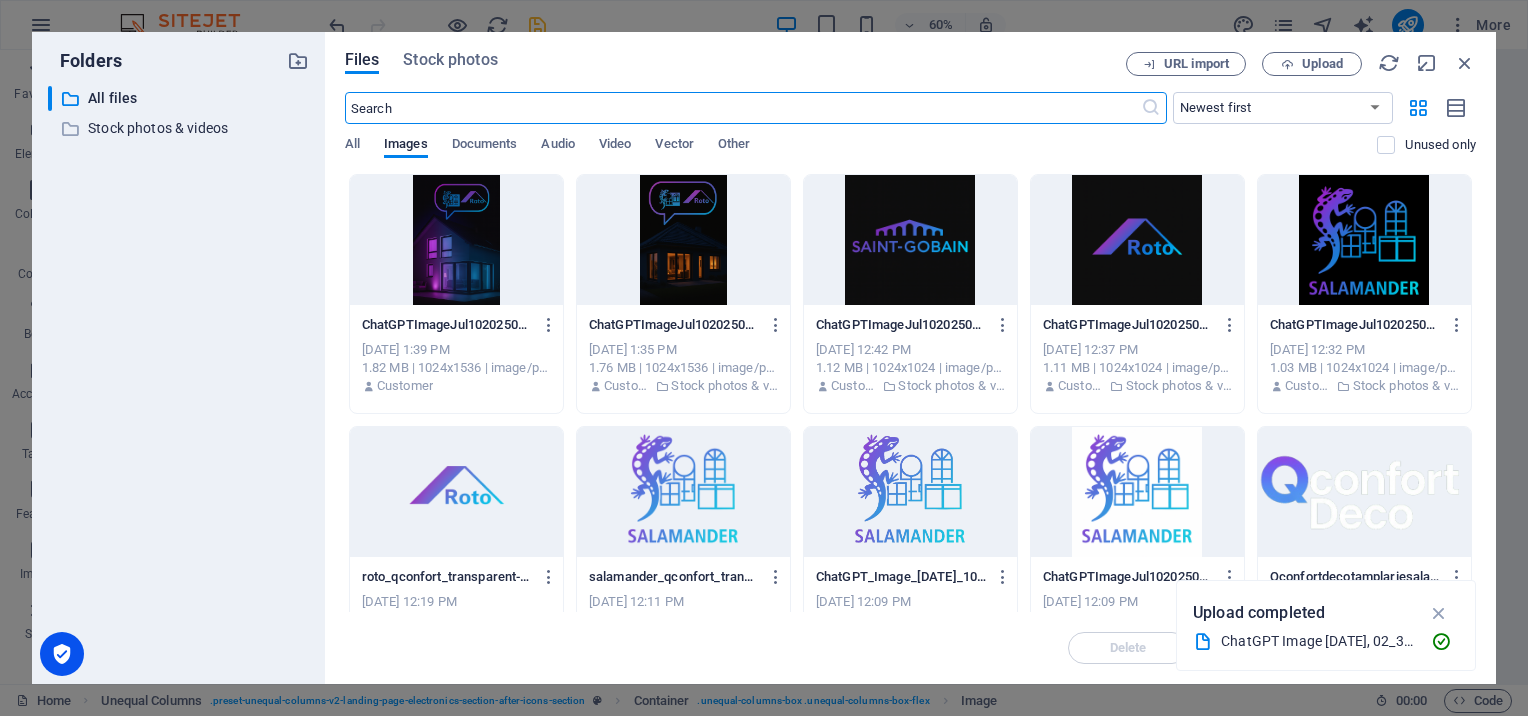 scroll, scrollTop: 2711, scrollLeft: 0, axis: vertical 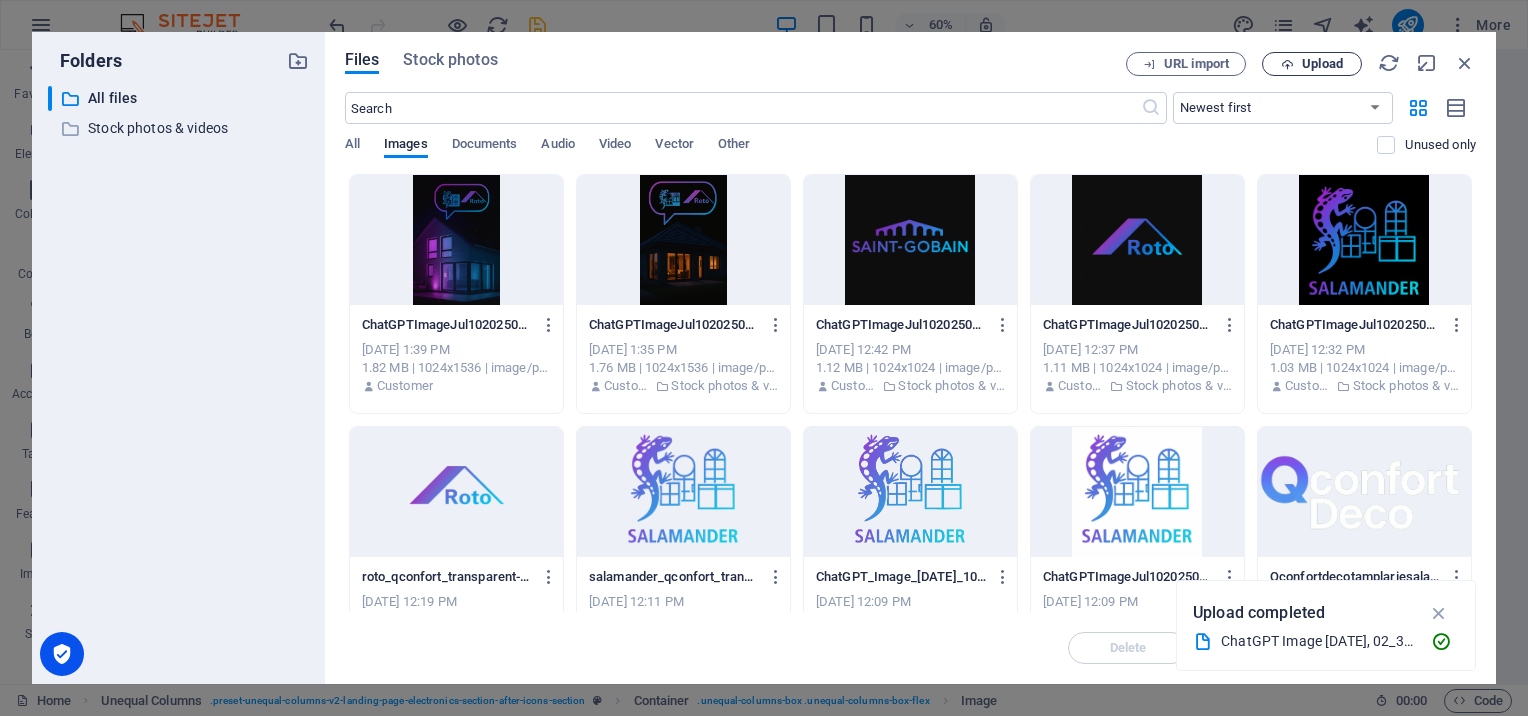 click on "Upload" at bounding box center (1322, 64) 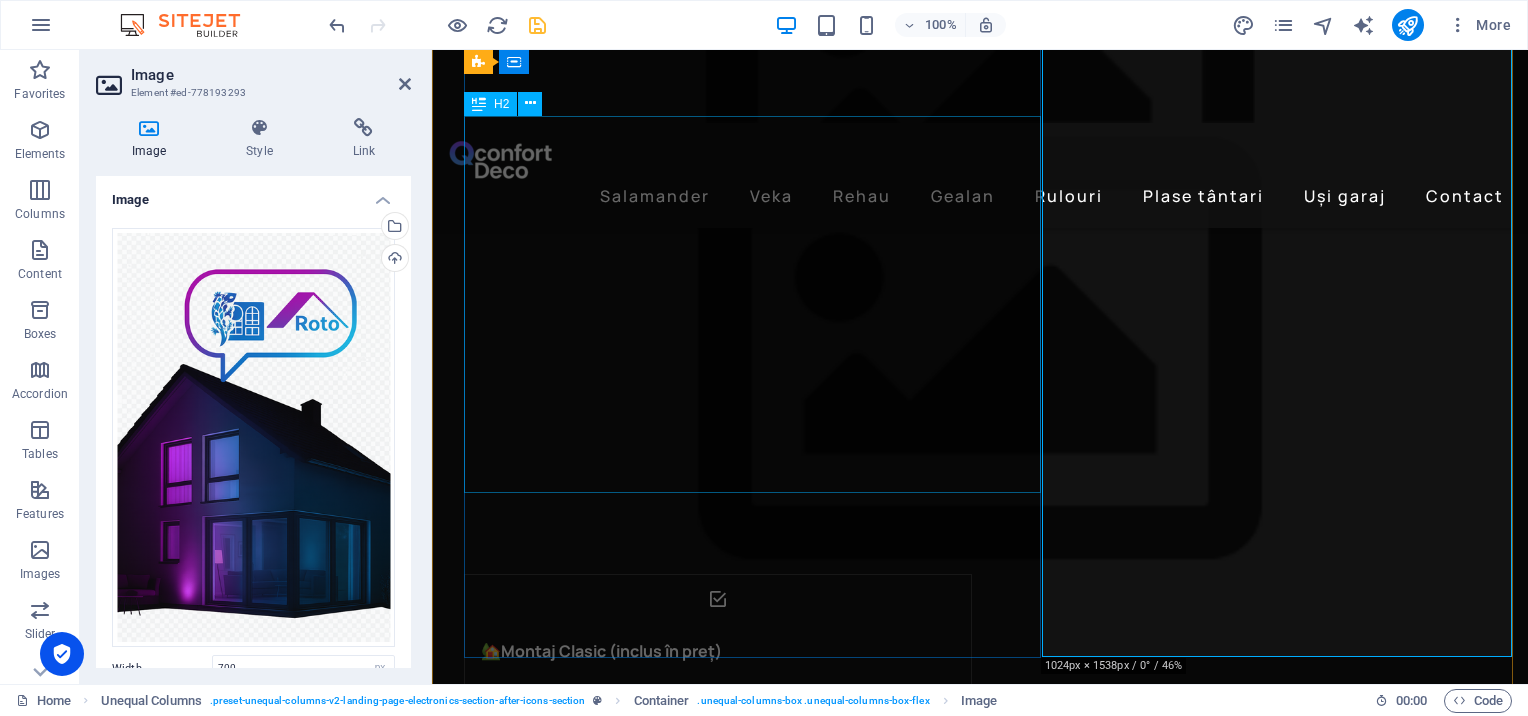 scroll, scrollTop: 2544, scrollLeft: 0, axis: vertical 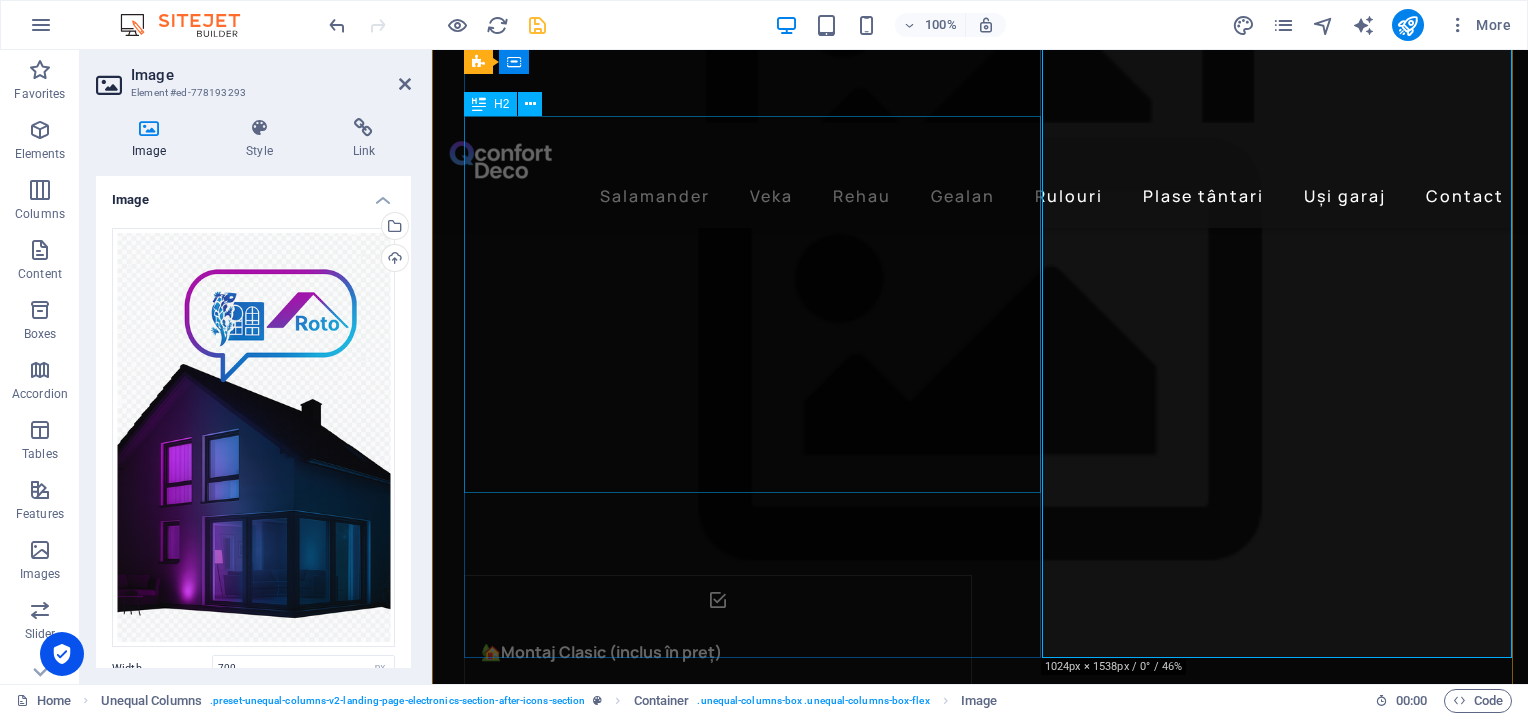 click on "Dacă casa ta ar vorbi, ar alege tâmplăria Salamander  cu feroneria Roto." at bounding box center (996, 2954) 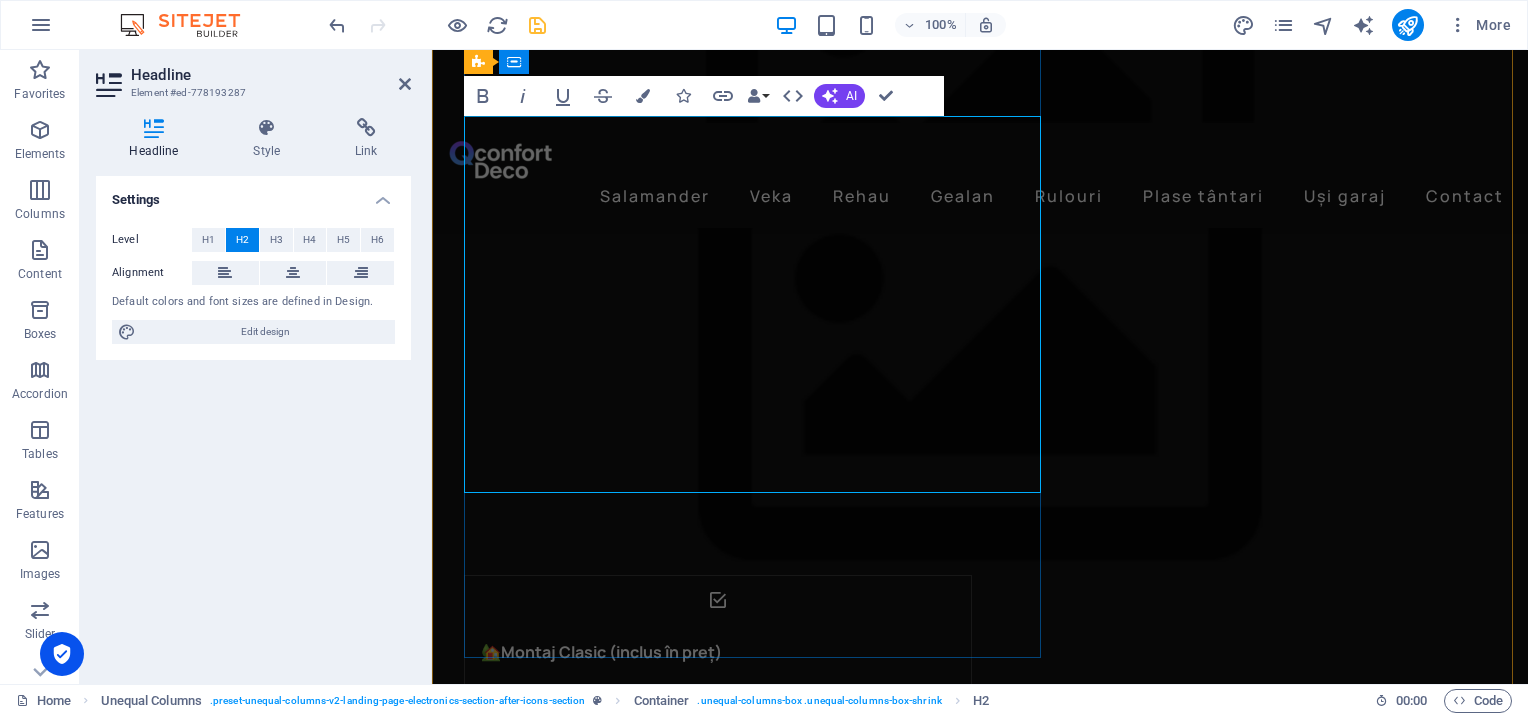 click on "Dacă casa ta ar vorbi, ar alege tâmplăria Salamander  cu feroneria Roto." at bounding box center [996, 2954] 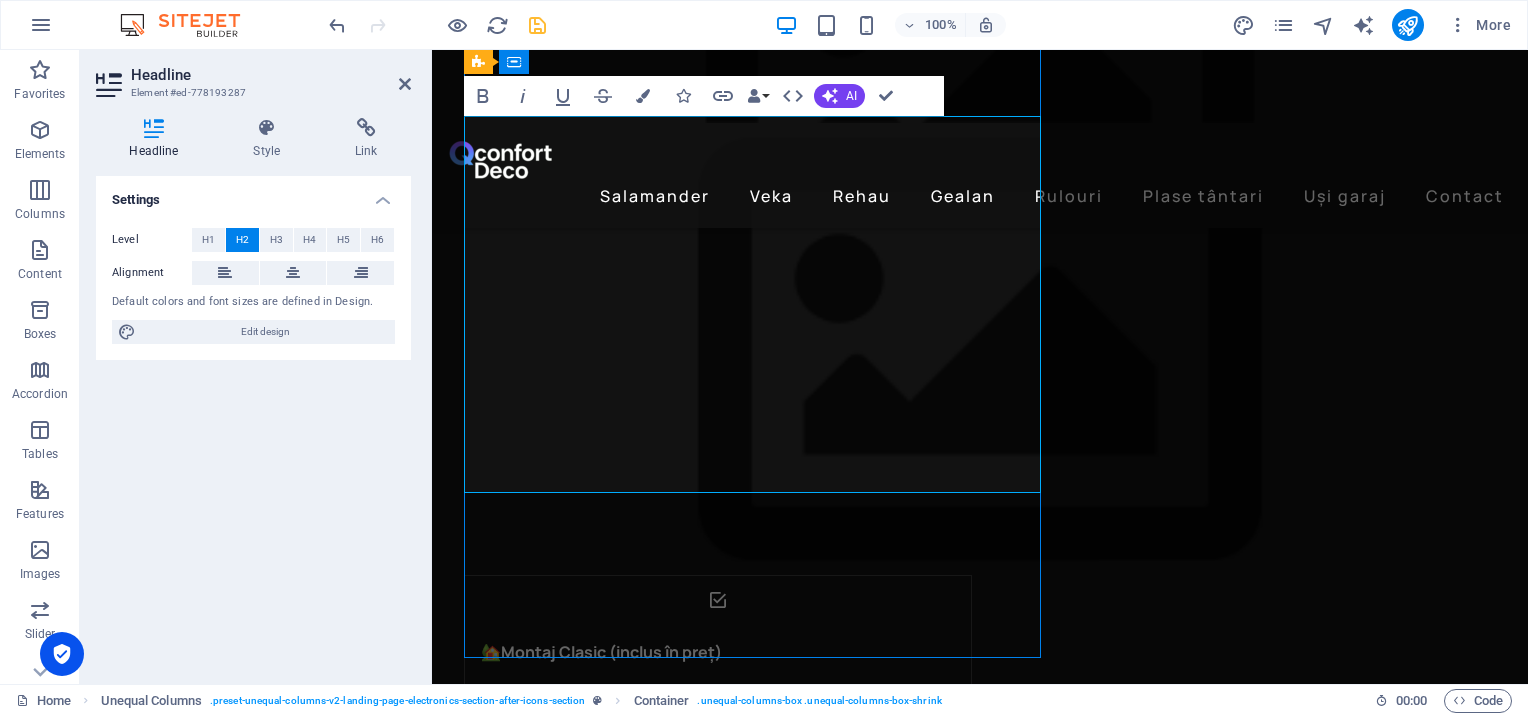 click on "ar alege tâmplăria Salamander  cu feroneria Roto." at bounding box center [888, 2992] 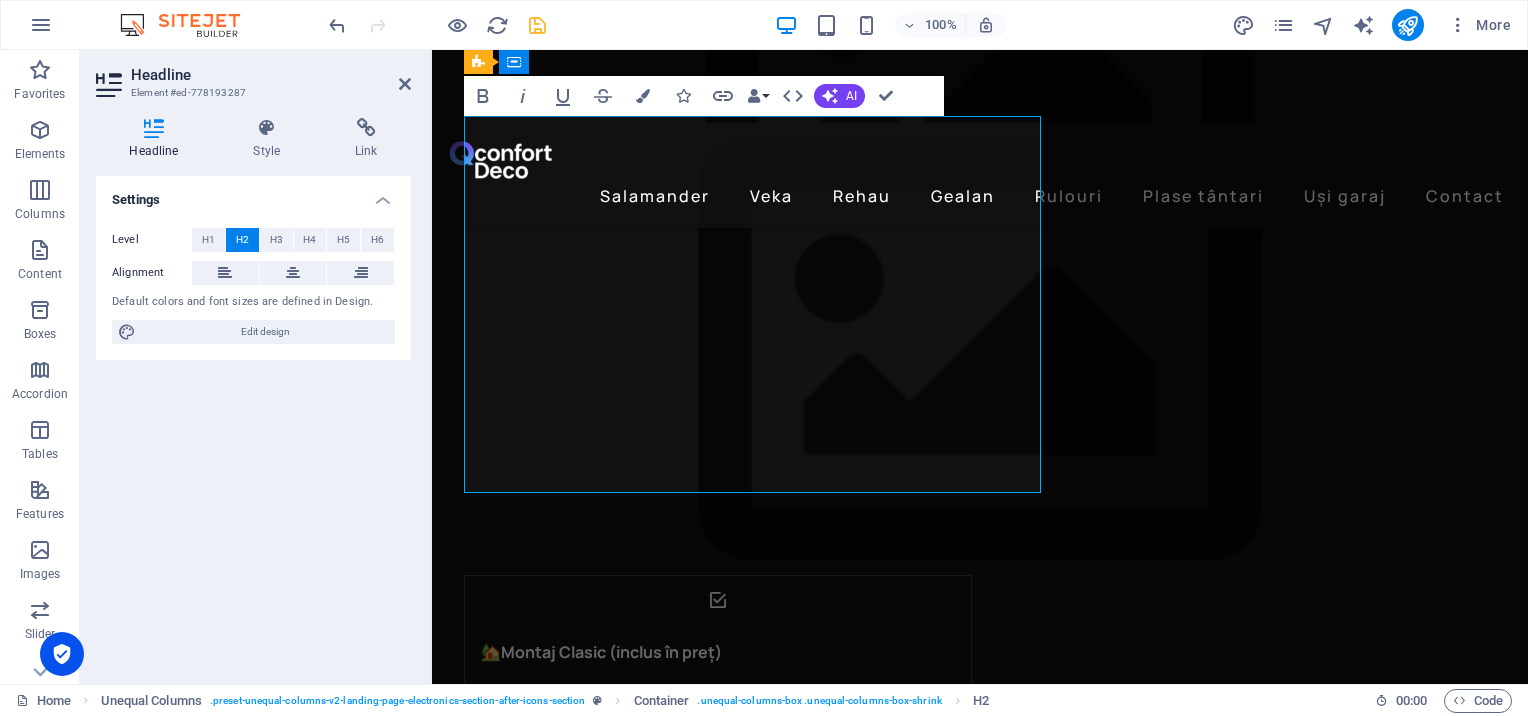 click on "Dacă casa ta ar vorbi, ar alege tâmplăria Salamander  cu feroneria Roto." at bounding box center [996, 2954] 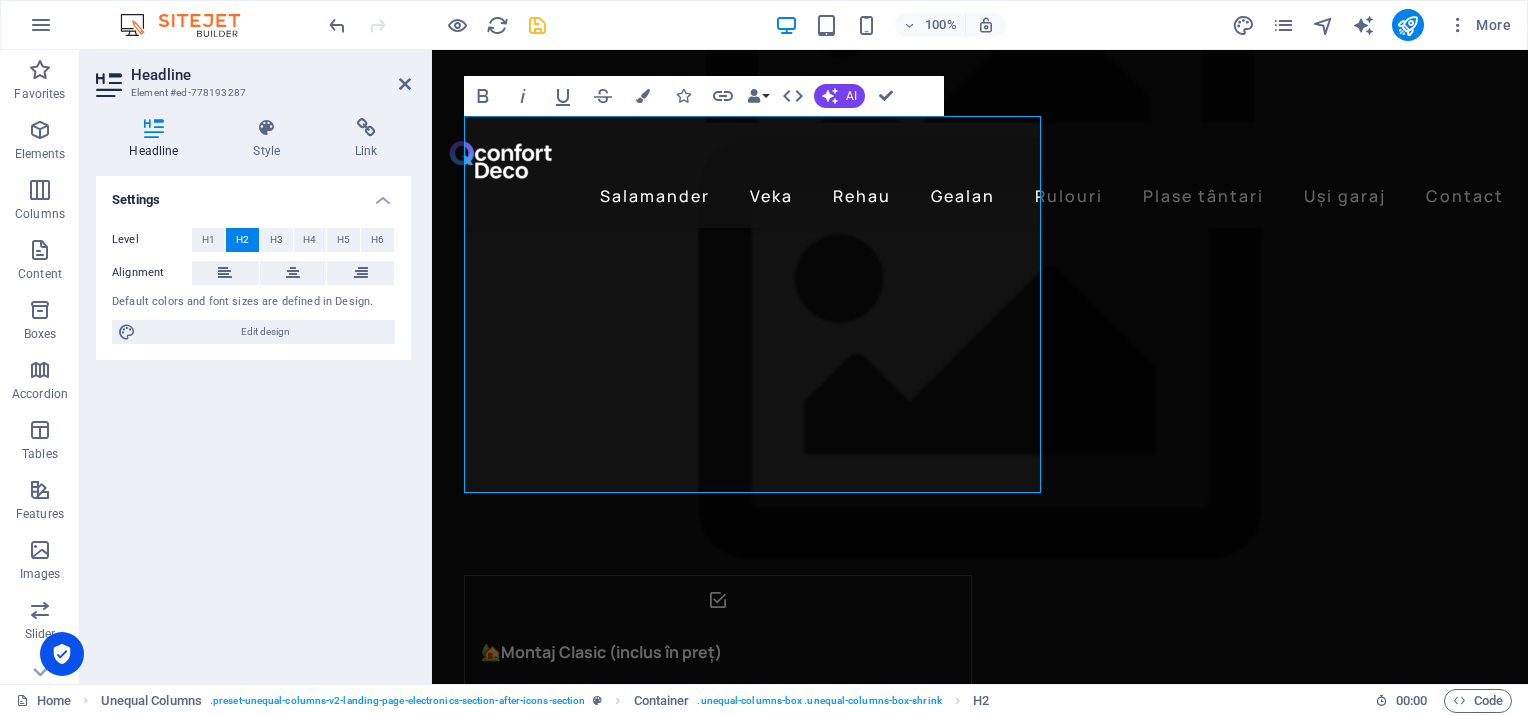 drag, startPoint x: 1001, startPoint y: 456, endPoint x: 426, endPoint y: 226, distance: 619.29395 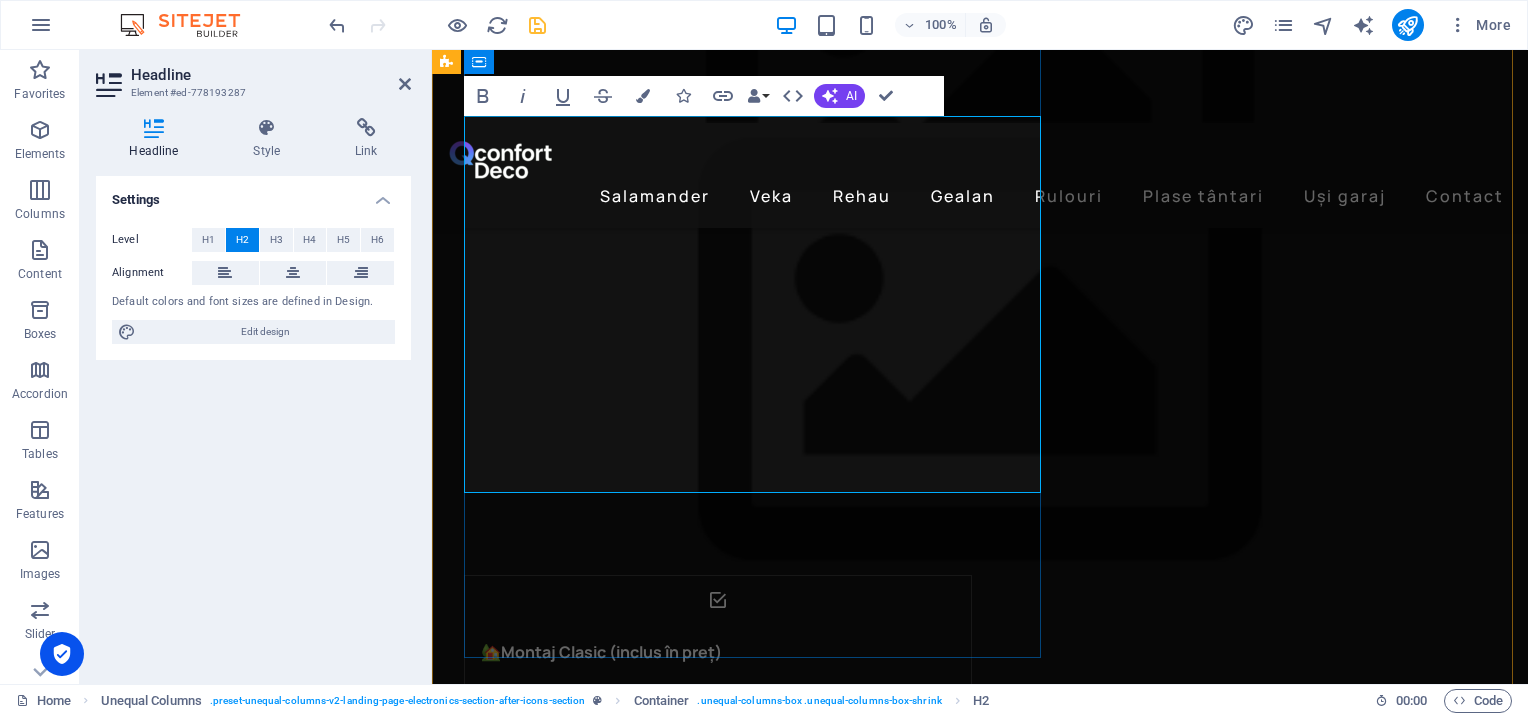 click on "ar alege tâmplăria Salamander  cu feroneria Roto." at bounding box center (888, 2992) 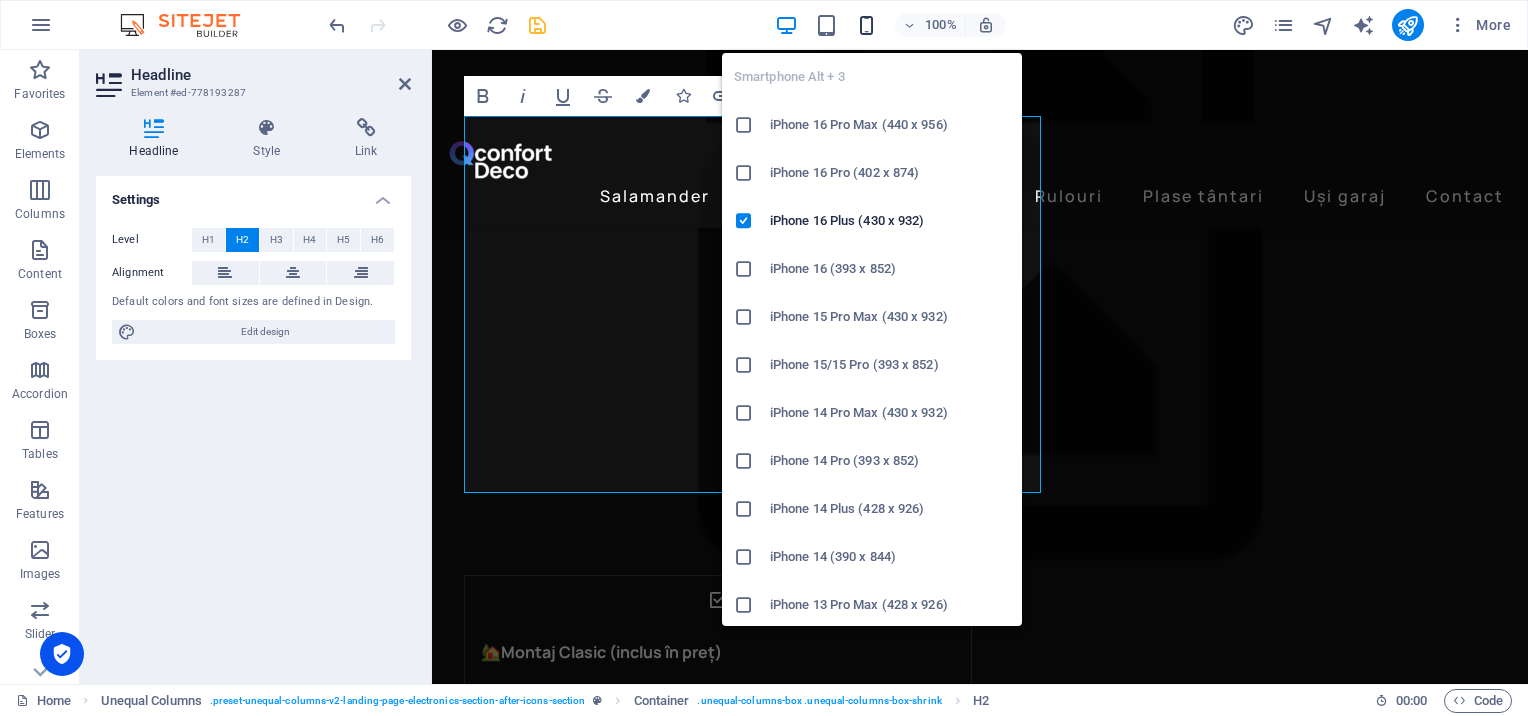 click at bounding box center (866, 25) 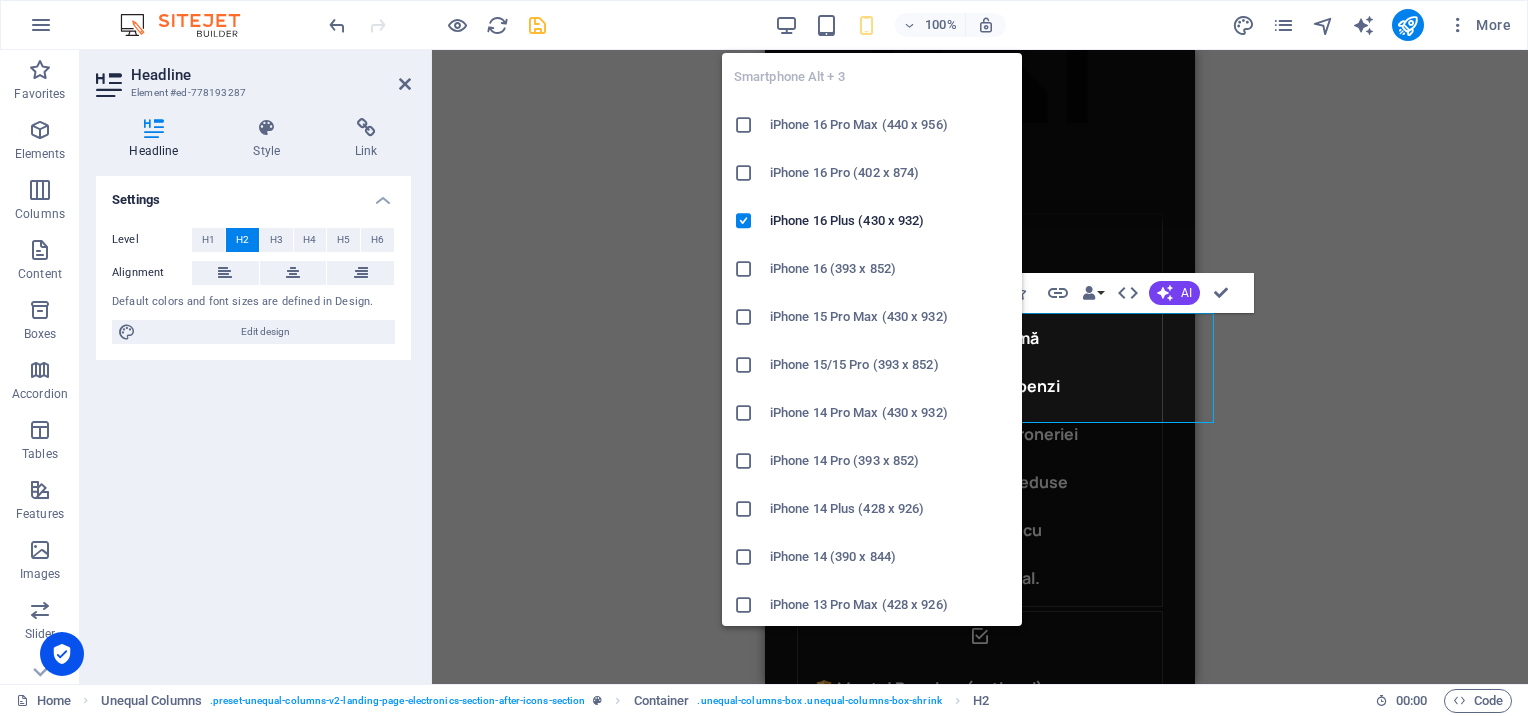 click on "iPhone 14 Pro Max (430 x 932)" at bounding box center (890, 413) 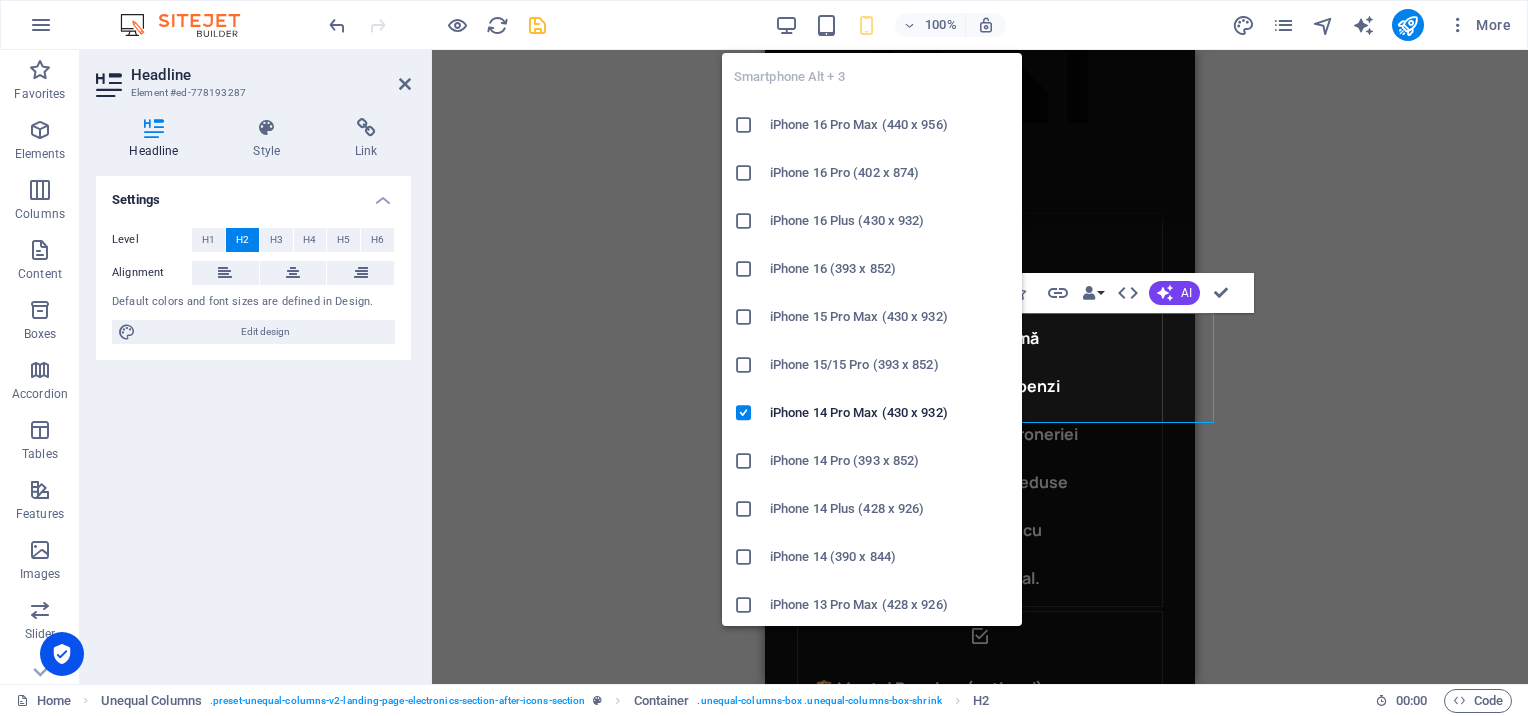 click at bounding box center (866, 25) 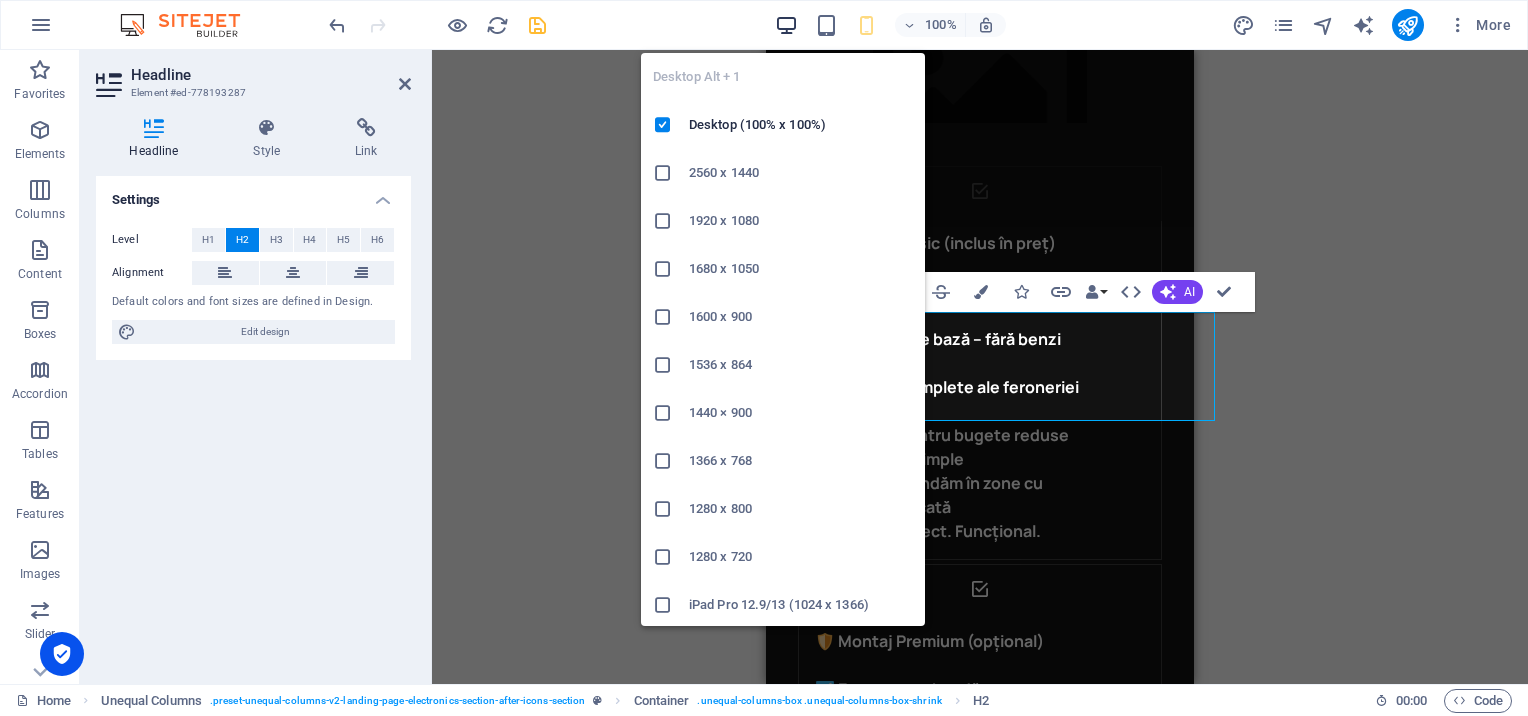 click at bounding box center [786, 25] 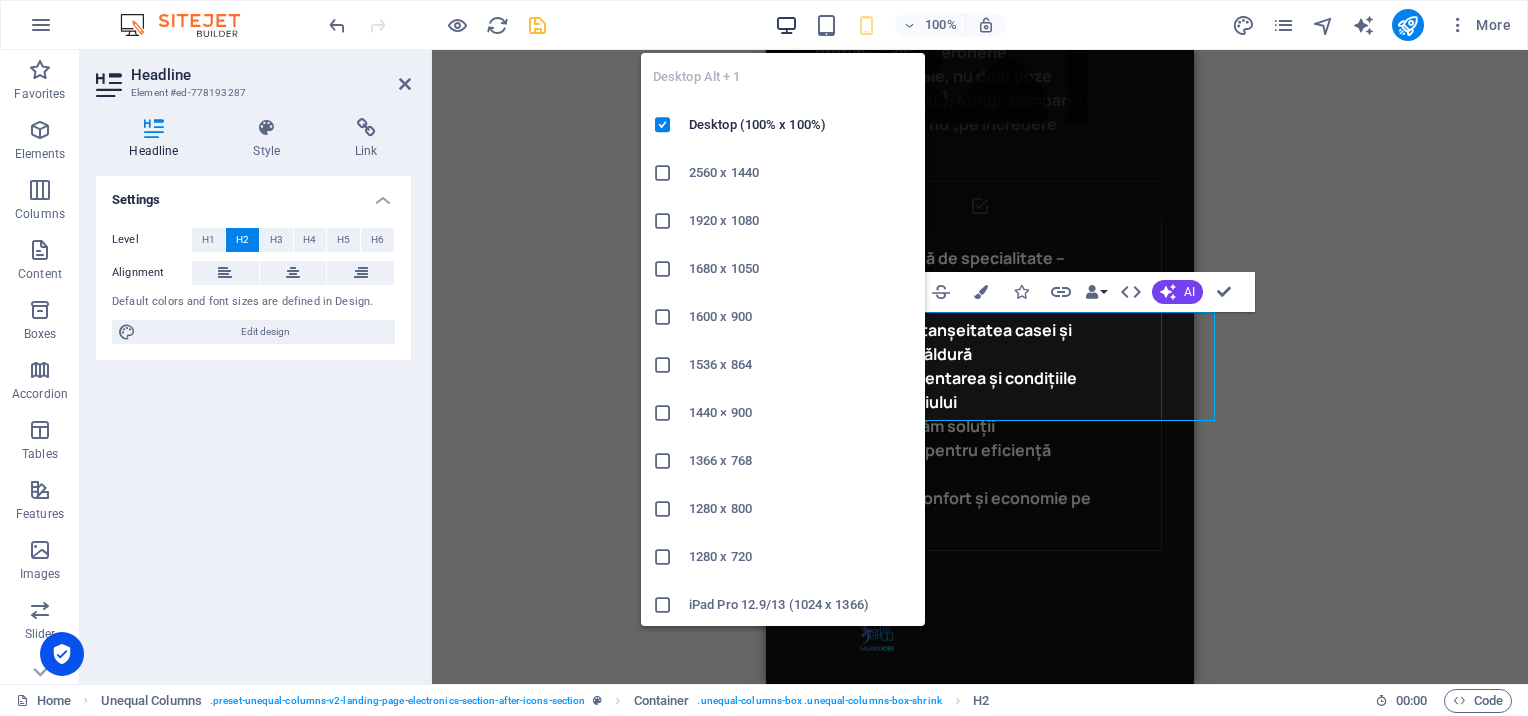 scroll, scrollTop: 2483, scrollLeft: 0, axis: vertical 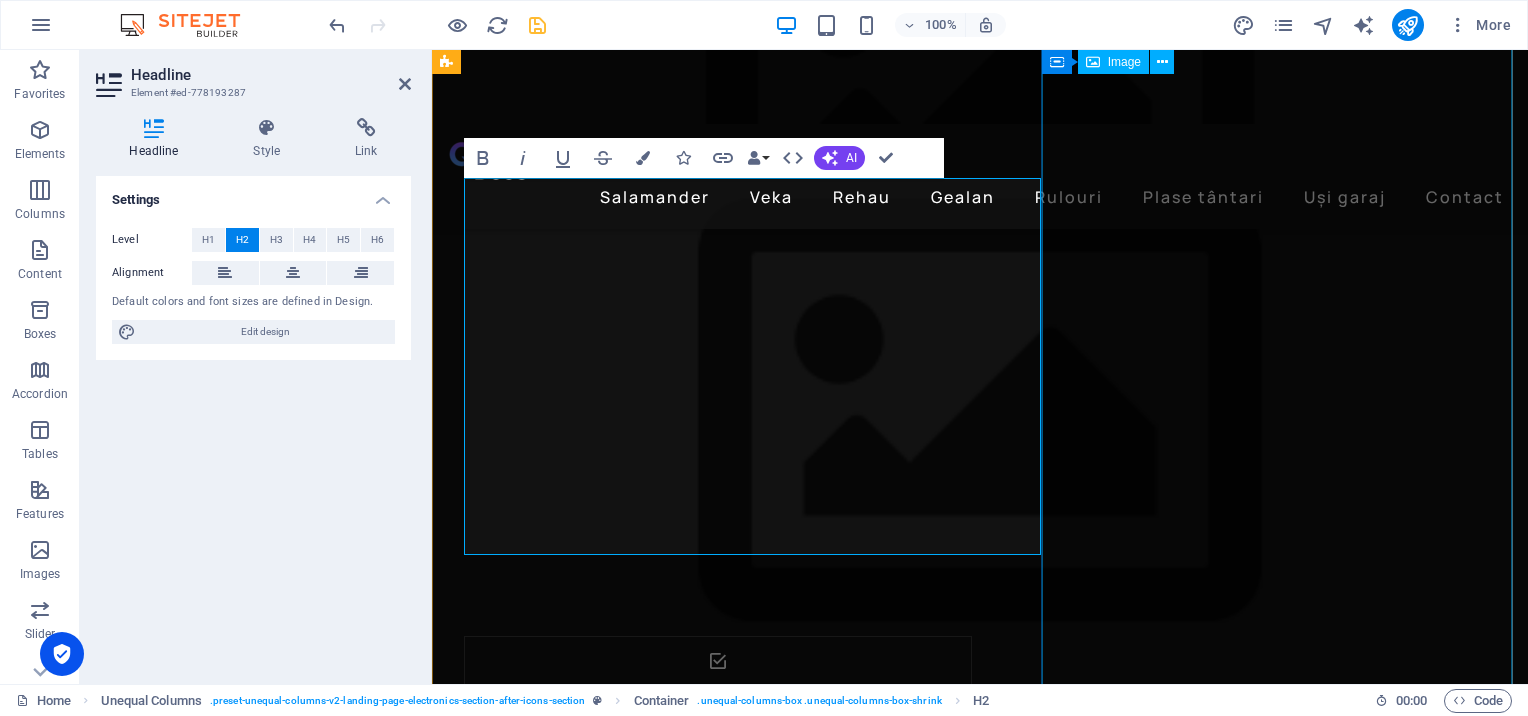 click at bounding box center (996, 3655) 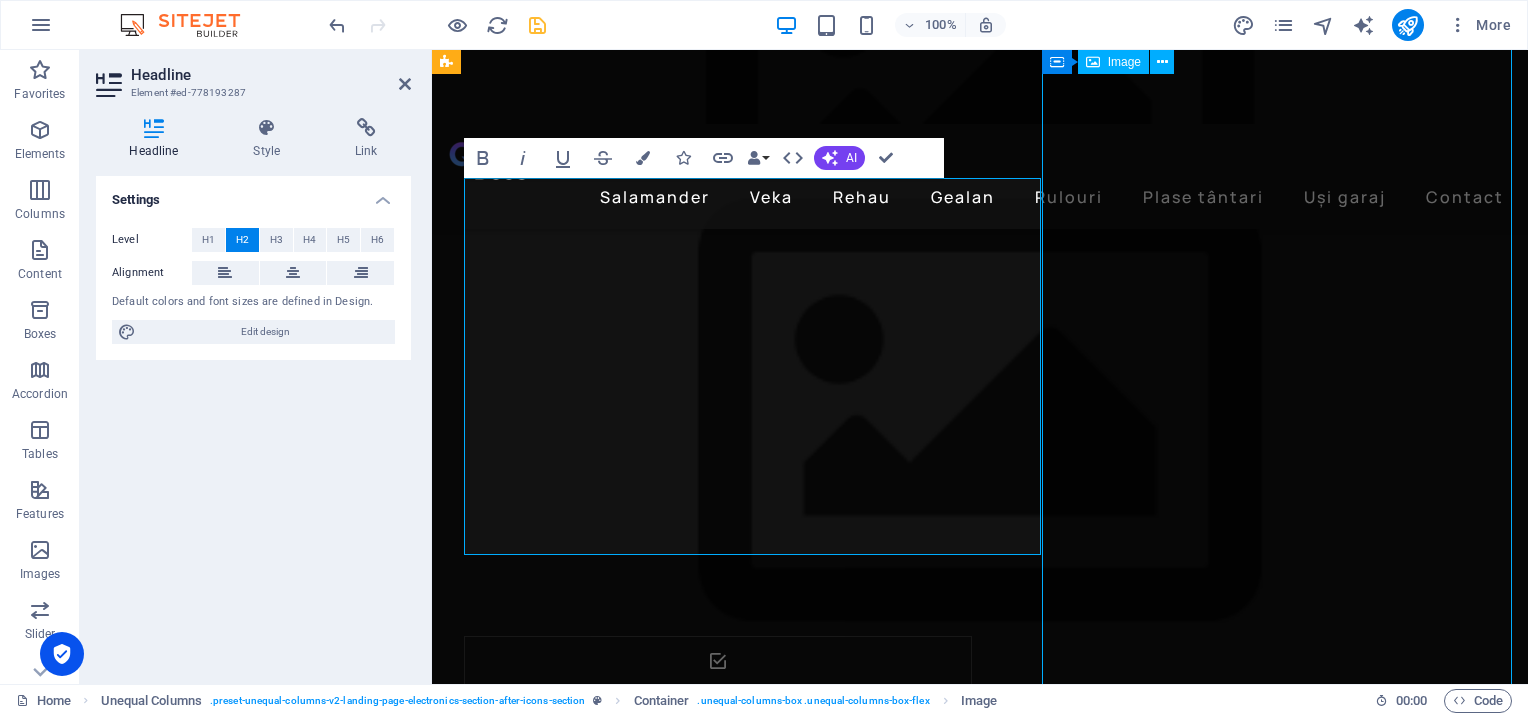 click at bounding box center [996, 3655] 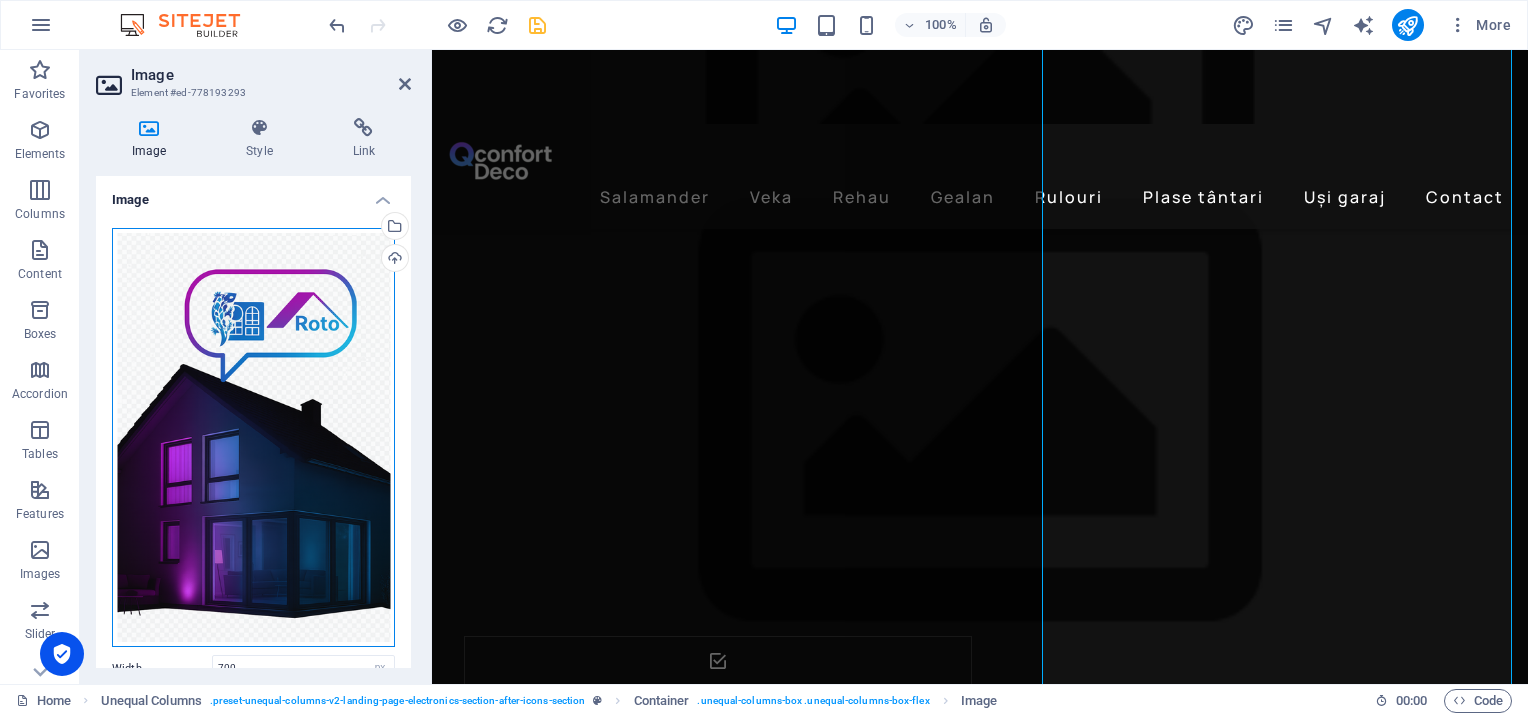 click on "Drag files here, click to choose files or select files from Files or our free stock photos & videos" at bounding box center [253, 438] 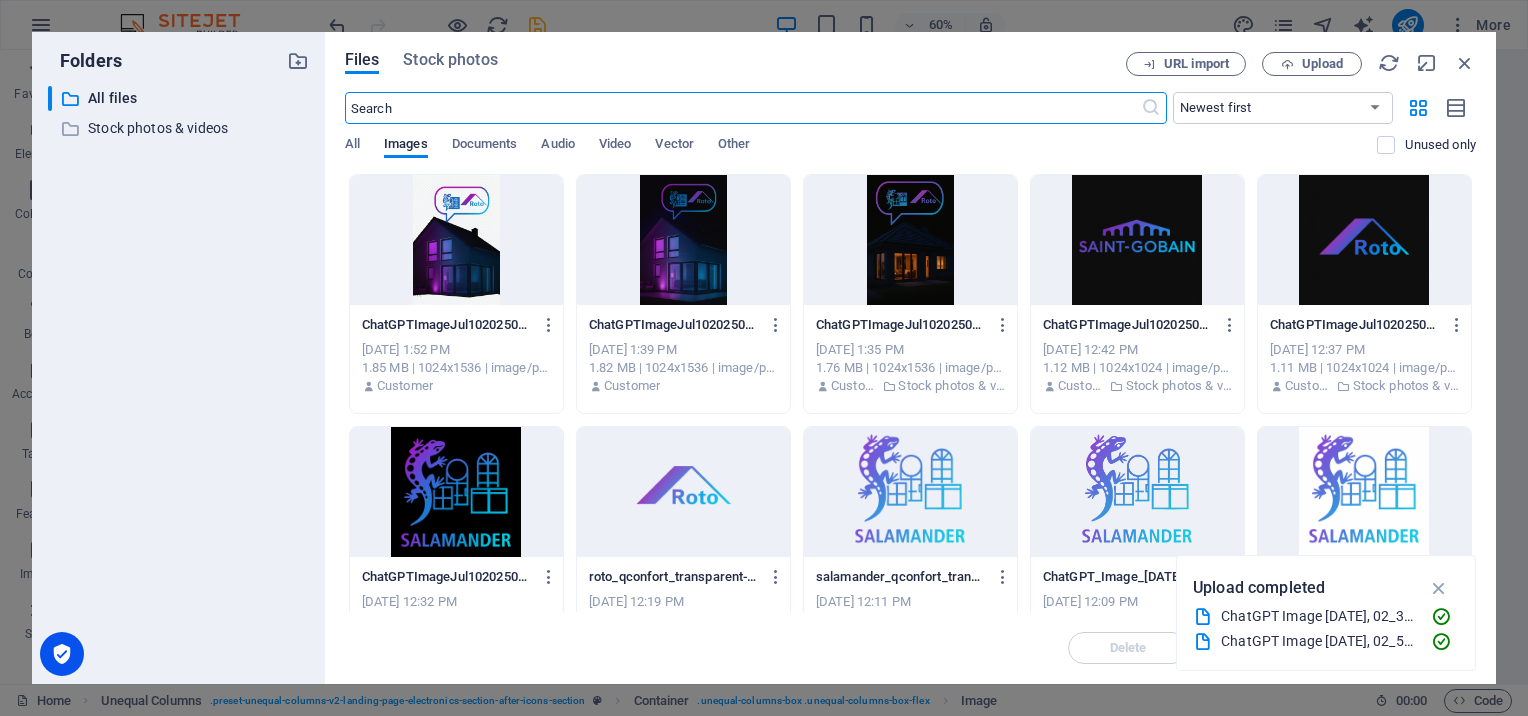 scroll, scrollTop: 2856, scrollLeft: 0, axis: vertical 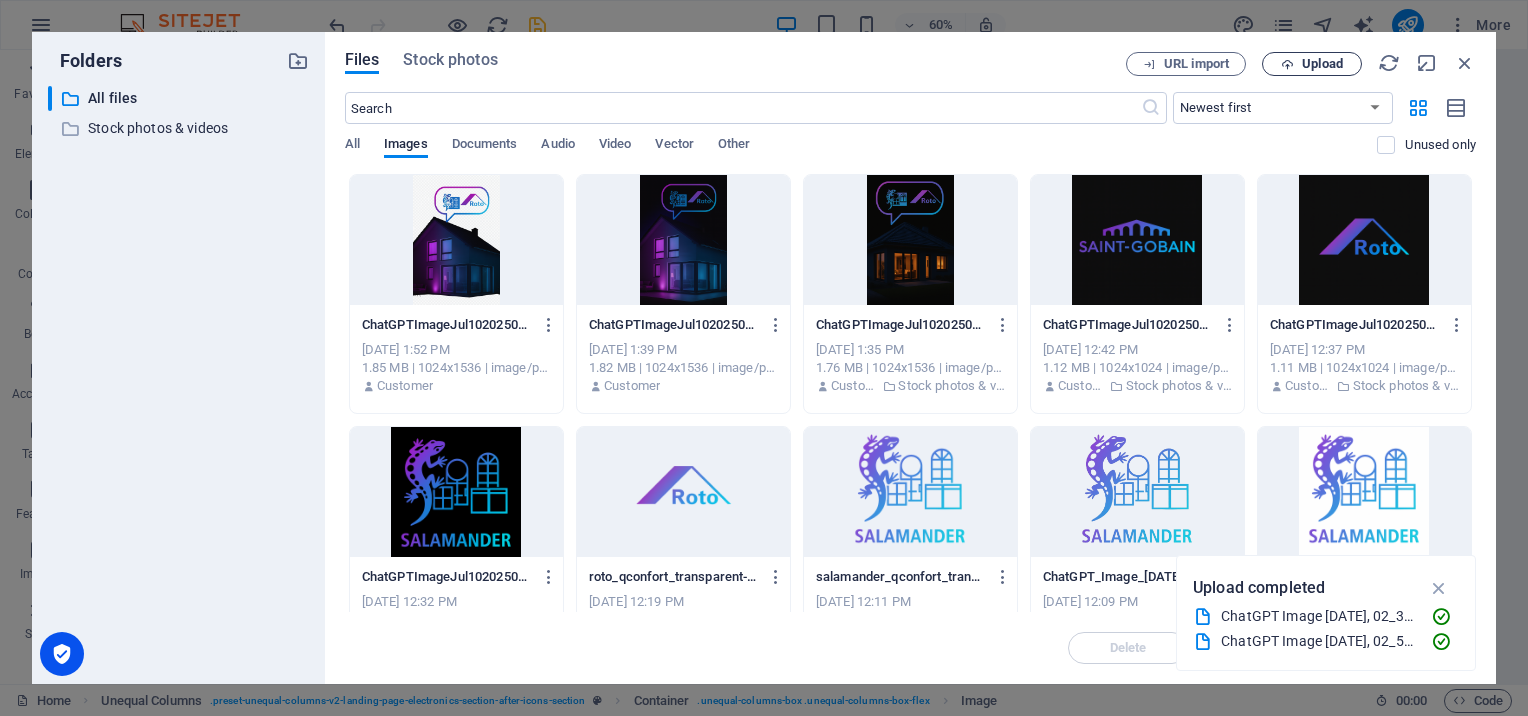 click on "Upload" at bounding box center (1322, 64) 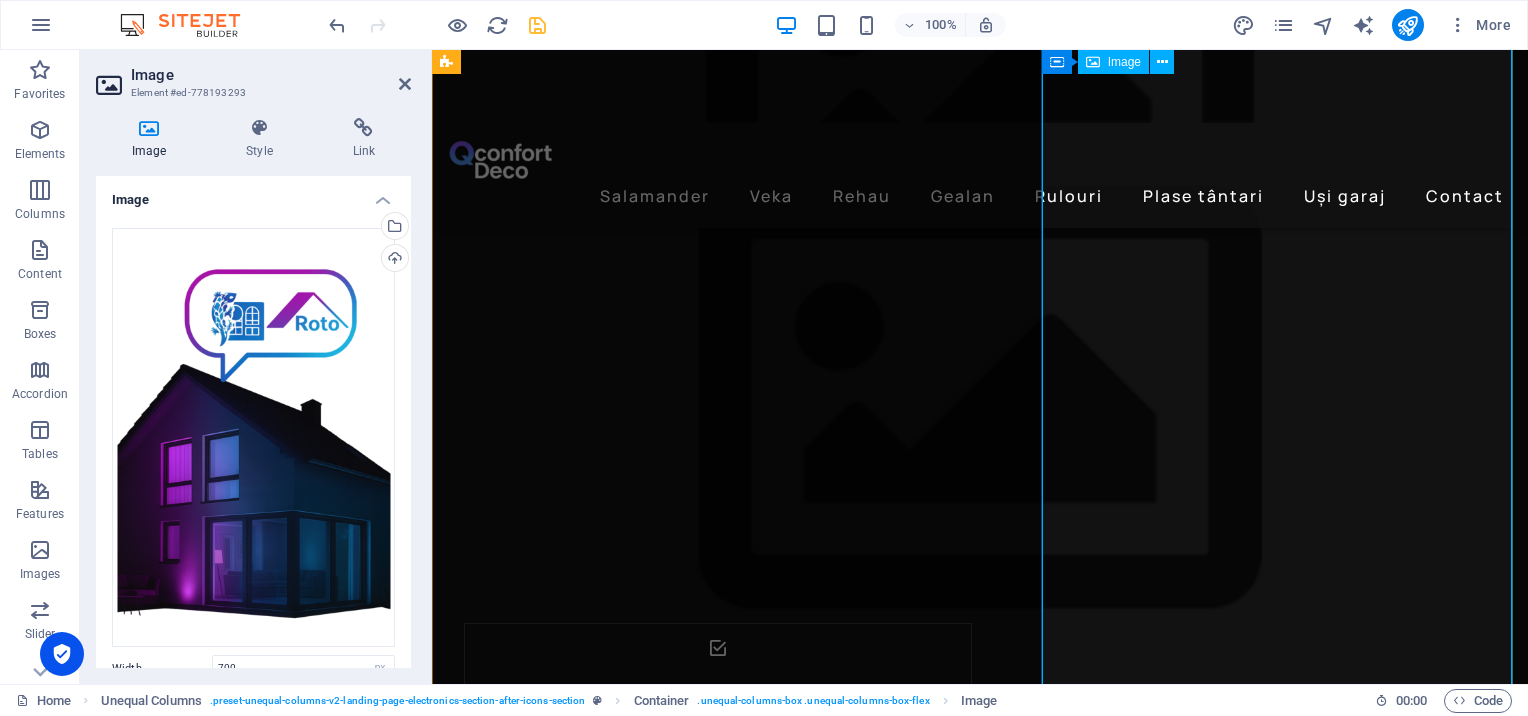 scroll, scrollTop: 2495, scrollLeft: 0, axis: vertical 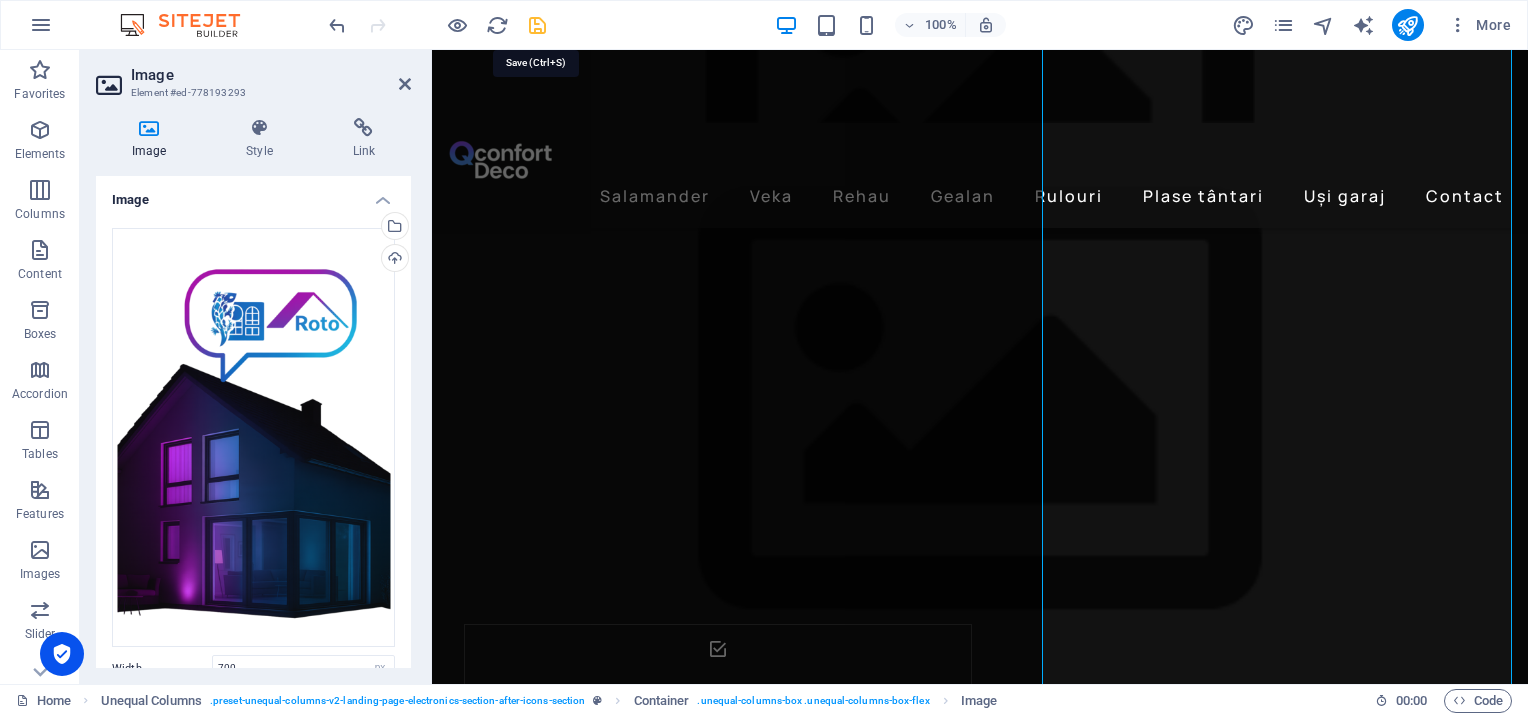 click at bounding box center [537, 25] 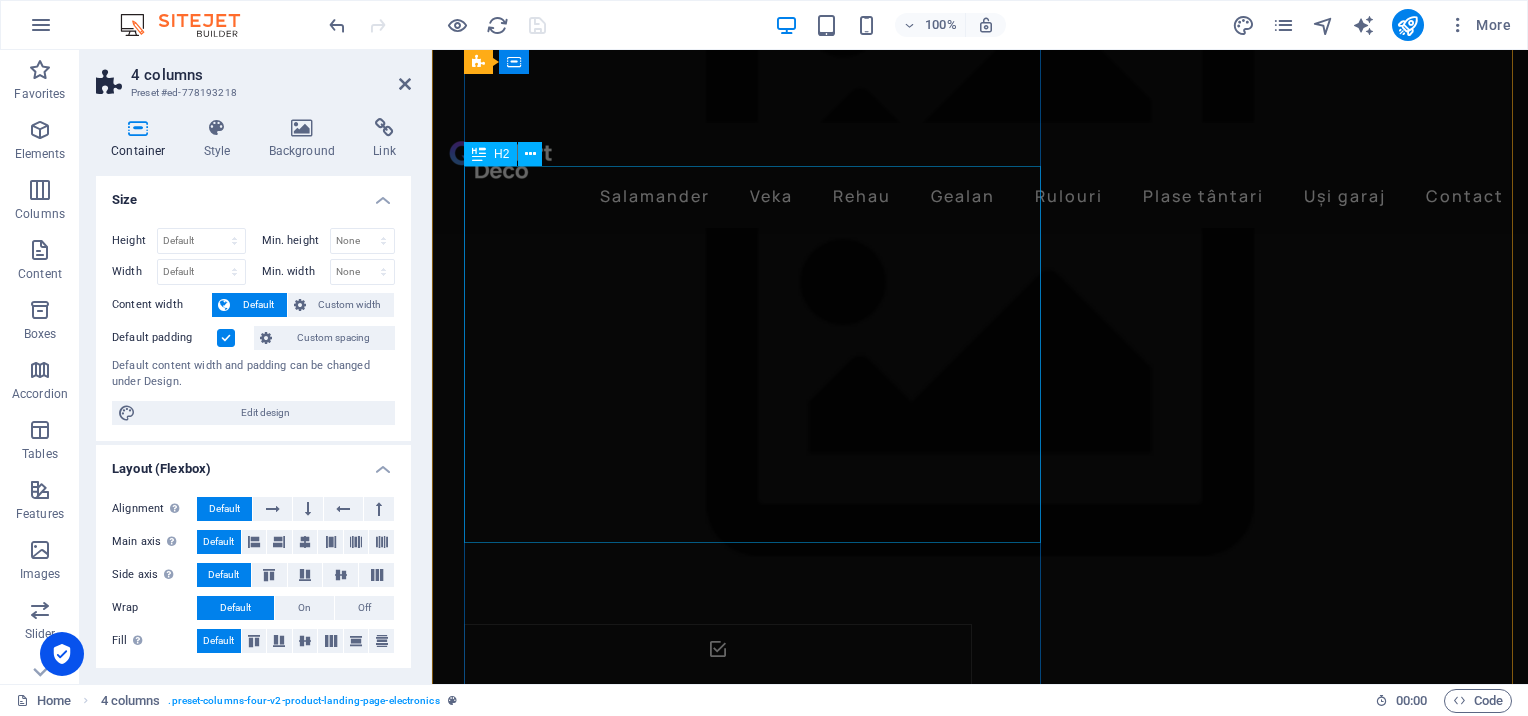 scroll, scrollTop: 2496, scrollLeft: 0, axis: vertical 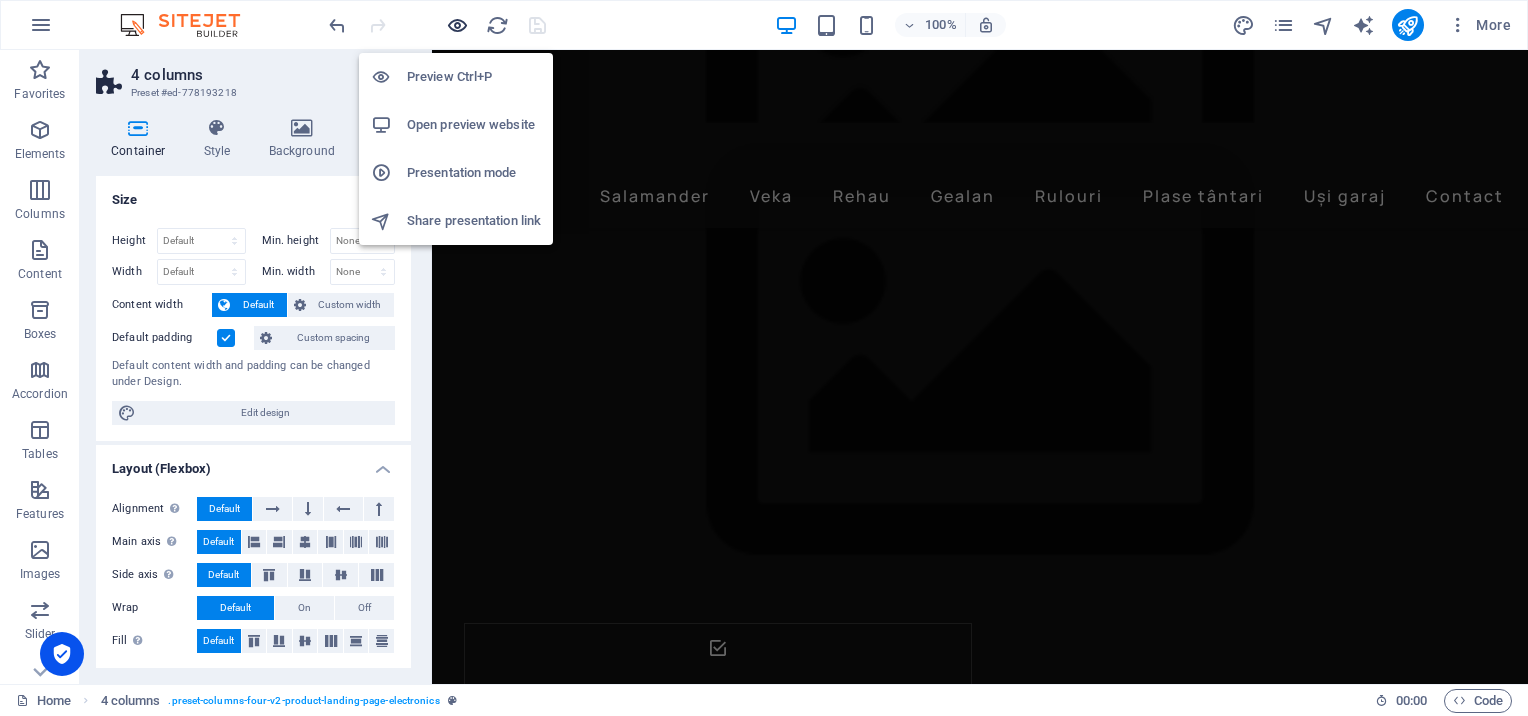 click at bounding box center (457, 25) 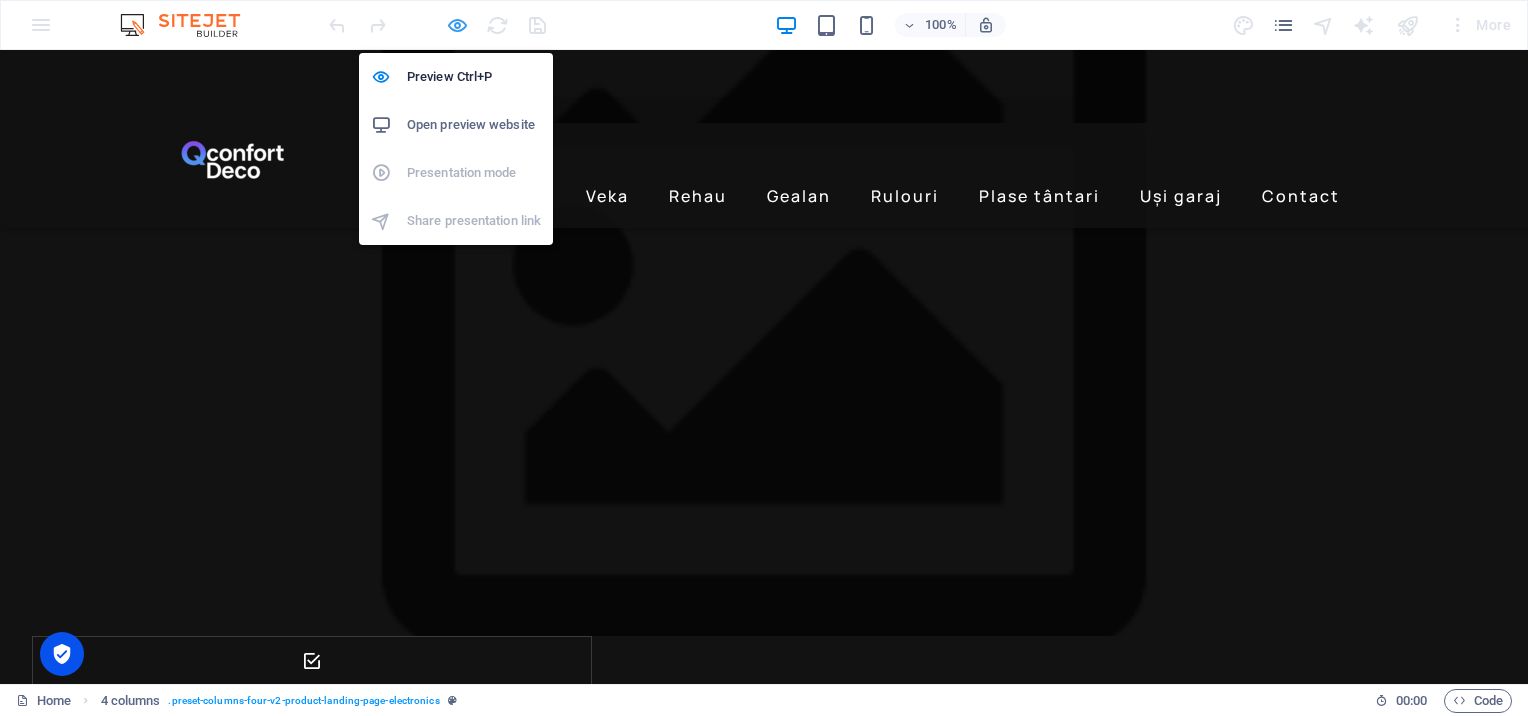 scroll, scrollTop: 1760, scrollLeft: 0, axis: vertical 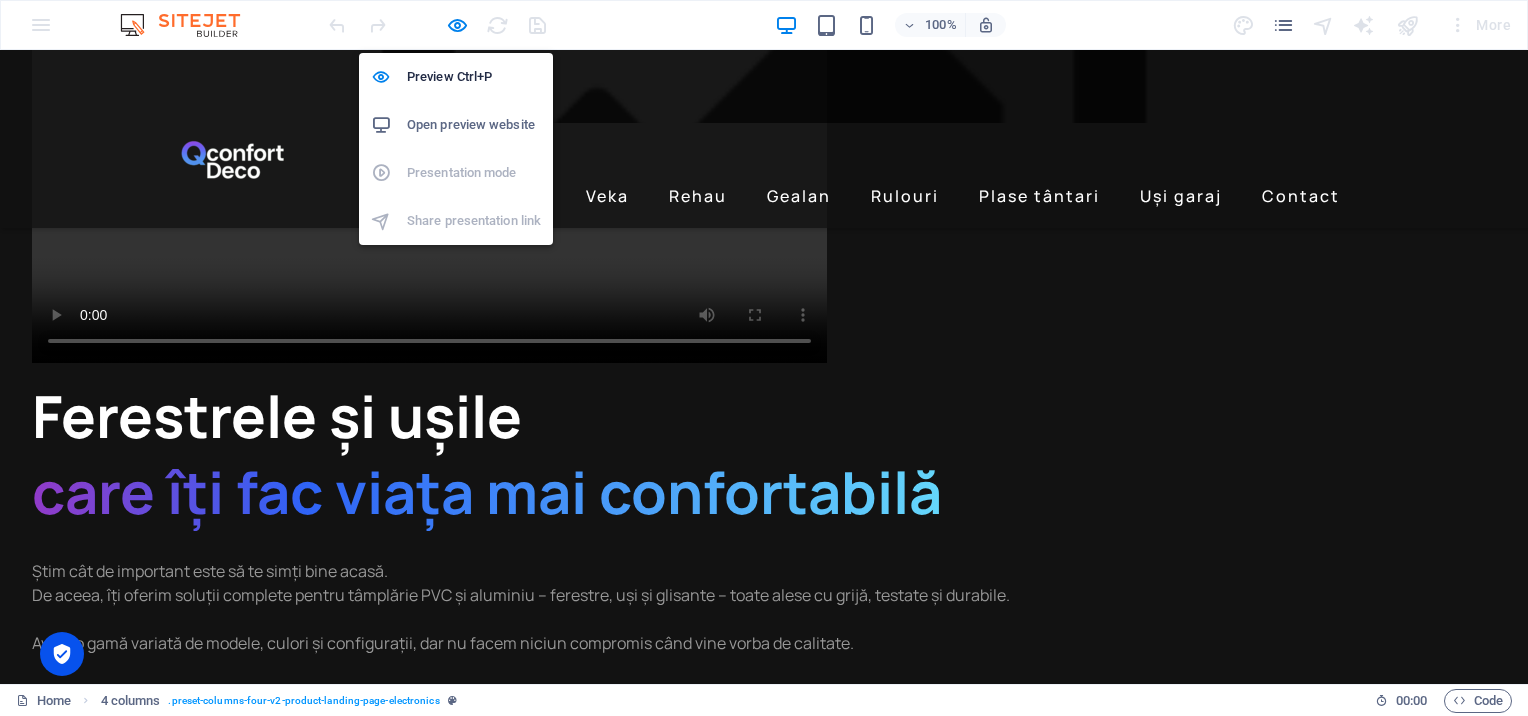 click on "Open preview website" at bounding box center (474, 125) 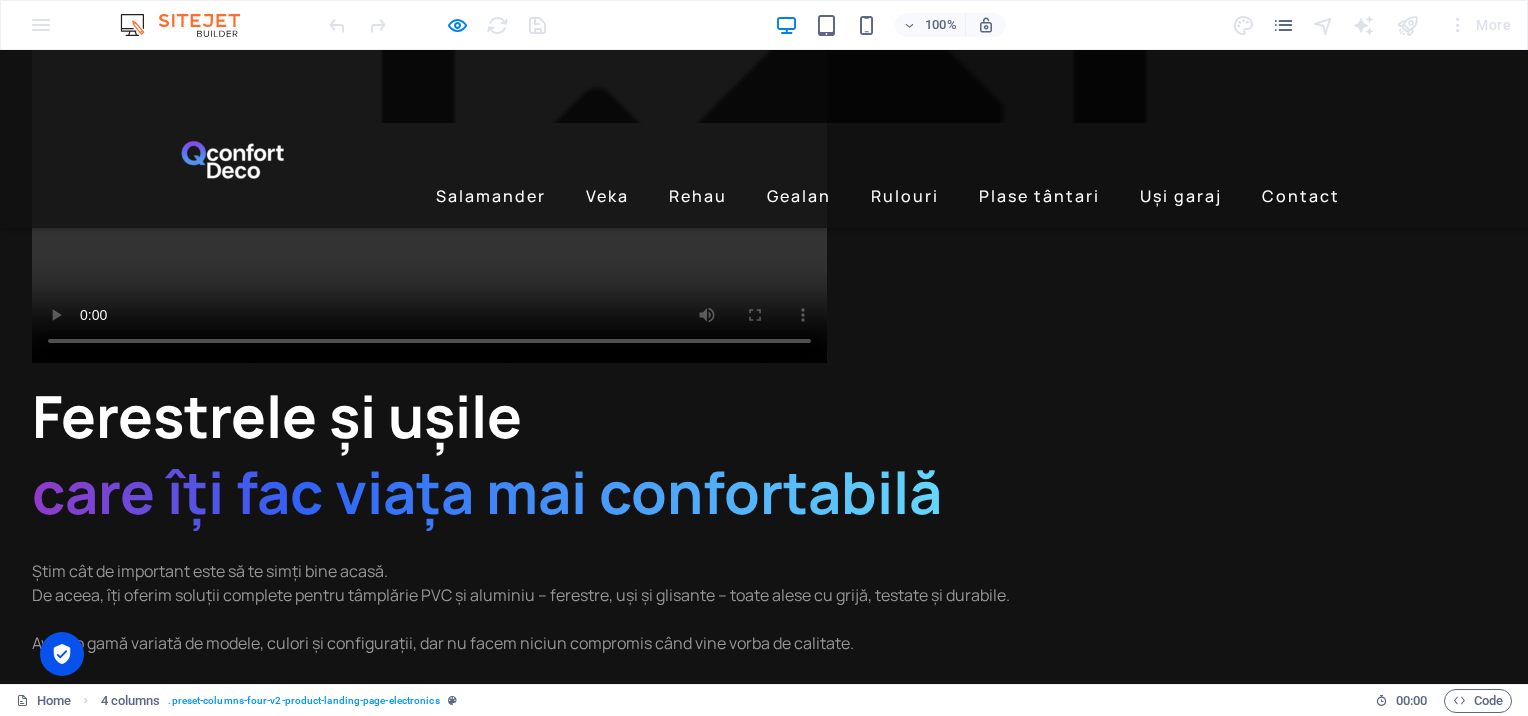 click on "Tâmplărie Salamander Încărcare wireless
Anularea zgomotului
Anularea zgomotului
24 de ore de ascultare
24 de ore de ascultare
Sunet premium
Sunet premium" at bounding box center [764, 2891] 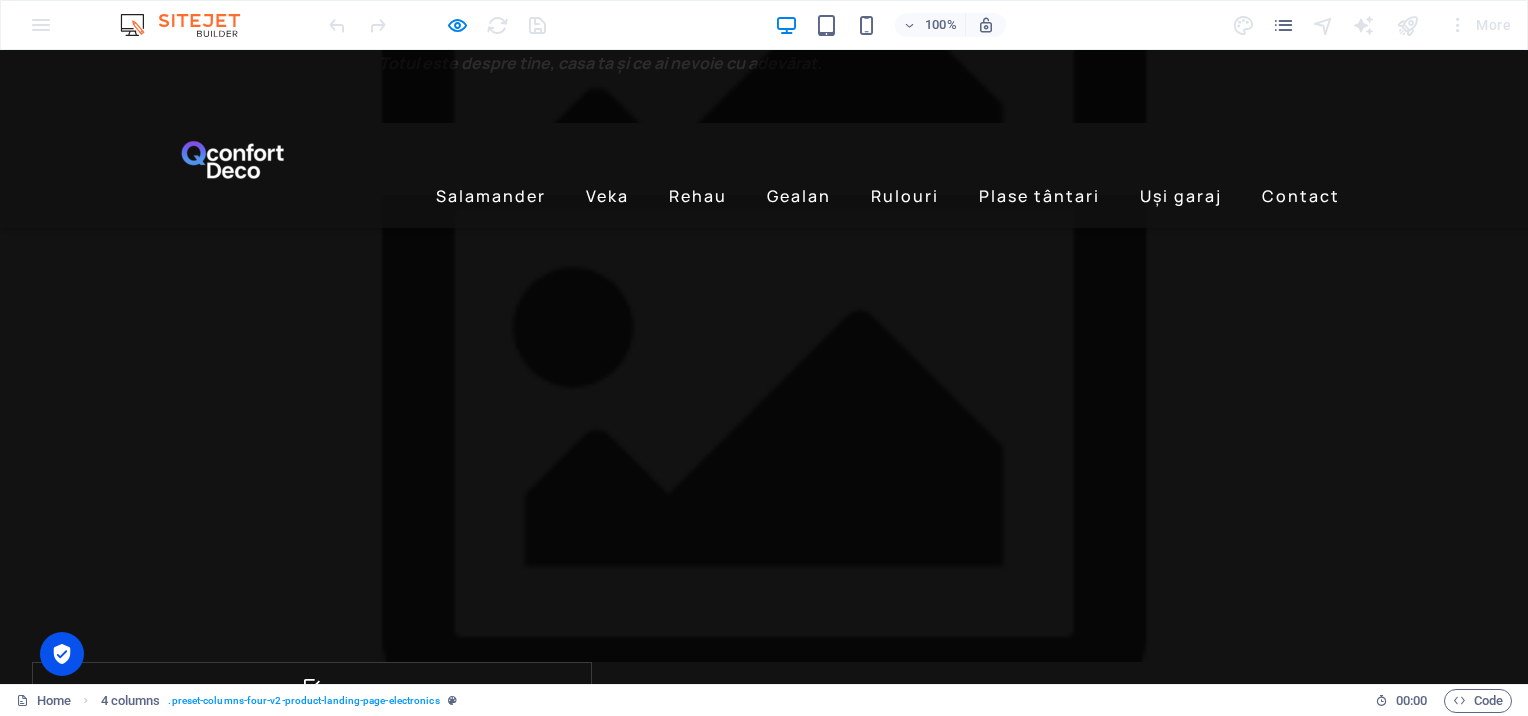 scroll, scrollTop: 2436, scrollLeft: 0, axis: vertical 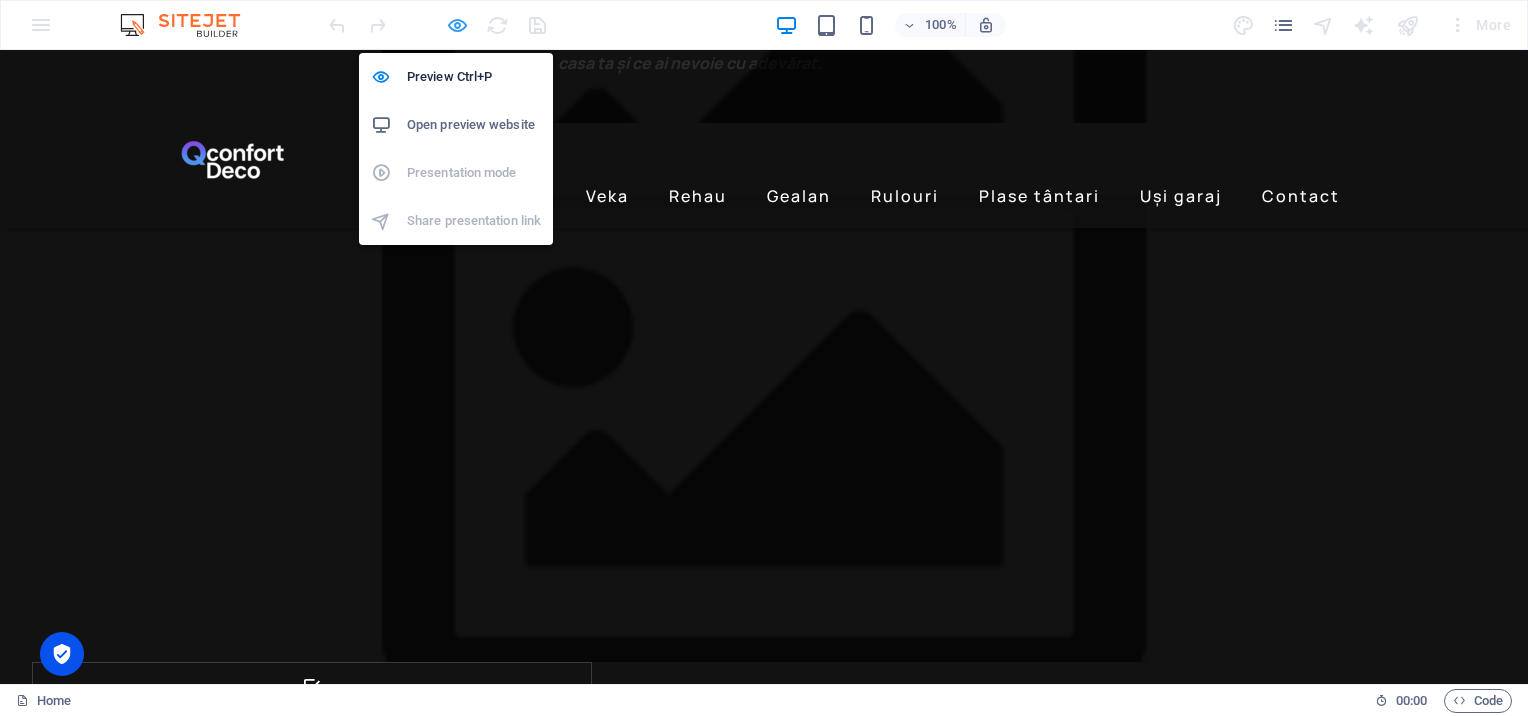 drag, startPoint x: 455, startPoint y: 30, endPoint x: 457, endPoint y: 404, distance: 374.00534 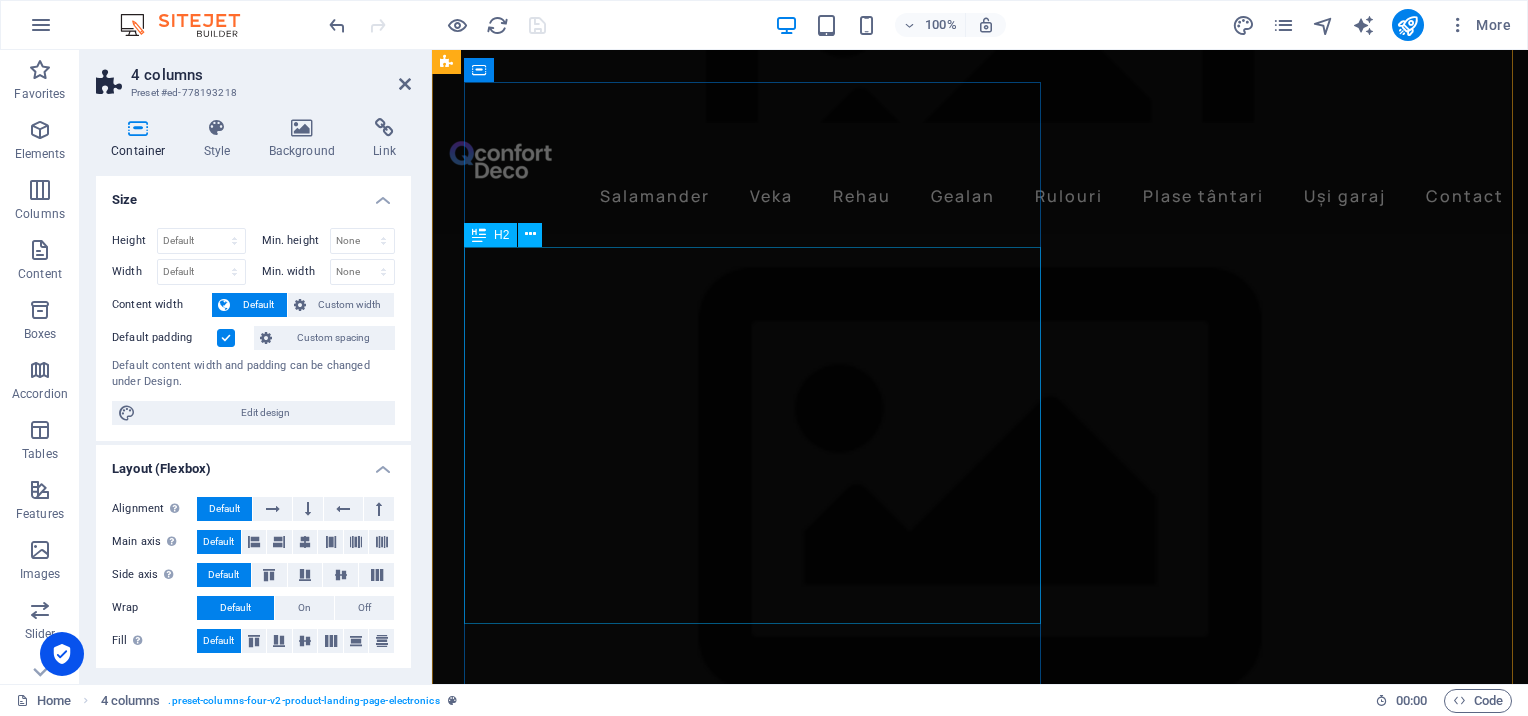 scroll, scrollTop: 2494, scrollLeft: 0, axis: vertical 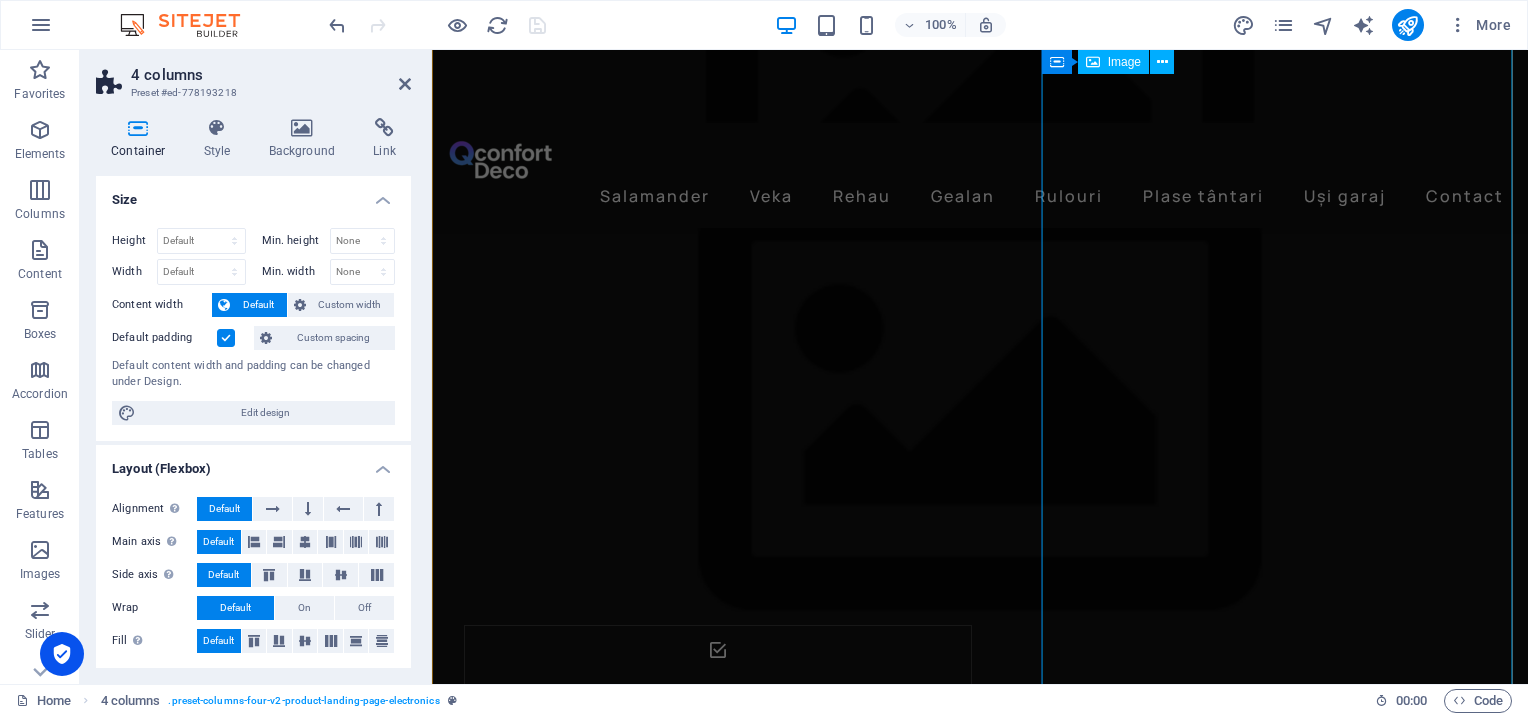 click at bounding box center (996, 3644) 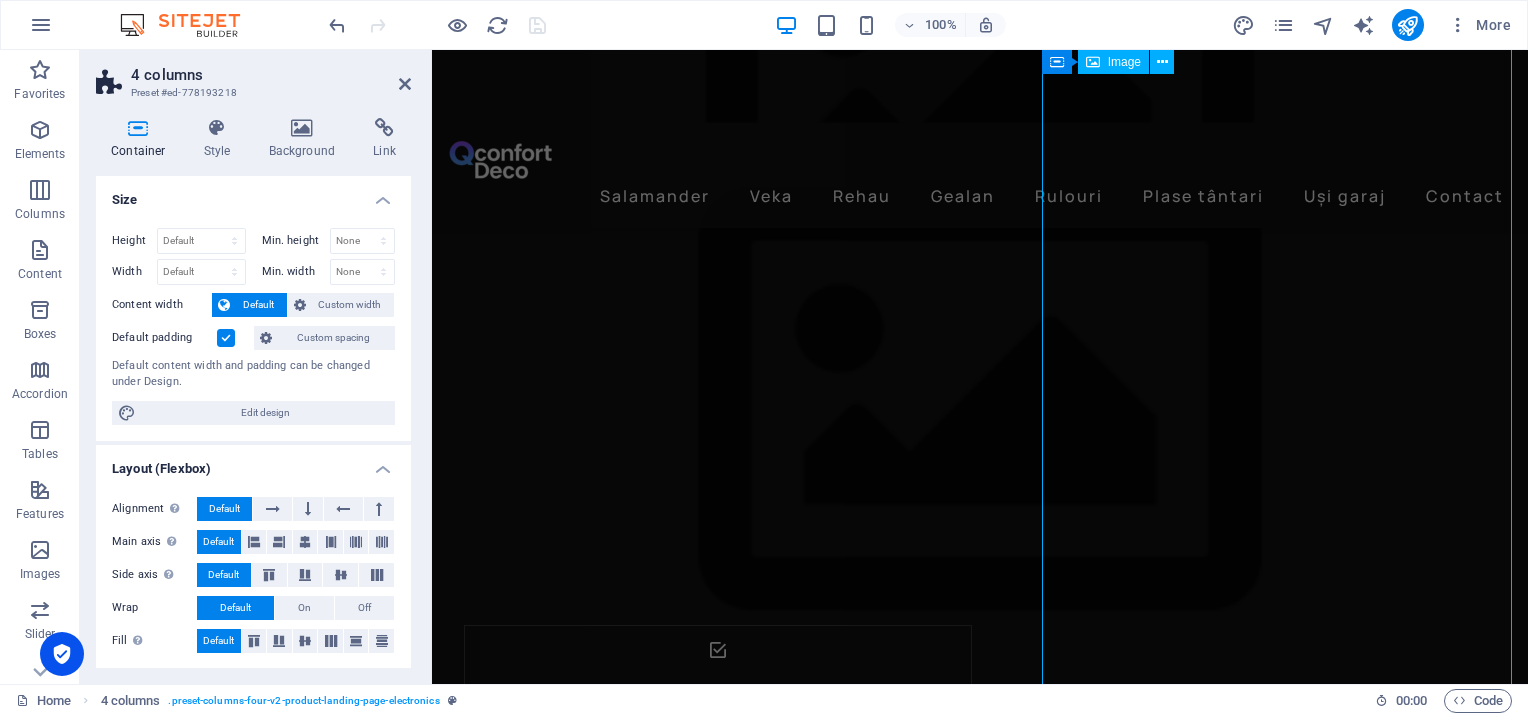 click at bounding box center [996, 3644] 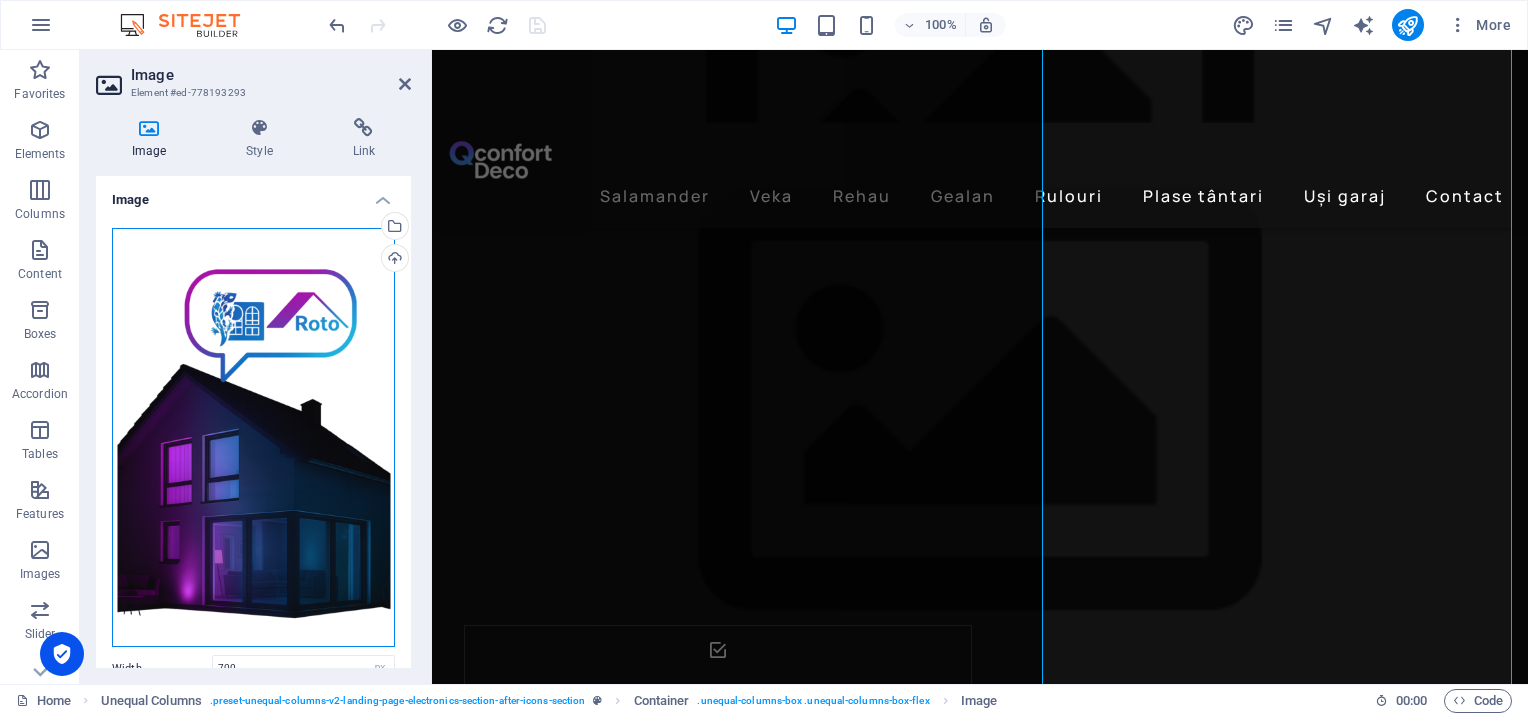 click on "Drag files here, click to choose files or select files from Files or our free stock photos & videos" at bounding box center [253, 438] 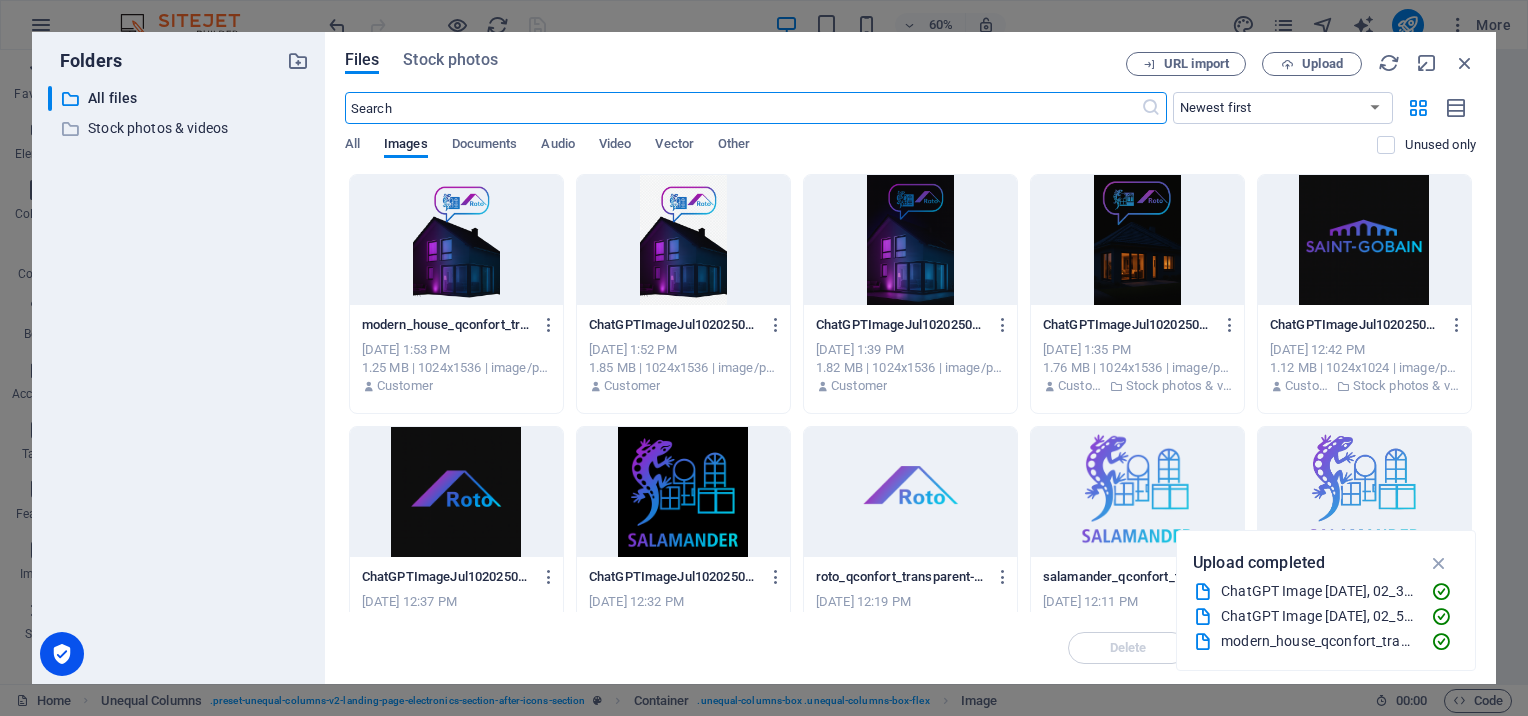 scroll, scrollTop: 2868, scrollLeft: 0, axis: vertical 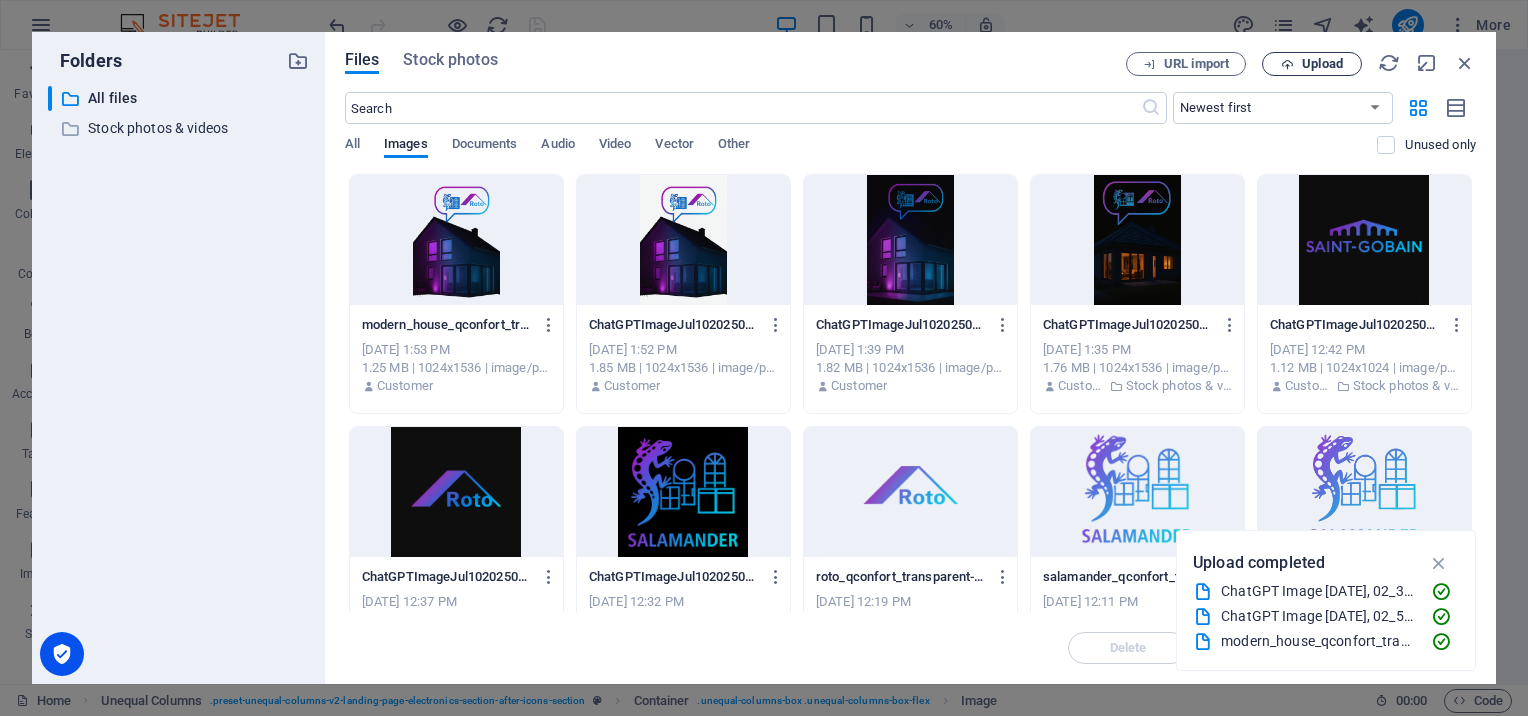 click on "Upload" at bounding box center [1312, 64] 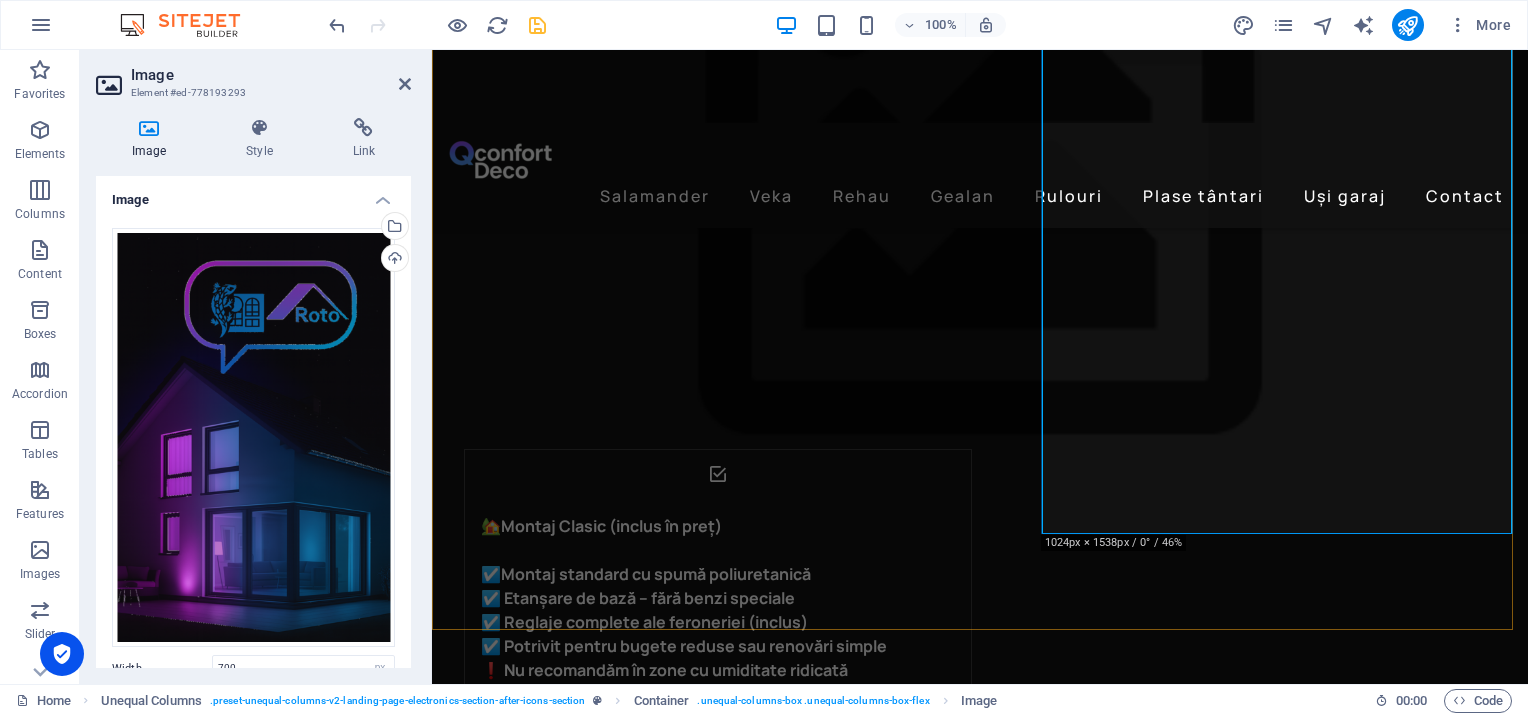 scroll, scrollTop: 2672, scrollLeft: 0, axis: vertical 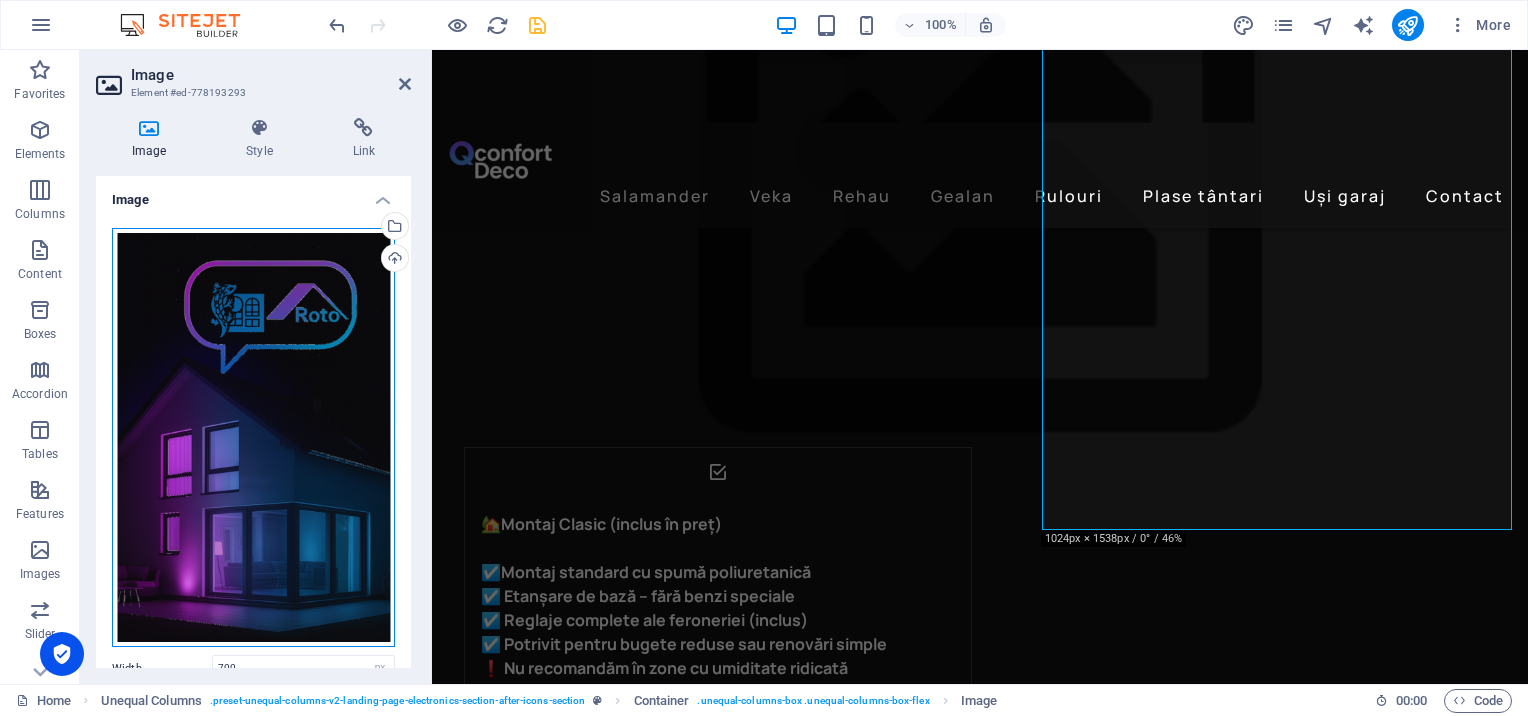 click on "Drag files here, click to choose files or select files from Files or our free stock photos & videos" at bounding box center (253, 438) 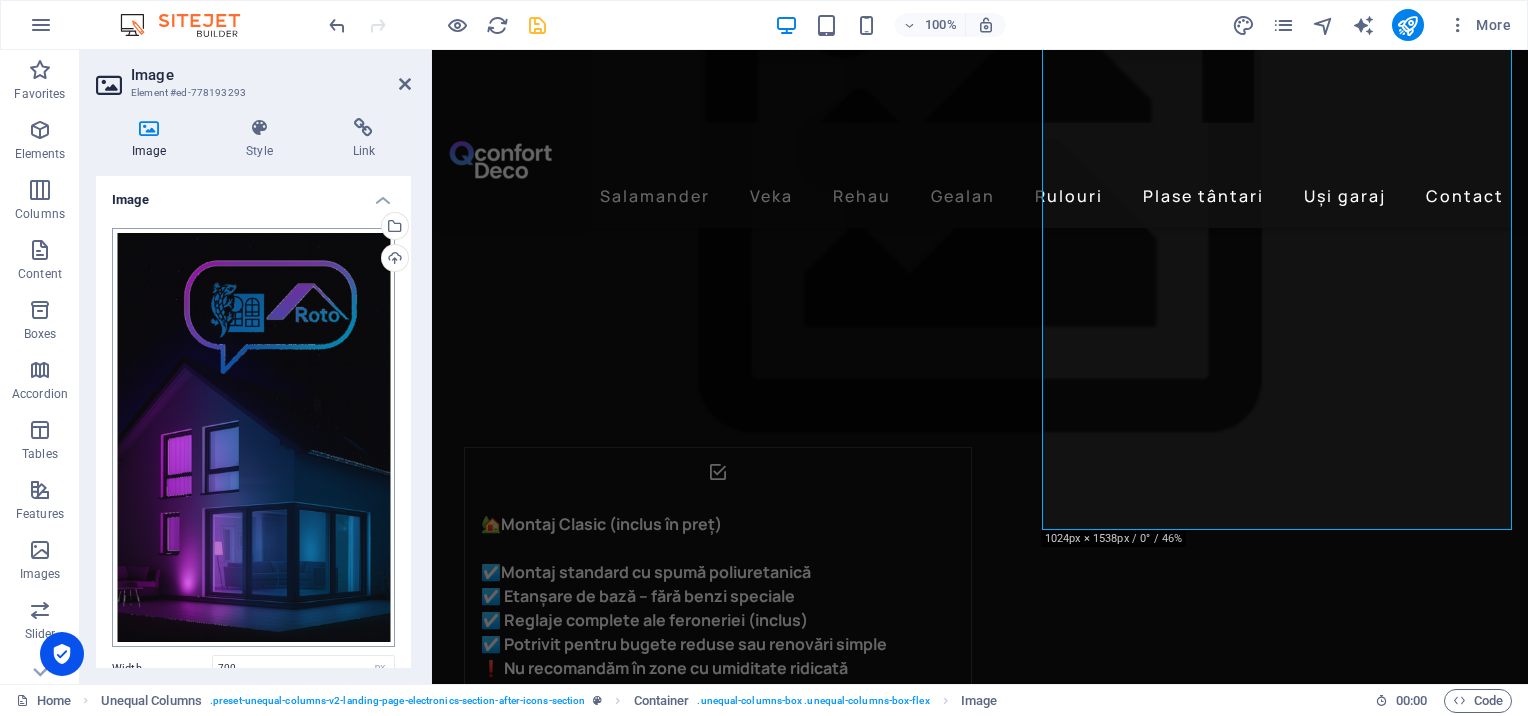 scroll, scrollTop: 3046, scrollLeft: 0, axis: vertical 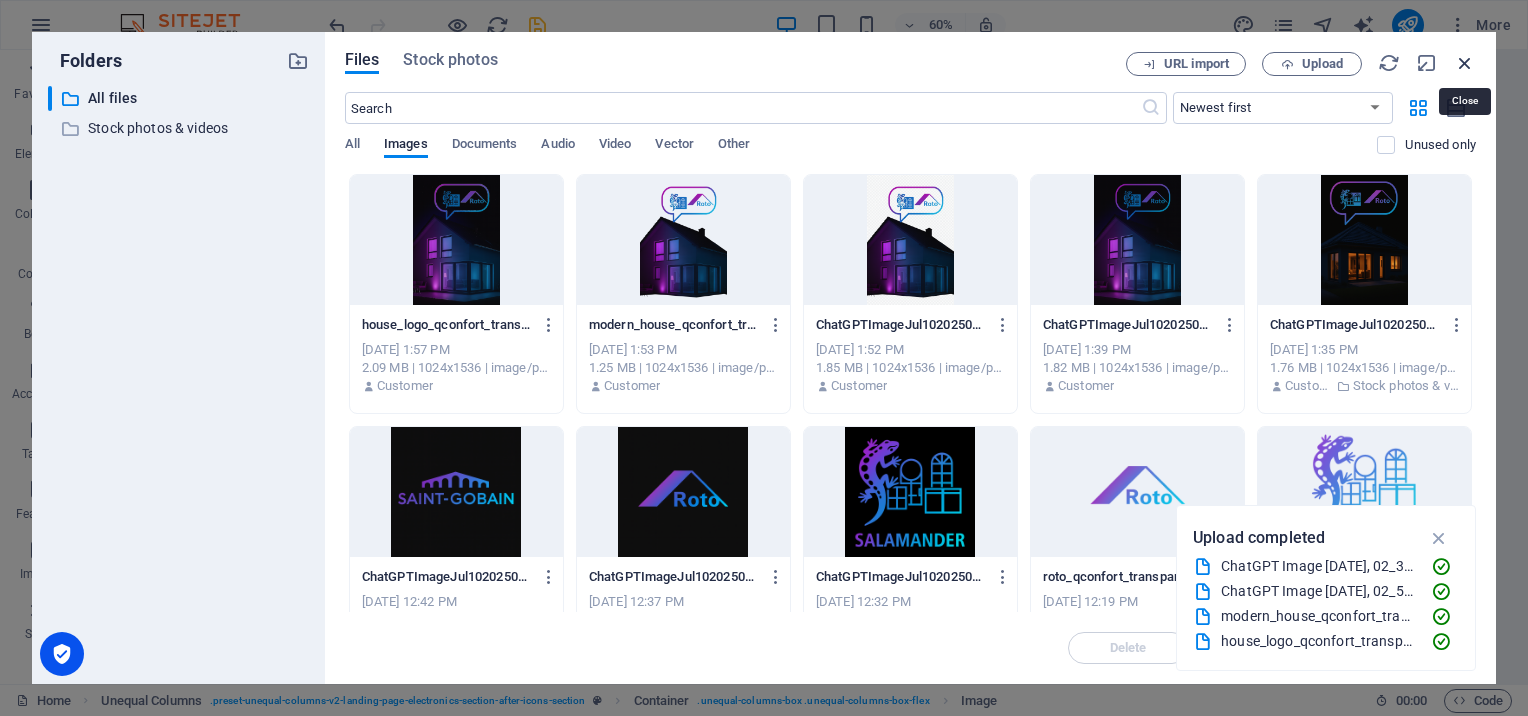 click at bounding box center [1465, 63] 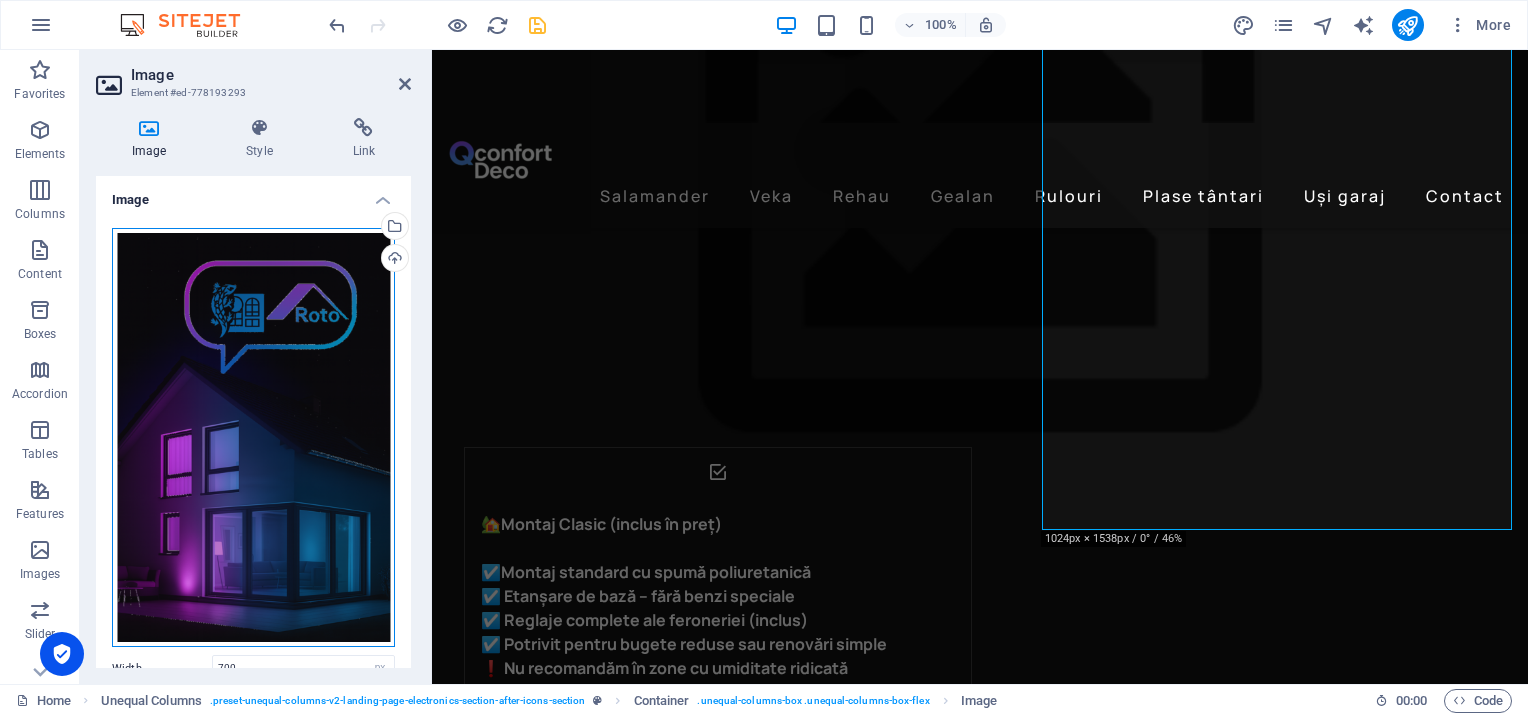click on "Drag files here, click to choose files or select files from Files or our free stock photos & videos" at bounding box center (253, 438) 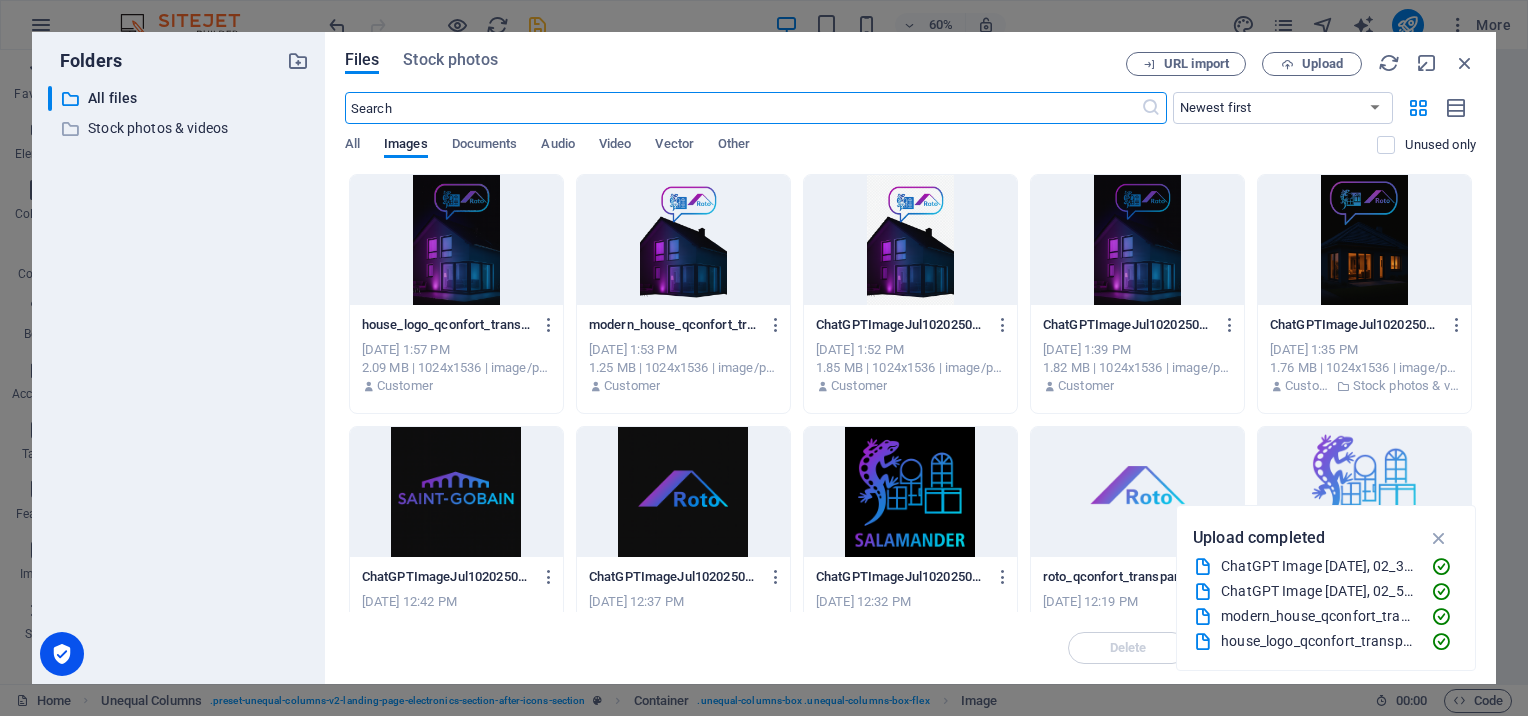 scroll, scrollTop: 3046, scrollLeft: 0, axis: vertical 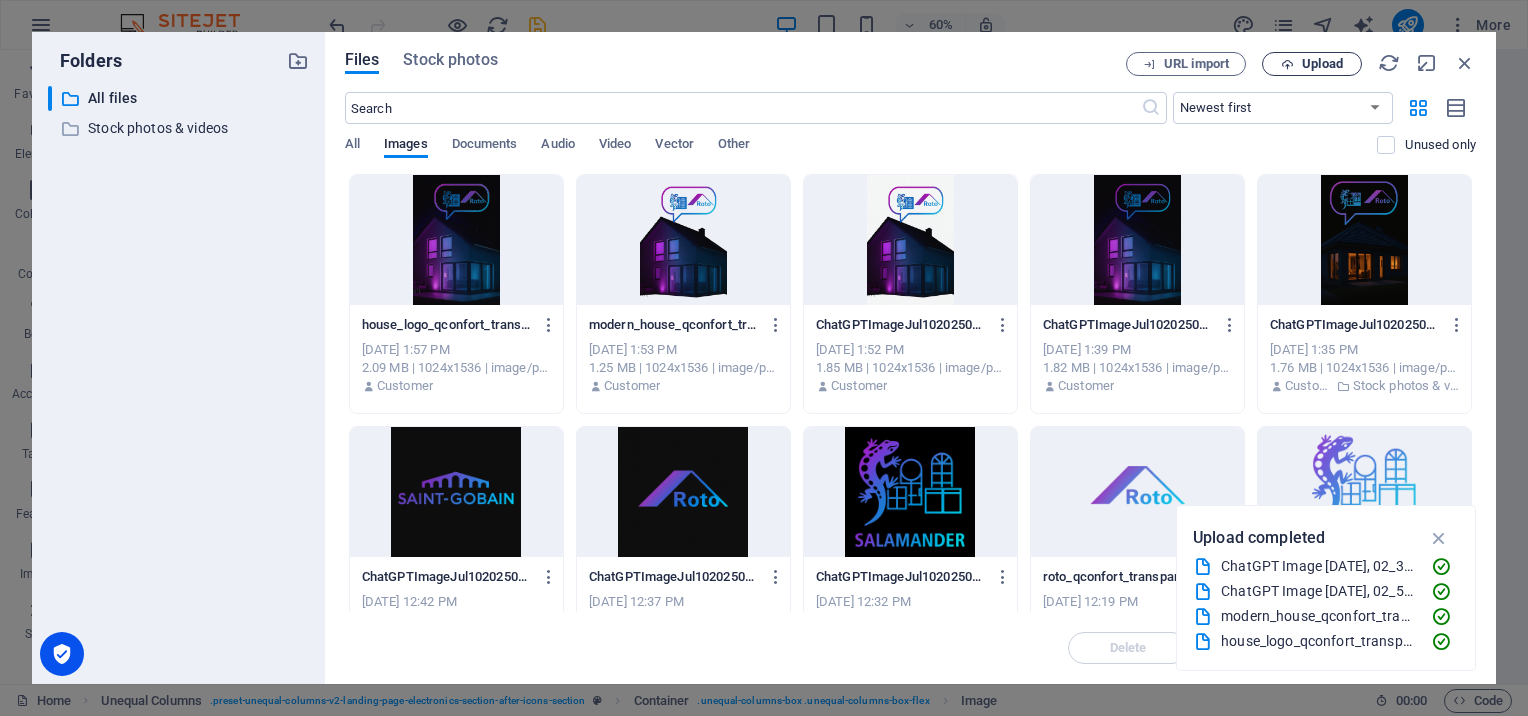 click on "Upload" at bounding box center [1322, 64] 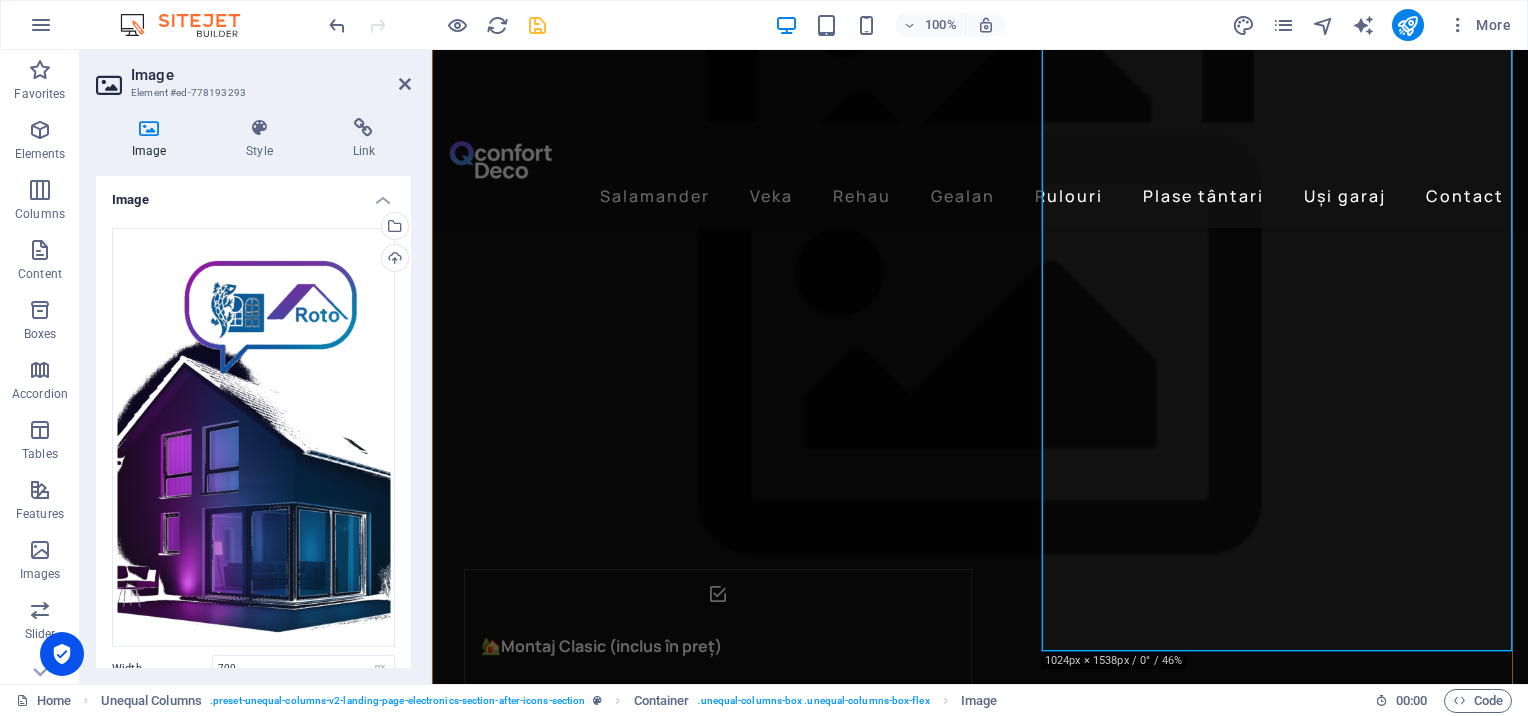 scroll, scrollTop: 2560, scrollLeft: 0, axis: vertical 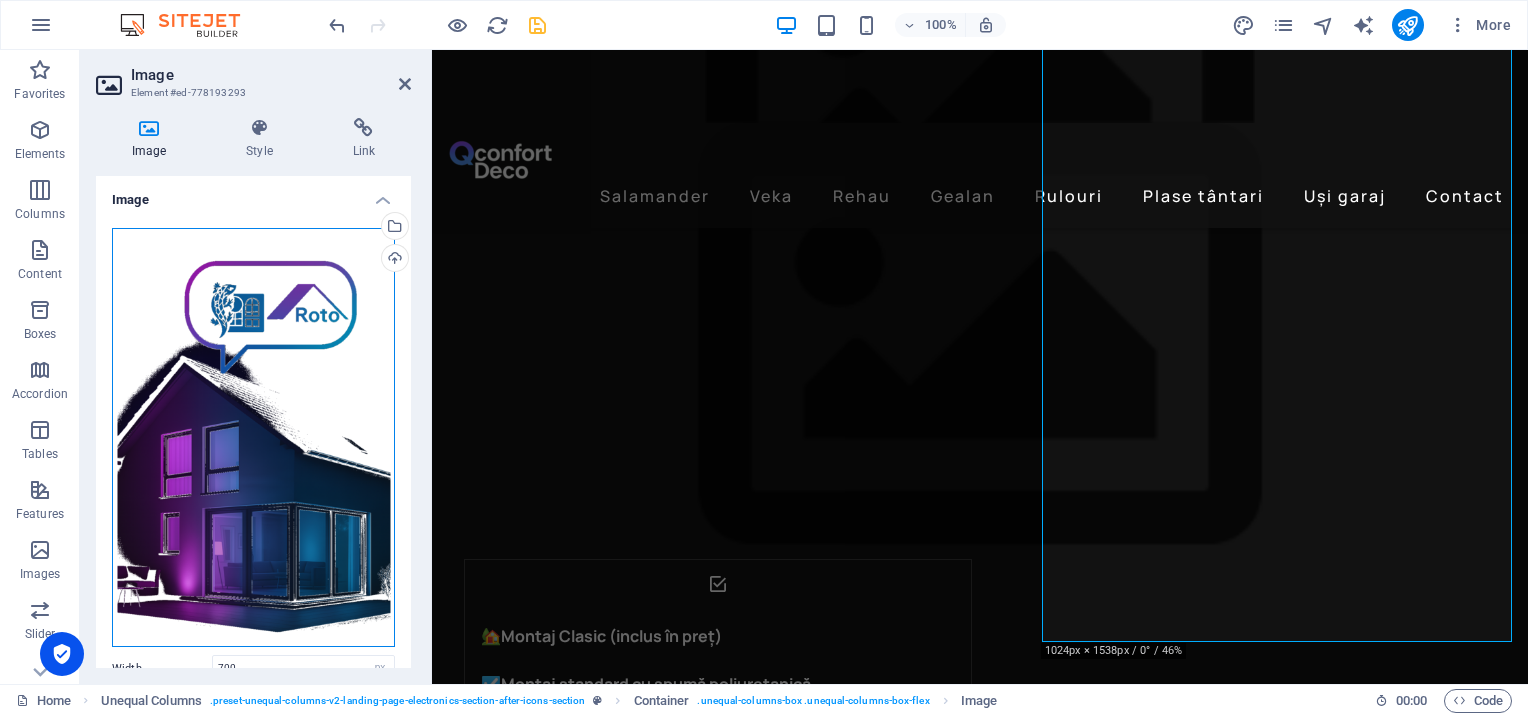 click on "Drag files here, click to choose files or select files from Files or our free stock photos & videos" at bounding box center (253, 438) 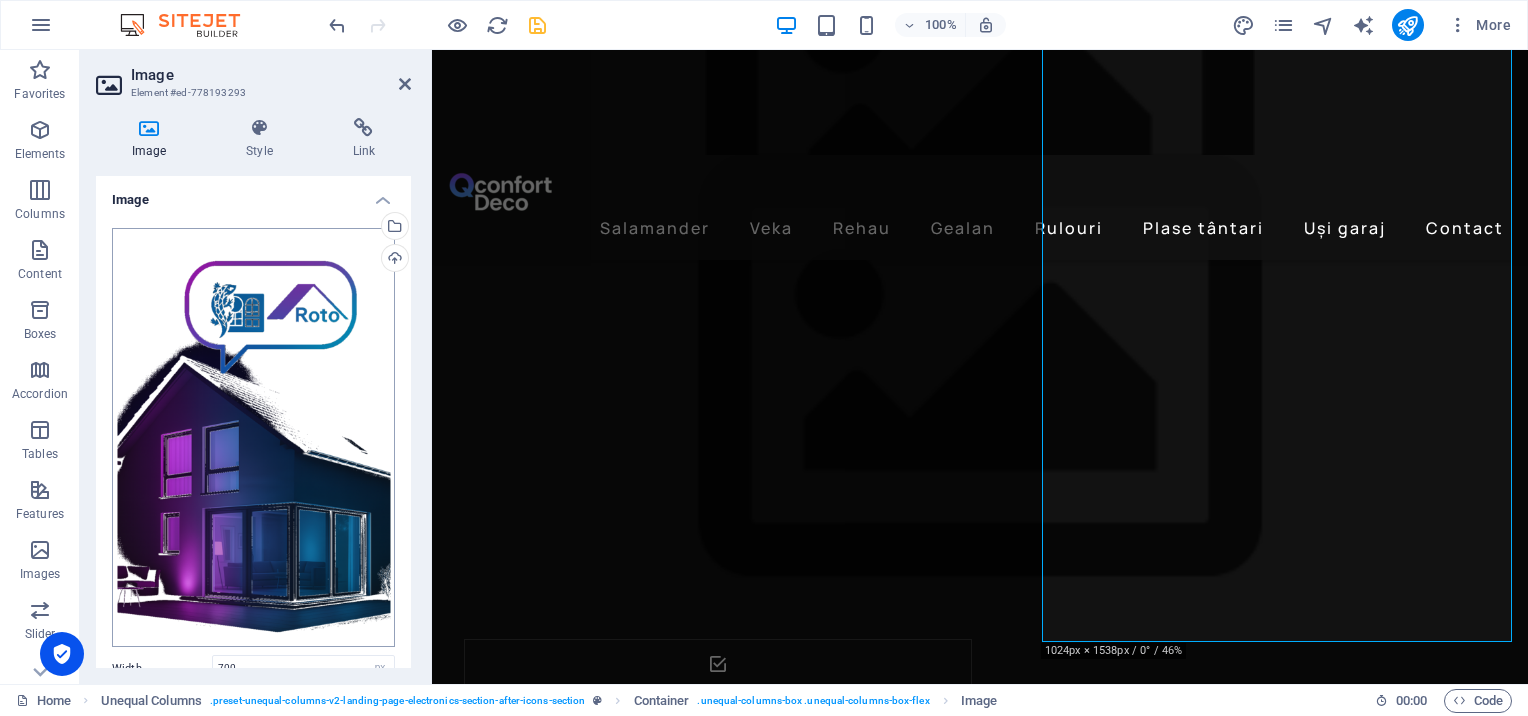 scroll, scrollTop: 2934, scrollLeft: 0, axis: vertical 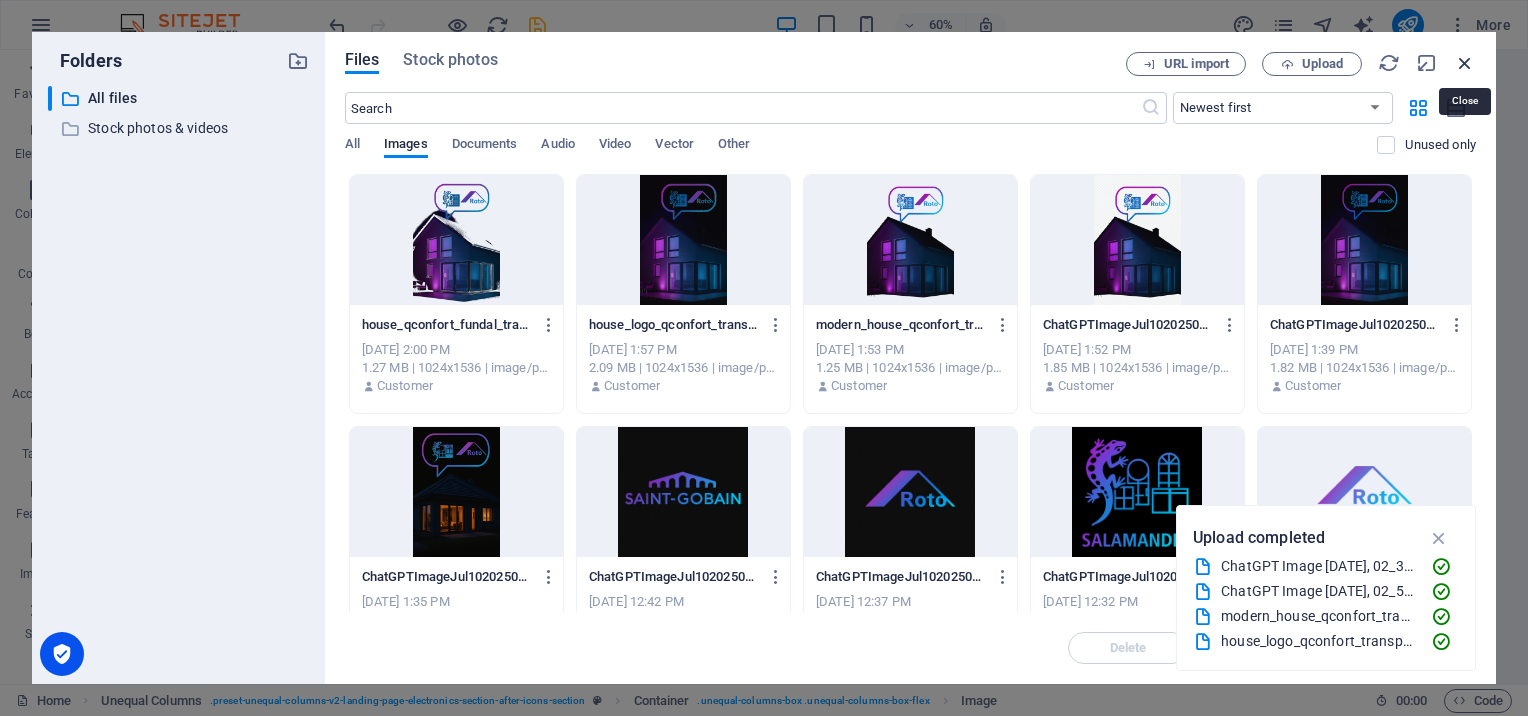 click at bounding box center [1465, 63] 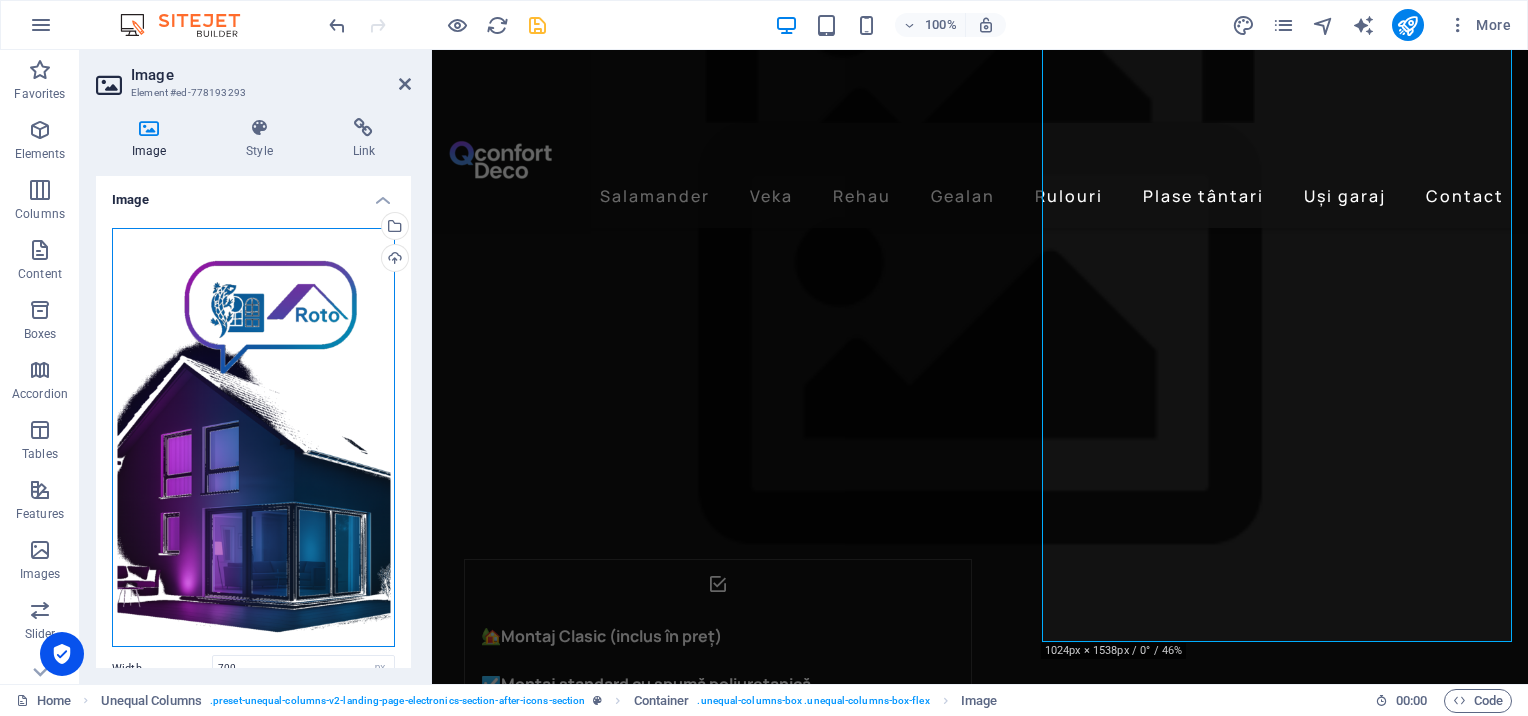 click on "Drag files here, click to choose files or select files from Files or our free stock photos & videos" at bounding box center (253, 438) 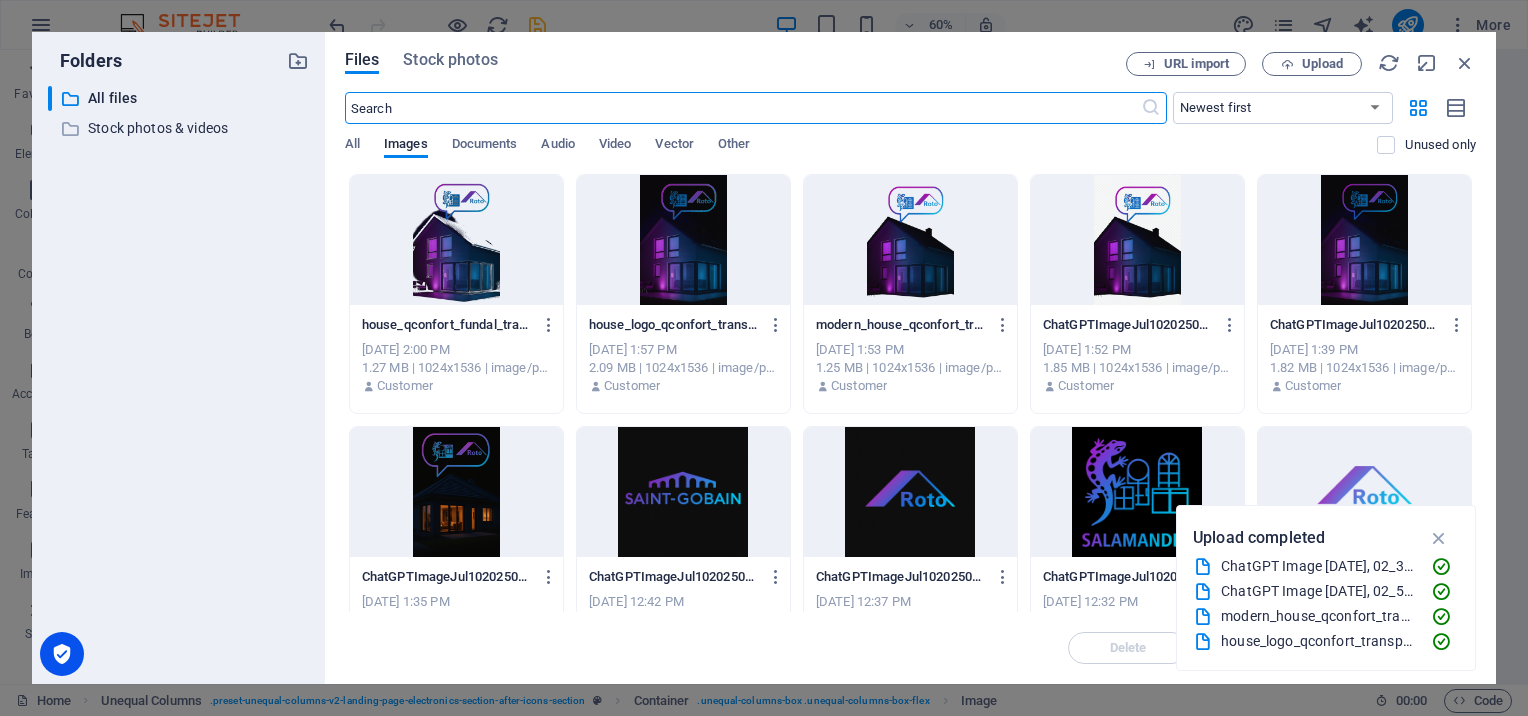 scroll, scrollTop: 2934, scrollLeft: 0, axis: vertical 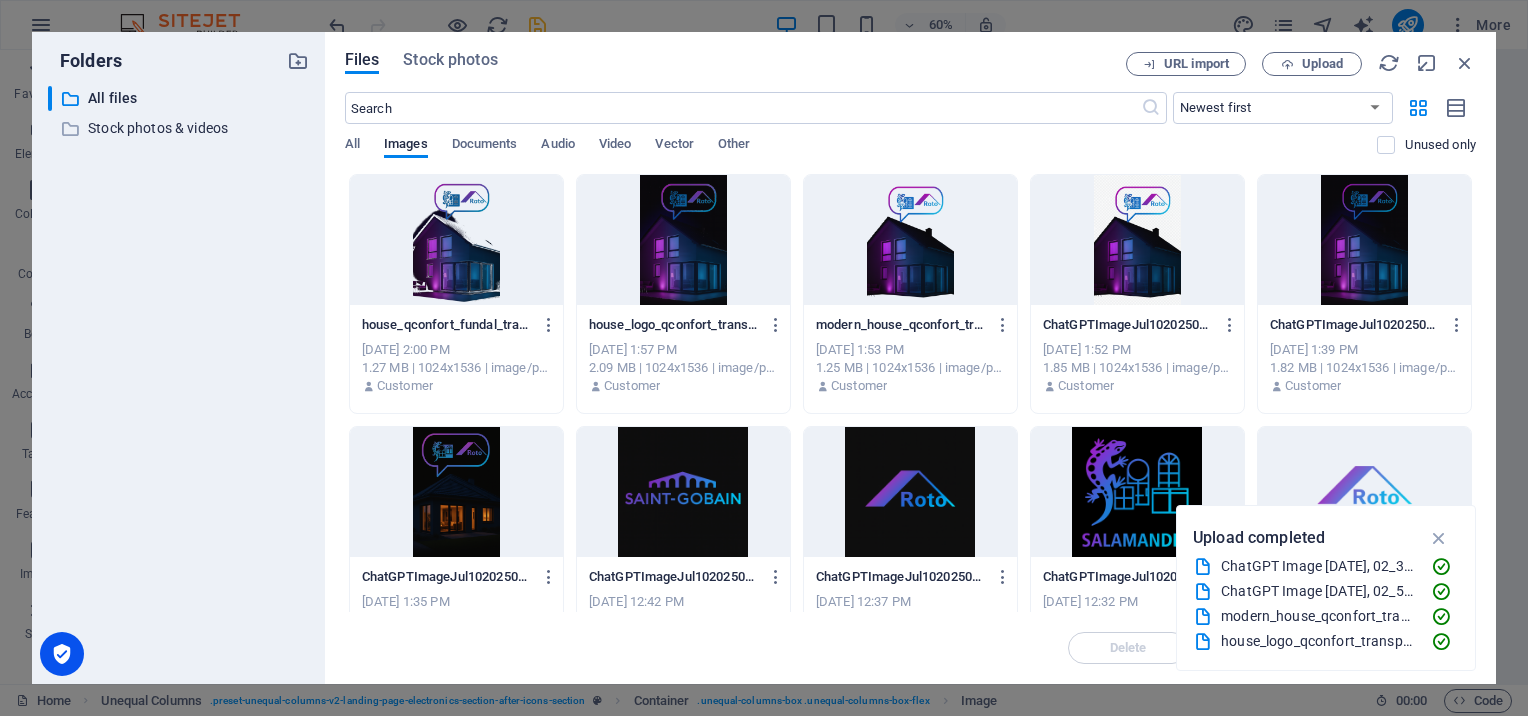 click at bounding box center (456, 240) 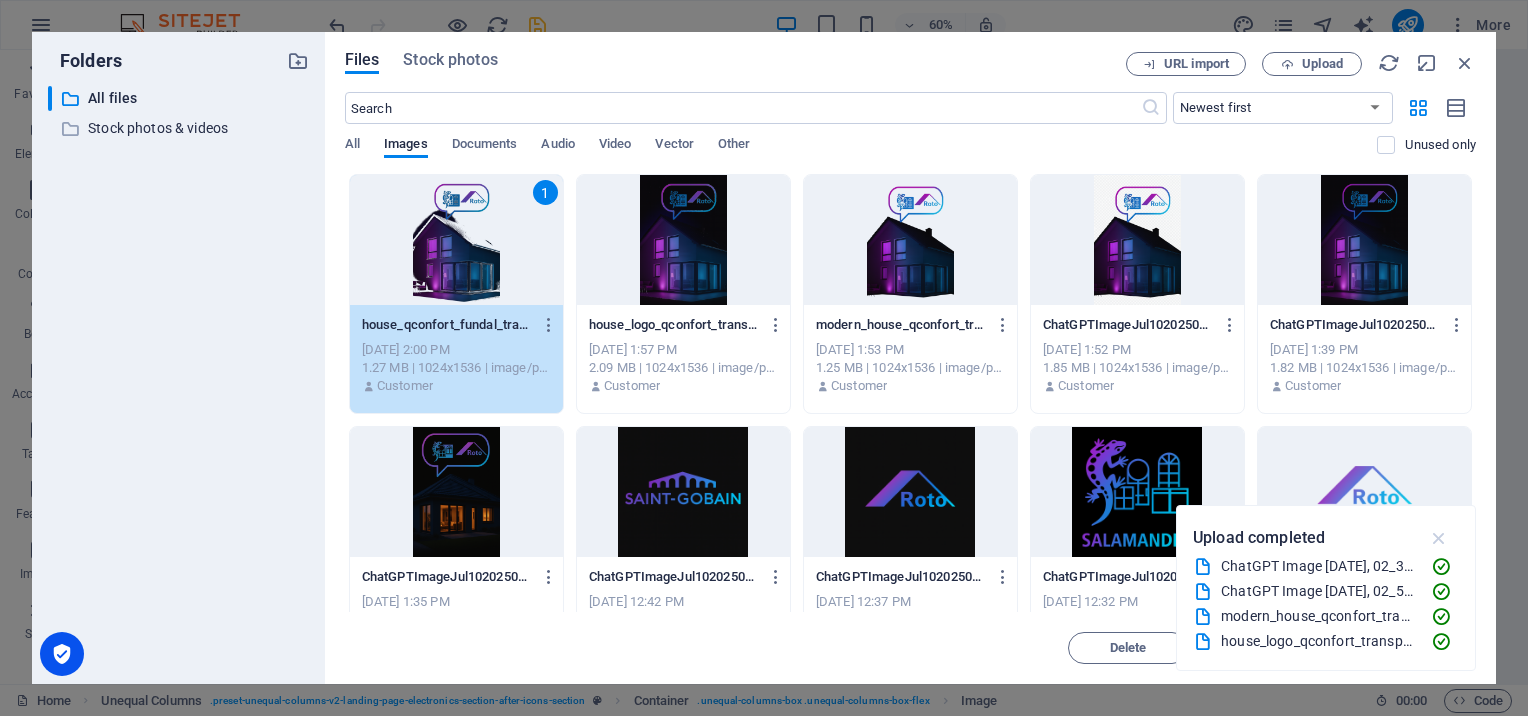 click at bounding box center (1439, 538) 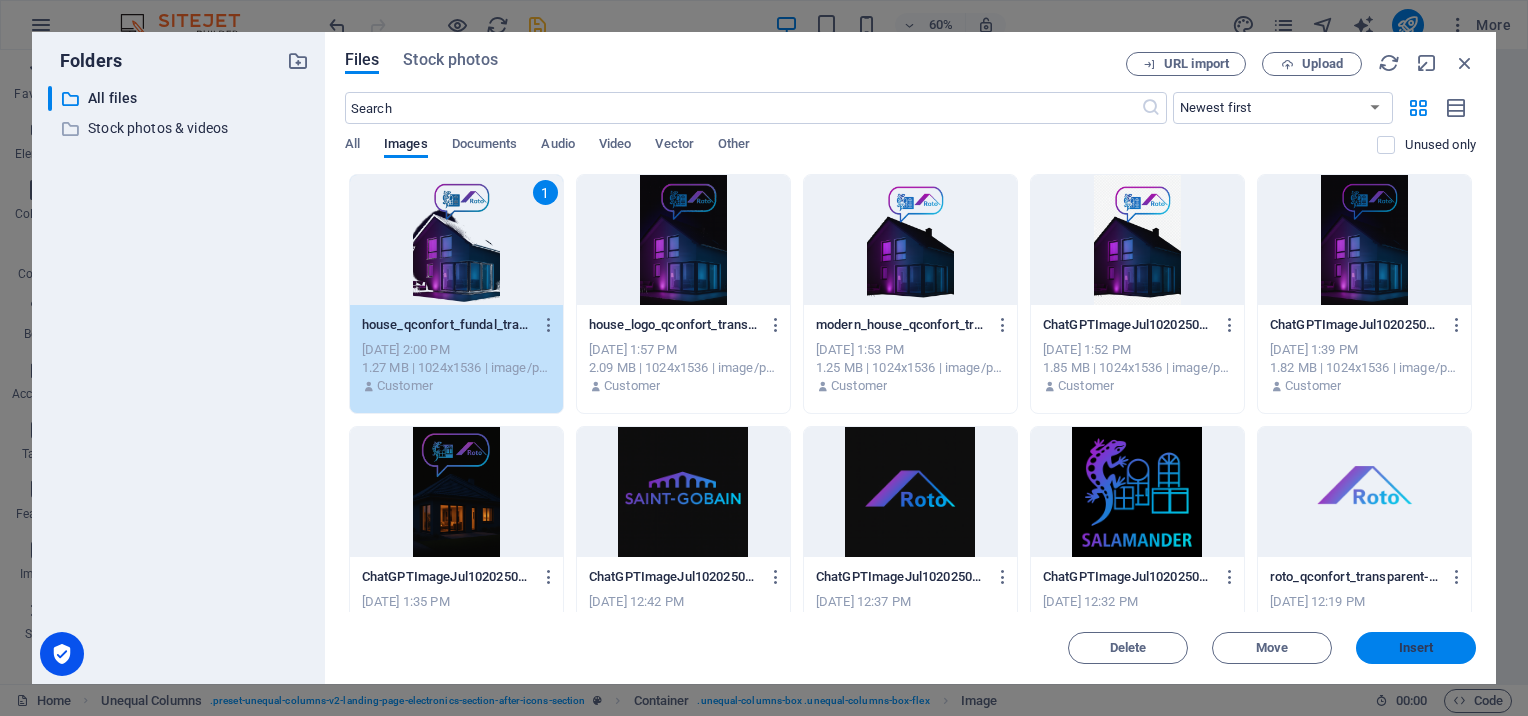 click on "Insert" at bounding box center [1416, 648] 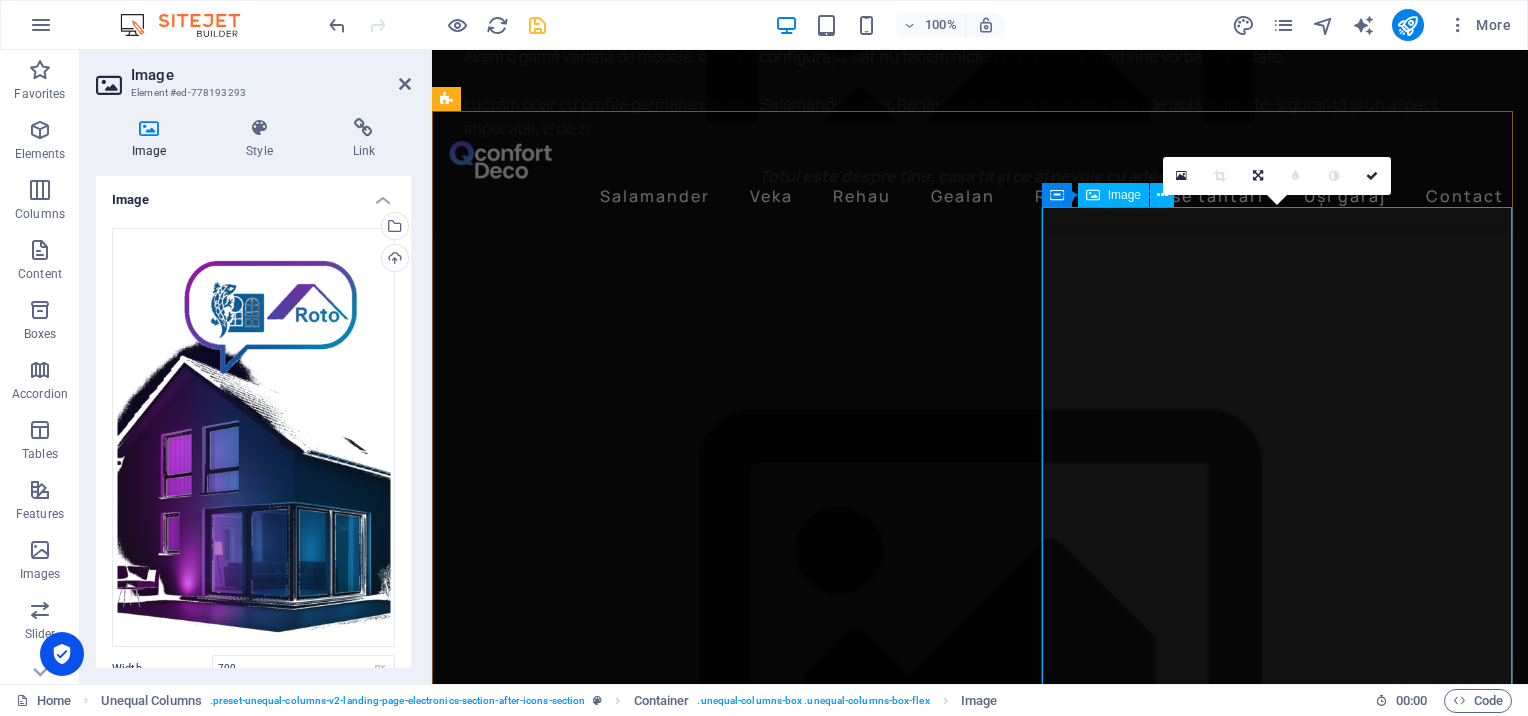 scroll, scrollTop: 2248, scrollLeft: 0, axis: vertical 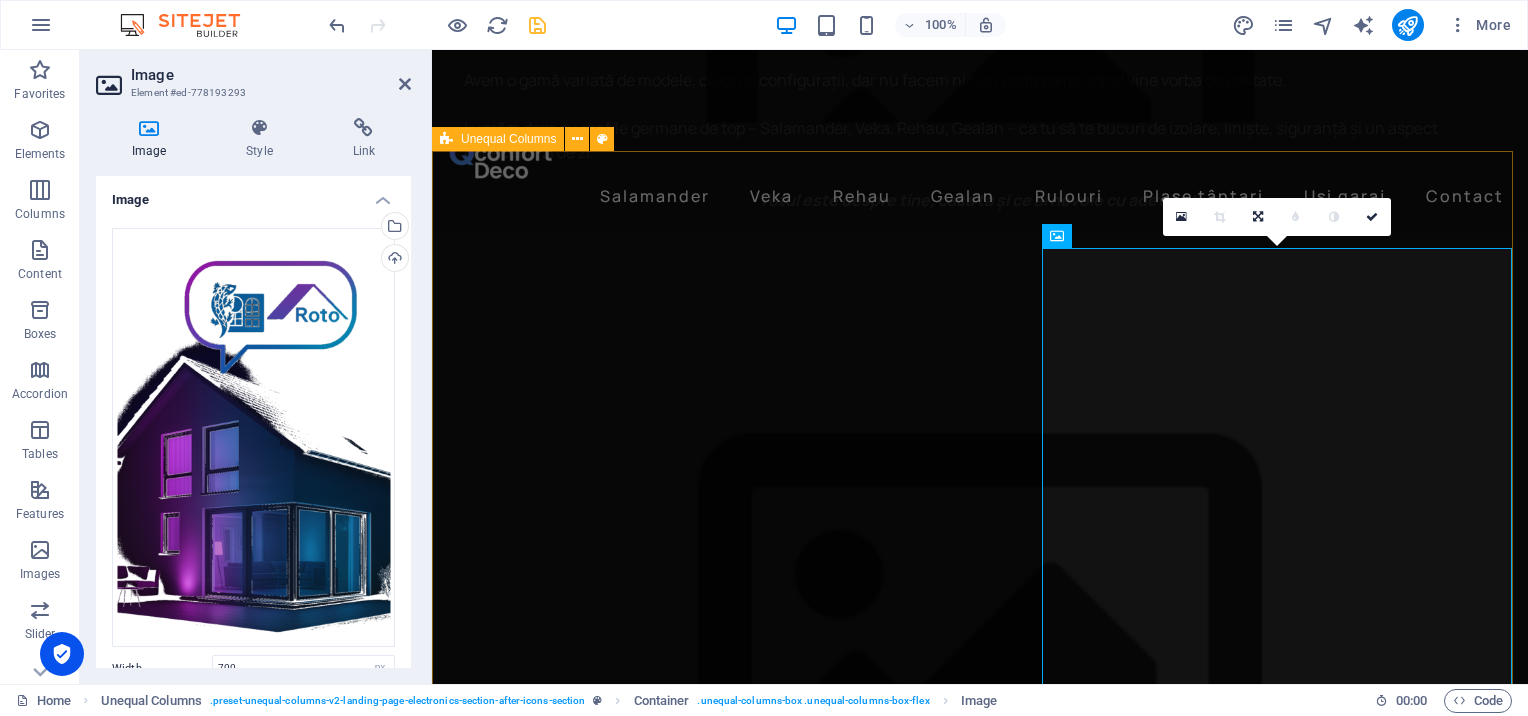 click on "Dacă casa ta ar vorbi, ar alege tâmplăria Salamander  cu feroneria Roto." at bounding box center (980, 3776) 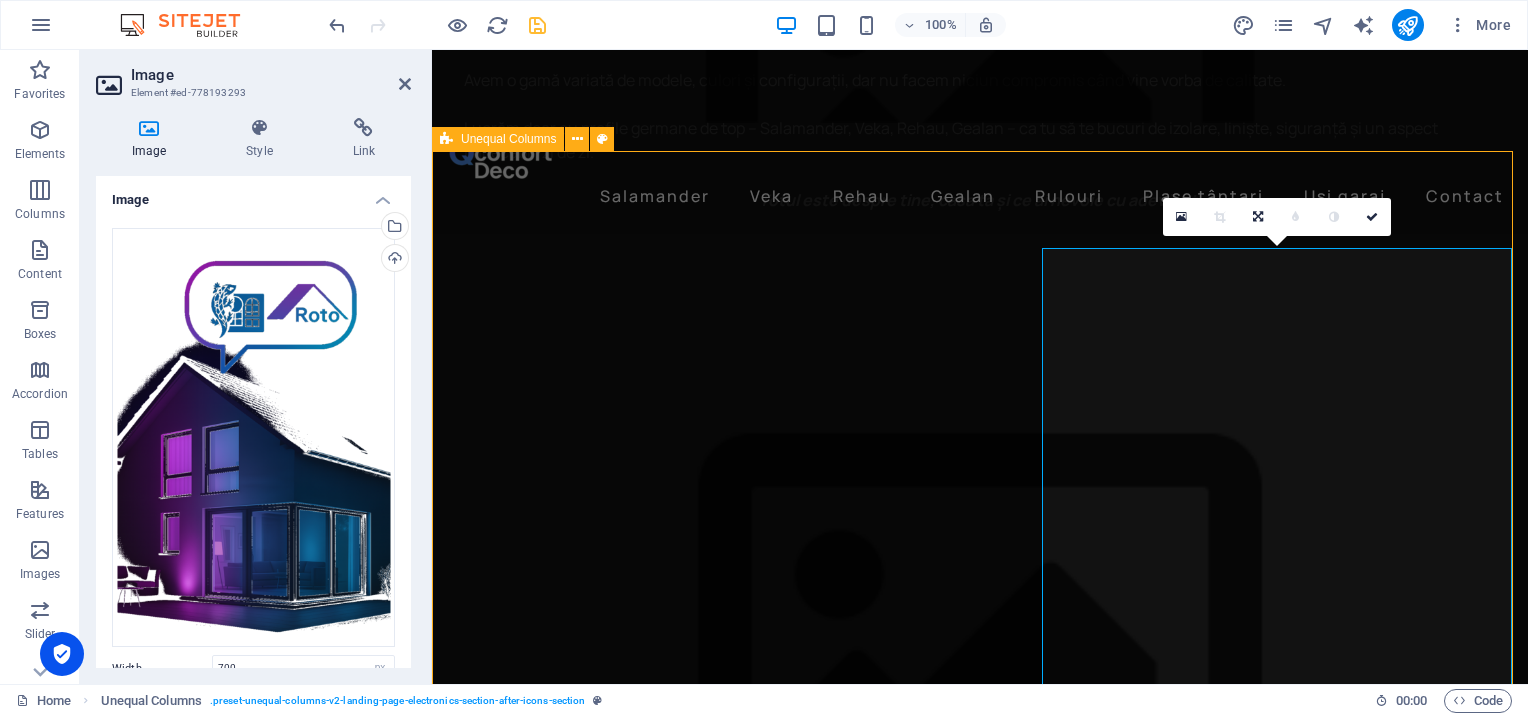 scroll, scrollTop: 2239, scrollLeft: 0, axis: vertical 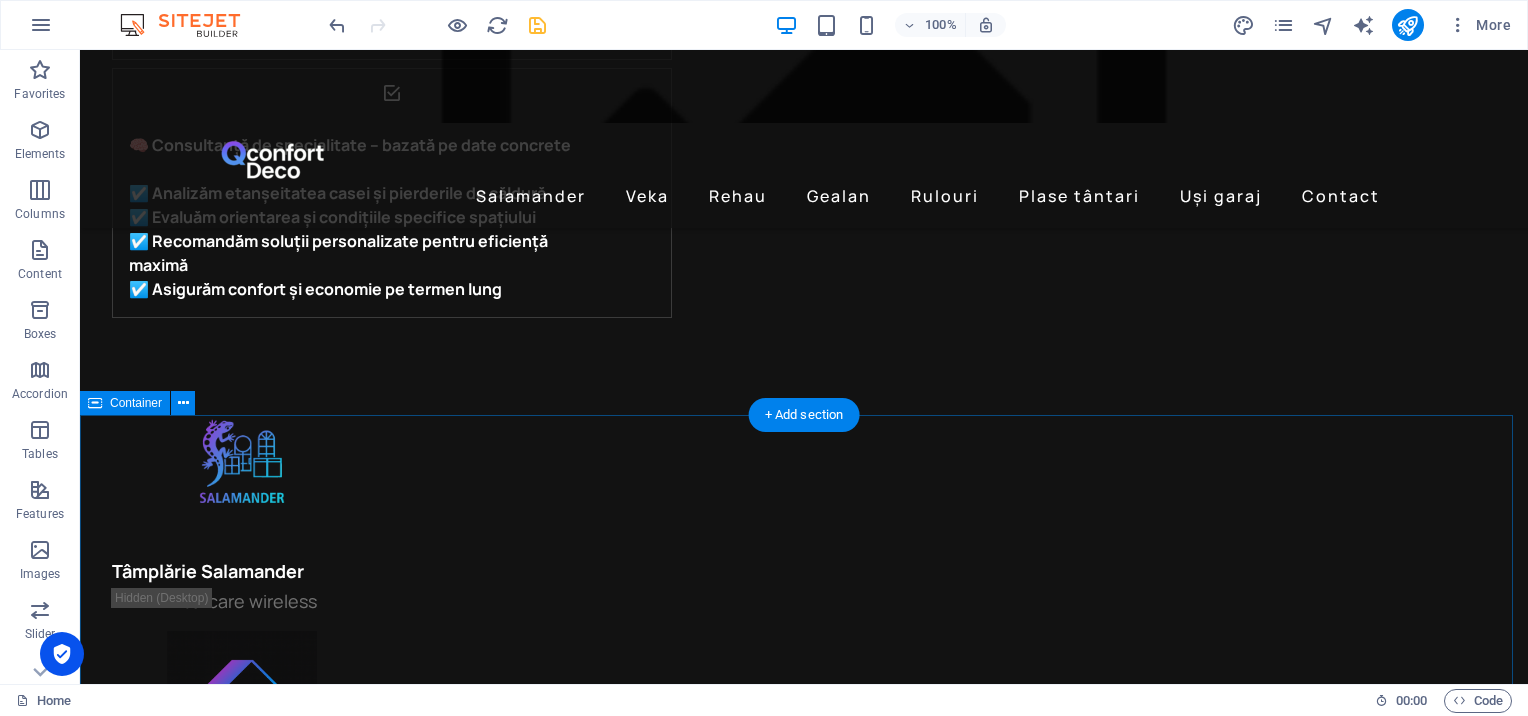 click on "Tunes latest from  Gadgets, direct to your inbox Lorem ipsum dolor sit amet, consectetur adipiscing elit tellus porta vitae. Sign up   I have read and understand the privacy policy. Nicht lesbar? Neu generieren" at bounding box center (804, 4978) 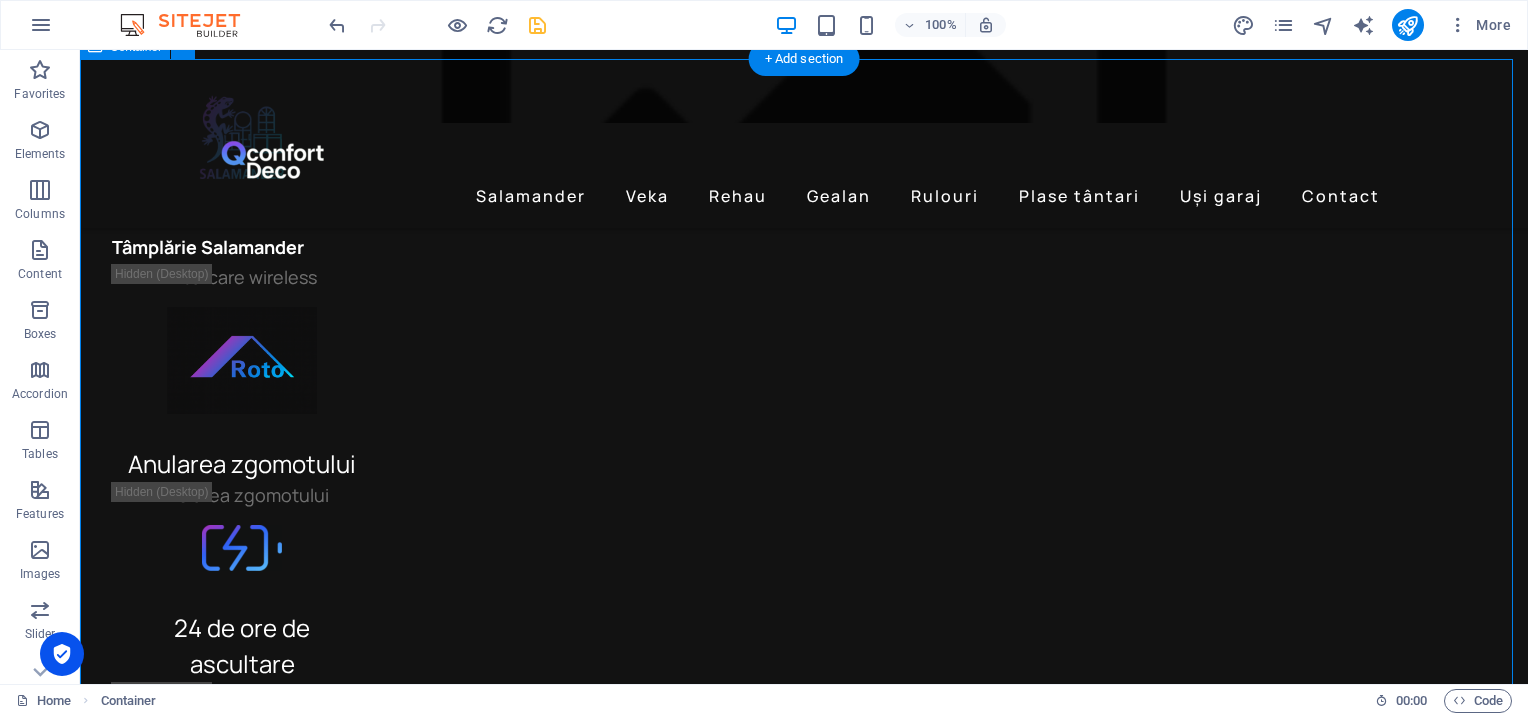 scroll, scrollTop: 4271, scrollLeft: 0, axis: vertical 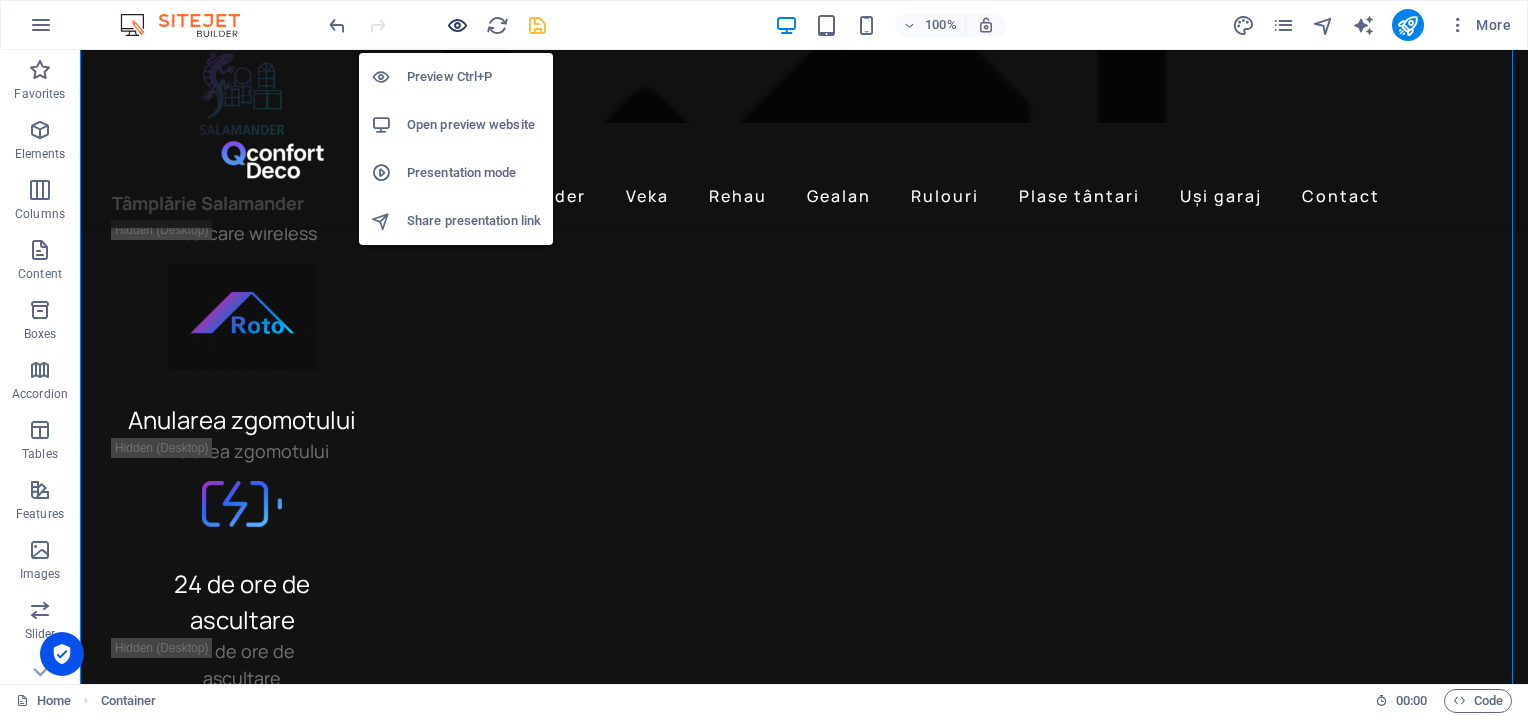 click at bounding box center [457, 25] 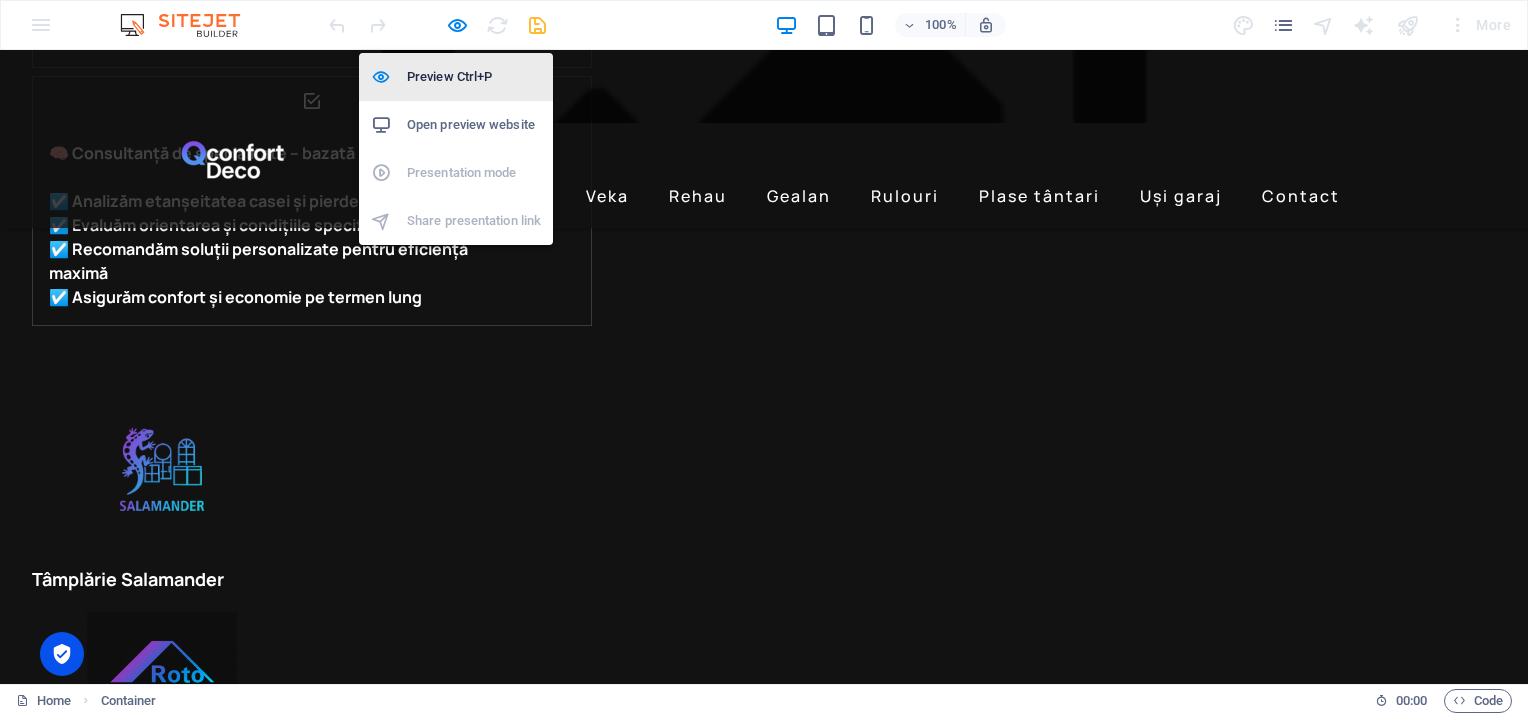 click on "Preview Ctrl+P" at bounding box center [474, 77] 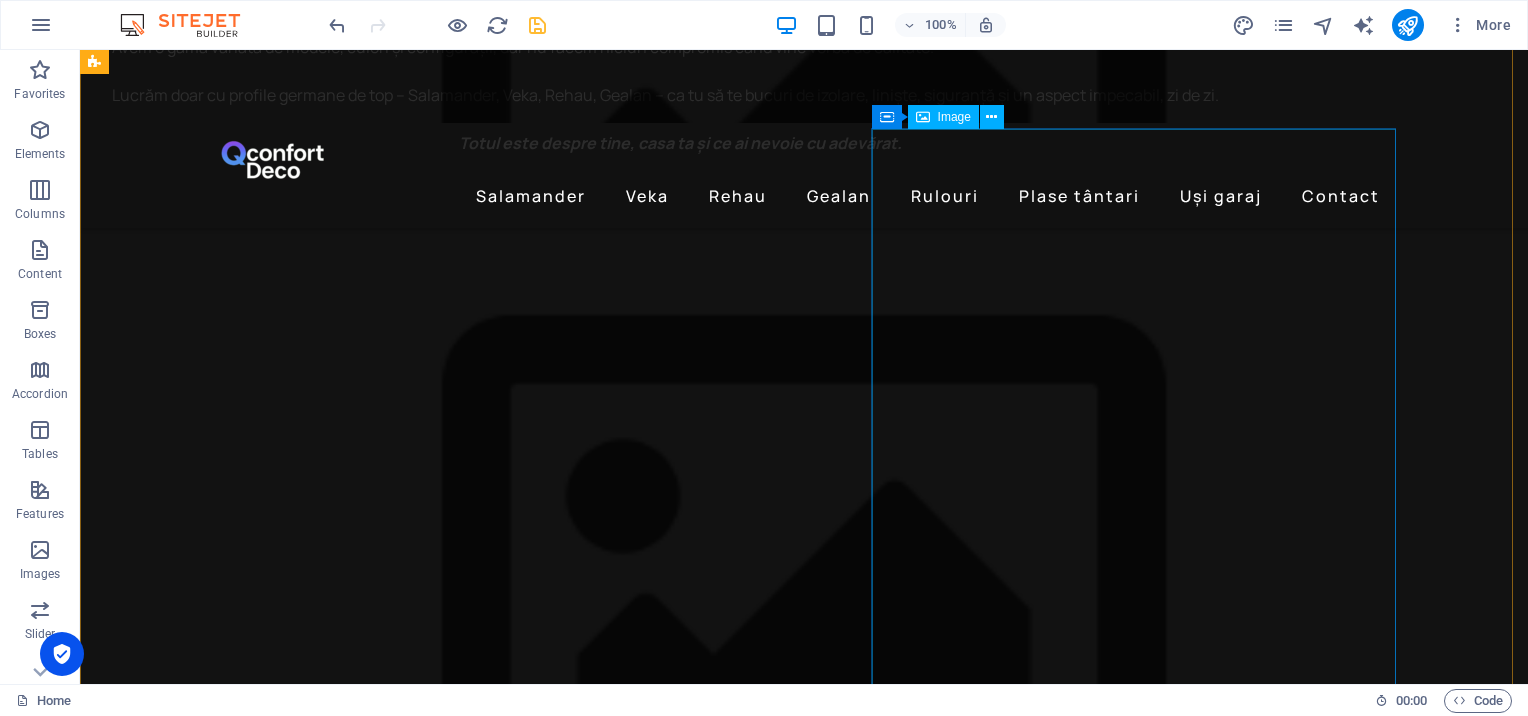 scroll, scrollTop: 2358, scrollLeft: 0, axis: vertical 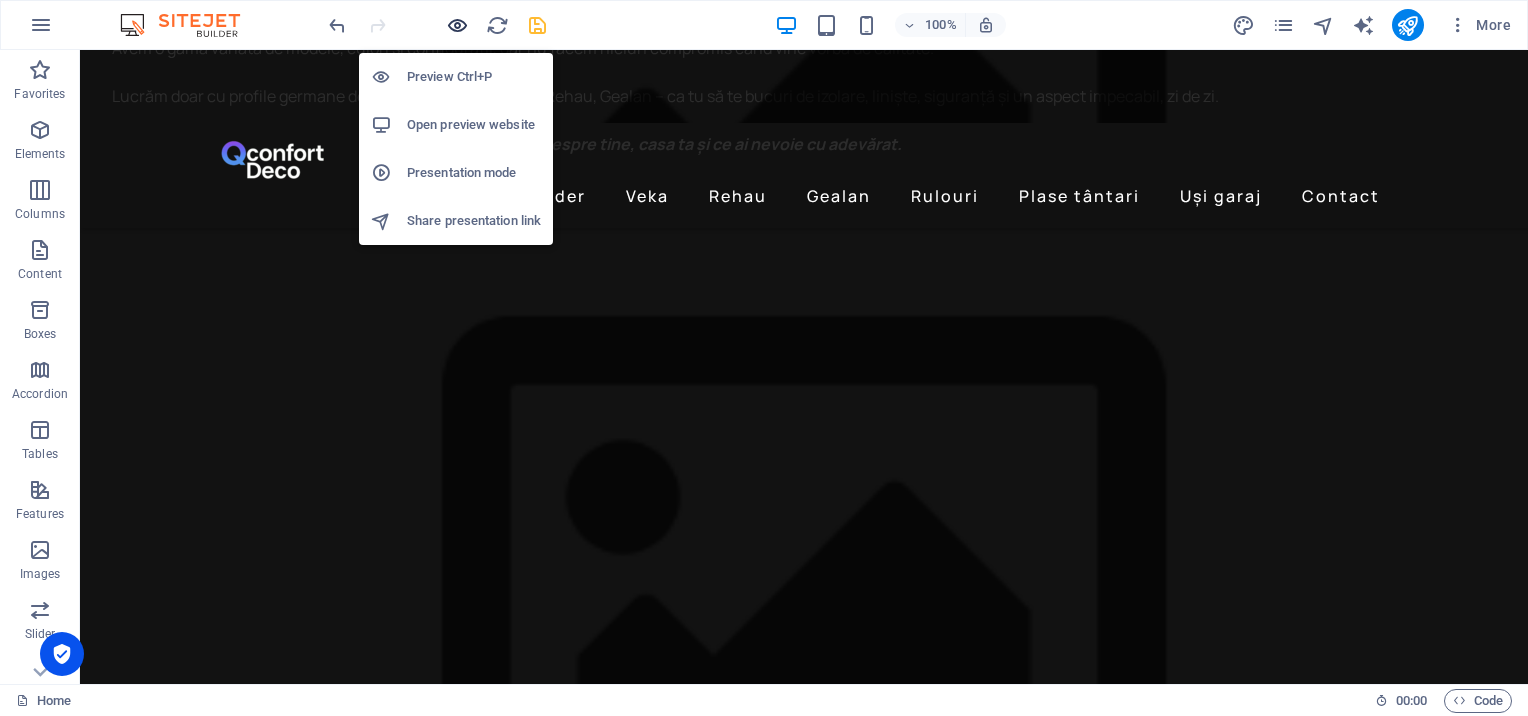 click at bounding box center [457, 25] 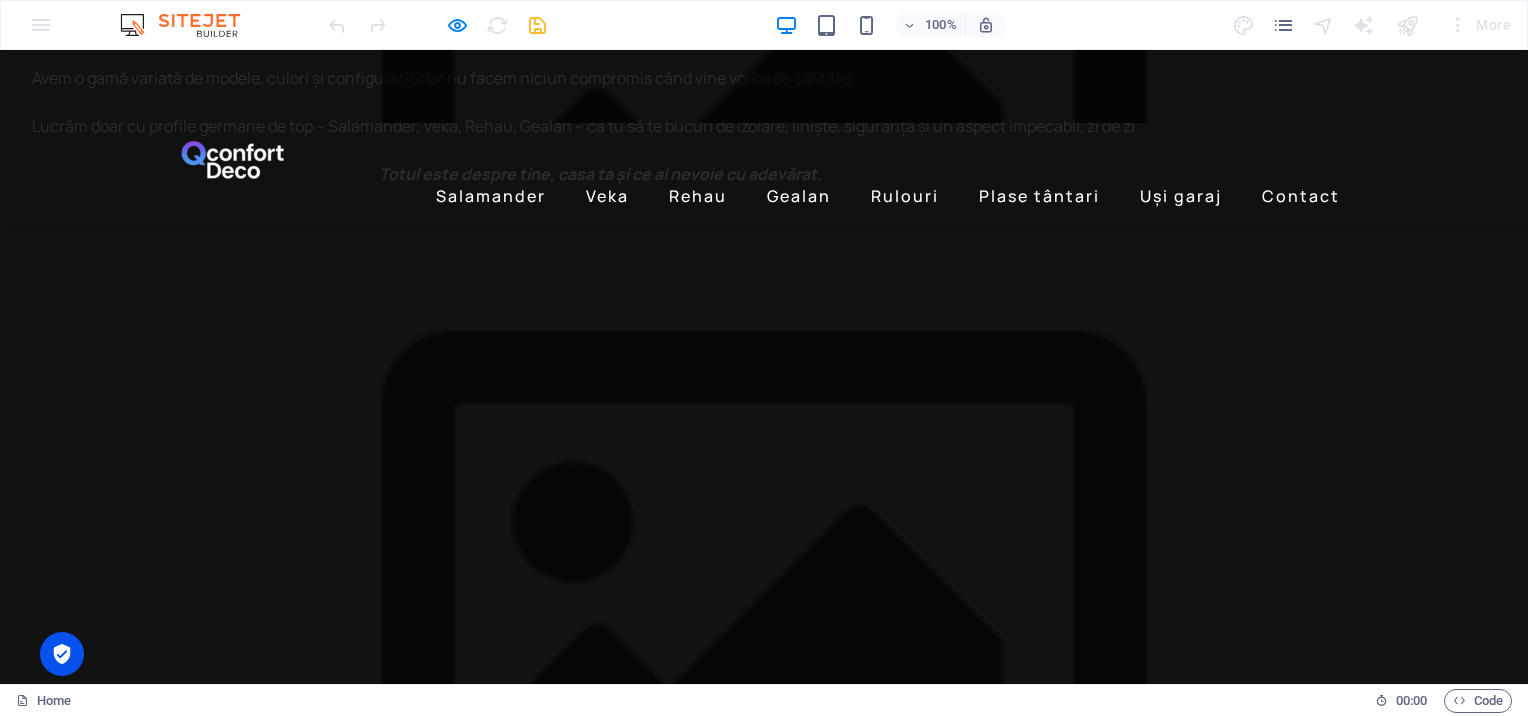 scroll, scrollTop: 2328, scrollLeft: 0, axis: vertical 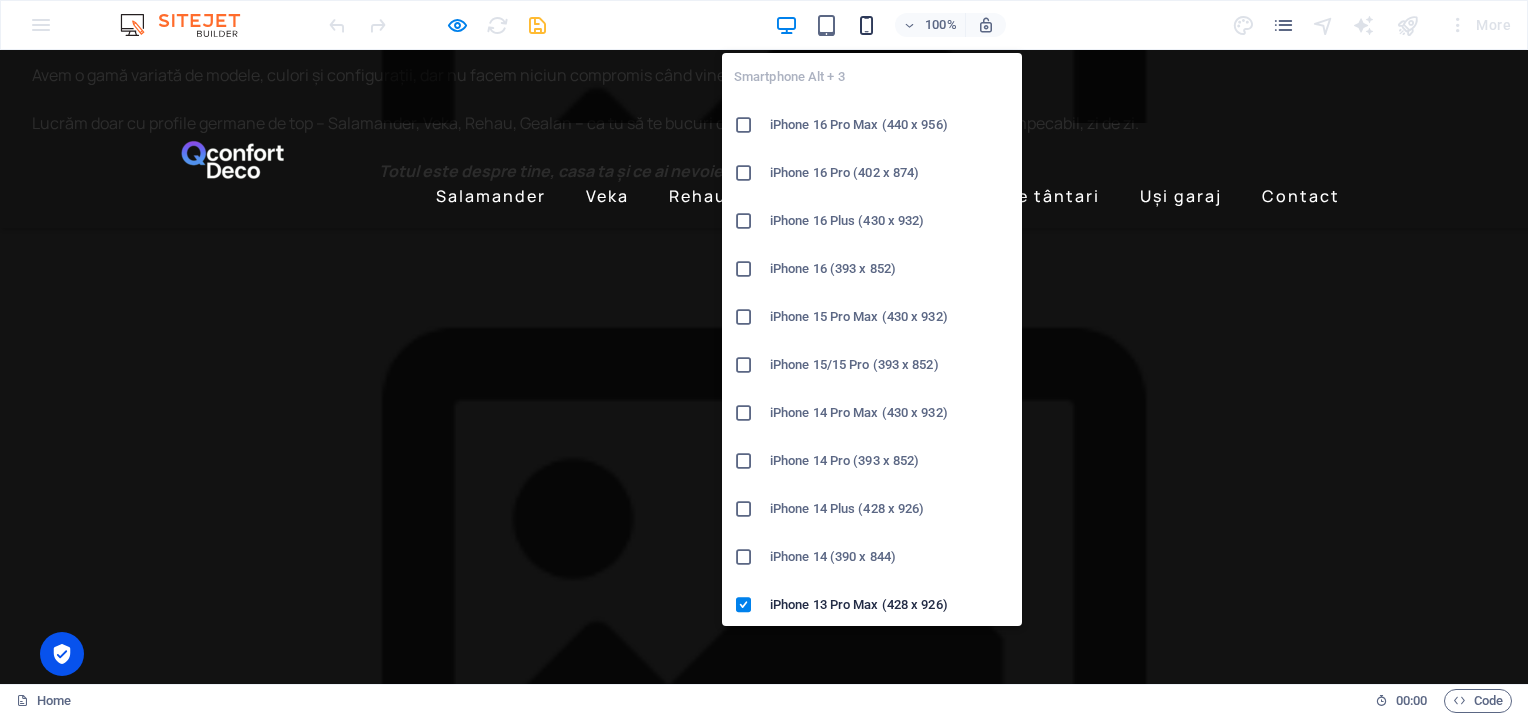 click at bounding box center (866, 25) 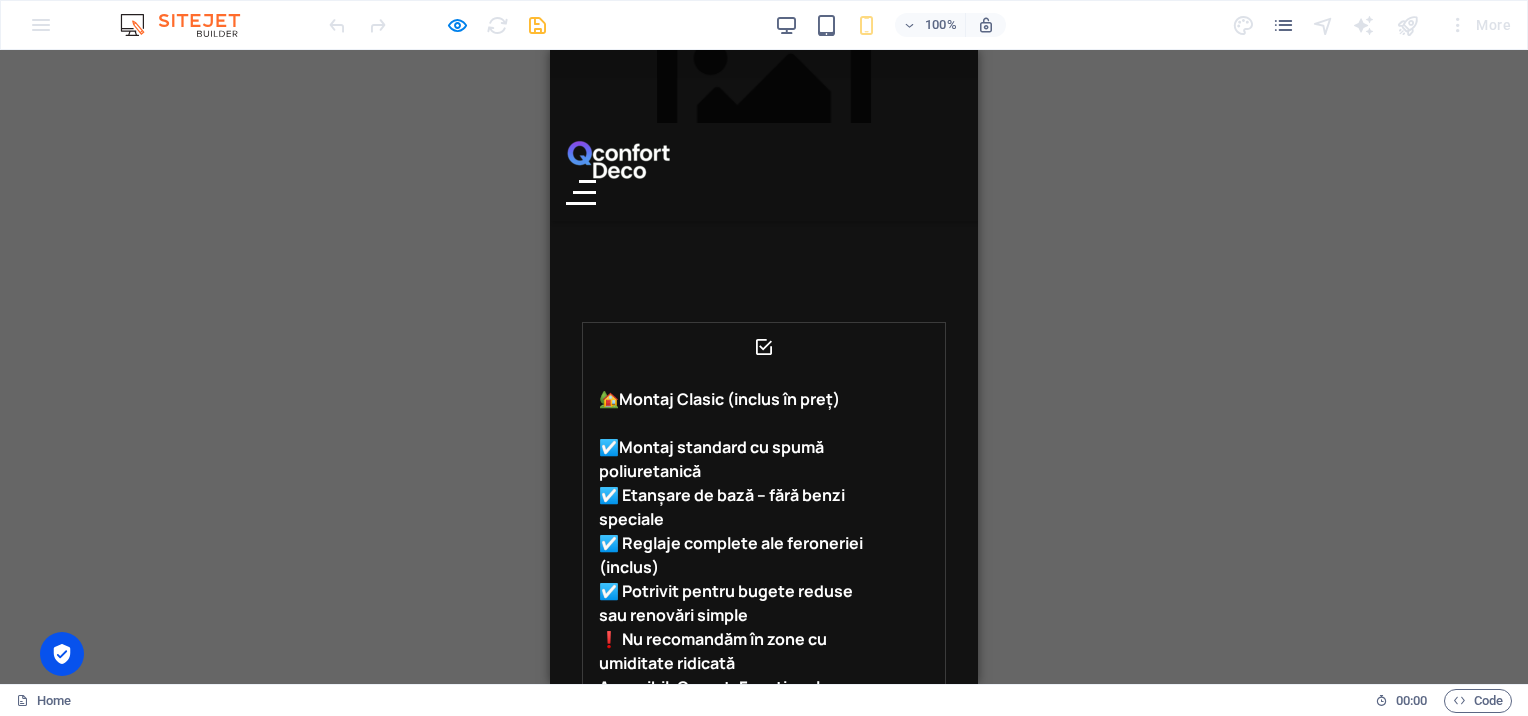 scroll, scrollTop: 3656, scrollLeft: 0, axis: vertical 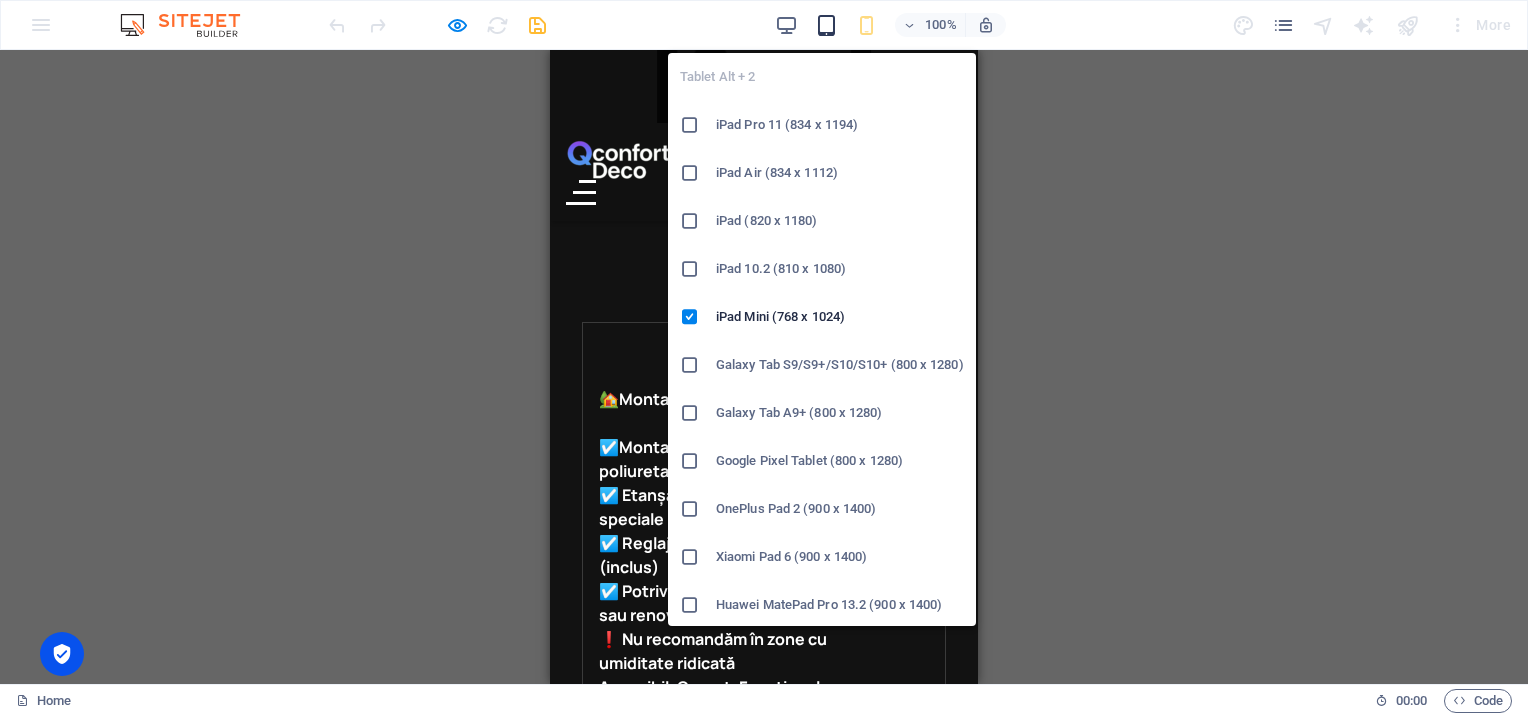 click at bounding box center (826, 25) 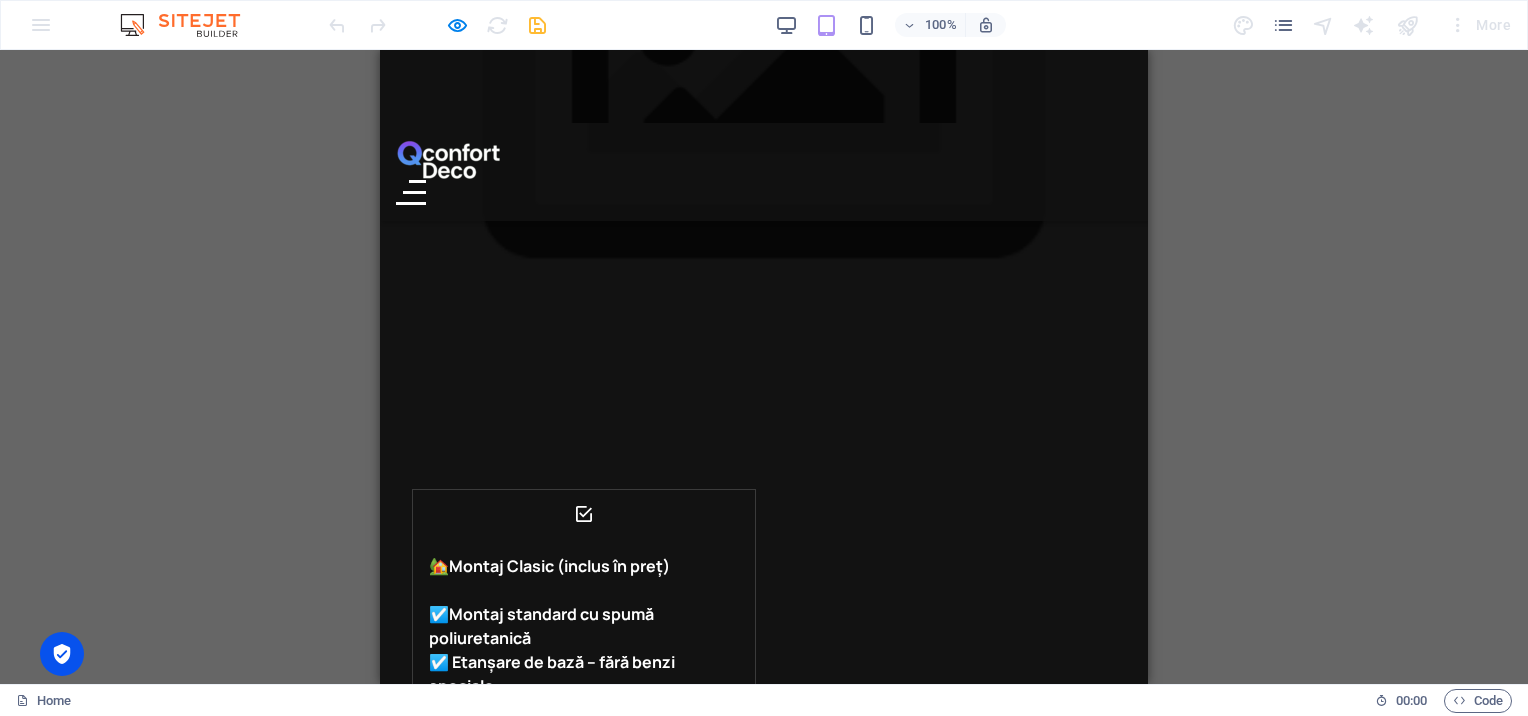 scroll, scrollTop: 2559, scrollLeft: 0, axis: vertical 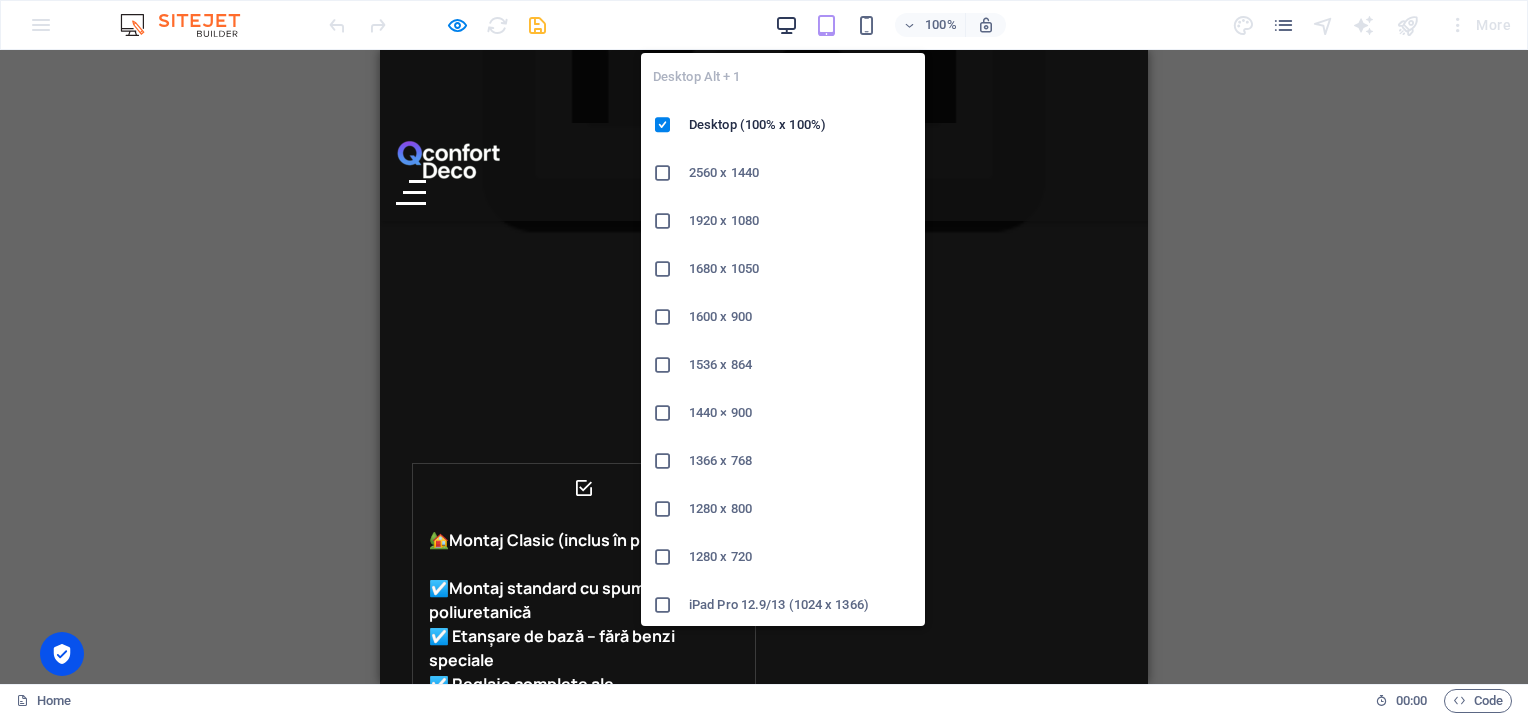 click at bounding box center (787, 25) 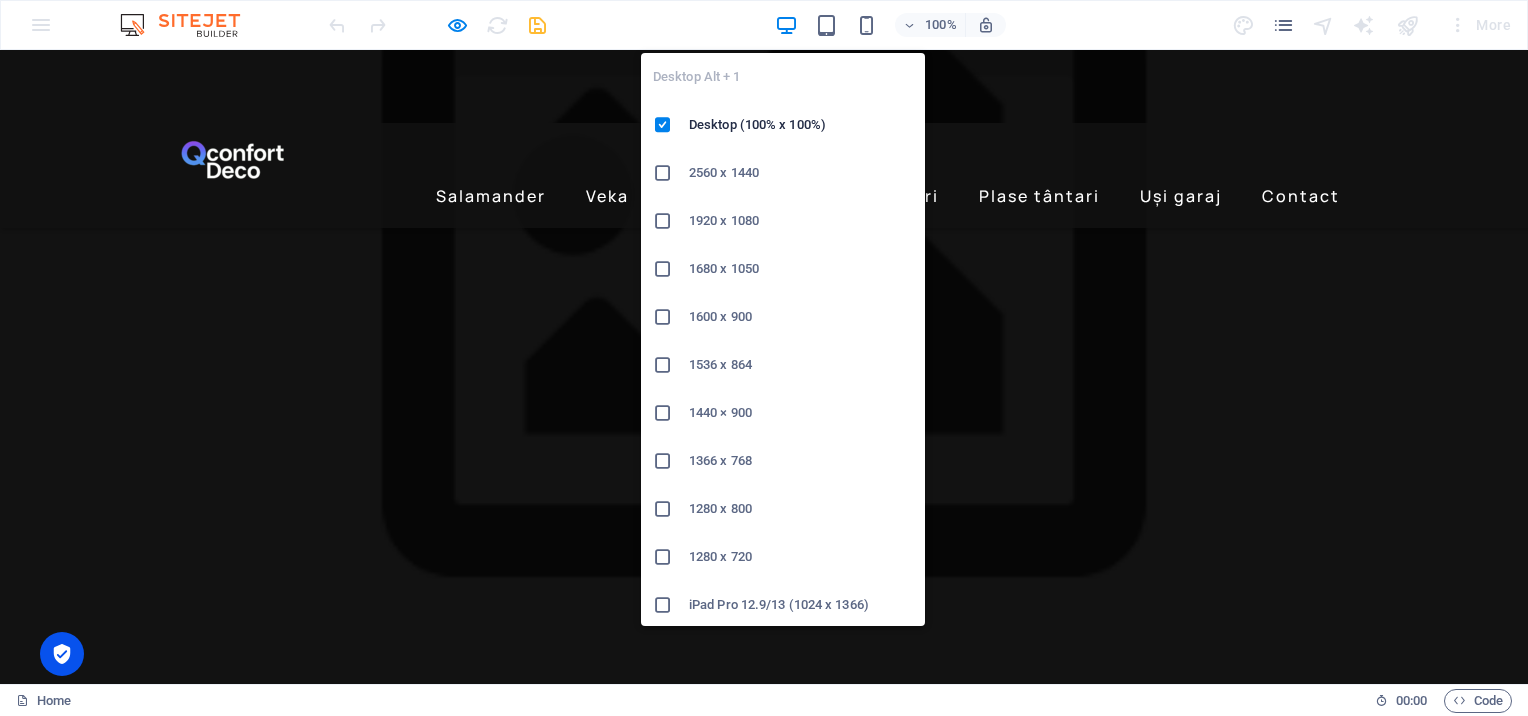 scroll, scrollTop: 2048, scrollLeft: 0, axis: vertical 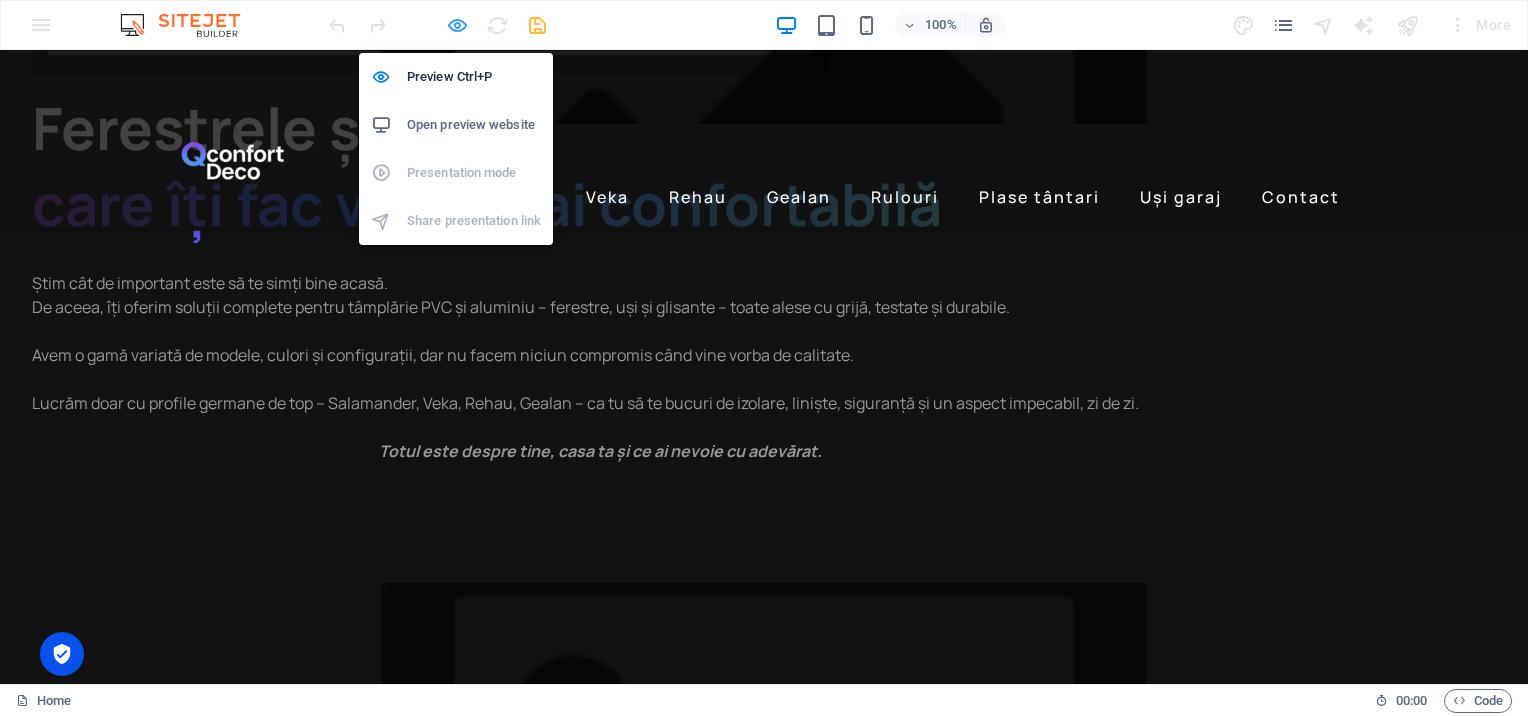 click at bounding box center [457, 25] 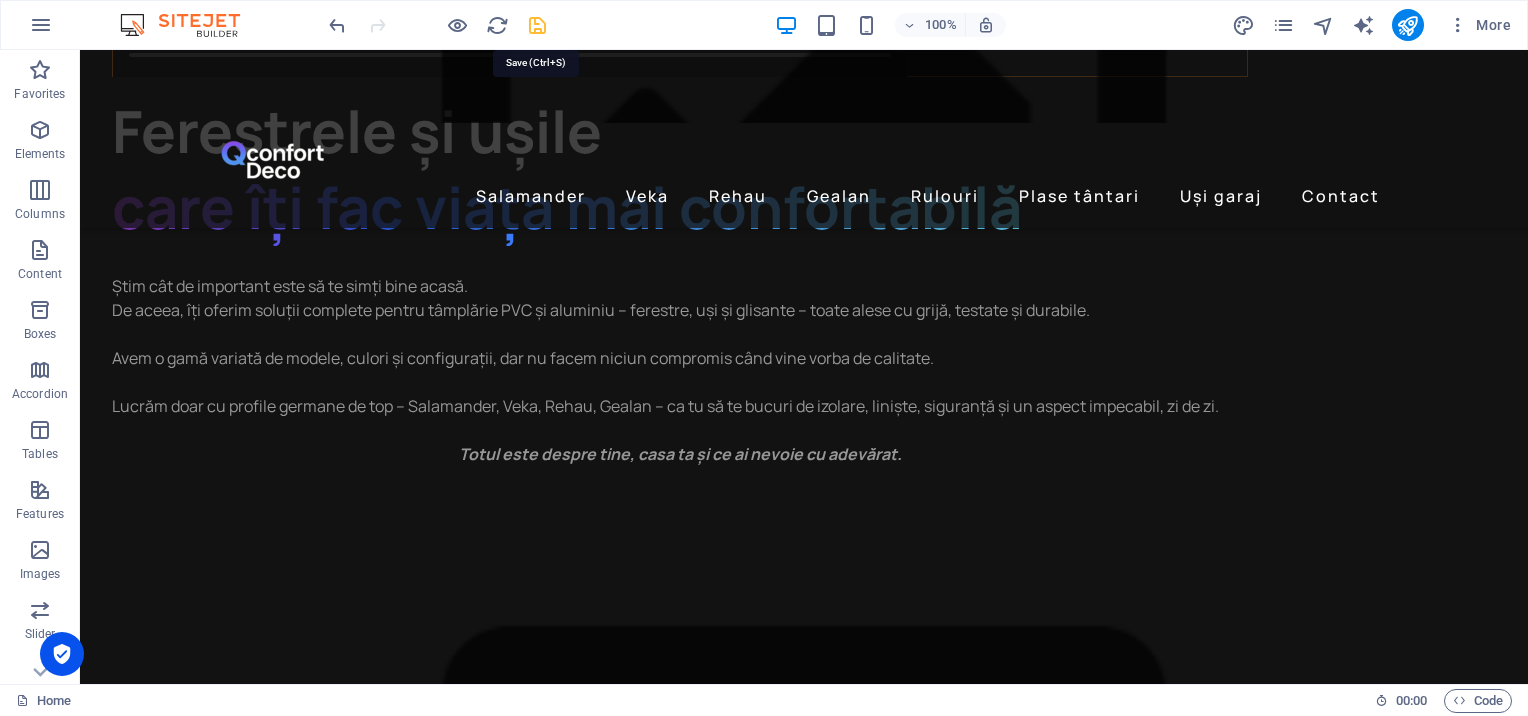 click at bounding box center (537, 25) 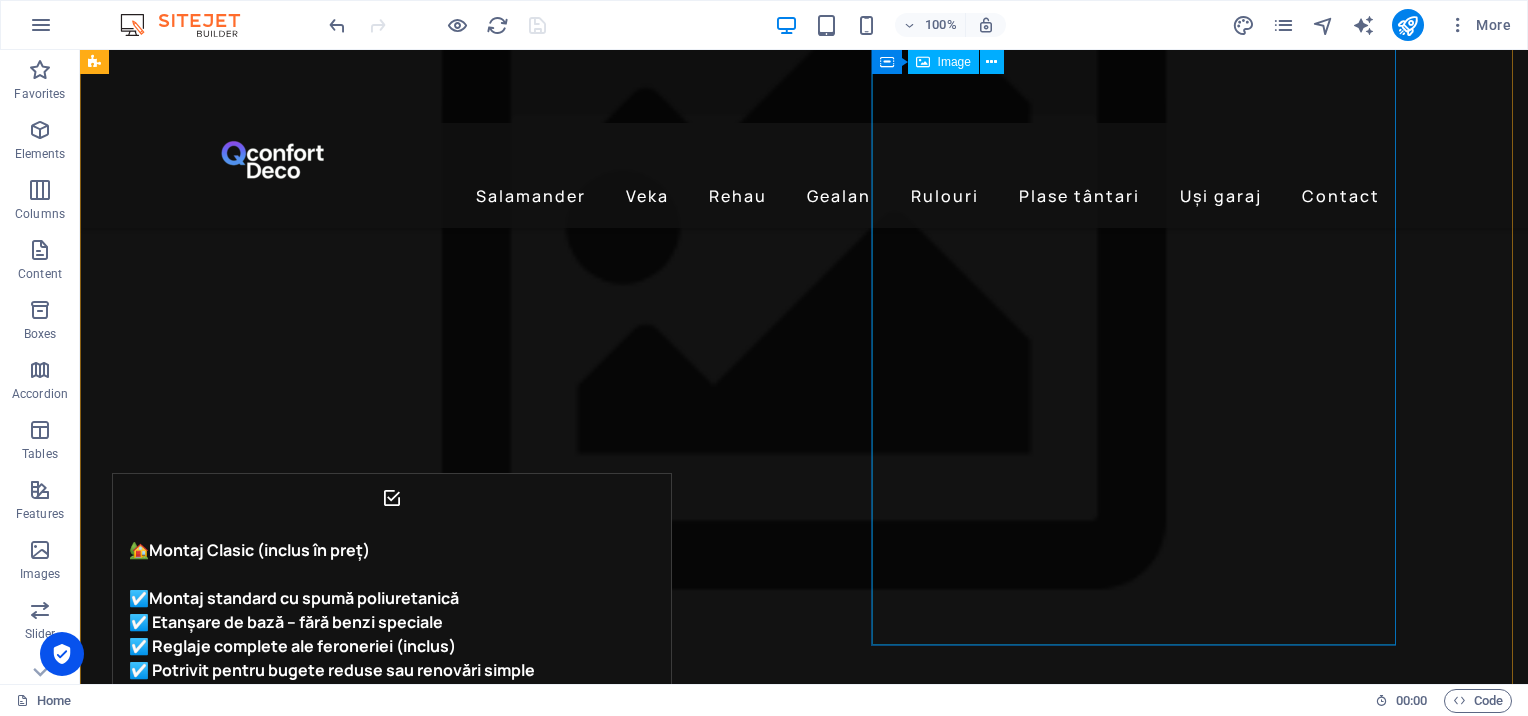 scroll, scrollTop: 2629, scrollLeft: 0, axis: vertical 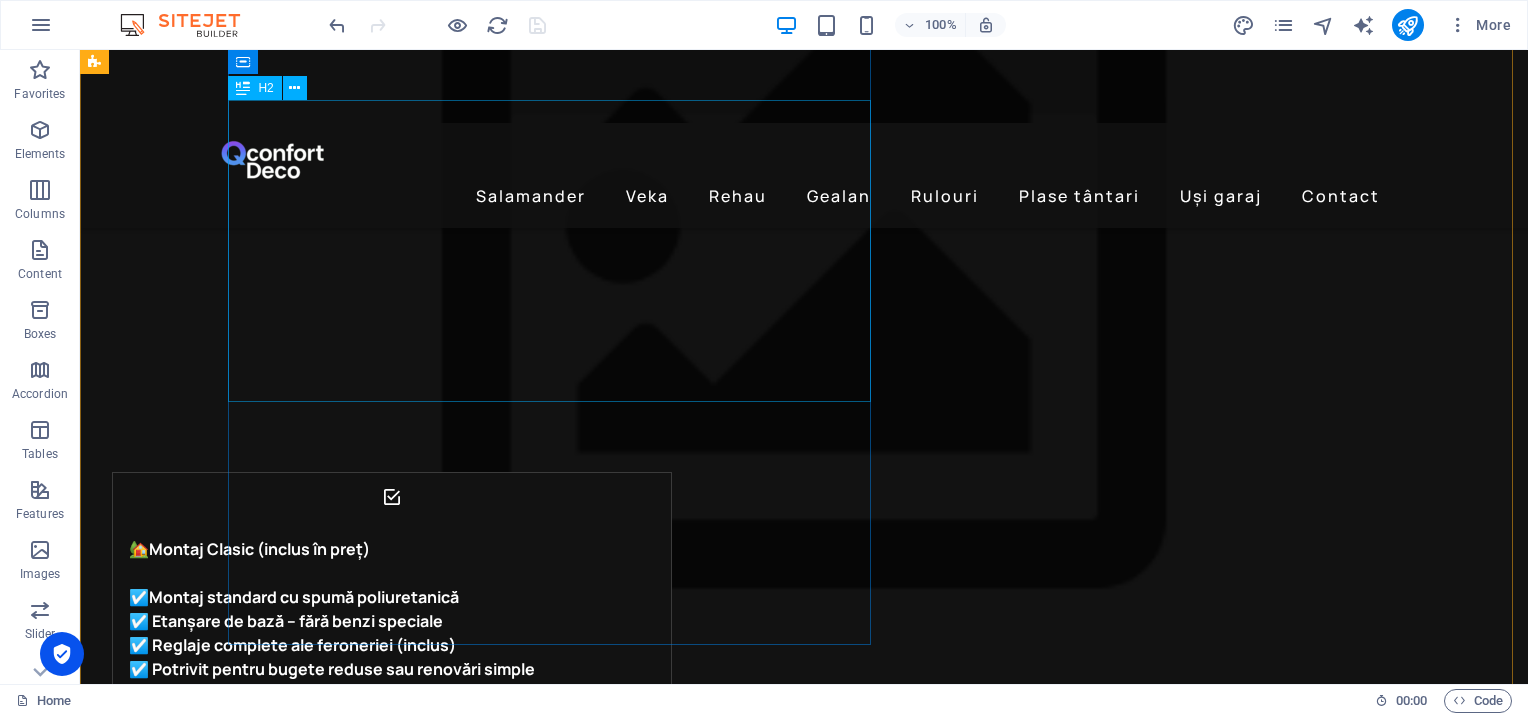 click on "Dacă casa ta ar vorbi, ar alege tâmplăria Salamander  cu feroneria Roto." at bounding box center [696, 2803] 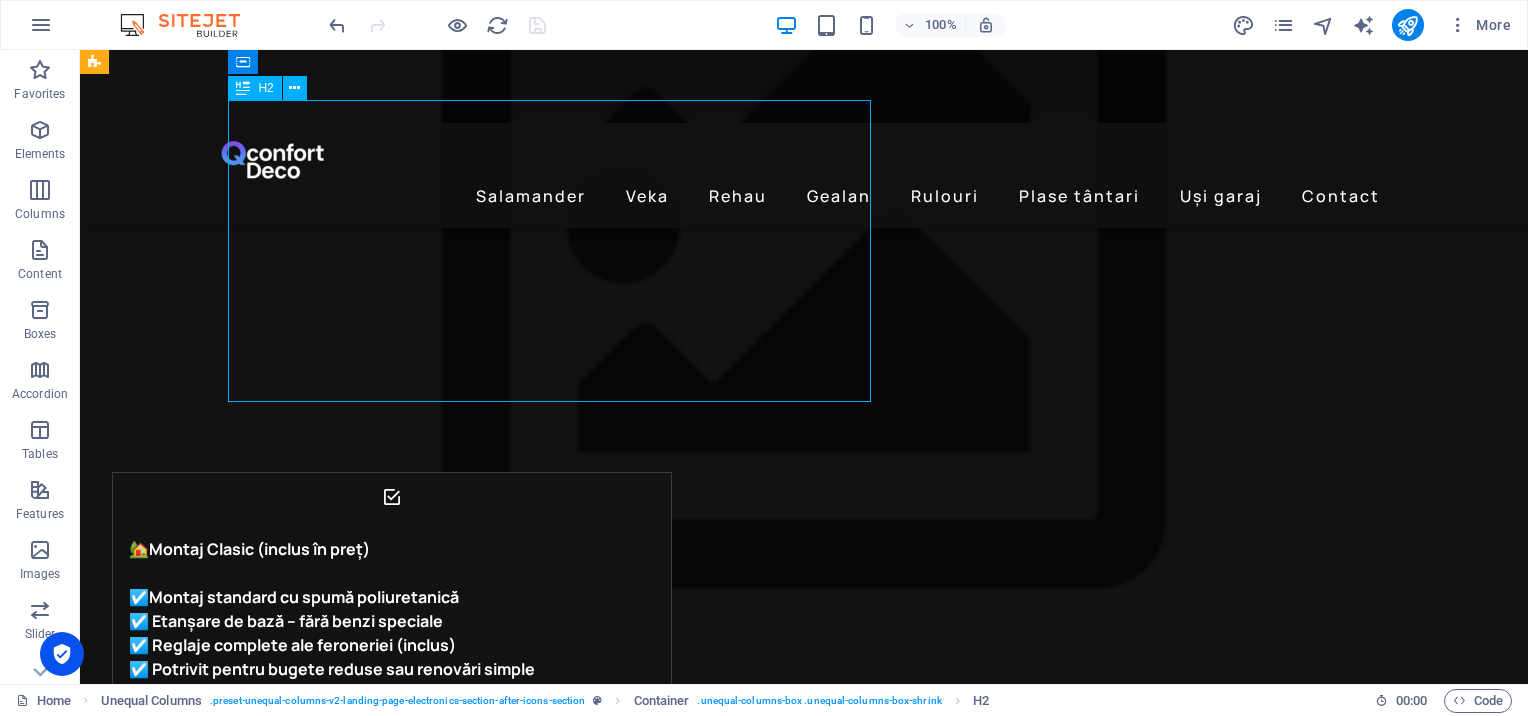click on "Dacă casa ta ar vorbi, ar alege tâmplăria Salamander  cu feroneria Roto." at bounding box center [696, 2803] 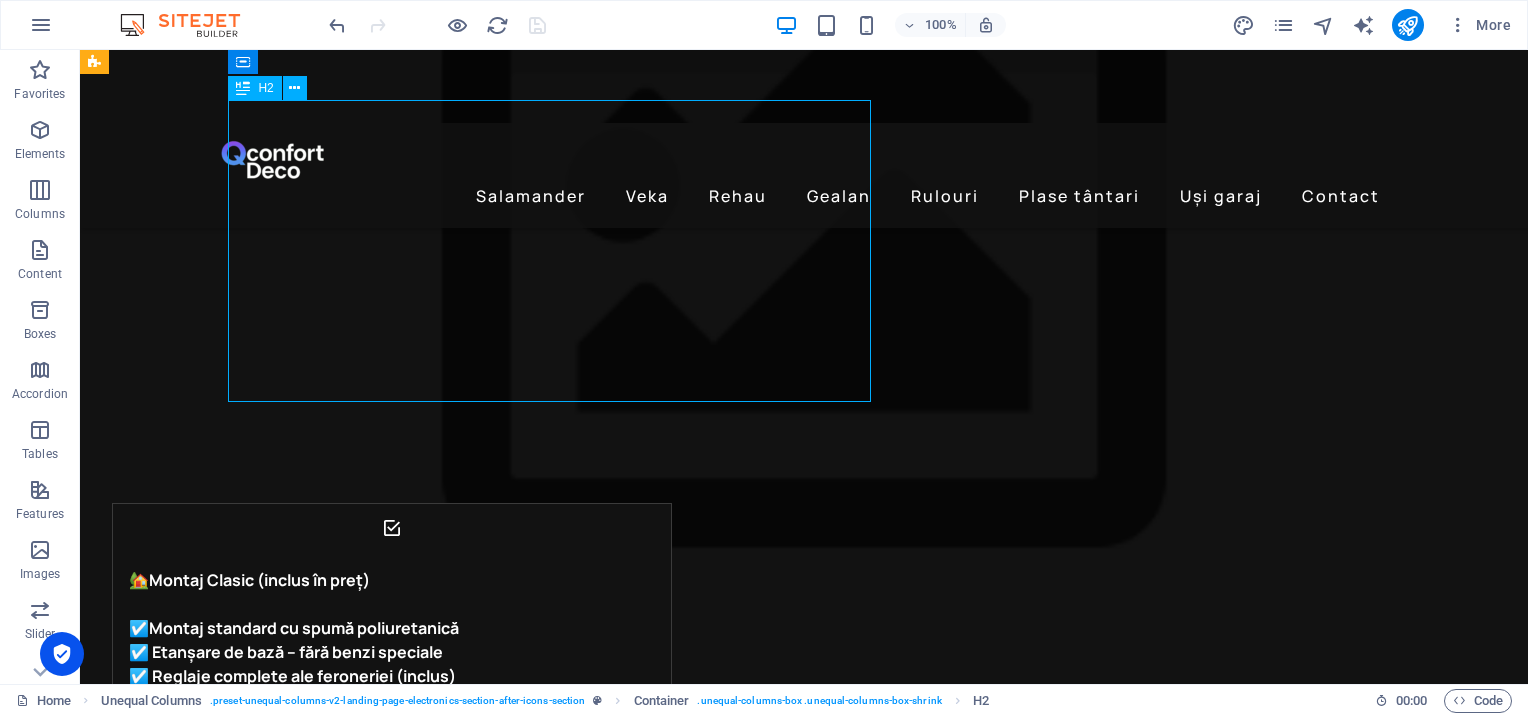 scroll, scrollTop: 2560, scrollLeft: 0, axis: vertical 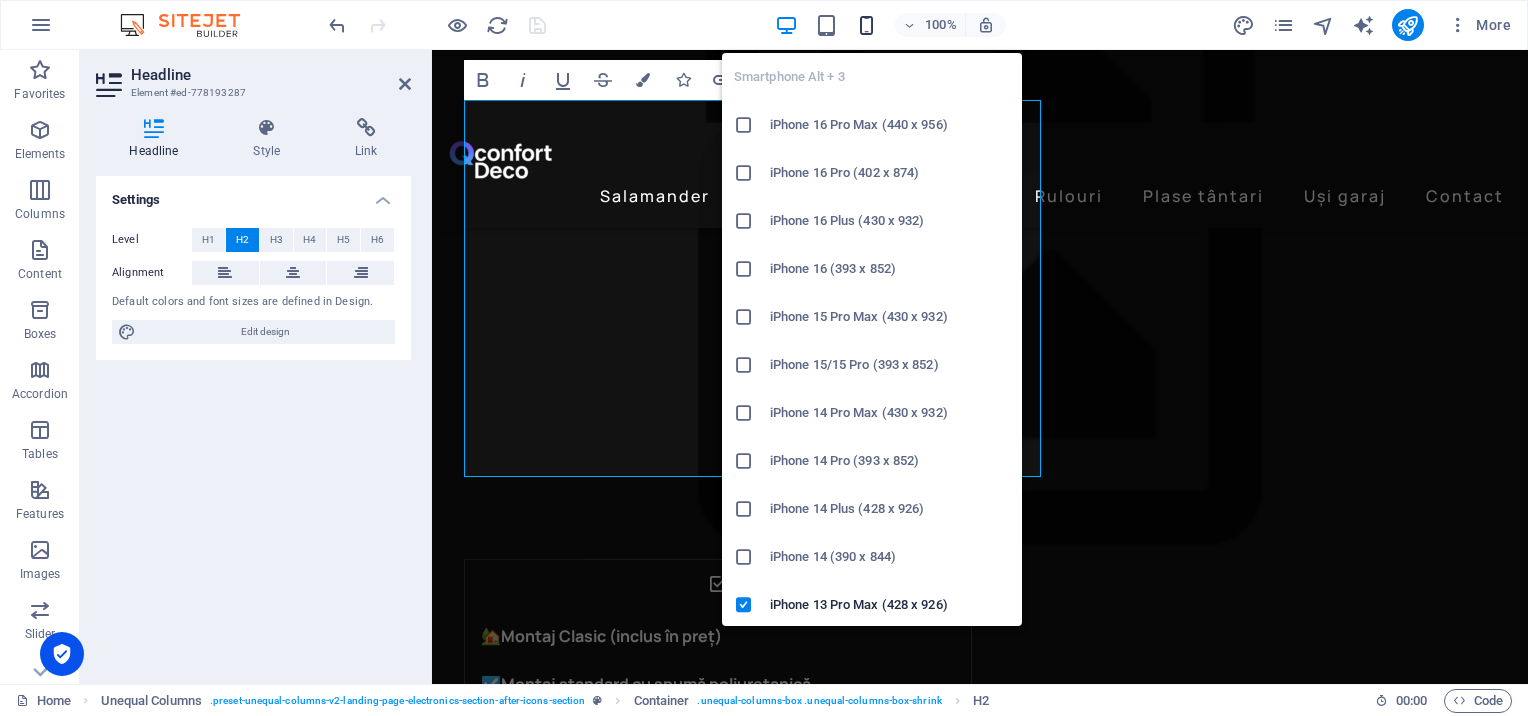 click at bounding box center [866, 25] 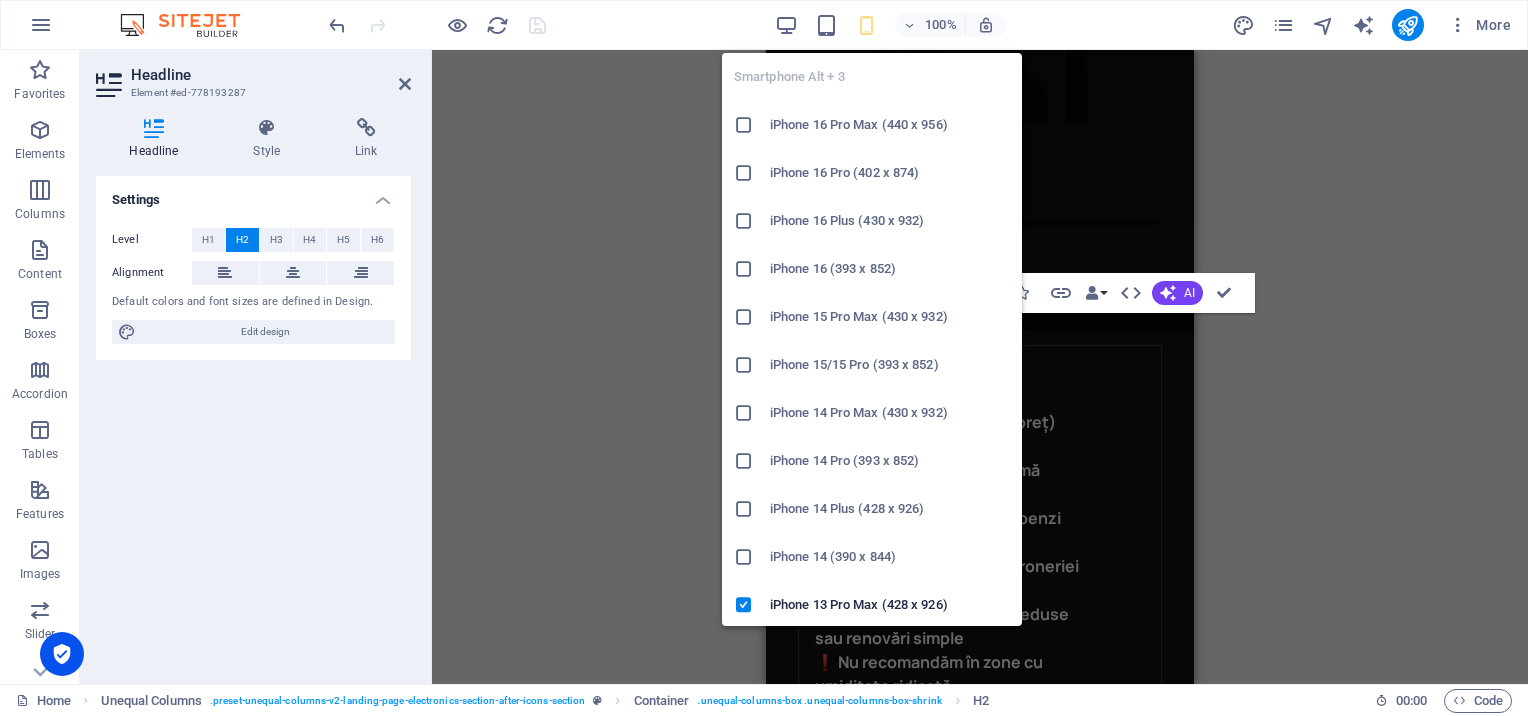 scroll, scrollTop: 3815, scrollLeft: 0, axis: vertical 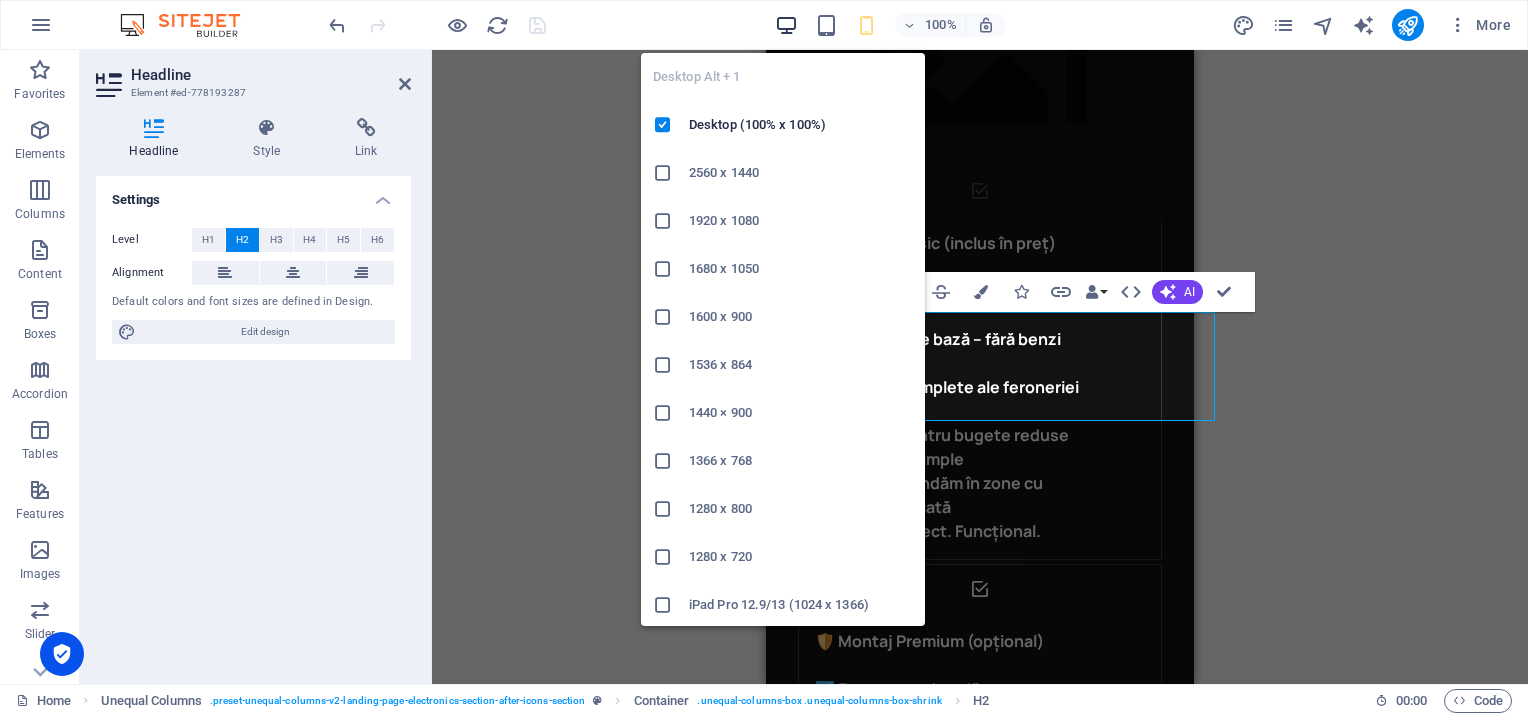 click at bounding box center [786, 25] 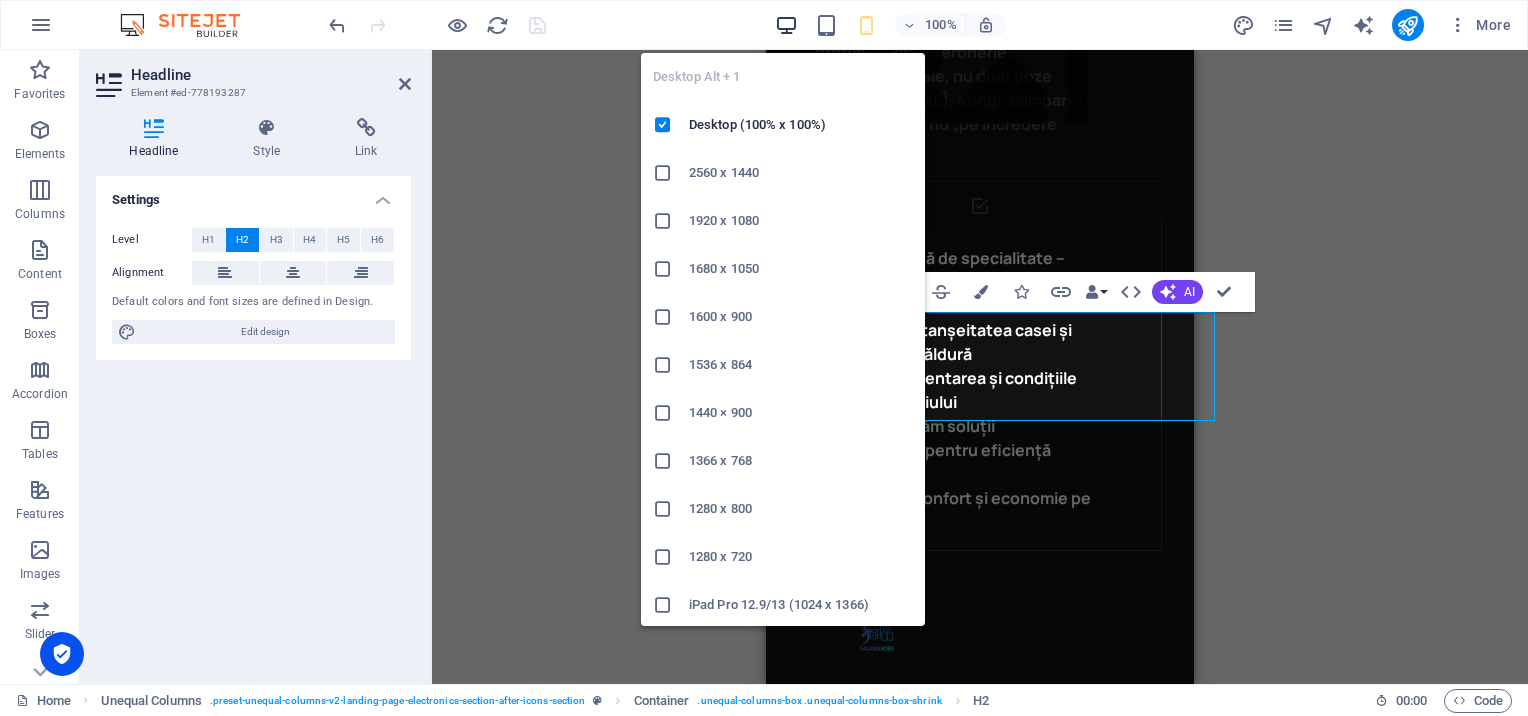scroll, scrollTop: 2483, scrollLeft: 0, axis: vertical 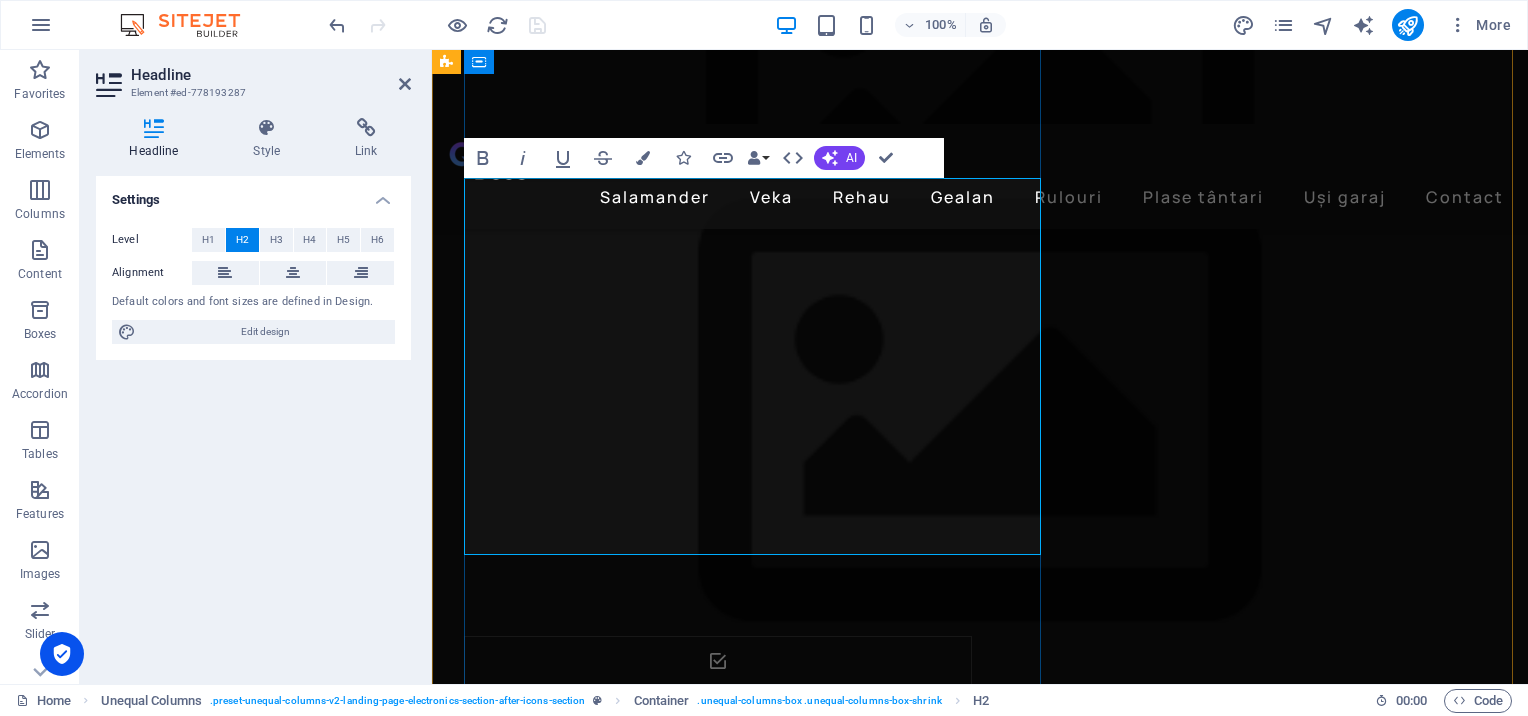 click on "ar alege tâmplăria Salamander  cu feroneria Roto." at bounding box center (888, 3053) 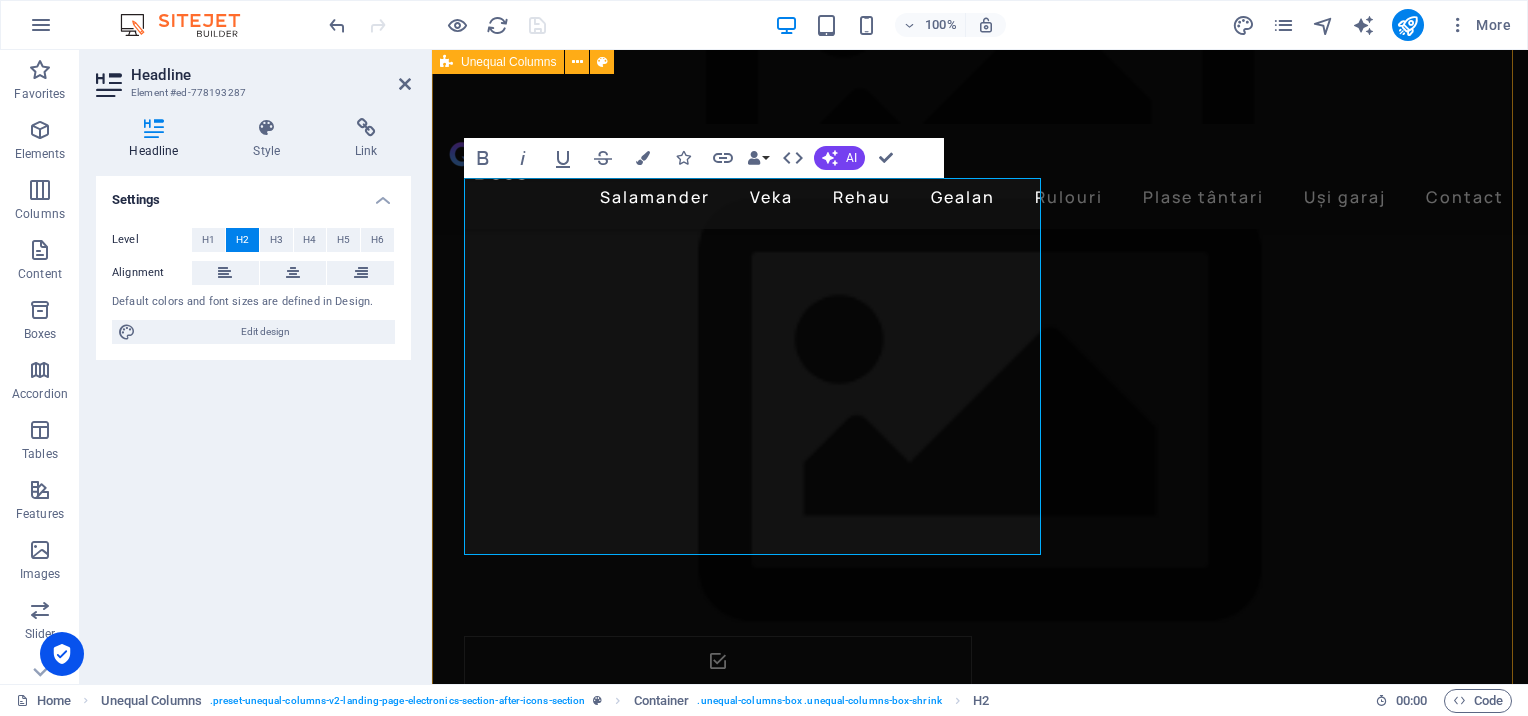 drag, startPoint x: 988, startPoint y: 522, endPoint x: 442, endPoint y: 372, distance: 566.2296 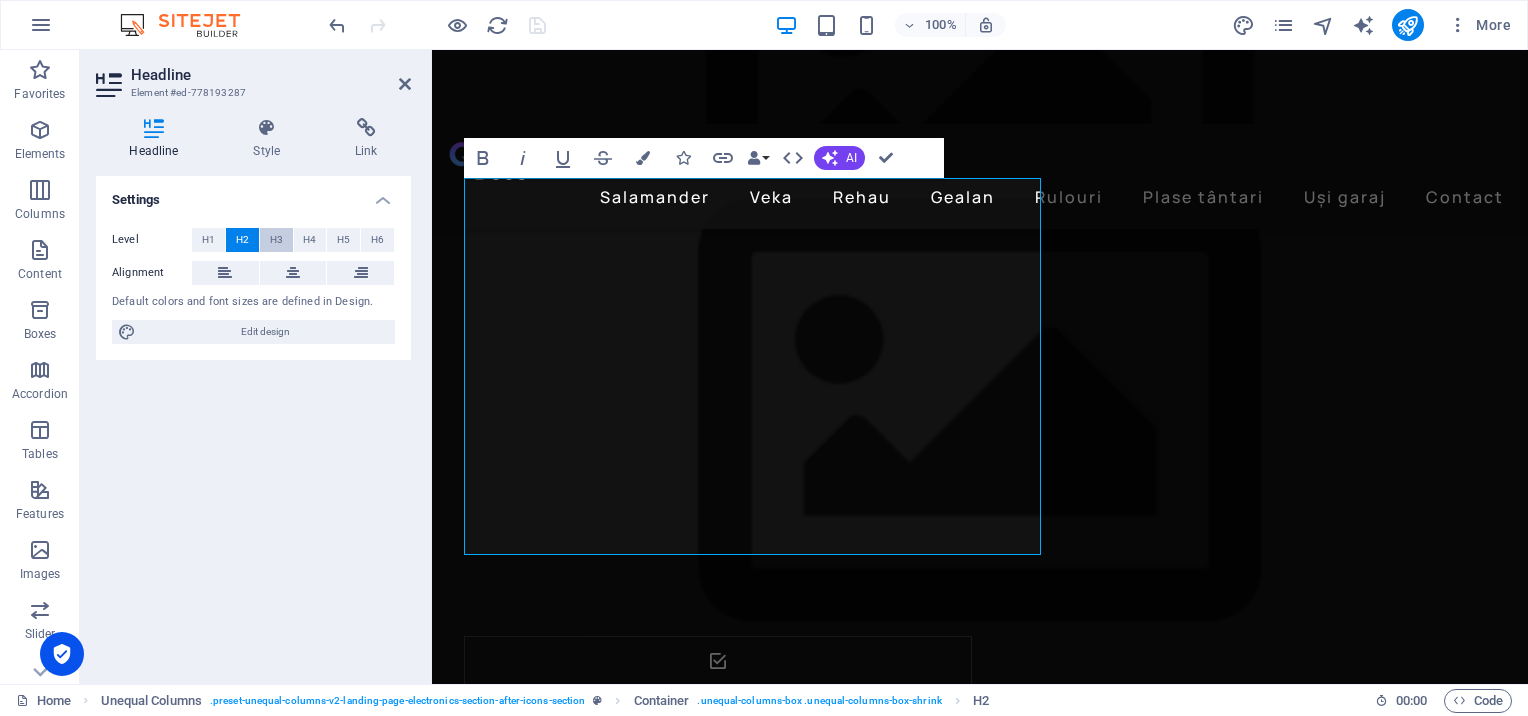 click on "H3" at bounding box center (276, 240) 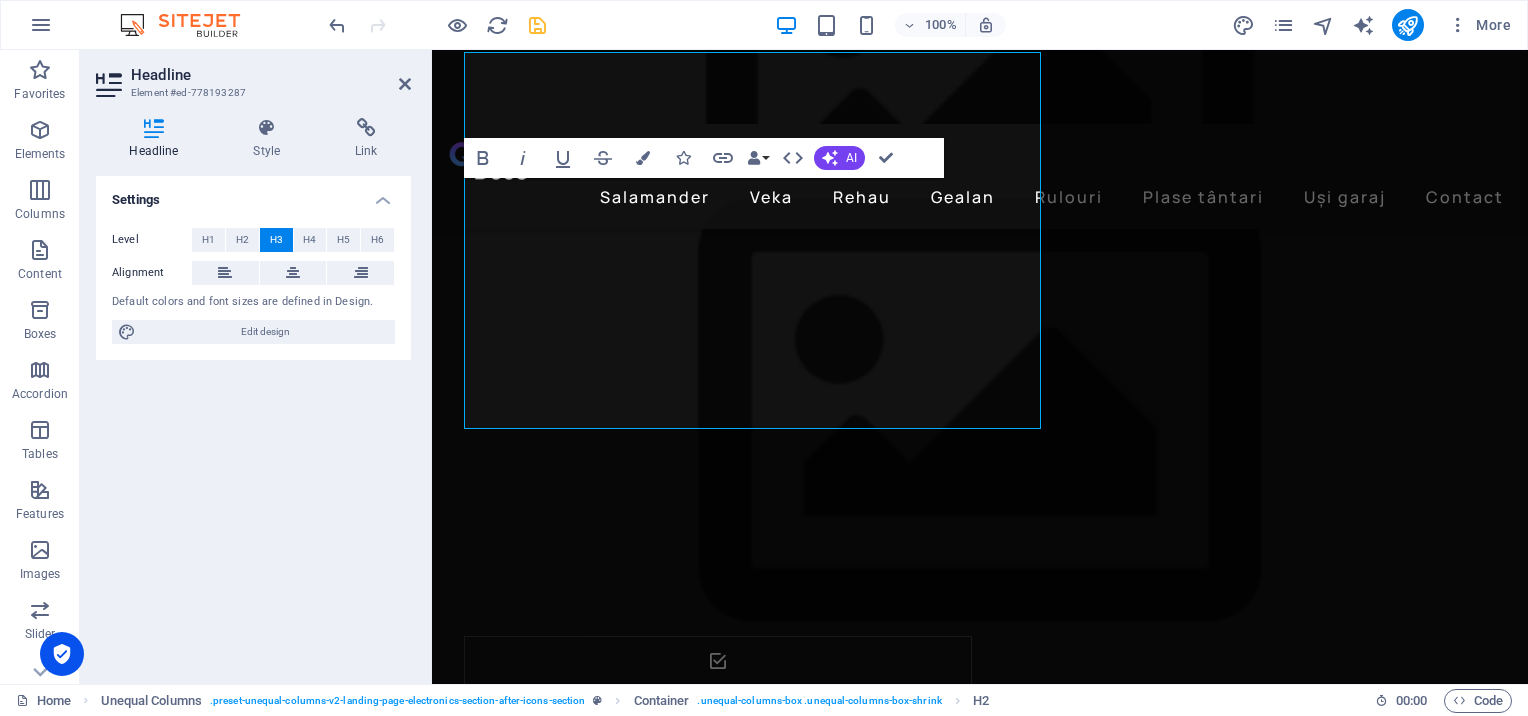 scroll, scrollTop: 2608, scrollLeft: 0, axis: vertical 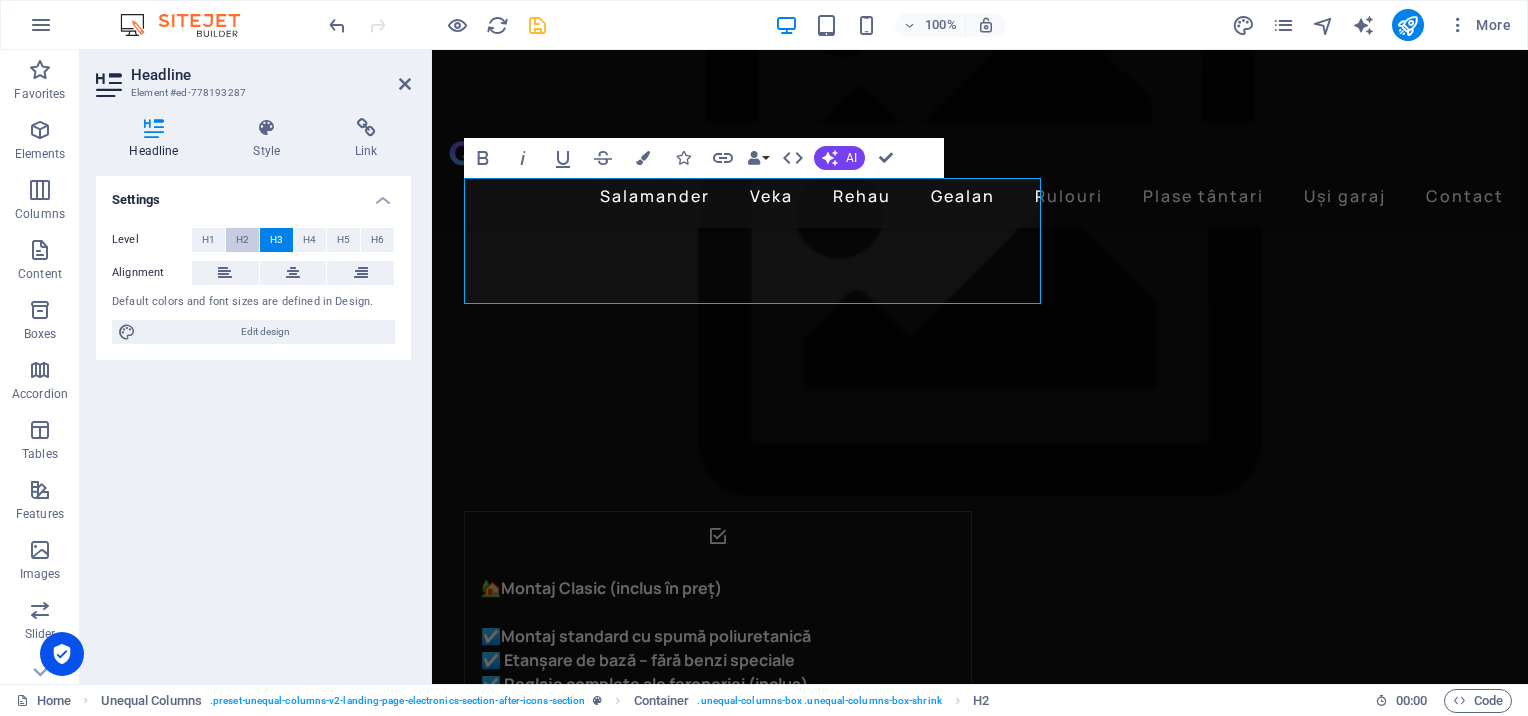 click on "H2" at bounding box center [242, 240] 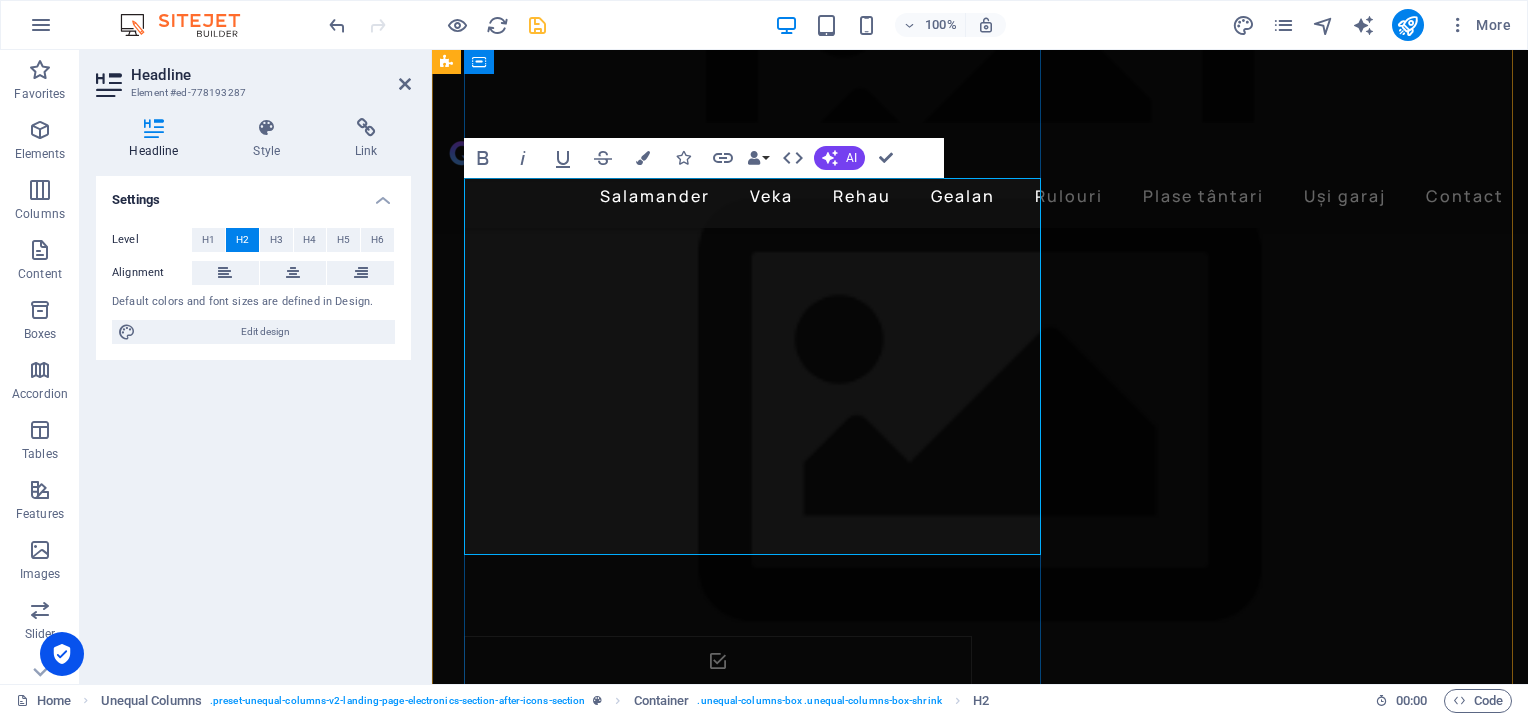 click on "Dacă casa ta ar vorbi, ar alege tâmplăria Salamander  cu feroneria Roto." at bounding box center (996, 3015) 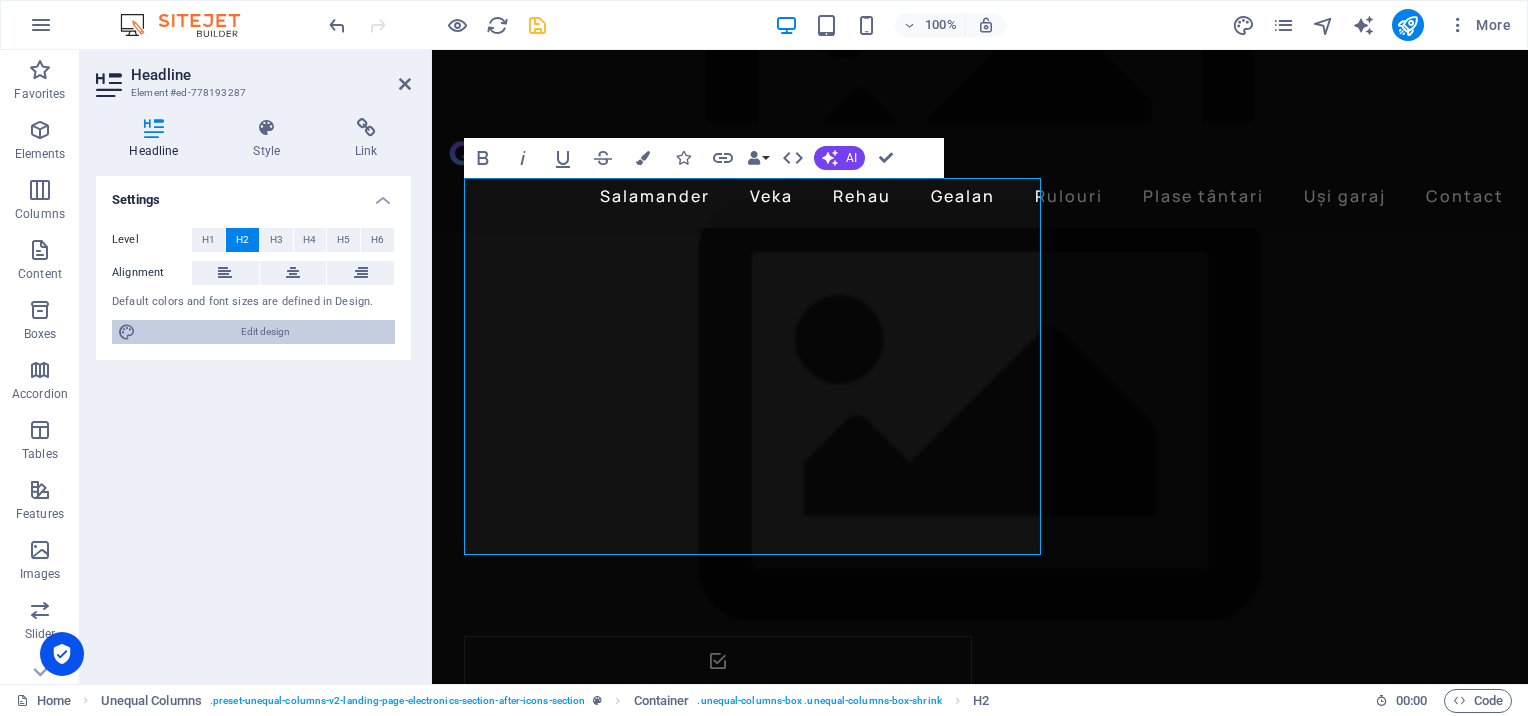 click on "Edit design" at bounding box center (265, 332) 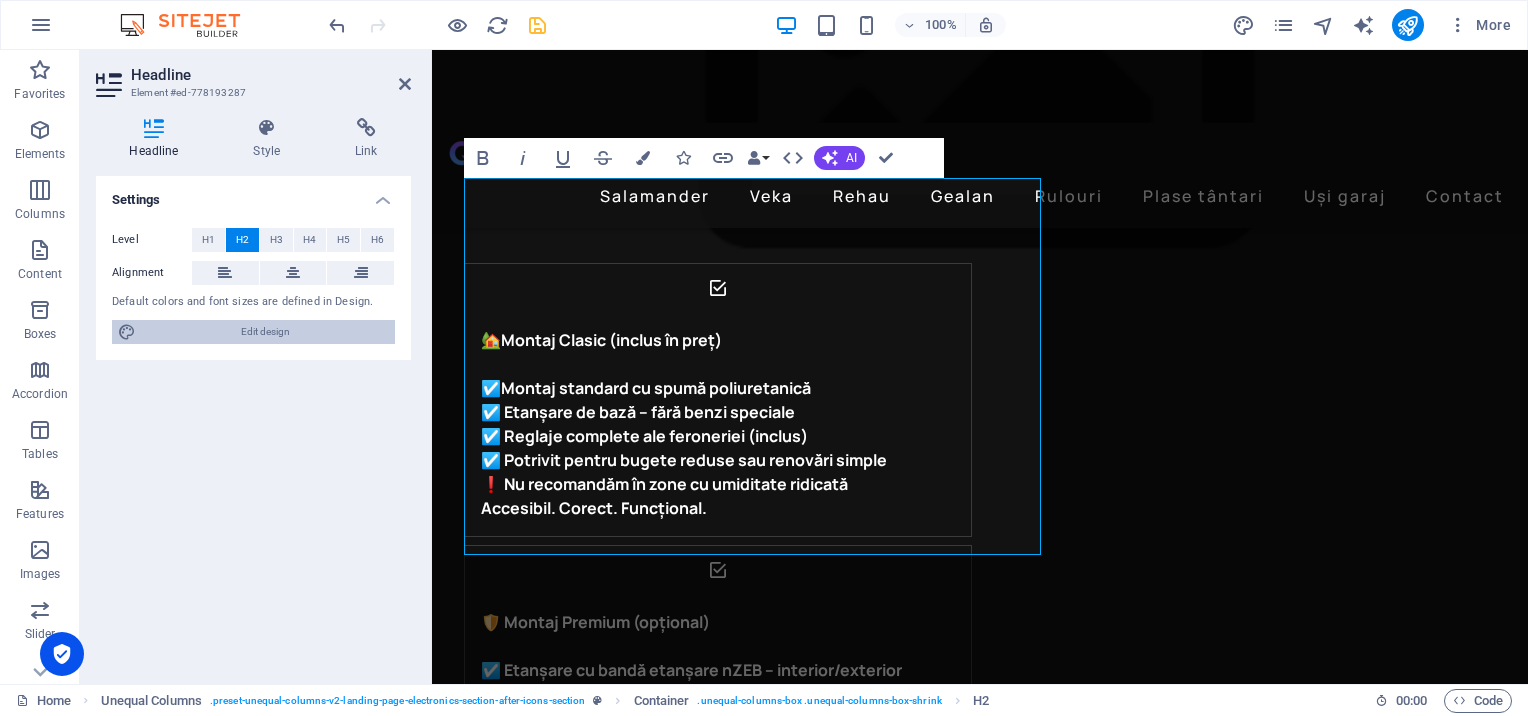 select on "px" 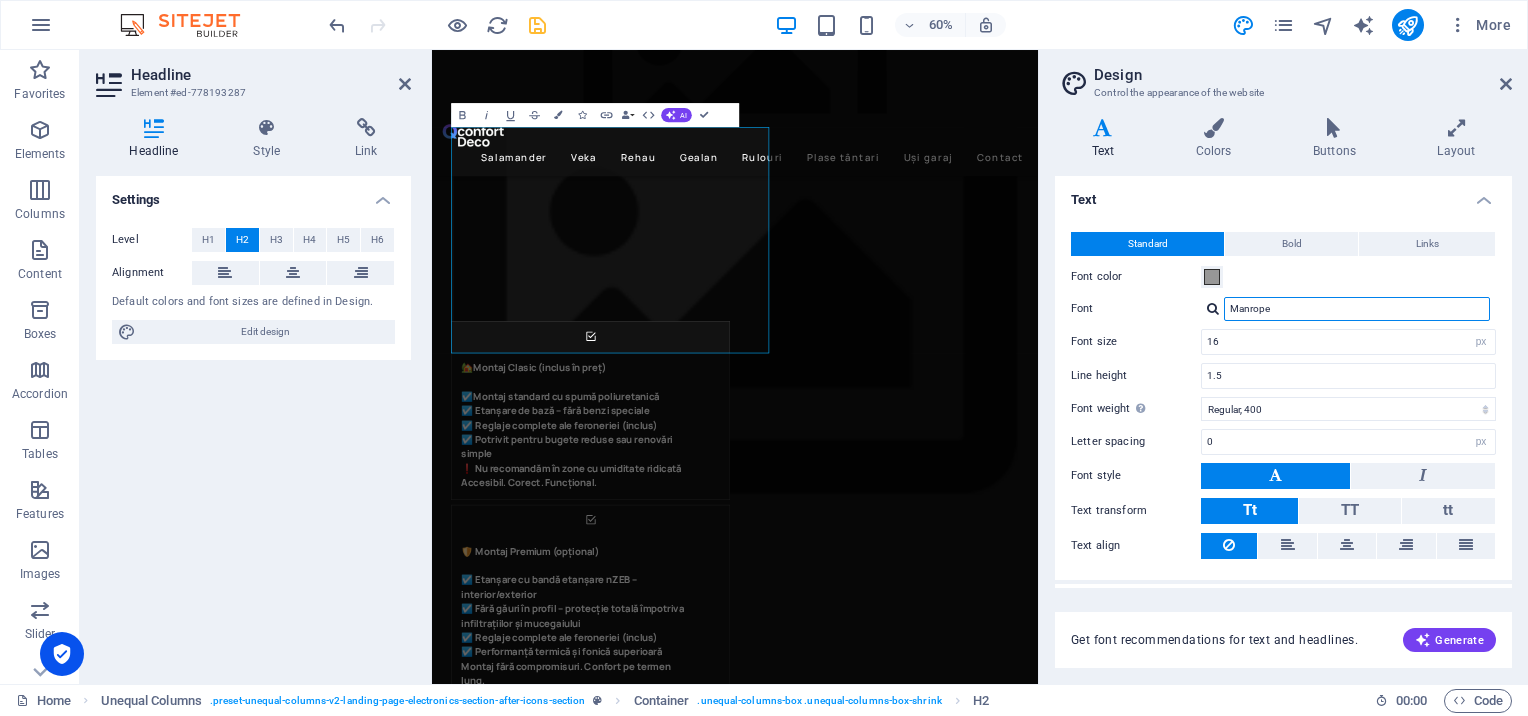 click on "Manrope" at bounding box center [1357, 309] 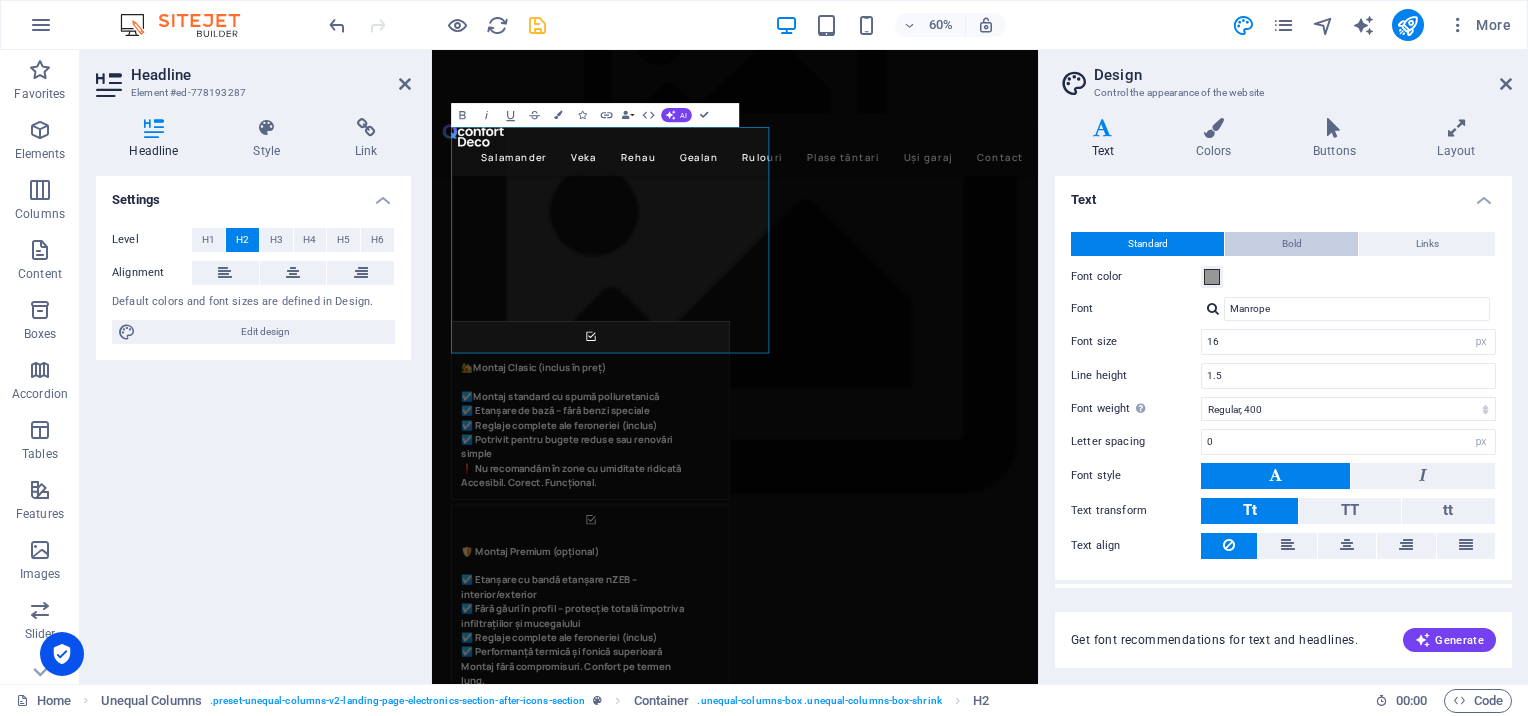 click on "Bold" at bounding box center (1292, 244) 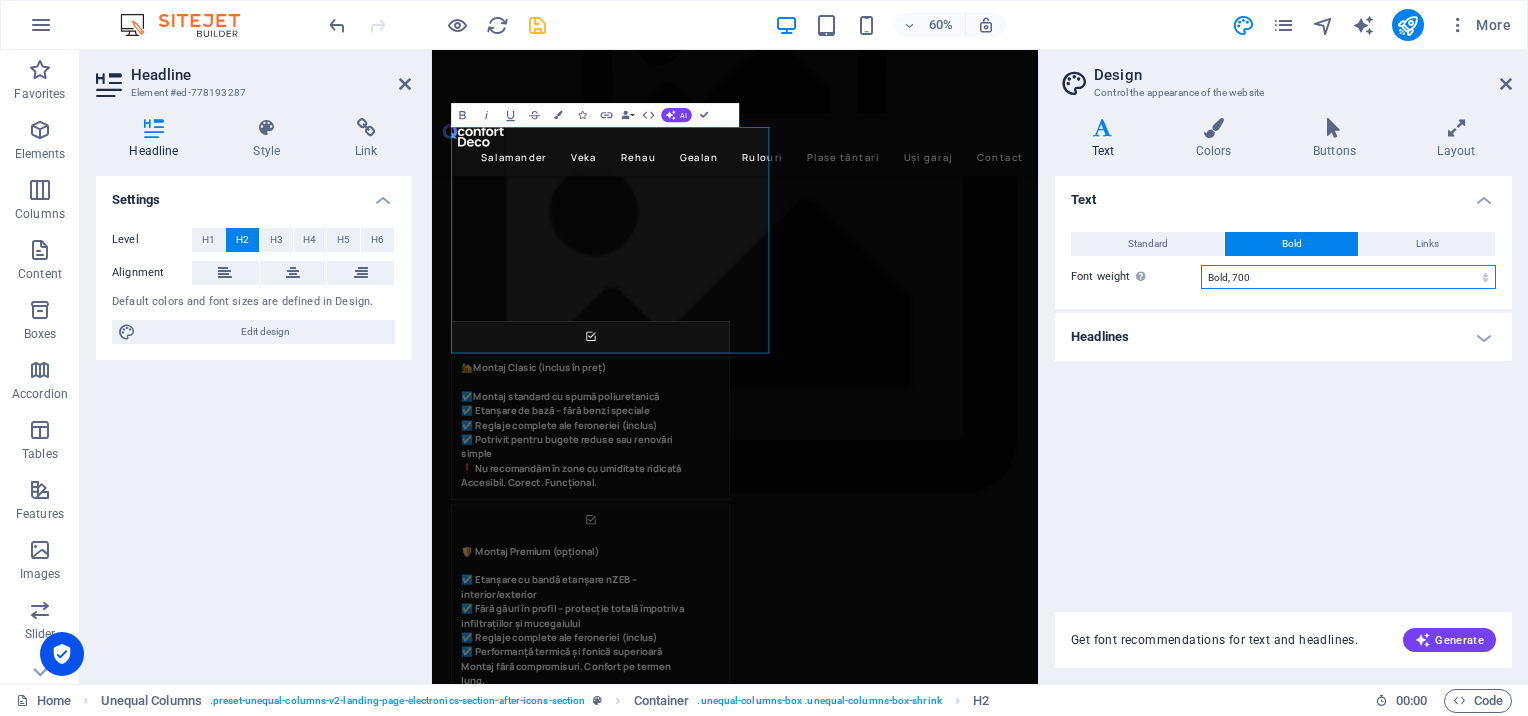click on "Thin, 100 Extra-light, 200 Light, 300 Regular, 400 Medium, 500 Semi-bold, 600 Bold, 700 Extra-bold, 800 Black, 900" at bounding box center (1348, 277) 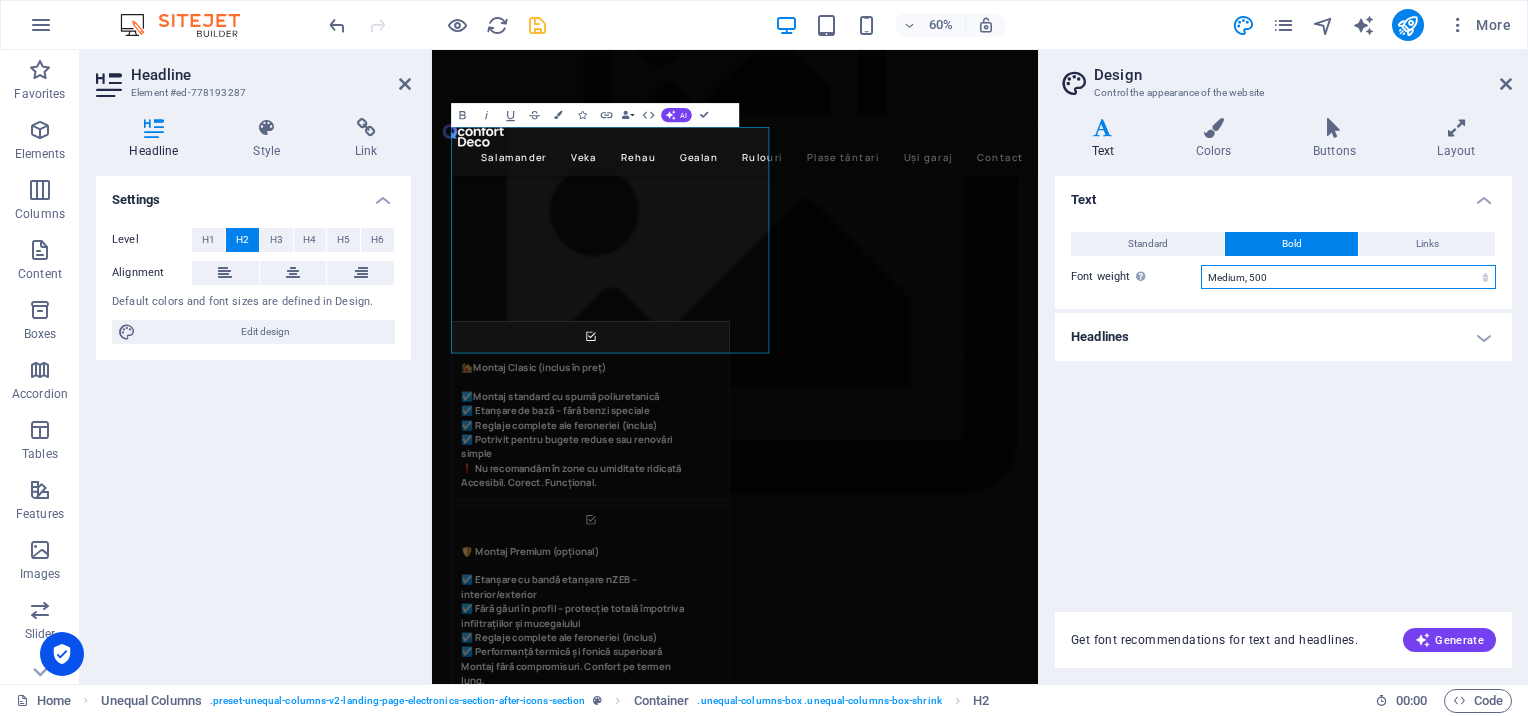 click on "Thin, 100 Extra-light, 200 Light, 300 Regular, 400 Medium, 500 Semi-bold, 600 Bold, 700 Extra-bold, 800 Black, 900" at bounding box center (1348, 277) 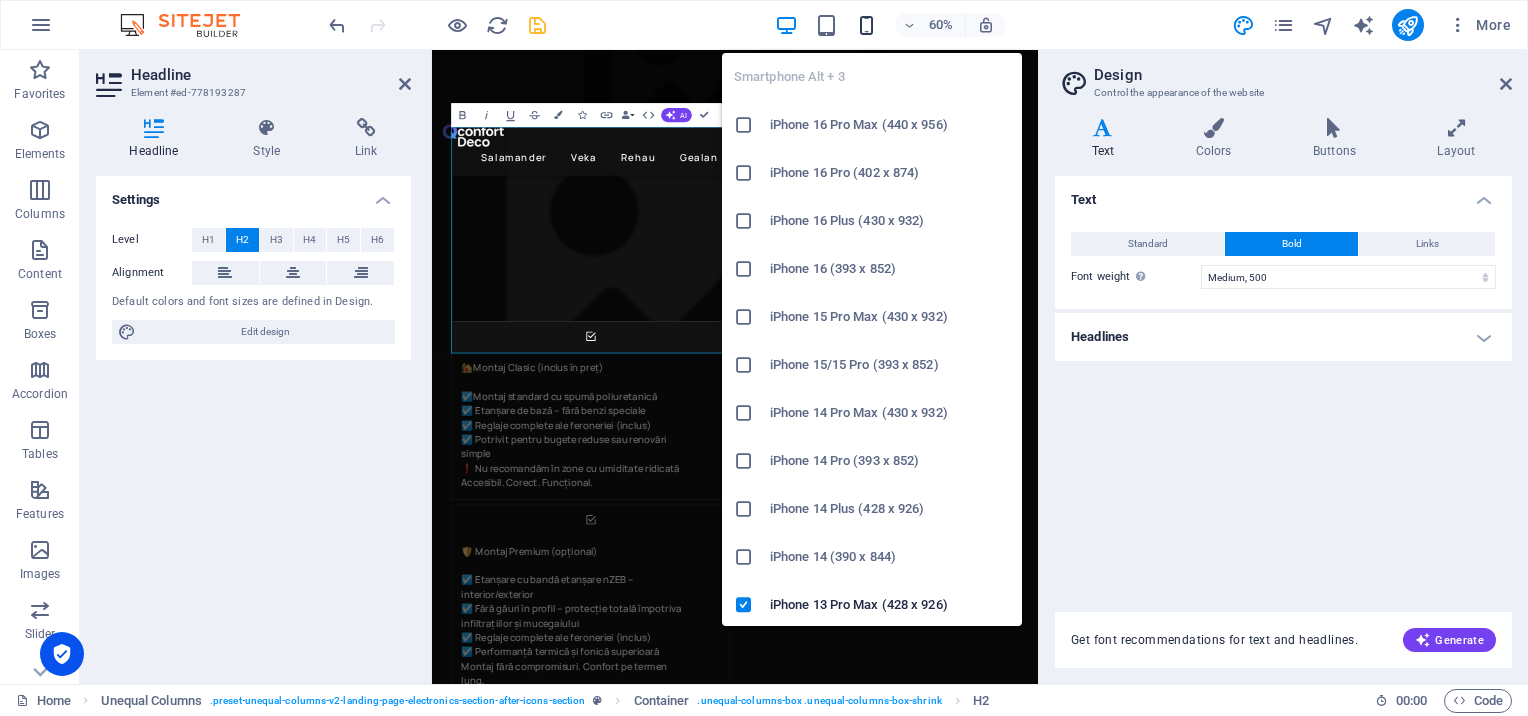 click at bounding box center (866, 25) 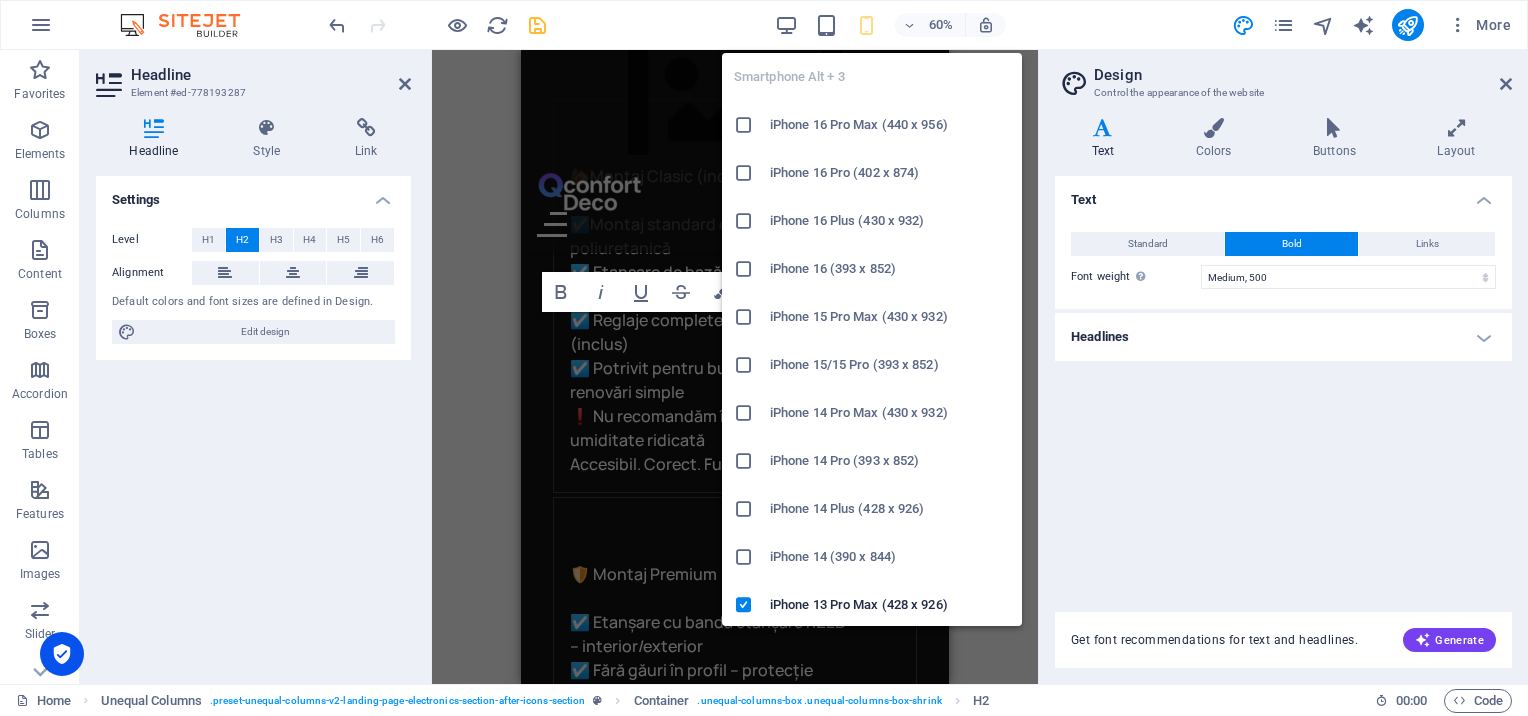 scroll, scrollTop: 3768, scrollLeft: 0, axis: vertical 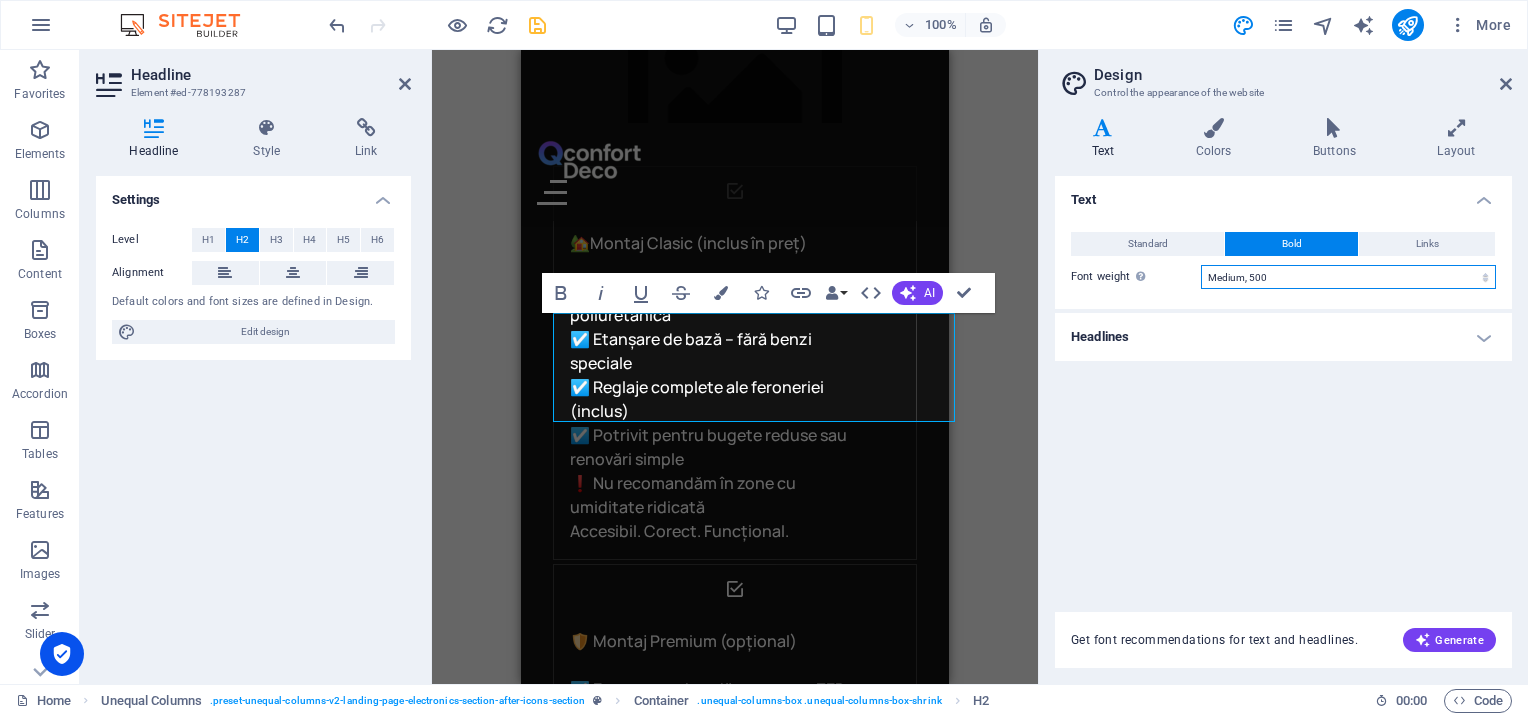 click on "Thin, 100 Extra-light, 200 Light, 300 Regular, 400 Medium, 500 Semi-bold, 600 Bold, 700 Extra-bold, 800 Black, 900" at bounding box center [1348, 277] 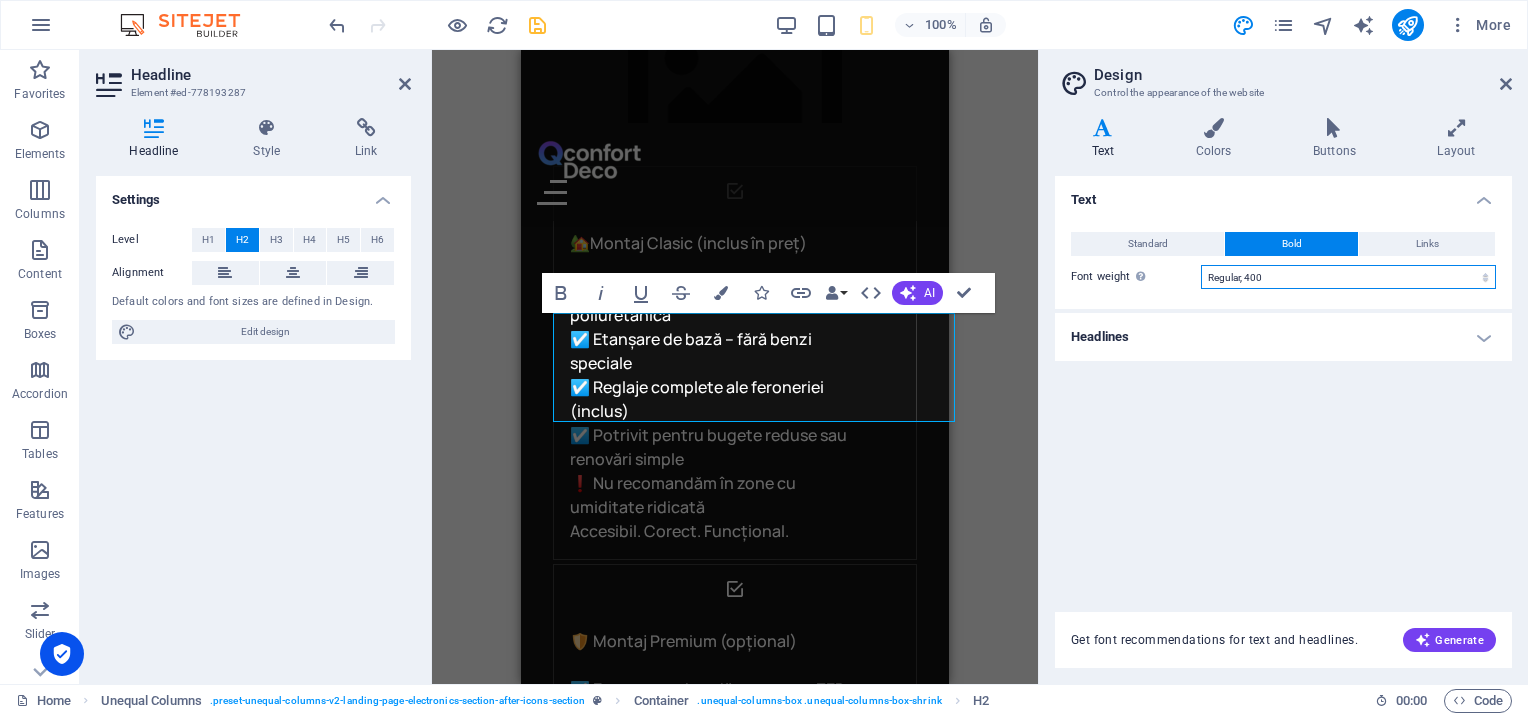 click on "Thin, 100 Extra-light, 200 Light, 300 Regular, 400 Medium, 500 Semi-bold, 600 Bold, 700 Extra-bold, 800 Black, 900" at bounding box center [1348, 277] 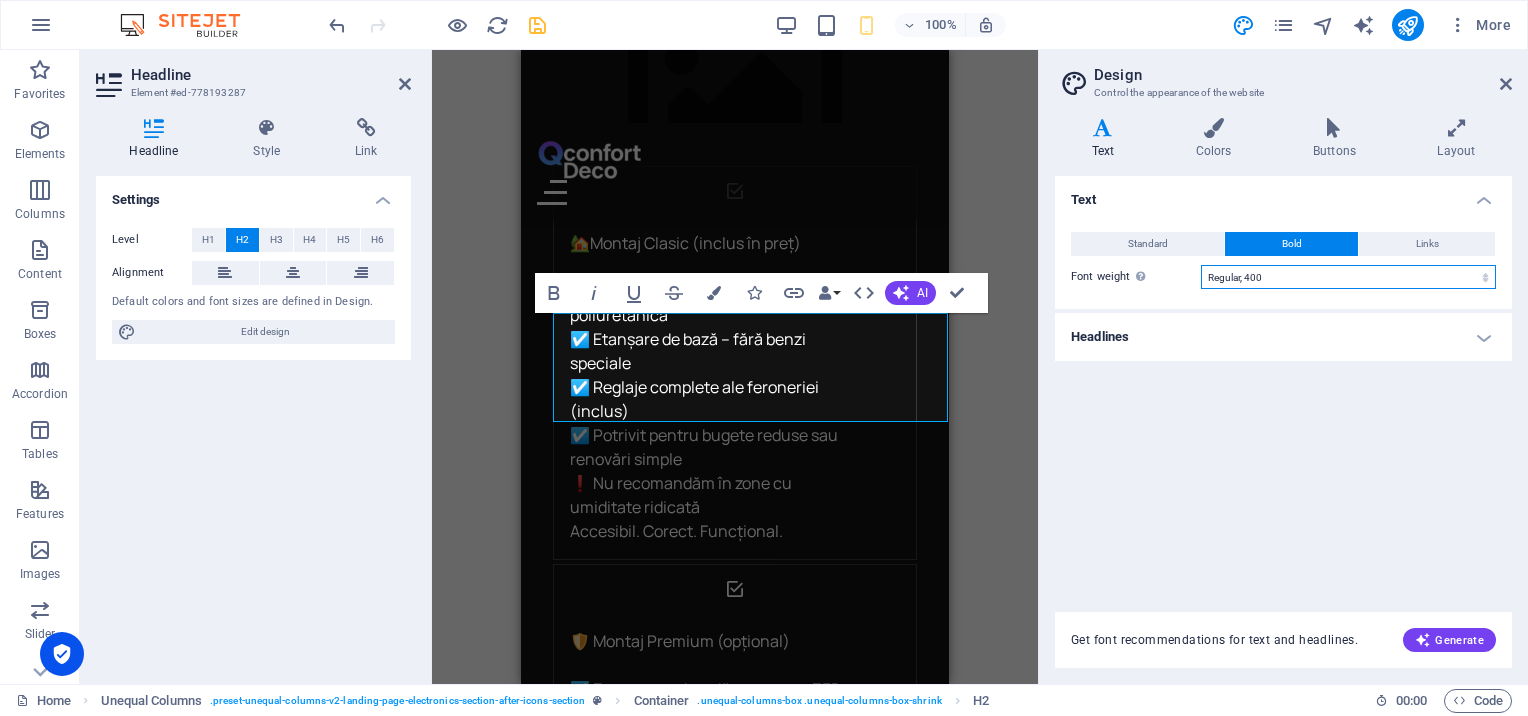 click on "Thin, 100 Extra-light, 200 Light, 300 Regular, 400 Medium, 500 Semi-bold, 600 Bold, 700 Extra-bold, 800 Black, 900" at bounding box center [1348, 277] 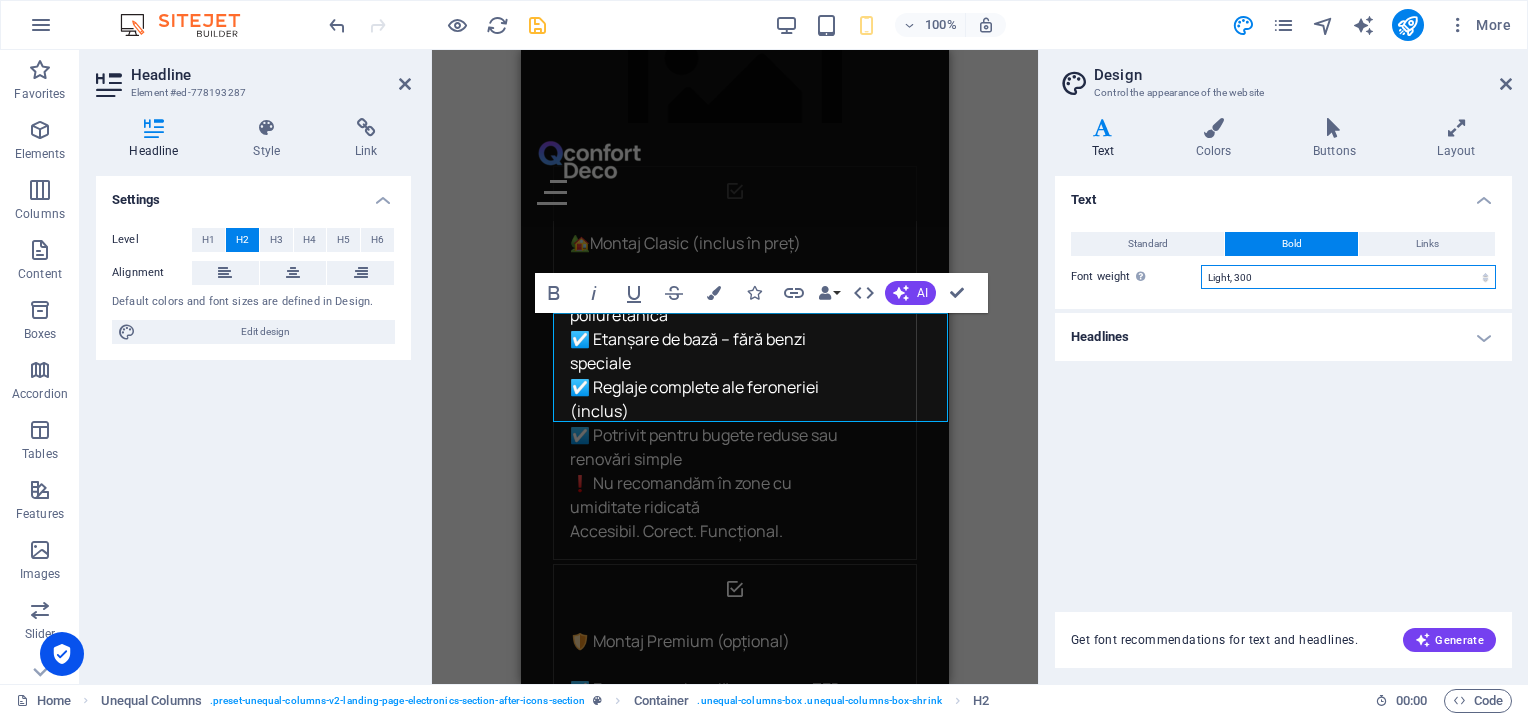 click on "Thin, 100 Extra-light, 200 Light, 300 Regular, 400 Medium, 500 Semi-bold, 600 Bold, 700 Extra-bold, 800 Black, 900" at bounding box center [1348, 277] 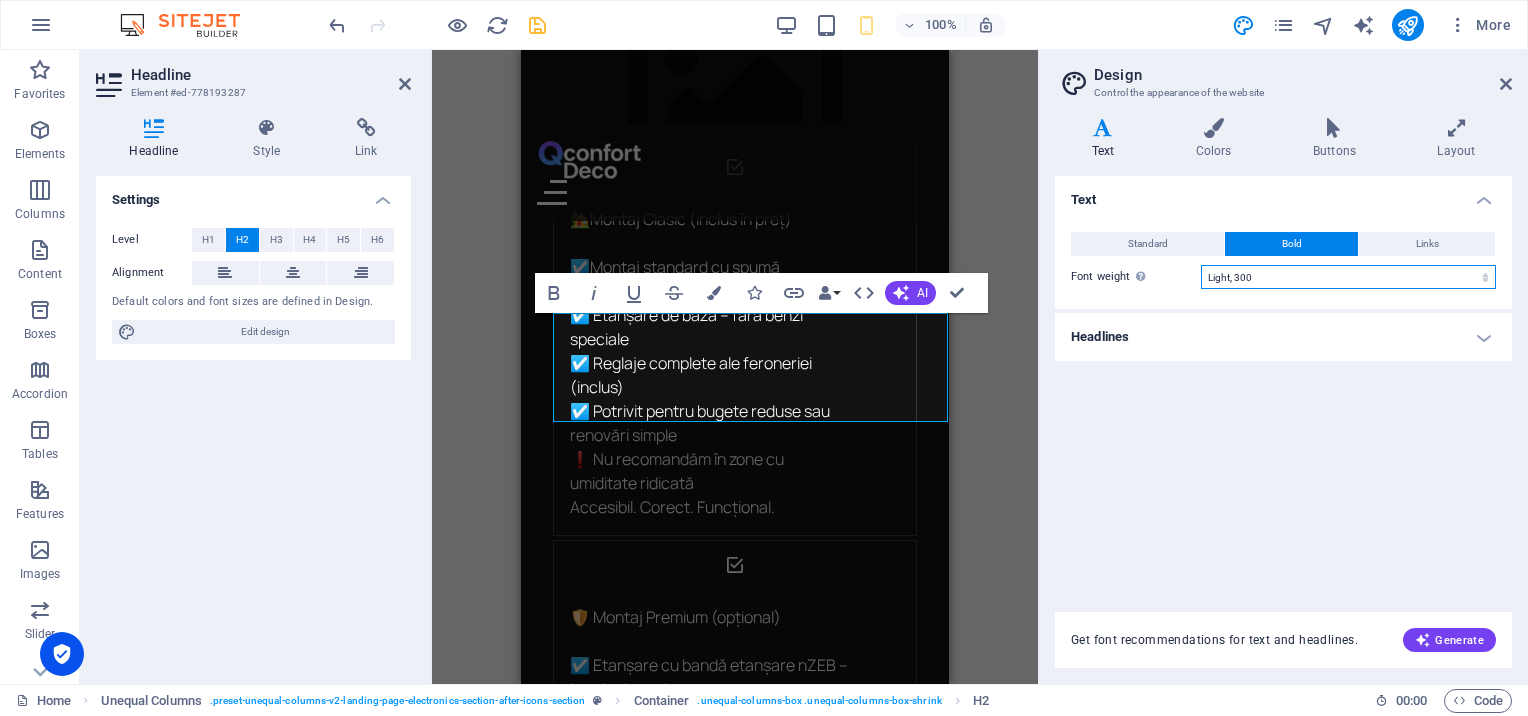 scroll, scrollTop: 3744, scrollLeft: 0, axis: vertical 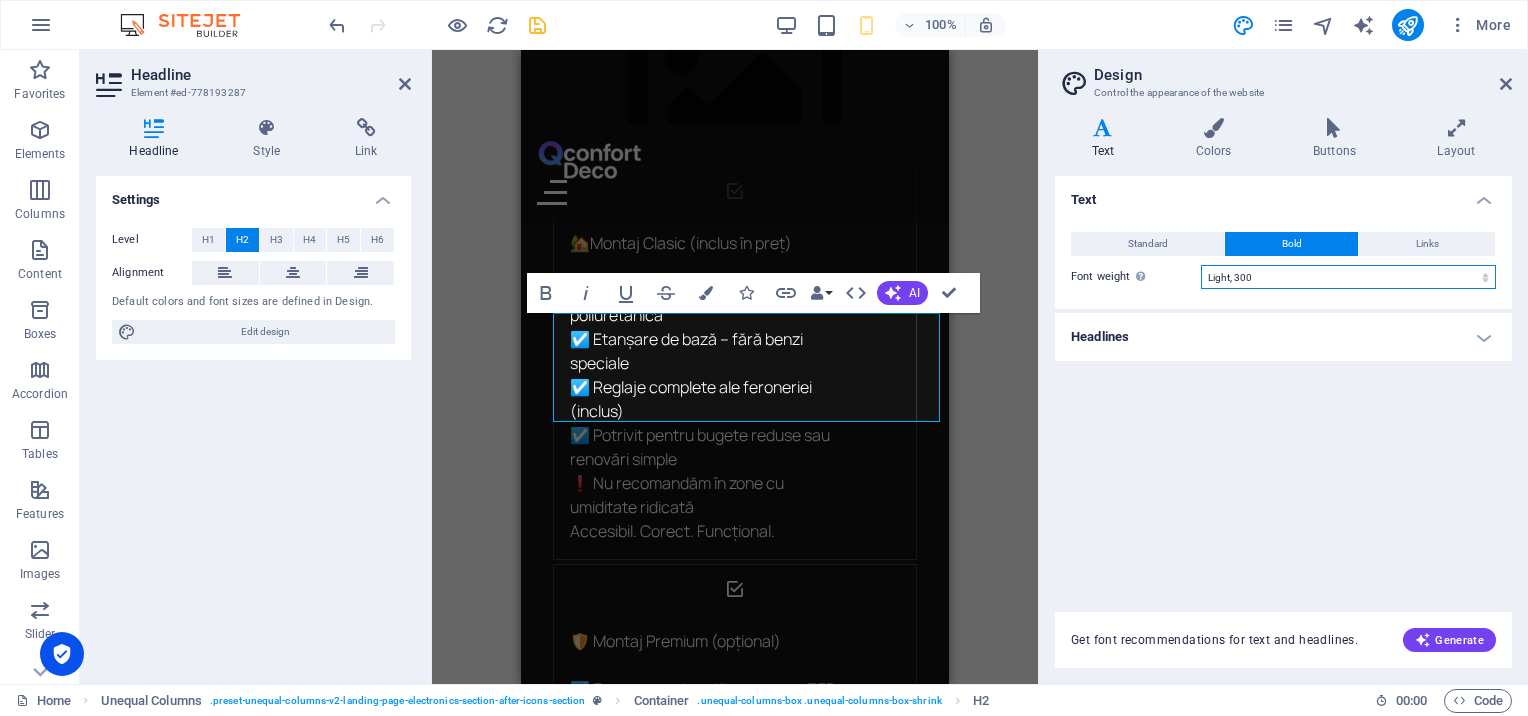 click on "Thin, 100 Extra-light, 200 Light, 300 Regular, 400 Medium, 500 Semi-bold, 600 Bold, 700 Extra-bold, 800 Black, 900" at bounding box center (1348, 277) 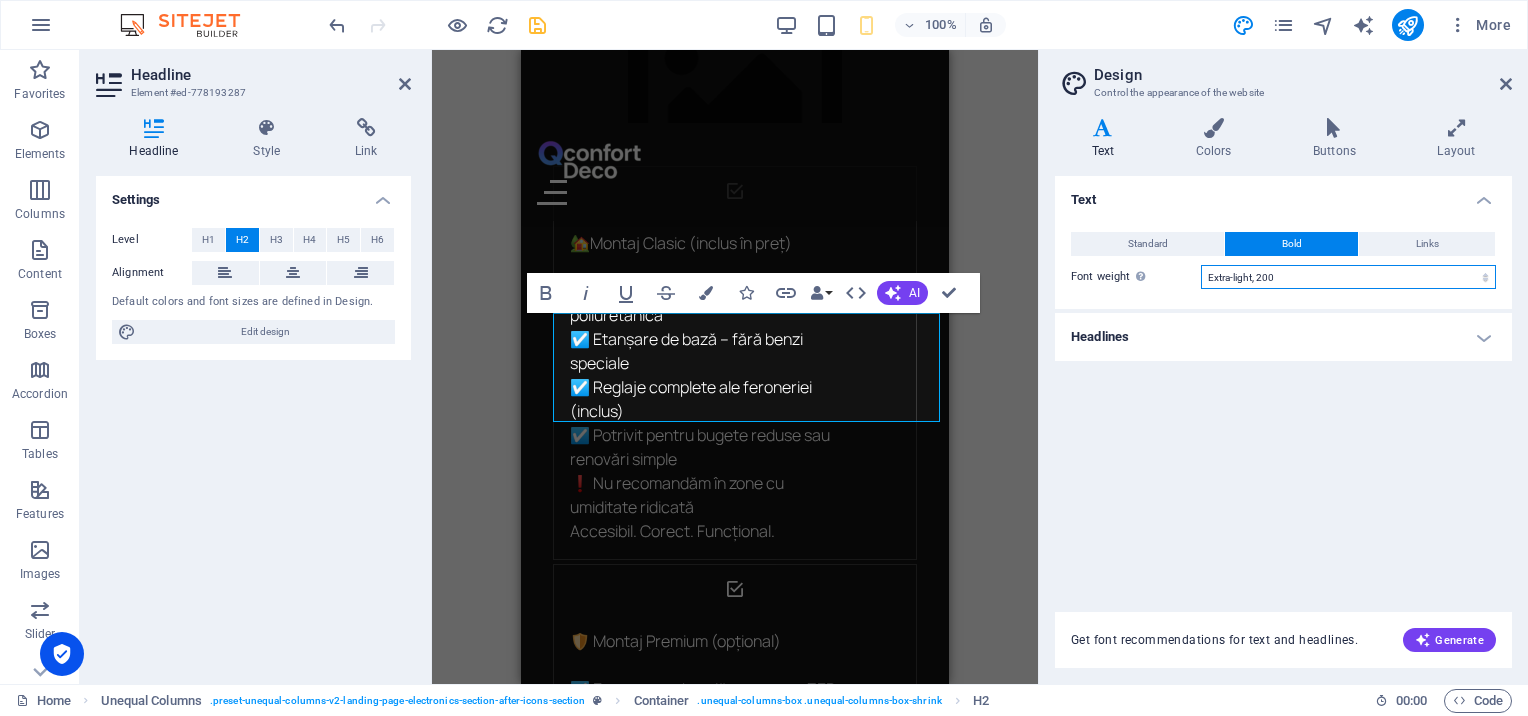 click on "Thin, 100 Extra-light, 200 Light, 300 Regular, 400 Medium, 500 Semi-bold, 600 Bold, 700 Extra-bold, 800 Black, 900" at bounding box center (1348, 277) 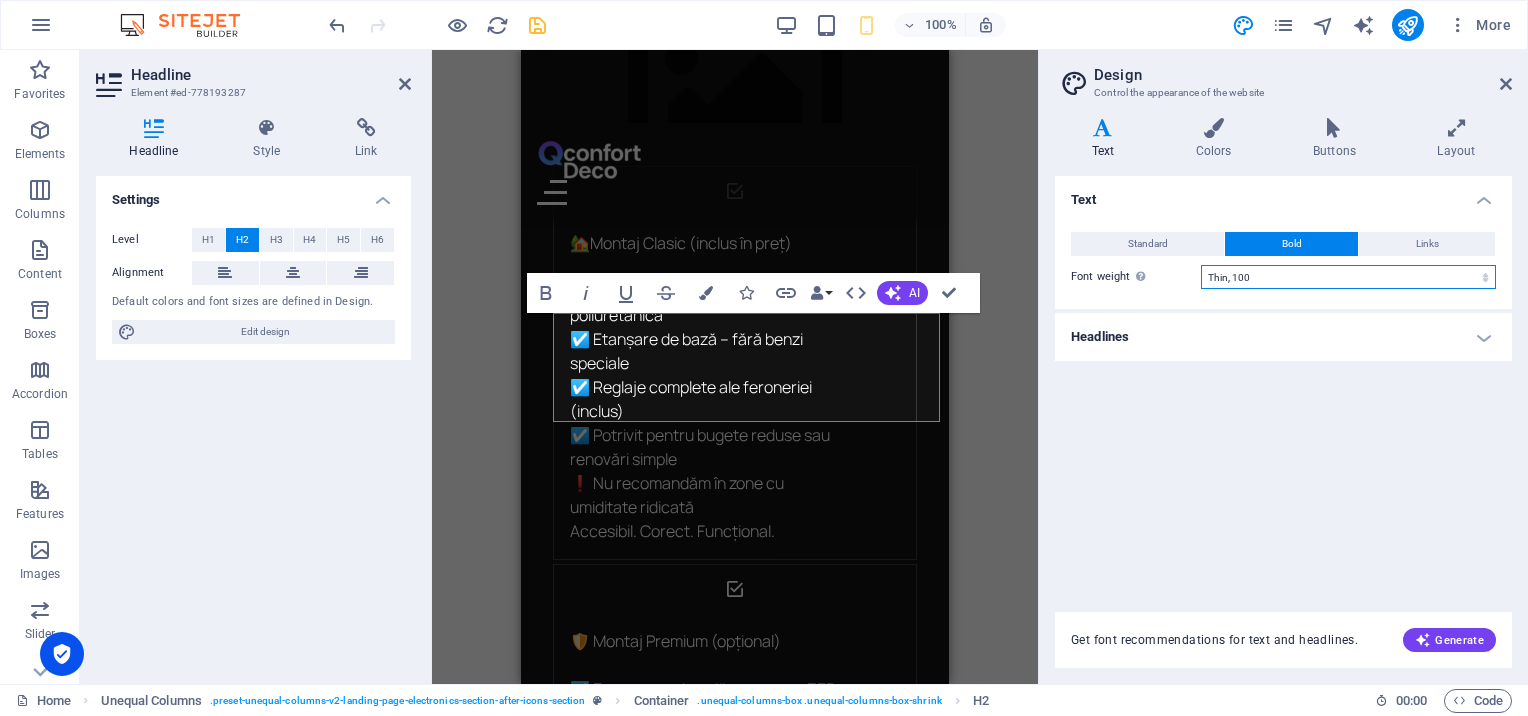 click on "Thin, 100 Extra-light, 200 Light, 300 Regular, 400 Medium, 500 Semi-bold, 600 Bold, 700 Extra-bold, 800 Black, 900" at bounding box center (1348, 277) 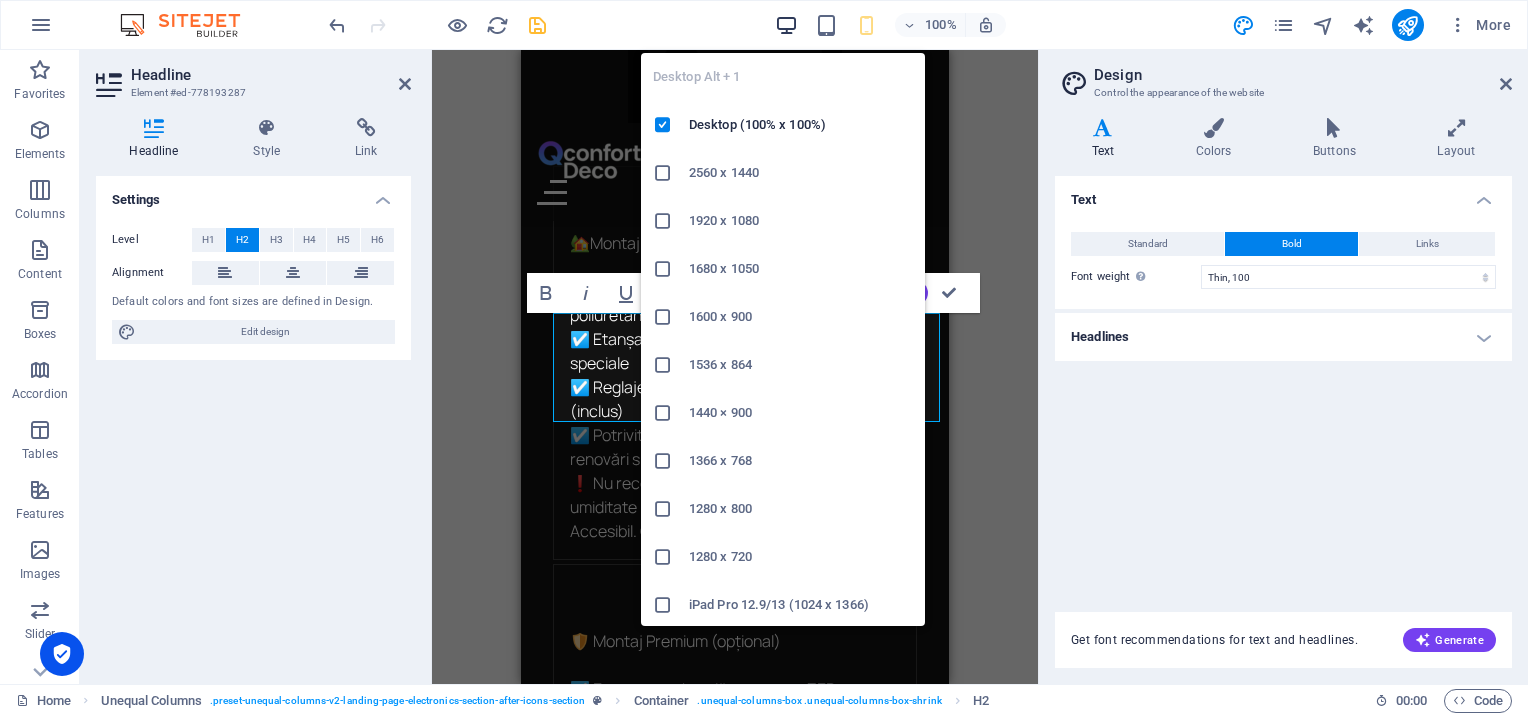 click at bounding box center [786, 25] 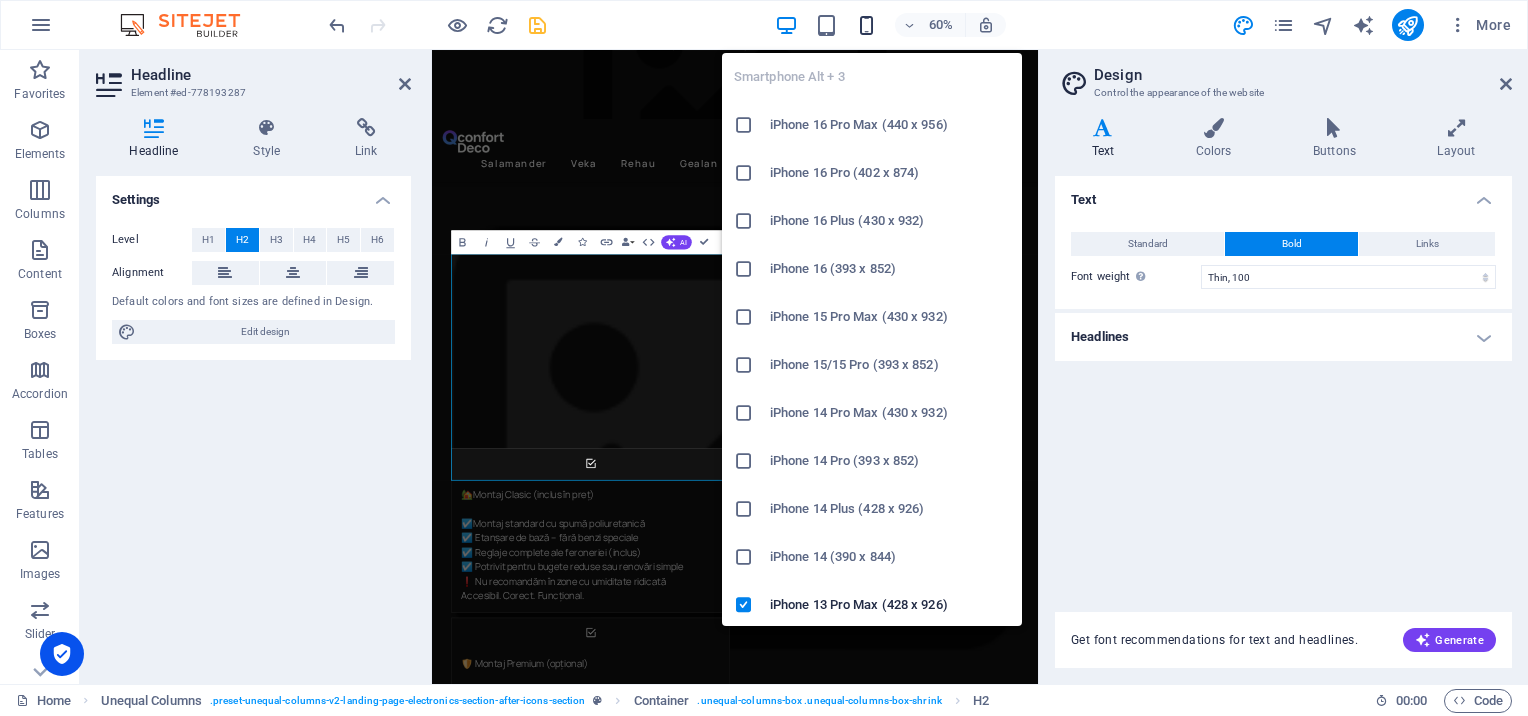 click at bounding box center [866, 25] 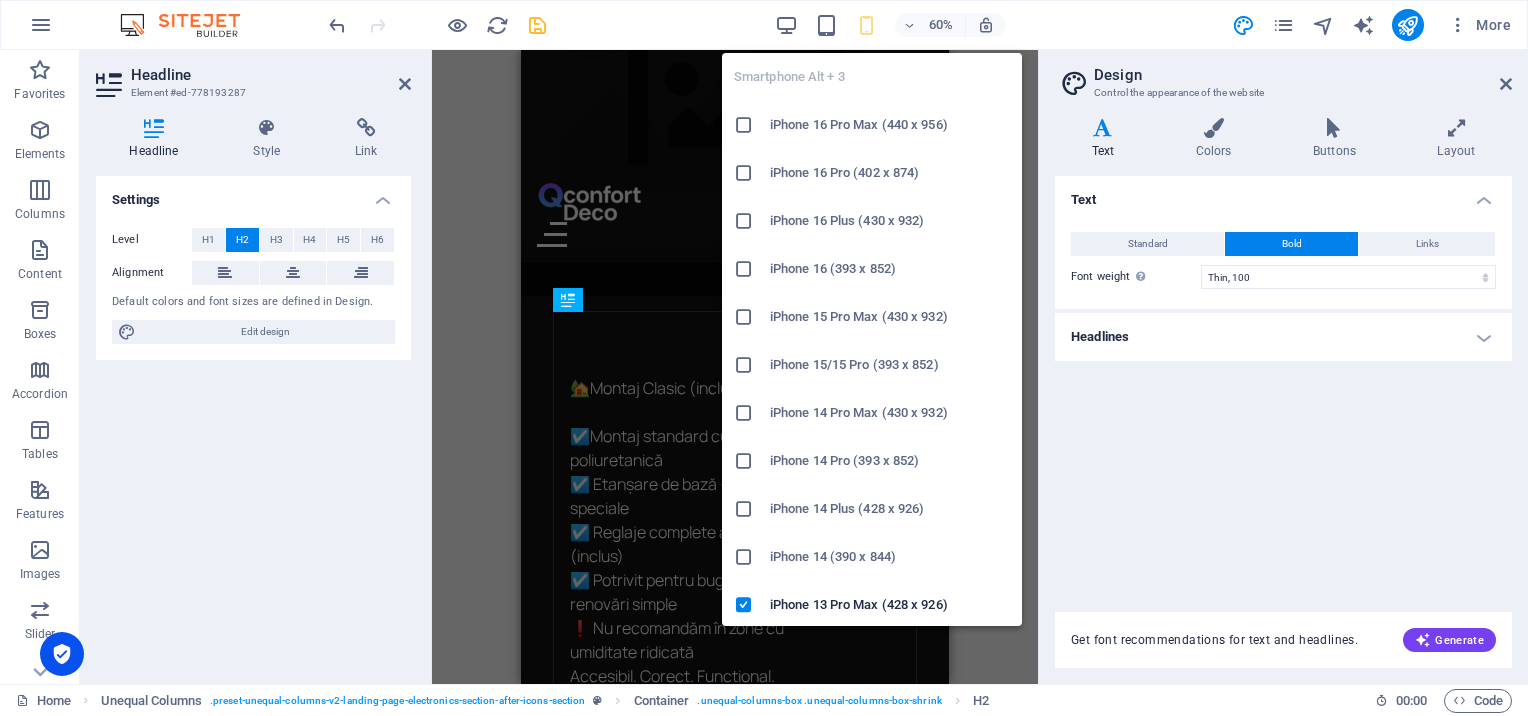scroll, scrollTop: 3744, scrollLeft: 0, axis: vertical 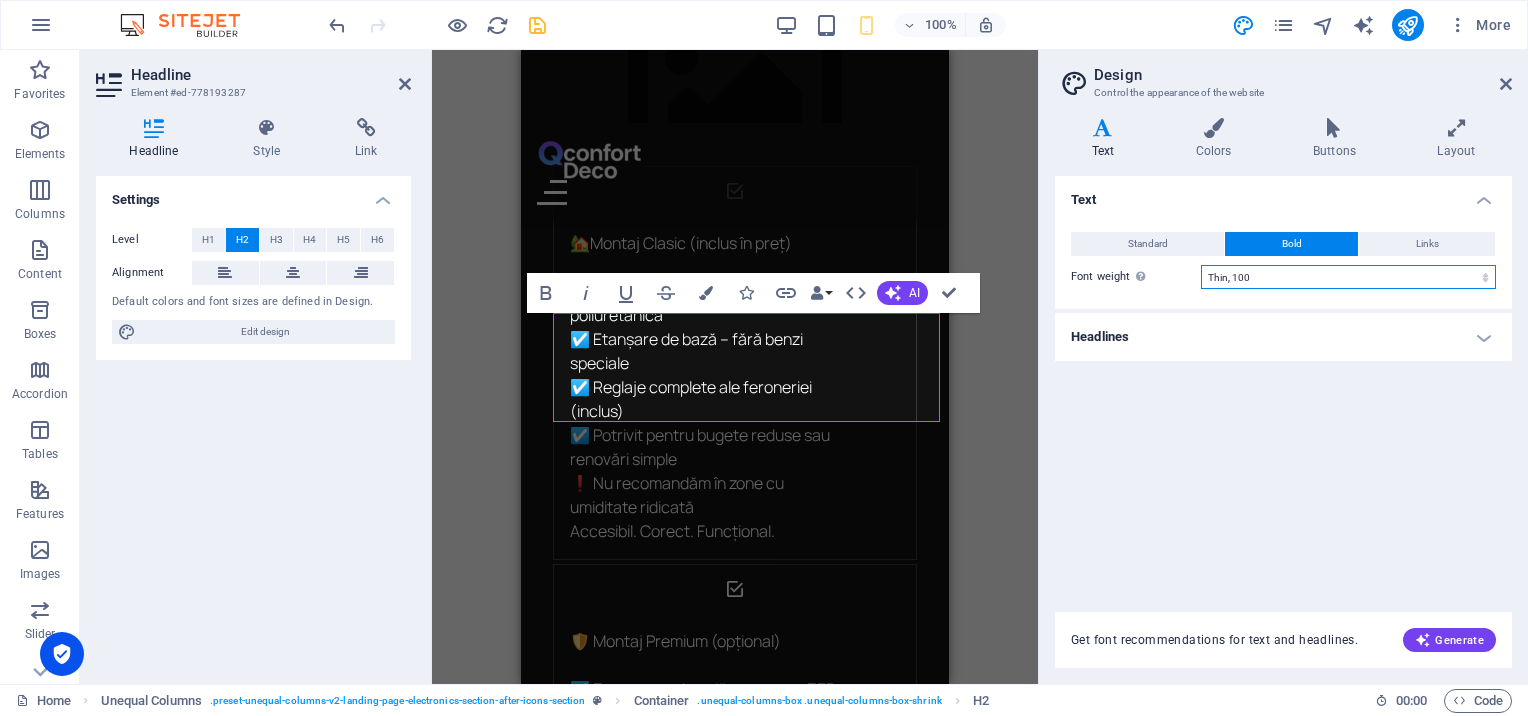 click on "Thin, 100 Extra-light, 200 Light, 300 Regular, 400 Medium, 500 Semi-bold, 600 Bold, 700 Extra-bold, 800 Black, 900" at bounding box center [1348, 277] 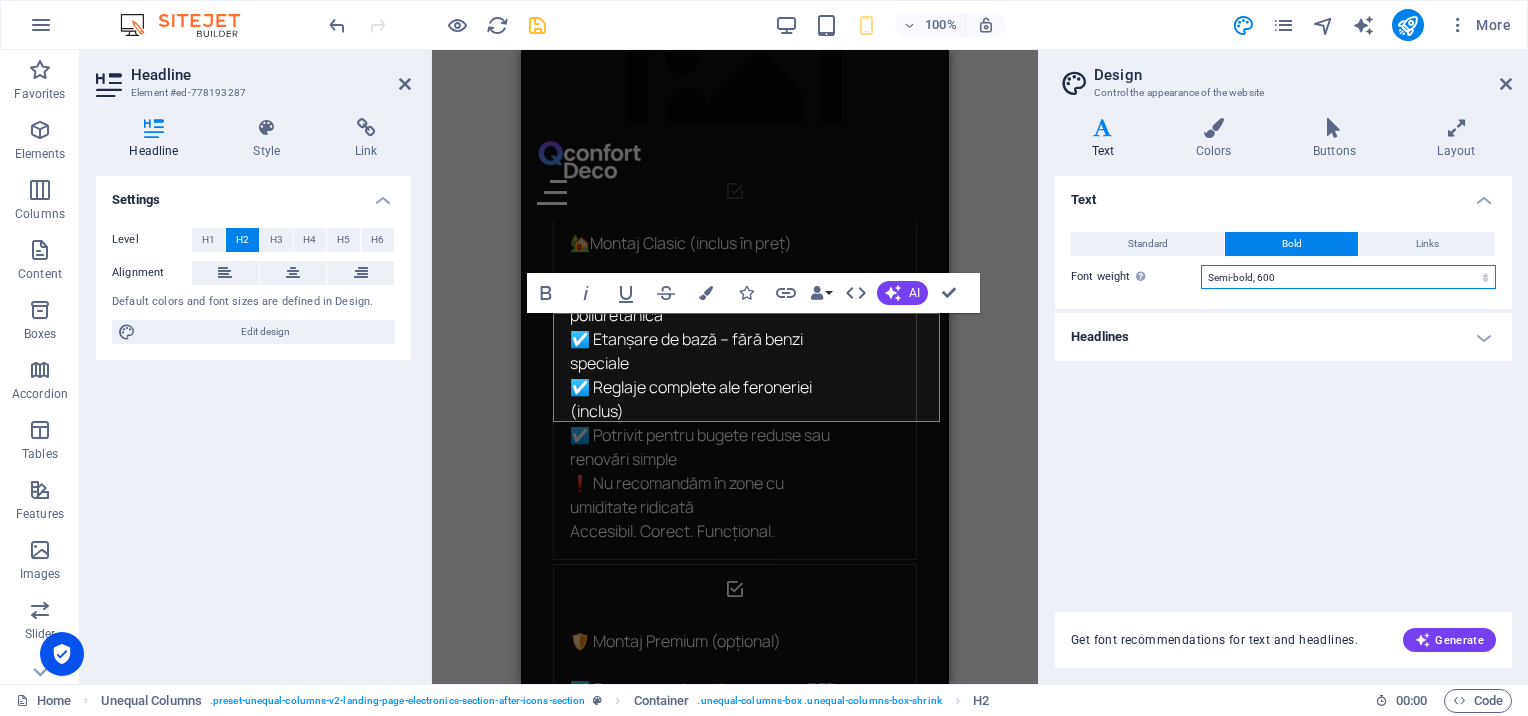 click on "Thin, 100 Extra-light, 200 Light, 300 Regular, 400 Medium, 500 Semi-bold, 600 Bold, 700 Extra-bold, 800 Black, 900" at bounding box center [1348, 277] 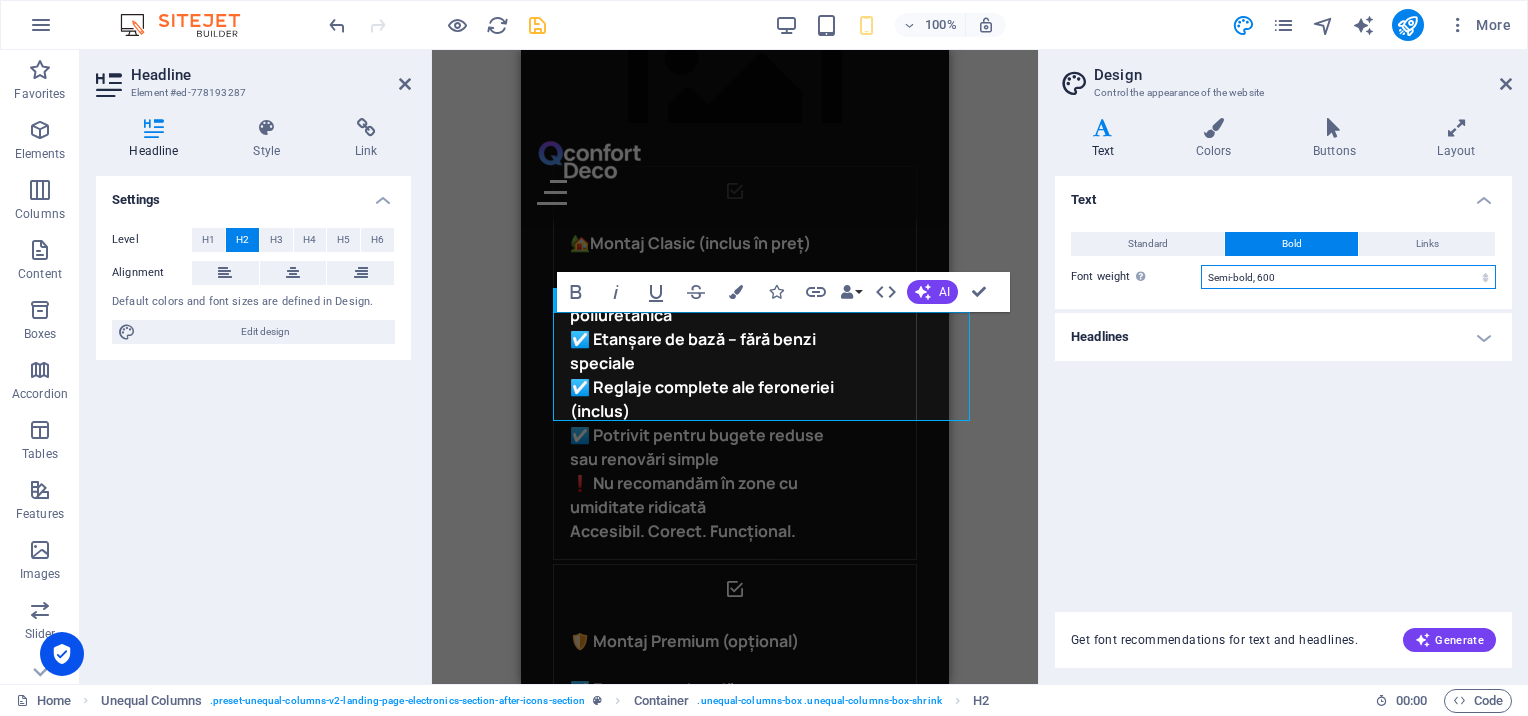 click on "Thin, 100 Extra-light, 200 Light, 300 Regular, 400 Medium, 500 Semi-bold, 600 Bold, 700 Extra-bold, 800 Black, 900" at bounding box center [1348, 277] 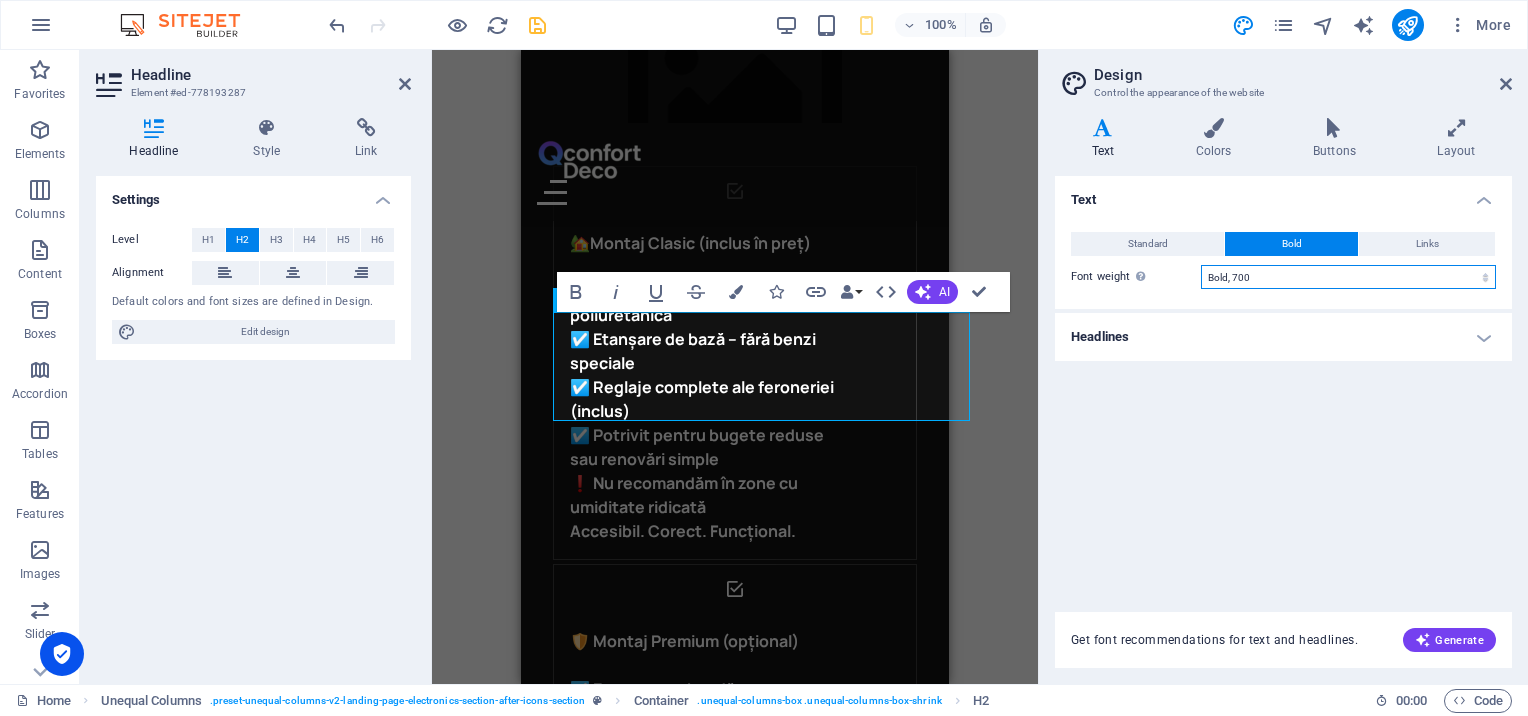 click on "Thin, 100 Extra-light, 200 Light, 300 Regular, 400 Medium, 500 Semi-bold, 600 Bold, 700 Extra-bold, 800 Black, 900" at bounding box center [1348, 277] 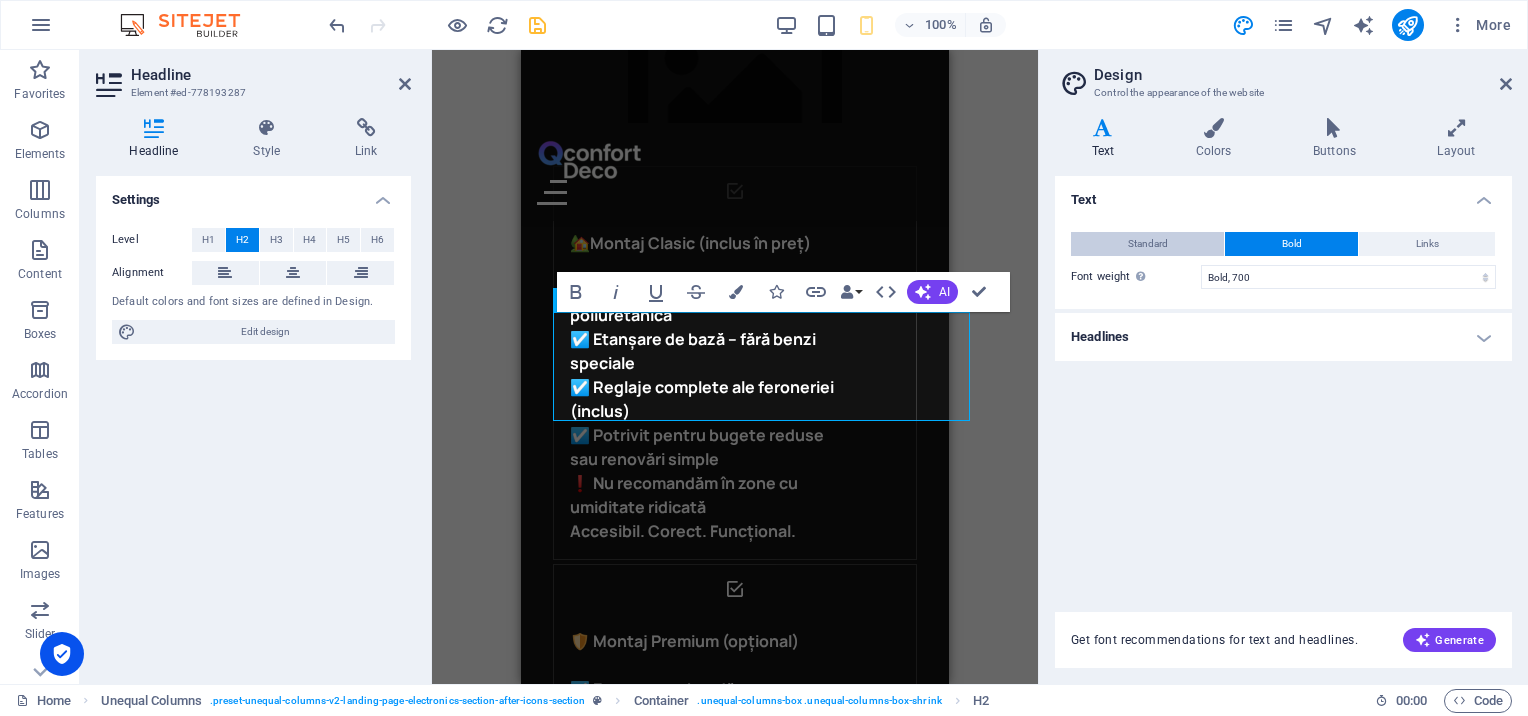 click on "Standard" at bounding box center [1147, 244] 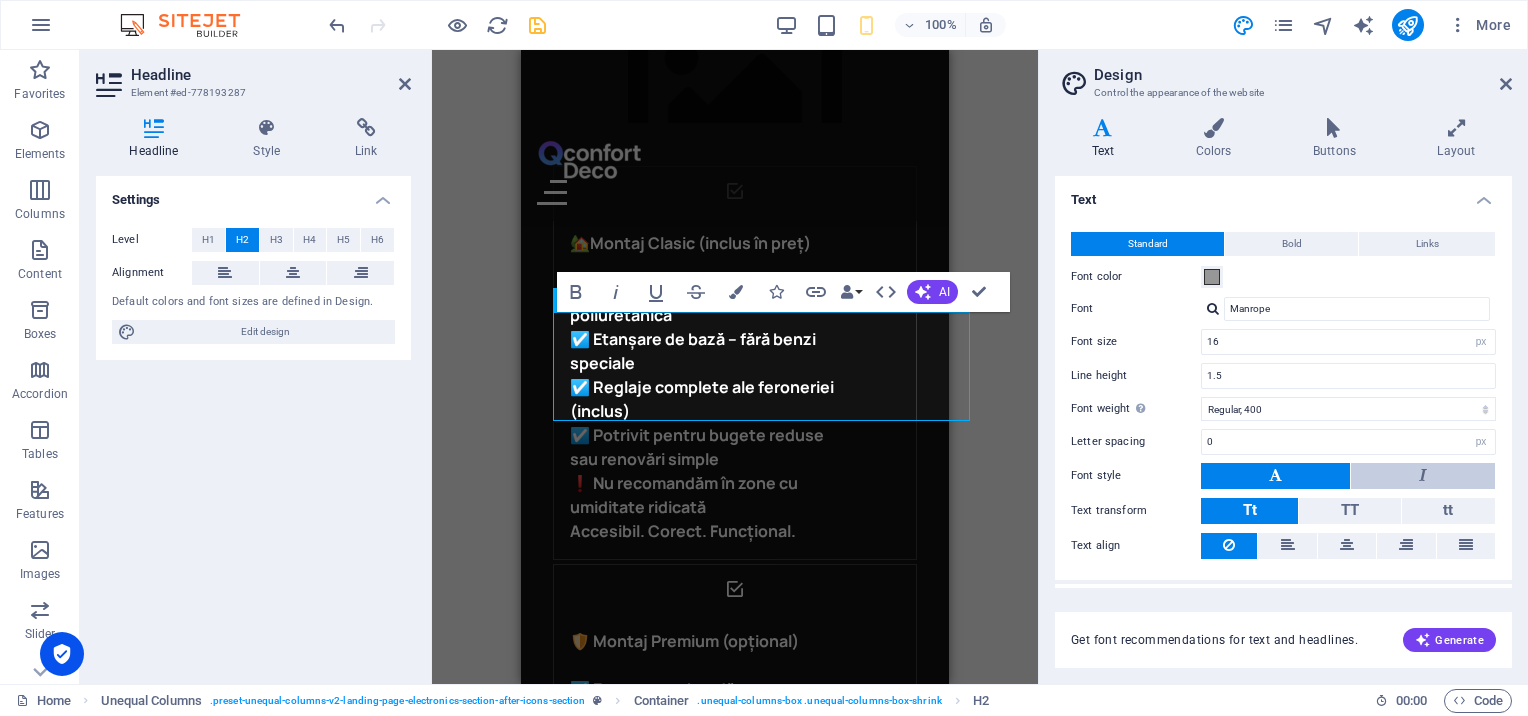 click at bounding box center (1423, 476) 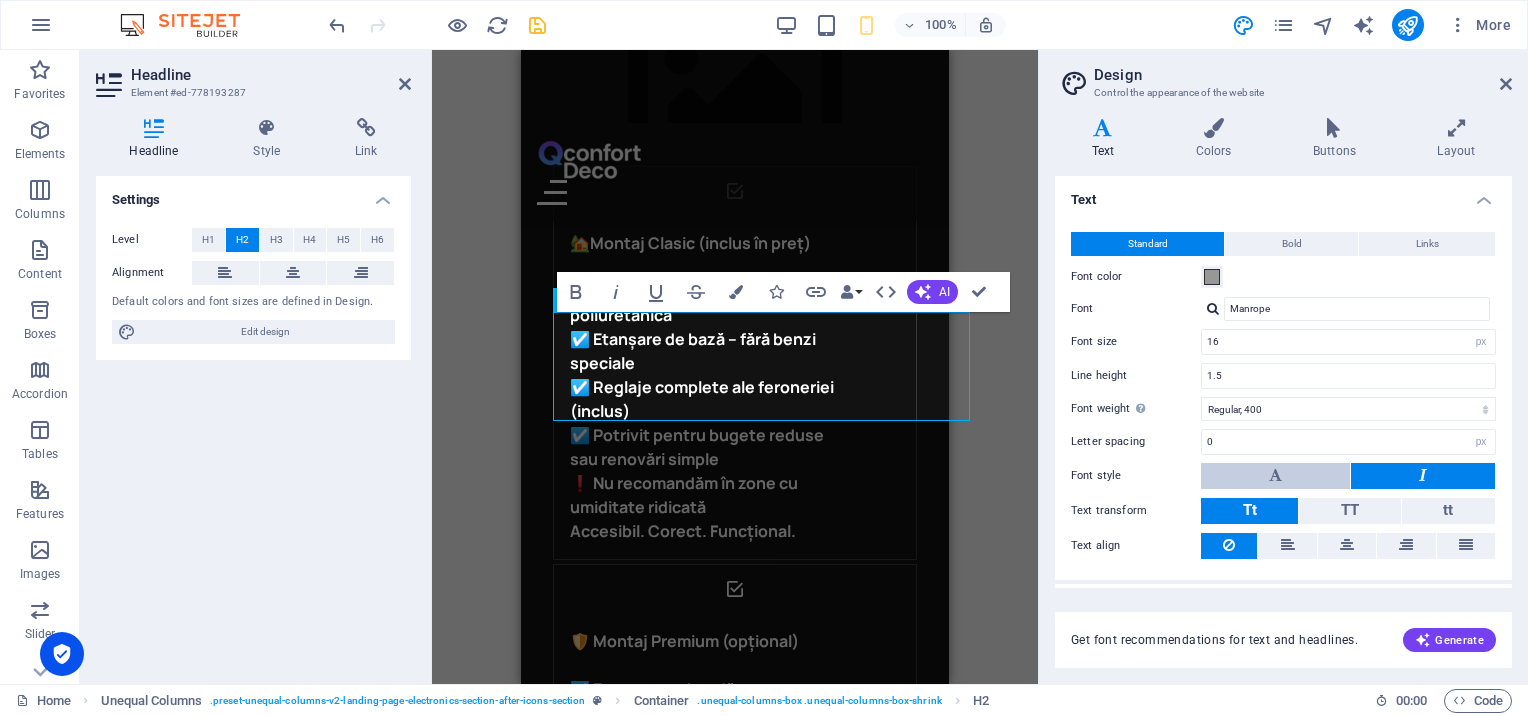 click at bounding box center (1275, 476) 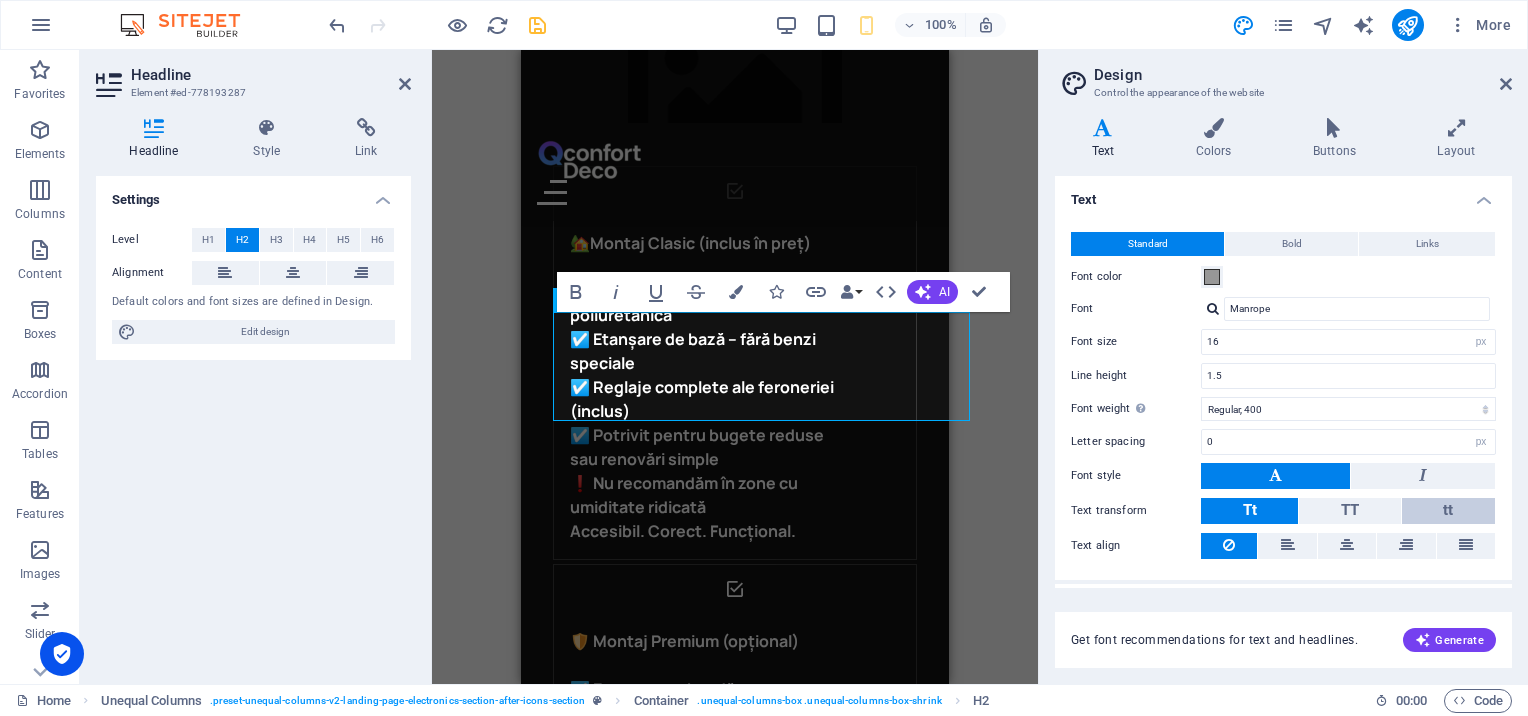 click on "tt" at bounding box center (1448, 511) 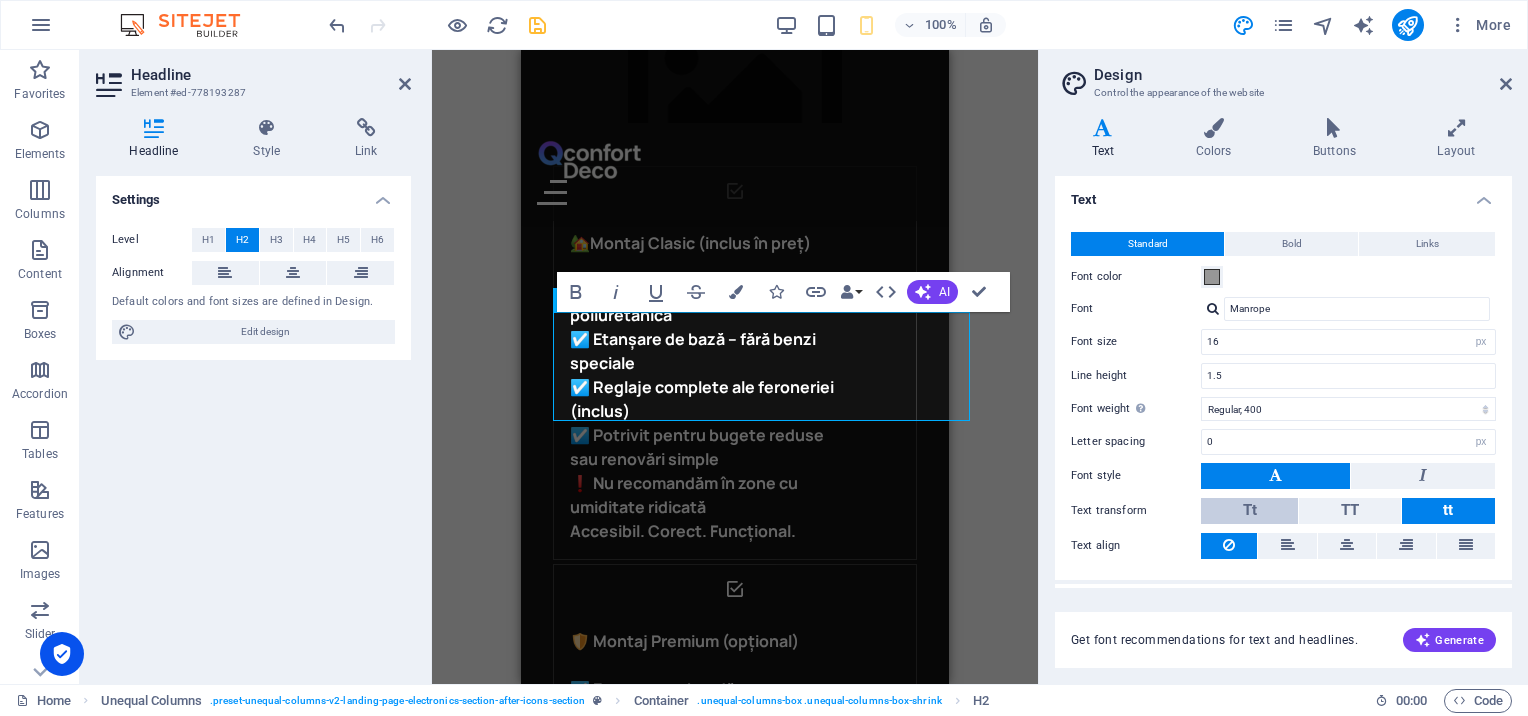 click on "Tt" at bounding box center [1249, 511] 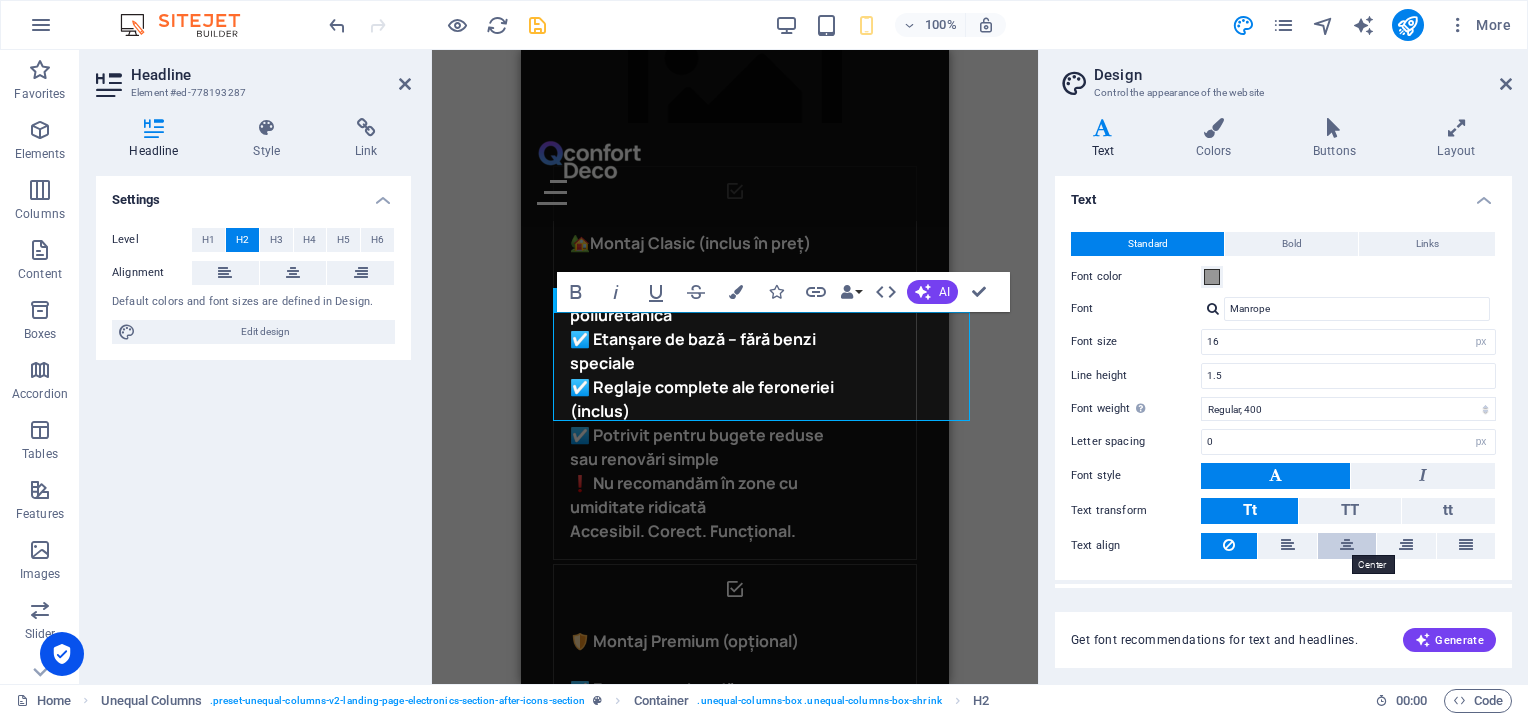 click at bounding box center (1347, 545) 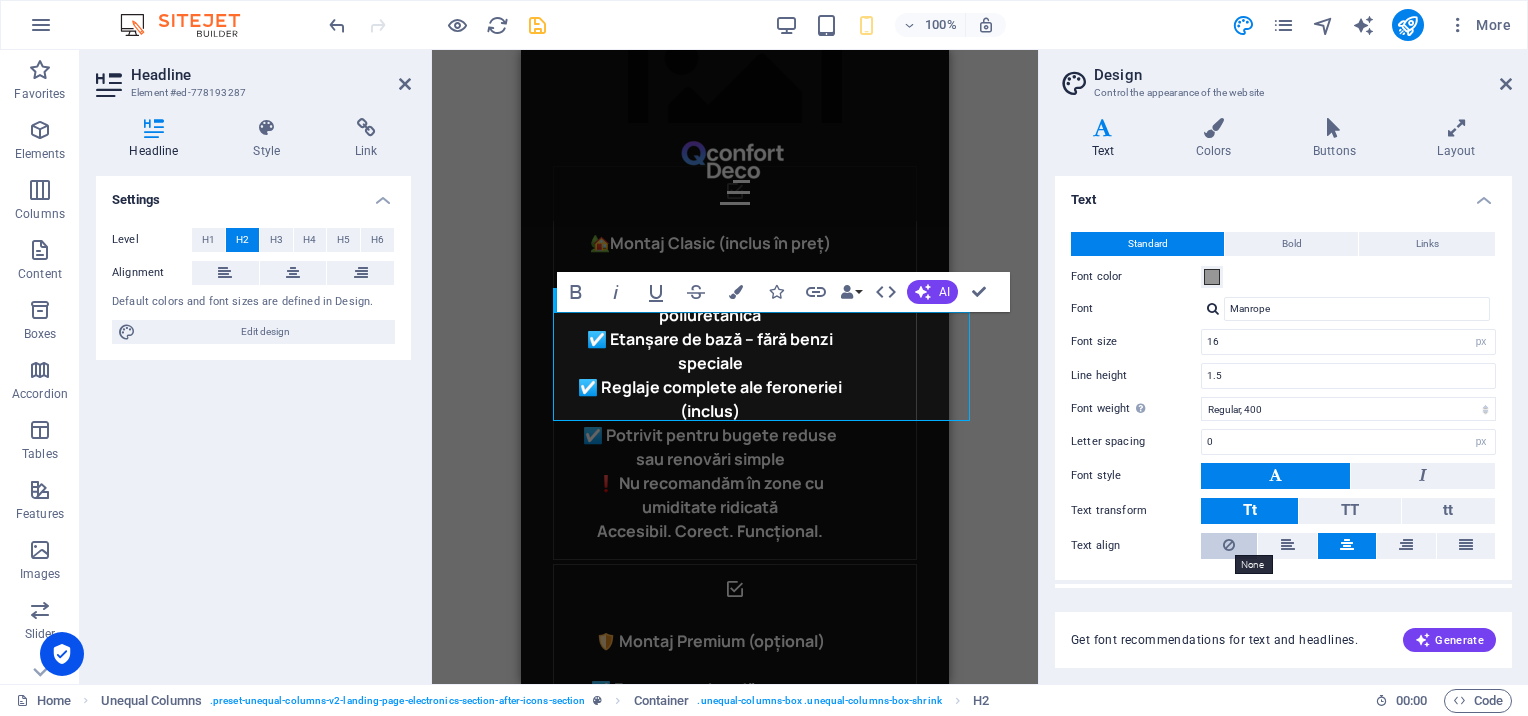 click at bounding box center (1229, 545) 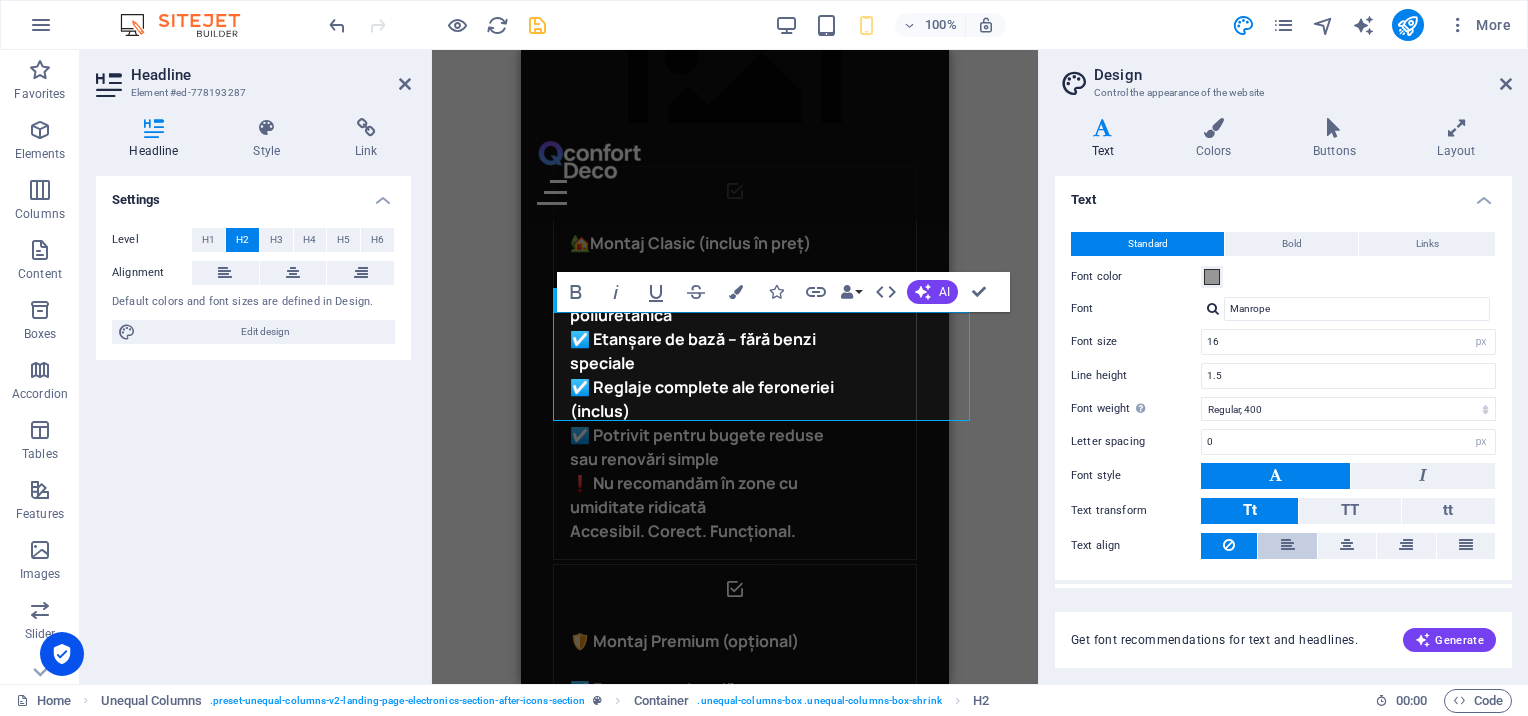 click at bounding box center (1287, 546) 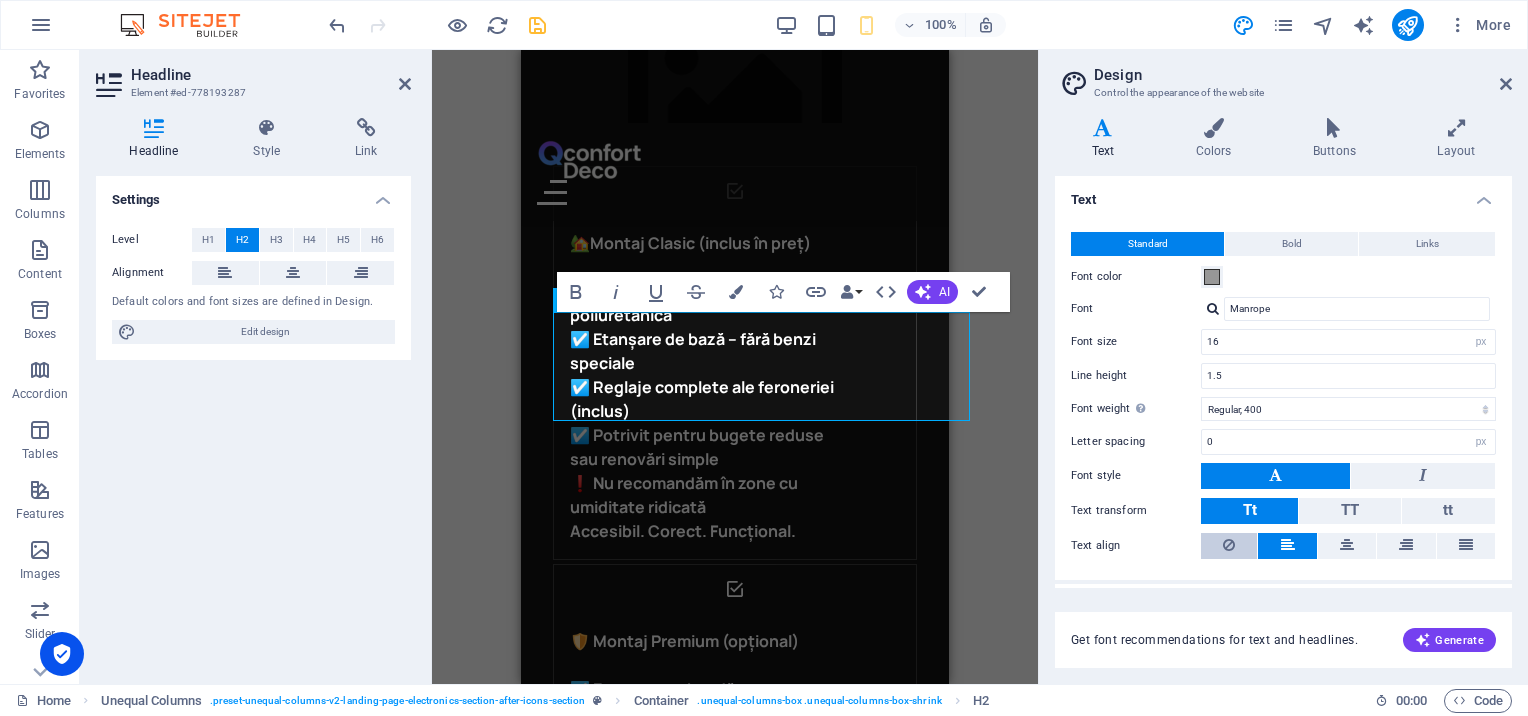 click at bounding box center [1229, 546] 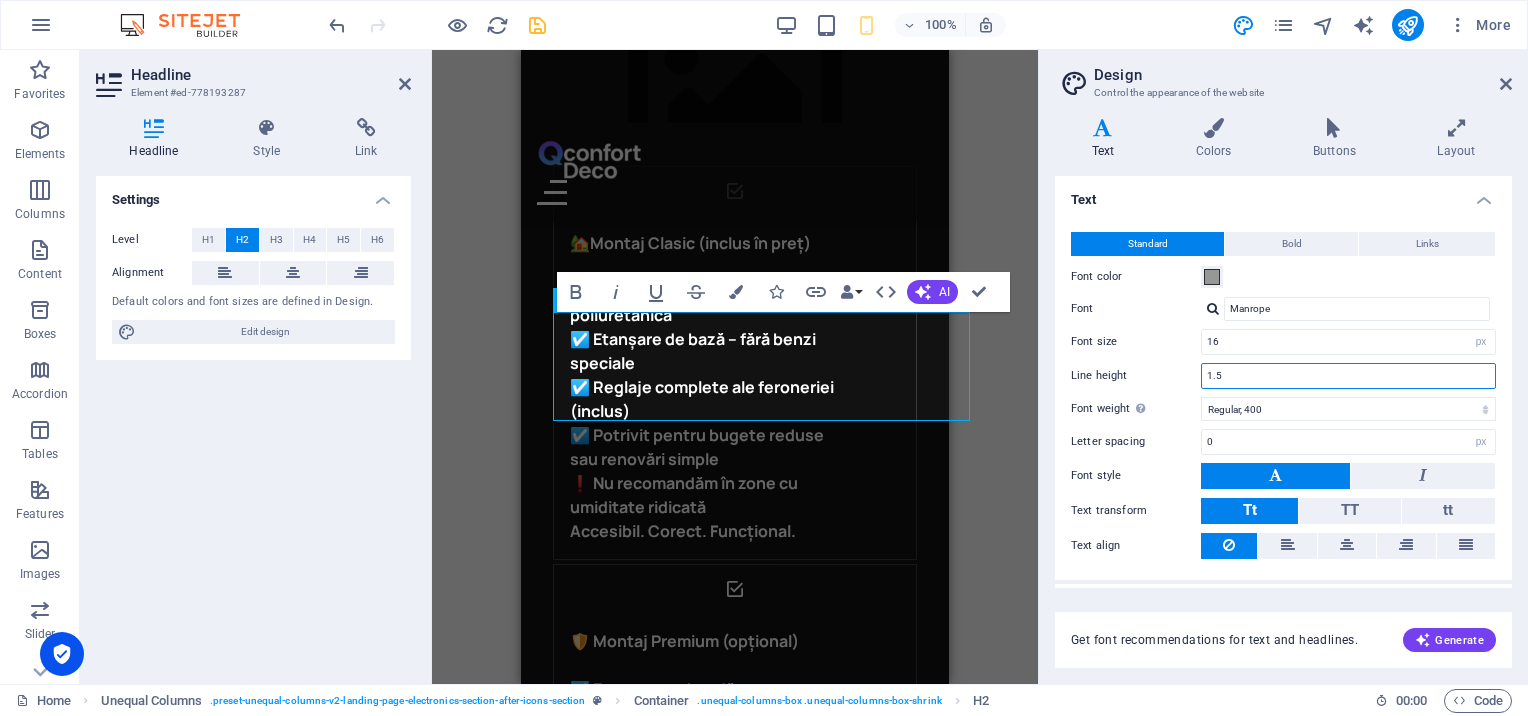 click on "1.5" at bounding box center [1348, 376] 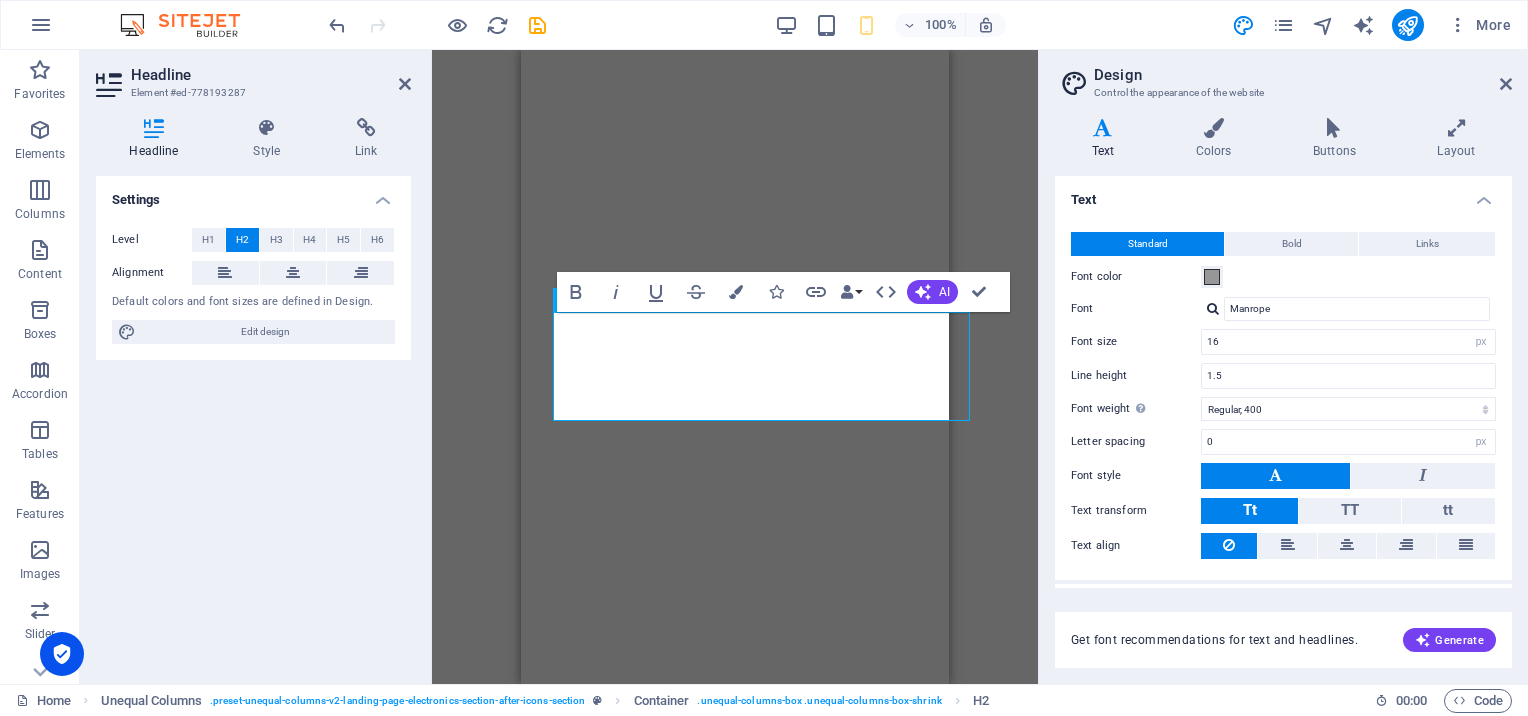 select on "px" 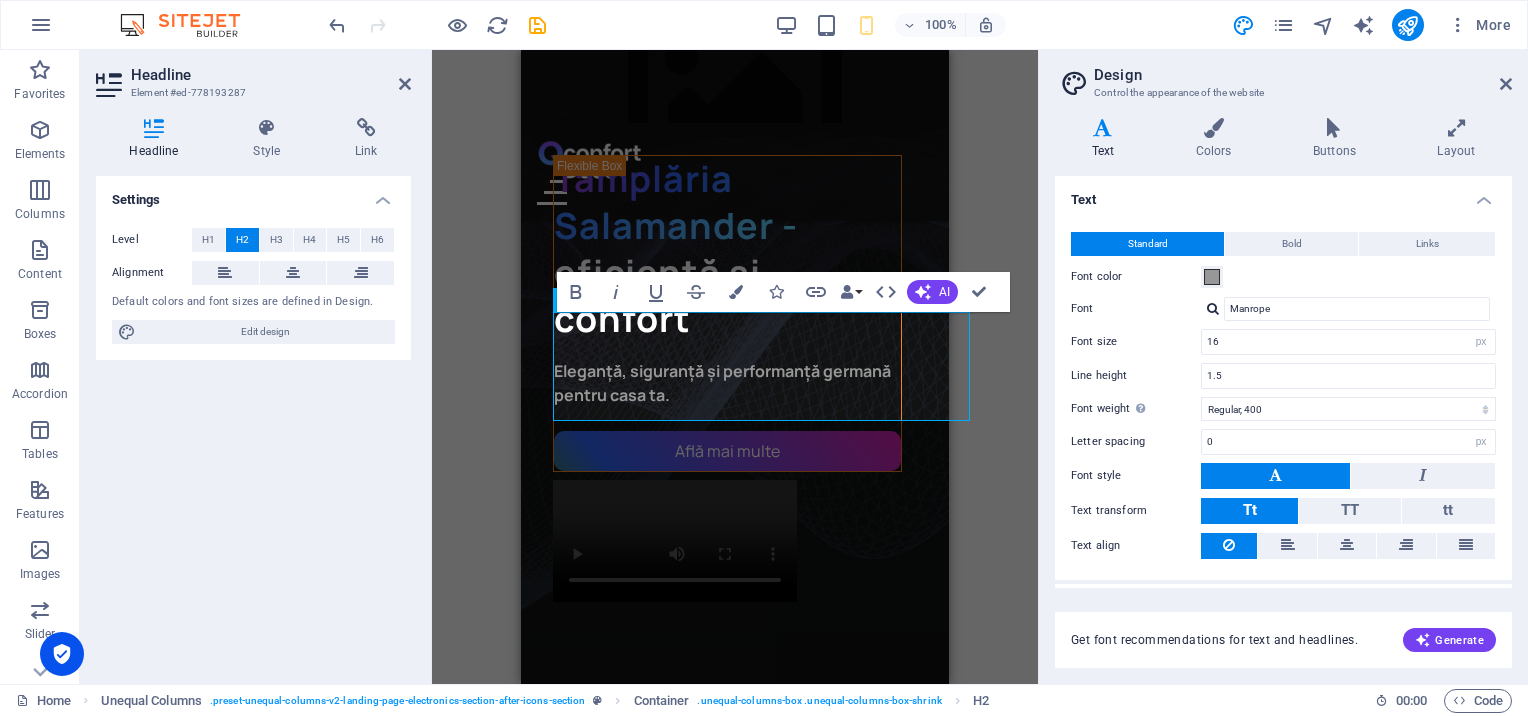 scroll, scrollTop: 3815, scrollLeft: 0, axis: vertical 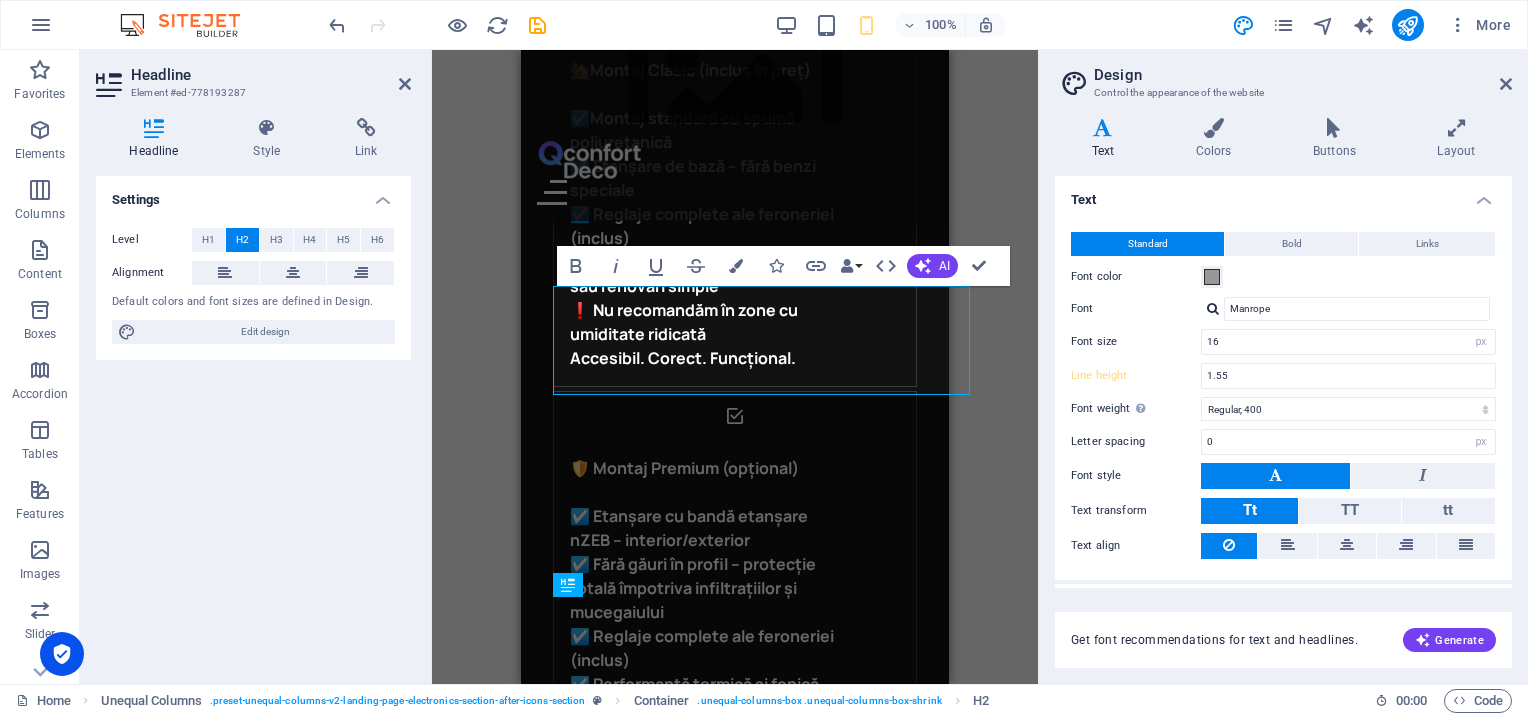 type on "1.5" 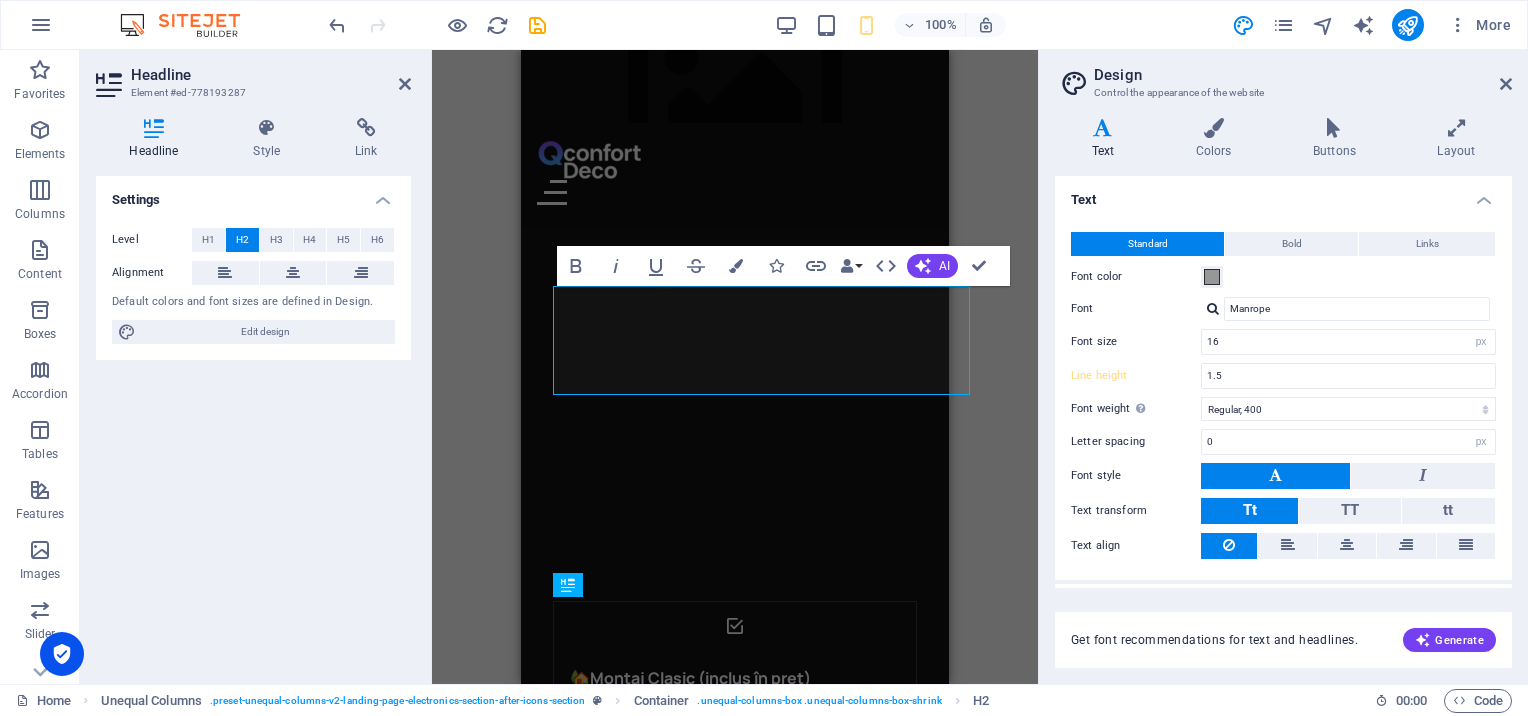 scroll, scrollTop: 3815, scrollLeft: 0, axis: vertical 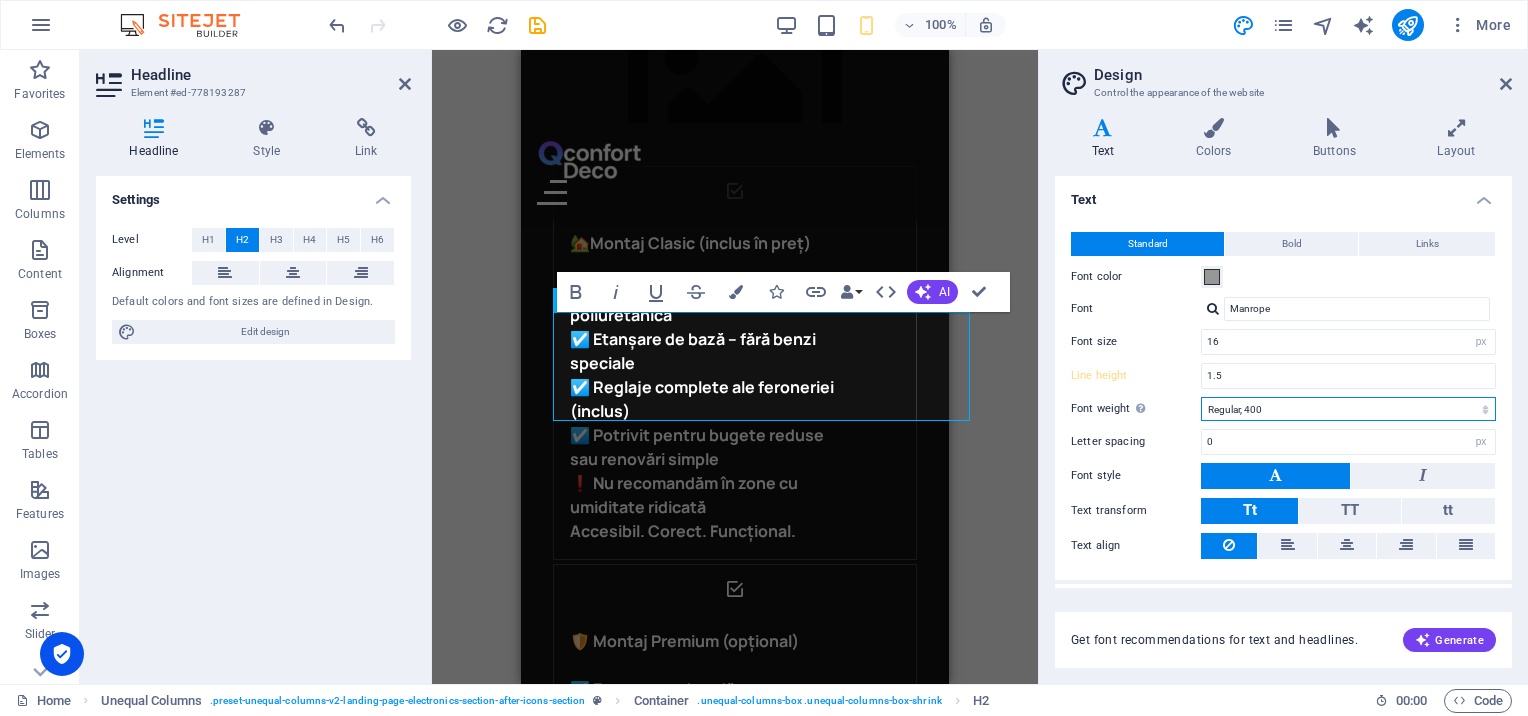 click on "Thin, 100 Extra-light, 200 Light, 300 Regular, 400 Medium, 500 Semi-bold, 600 Bold, 700 Extra-bold, 800 Black, 900" at bounding box center (1348, 409) 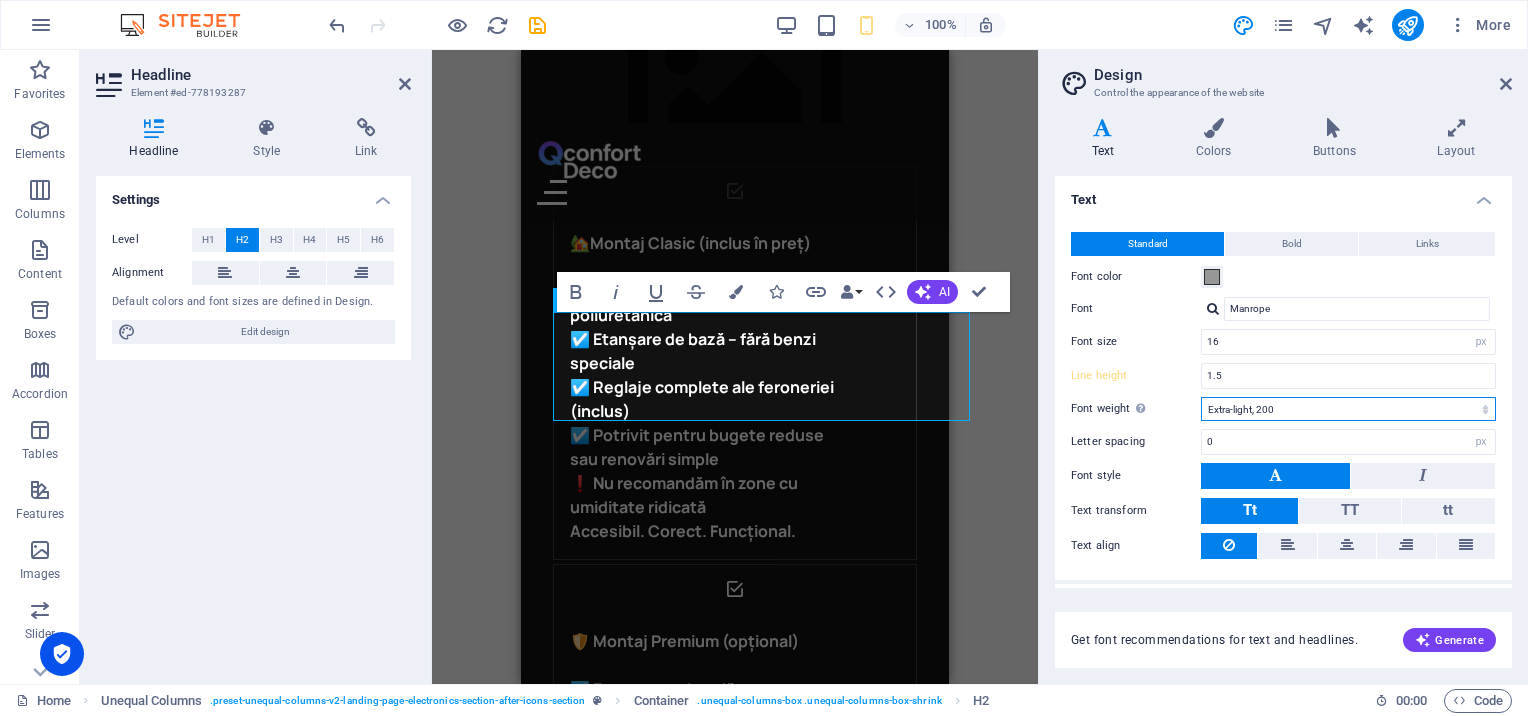click on "Thin, 100 Extra-light, 200 Light, 300 Regular, 400 Medium, 500 Semi-bold, 600 Bold, 700 Extra-bold, 800 Black, 900" at bounding box center (1348, 409) 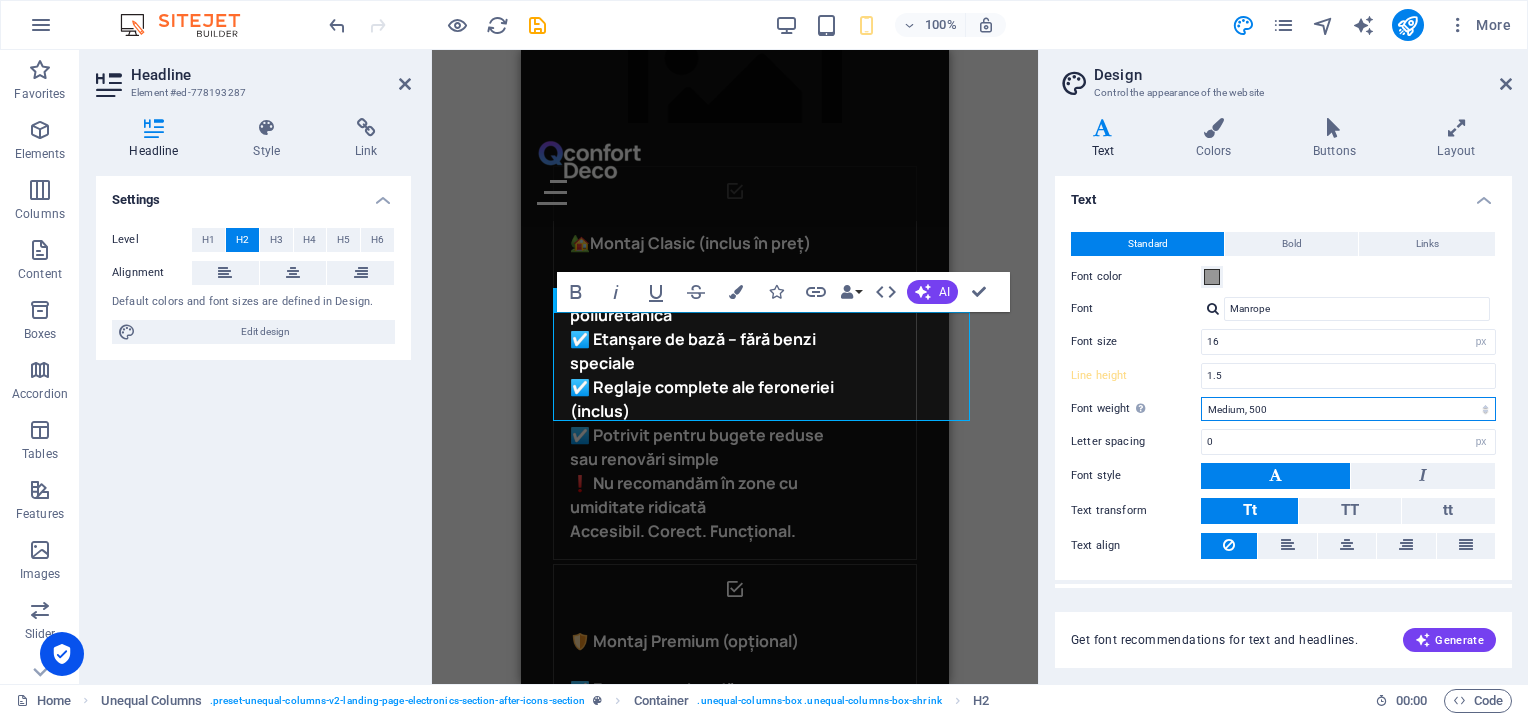 click on "Thin, 100 Extra-light, 200 Light, 300 Regular, 400 Medium, 500 Semi-bold, 600 Bold, 700 Extra-bold, 800 Black, 900" at bounding box center [1348, 409] 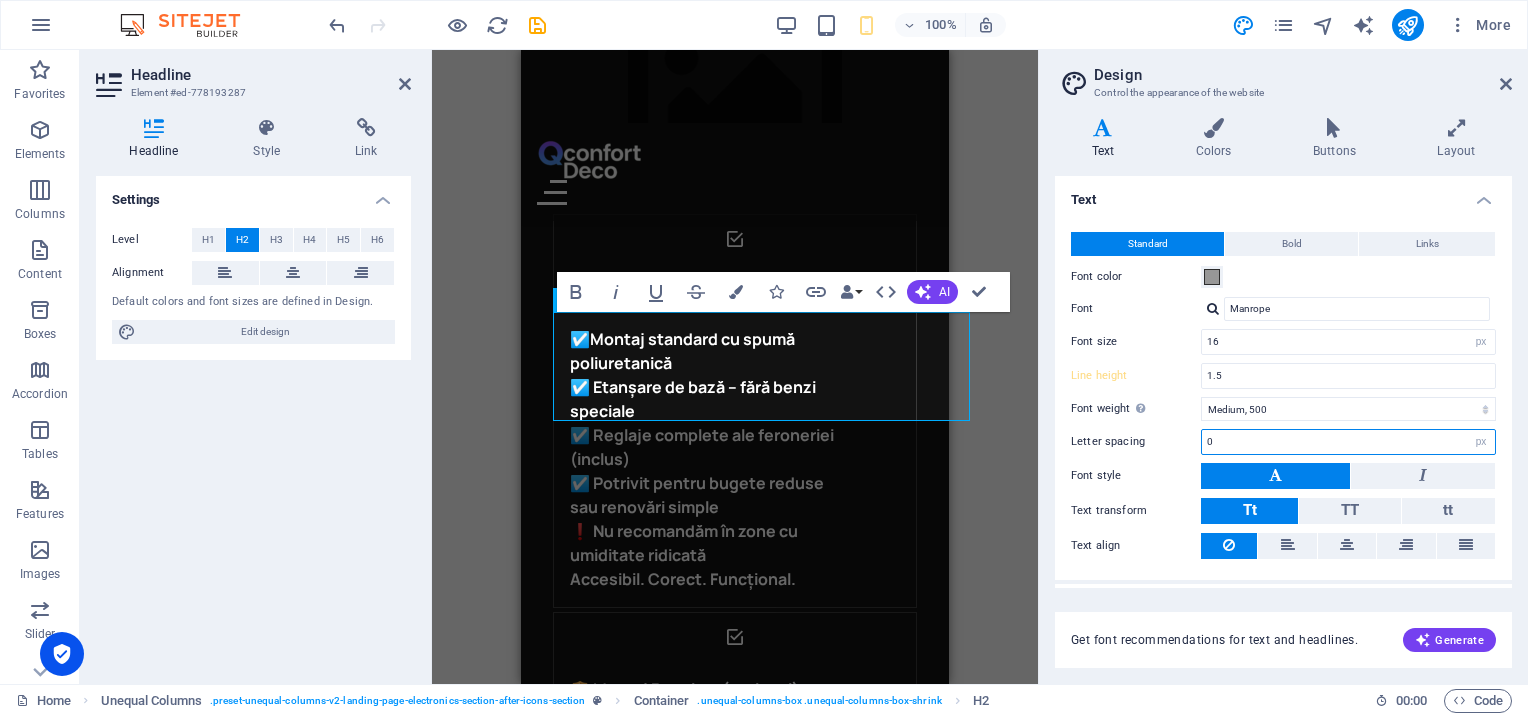 click on "0" at bounding box center [1348, 442] 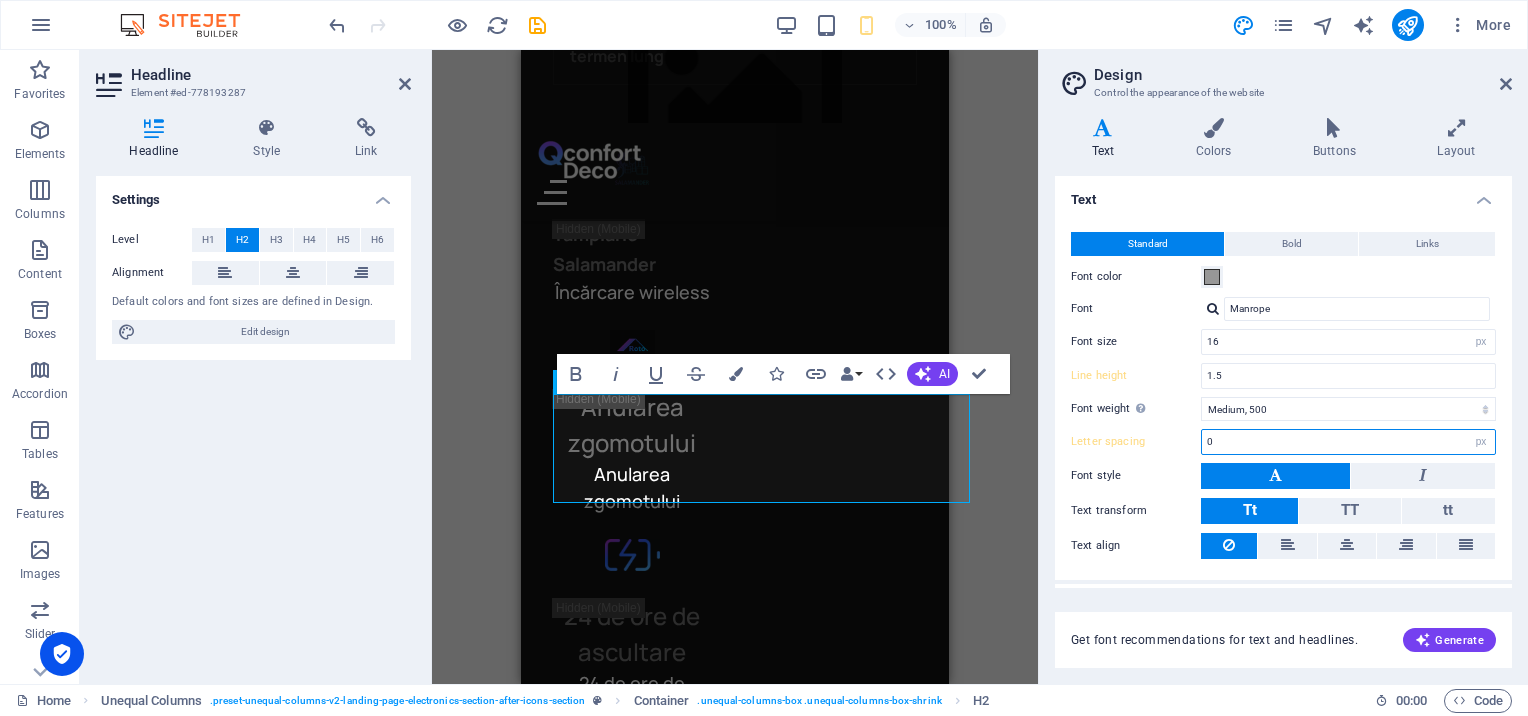 scroll, scrollTop: 3815, scrollLeft: 0, axis: vertical 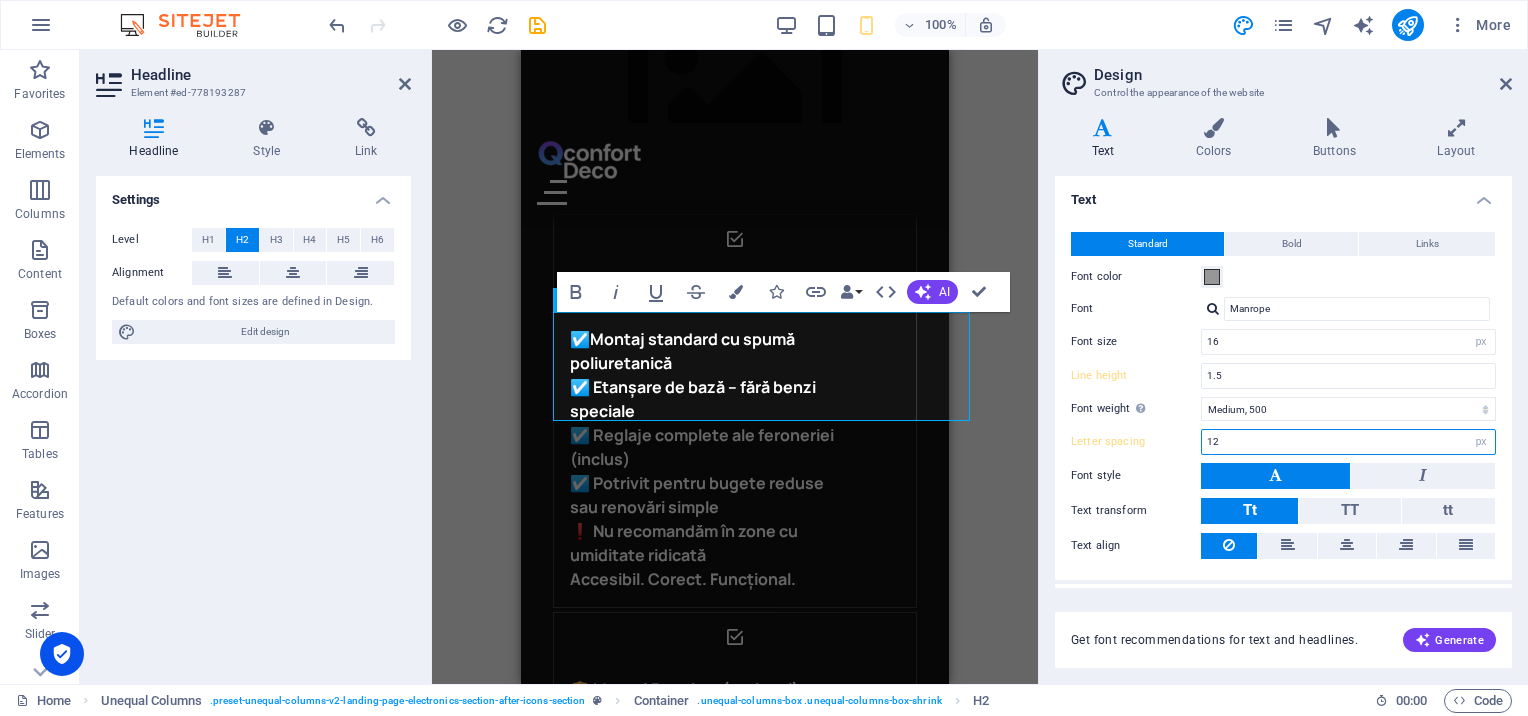 type on "13" 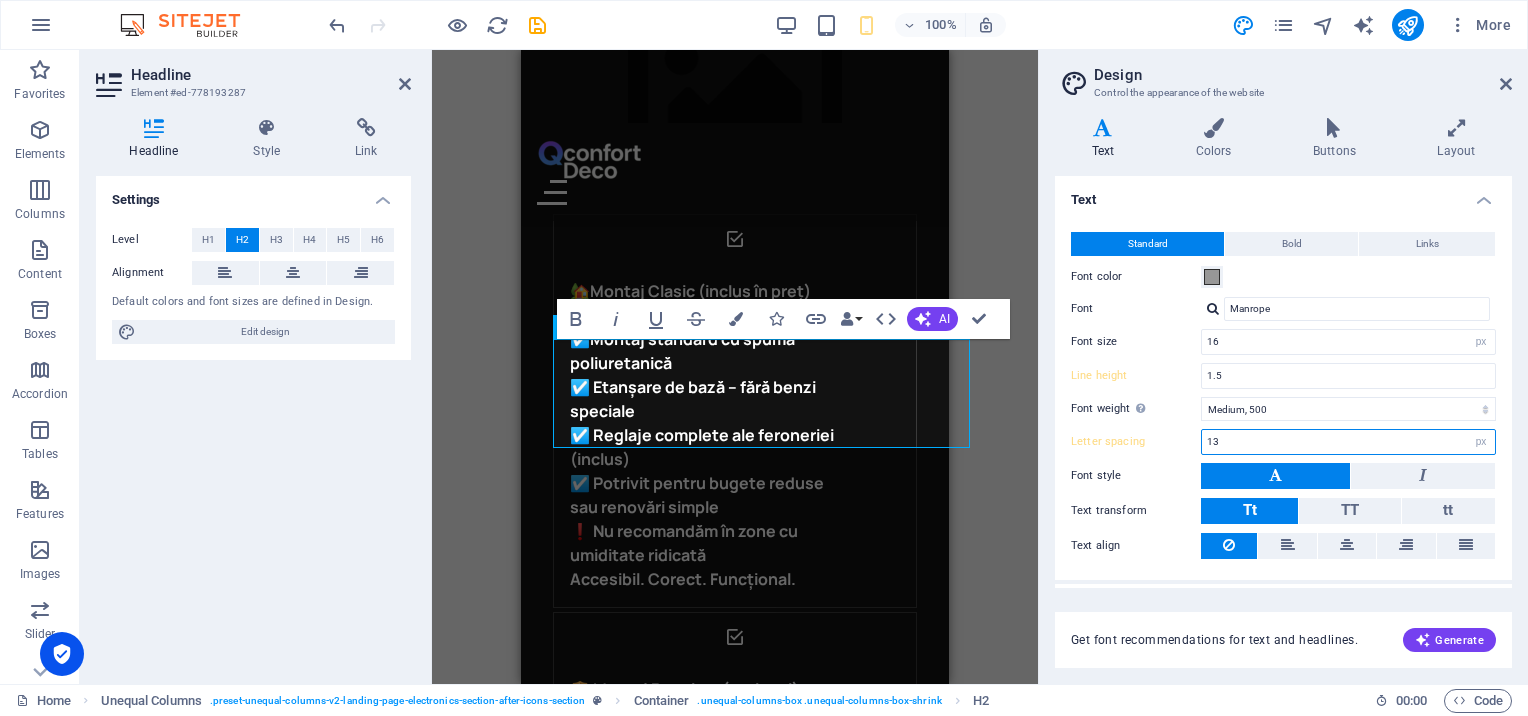 scroll, scrollTop: 4499, scrollLeft: 0, axis: vertical 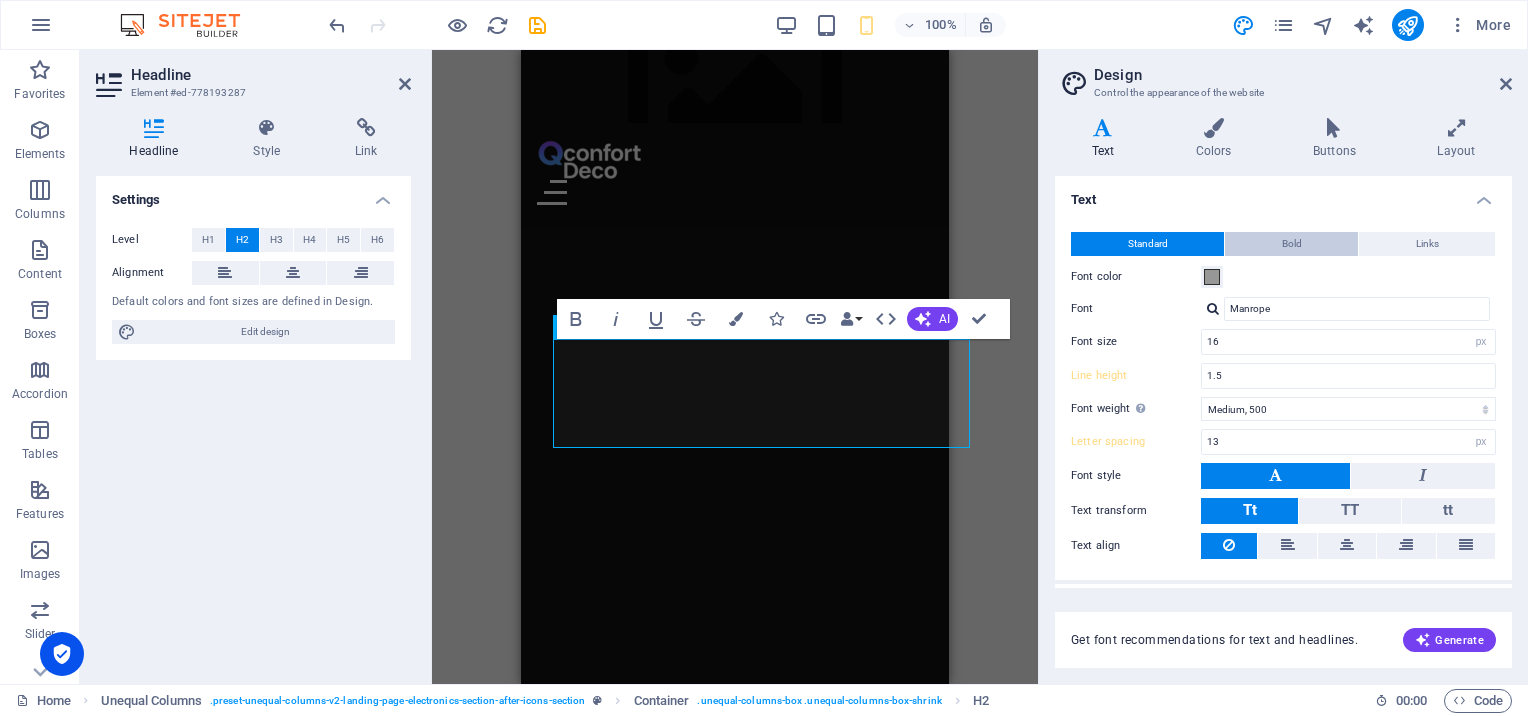 click on "Bold" at bounding box center [1291, 244] 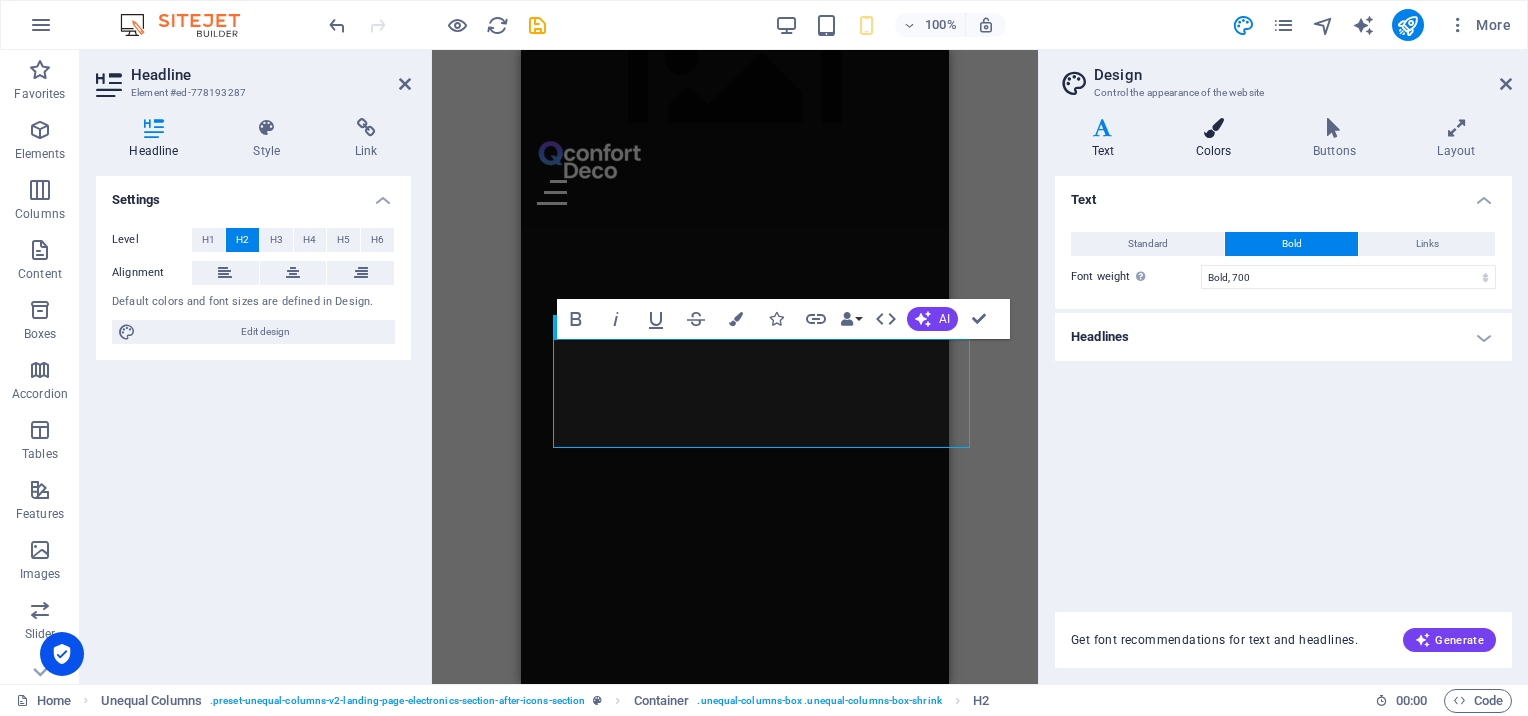 click at bounding box center (1213, 128) 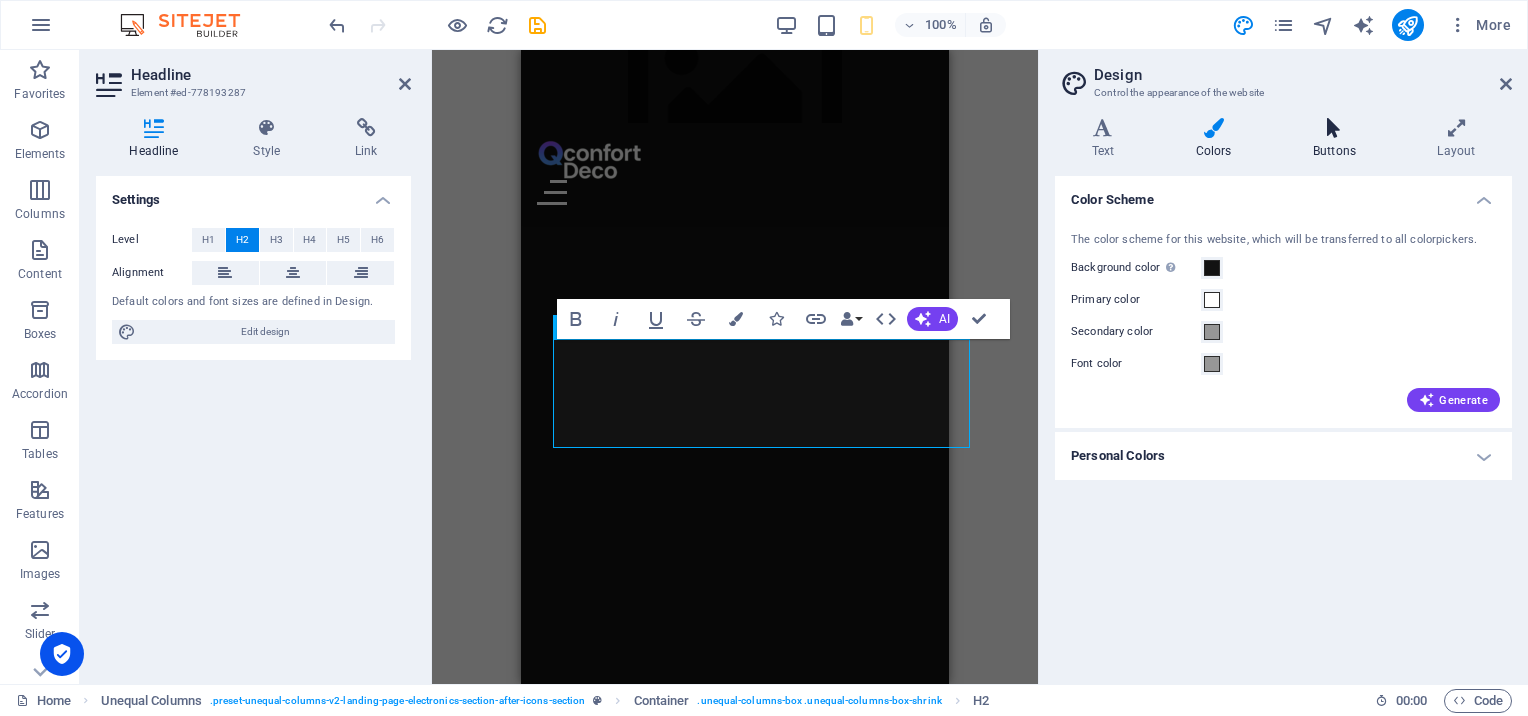 click at bounding box center [1334, 128] 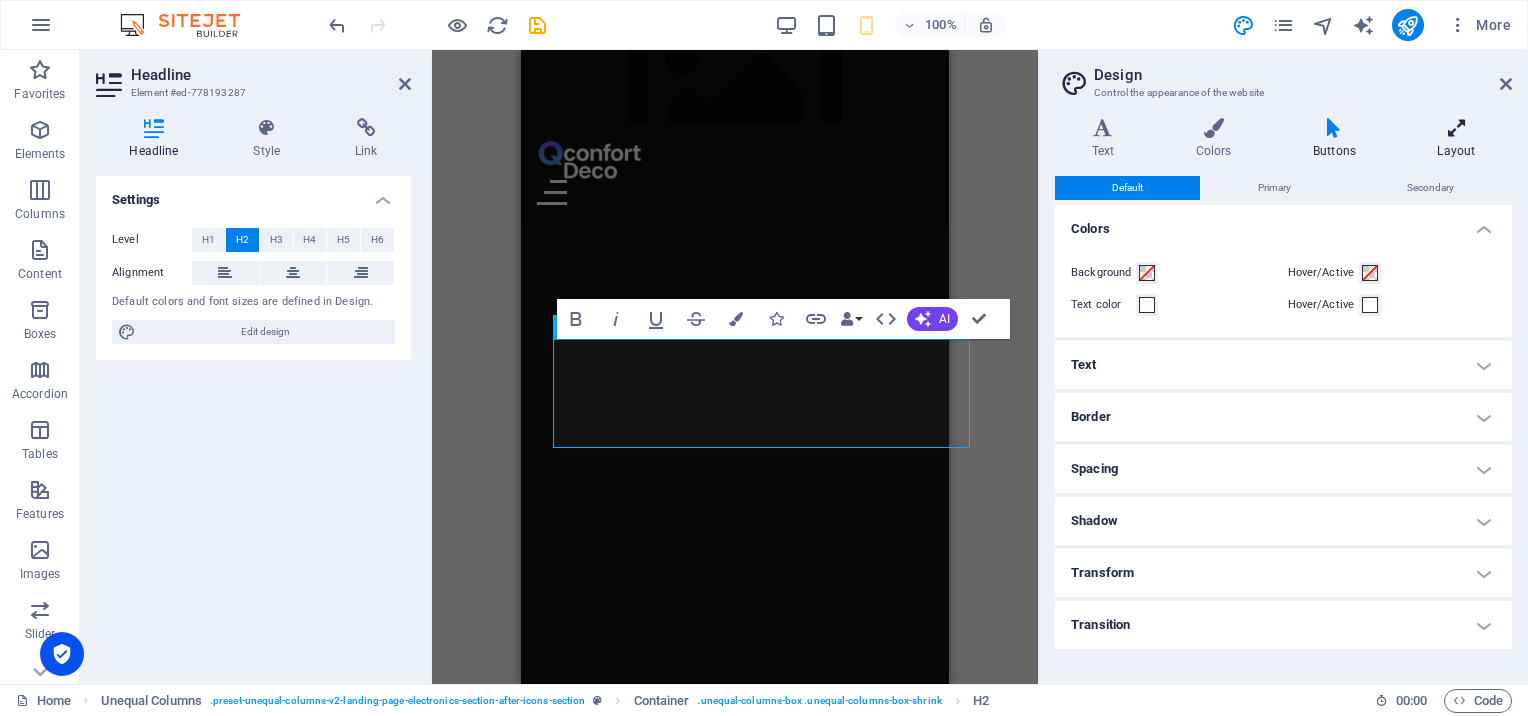 click at bounding box center (1456, 128) 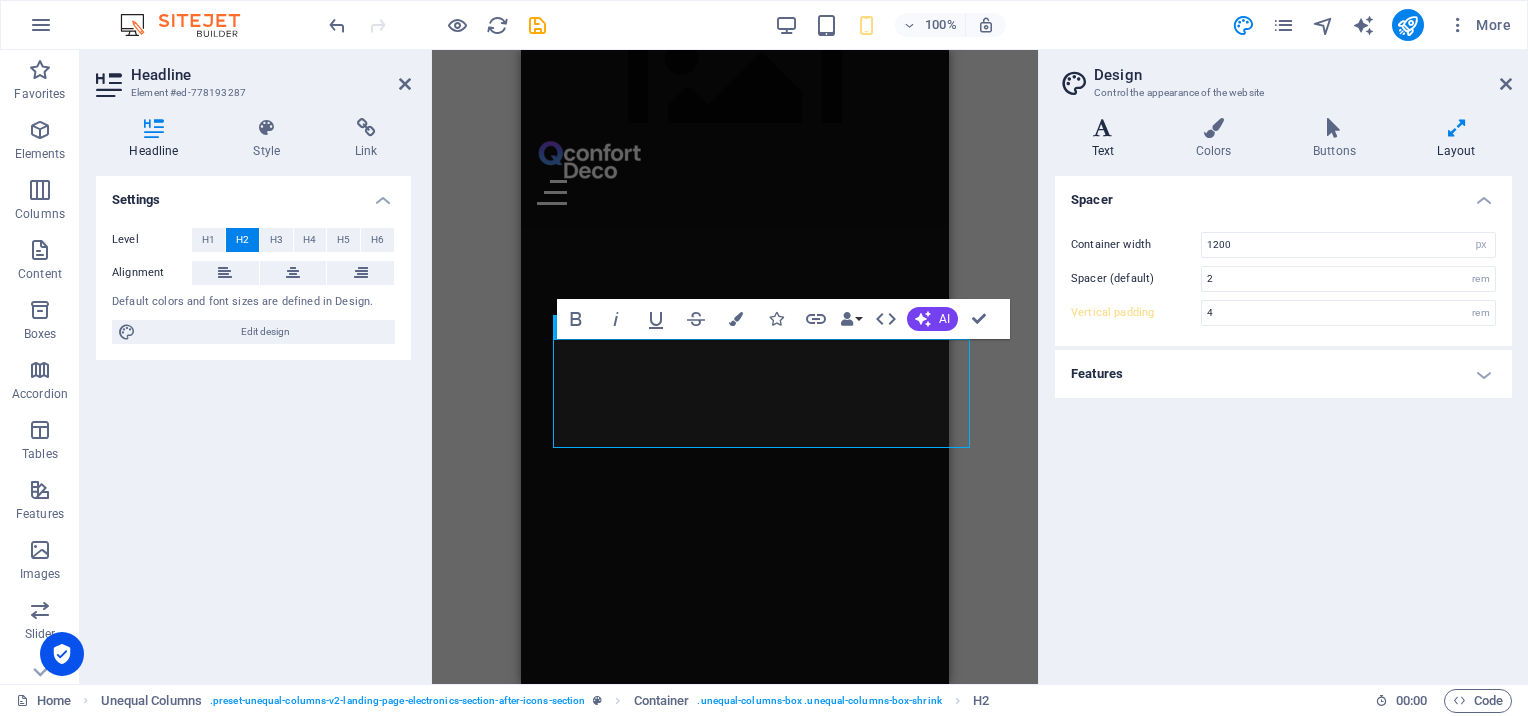 click at bounding box center (1103, 128) 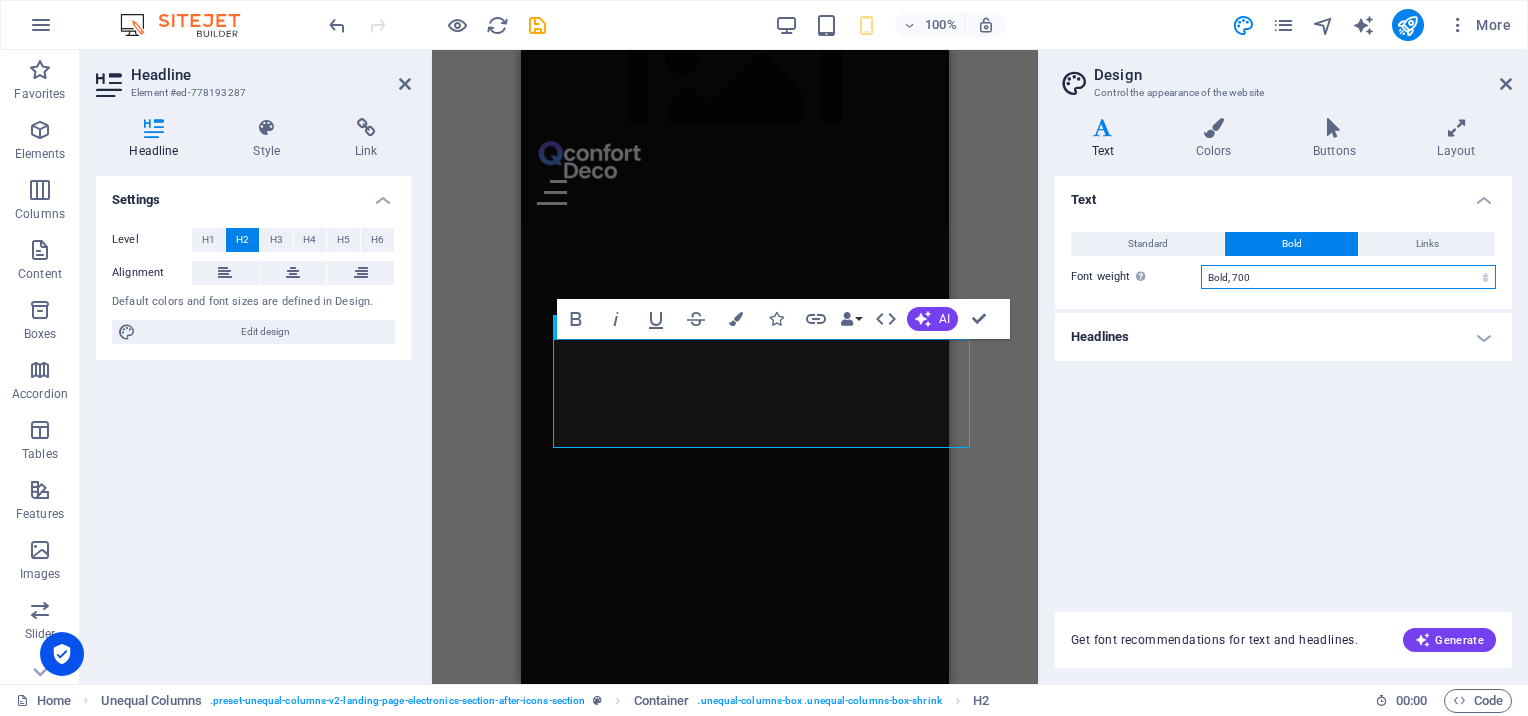 click on "Thin, 100 Extra-light, 200 Light, 300 Regular, 400 Medium, 500 Semi-bold, 600 Bold, 700 Extra-bold, 800 Black, 900" at bounding box center (1348, 277) 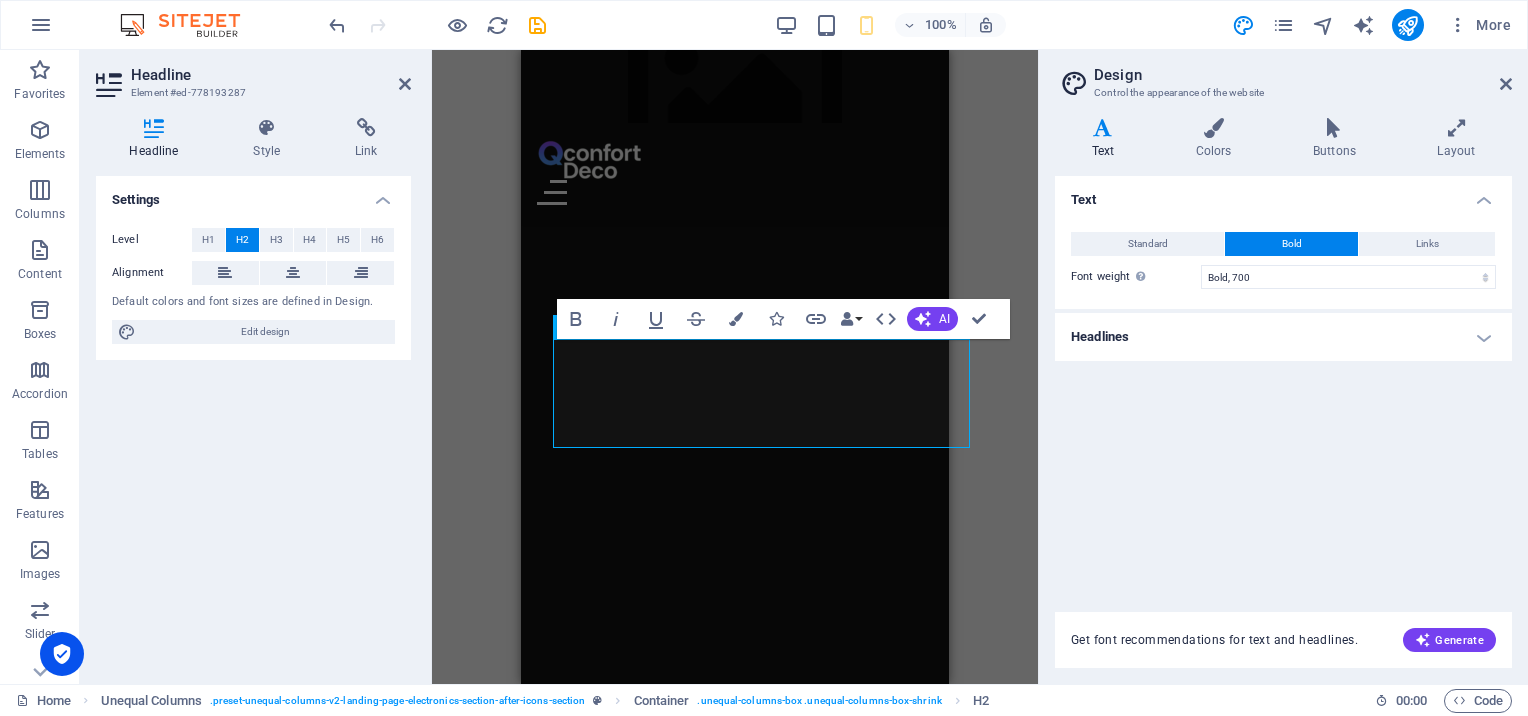 click on "Headlines" at bounding box center [1283, 337] 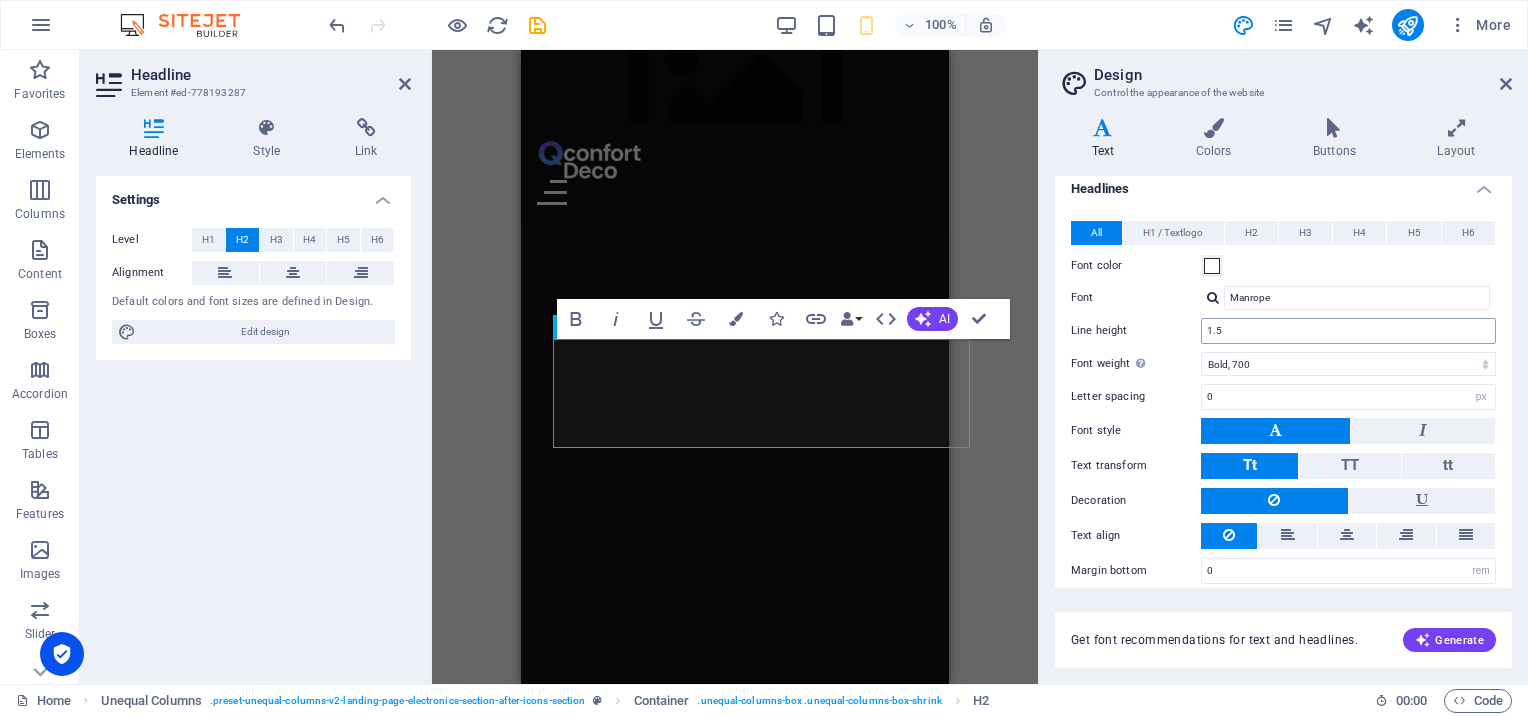 scroll, scrollTop: 159, scrollLeft: 0, axis: vertical 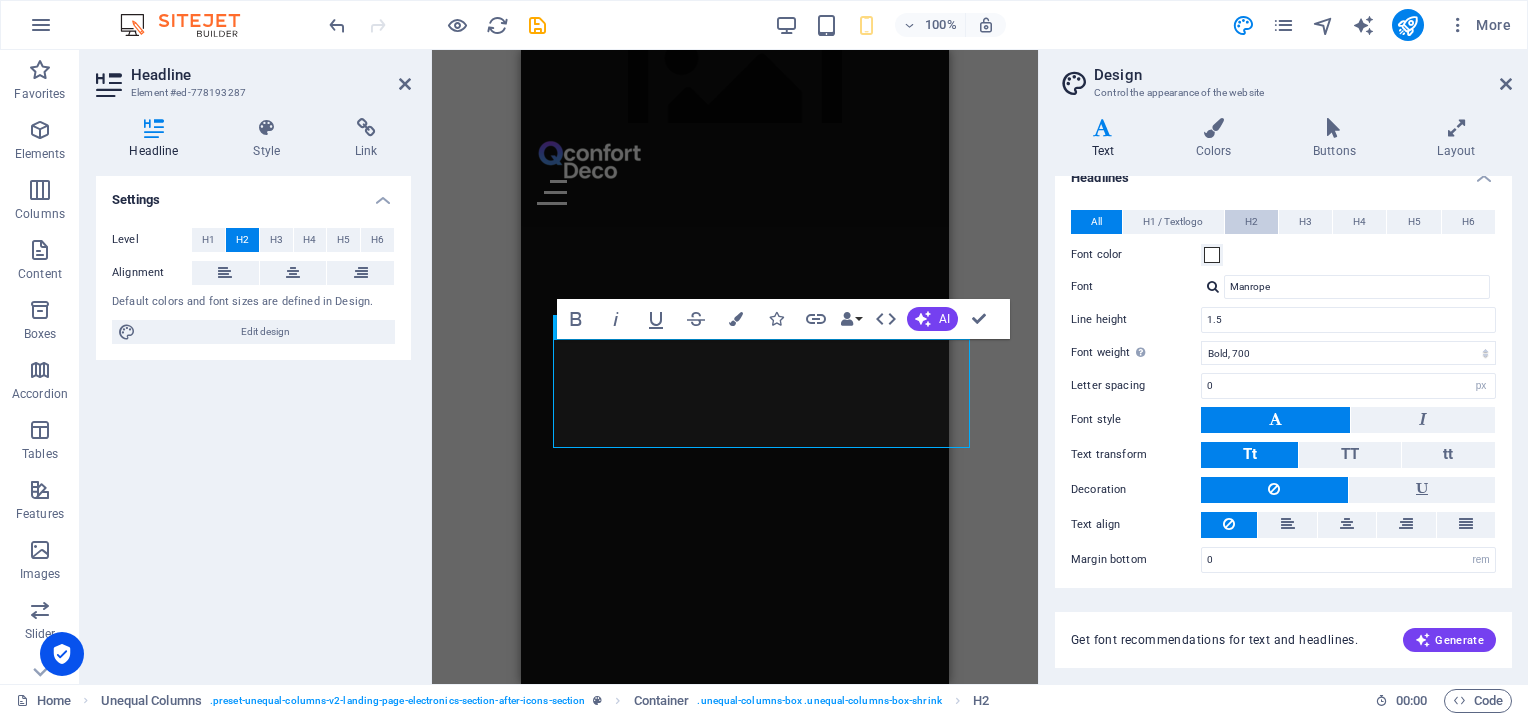 click on "H2" at bounding box center [1251, 222] 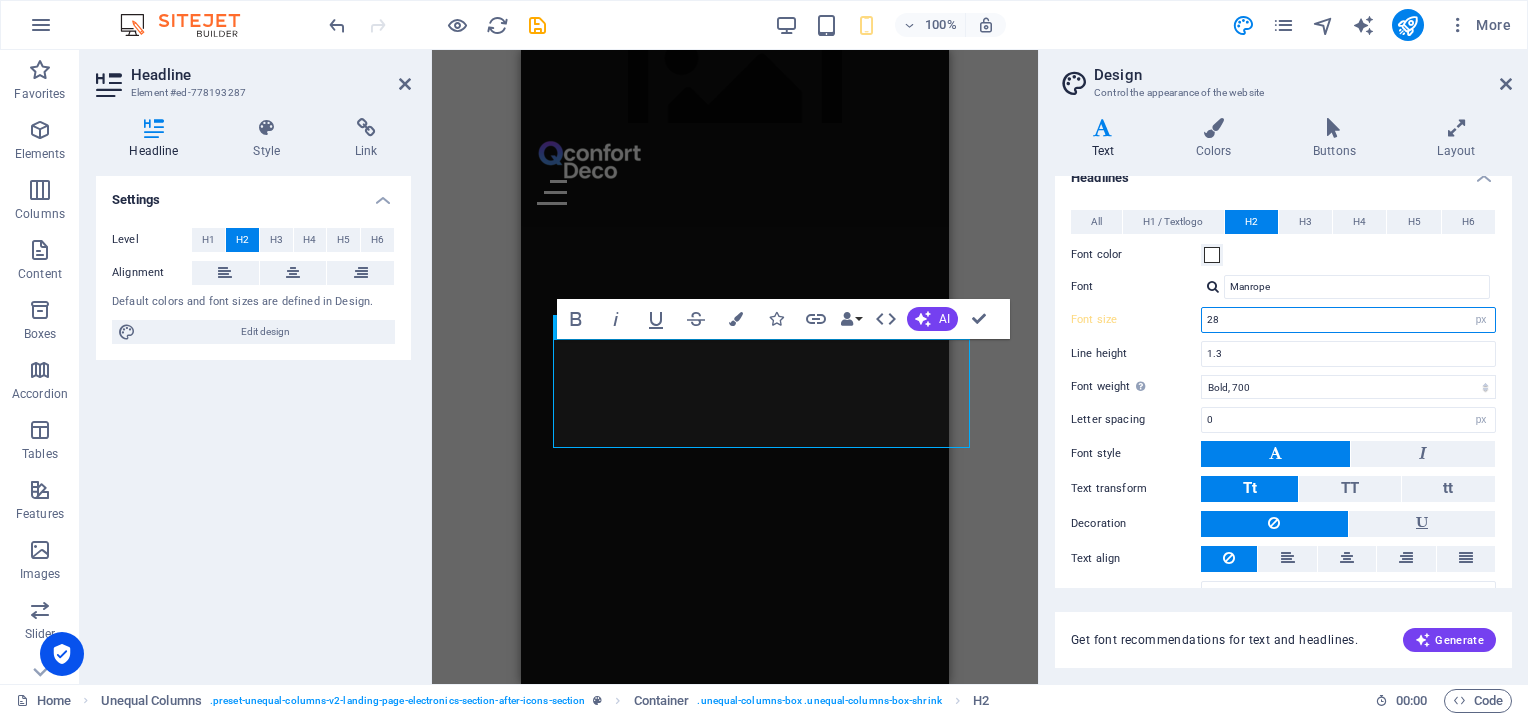 click on "28" at bounding box center [1348, 320] 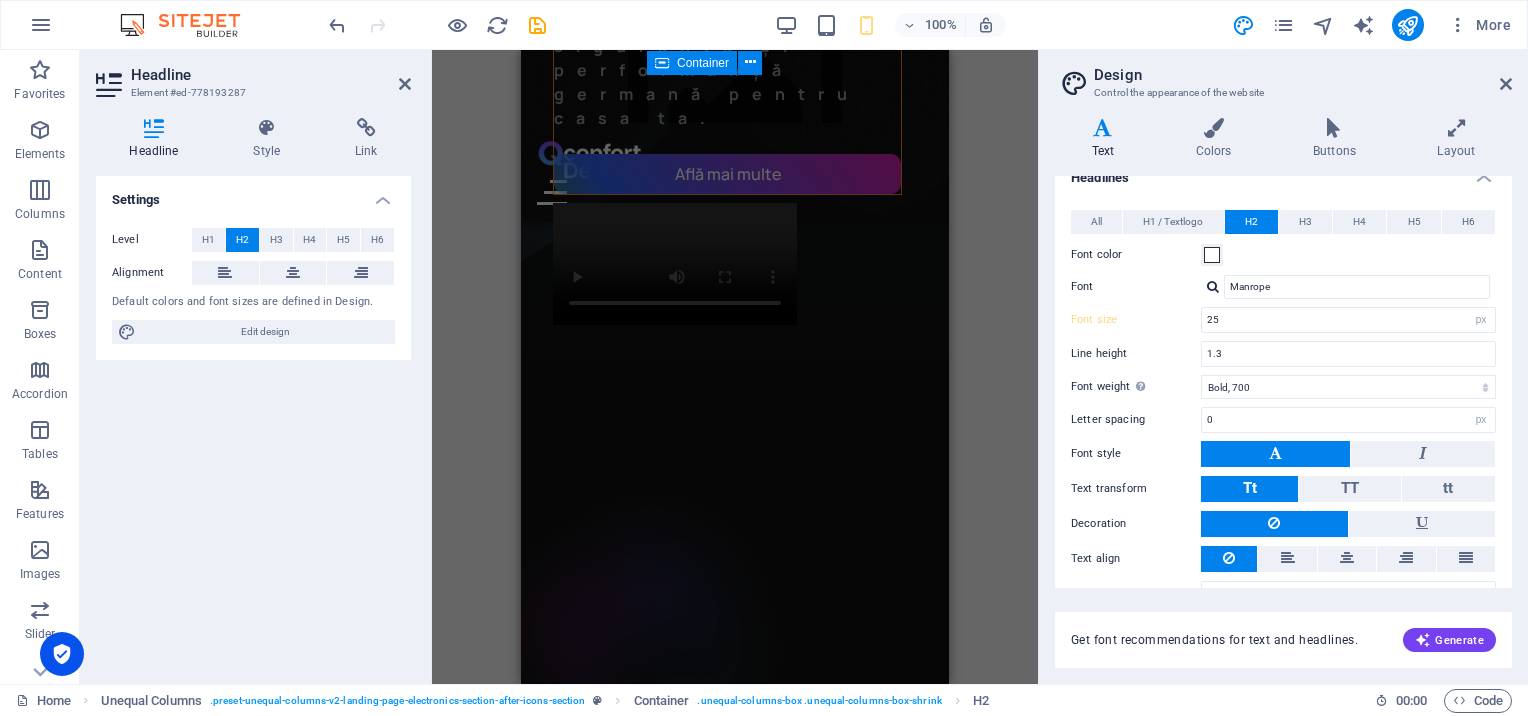 scroll, scrollTop: 348, scrollLeft: 0, axis: vertical 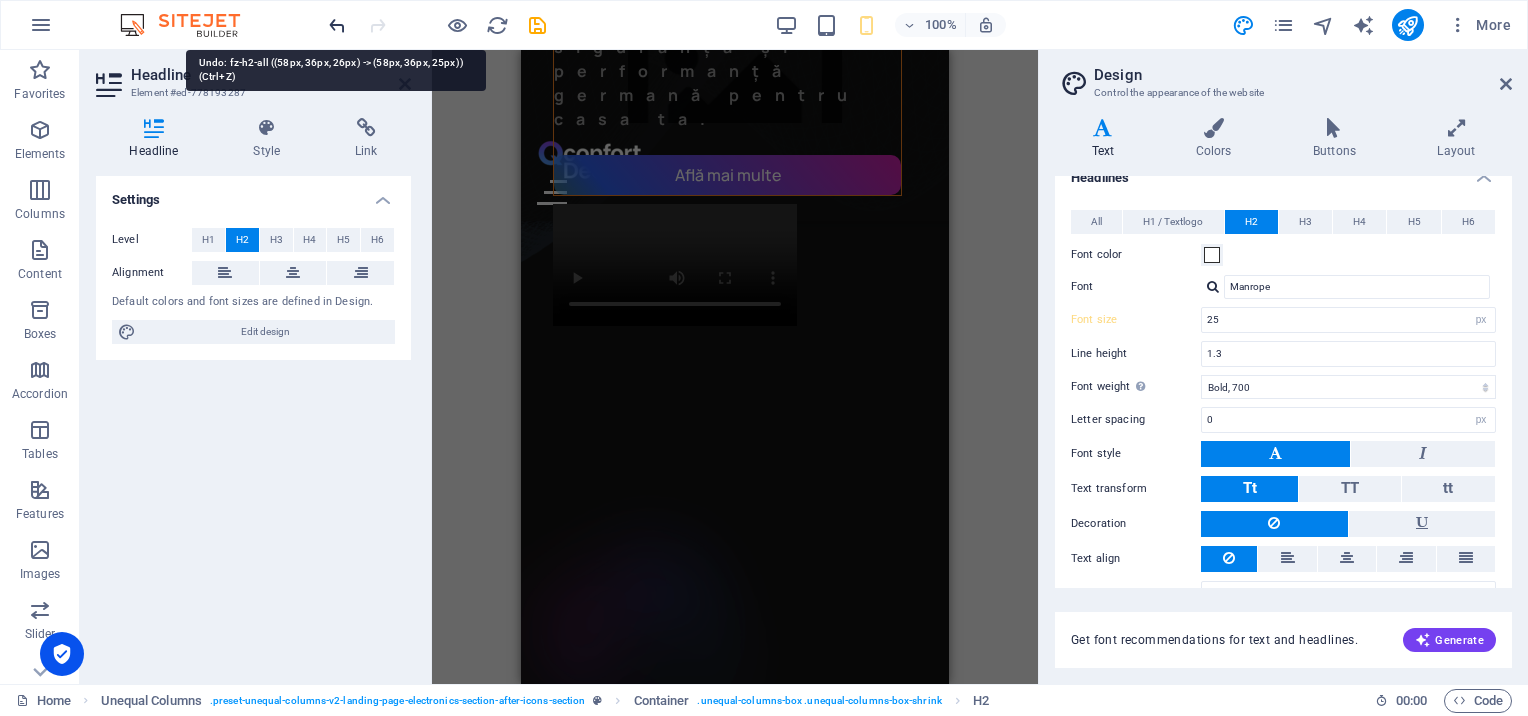 click at bounding box center (337, 25) 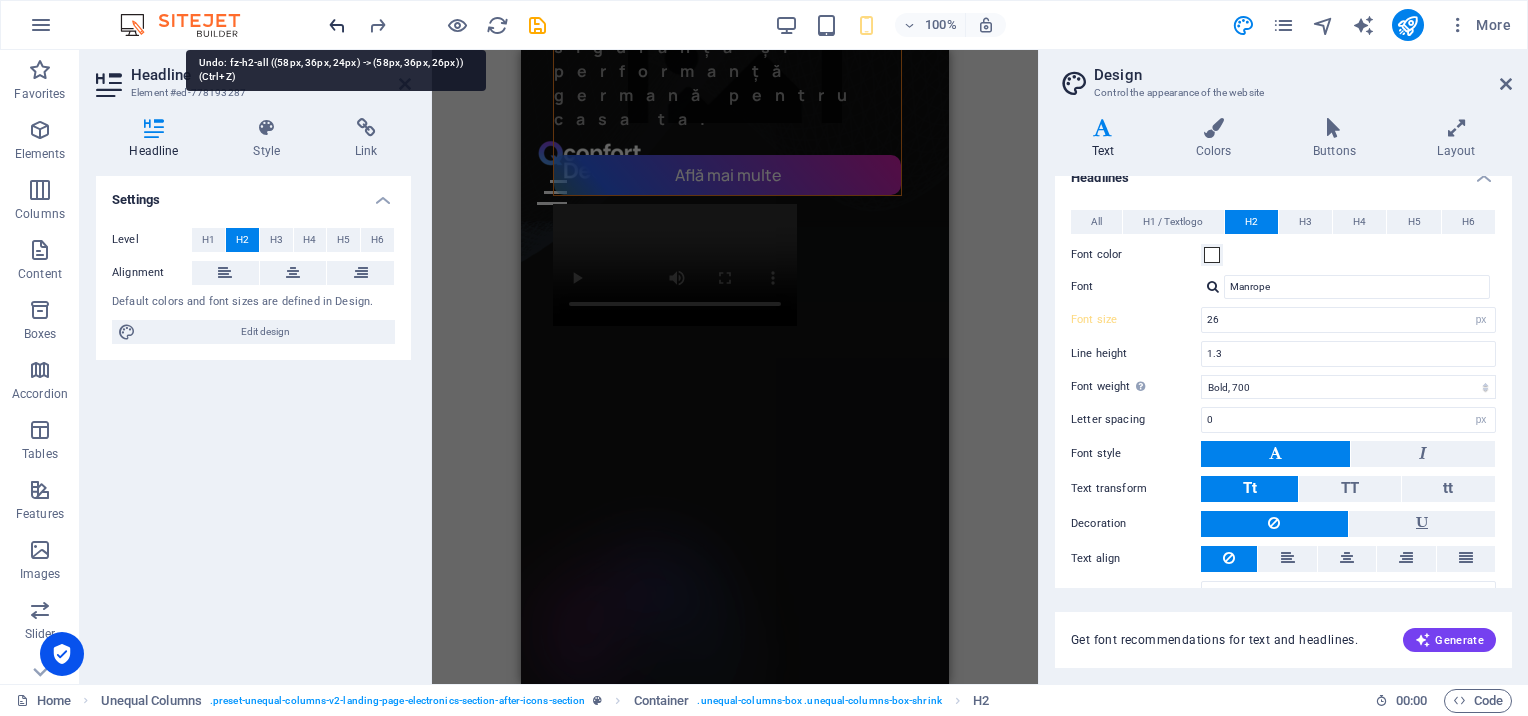 click at bounding box center [337, 25] 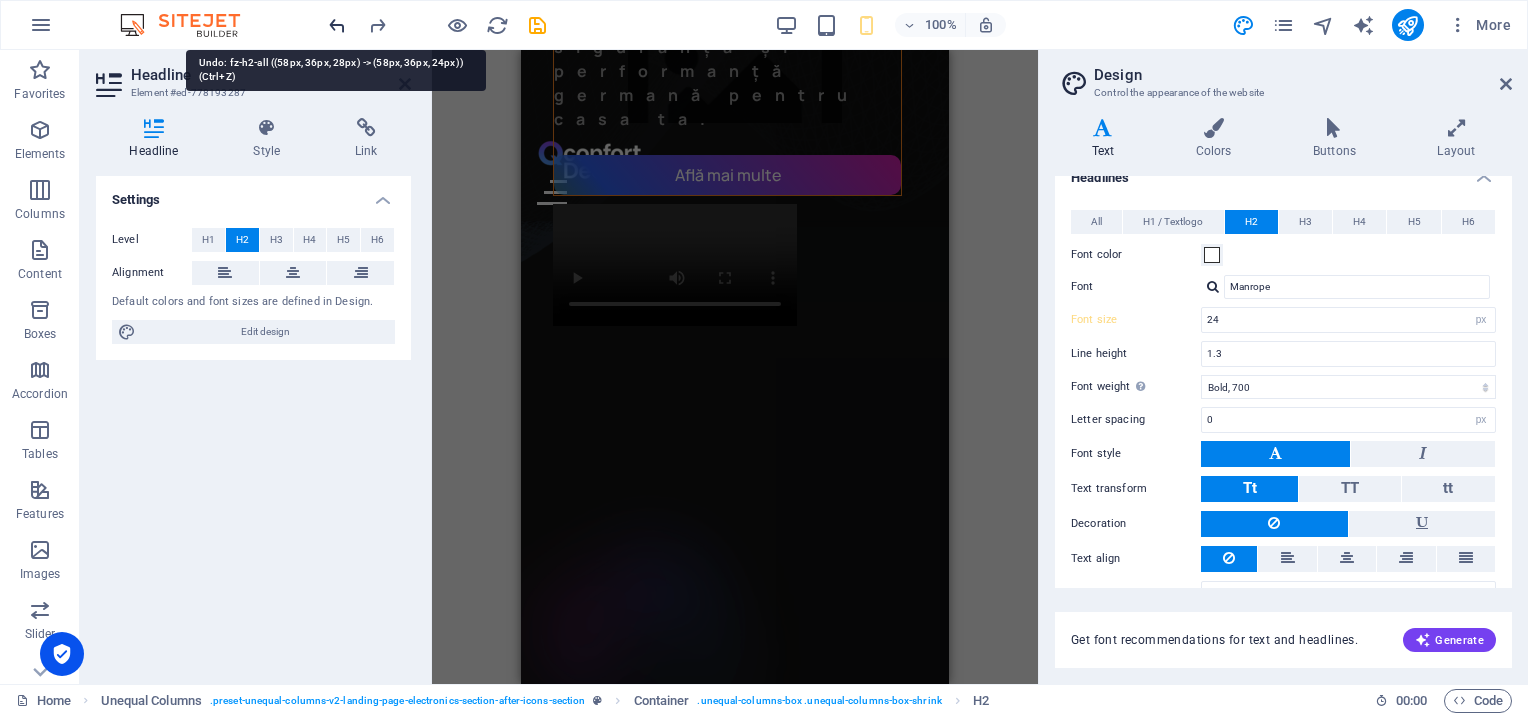 click at bounding box center [337, 25] 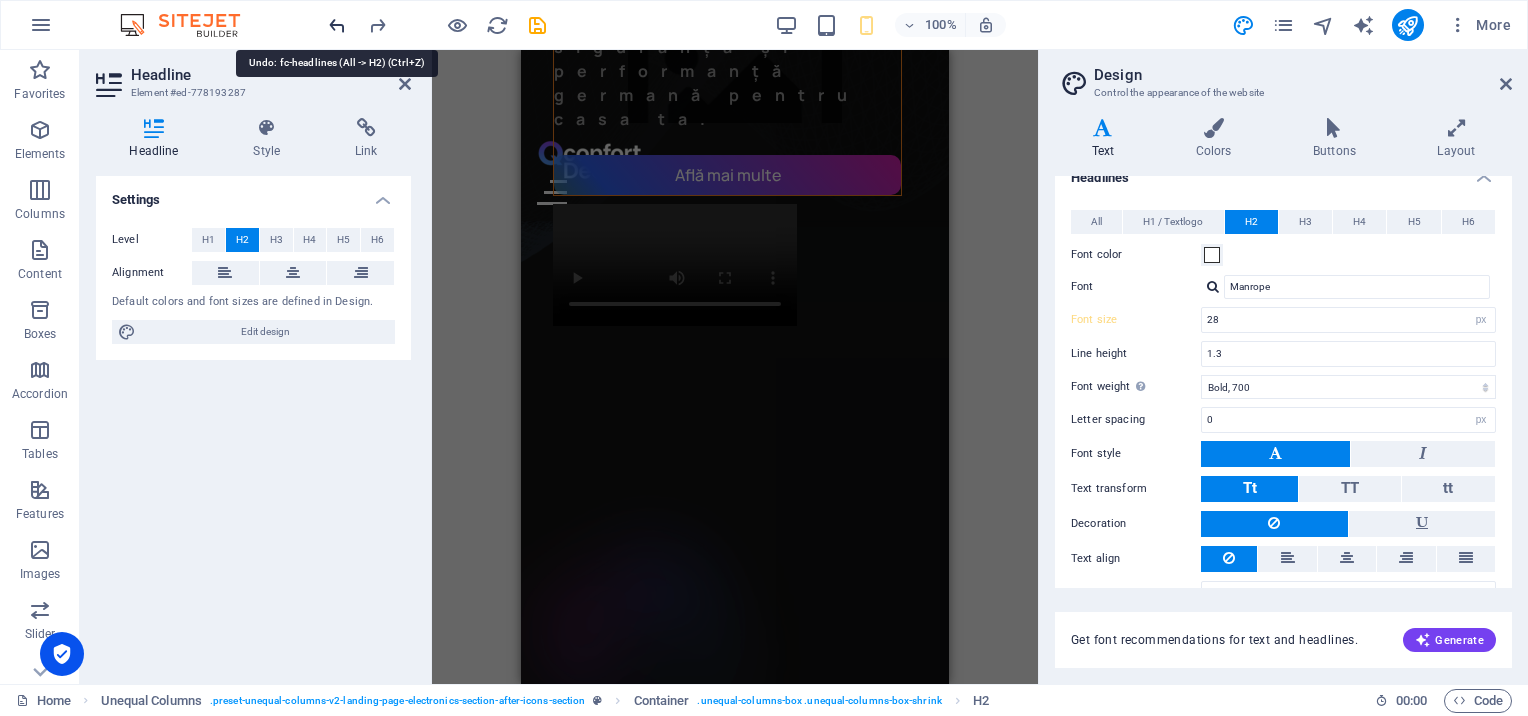 click at bounding box center (337, 25) 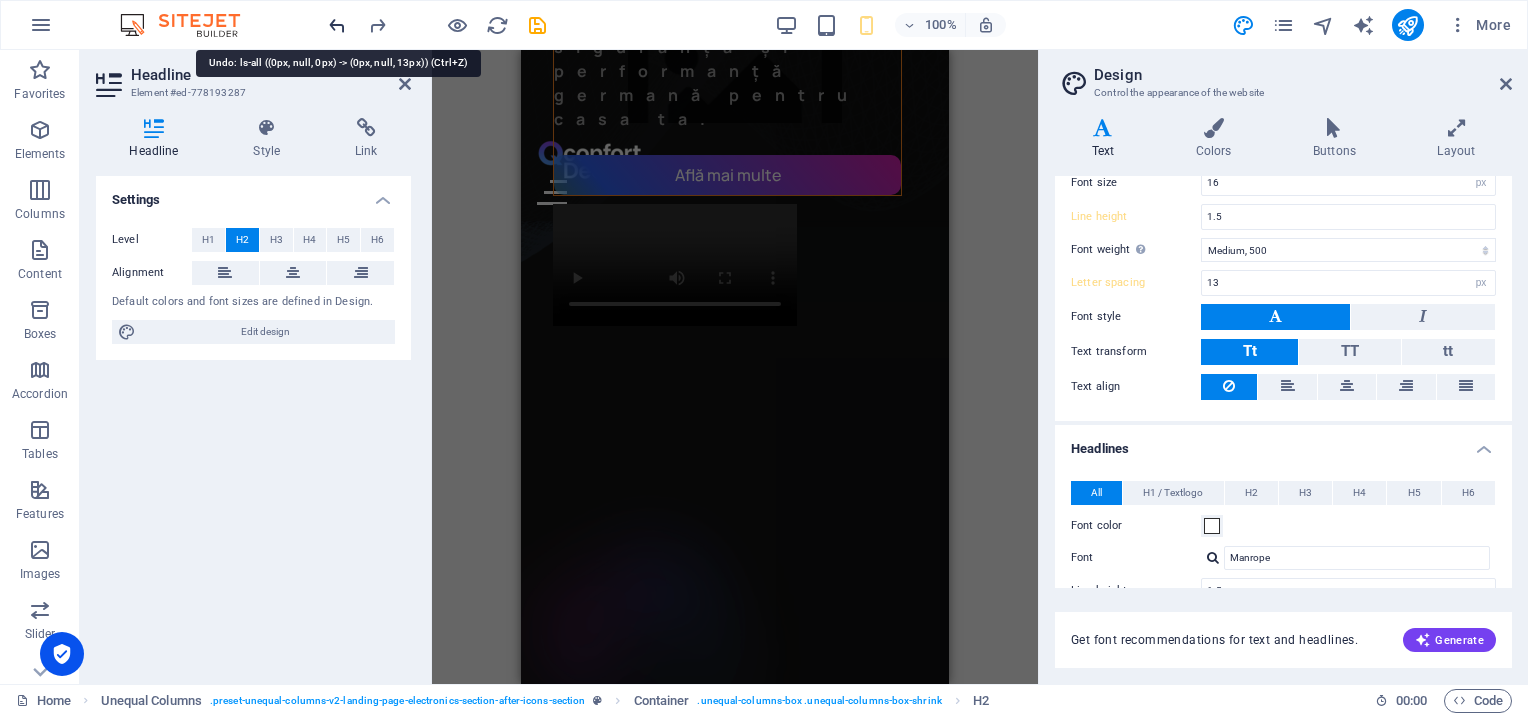 click at bounding box center [337, 25] 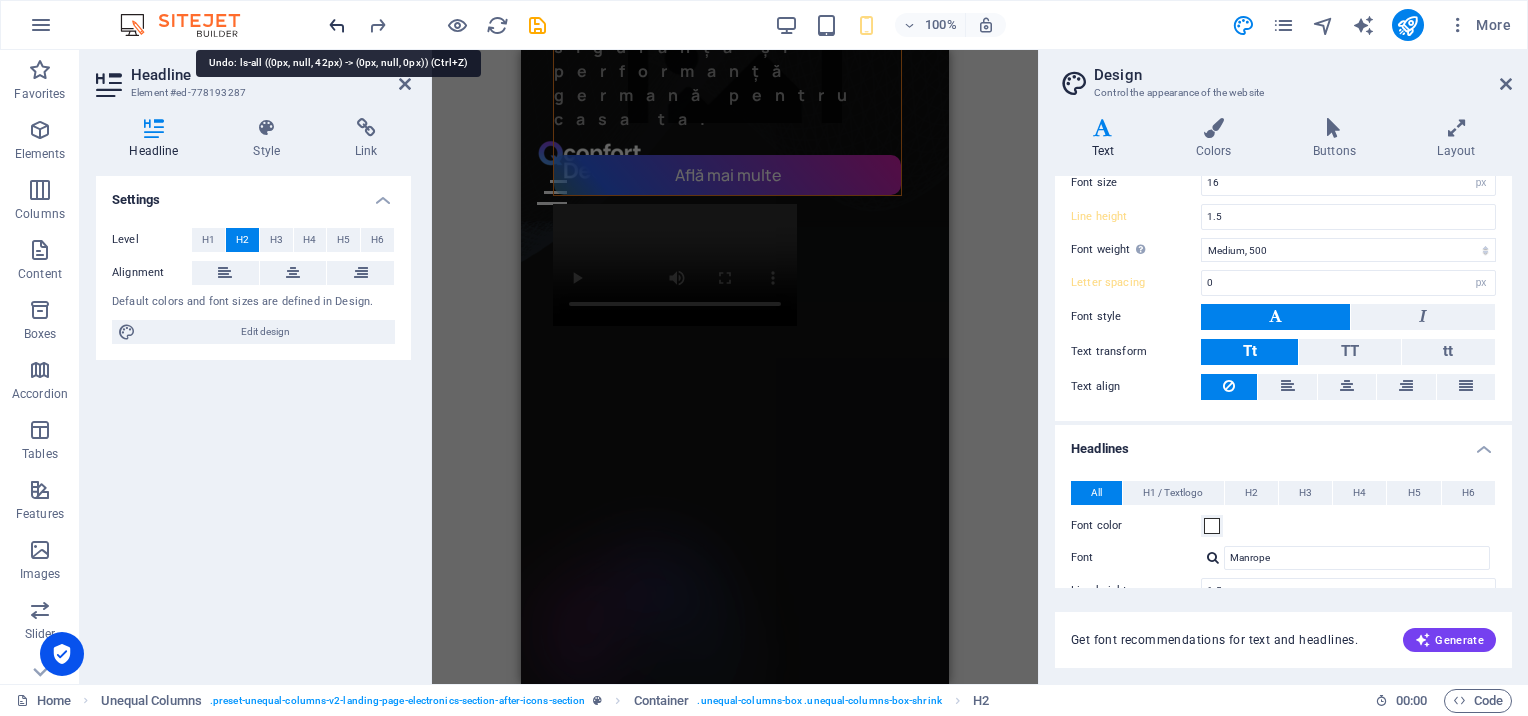 click at bounding box center (337, 25) 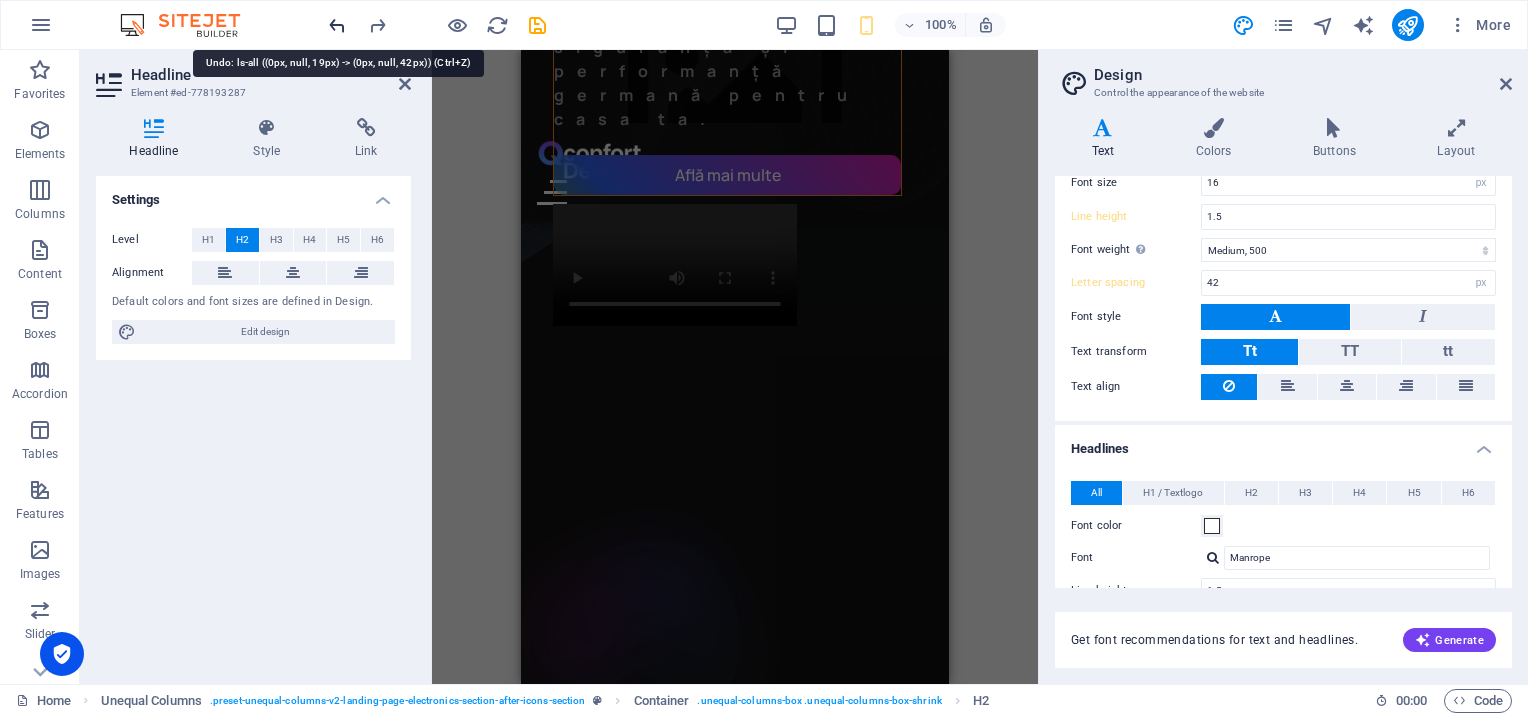 click at bounding box center [337, 25] 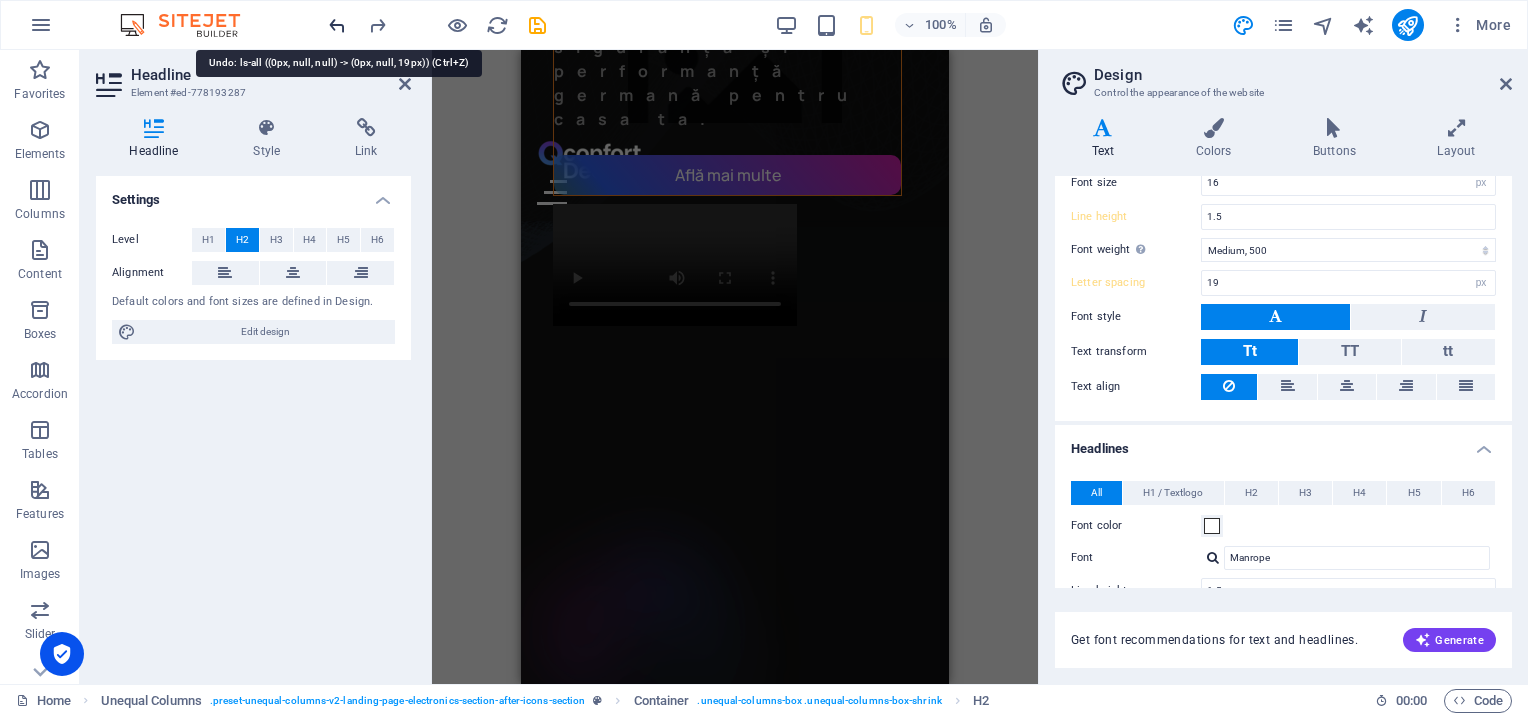 click at bounding box center (337, 25) 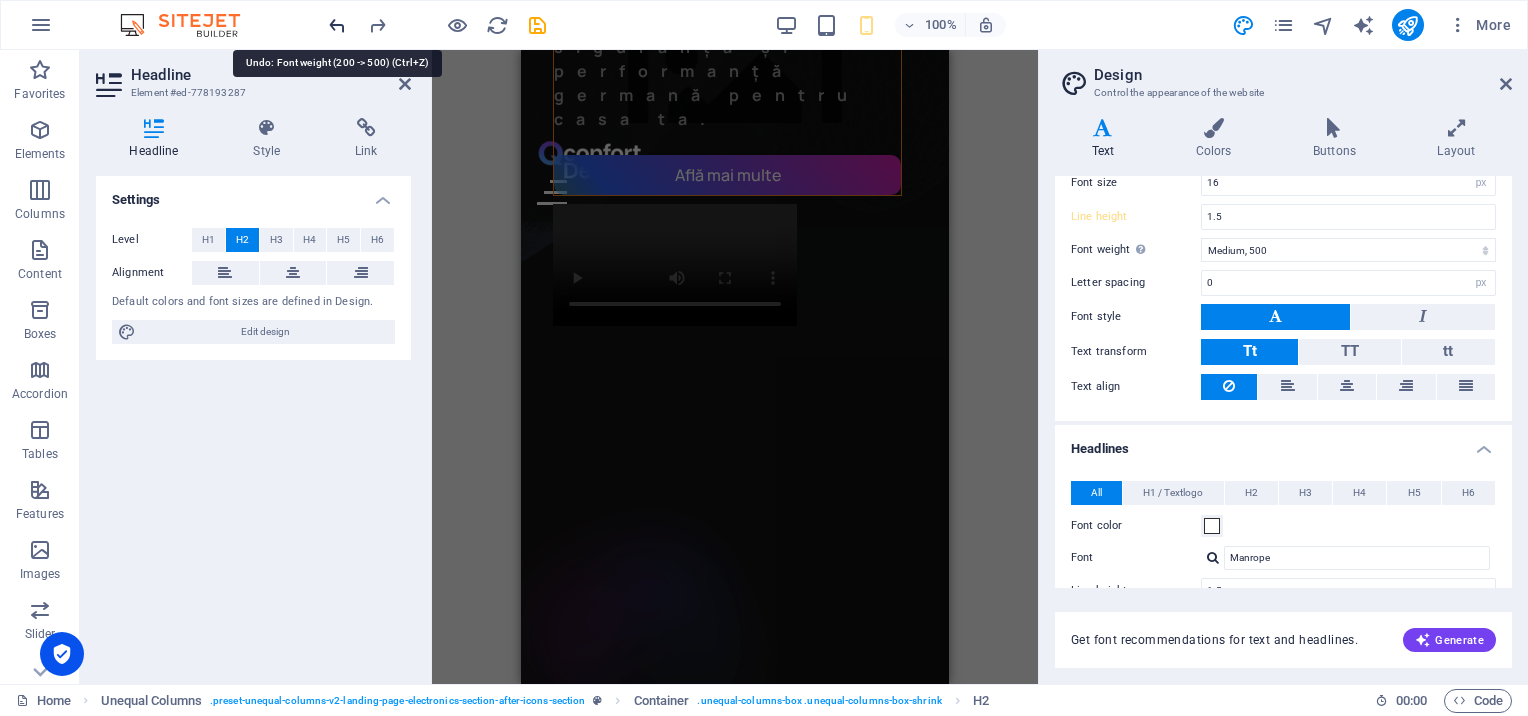 click at bounding box center [337, 25] 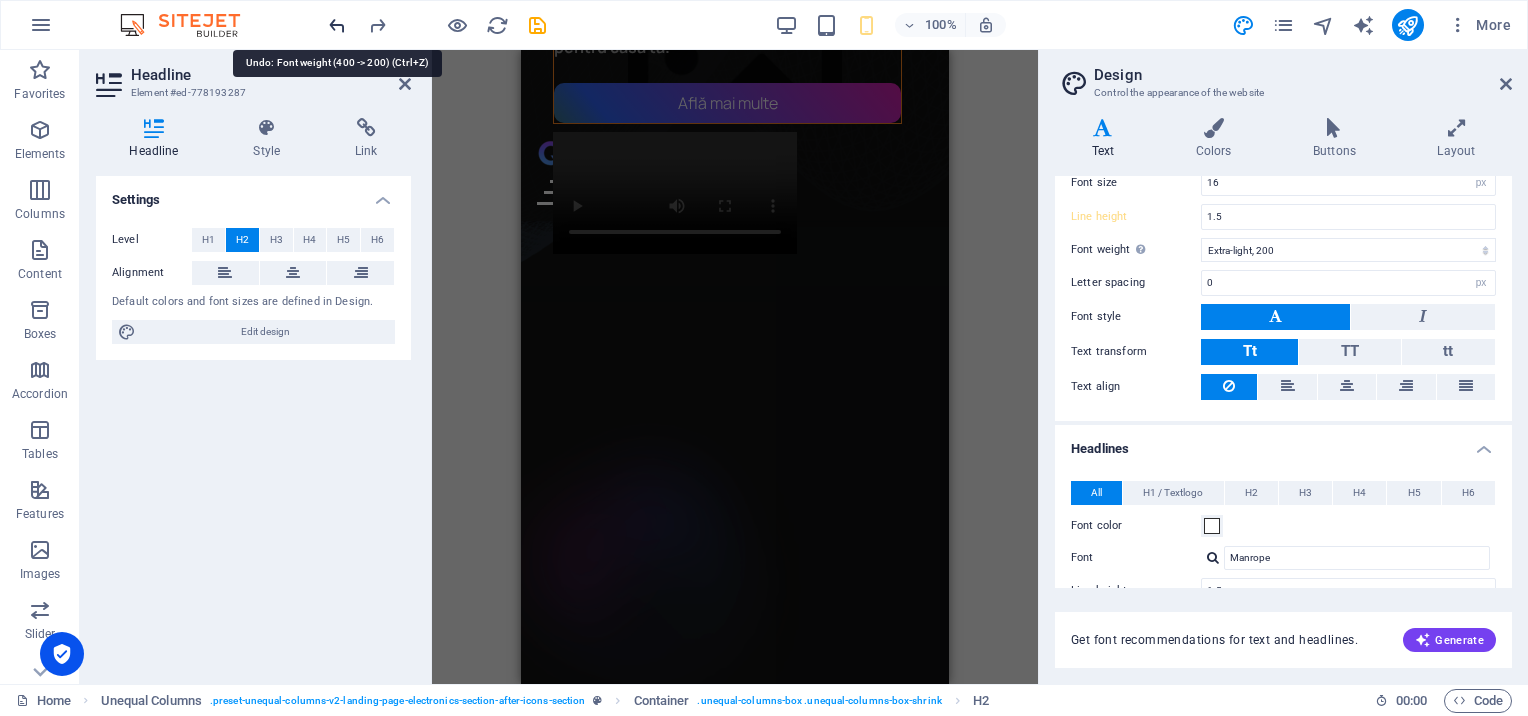 click at bounding box center [337, 25] 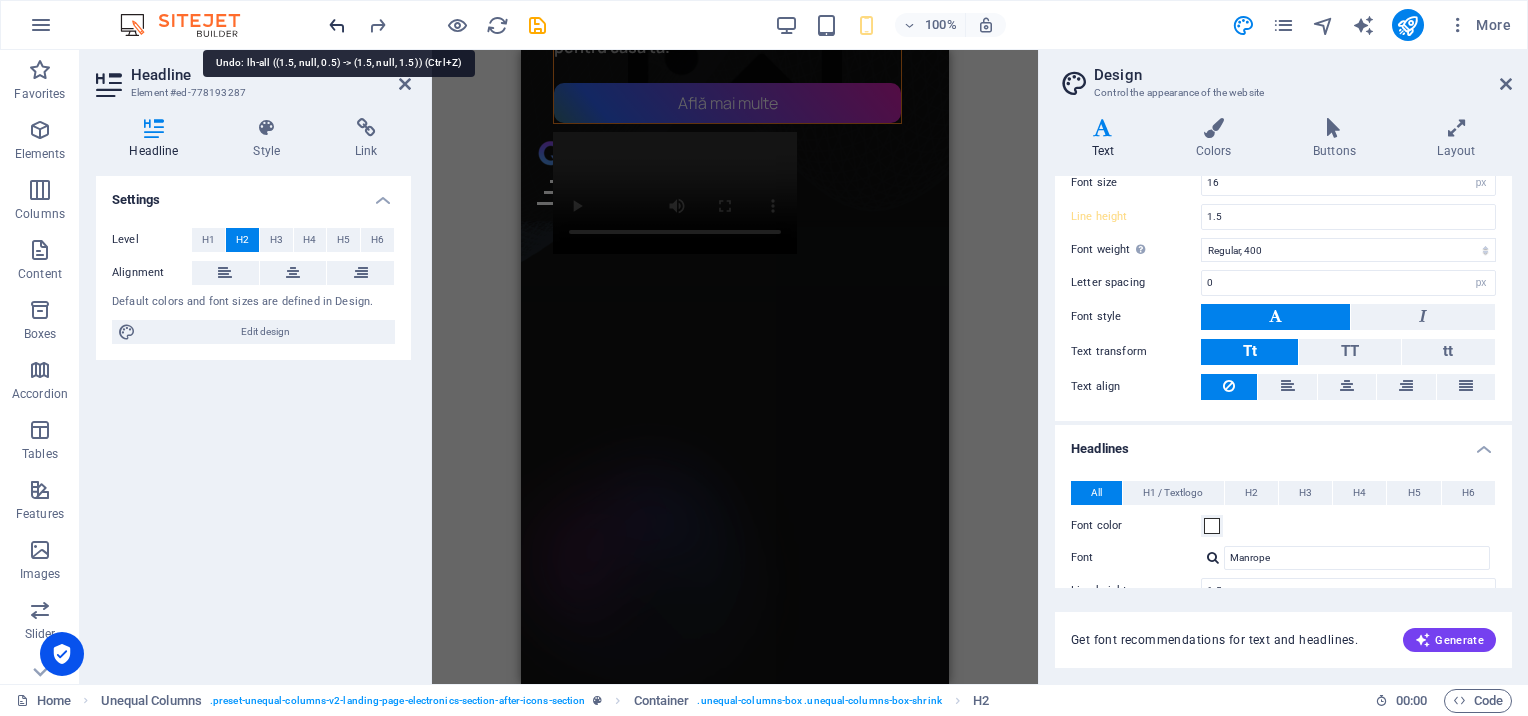 click at bounding box center (337, 25) 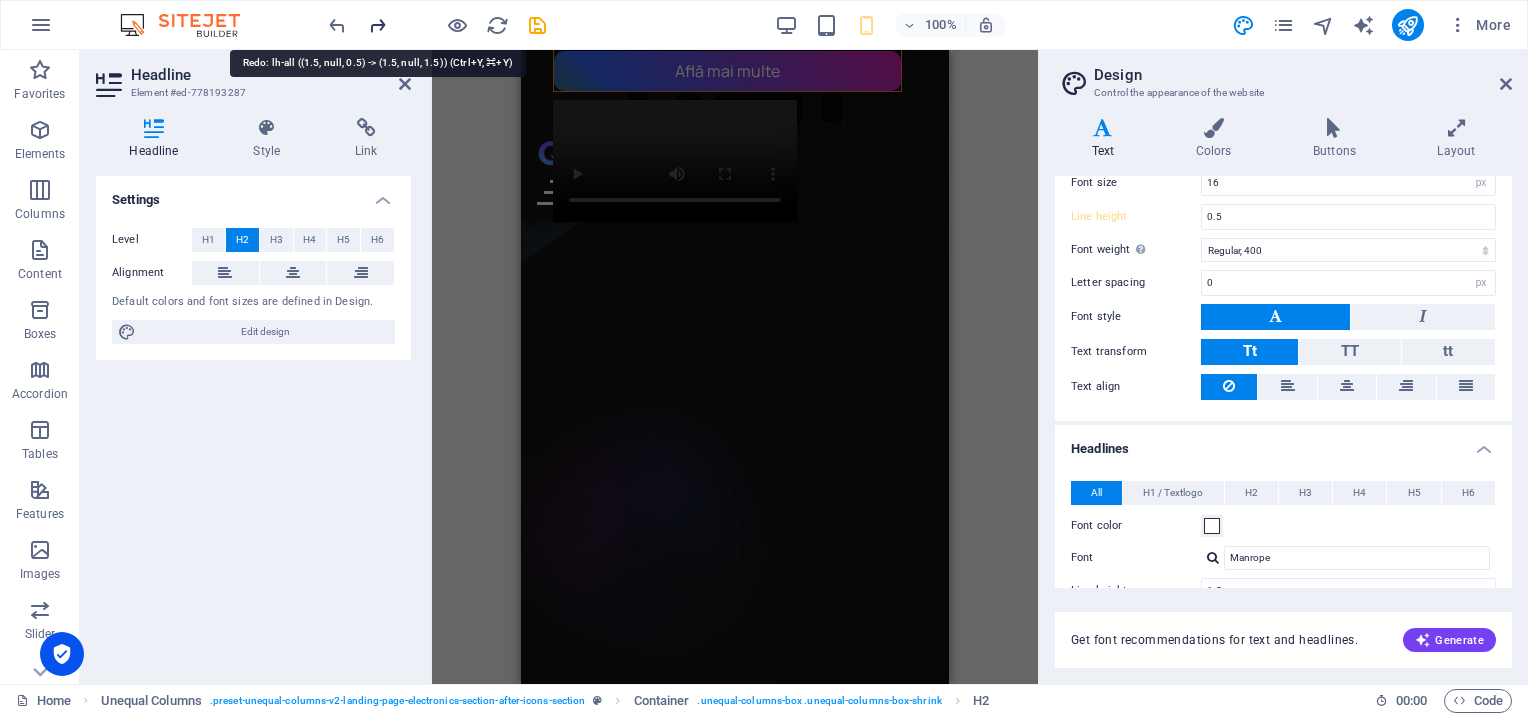 click at bounding box center [377, 25] 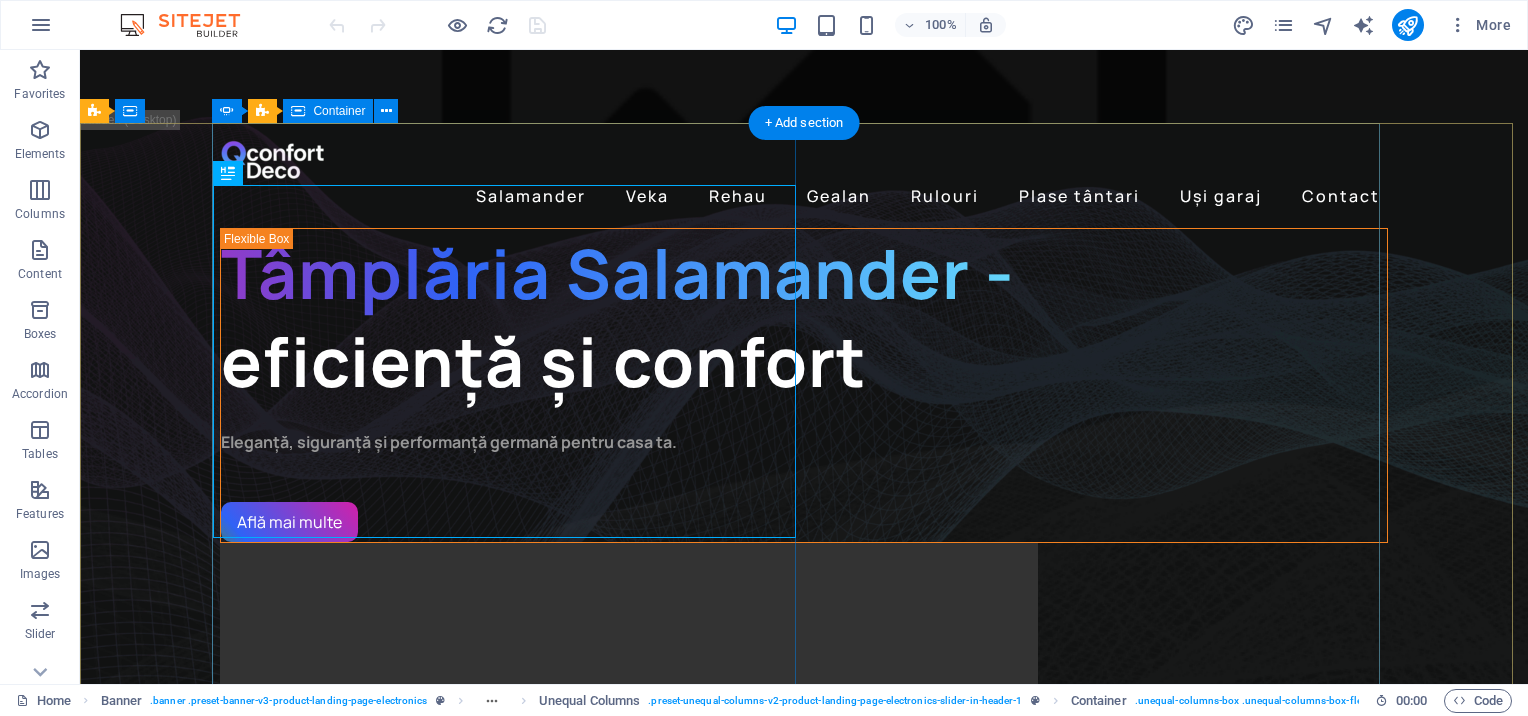 scroll, scrollTop: 0, scrollLeft: 0, axis: both 